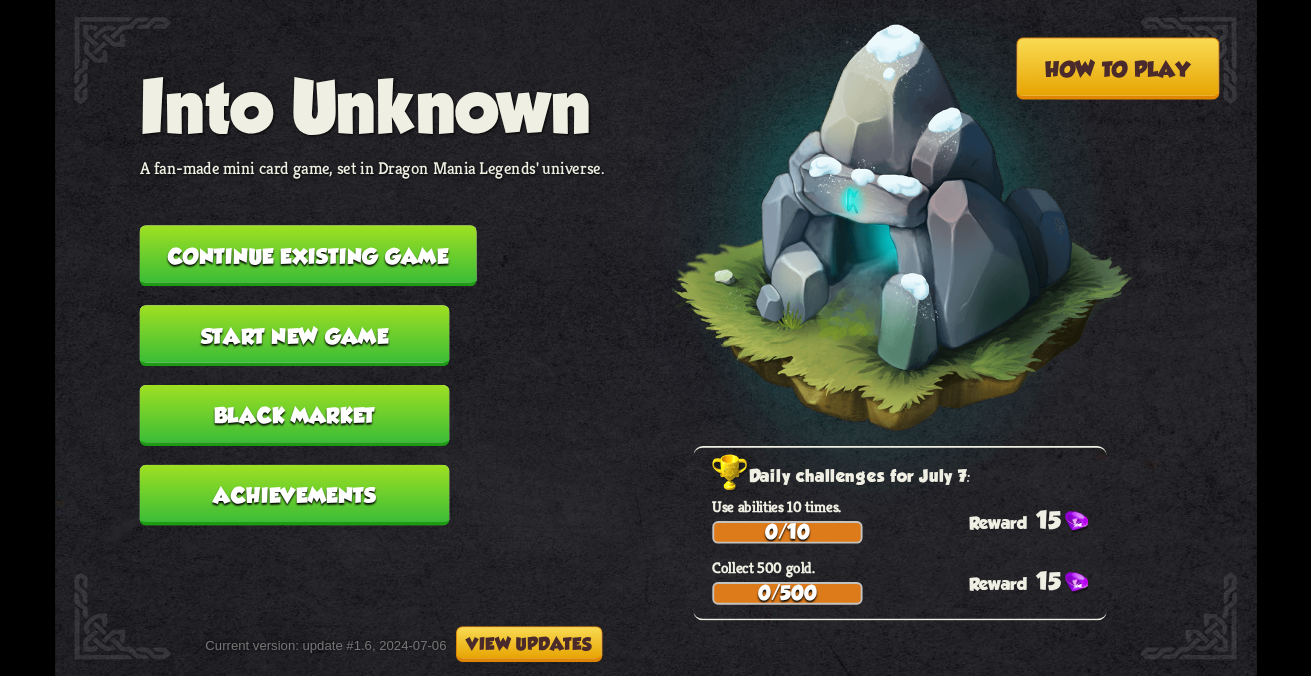 scroll, scrollTop: 0, scrollLeft: 0, axis: both 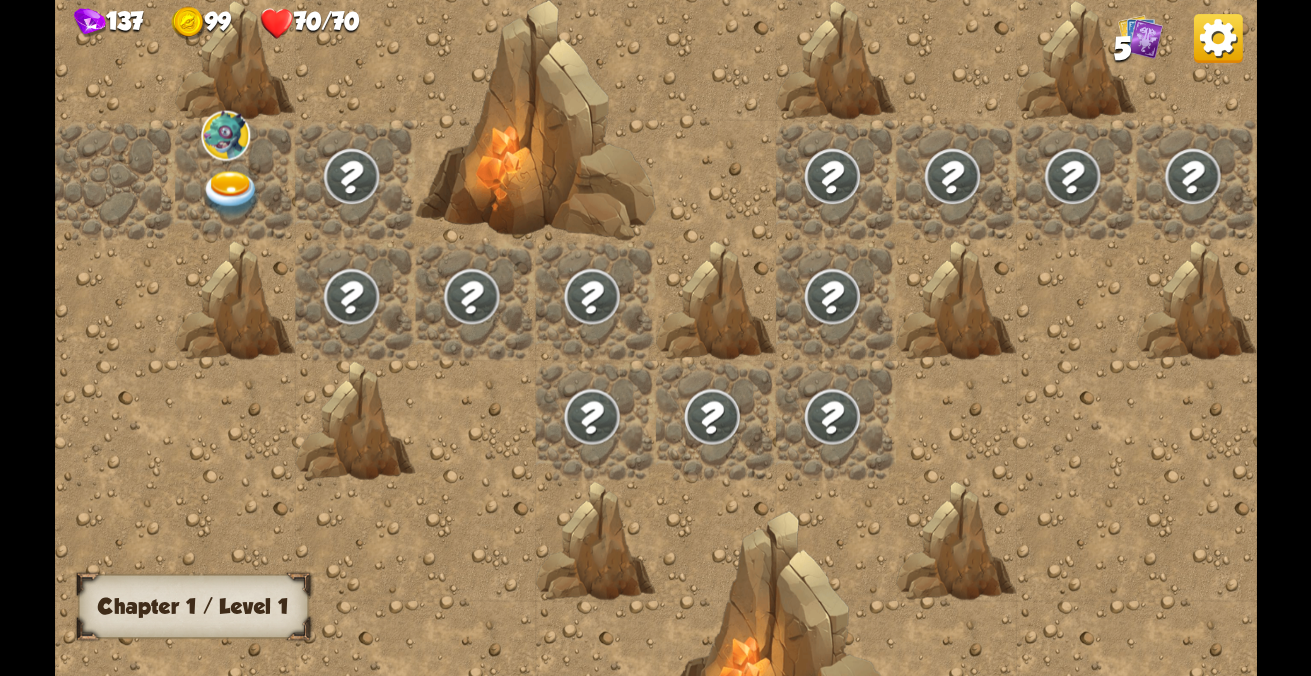 click at bounding box center [231, 194] 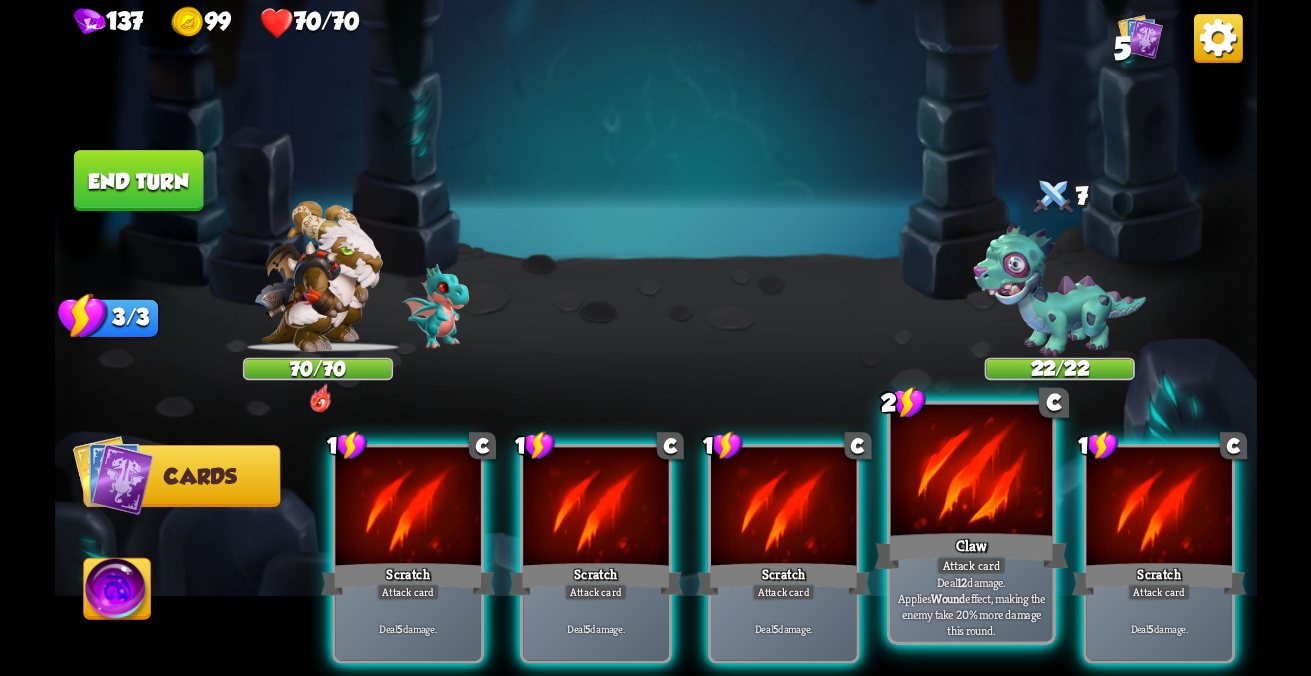 click on "Claw" at bounding box center [407, 579] 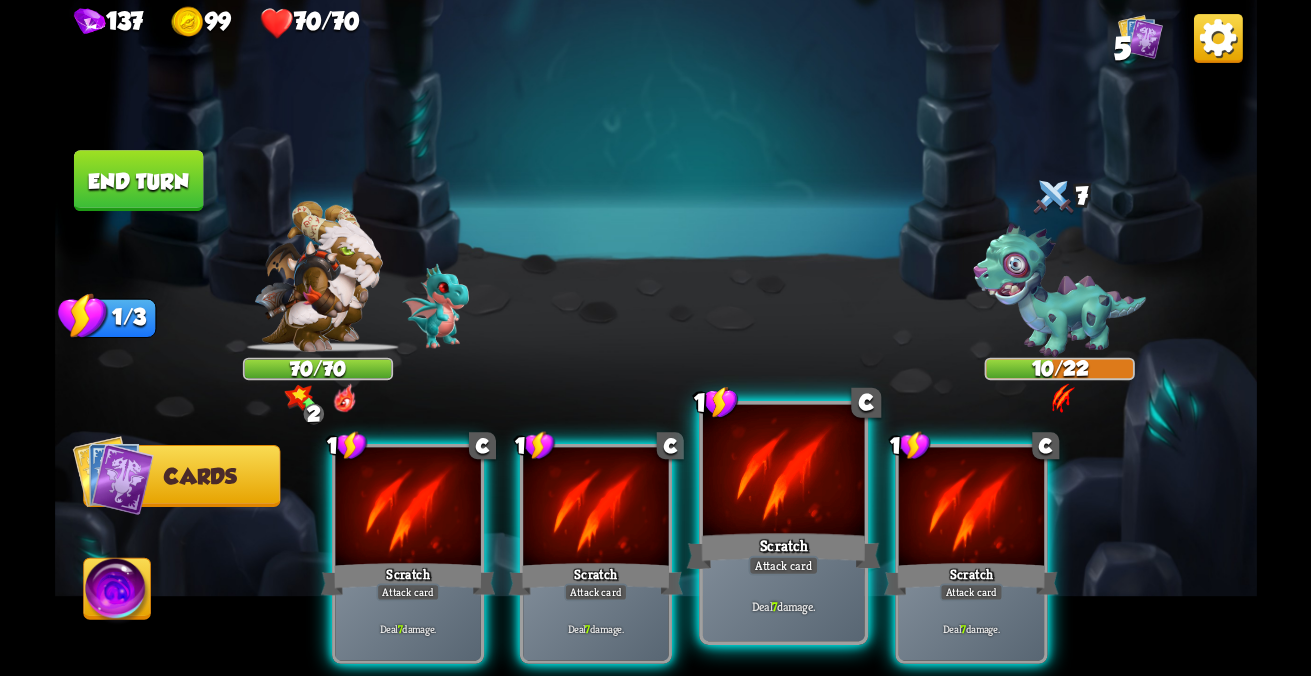 click on "Scratch" at bounding box center [407, 579] 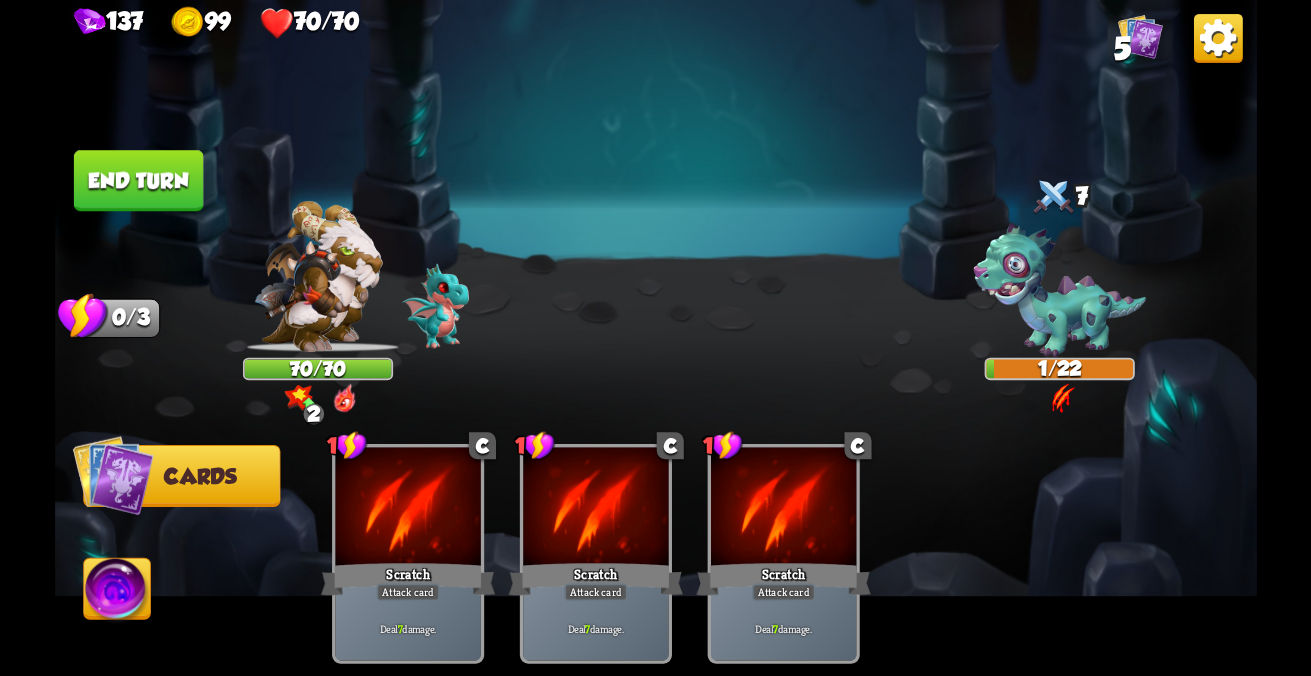 click on "End turn" at bounding box center [138, 180] 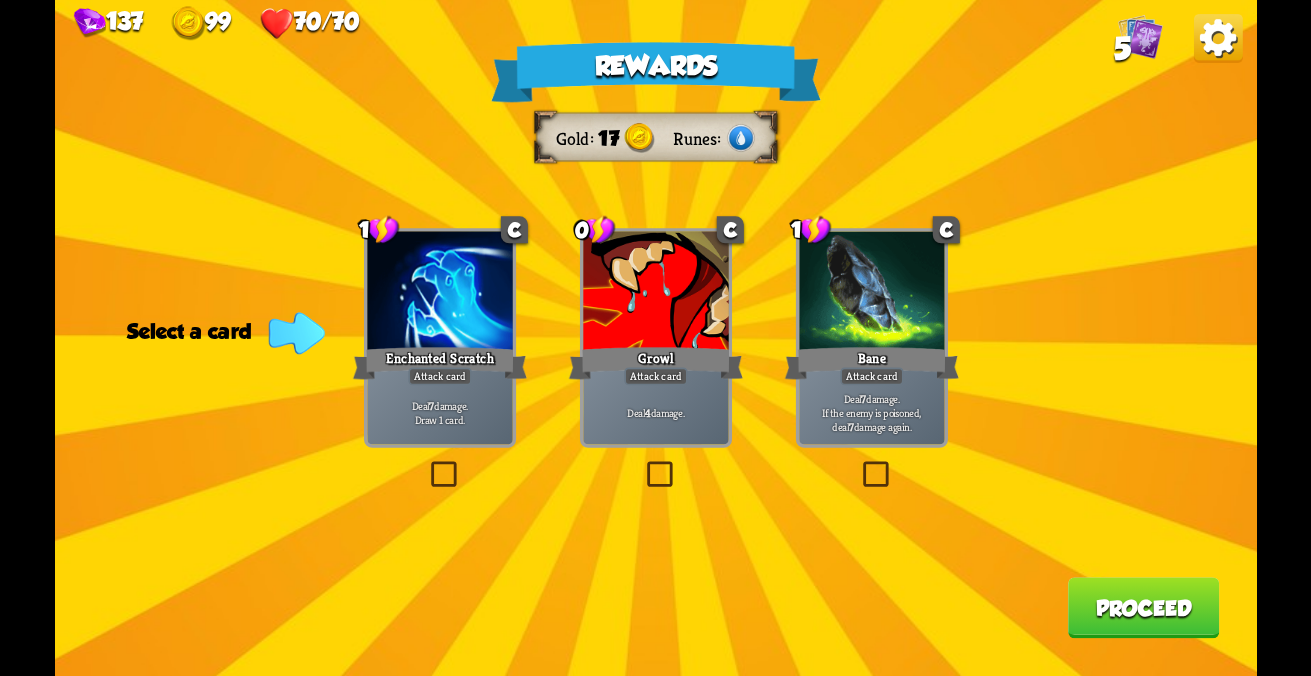click on "7" at bounding box center (851, 427) 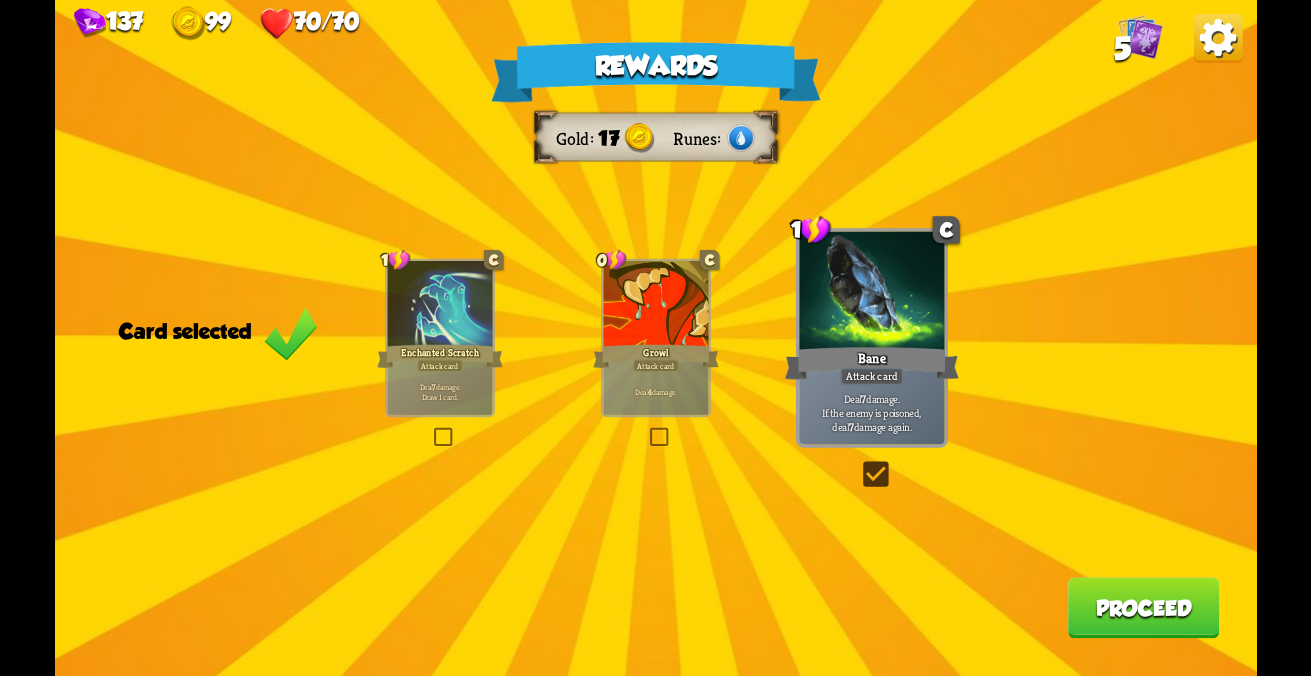 click on "Proceed" at bounding box center (1143, 607) 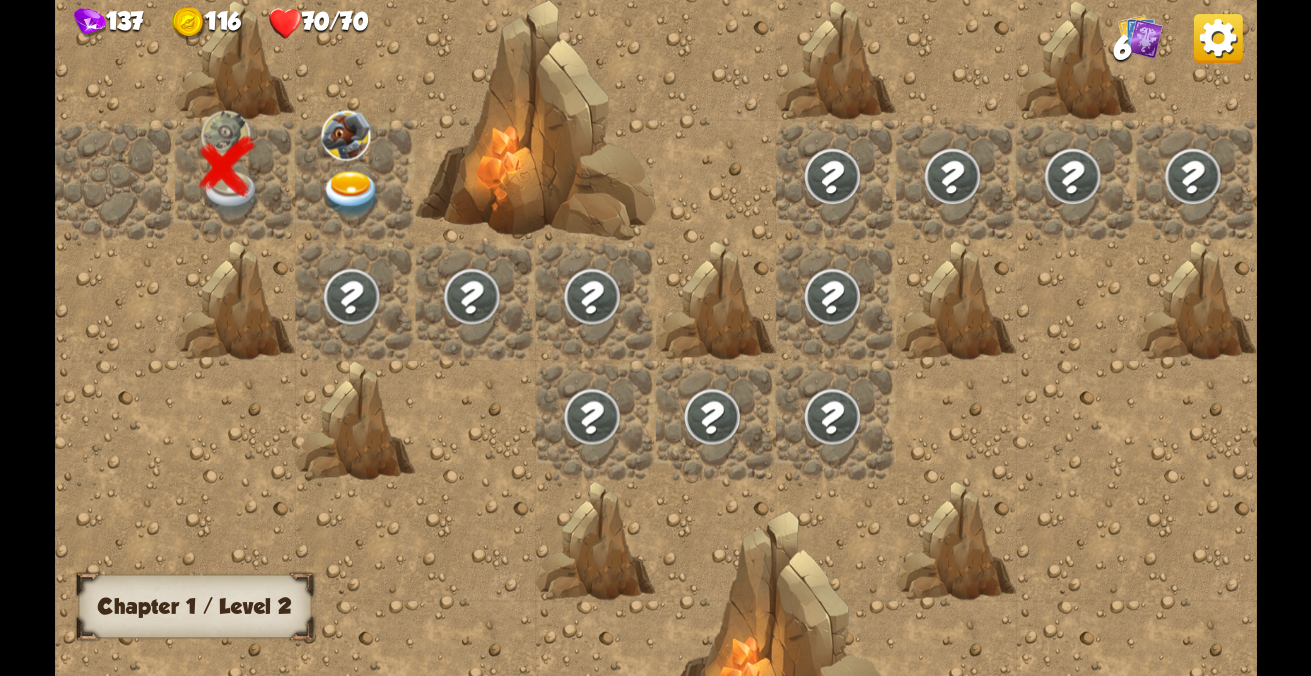 click at bounding box center [351, 194] 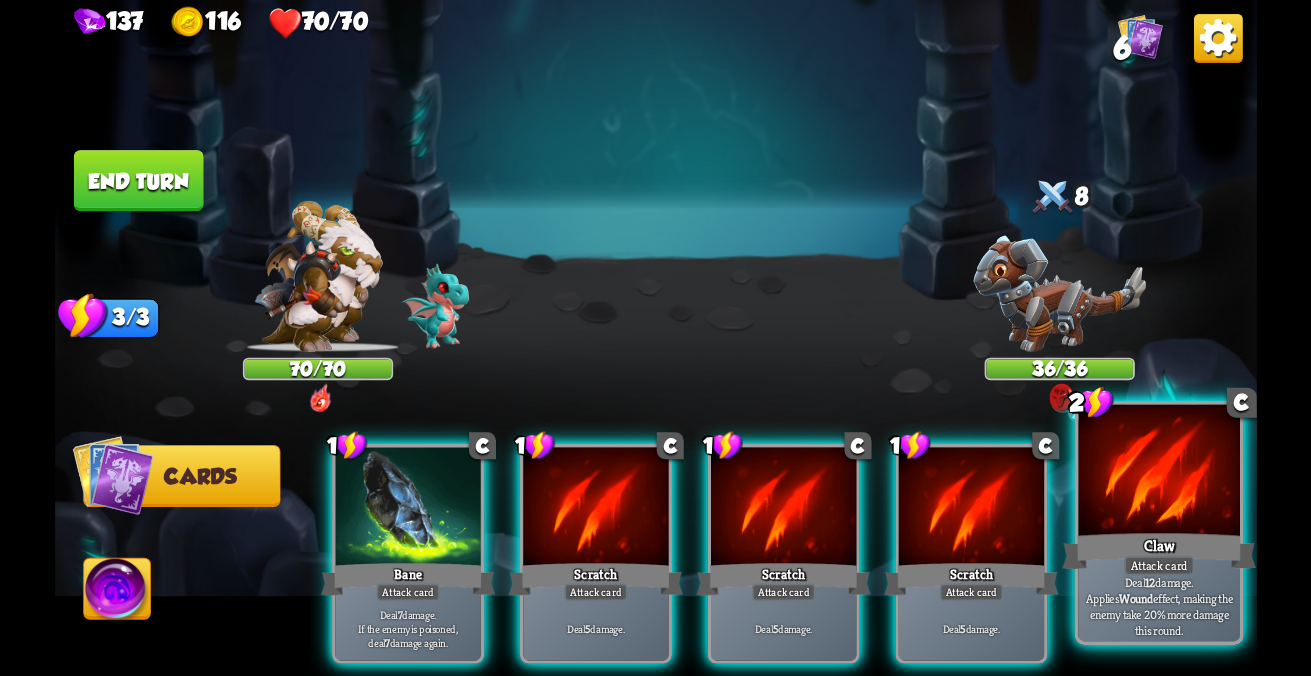 click at bounding box center [407, 508] 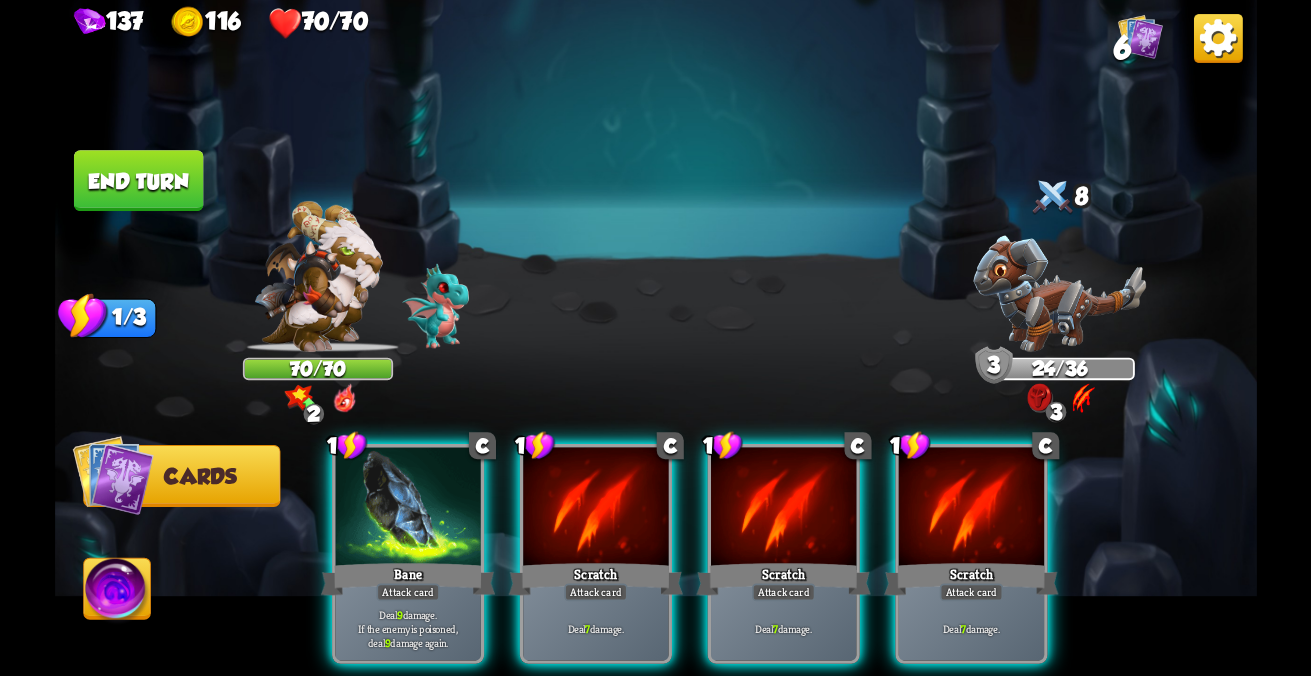 click on "Bane" at bounding box center (407, 579) 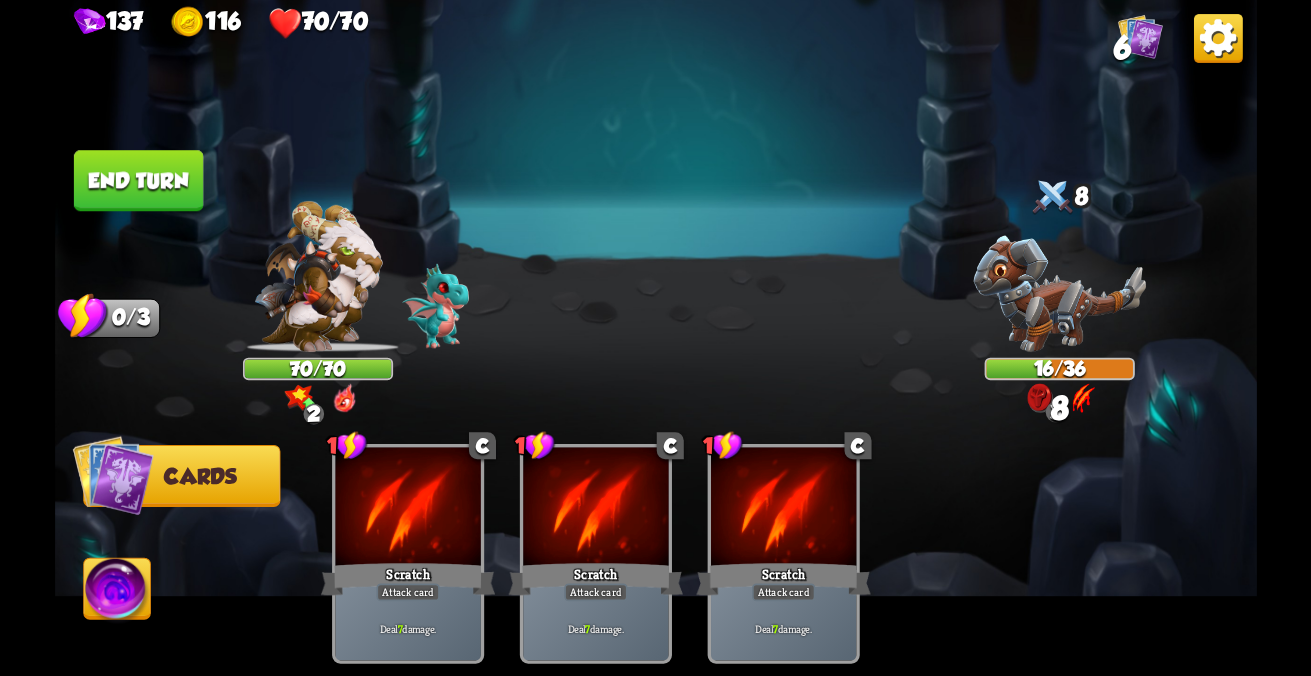 click on "End turn" at bounding box center (138, 180) 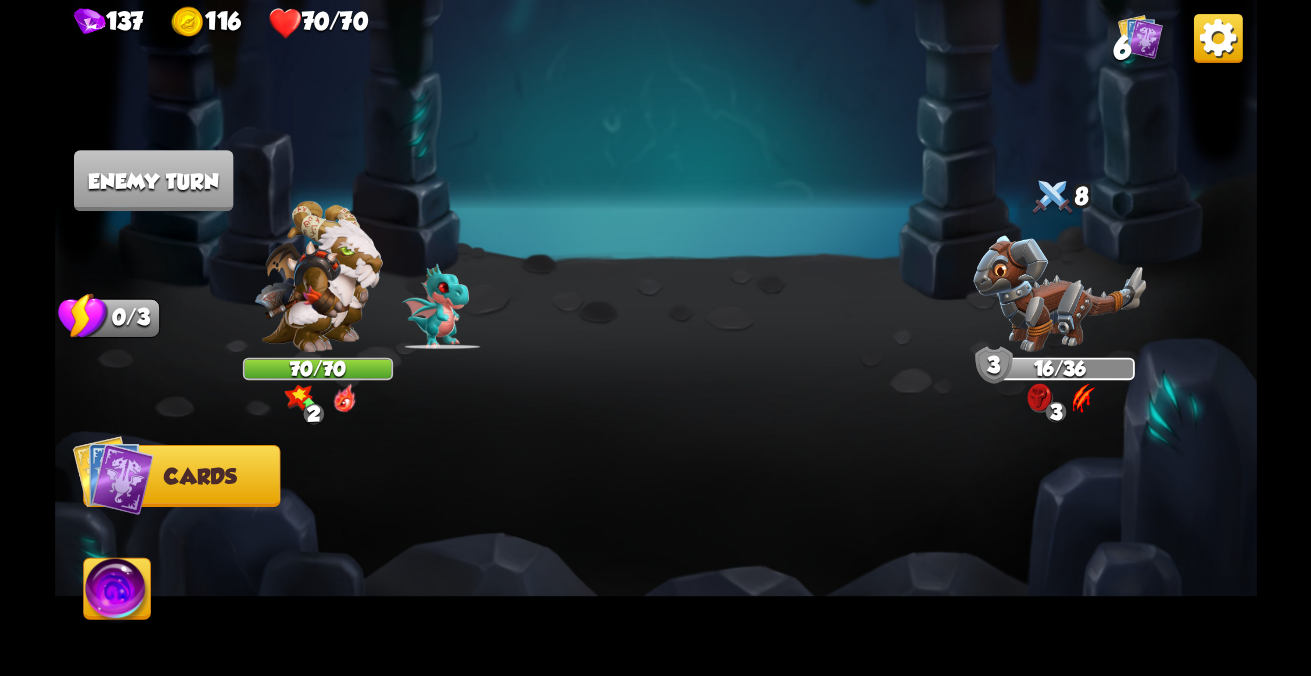 click at bounding box center (112, 475) 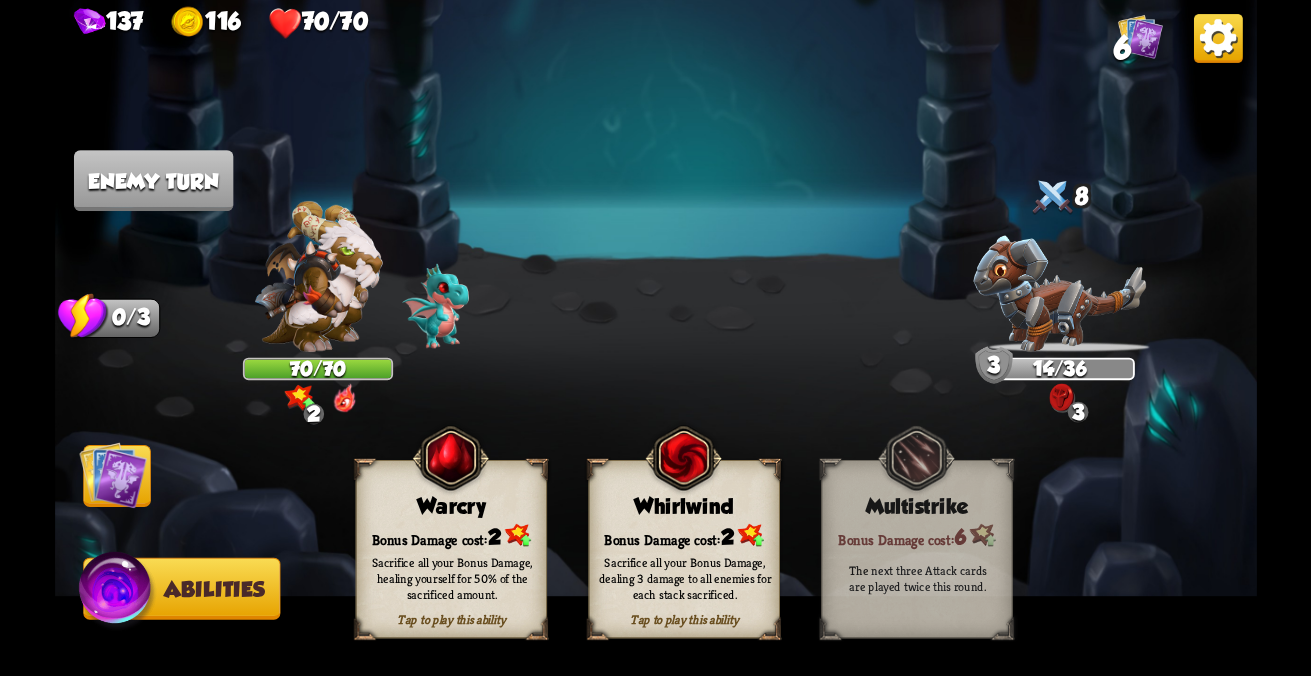 click at bounding box center [113, 475] 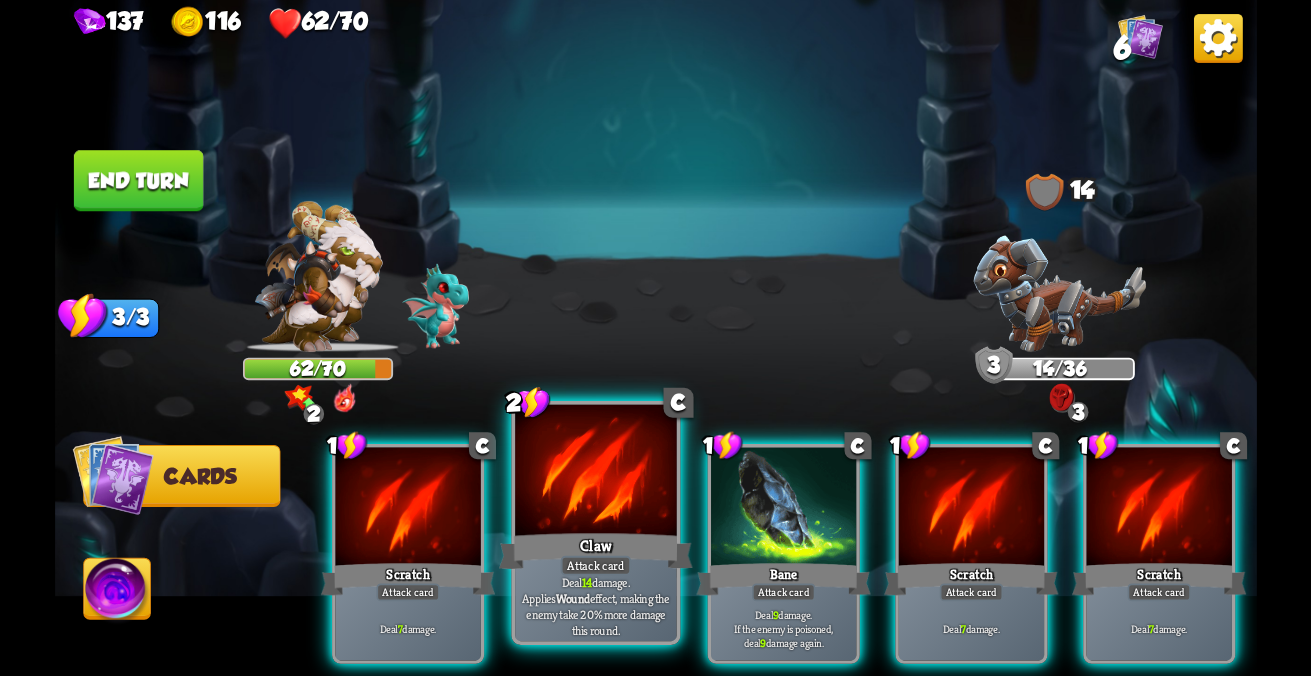 click on "Attack card" at bounding box center [407, 593] 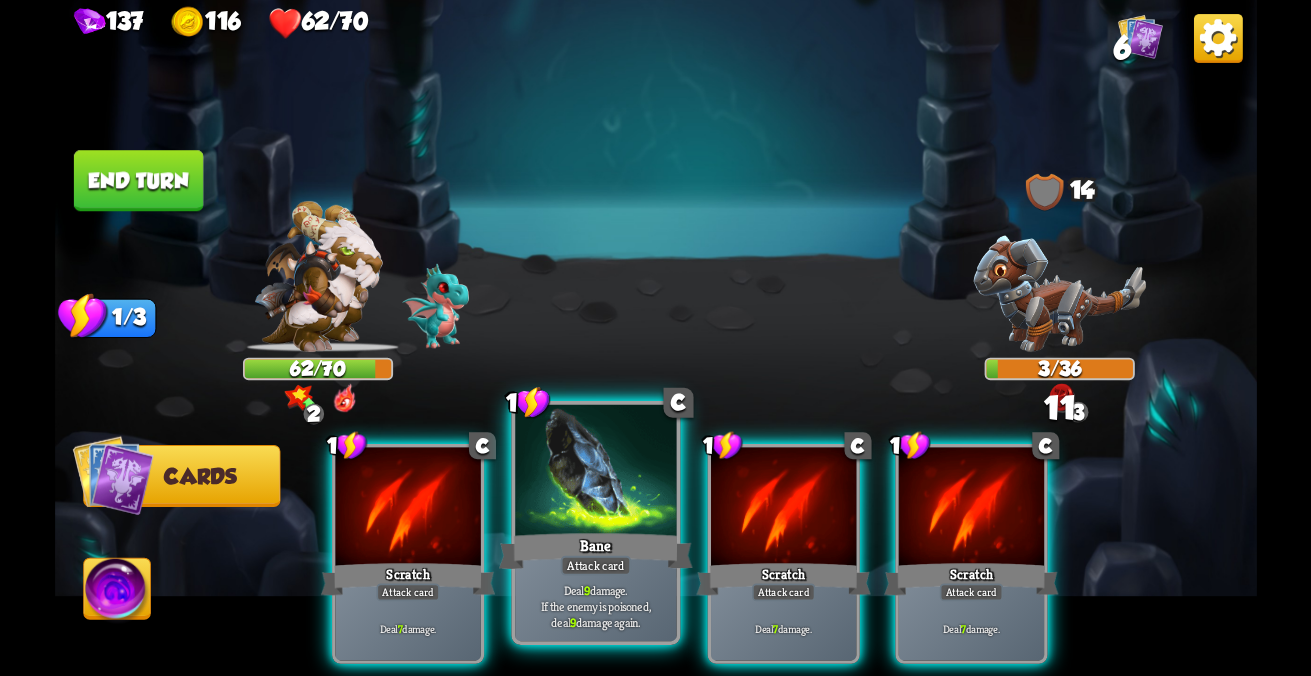 click on "Deal  9  damage. If the enemy is poisoned, deal  9  damage again." at bounding box center (408, 629) 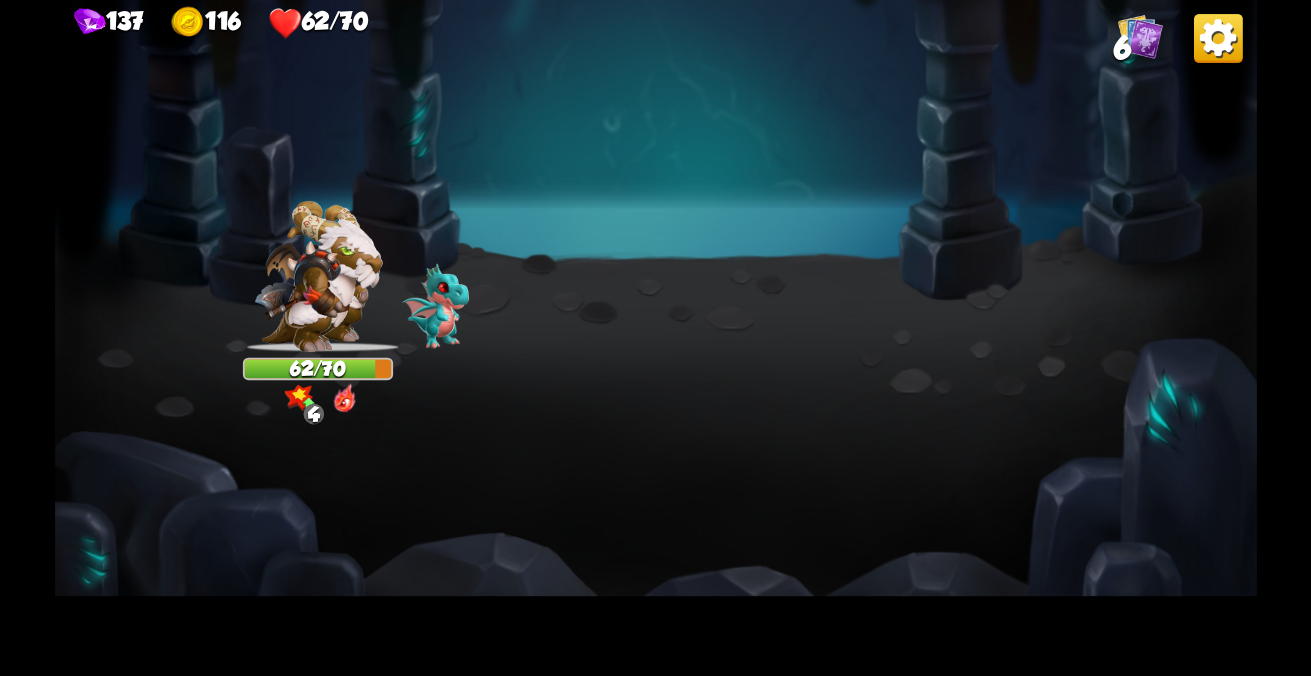 click at bounding box center [656, 338] 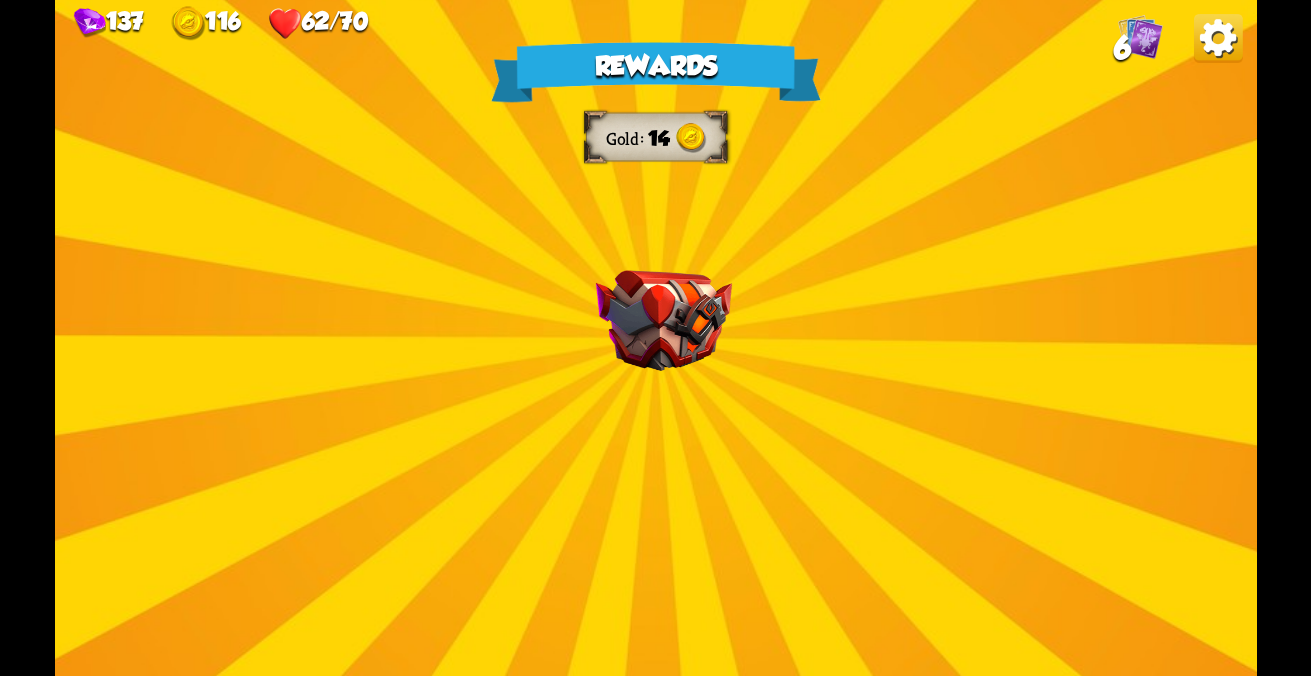 click on "Rewards           Gold   14
Select a card
1
C   Life Leech     Support card   Heal for 1 health every time the enemy is hit this round.
0
C   Poison     Potion card   Apply  4  poison.   One-off card.
1
C   Shell     Support card   If you have no armor, gain  10  armor.               Proceed" at bounding box center [656, 338] 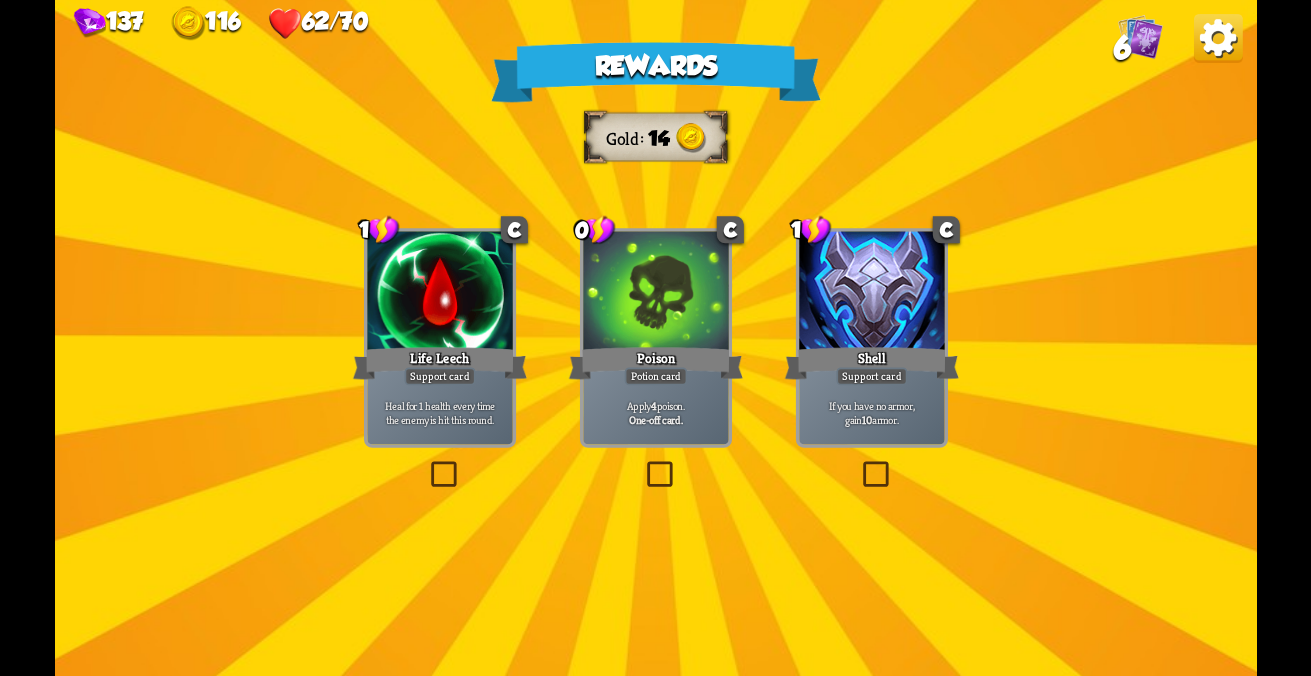 click on "Apply  4  poison.   One-off card." at bounding box center [439, 412] 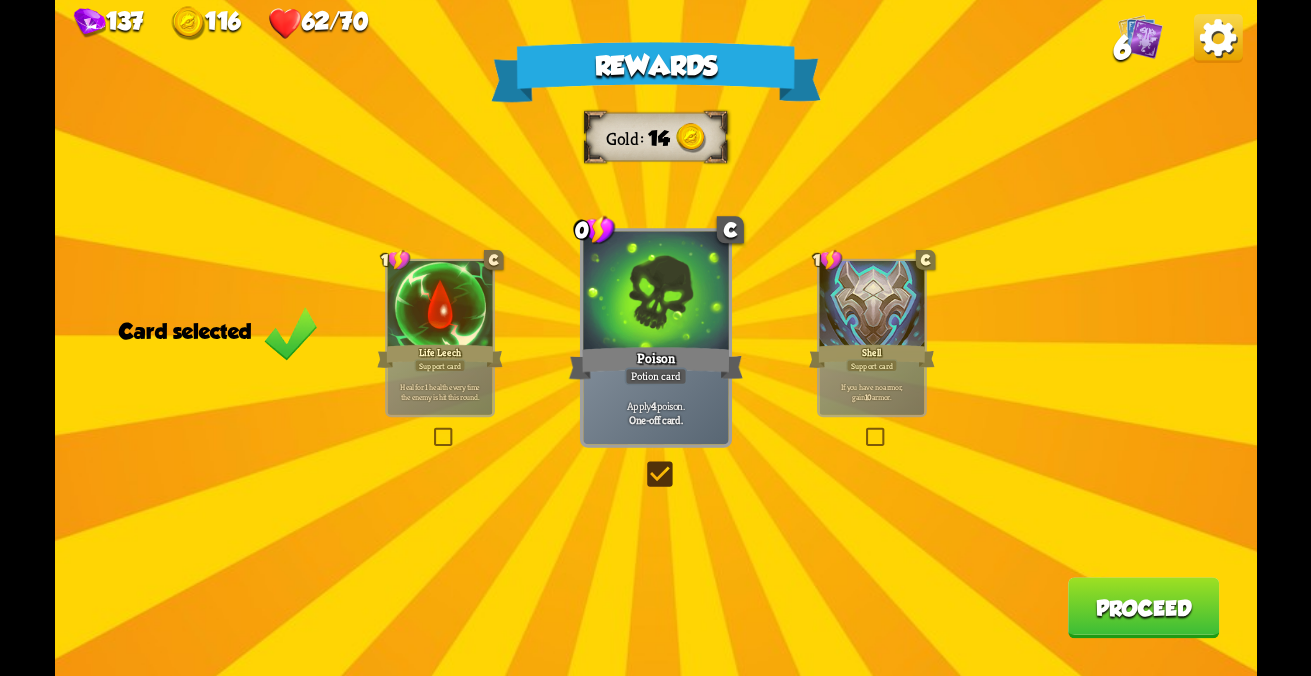 click on "Proceed" at bounding box center [1143, 607] 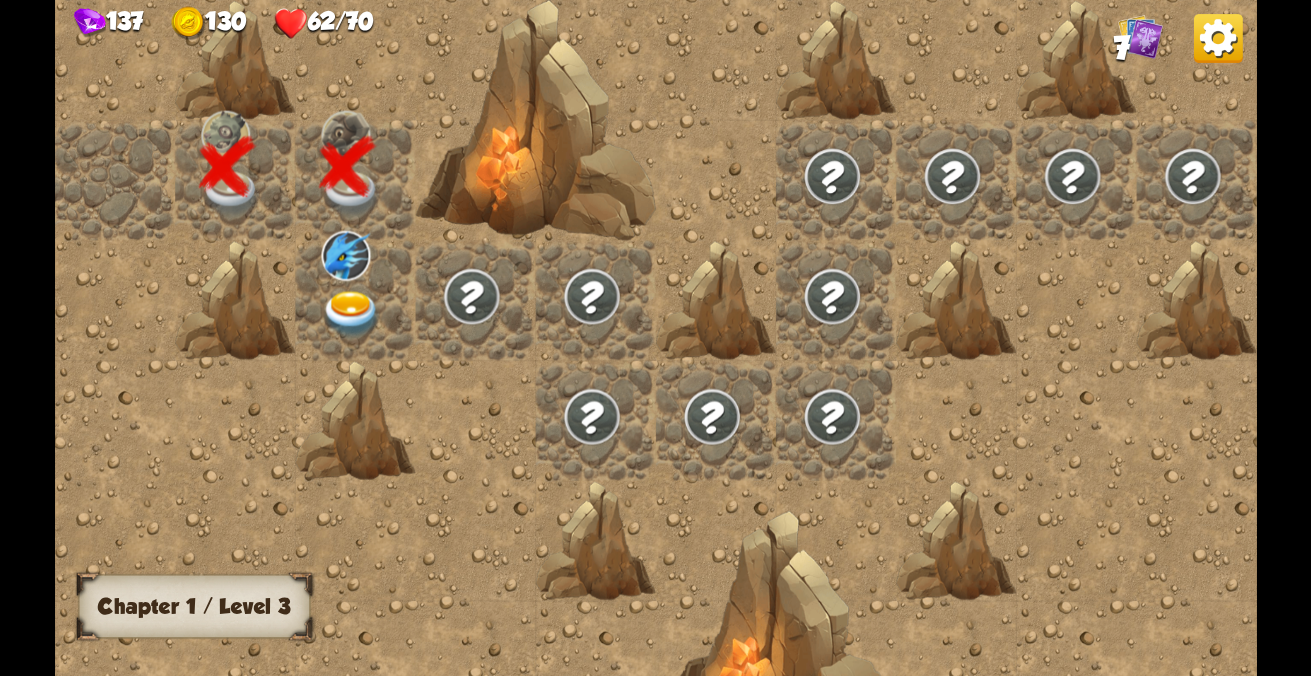 click at bounding box center [355, 300] 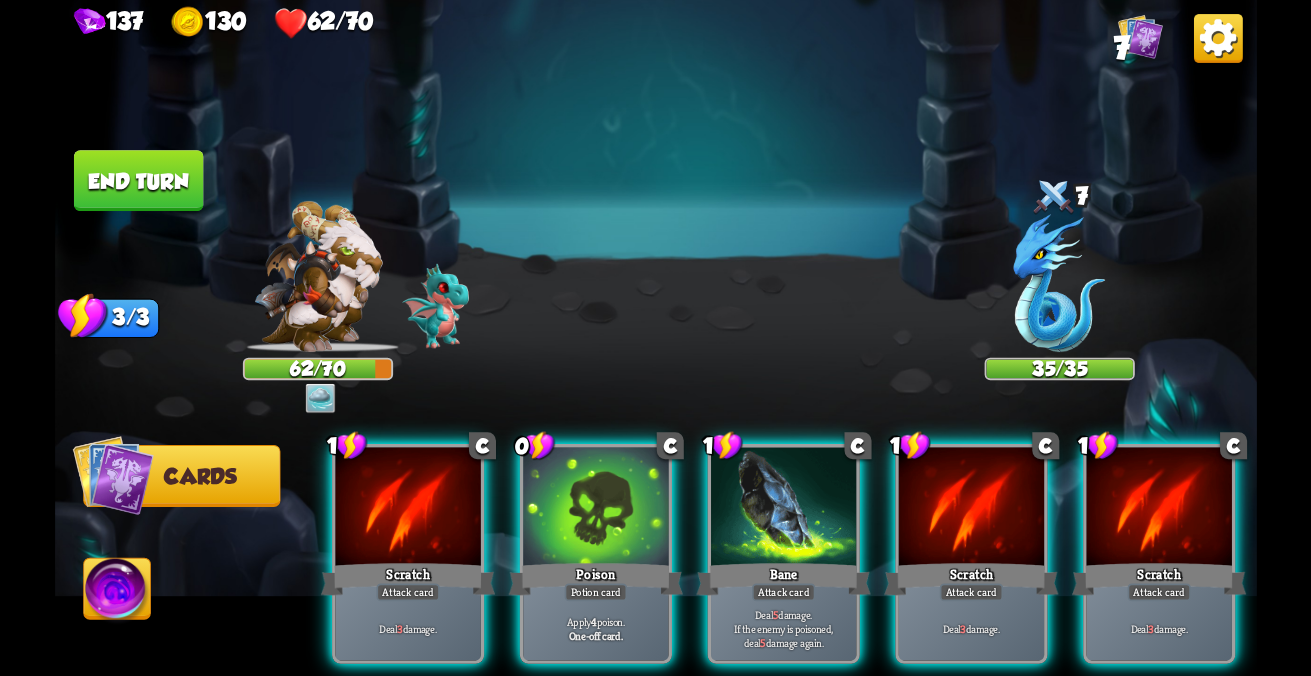 click on "Apply  4  poison.   One-off card." at bounding box center [407, 628] 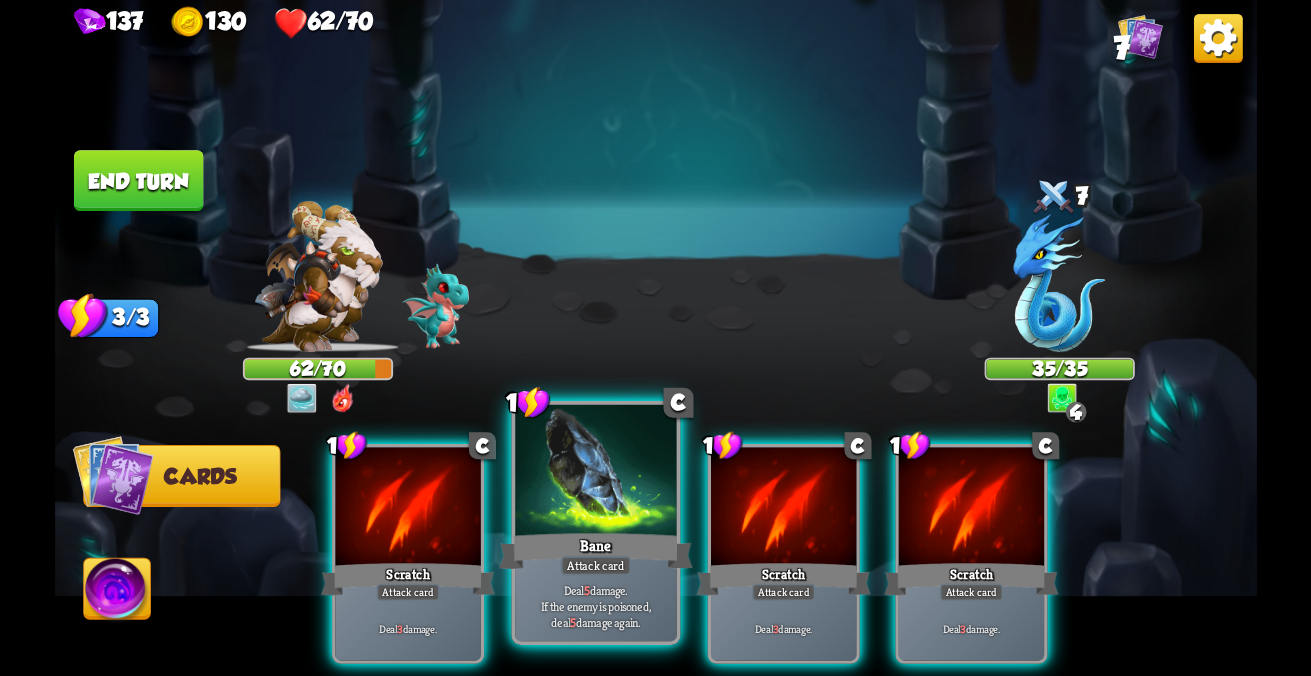 click on "5" at bounding box center [399, 629] 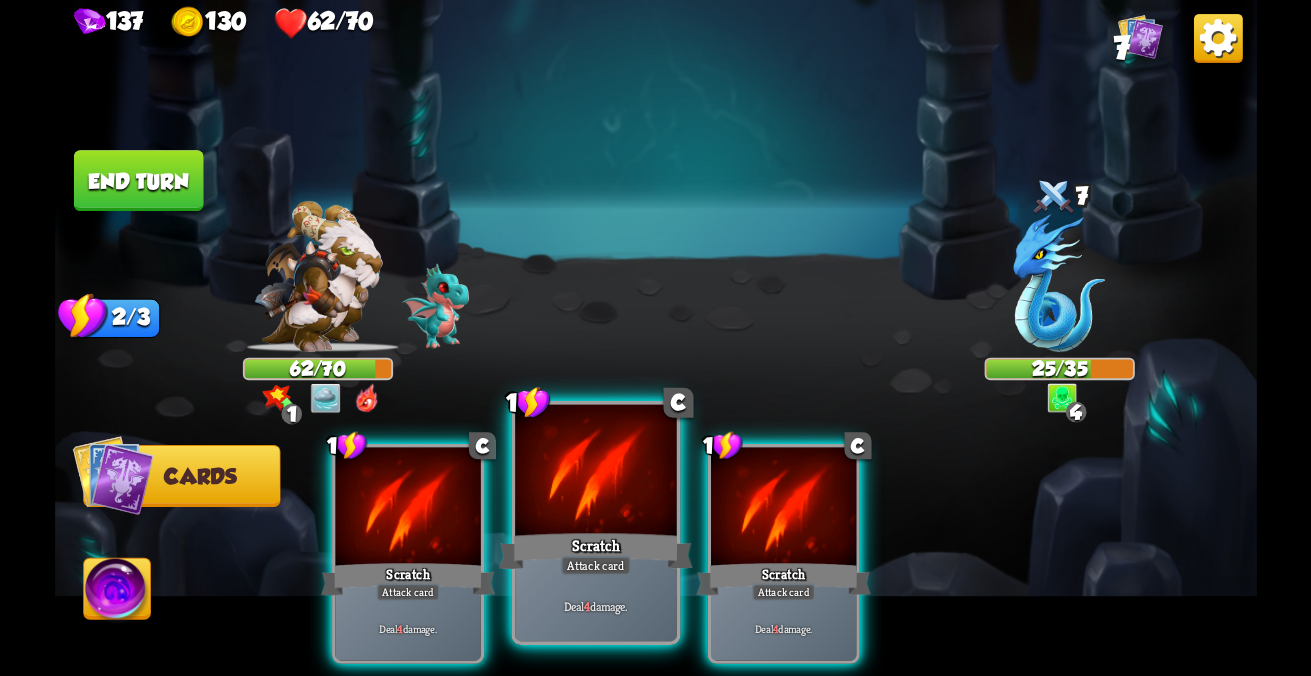 click on "Deal  4  damage." at bounding box center [407, 628] 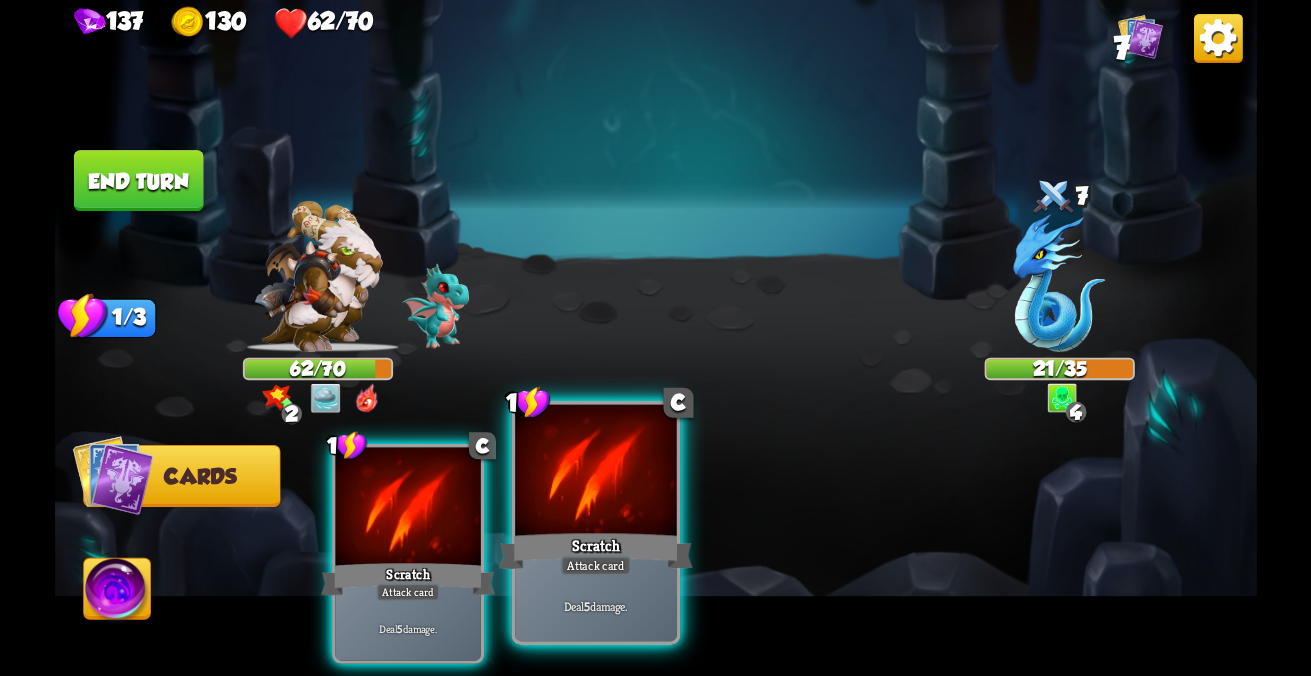 click on "Deal  5  damage." at bounding box center [407, 628] 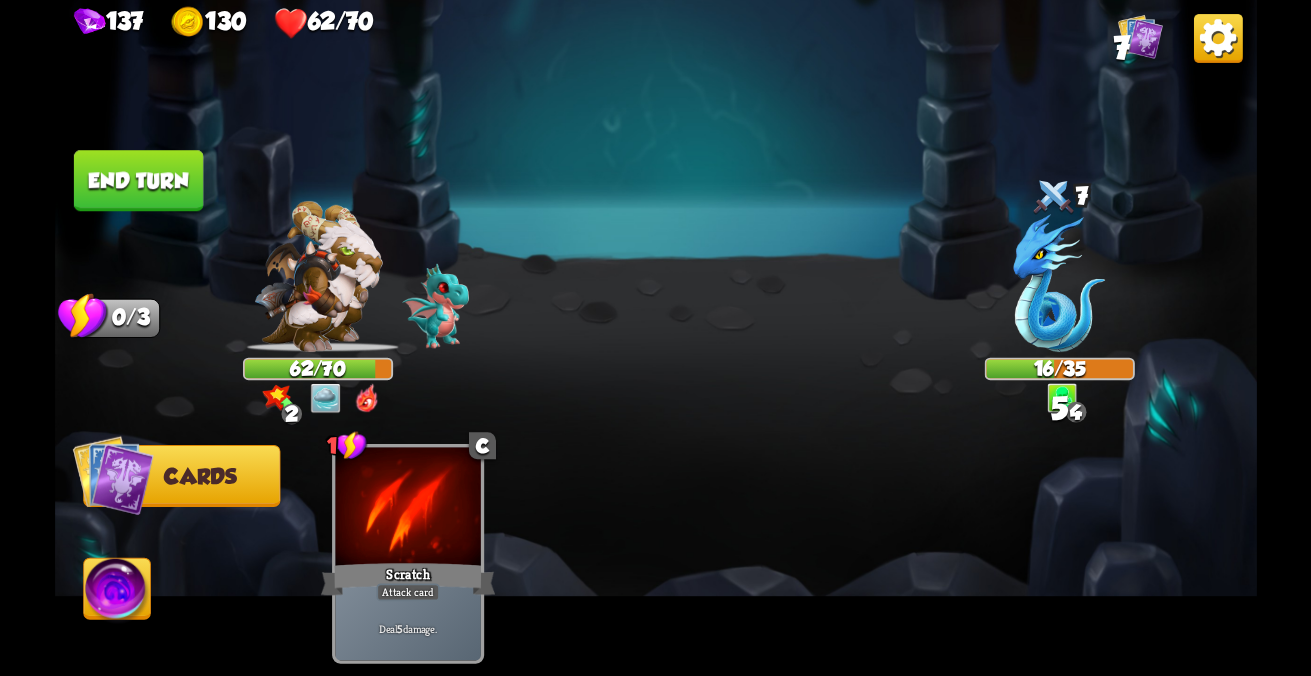 click on "End turn" at bounding box center [138, 180] 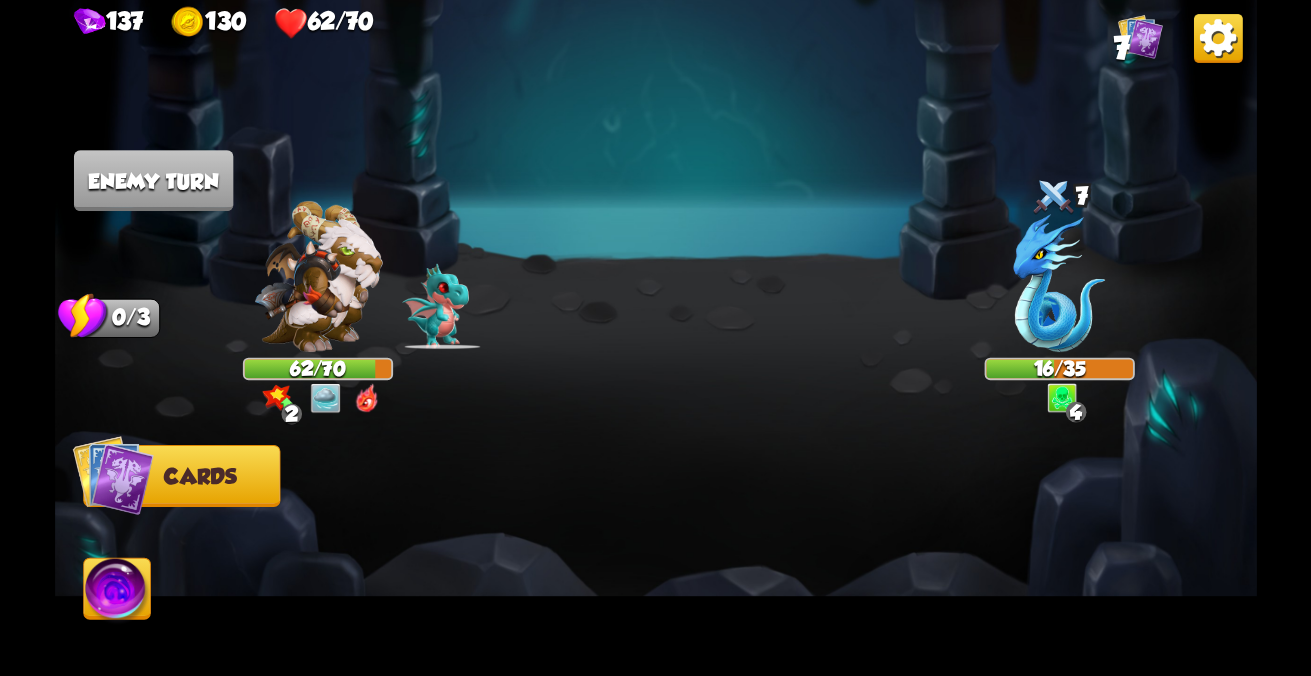 click at bounding box center (112, 475) 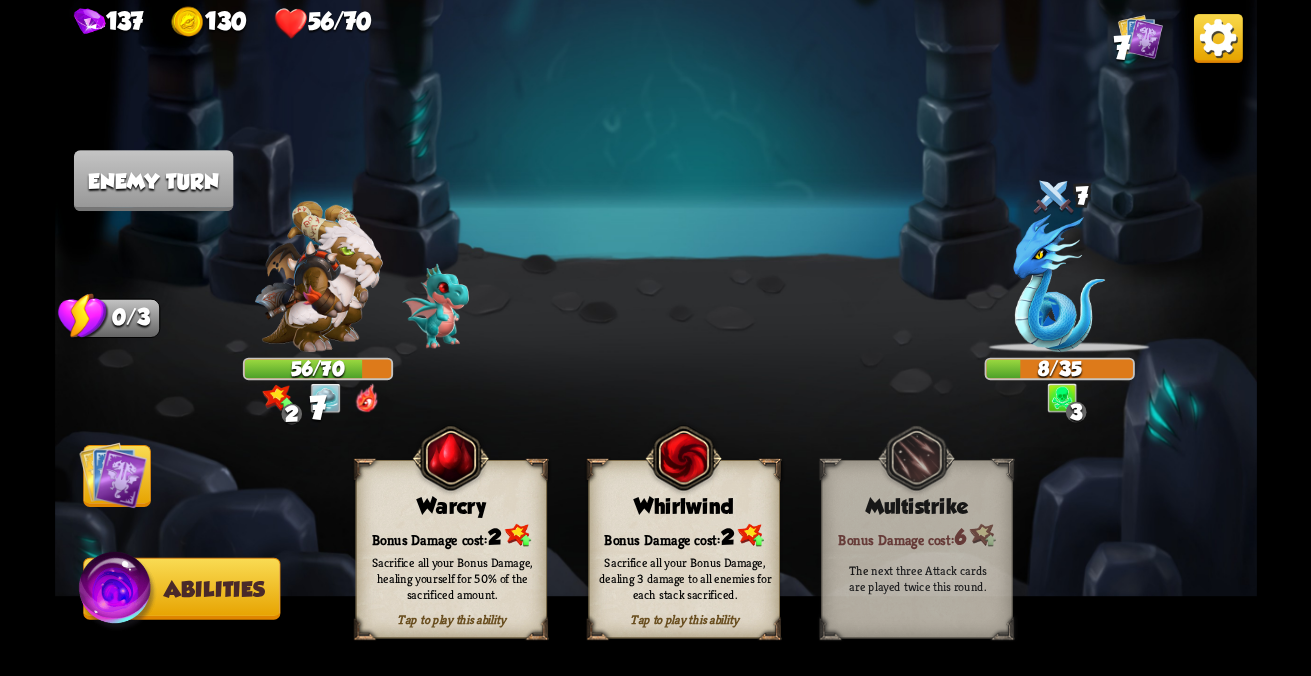 click at bounding box center (113, 475) 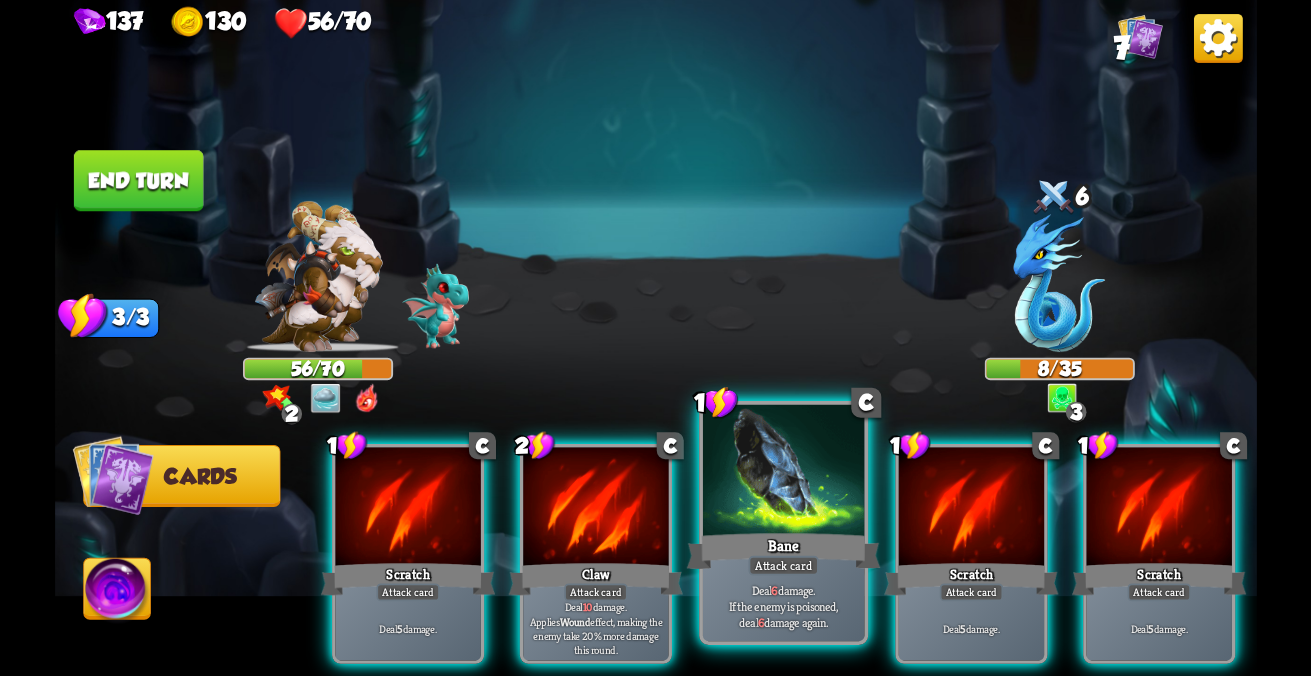 click on "6" at bounding box center [587, 607] 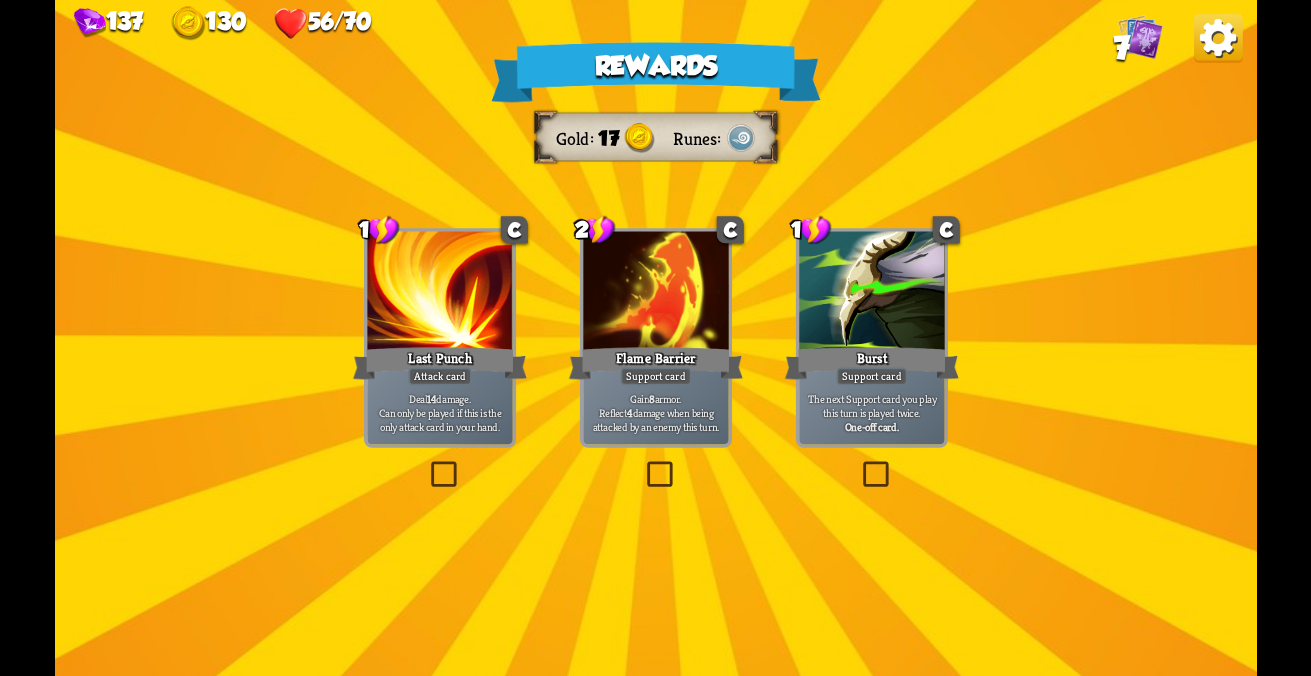 click on "2
C   Flame Barrier     Support card   Gain  8  armor.  Reflect  4  damage when being attacked by an enemy this turn." at bounding box center [440, 338] 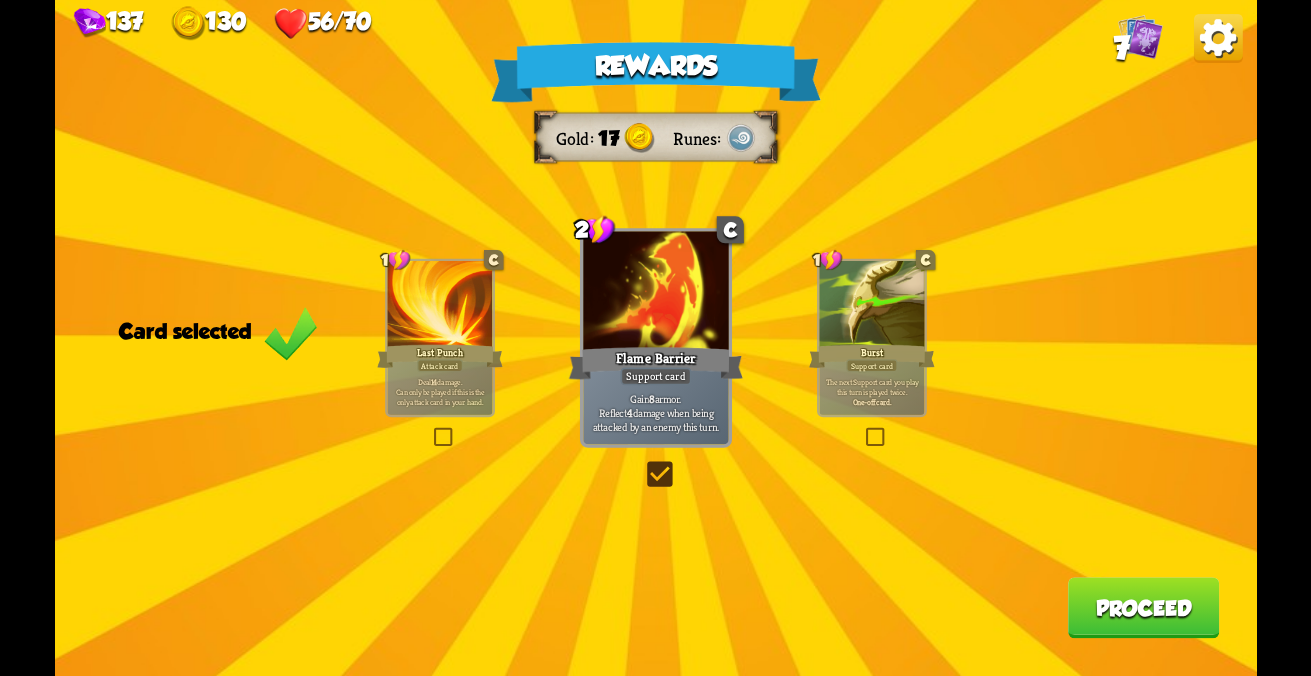 click on "Proceed" at bounding box center [1143, 607] 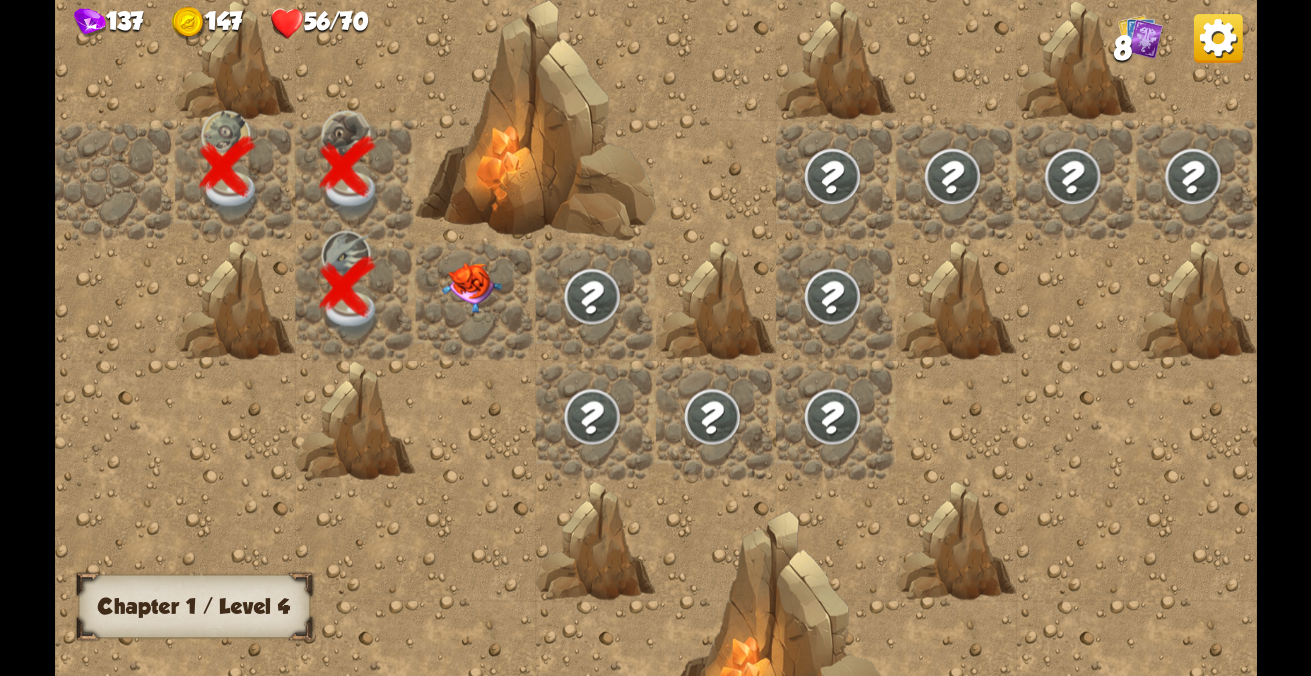 click at bounding box center (475, 300) 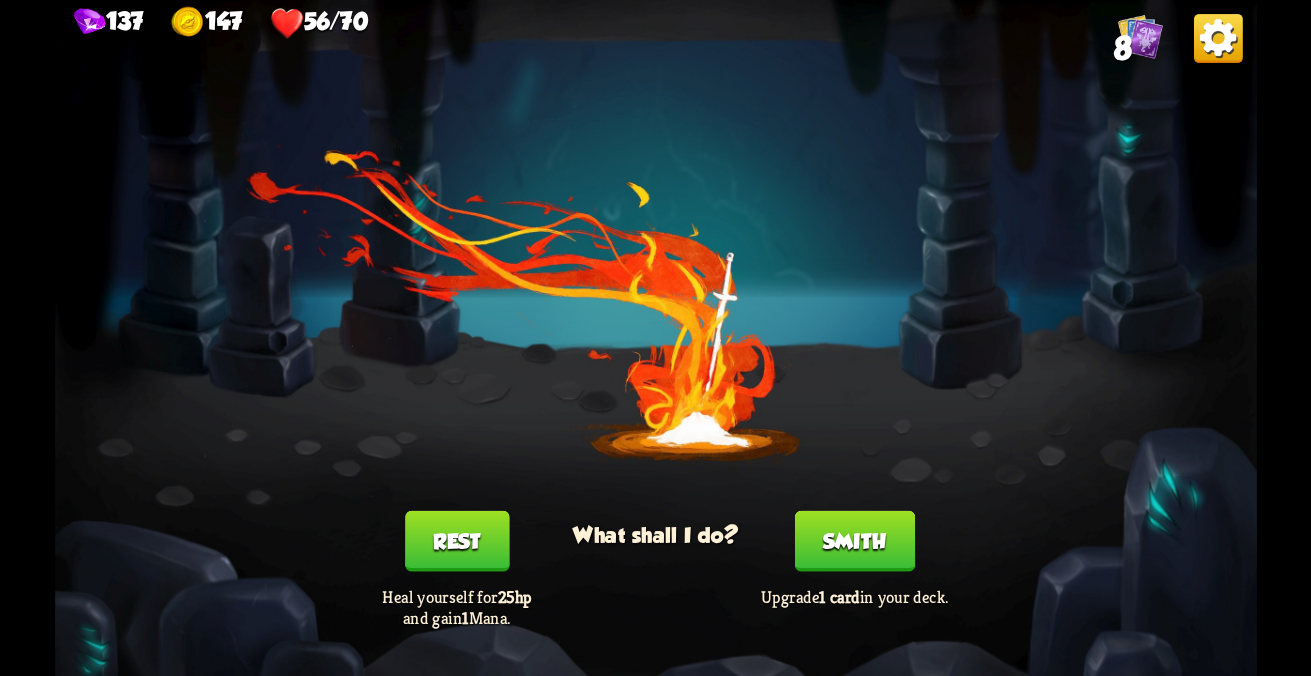click on "Rest" at bounding box center [456, 541] 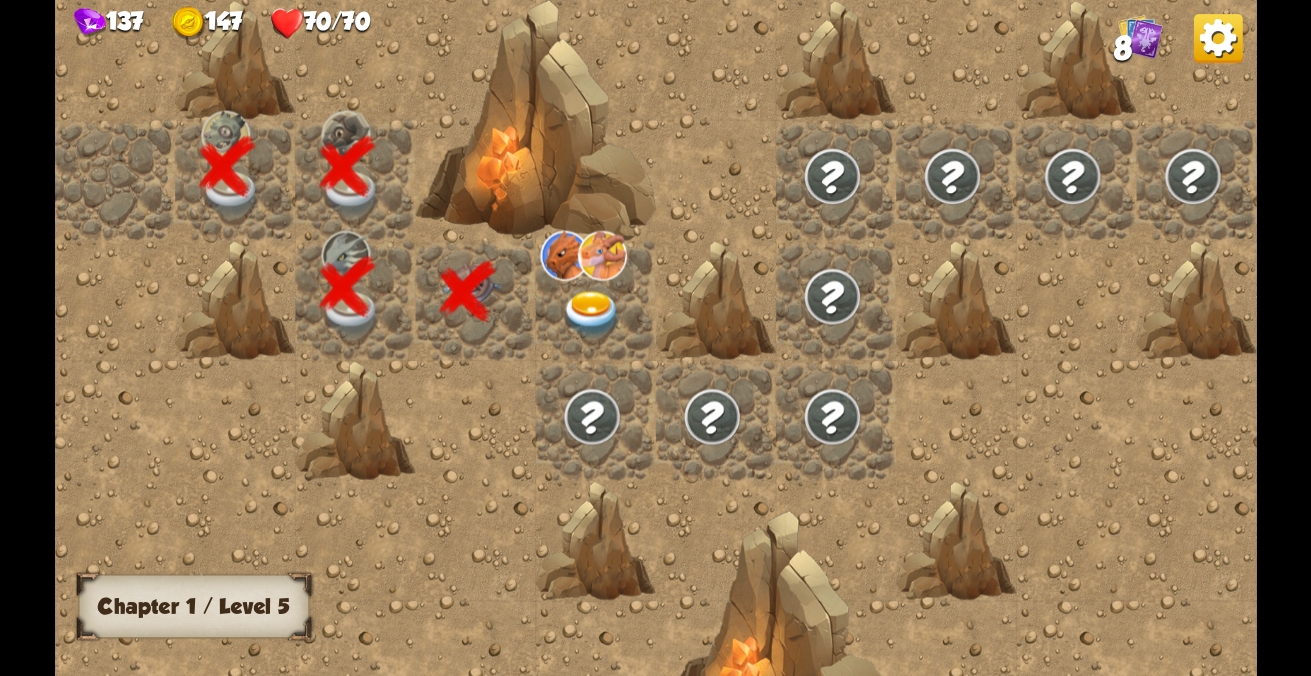 click at bounding box center [592, 314] 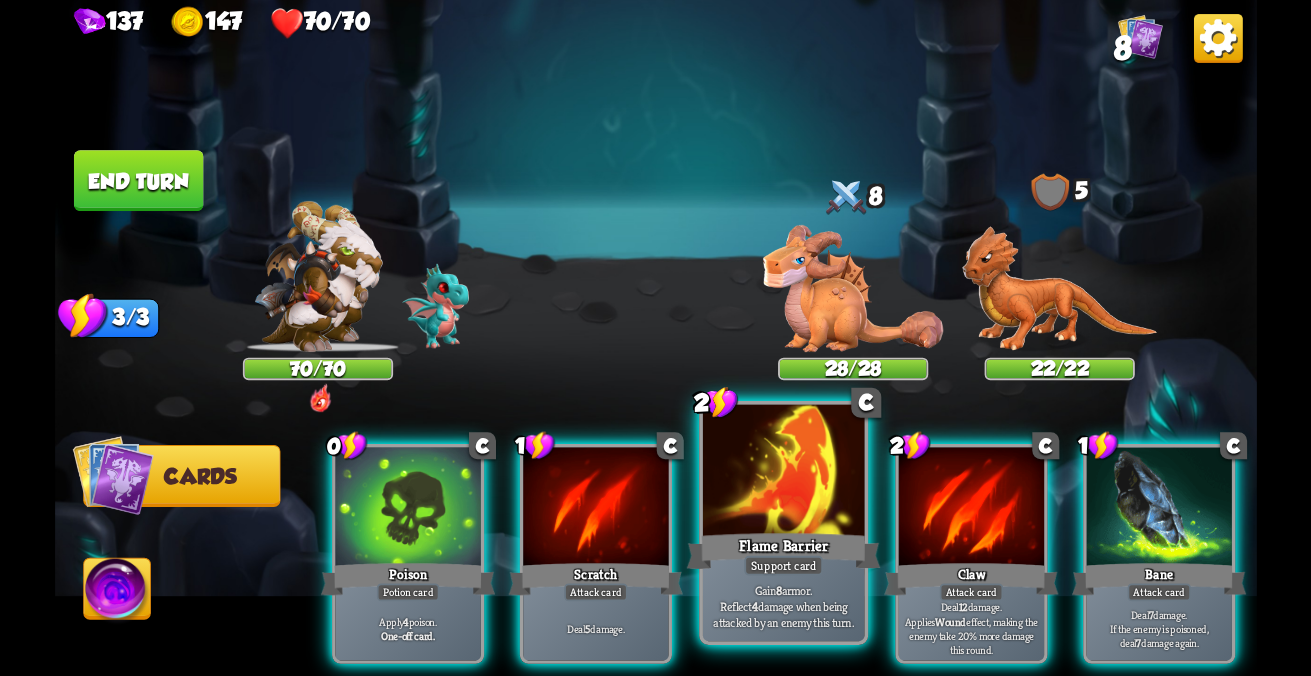 click on "Flame Barrier" at bounding box center (407, 579) 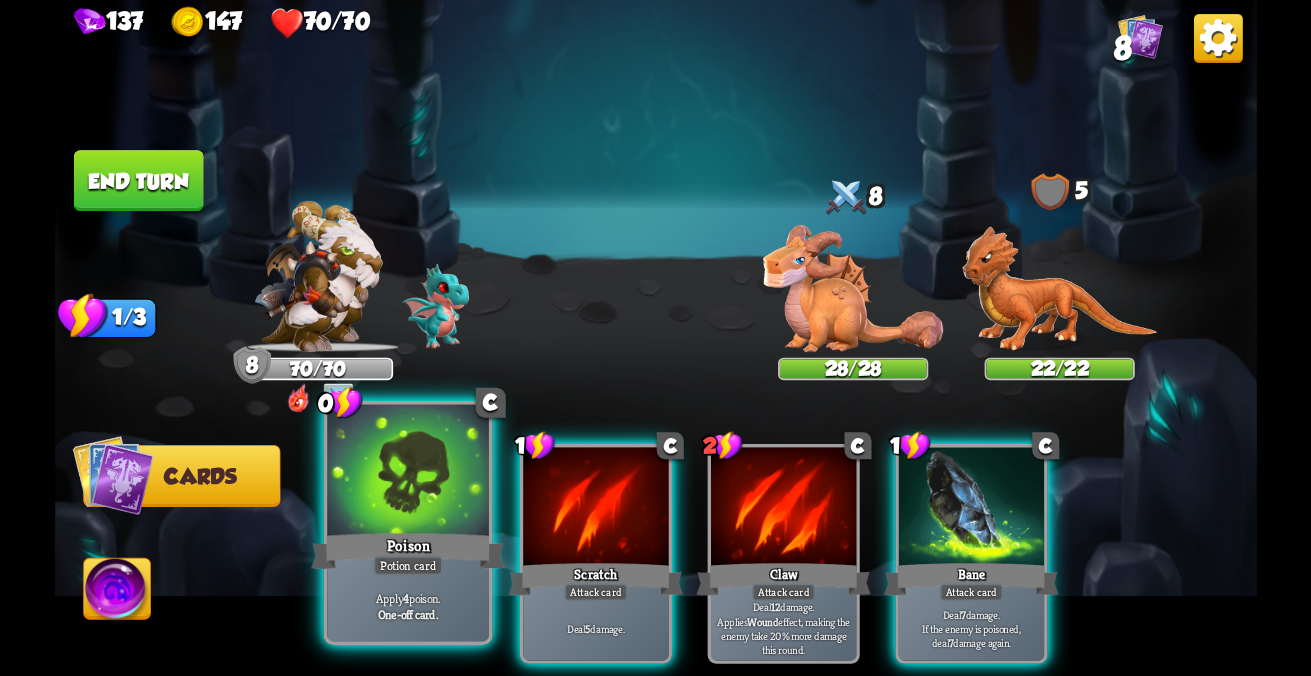 click on "One-off card." at bounding box center [408, 614] 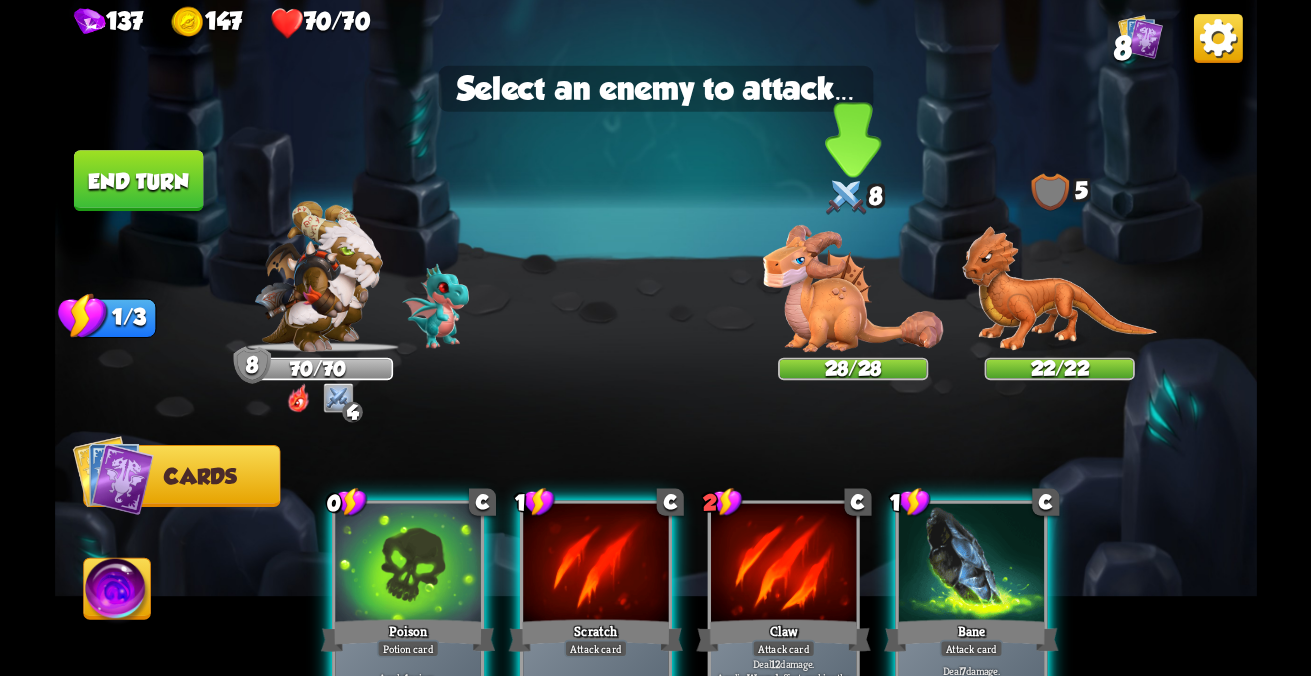 click at bounding box center [1059, 289] 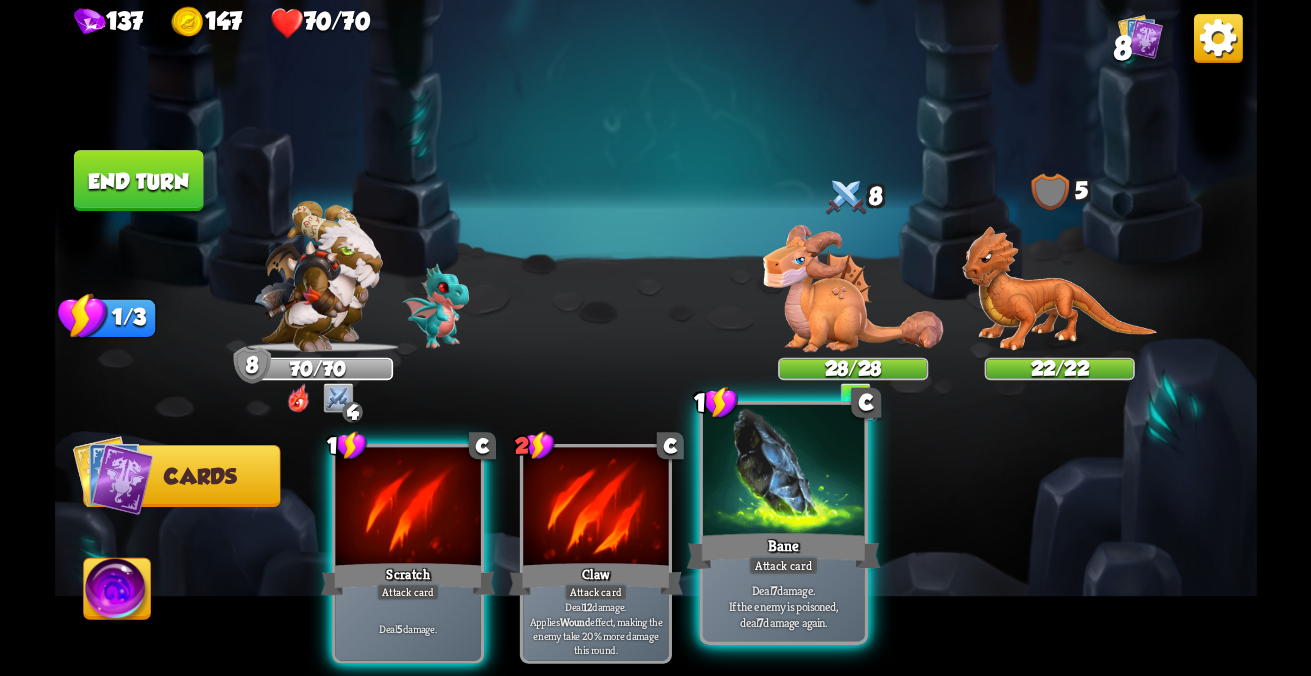 click at bounding box center [407, 508] 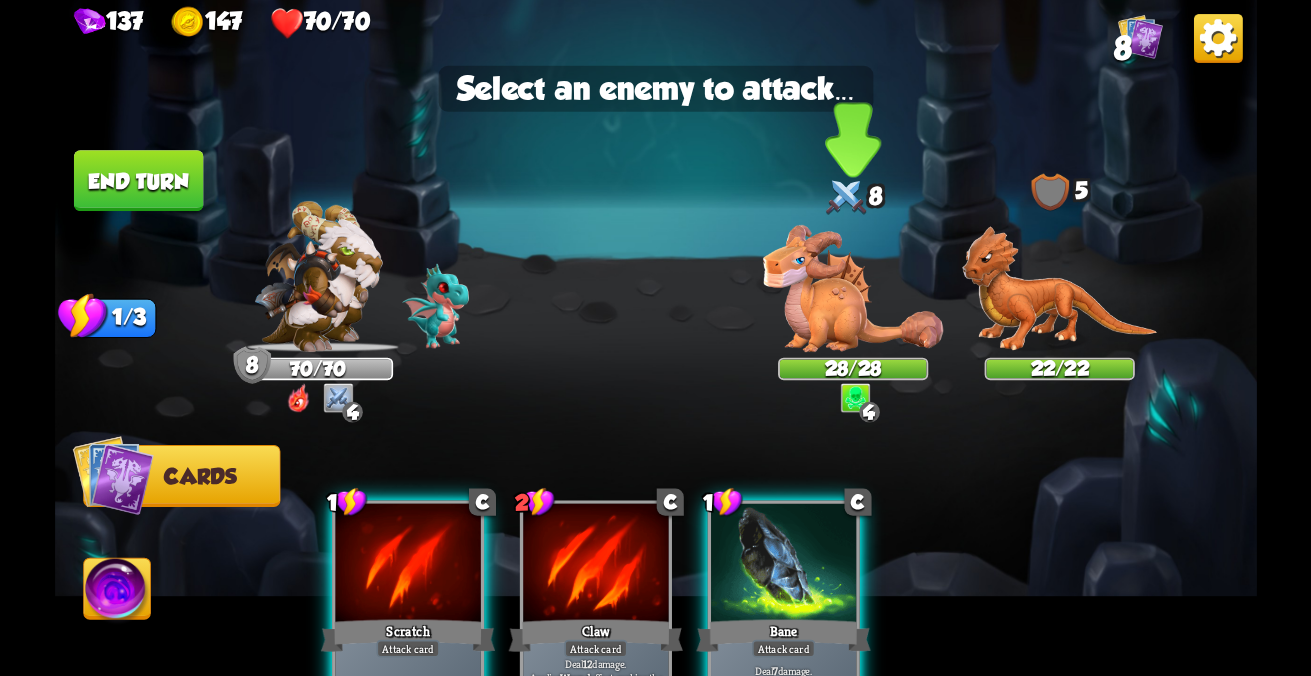 click at bounding box center (1059, 289) 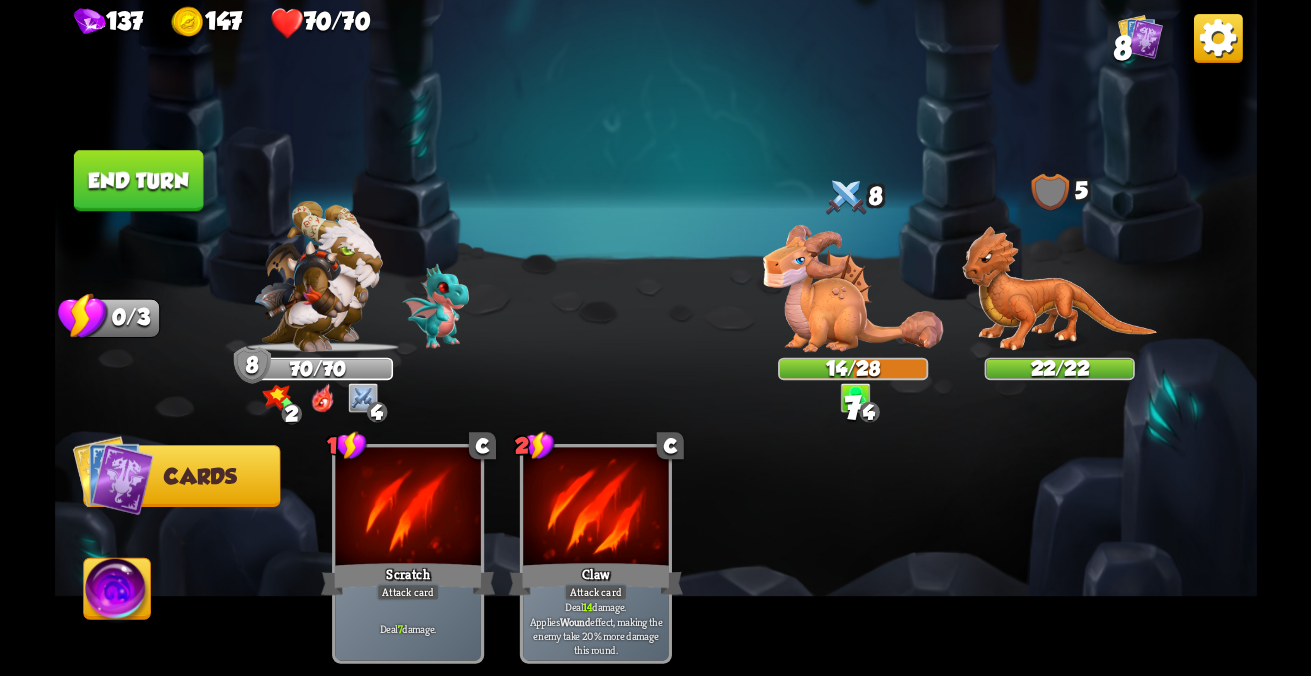 click on "End turn" at bounding box center (138, 180) 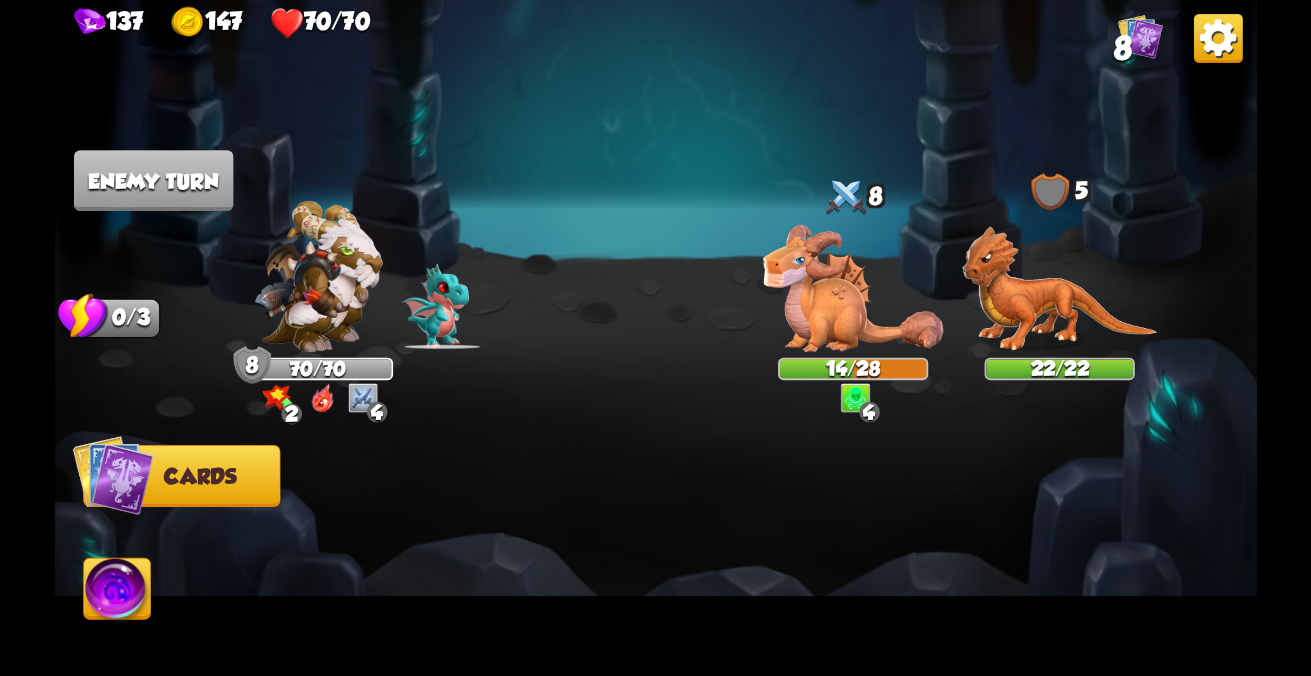 click at bounding box center [112, 475] 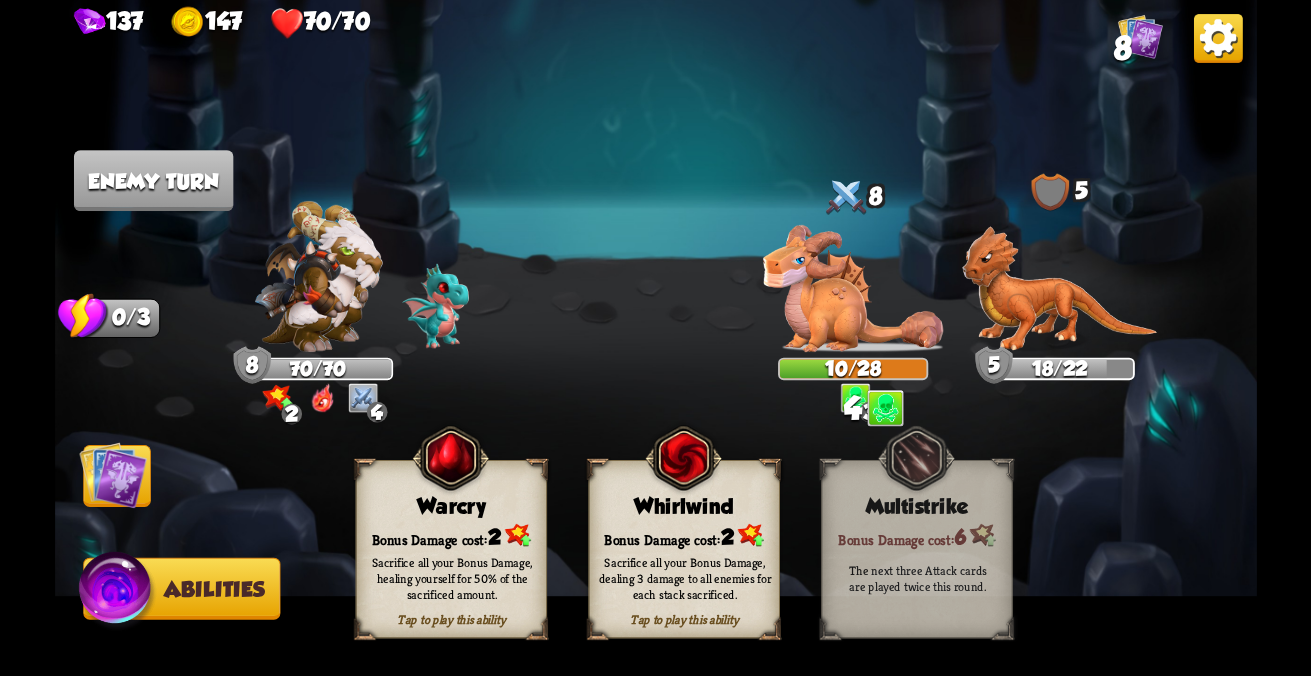 click at bounding box center [113, 475] 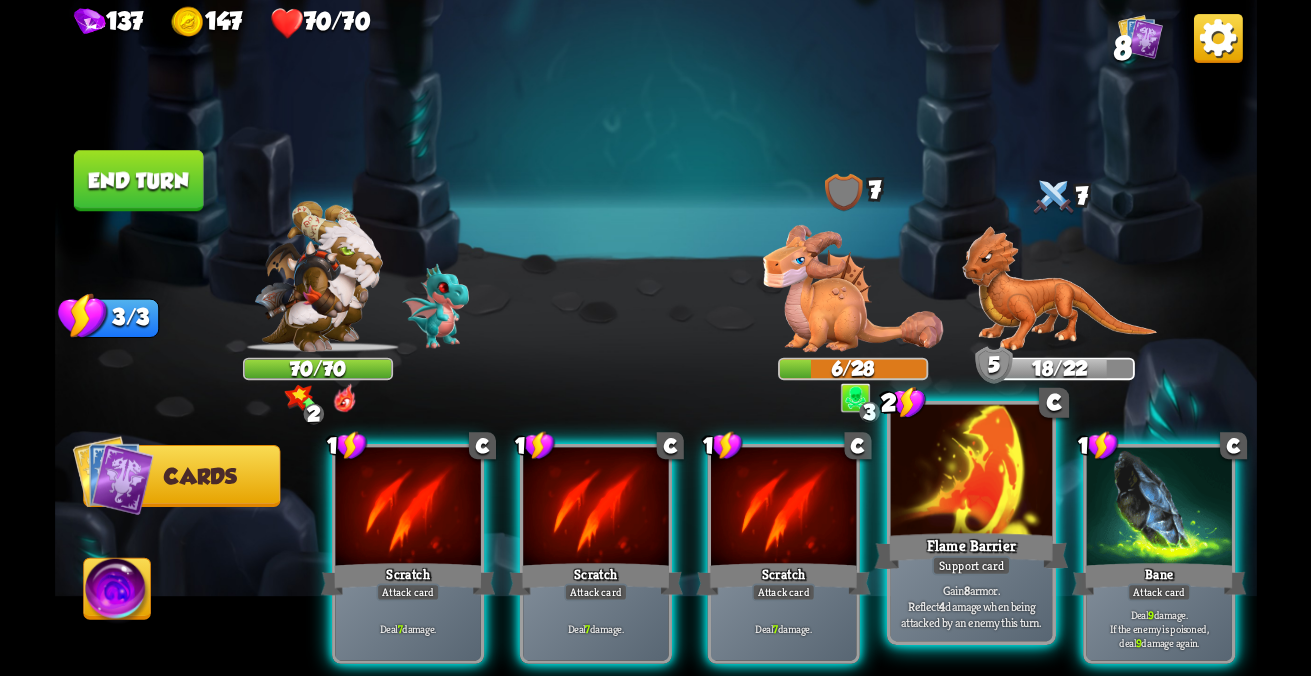 click on "Flame Barrier" at bounding box center [407, 579] 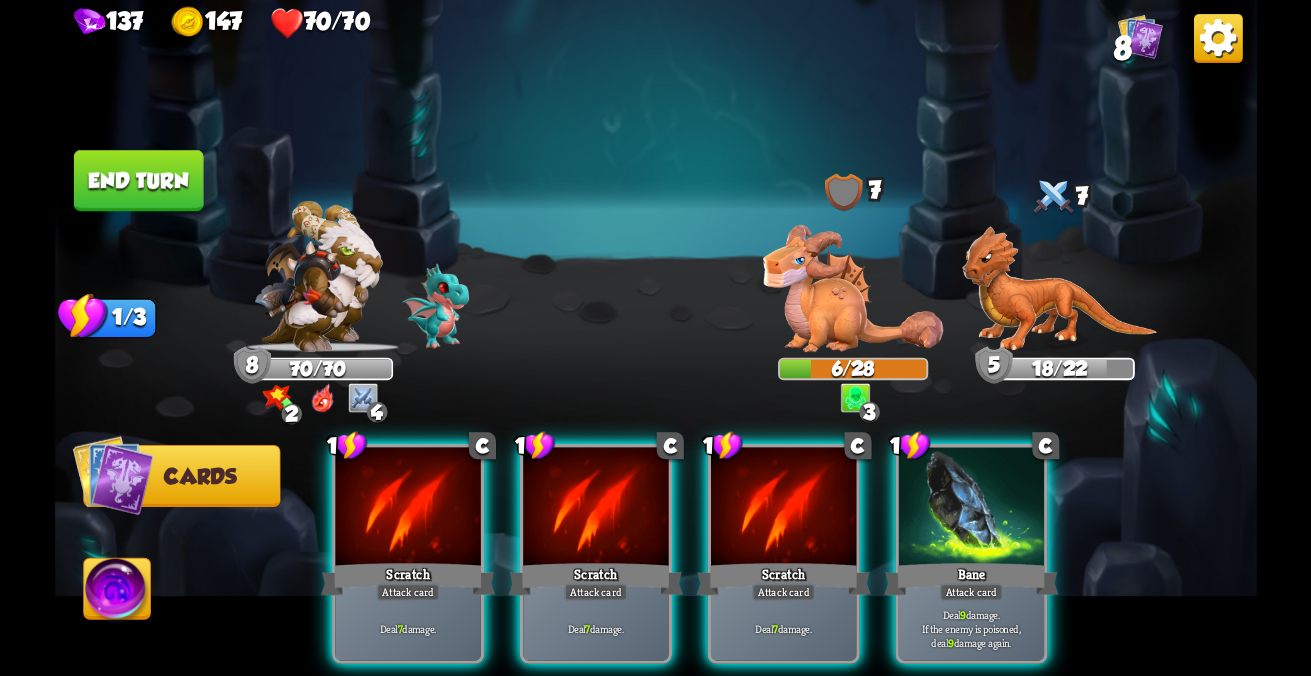 click on "Bane" at bounding box center [407, 579] 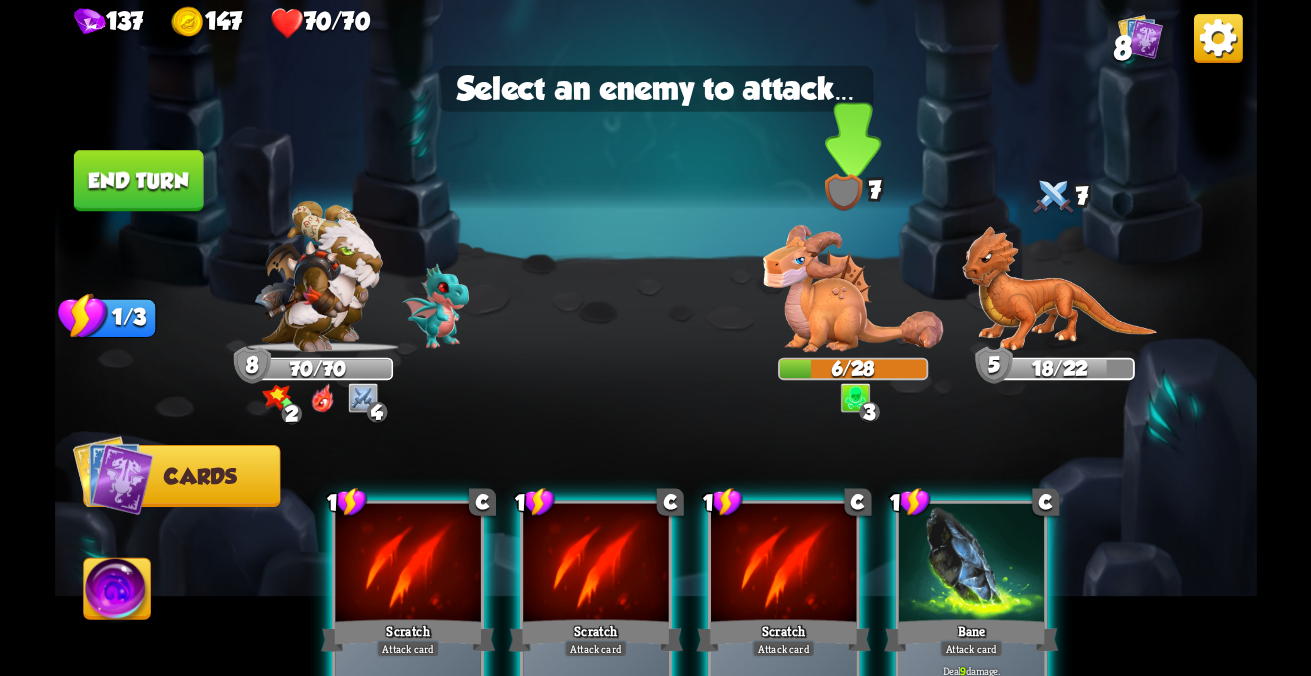 click at bounding box center (1059, 289) 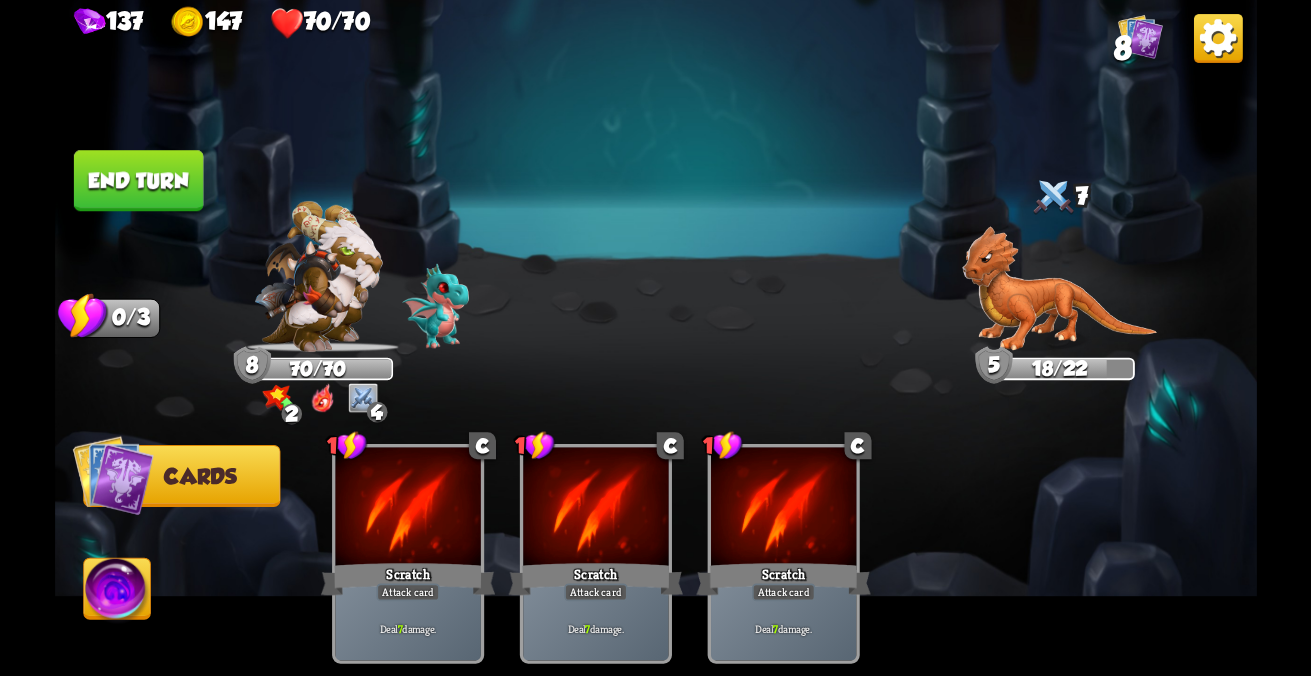 click on "End turn" at bounding box center (138, 180) 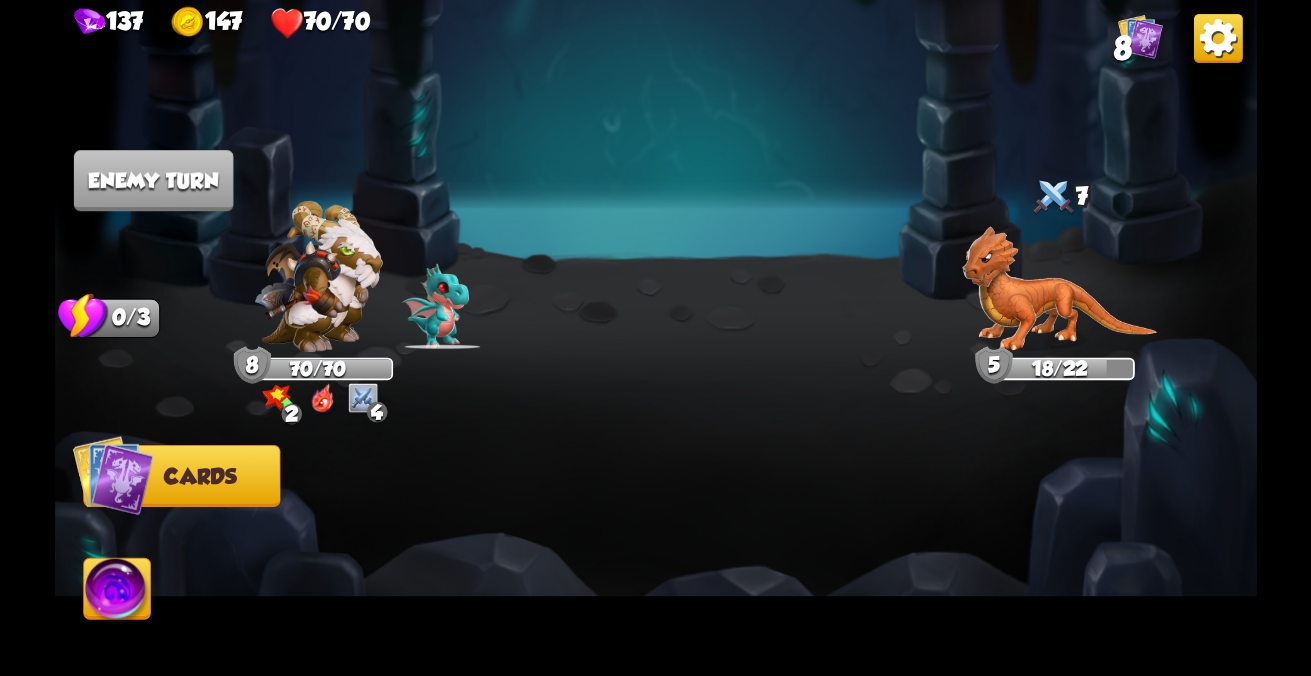 click at bounding box center [112, 475] 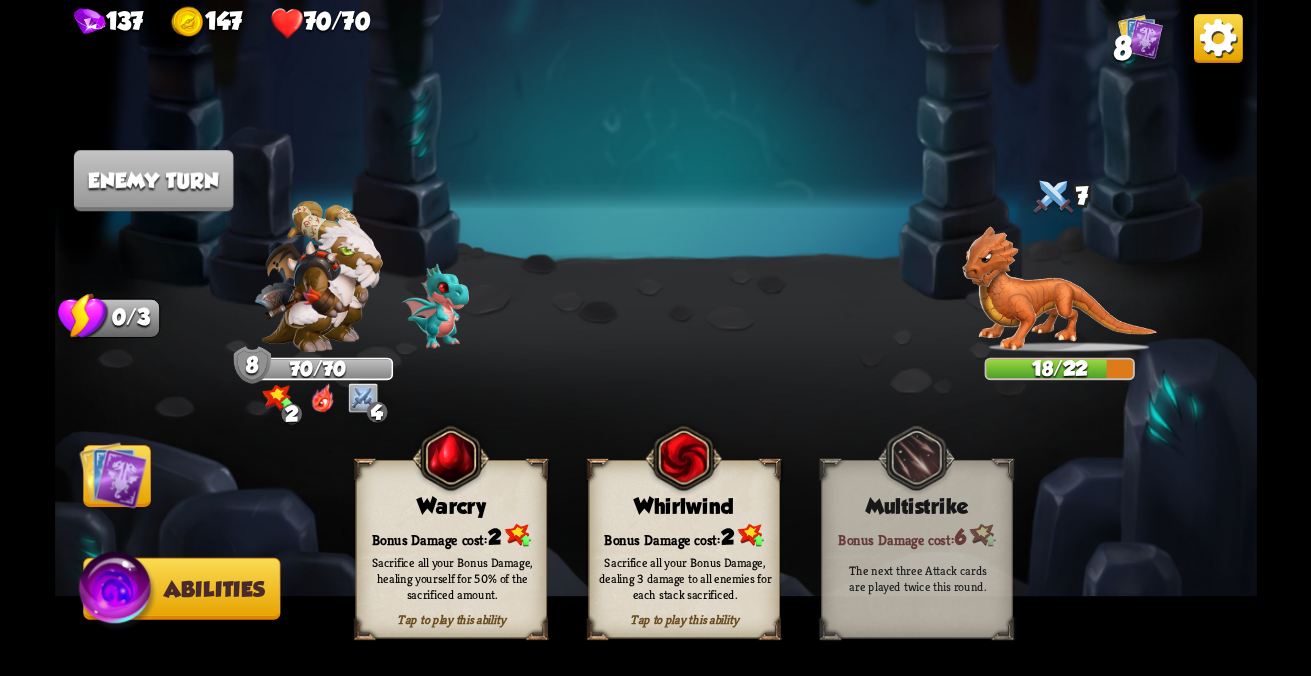 click at bounding box center (113, 475) 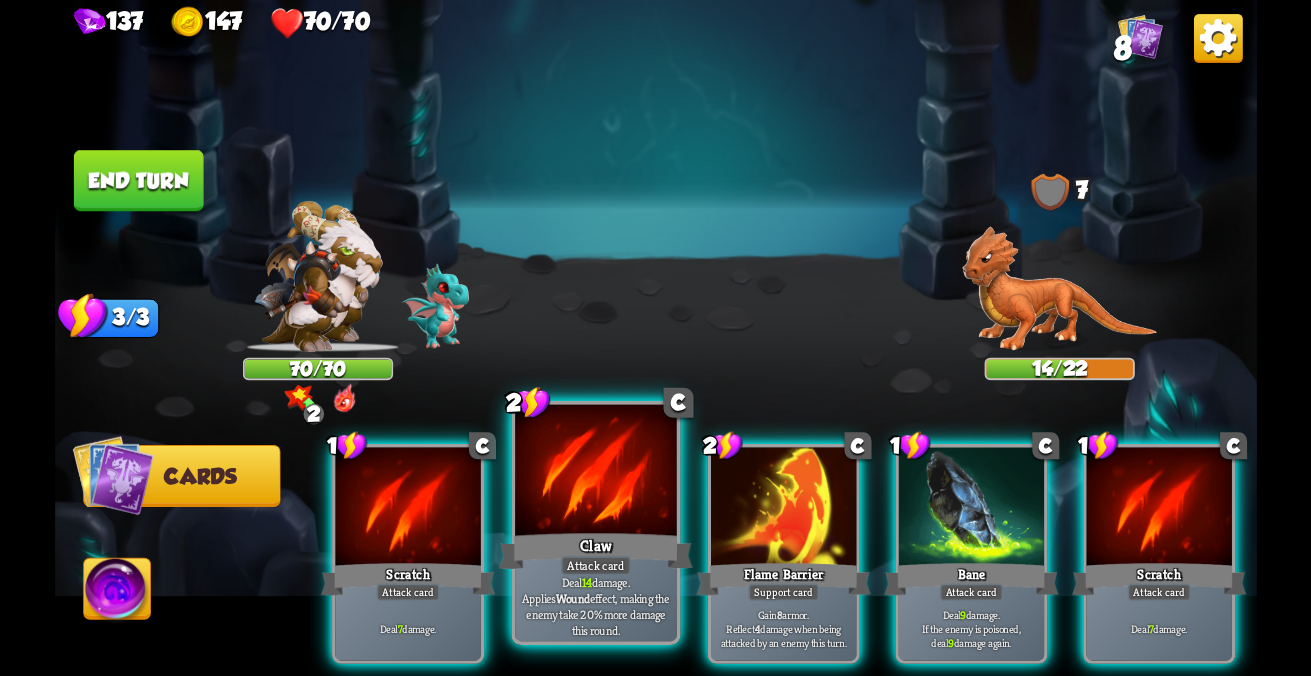 click on "Deal  14  damage. Applies  Wound  effect, making the enemy take 20% more damage this round." at bounding box center (407, 628) 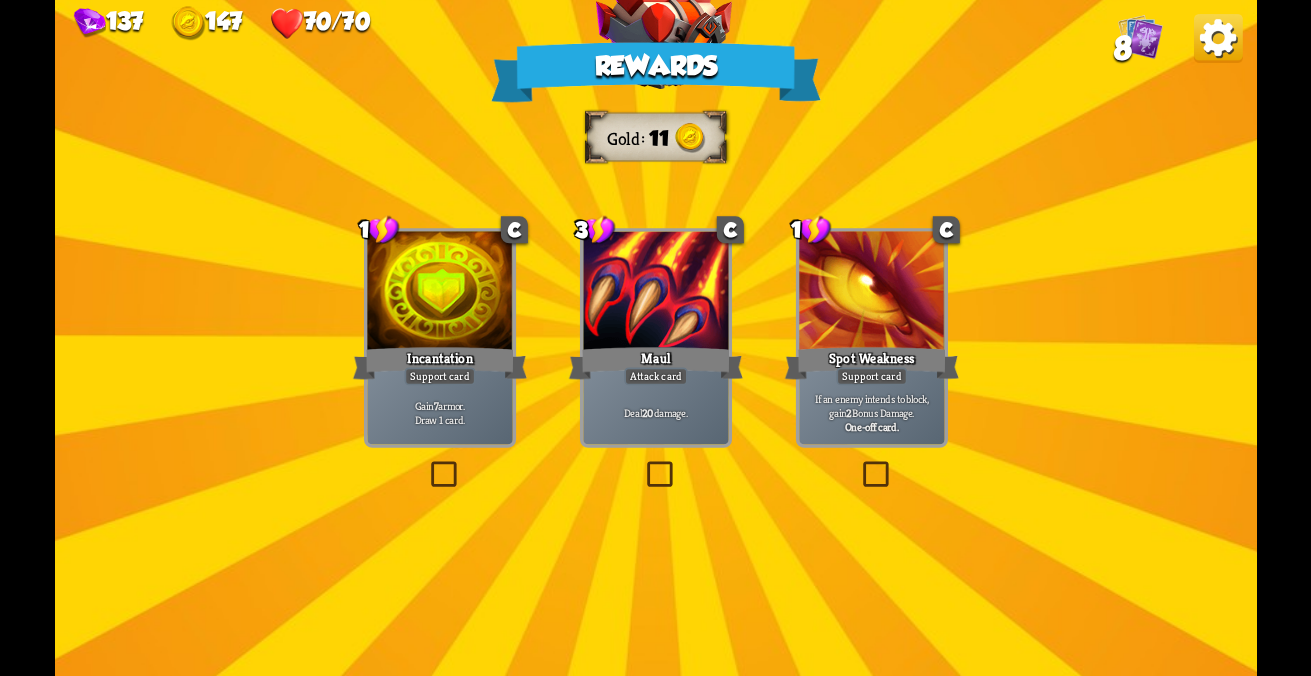 click on "Deal  20  damage." at bounding box center [439, 412] 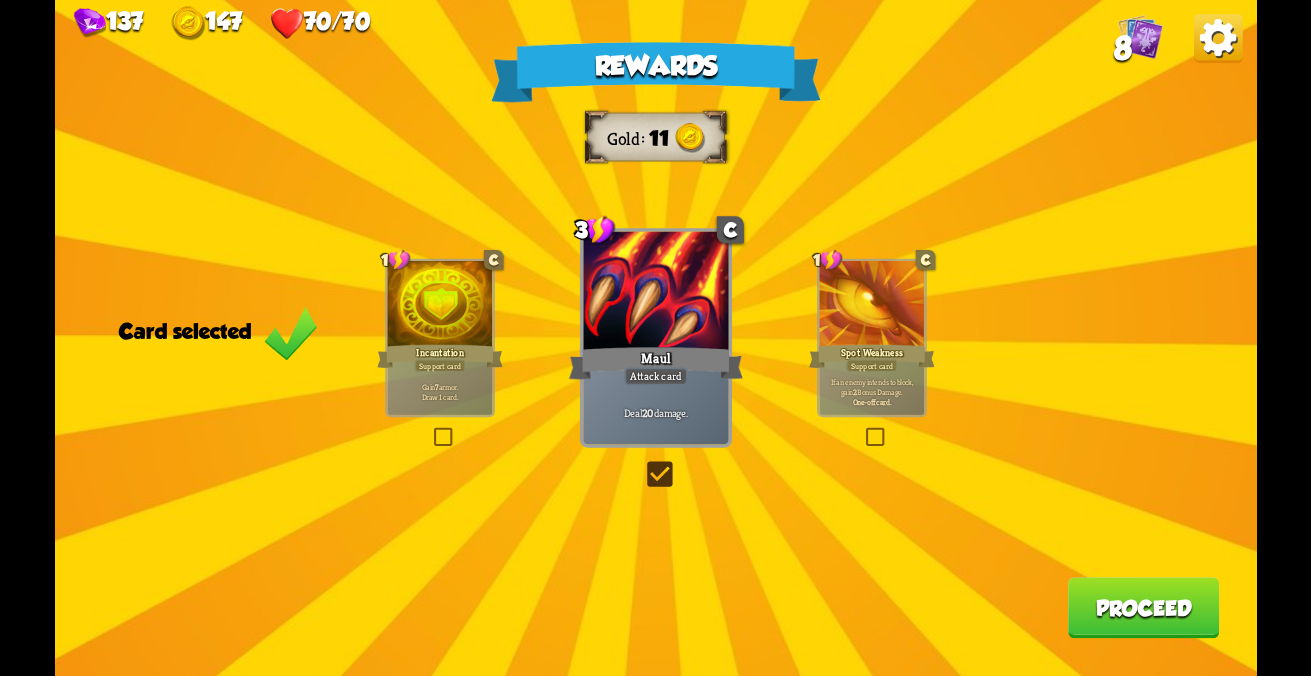 click on "1
C   Incantation     Support card   Gain  7  armor. Draw 1 card." at bounding box center [440, 338] 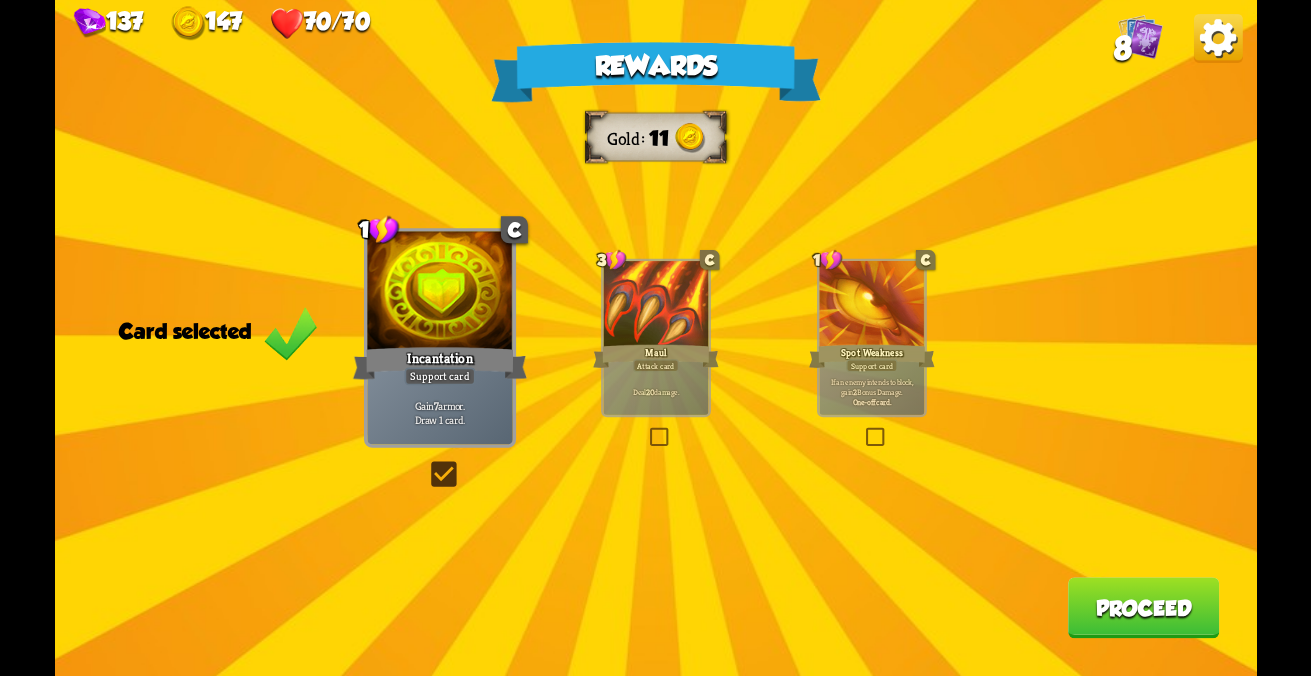 click on "Proceed" at bounding box center (1143, 607) 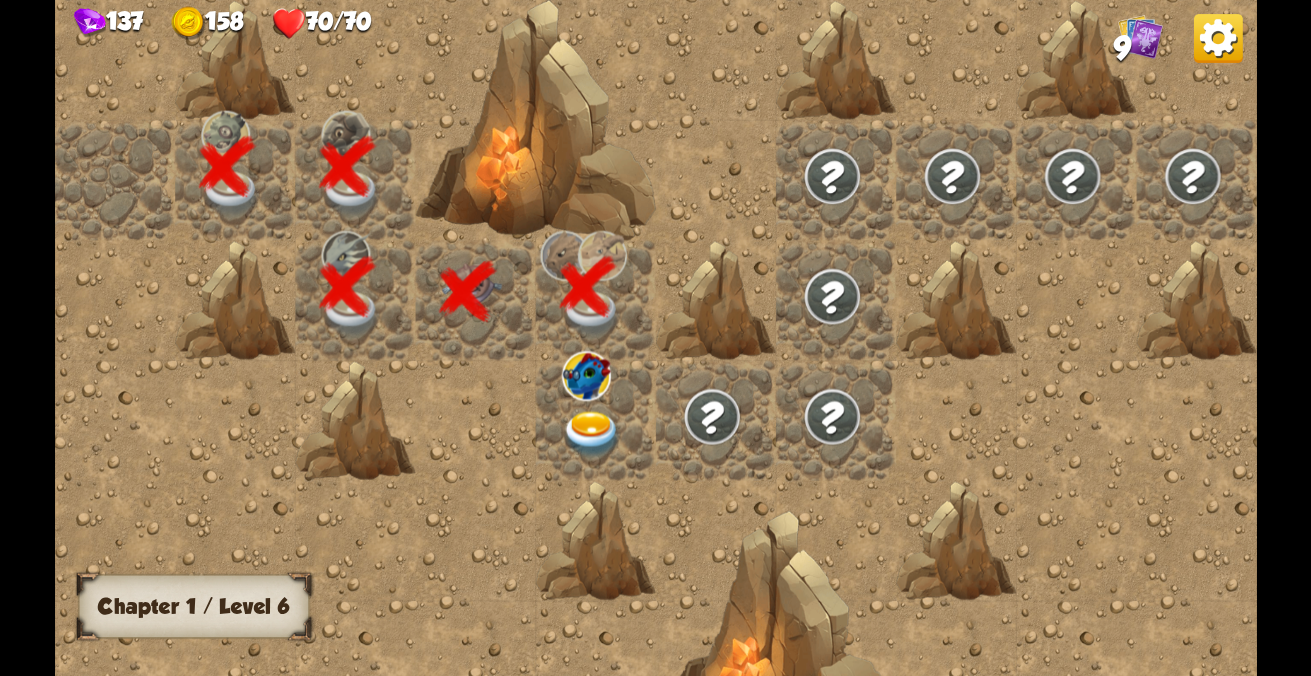 click at bounding box center (592, 434) 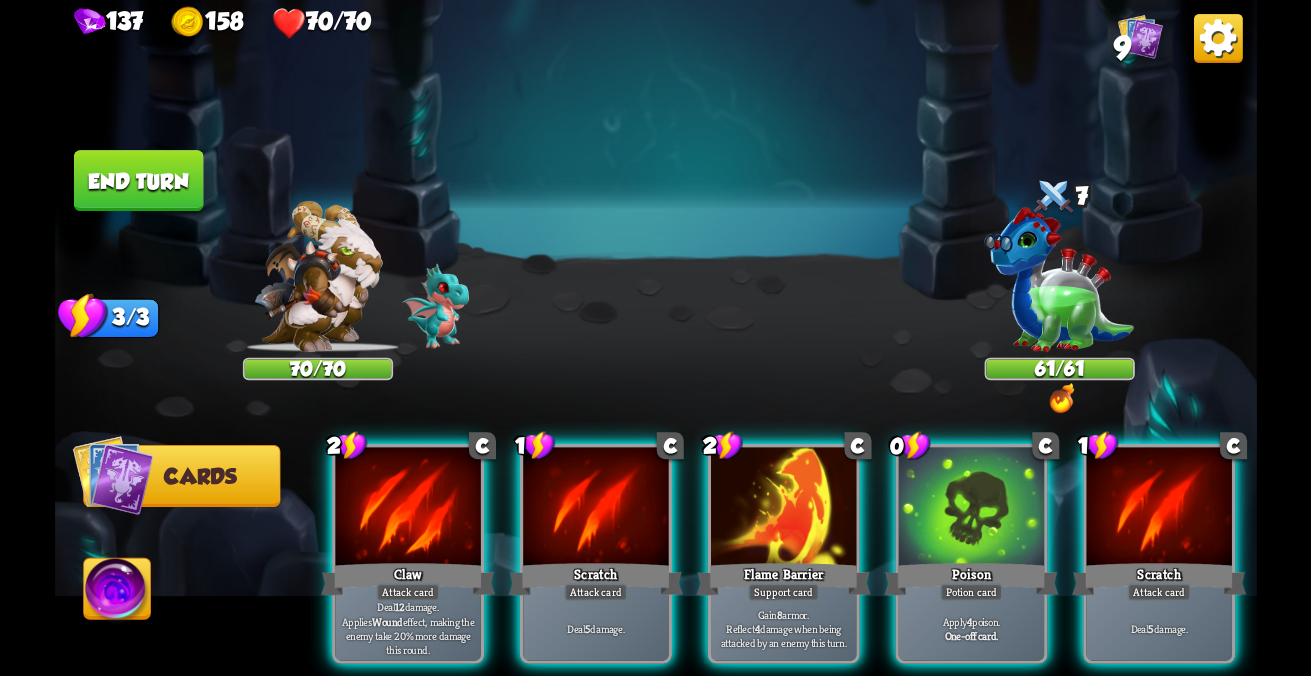 click on "Support card" at bounding box center [407, 593] 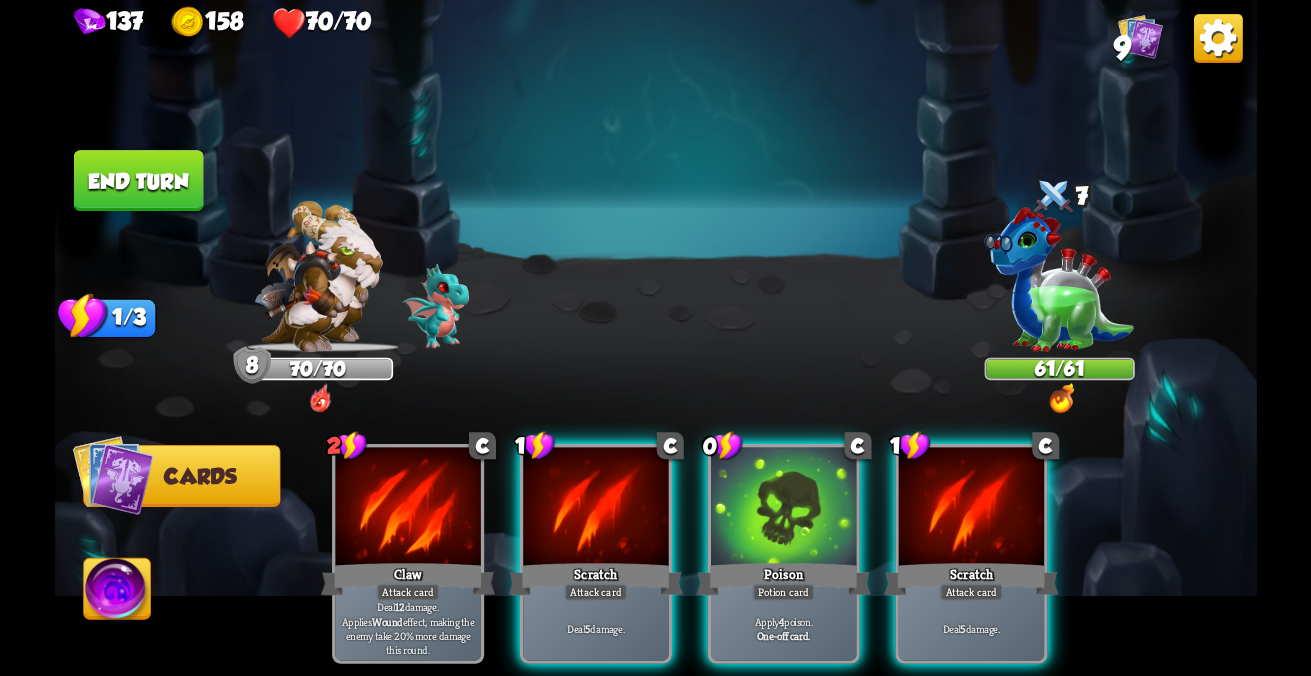 click on "Poison" at bounding box center (407, 579) 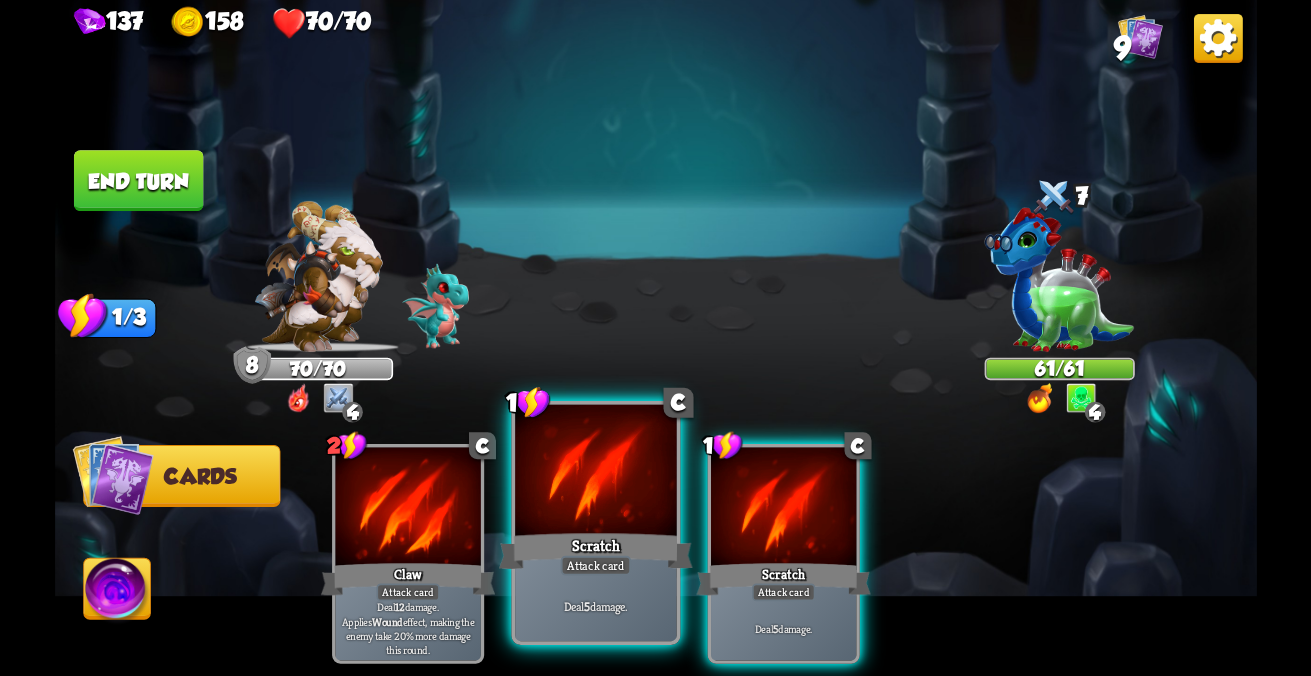 click on "Deal  5  damage." at bounding box center [407, 628] 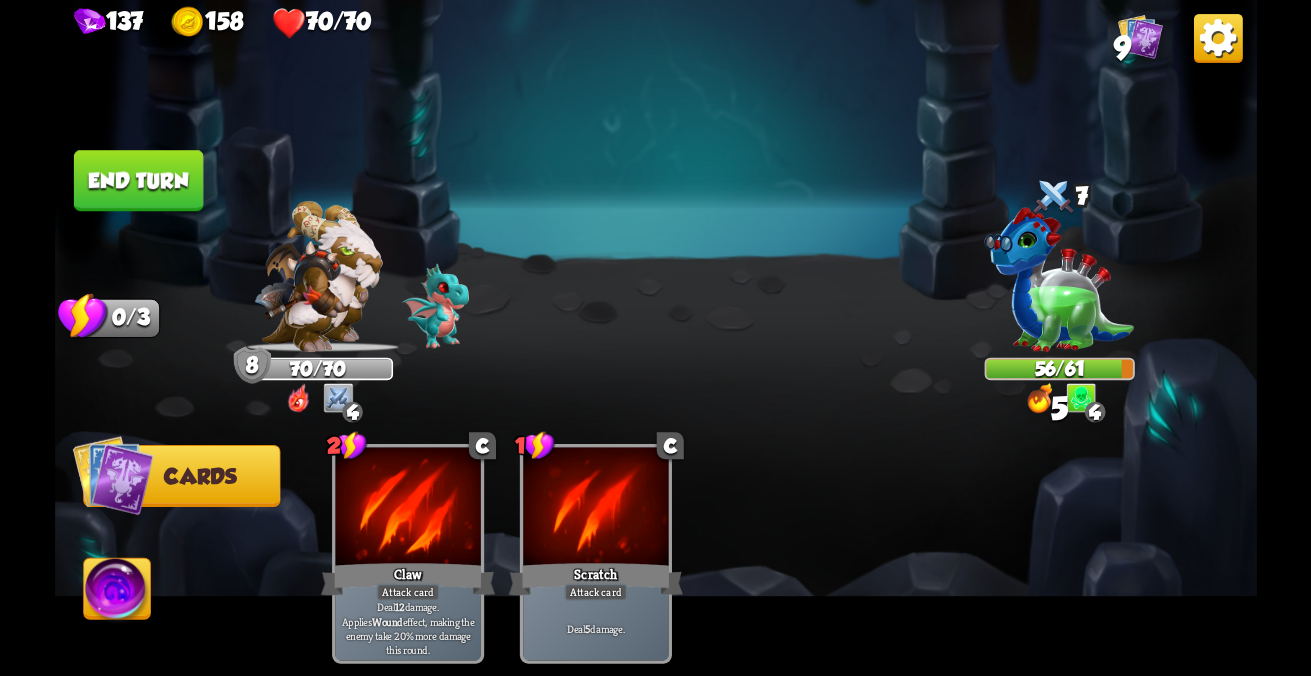 click on "End turn" at bounding box center (138, 180) 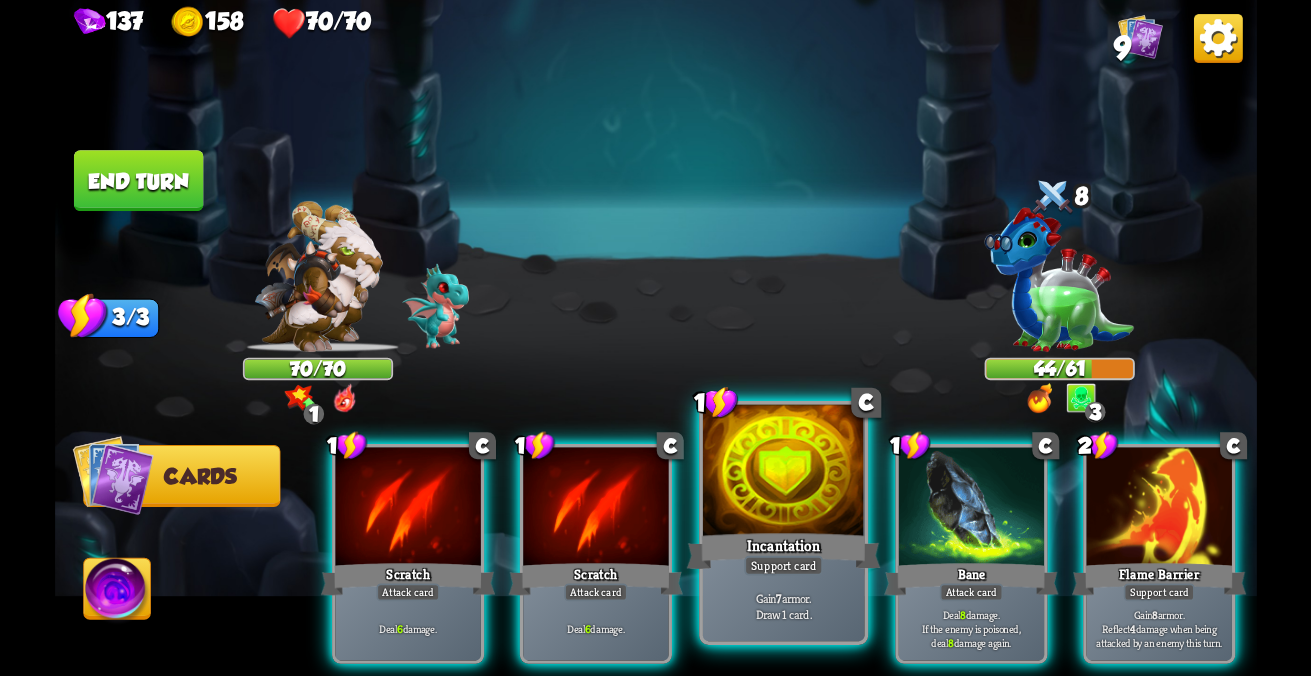 click on "Gain  7  armor. Draw 1 card." at bounding box center [407, 628] 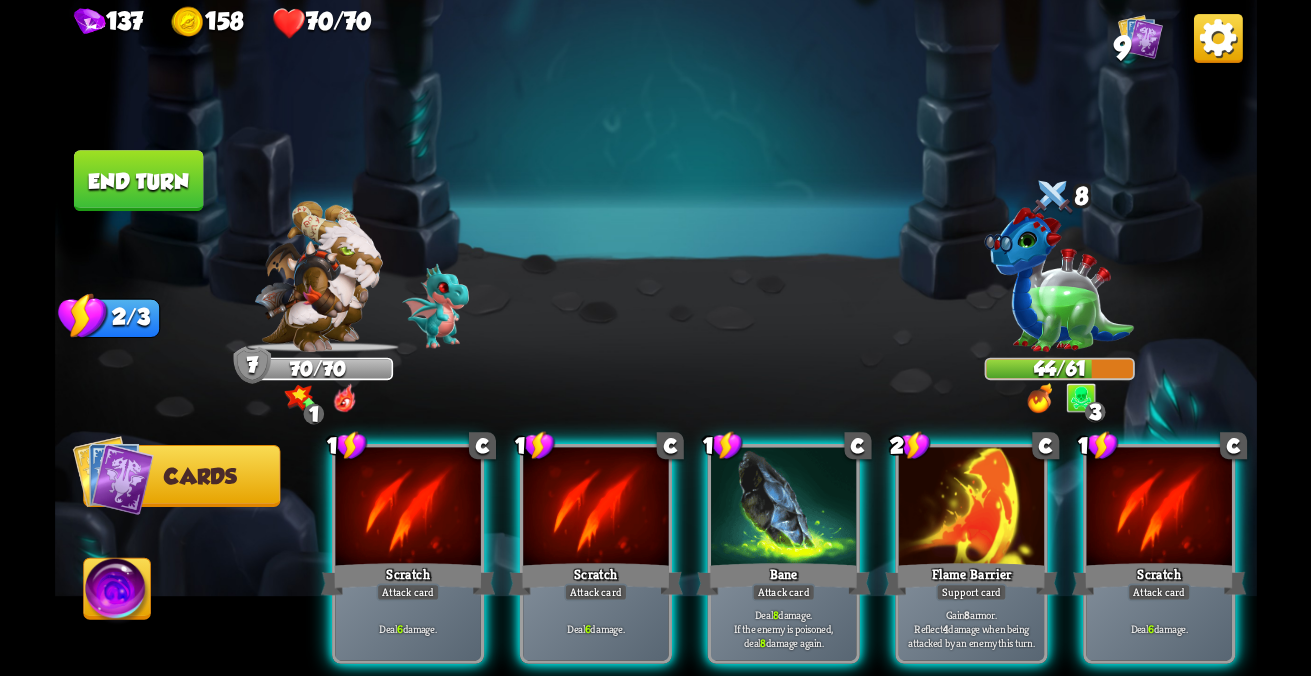 click on "Deal  8  damage. If the enemy is poisoned, deal  8  damage again." at bounding box center (408, 629) 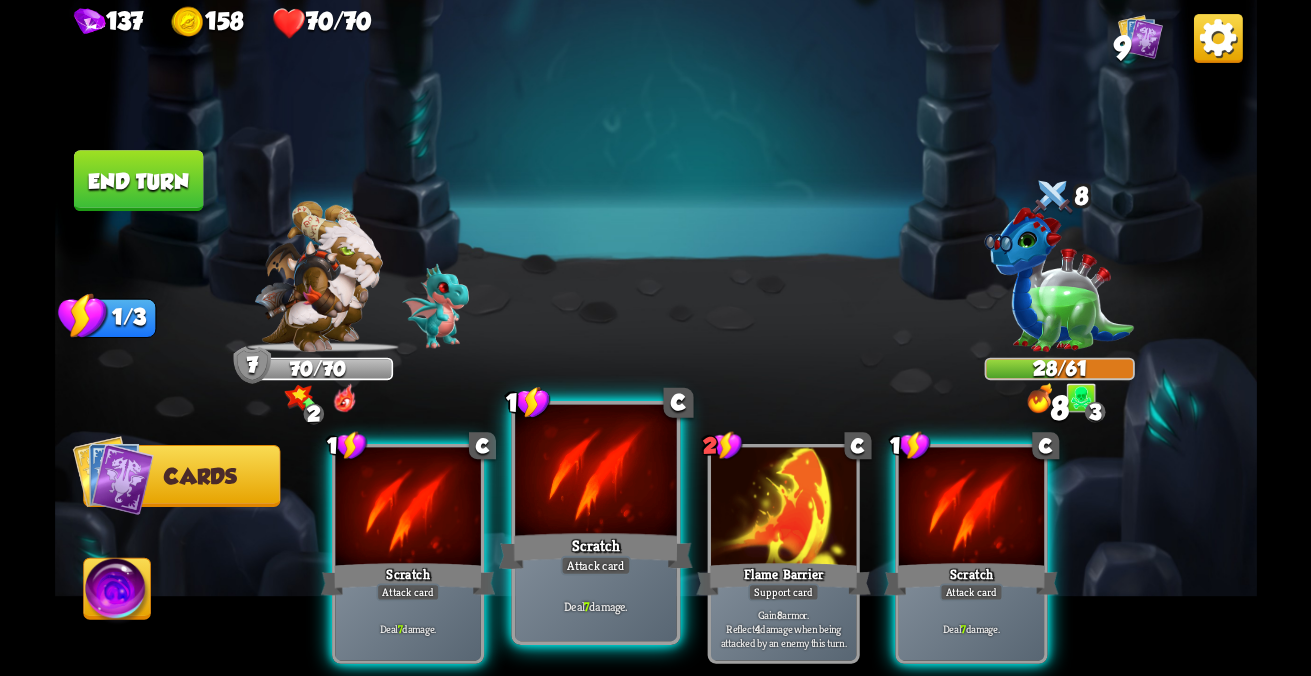 click on "Deal  7  damage." at bounding box center [407, 628] 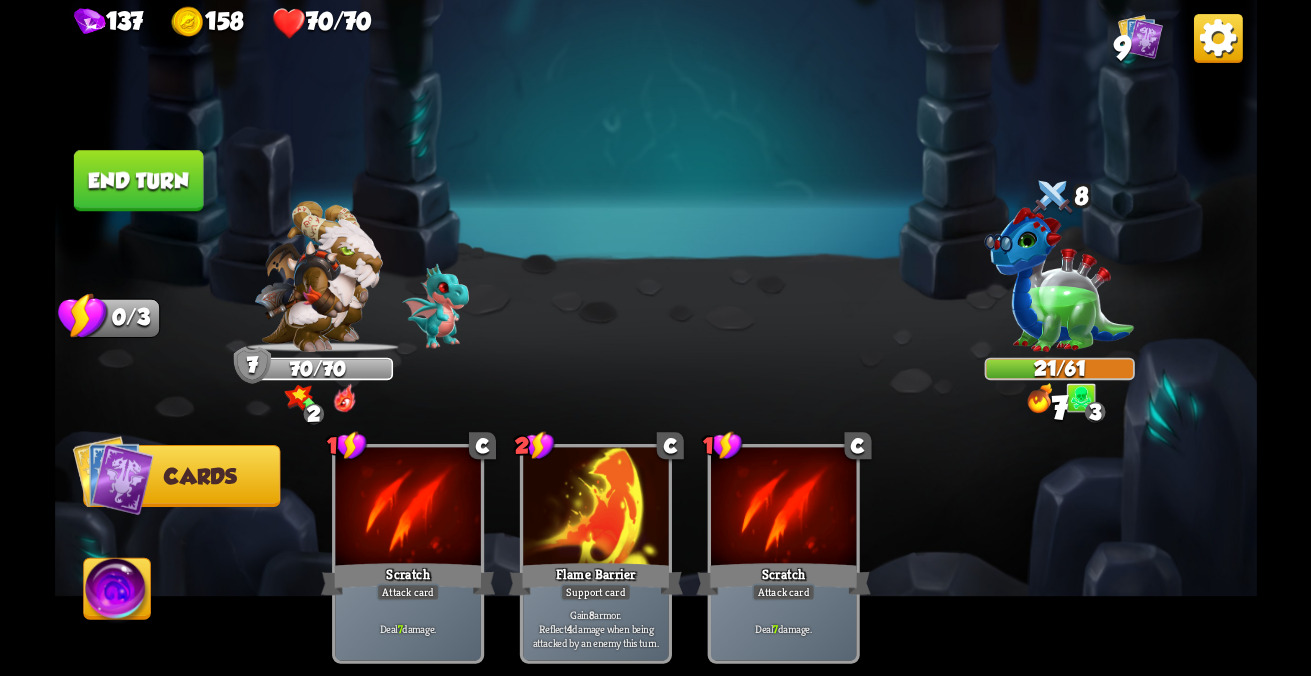 click on "End turn" at bounding box center [138, 180] 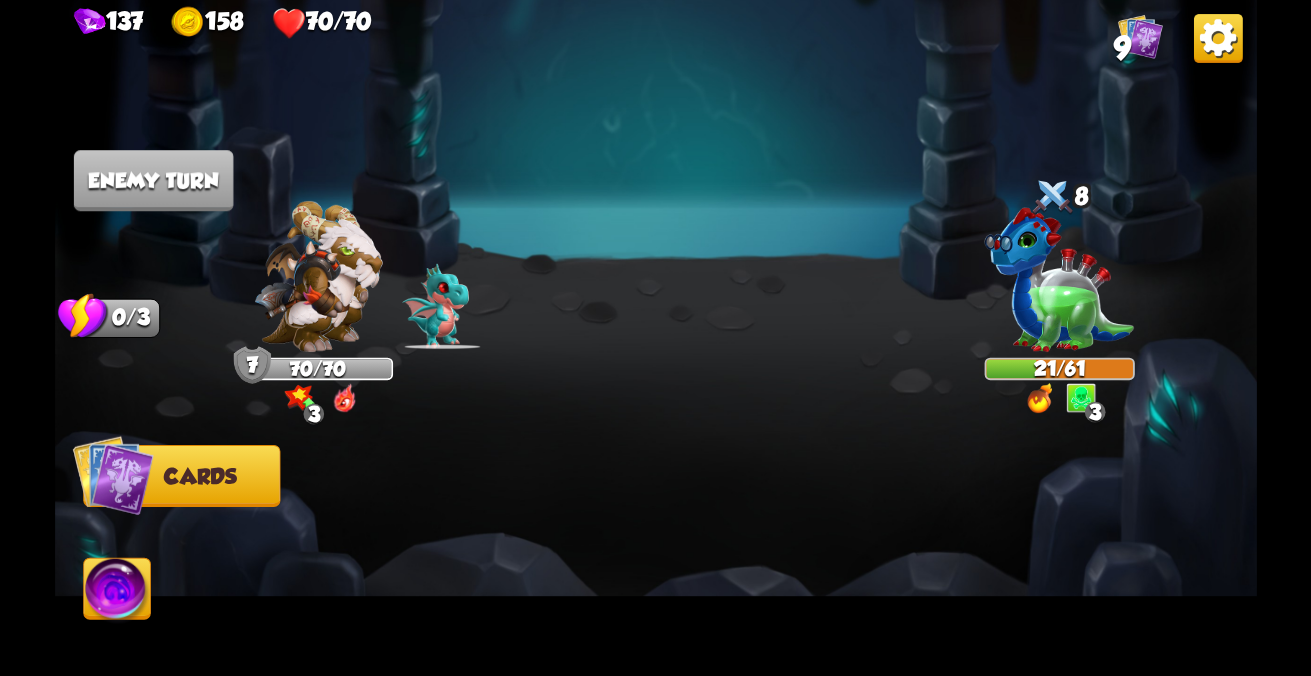 click at bounding box center [112, 475] 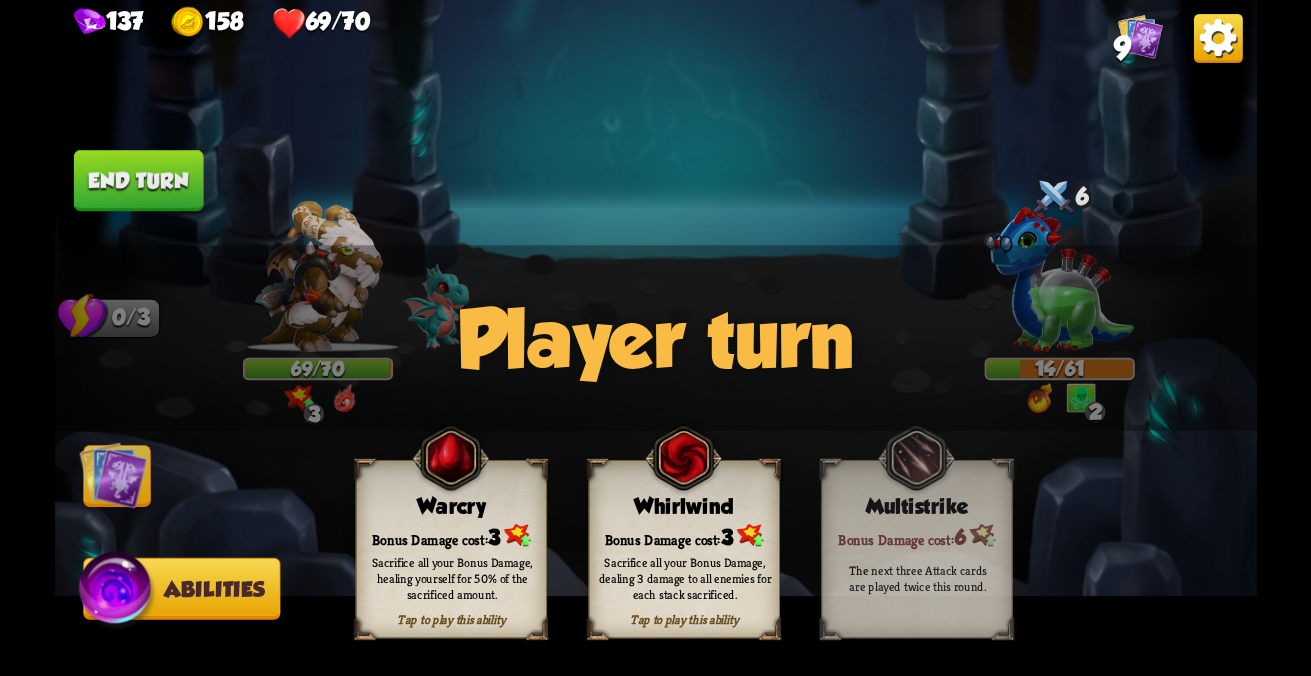 click at bounding box center (656, 338) 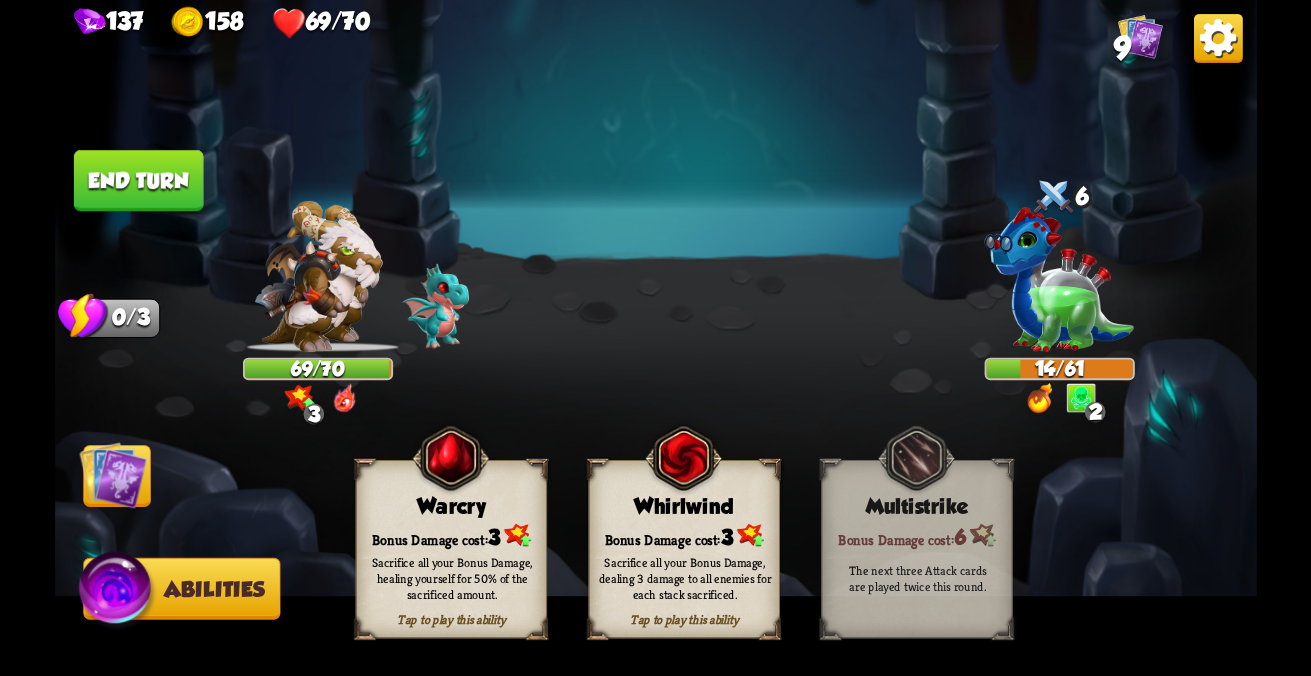 click at bounding box center (113, 475) 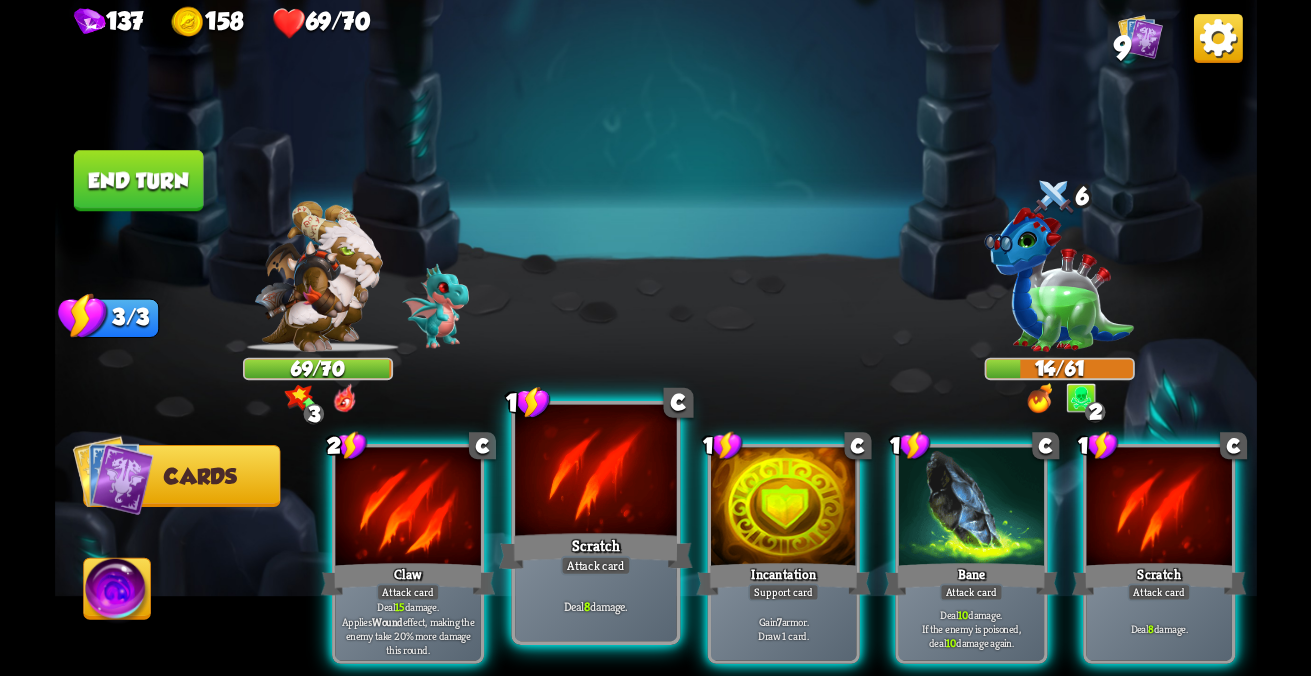 click on "Deal  8  damage." at bounding box center (407, 628) 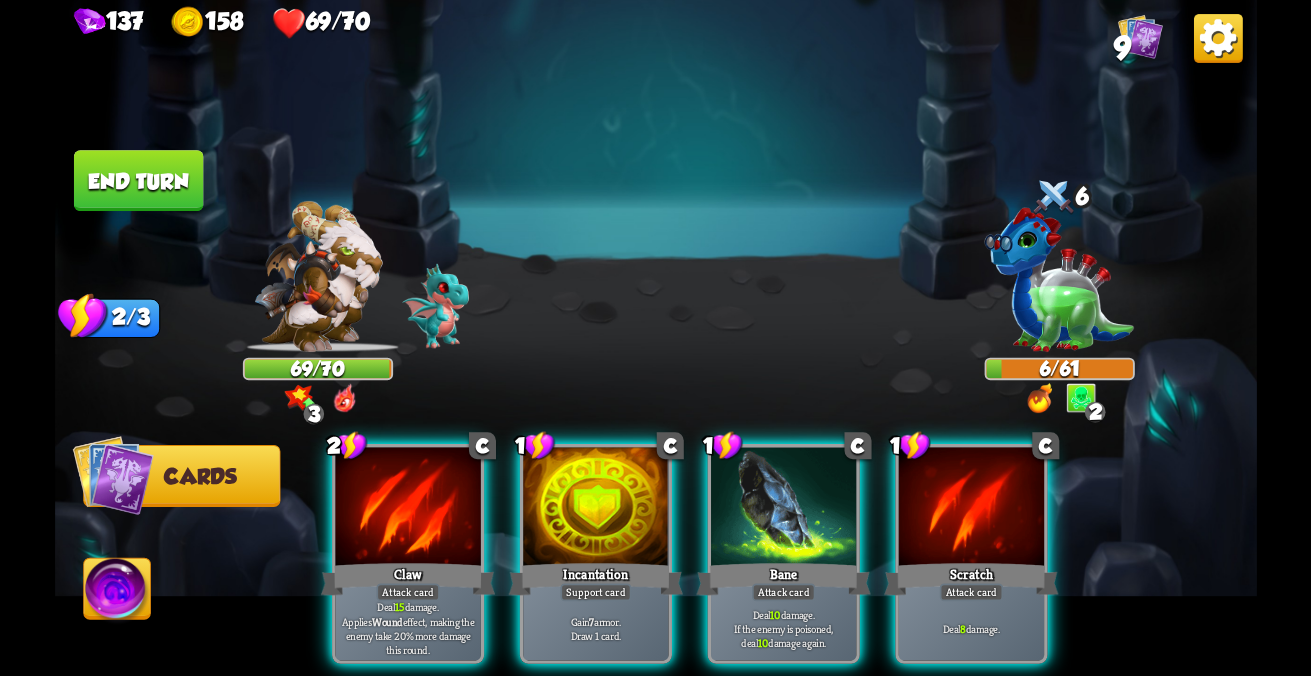 click on "Gain  7  armor. Draw 1 card." at bounding box center (408, 628) 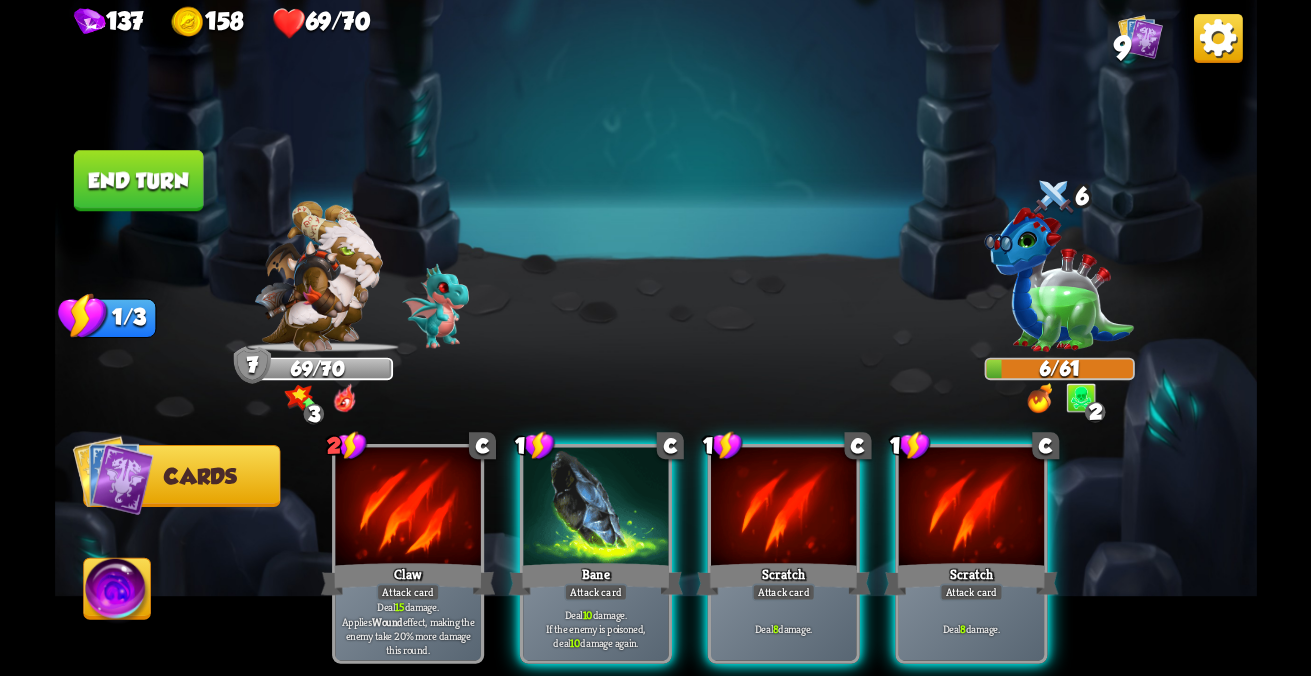 click on "End turn" at bounding box center (138, 180) 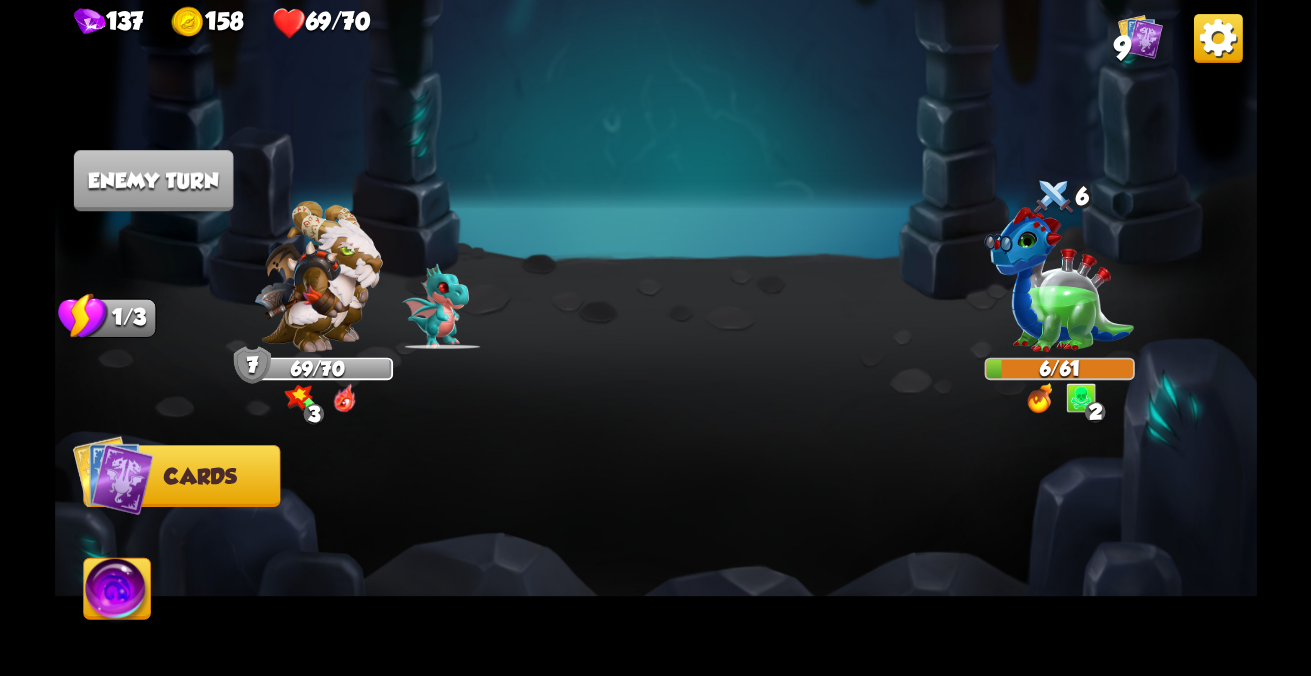 click at bounding box center (112, 475) 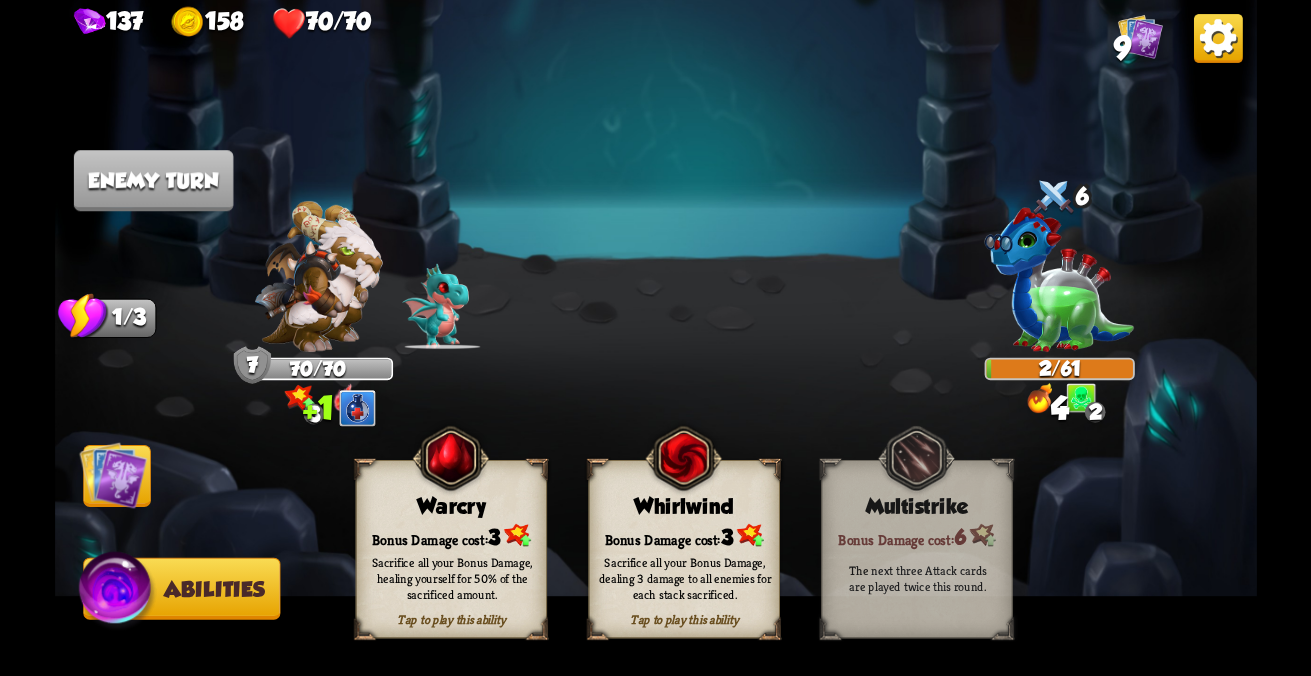 click on "Sacrifice all your Bonus Damage, dealing 3 damage to all enemies for each stack sacrificed." at bounding box center (451, 578) 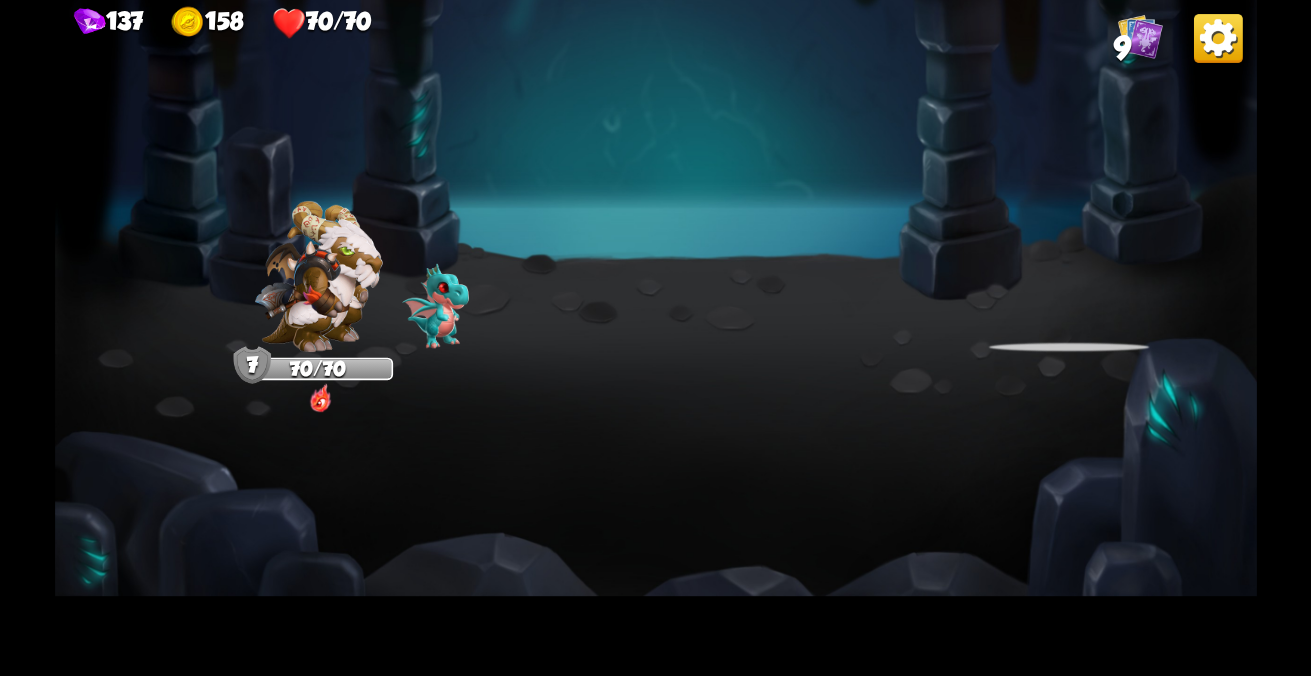 click at bounding box center (656, 338) 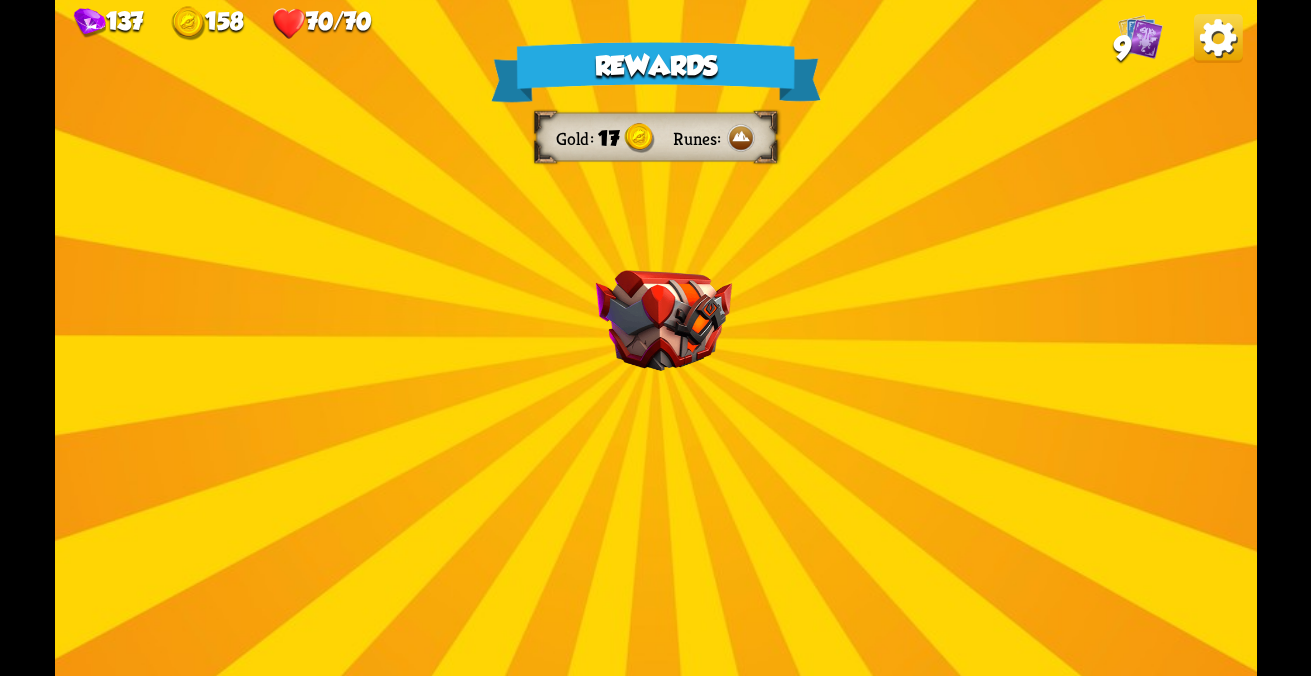 click on "Rewards           Gold   17       Runes
Select a card
0
C   Weak Potion     Potion card   The enemy will deal 25% less damage for the next  2  turns.   One-off card.
1
R   Revitalize     Potion card   Gain health regeneration for  3  turns.   One-off card.
0
R   Chaos Potion     Potion card   Trigger a random rune effect.   One-off card.             Proceed" at bounding box center (656, 338) 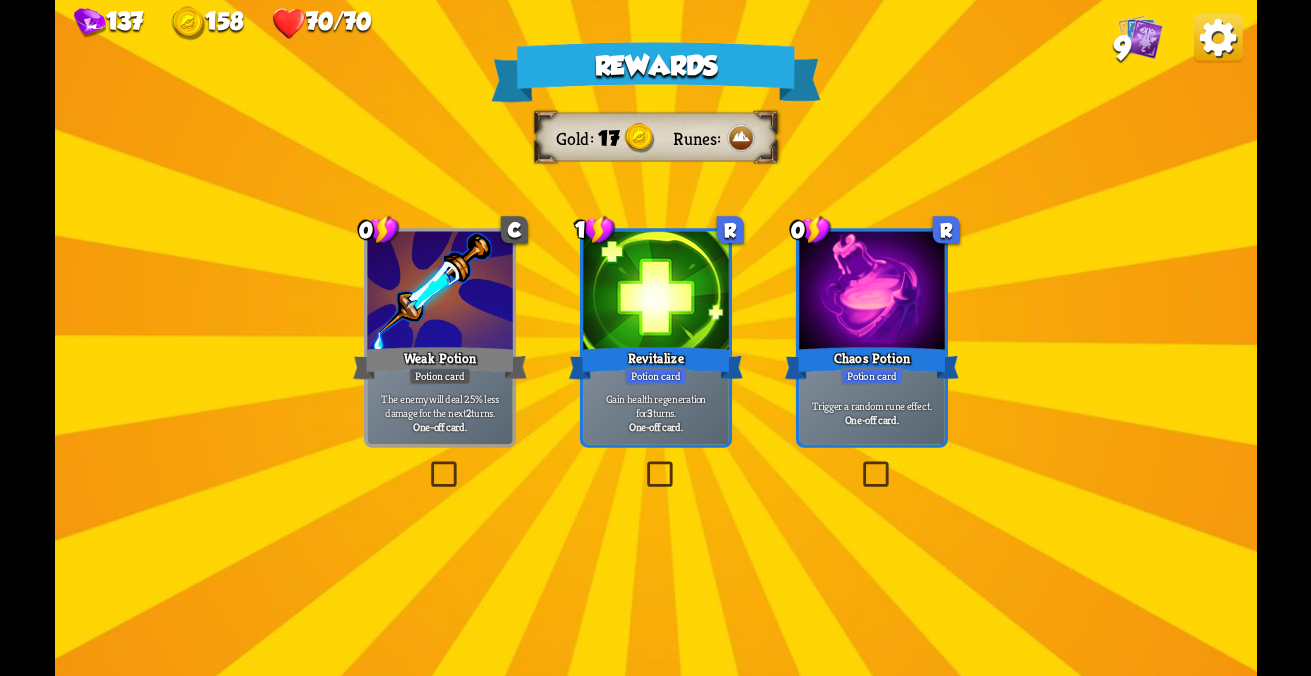 click at bounding box center (643, 465) 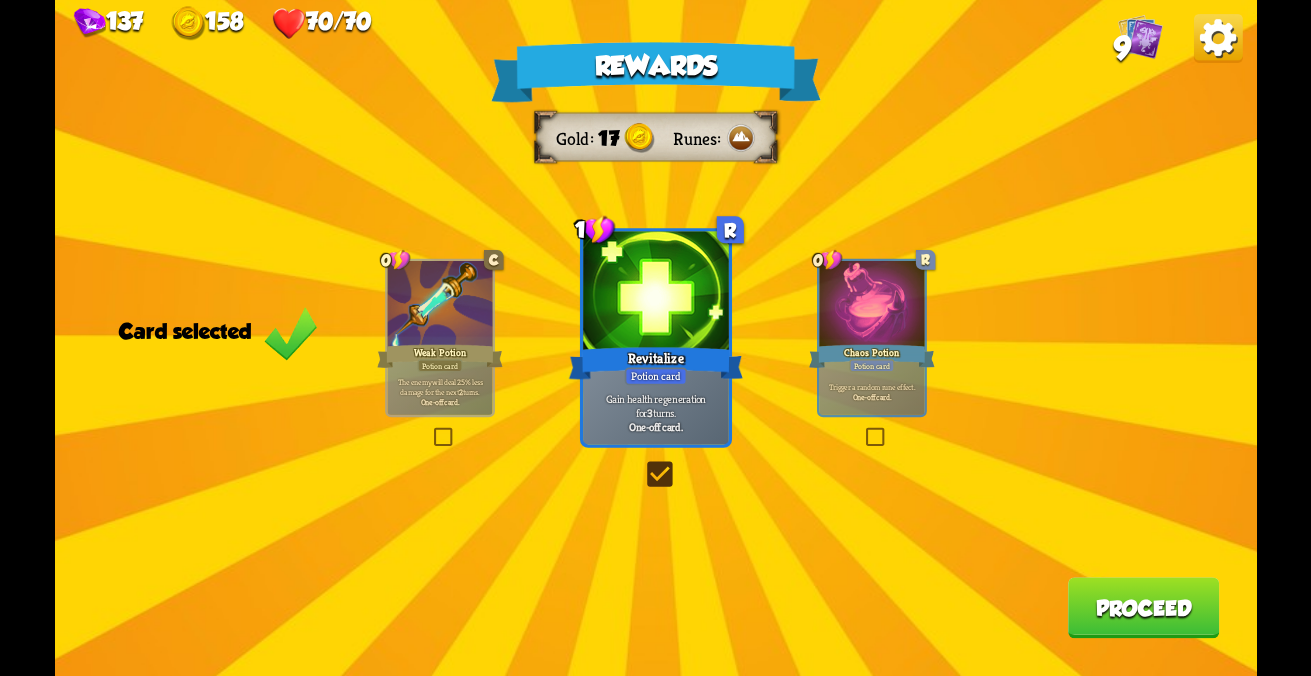 click on "Proceed" at bounding box center (1143, 607) 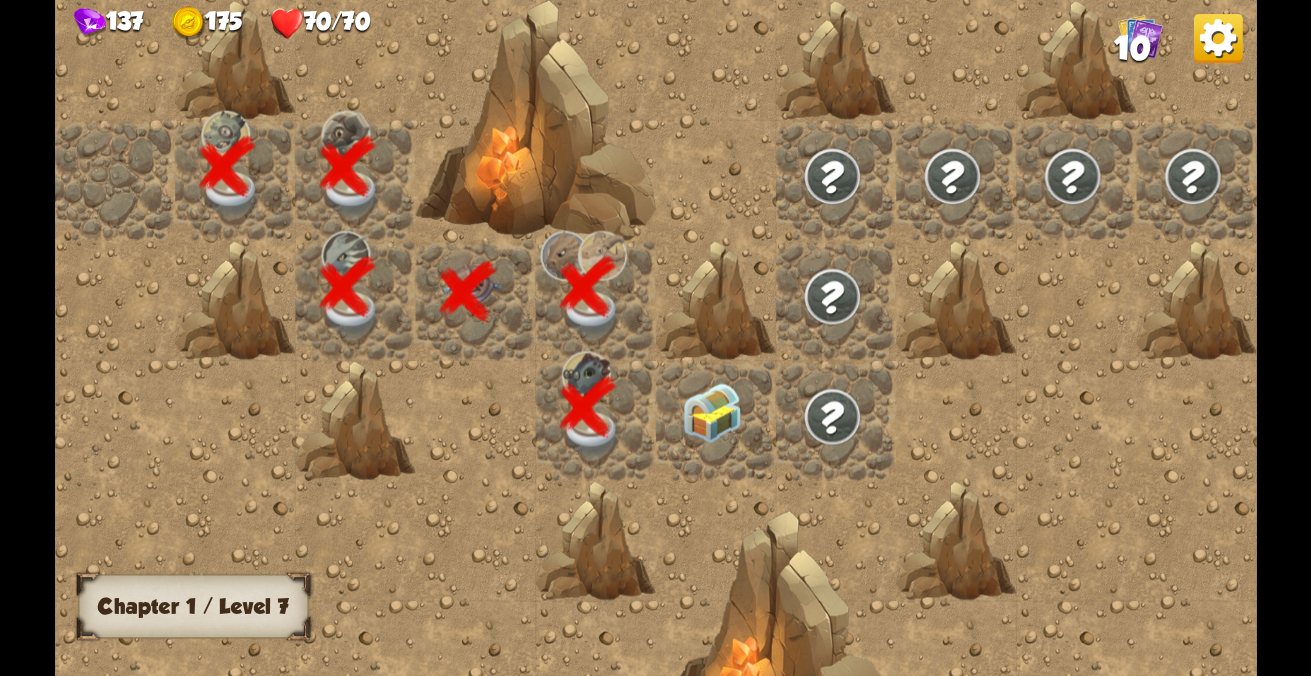 click at bounding box center [716, 421] 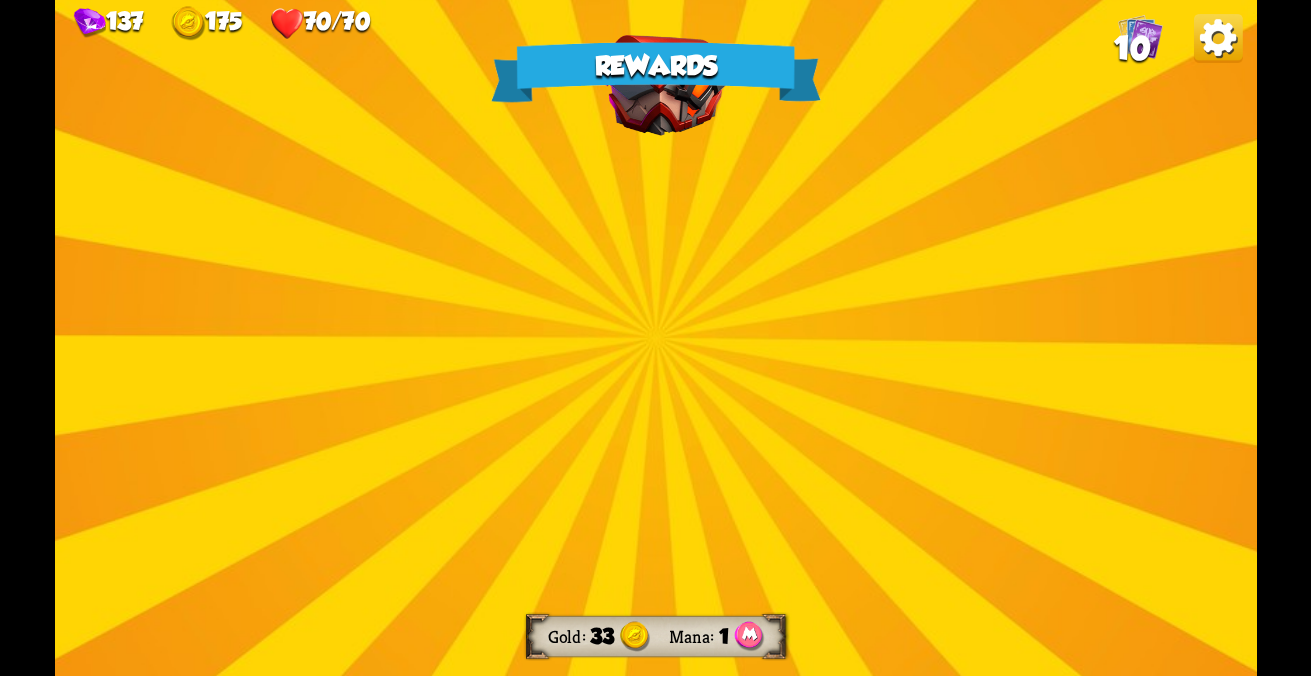 click on "Rewards           Gold   33     Mana   1
Select a card
2
R   Holy Protection     Support card   Gain  2  armor for every Support card in your deck (you have 2).
0
R   Panic Button     Support card   Gain  30  armor. You cannot gain more armor for 2 turns.   One-off card.
0
R   Chaos Potion     Potion card   Trigger a random rune effect.   One-off card.
Select a relic
Hieroglyph   Draw a card after using an ability.                 Scarf   Reduce incoming damage by the amount of stamina you have left (max 5).                 Infinite Deck   Draw a card whenever your hand is empty.         Proceed" at bounding box center [656, 338] 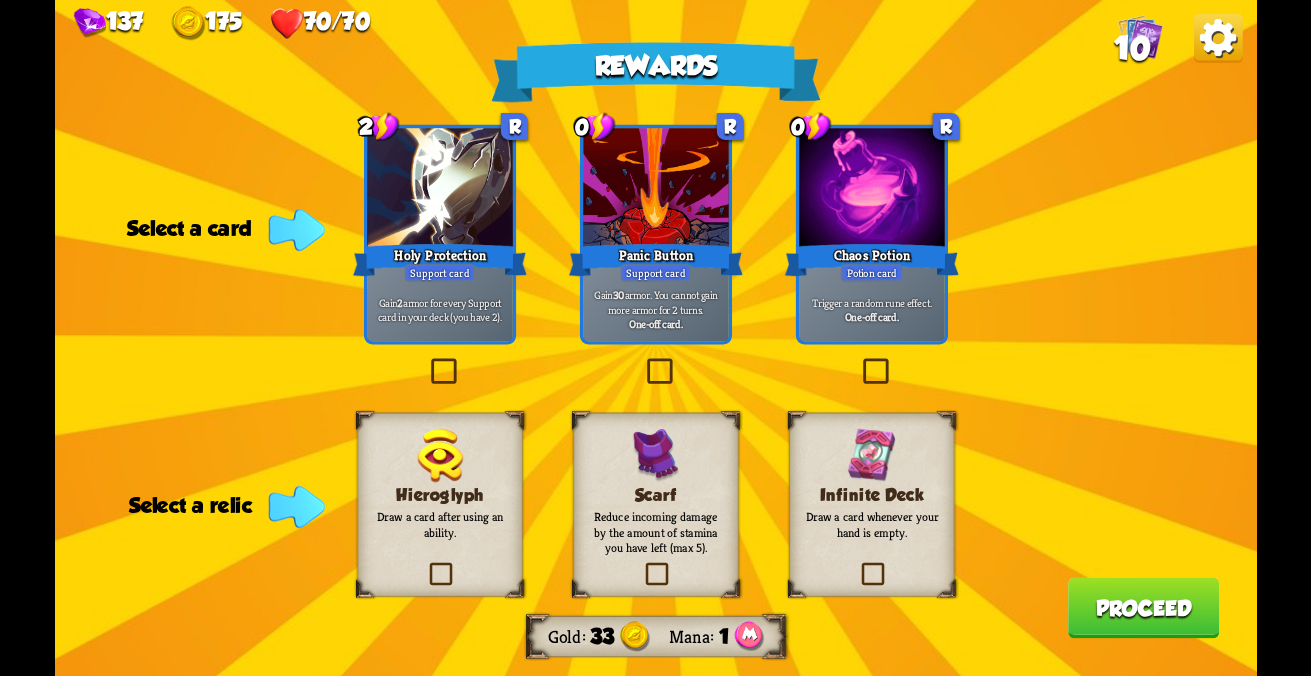 click on "Scarf   Reduce incoming damage by the amount of stamina you have left (max 5)." at bounding box center [655, 505] 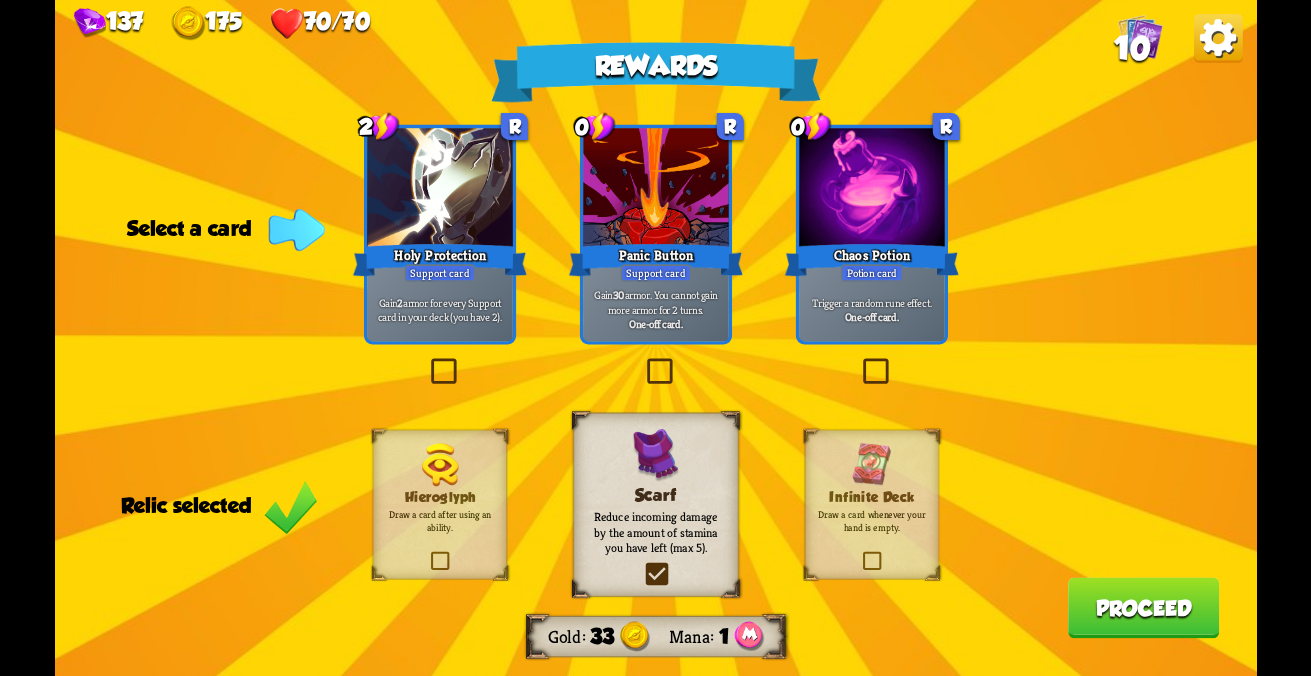 click at bounding box center [859, 361] 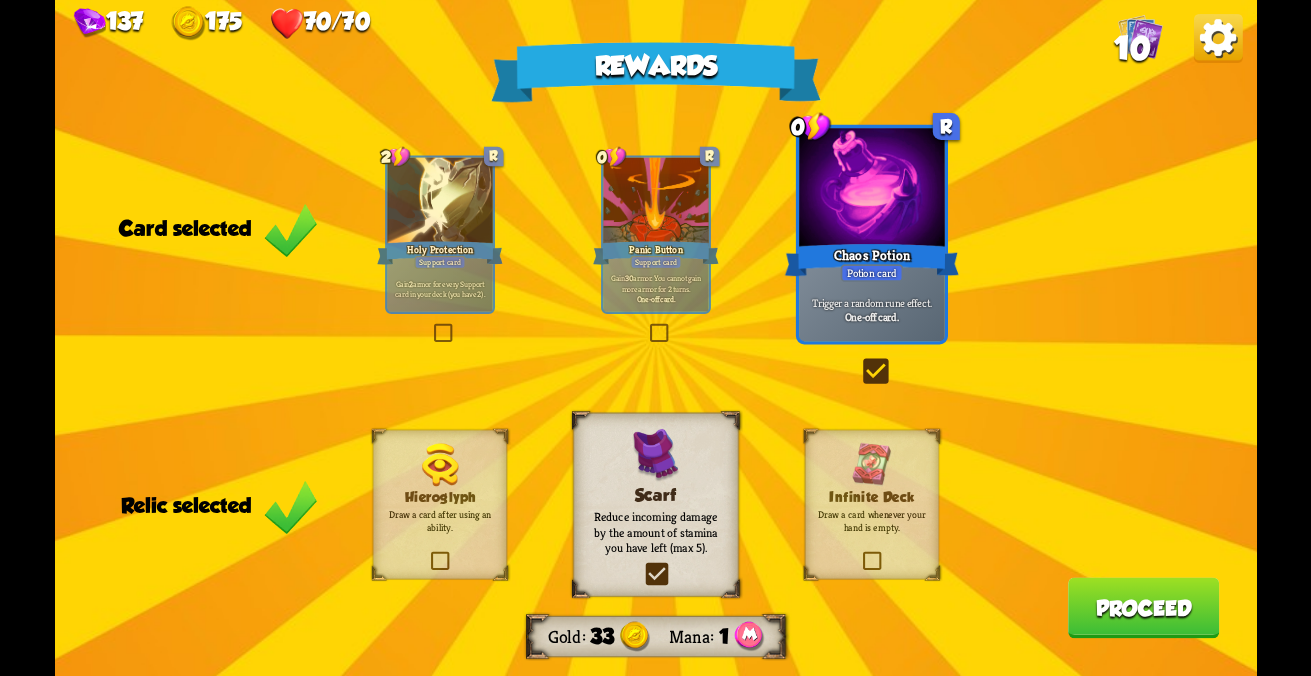 click on "Gain  30  armor. You cannot gain more armor for 2 turns.   One-off card." at bounding box center [439, 289] 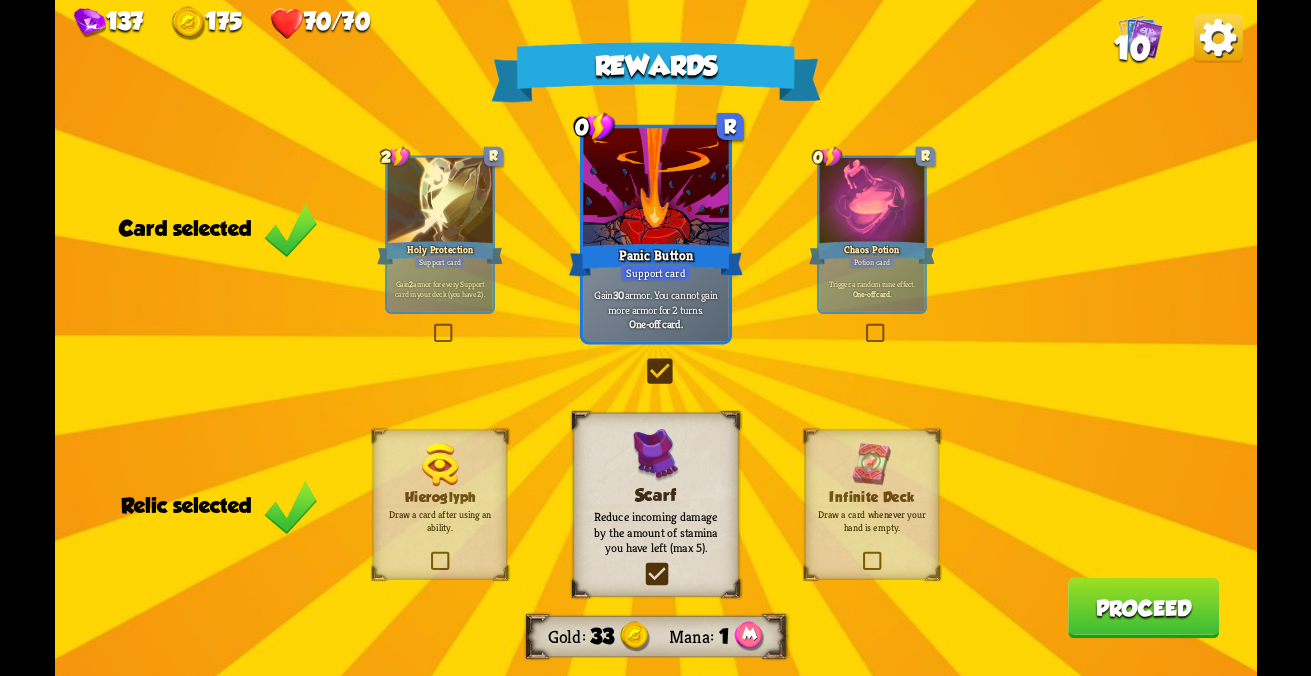 click on "Proceed" at bounding box center (1143, 607) 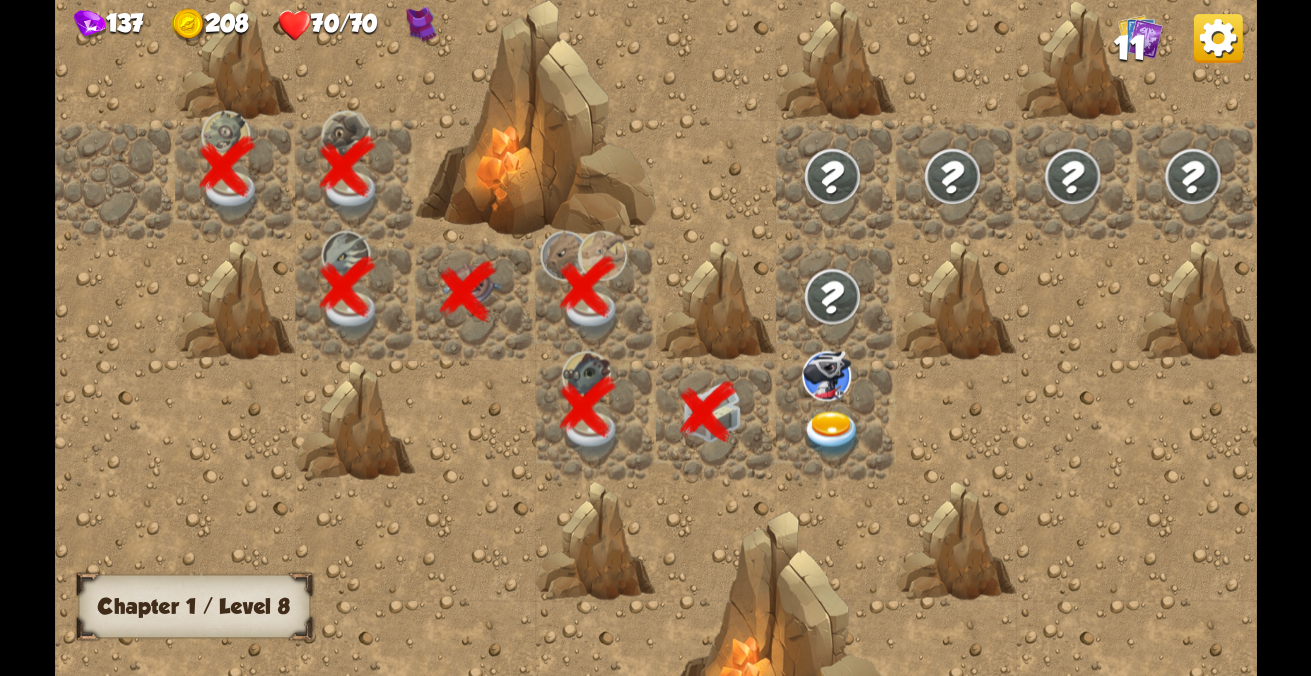 click at bounding box center [832, 434] 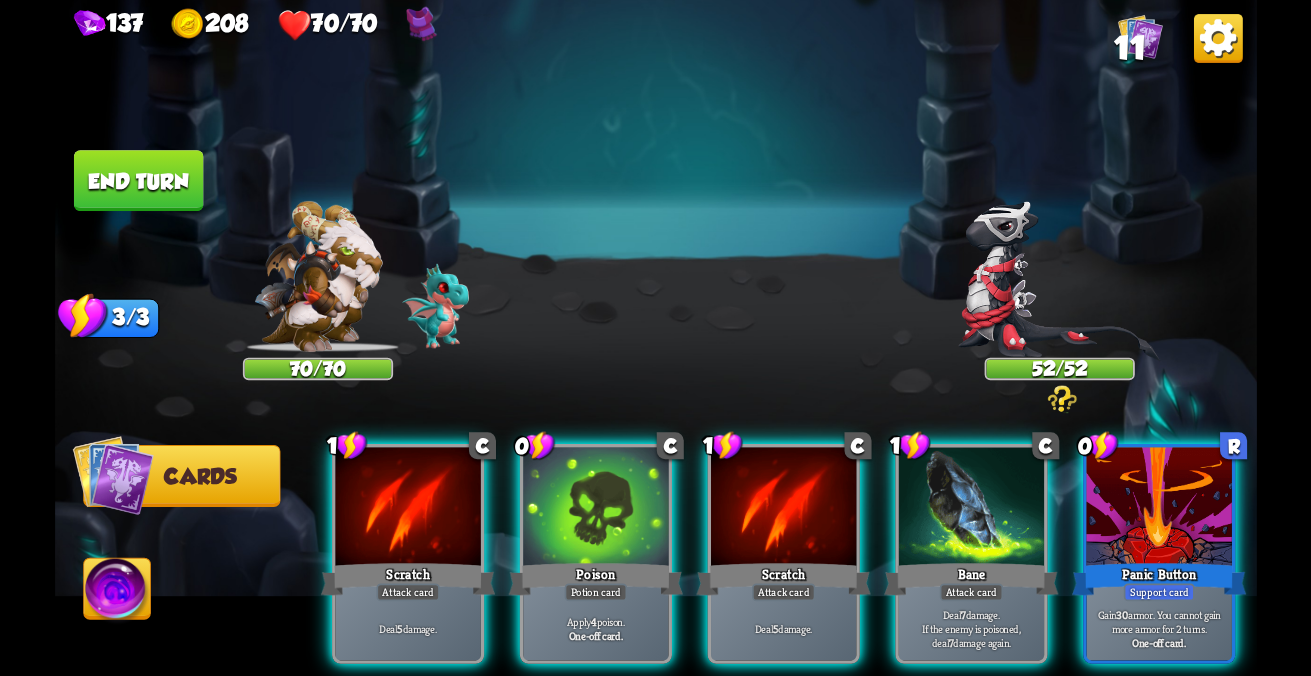 click on "Player turn" at bounding box center (656, 338) 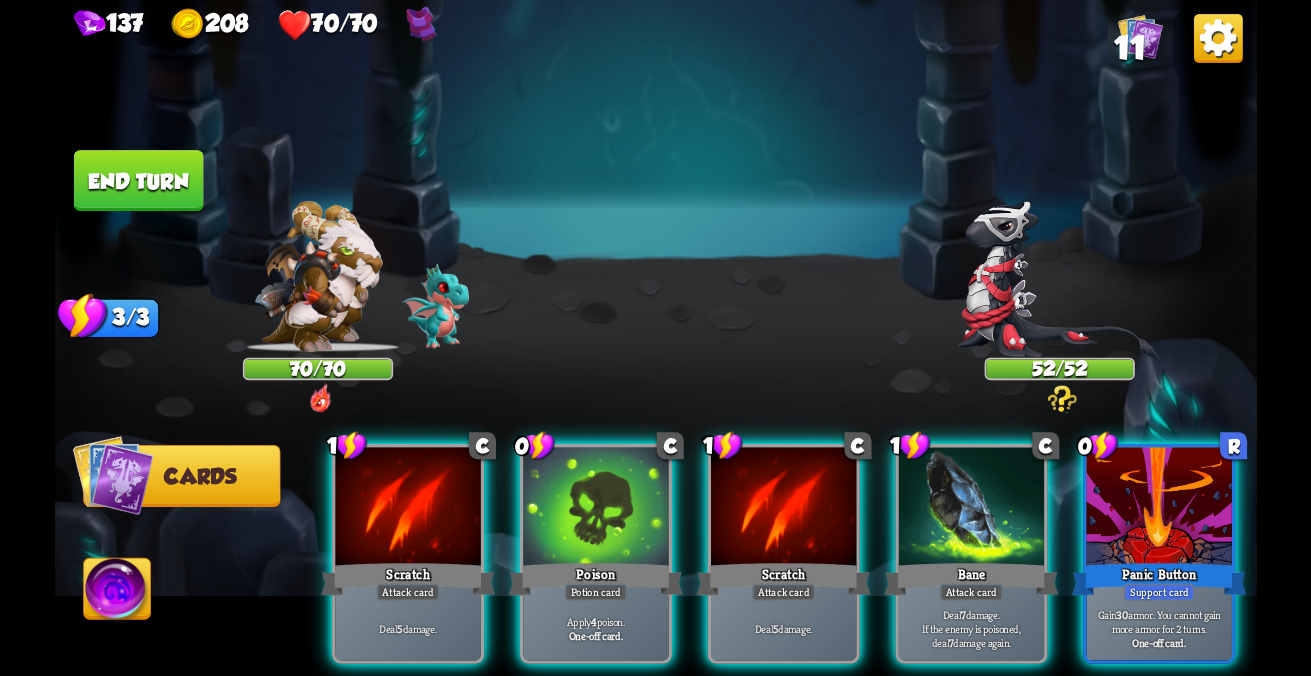click at bounding box center (1059, 281) 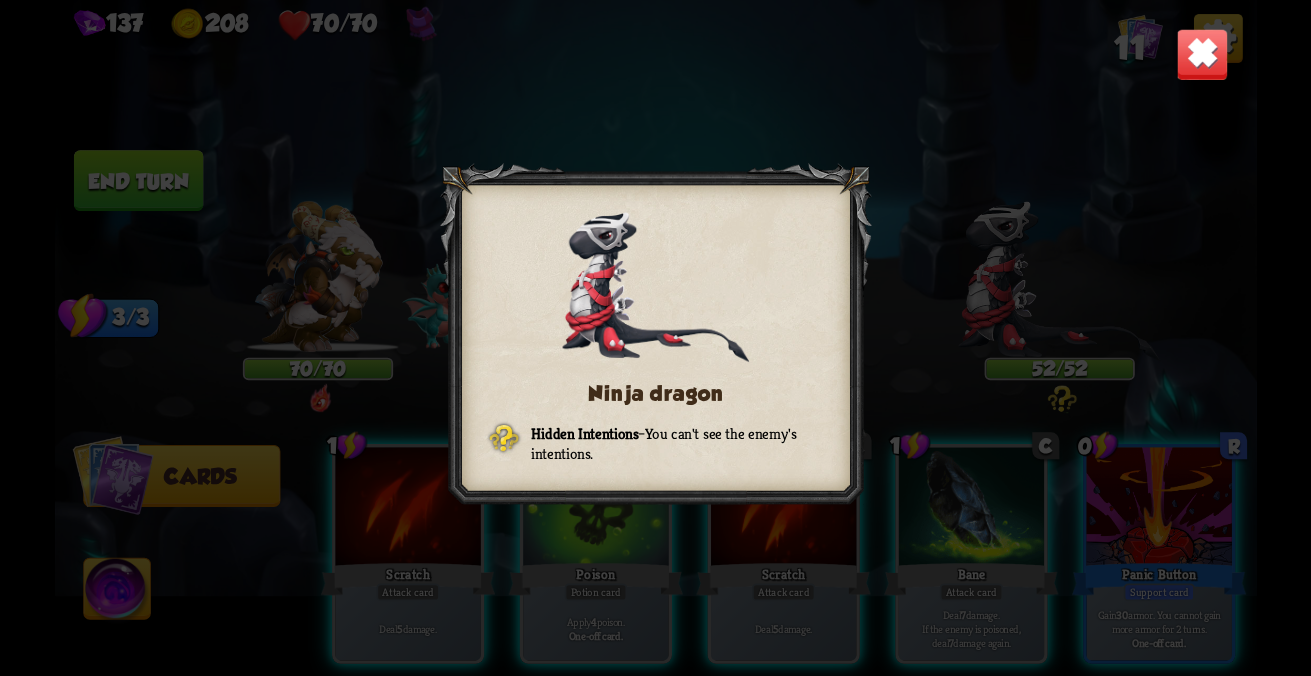 click on "Ninja dragon
Hidden Intentions
–
You can't see the enemy's intentions." at bounding box center (656, 338) 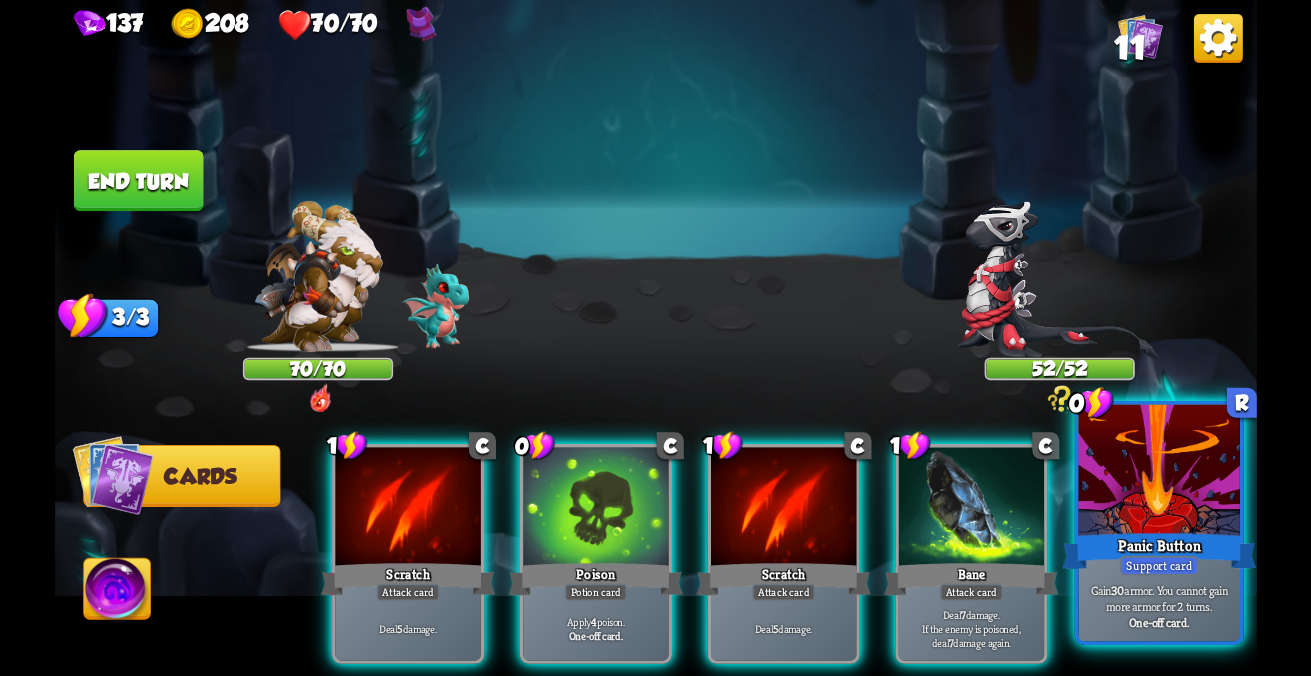 click at bounding box center (1158, 473) 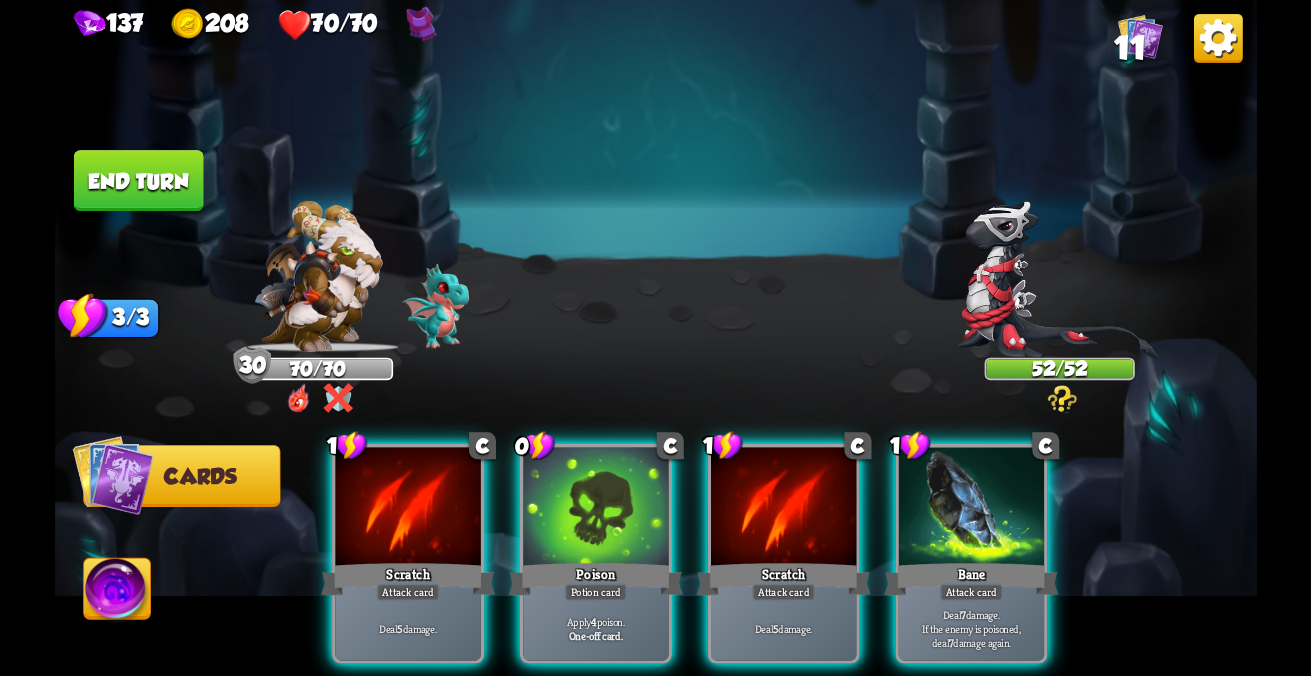 click at bounding box center (407, 508) 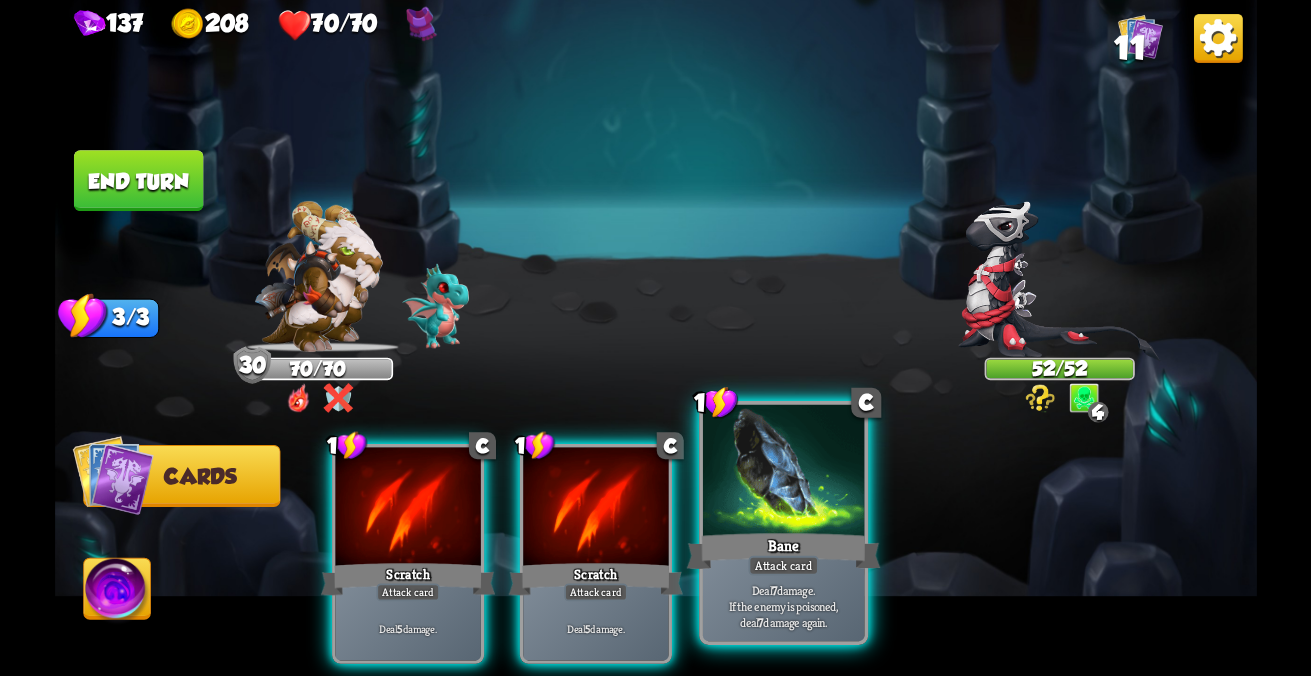 click on "Bane" at bounding box center [407, 579] 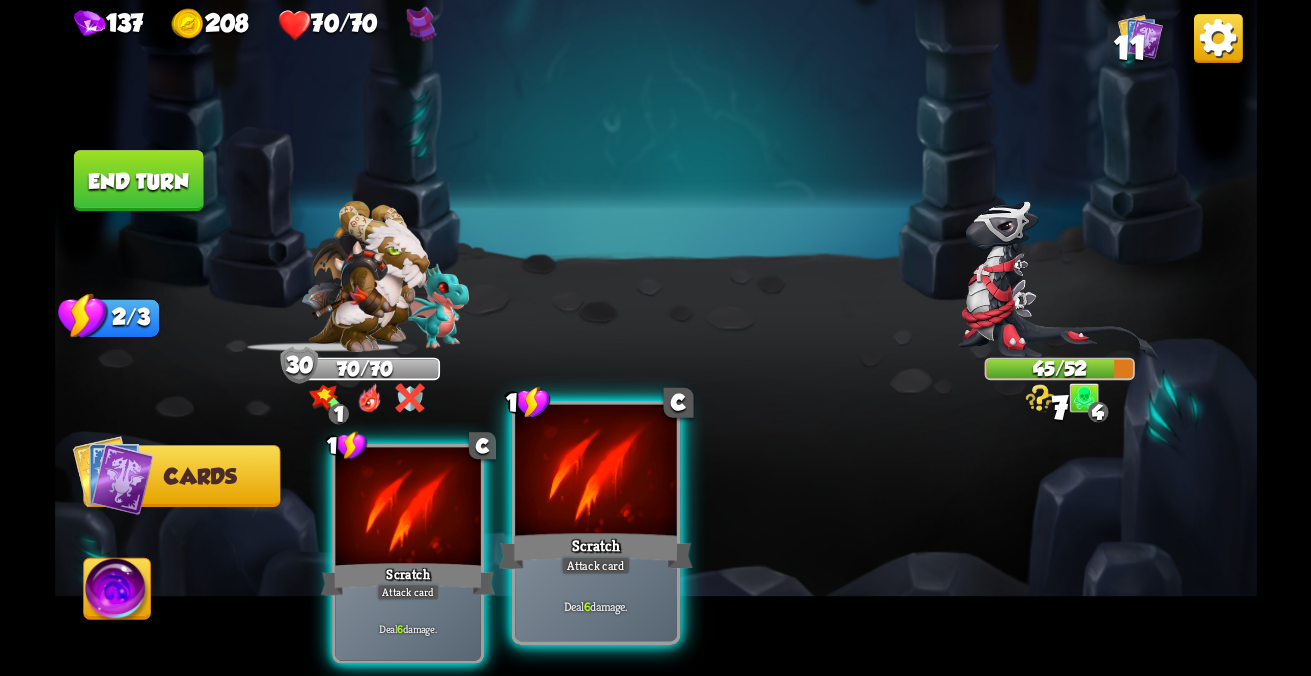click on "Deal  6  damage." at bounding box center (407, 628) 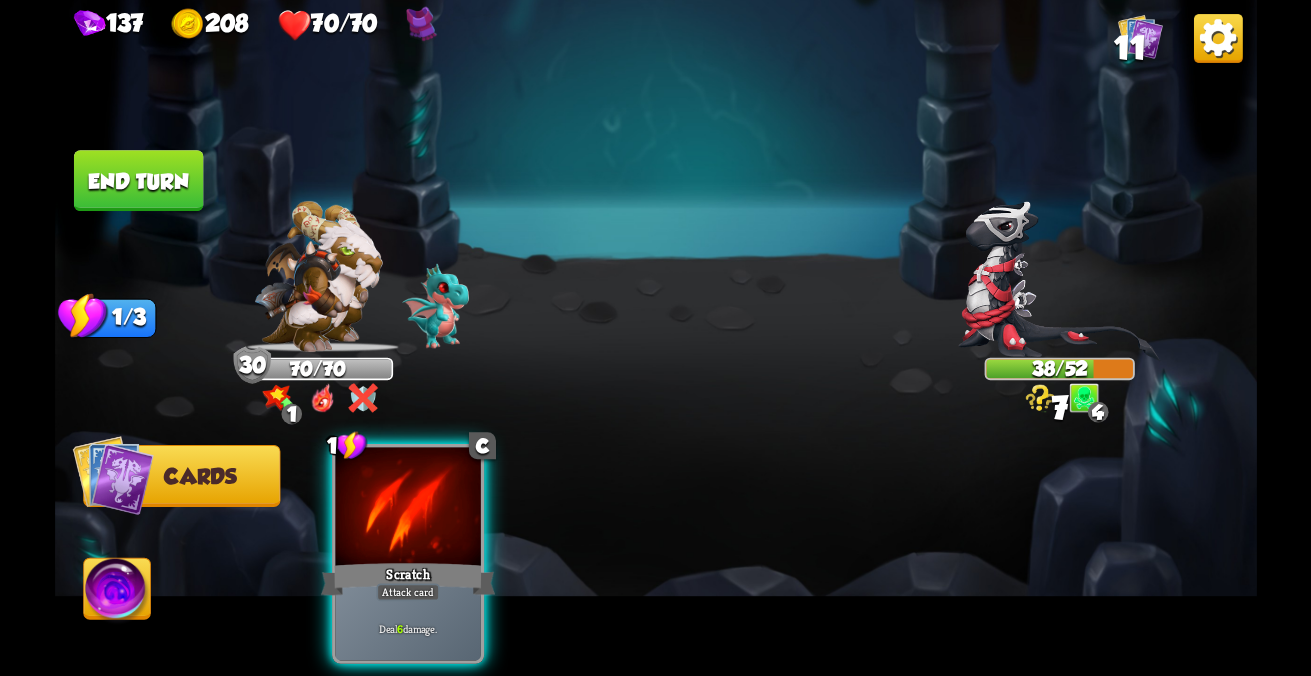 click on "1
C   Scratch     Attack card   Deal  6  damage." at bounding box center [775, 526] 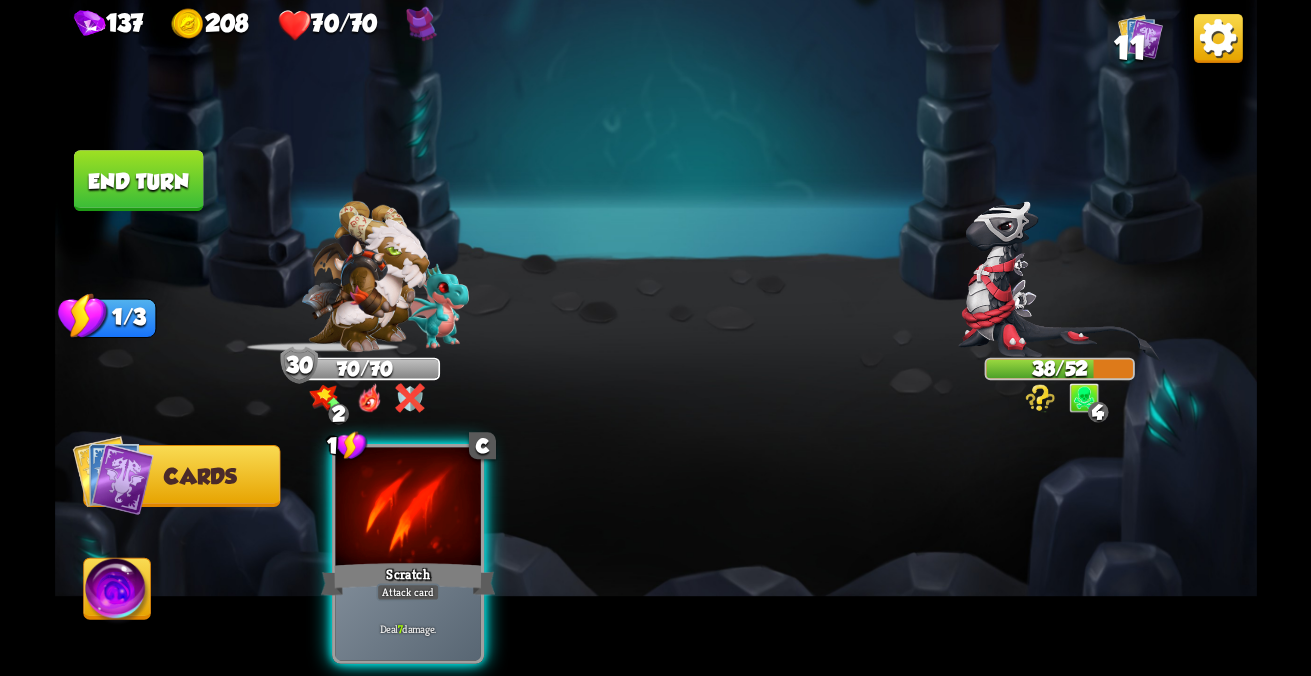 click on "End turn" at bounding box center (138, 180) 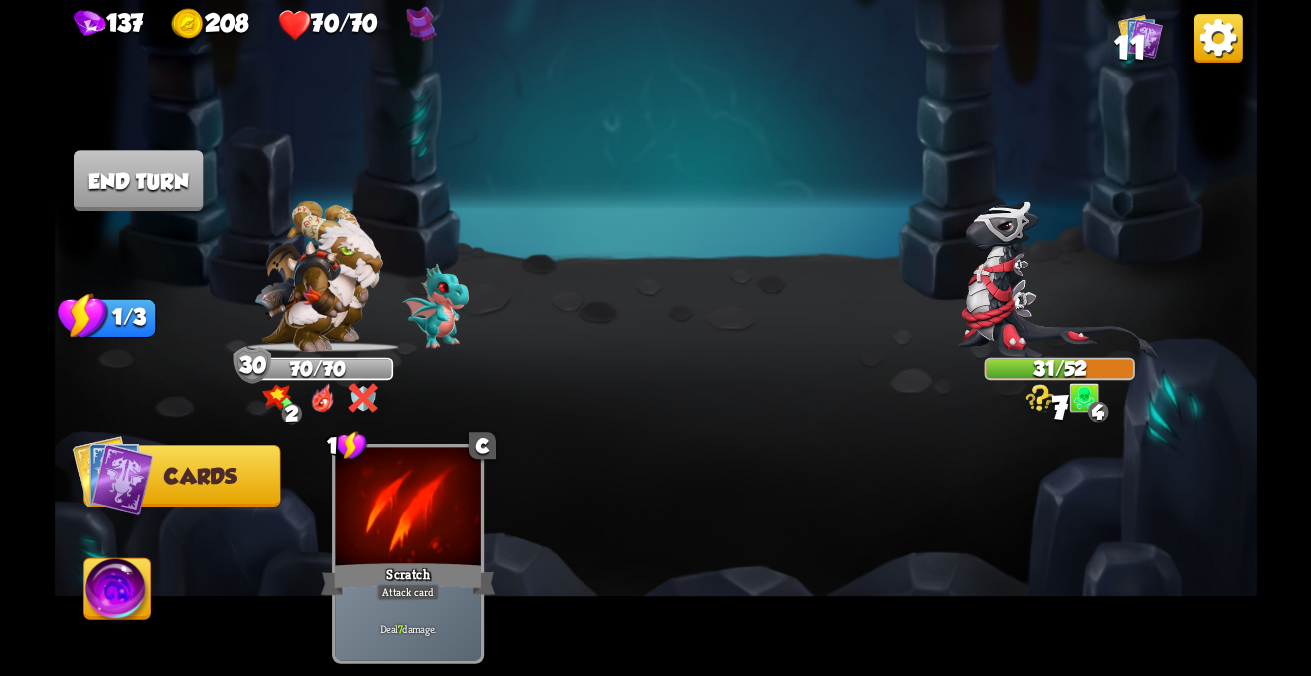 click on "1
C   Scratch     Attack card   Deal  7  damage." at bounding box center [775, 526] 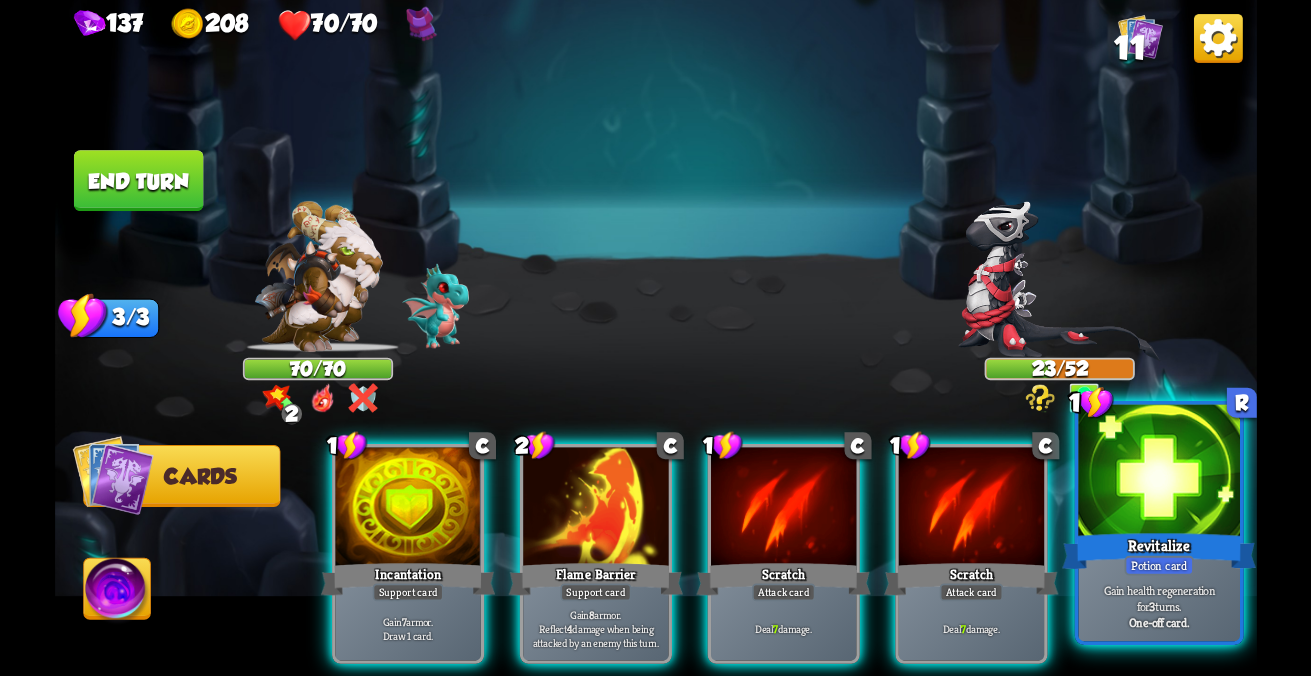 click at bounding box center (1158, 473) 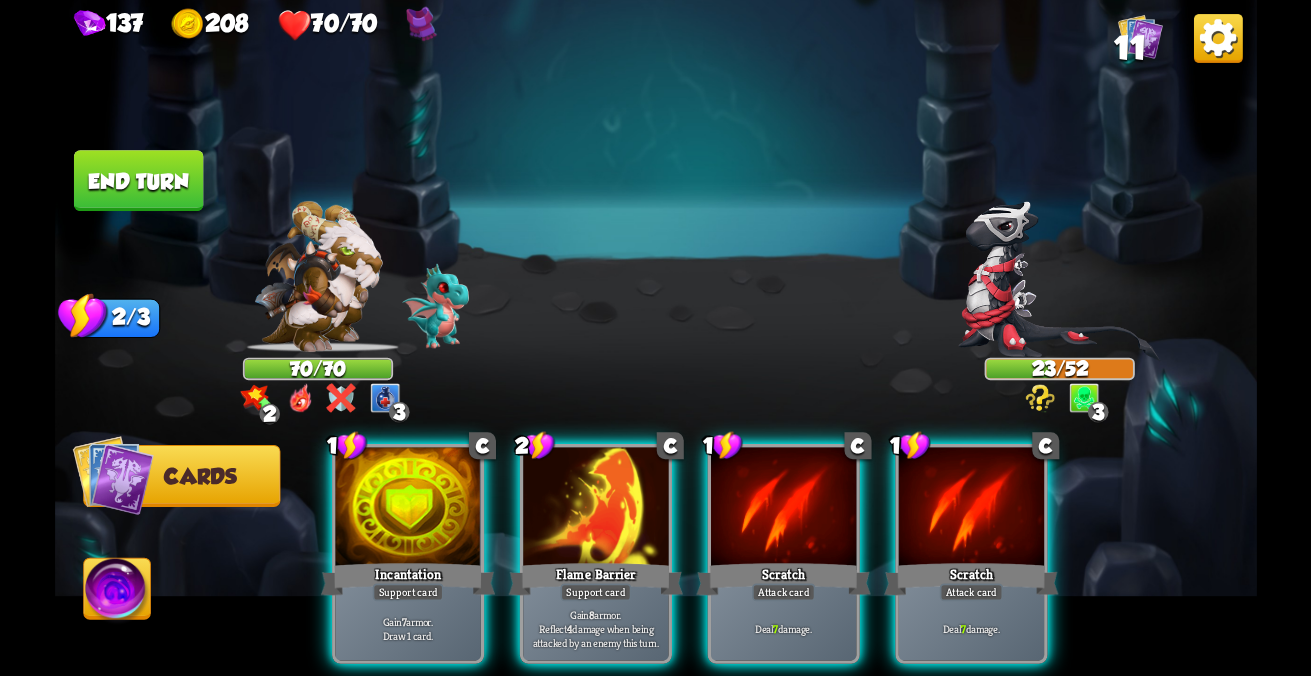 click on "Scratch" at bounding box center (407, 579) 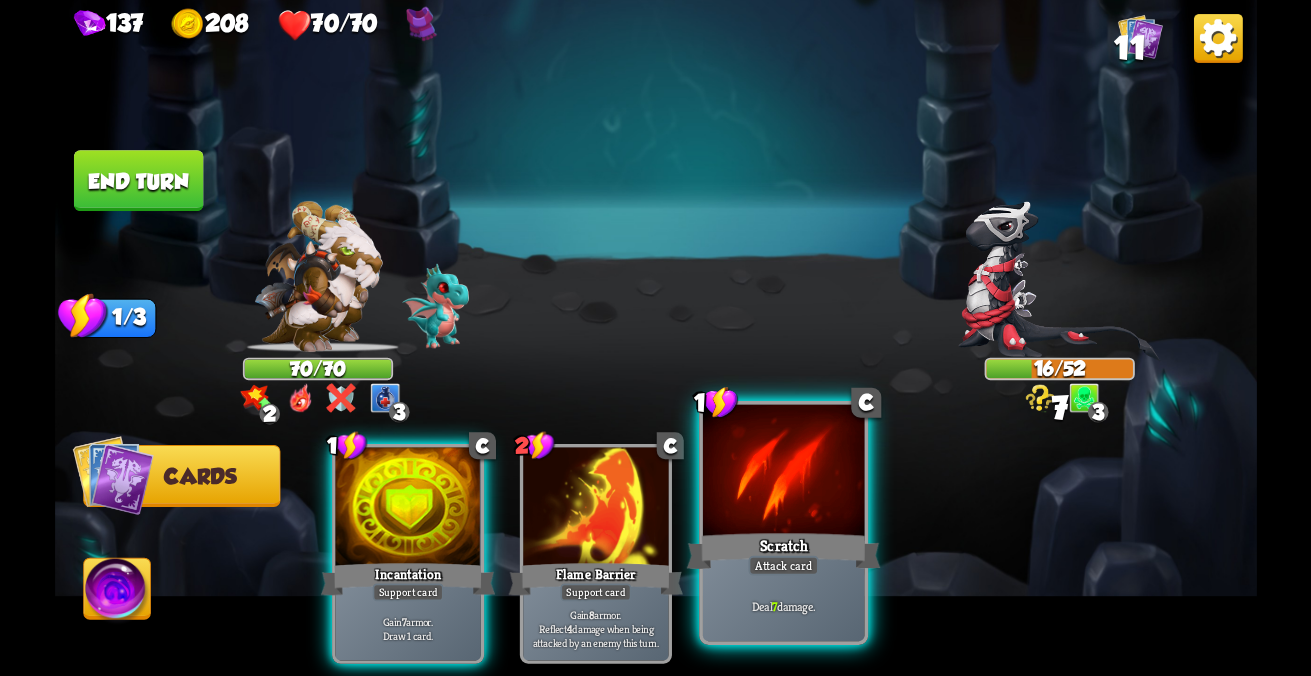 click on "Deal  7  damage." at bounding box center (407, 628) 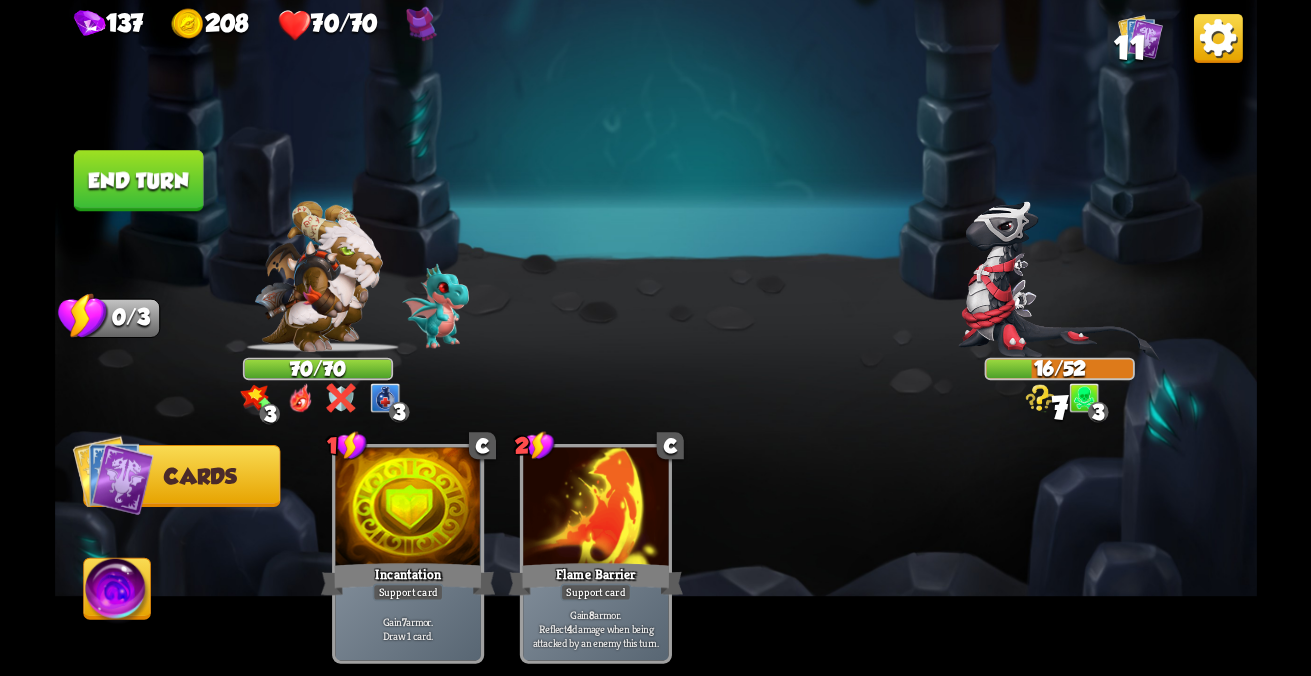 click on "1
C   Incantation     Support card   Gain  7  armor. Draw 1 card.
2
C   Flame Barrier     Support card   Gain  8  armor.  Reflect  4  damage when being attacked by an enemy this turn." at bounding box center [775, 526] 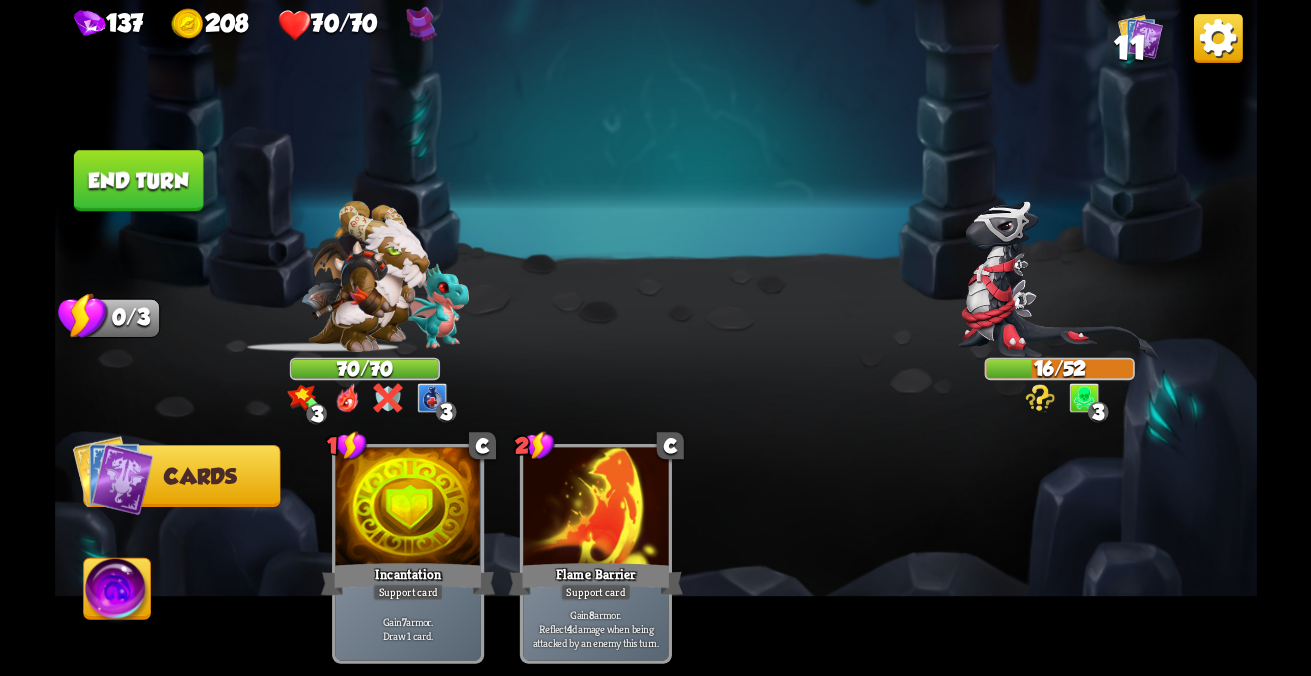 click on "1
C   Incantation     Support card   Gain  7  armor. Draw 1 card.
2
C   Flame Barrier     Support card   Gain  8  armor.  Reflect  4  damage when being attacked by an enemy this turn." at bounding box center [775, 526] 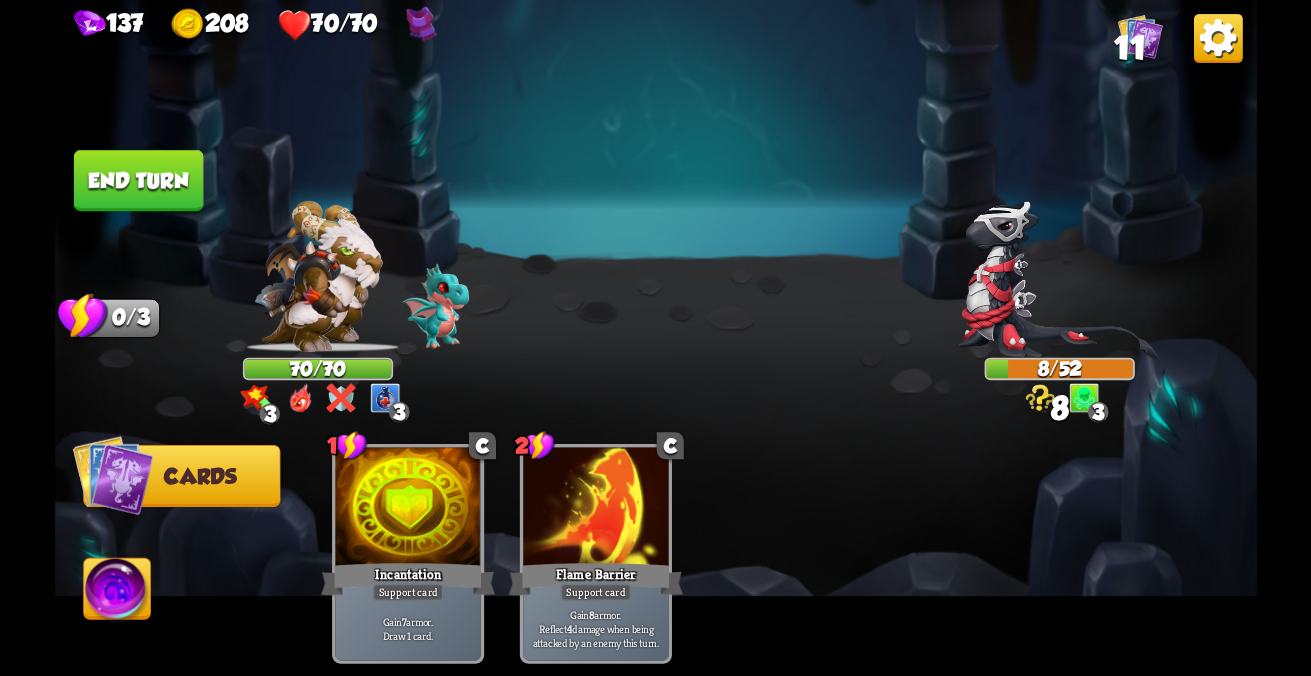 click on "End turn" at bounding box center (138, 180) 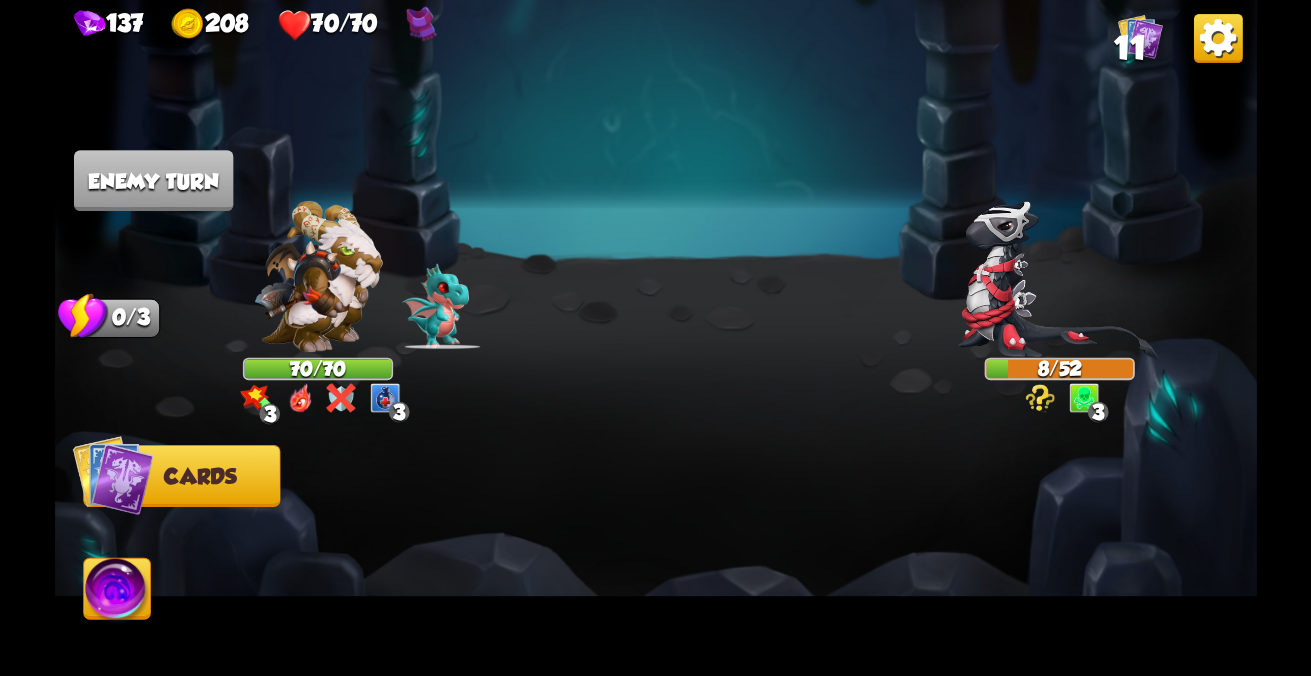 click at bounding box center (112, 475) 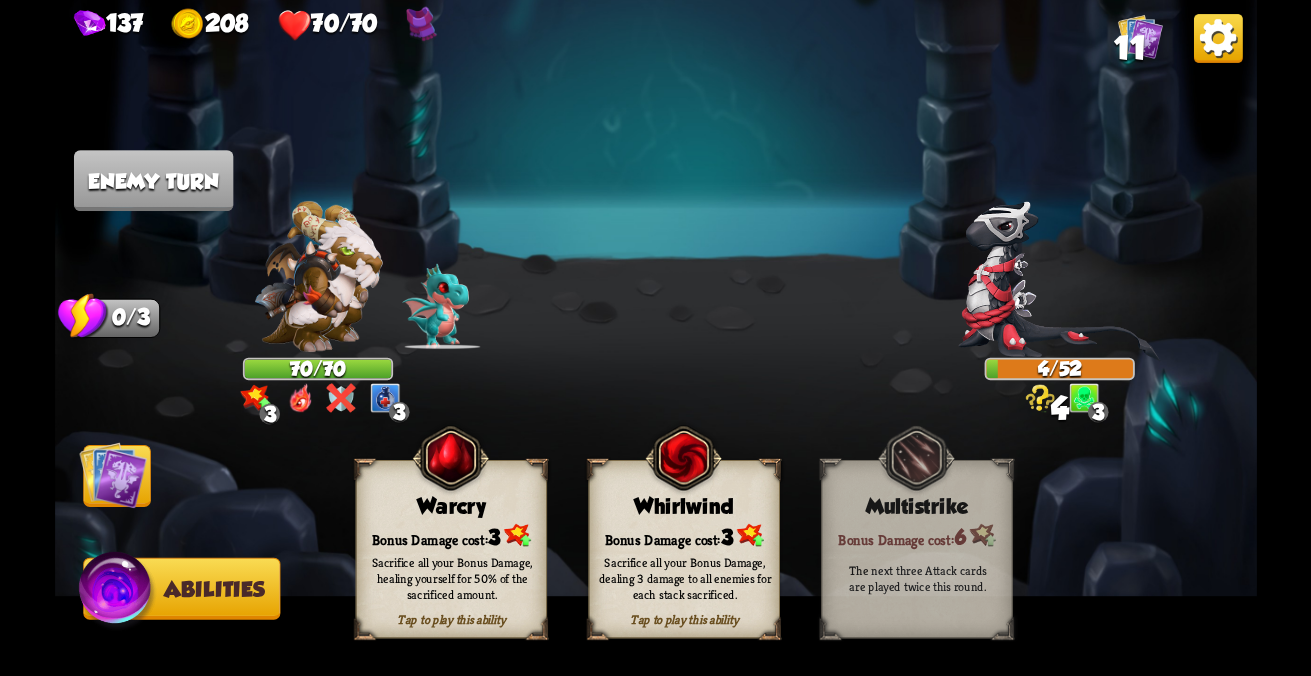click on "Sacrifice all your Bonus Damage, dealing 3 damage to all enemies for each stack sacrificed." at bounding box center (451, 578) 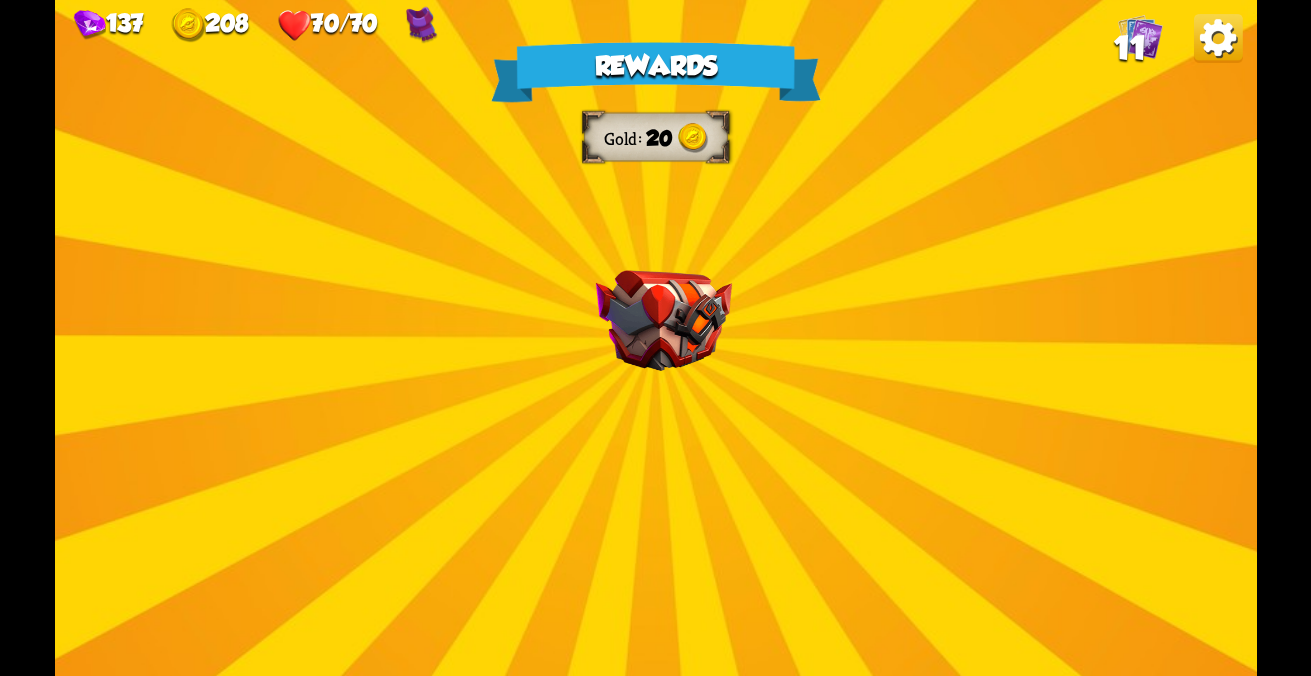 click on "Rewards           Gold   20
Select a card
1
C   Rebound     Attack card   Deal  8  damage. Put the next card you play this turn on top of your draw pile.           C   Reserve Stamina     Spell card   Spend all your Stamina. Gain the spent Stamina at the start of your next turn.
0
C   Weak Potion     Potion card   The enemy will deal 25% less damage for the next  2  turns.   One-off card.             Proceed" at bounding box center (656, 338) 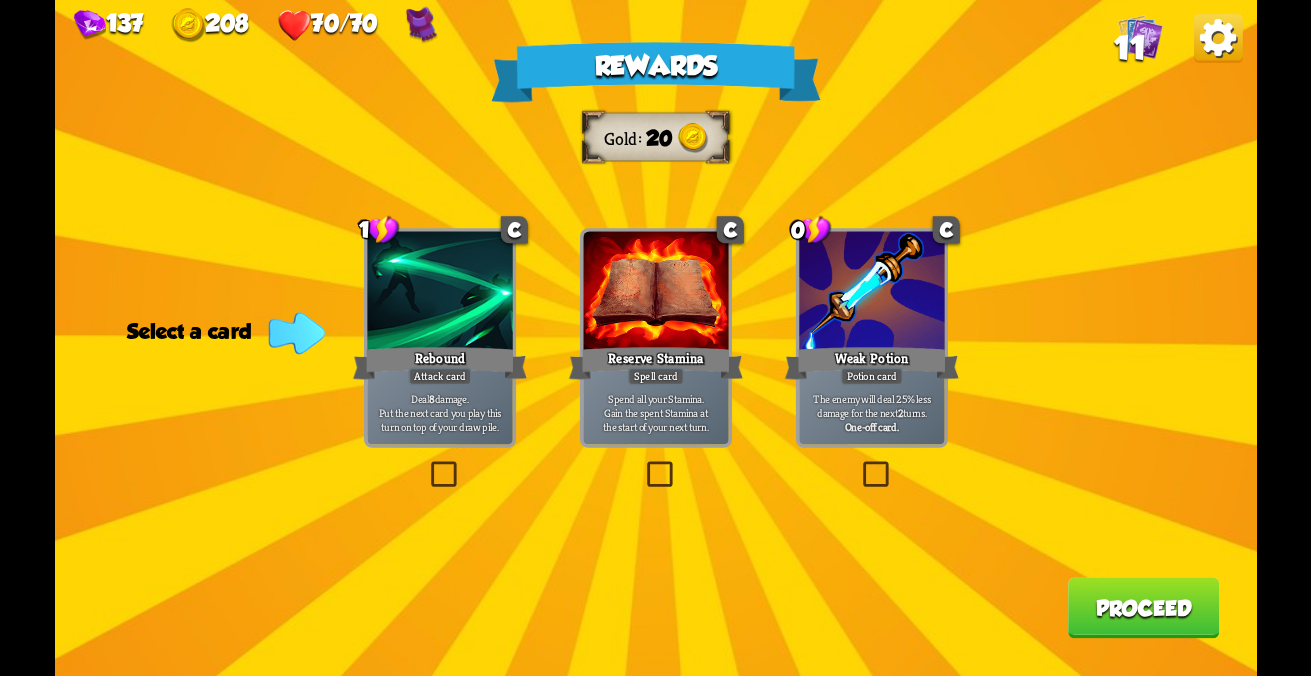 click at bounding box center [643, 465] 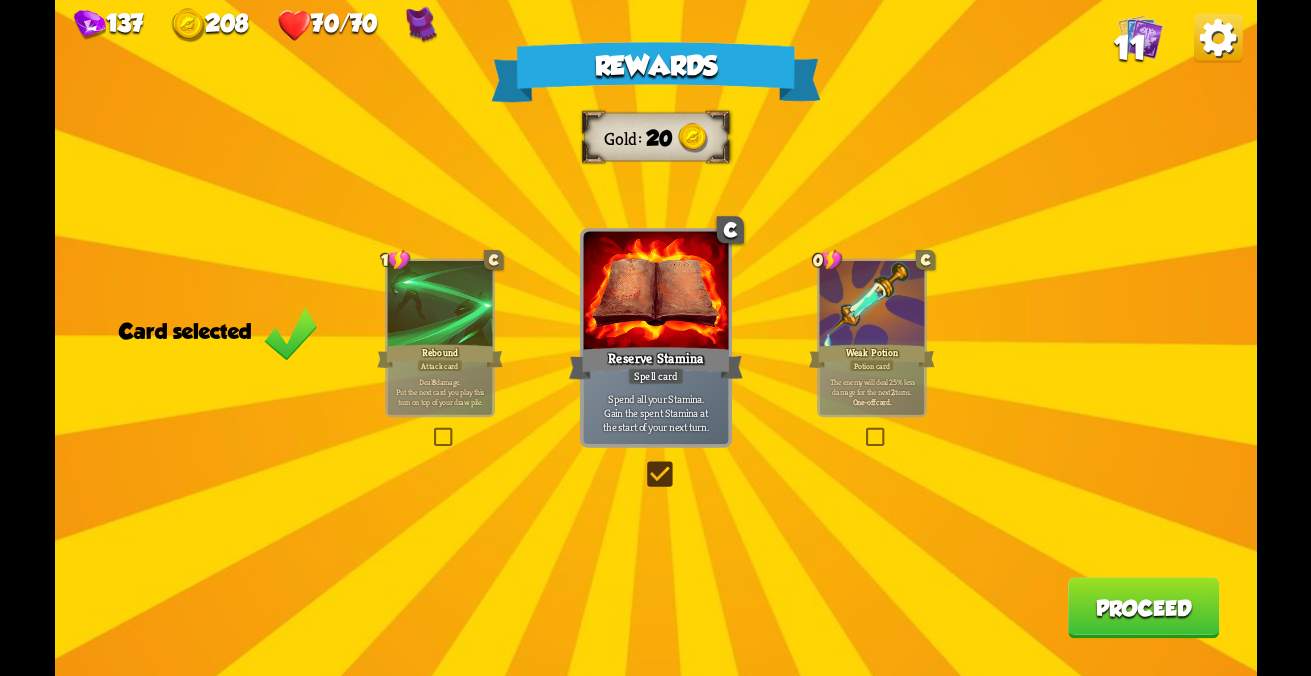 click on "Rewards           Gold   20
Card selected
1
C   Rebound     Attack card   Deal  8  damage. Put the next card you play this turn on top of your draw pile.           C   Reserve Stamina     Spell card   Spend all your Stamina. Gain the spent Stamina at the start of your next turn.
0
C   Weak Potion     Potion card   The enemy will deal 25% less damage for the next  2  turns.   One-off card.             Proceed" at bounding box center (656, 338) 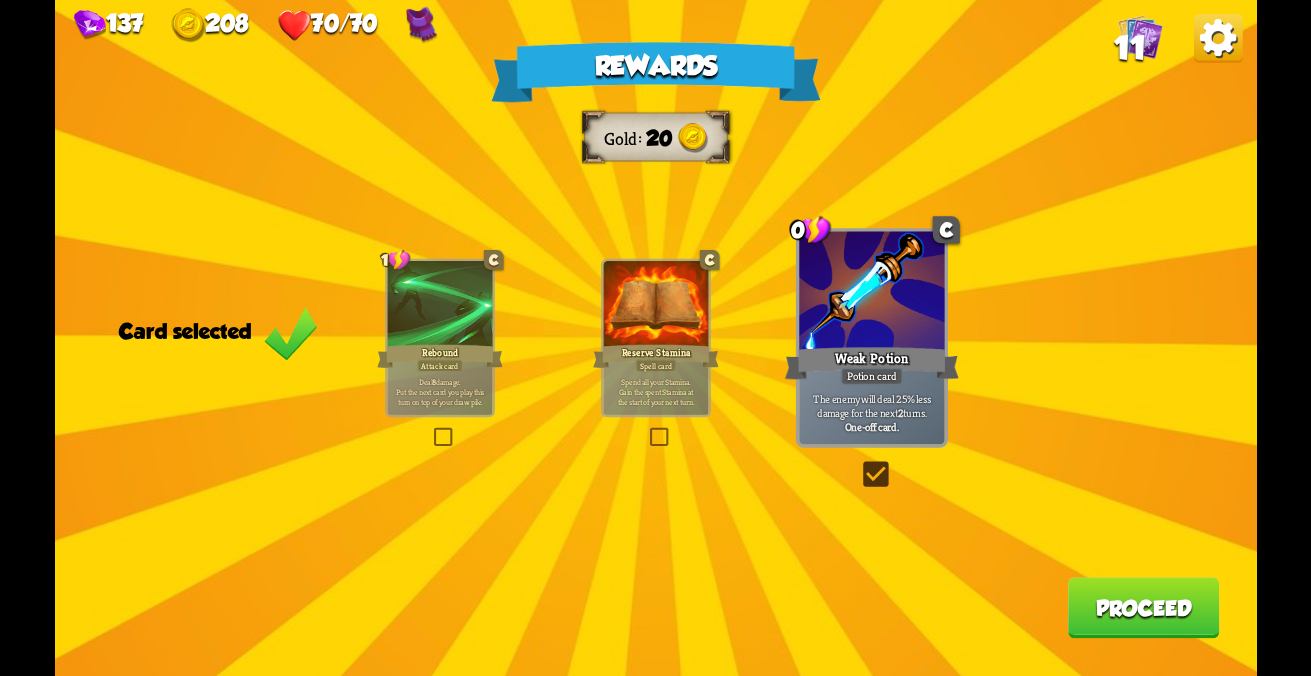 click on "Proceed" at bounding box center (1143, 607) 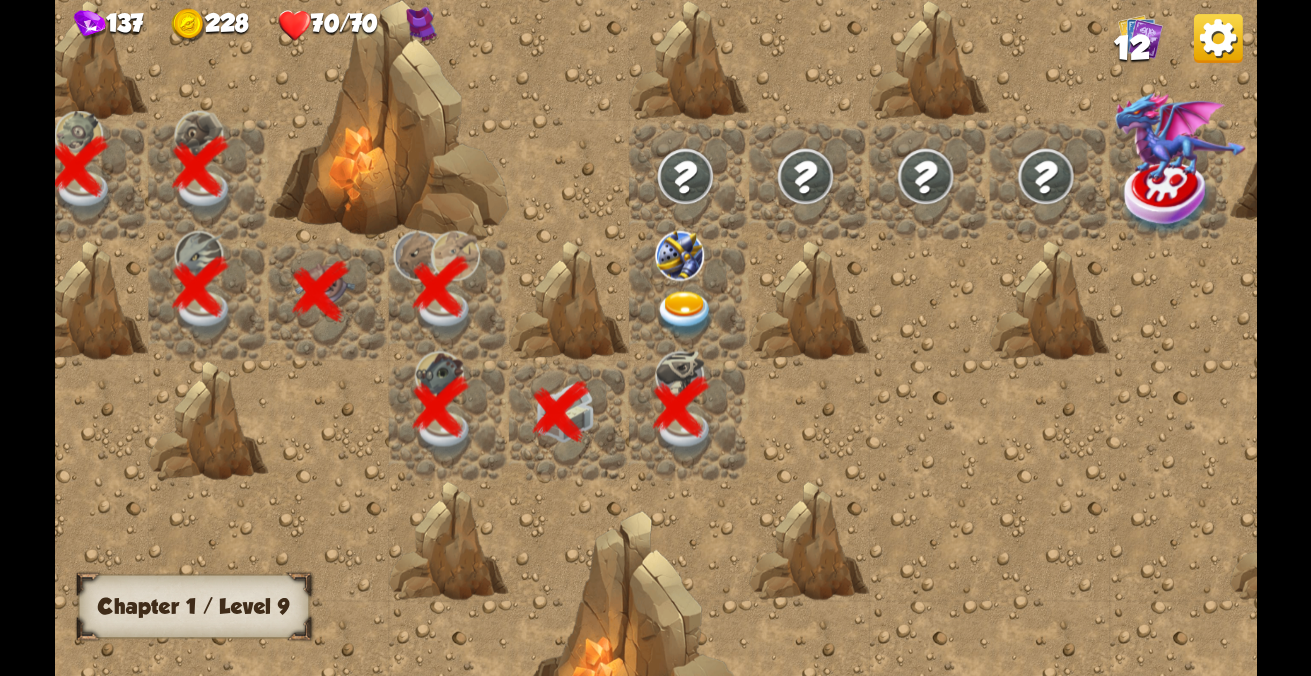 scroll, scrollTop: 0, scrollLeft: 384, axis: horizontal 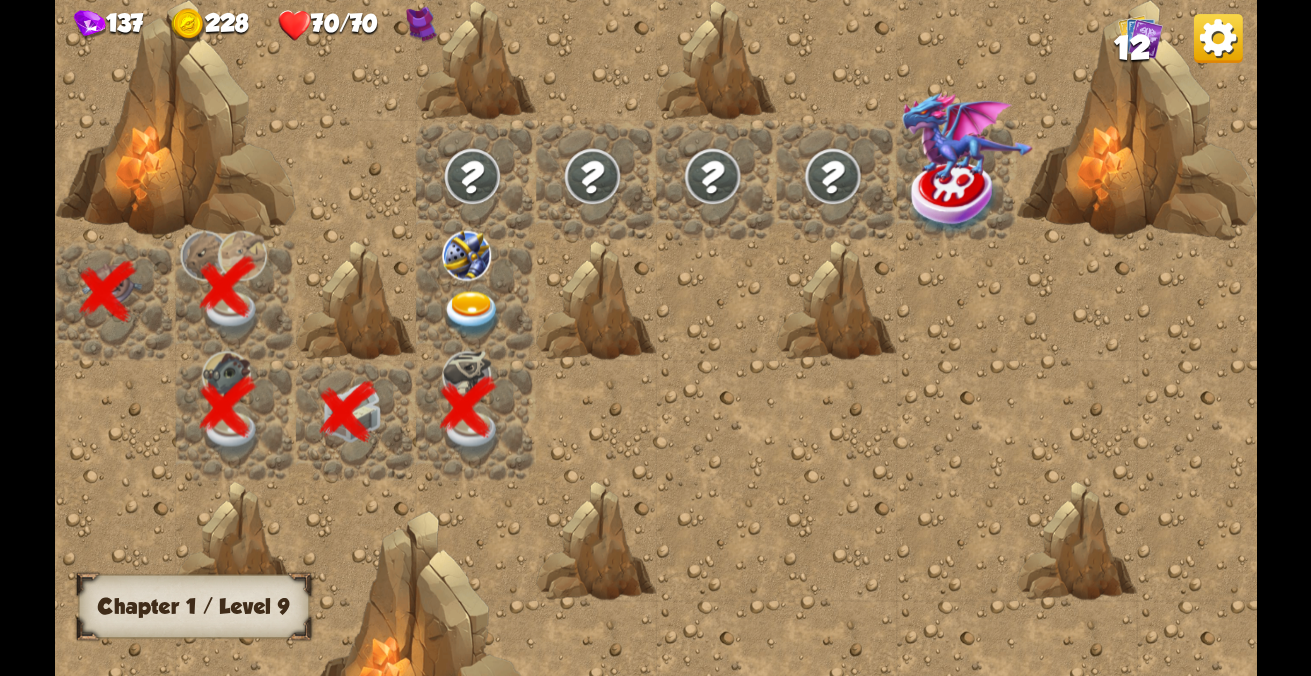 click at bounding box center (465, 255) 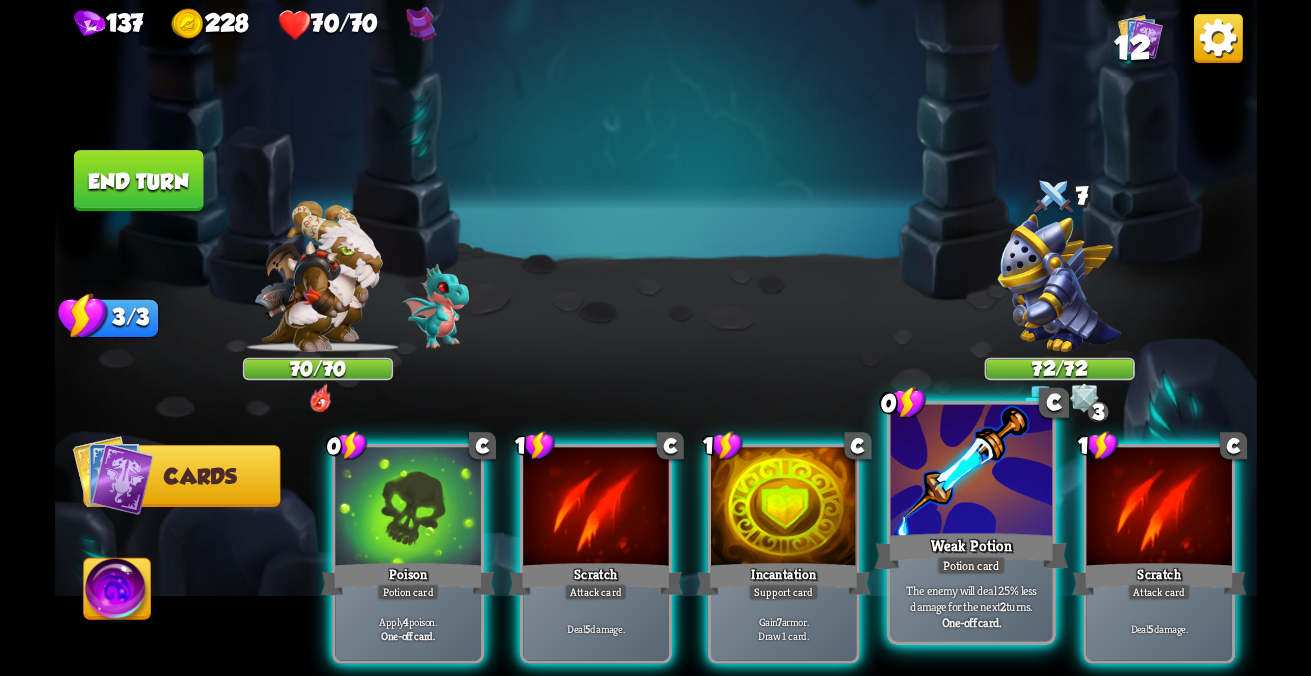 click on "The enemy will deal 25% less damage for the next  2  turns.   One-off card." at bounding box center (407, 628) 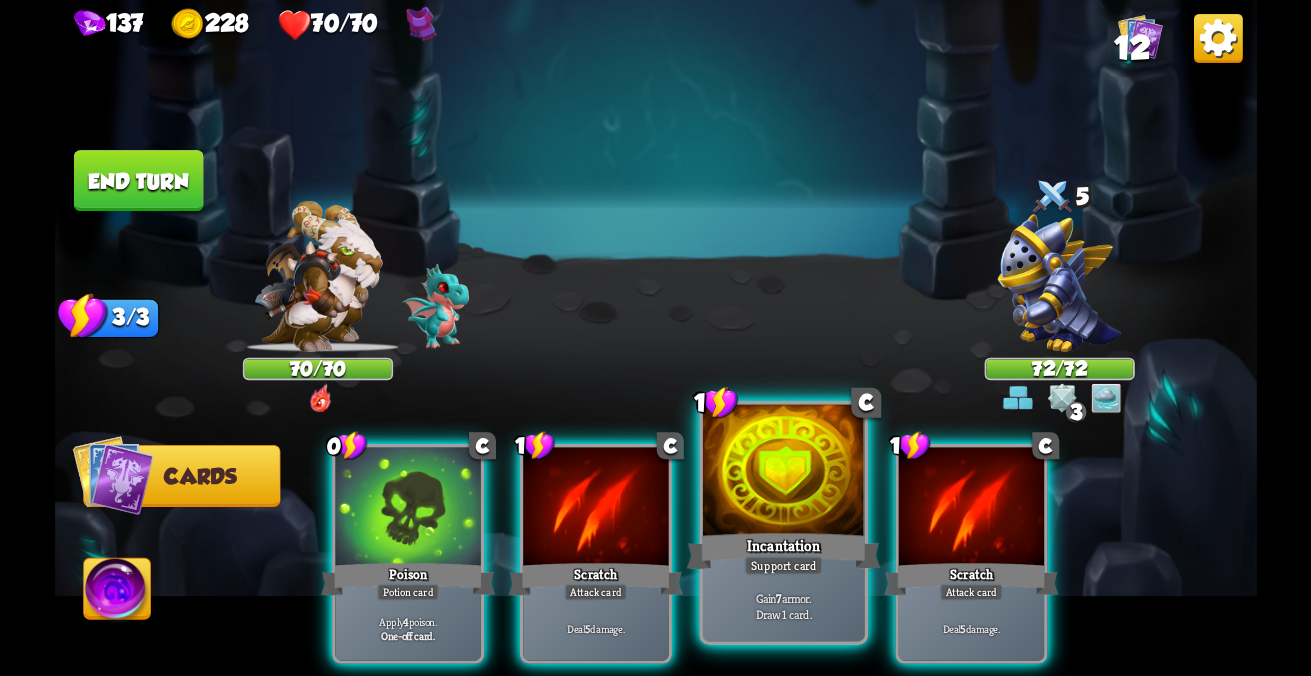 click on "Support card" at bounding box center (407, 593) 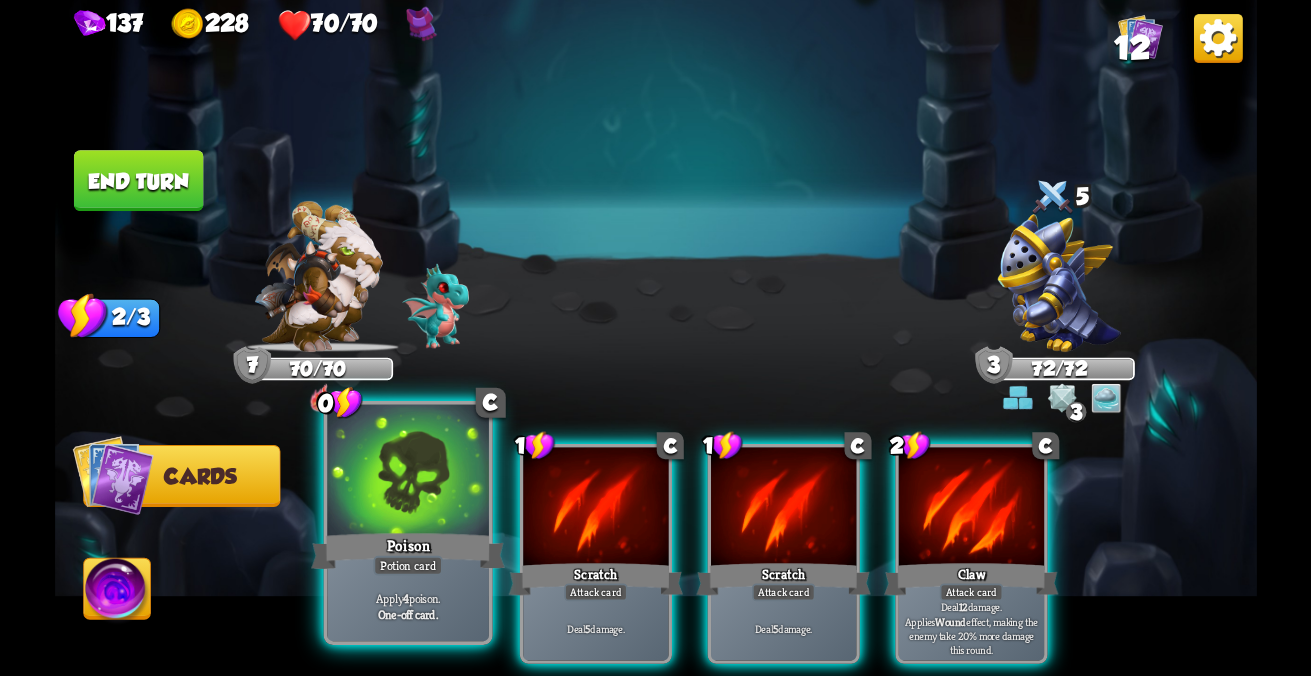 click on "One-off card." at bounding box center [408, 614] 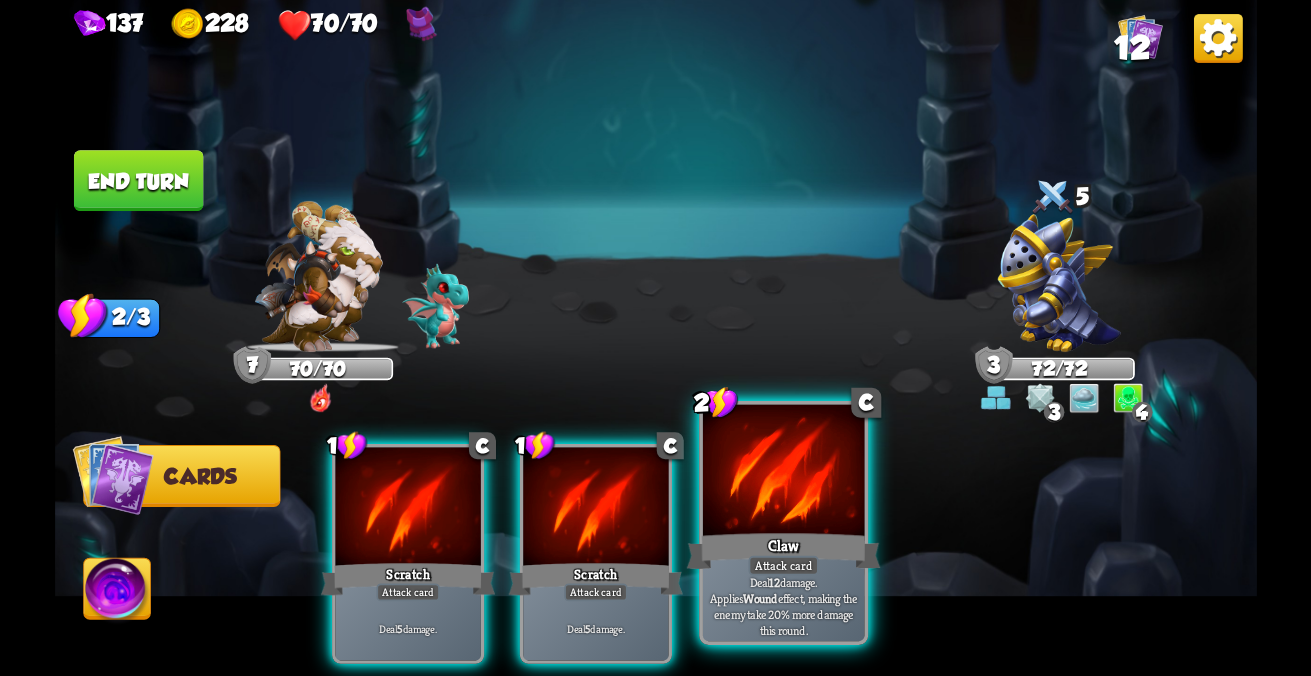 click on "Claw" at bounding box center (407, 579) 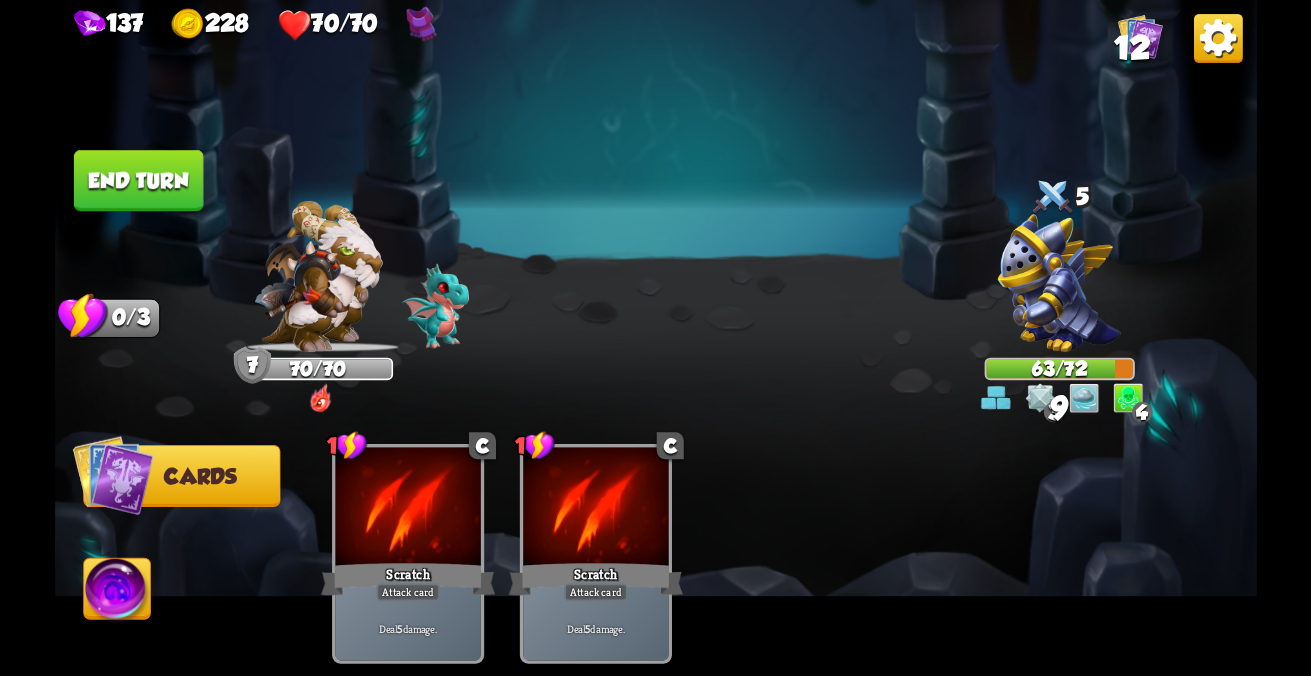 click on "End turn" at bounding box center [138, 180] 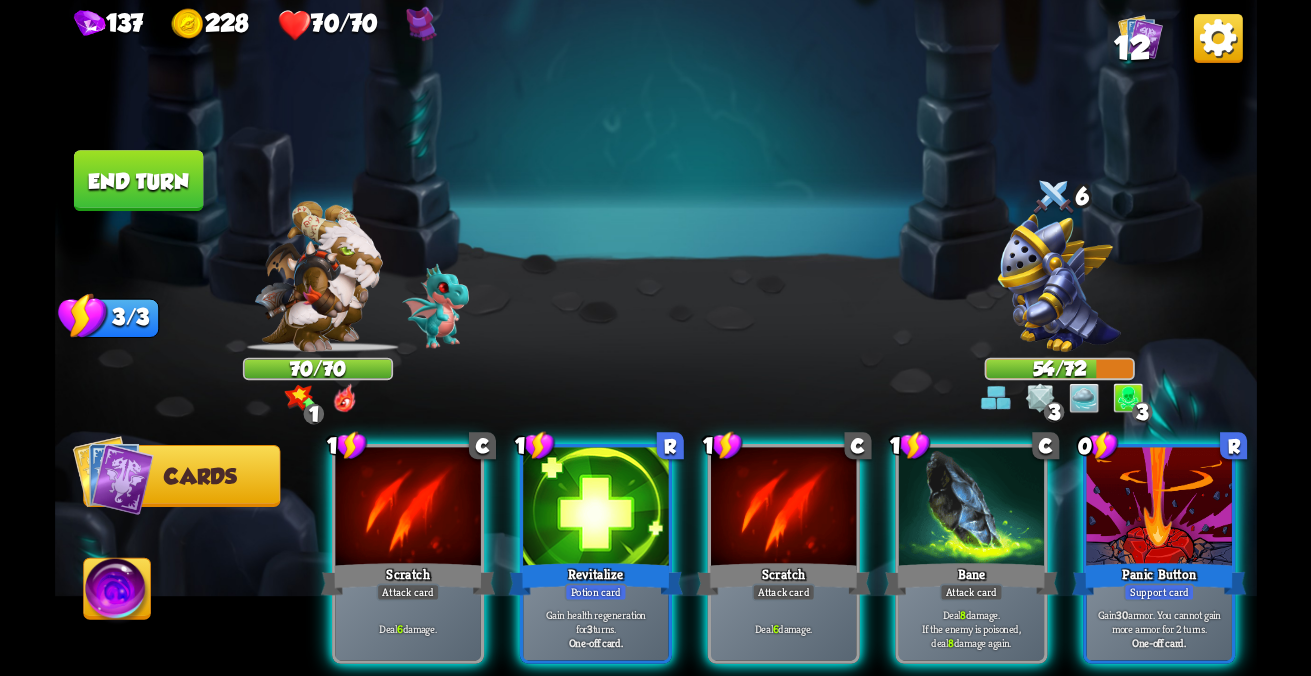 click on "One-off card." at bounding box center [596, 643] 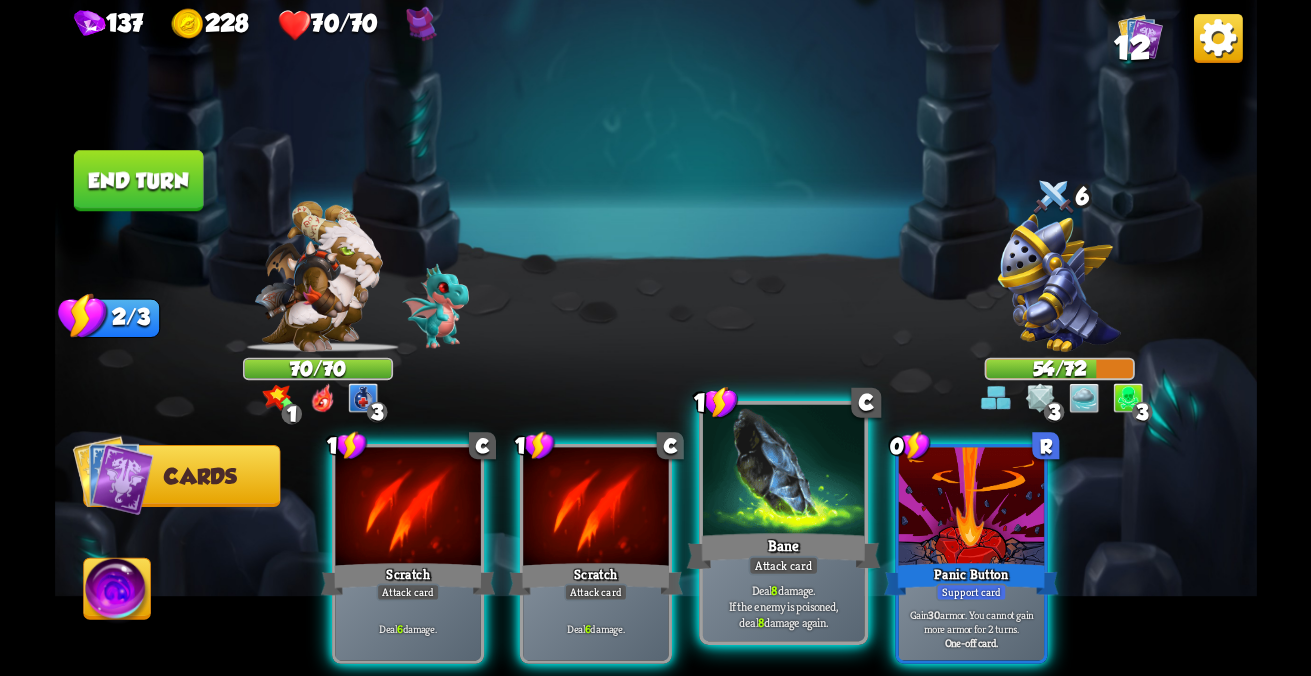 click on "Attack card" at bounding box center [407, 593] 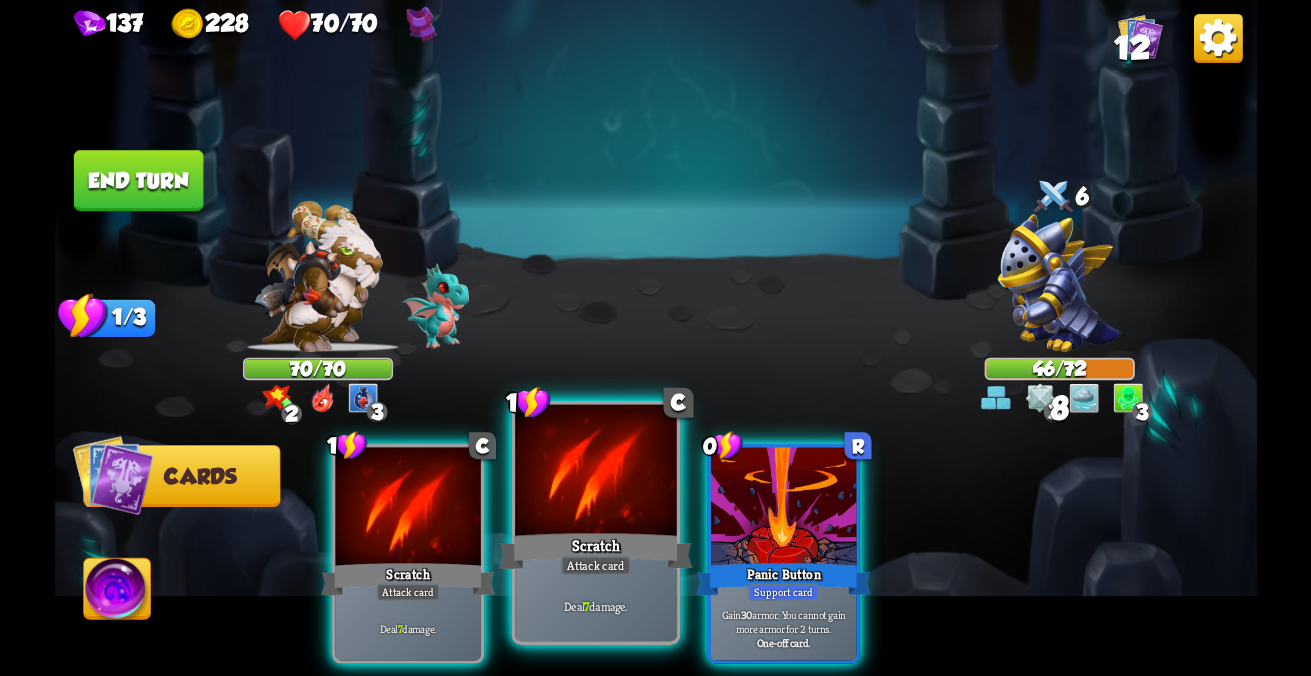 click on "Deal  7  damage." at bounding box center [408, 629] 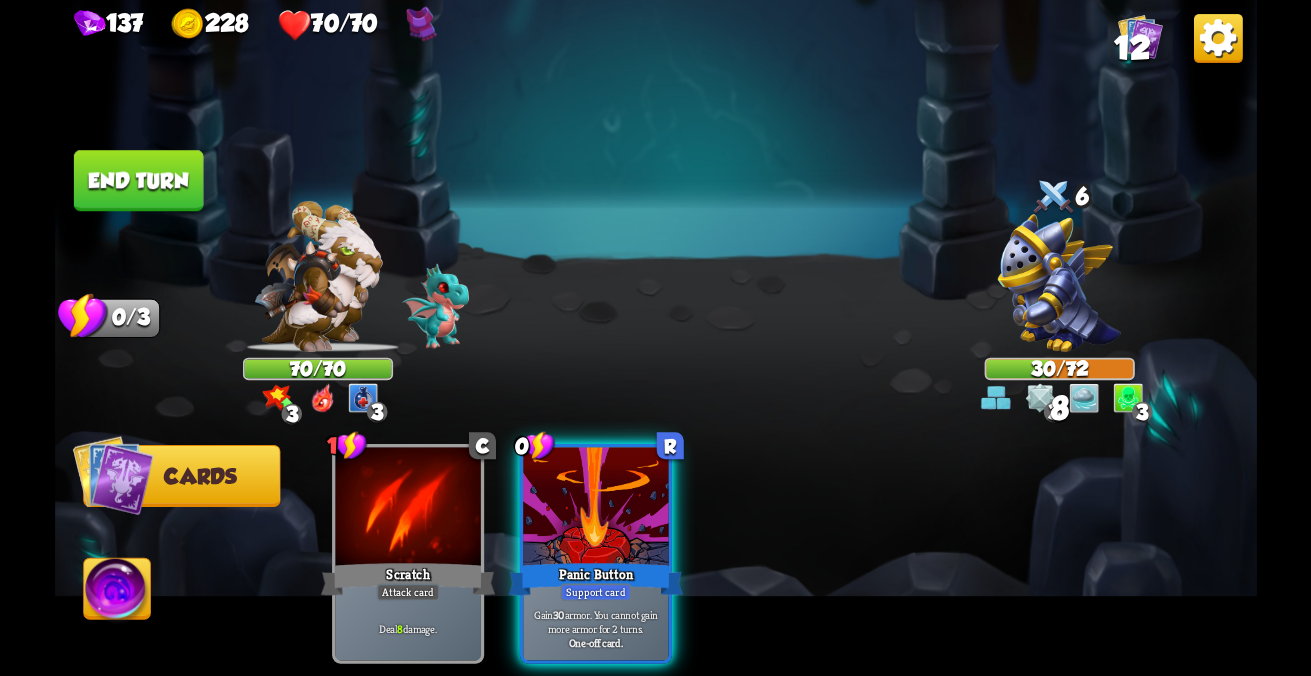 click on "End turn" at bounding box center [138, 180] 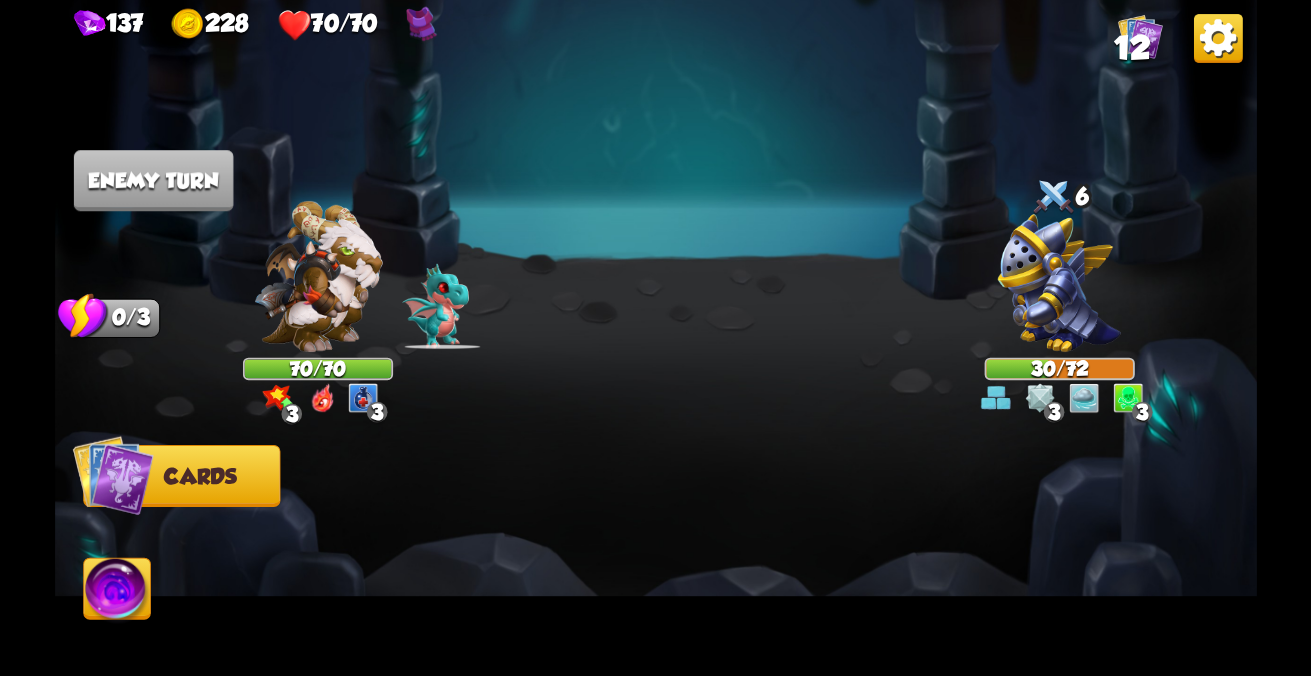 click at bounding box center (112, 475) 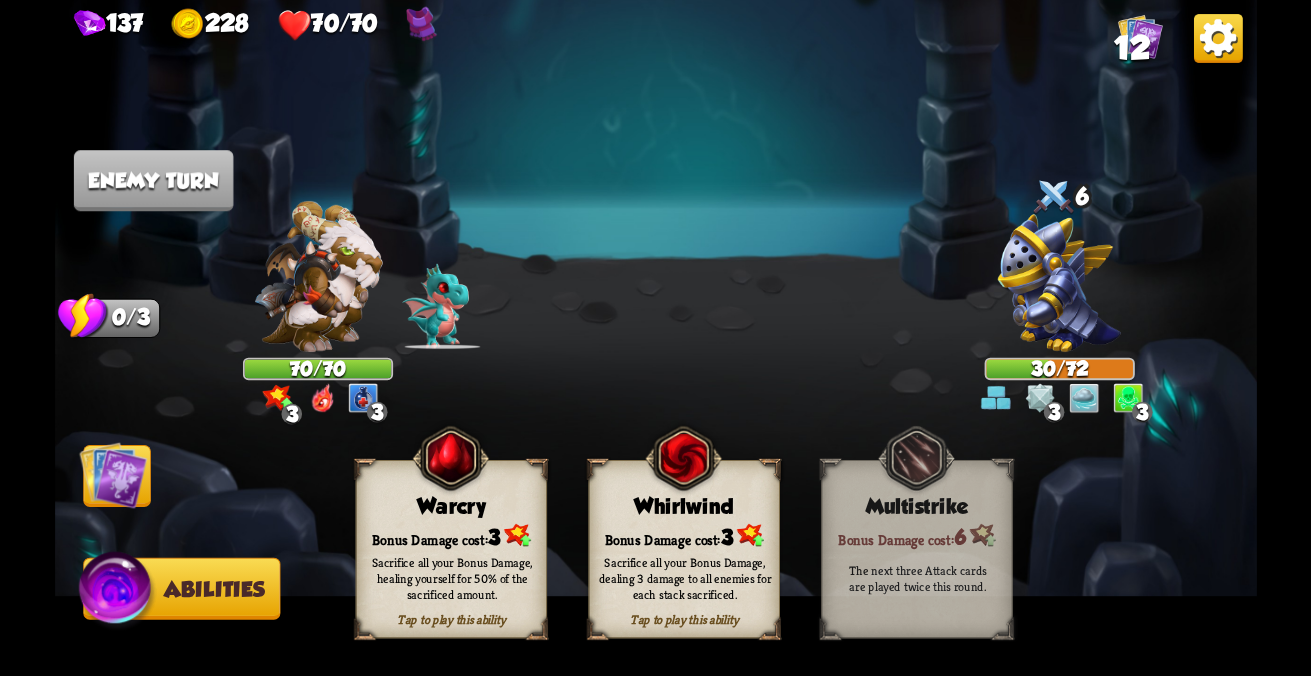 click at bounding box center (113, 475) 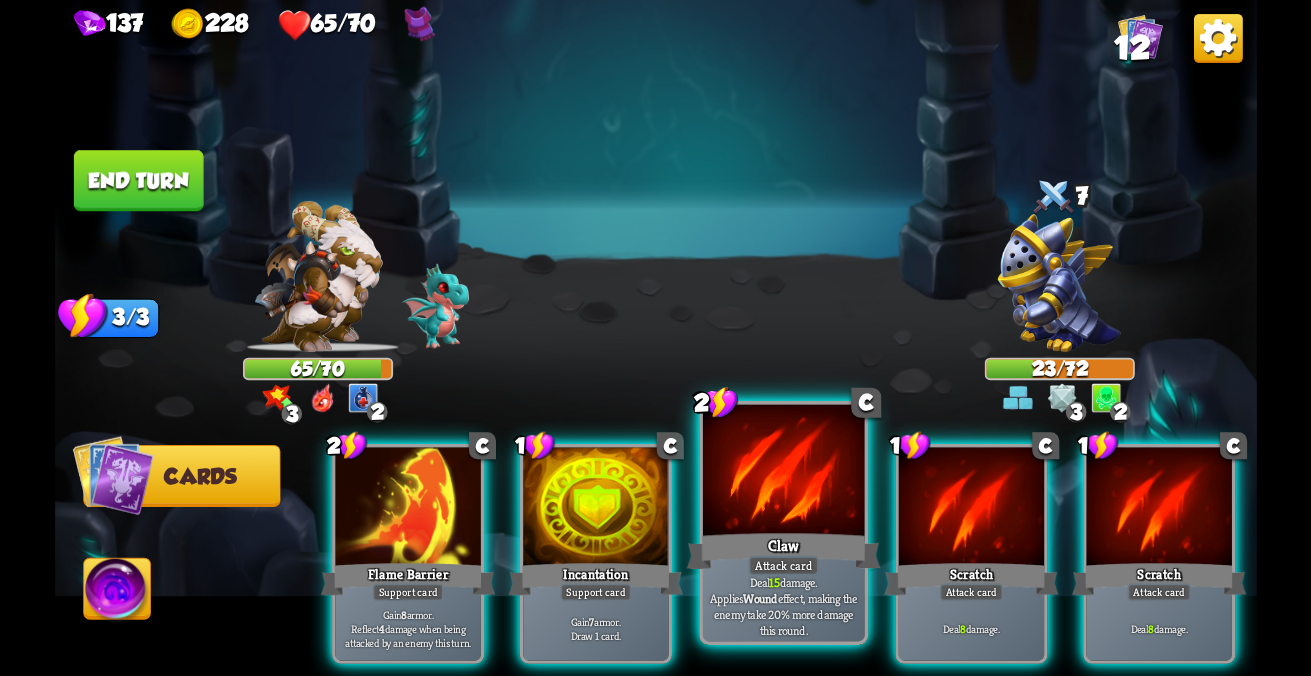 click on "Deal  15  damage. Applies  Wound  effect, making the enemy take 20% more damage this round." at bounding box center (407, 628) 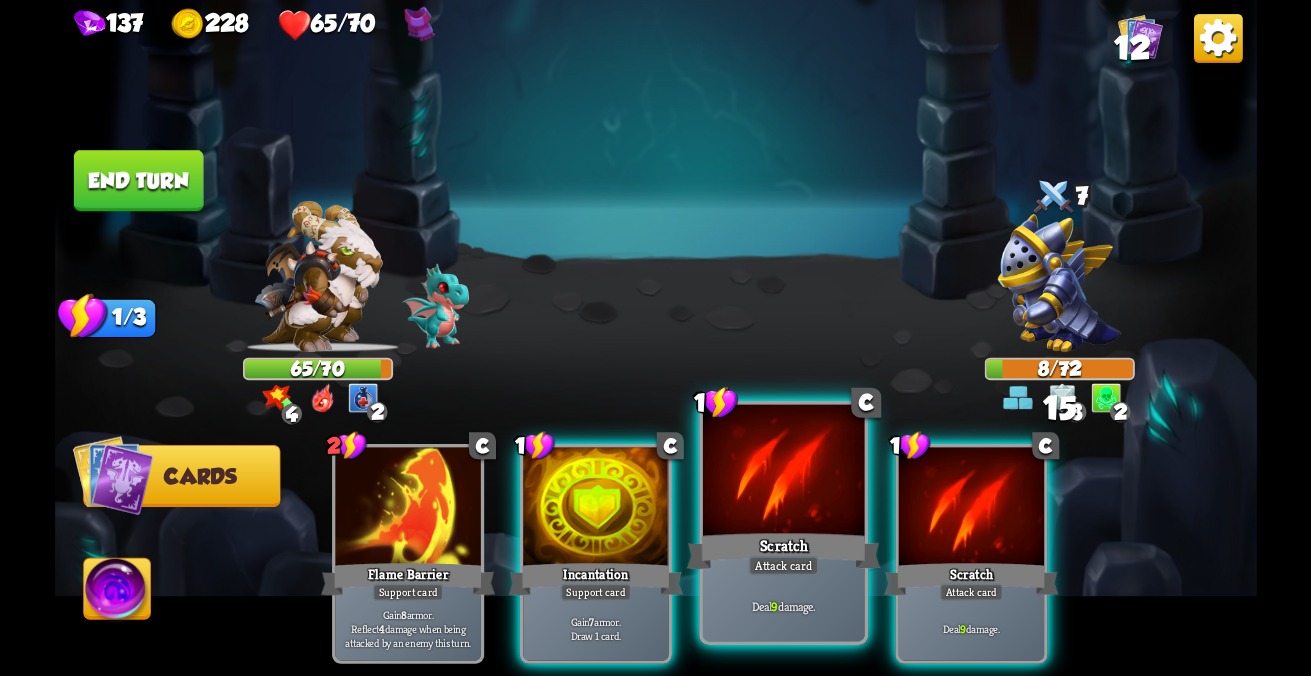 click on "Deal  9  damage." at bounding box center (408, 628) 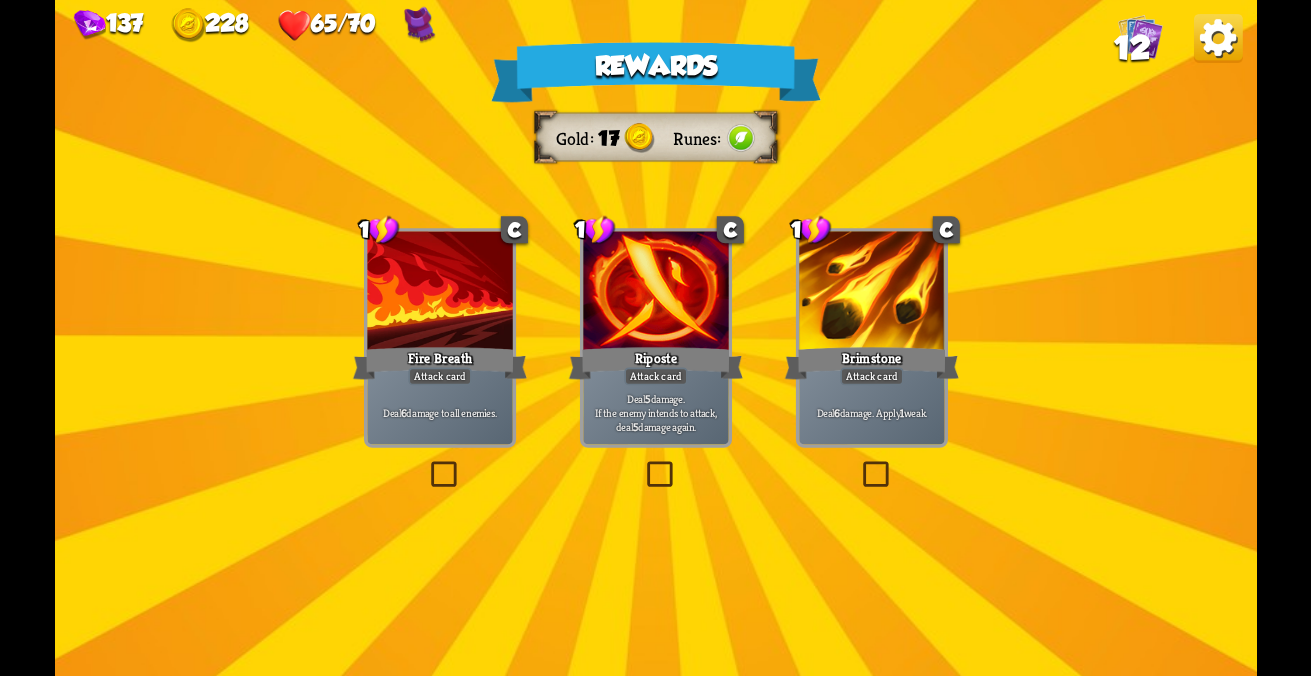 click on "1
C   Riposte     Attack card   Deal  5  damage. If the enemy intends to attack, deal  5  damage again." at bounding box center [440, 338] 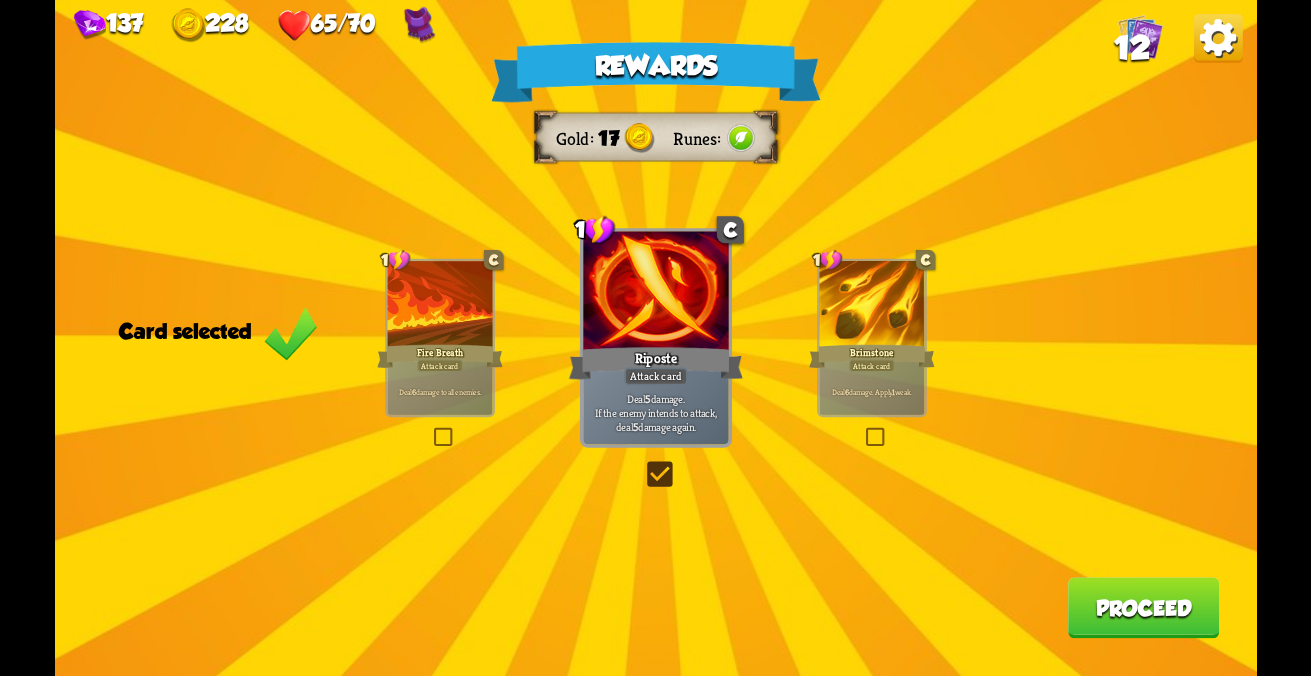 click on "Proceed" at bounding box center (1143, 607) 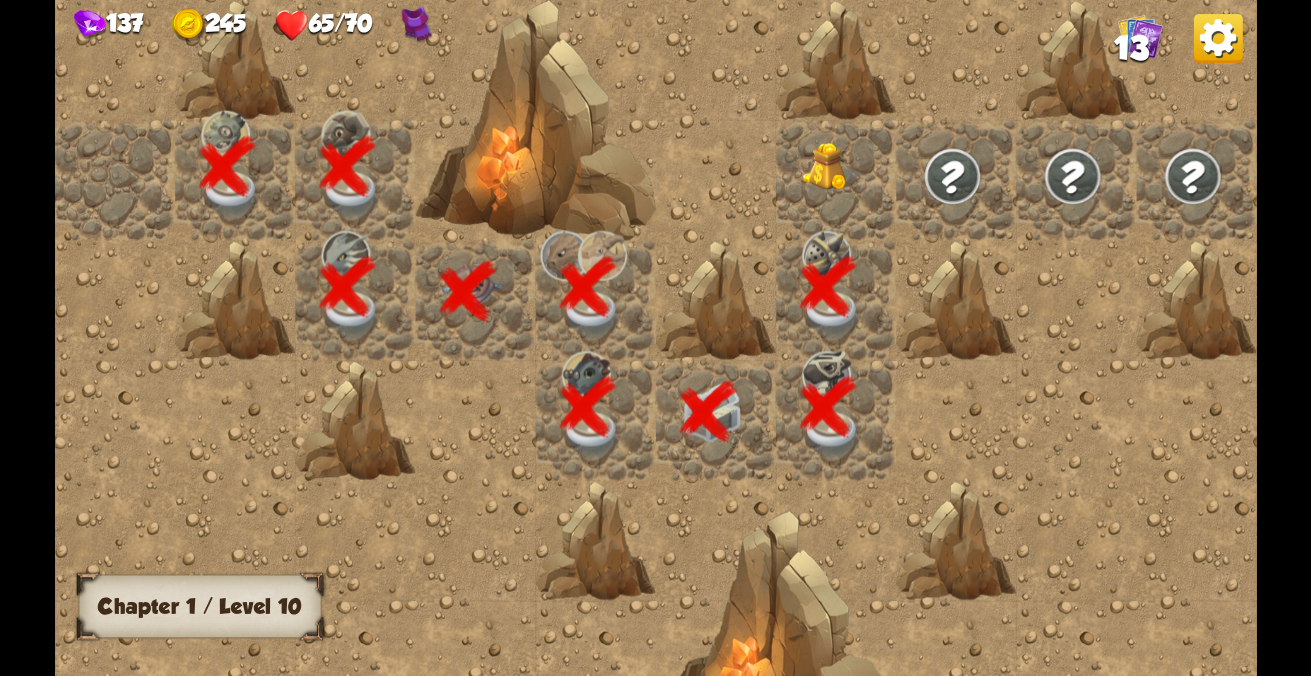 click at bounding box center (836, 180) 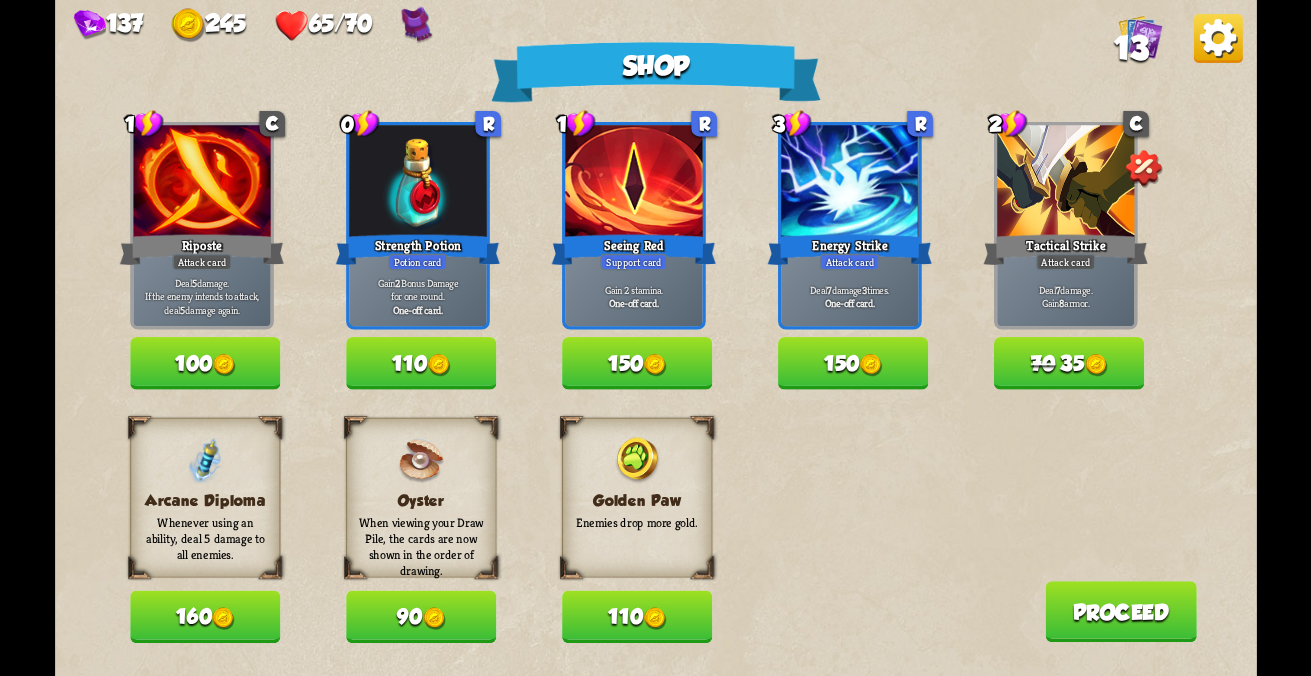 click on "160" at bounding box center (205, 617) 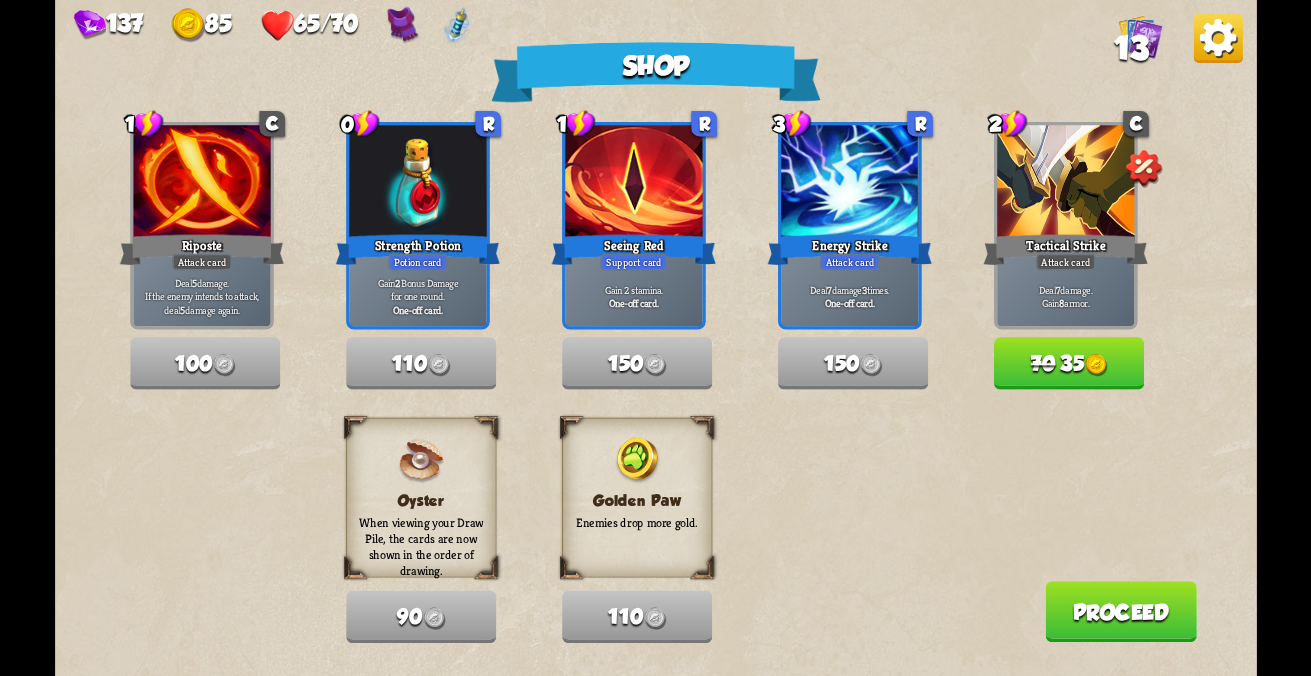 click on "70
35" at bounding box center [205, 363] 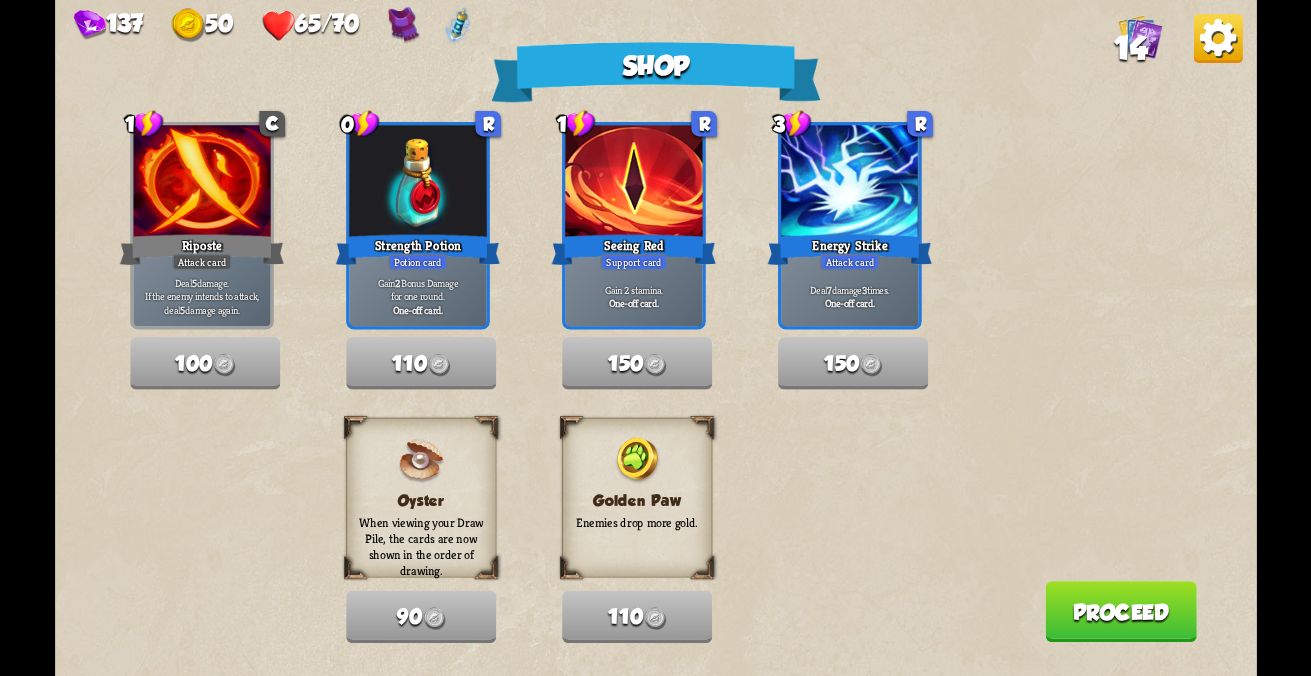 click on "Proceed" at bounding box center (1121, 611) 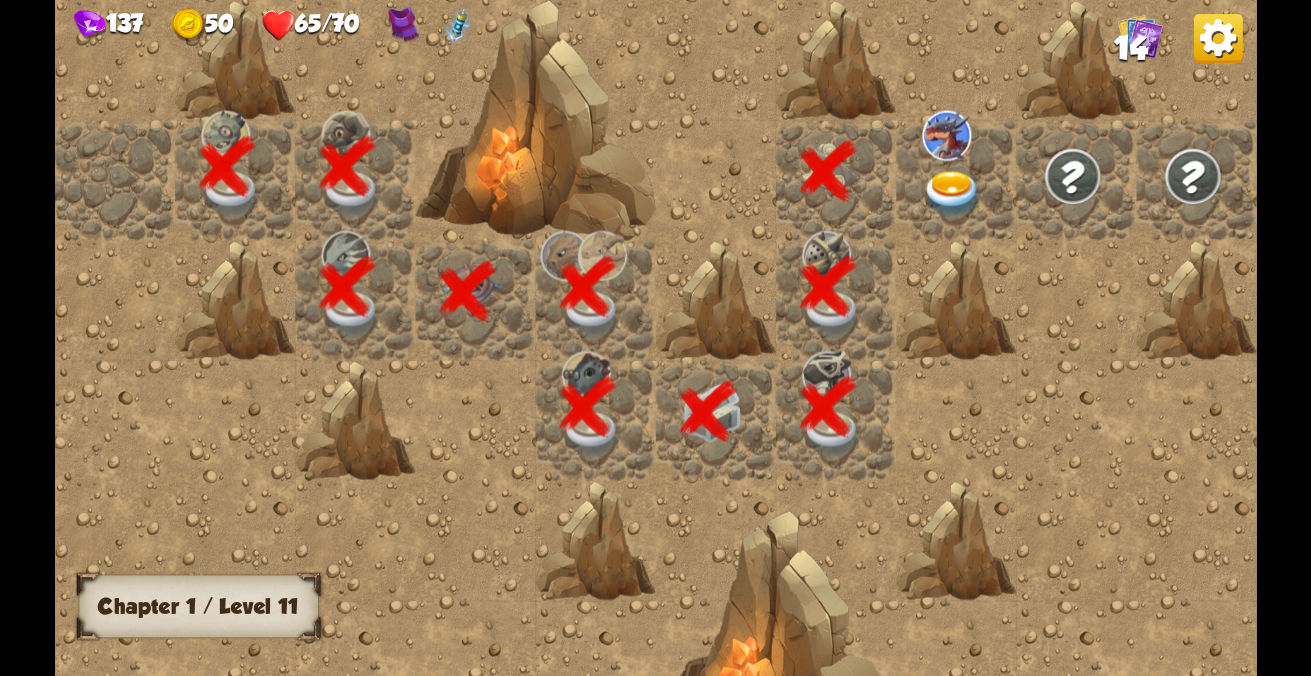 scroll, scrollTop: 0, scrollLeft: 384, axis: horizontal 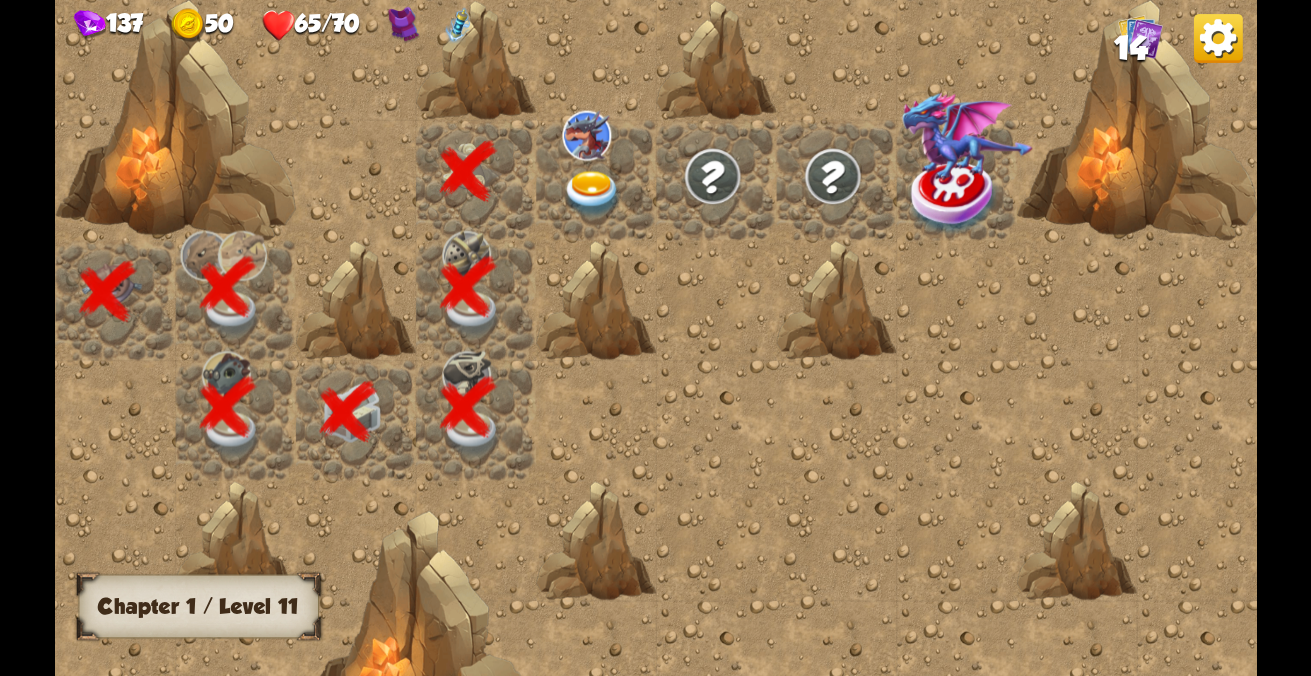 click at bounding box center (592, 194) 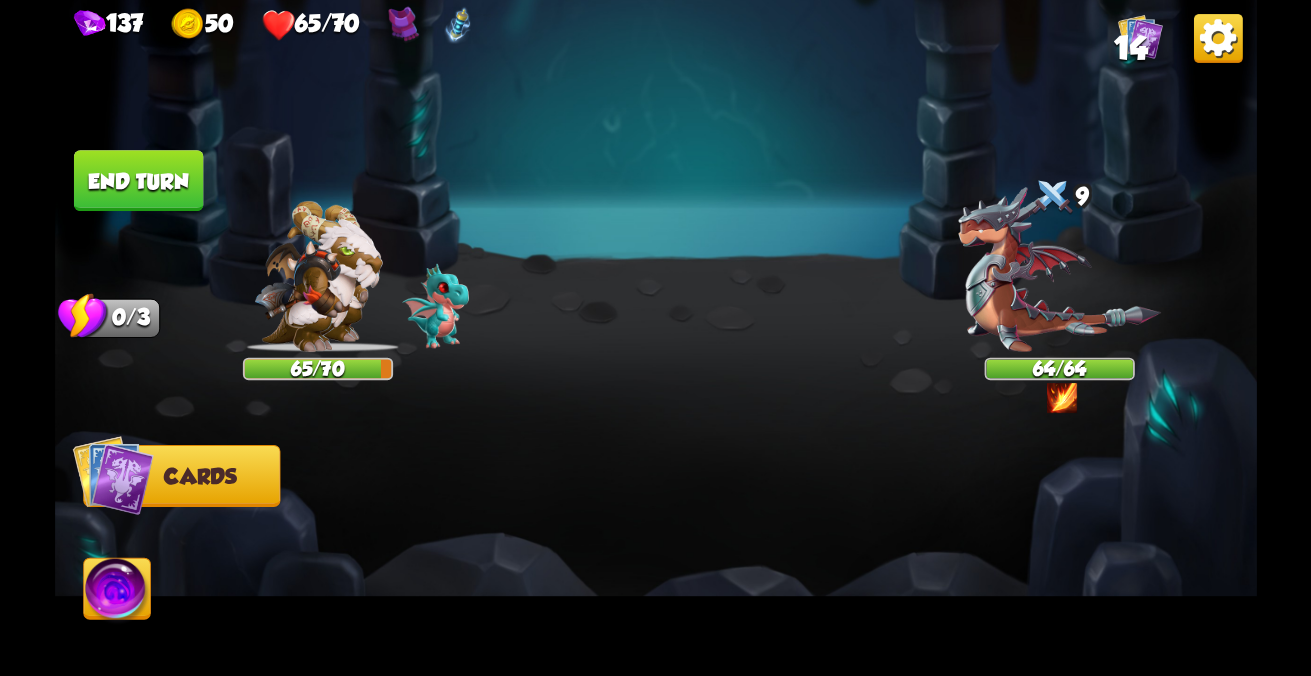 click at bounding box center [1059, 269] 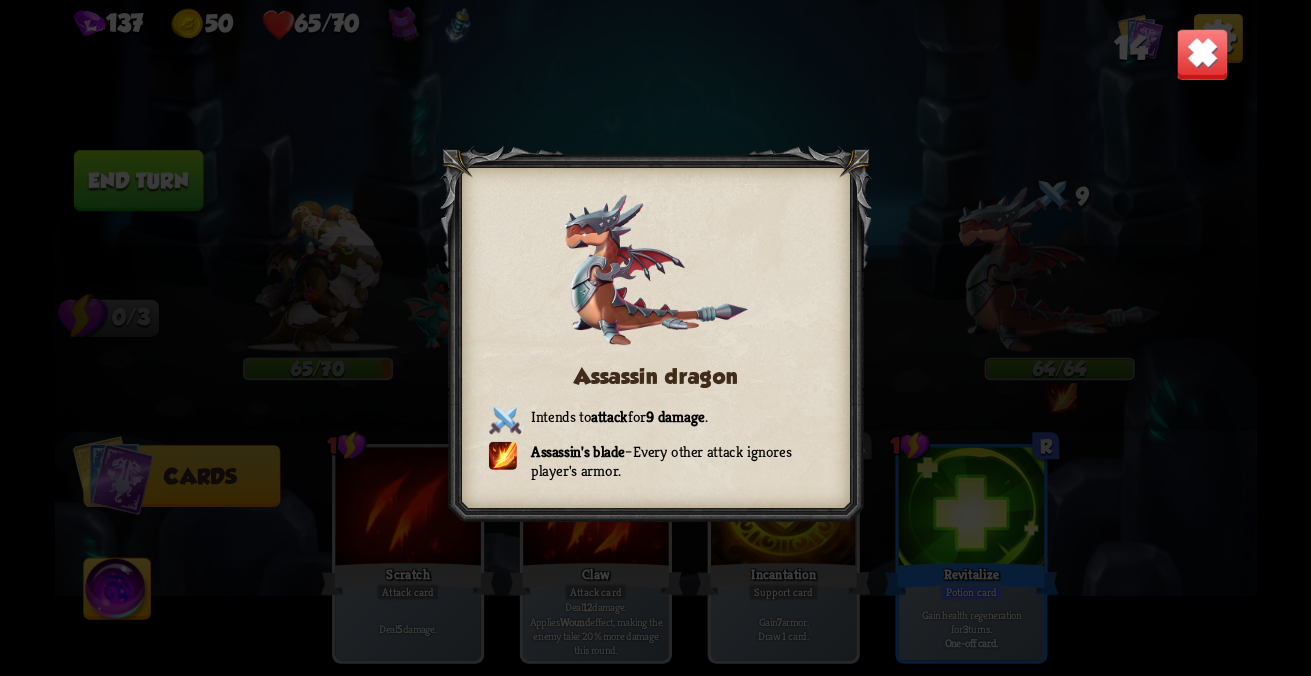 click at bounding box center (1202, 54) 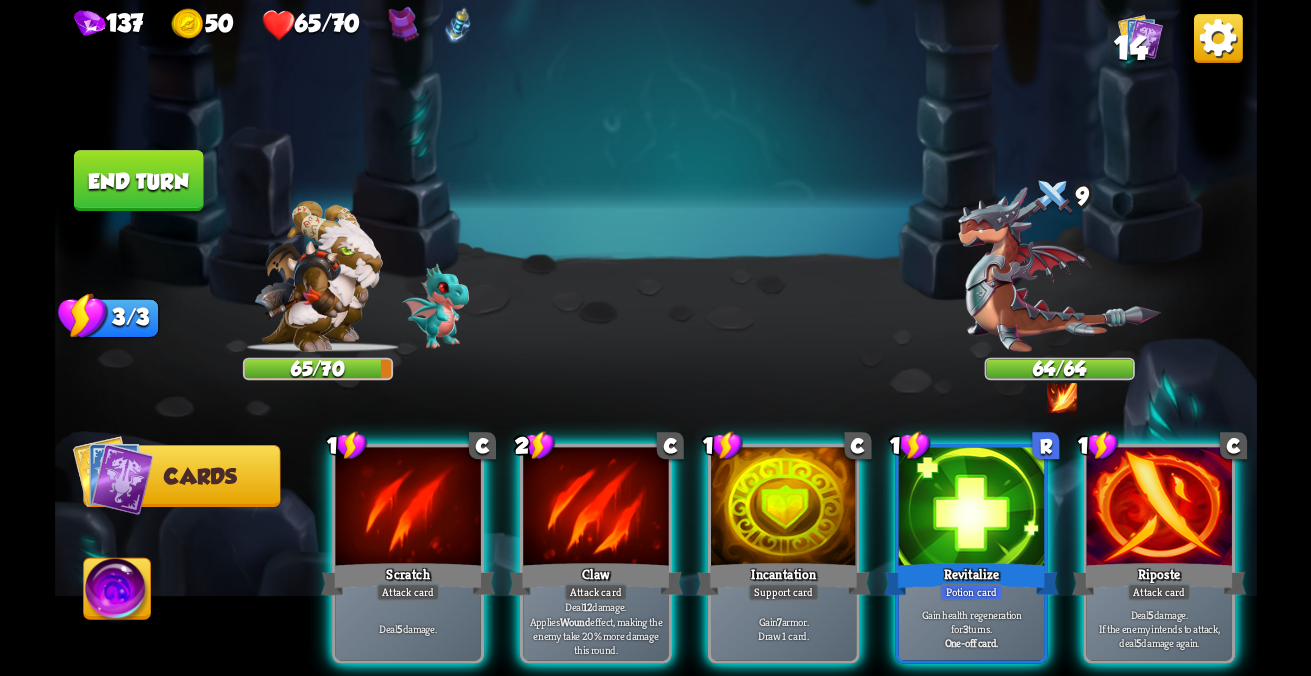 click on "Player turn" at bounding box center [656, 338] 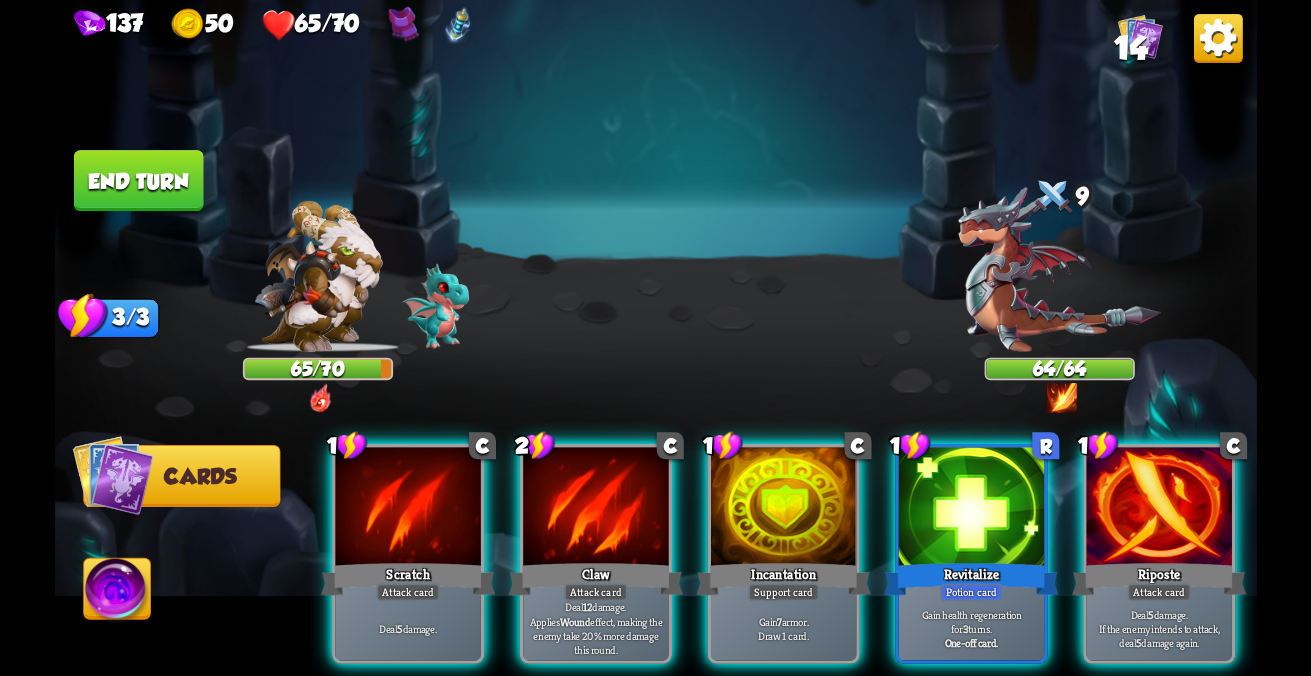 click at bounding box center (1059, 269) 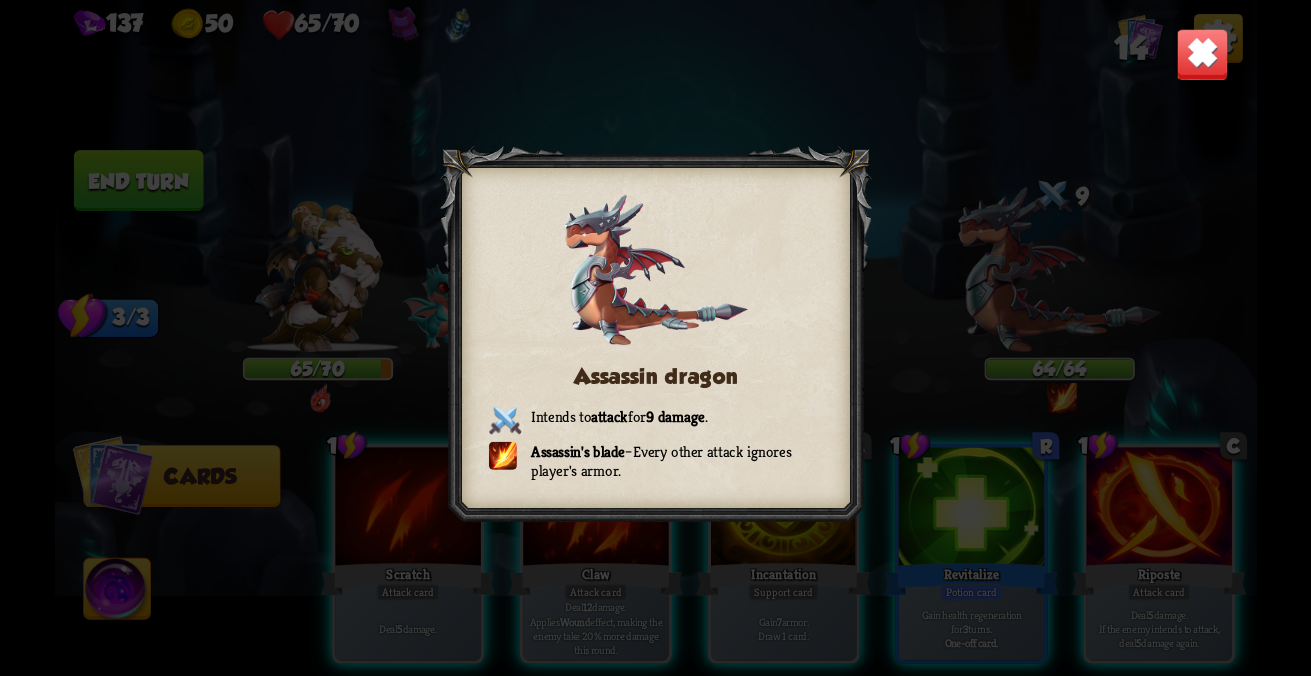 click at bounding box center (1202, 54) 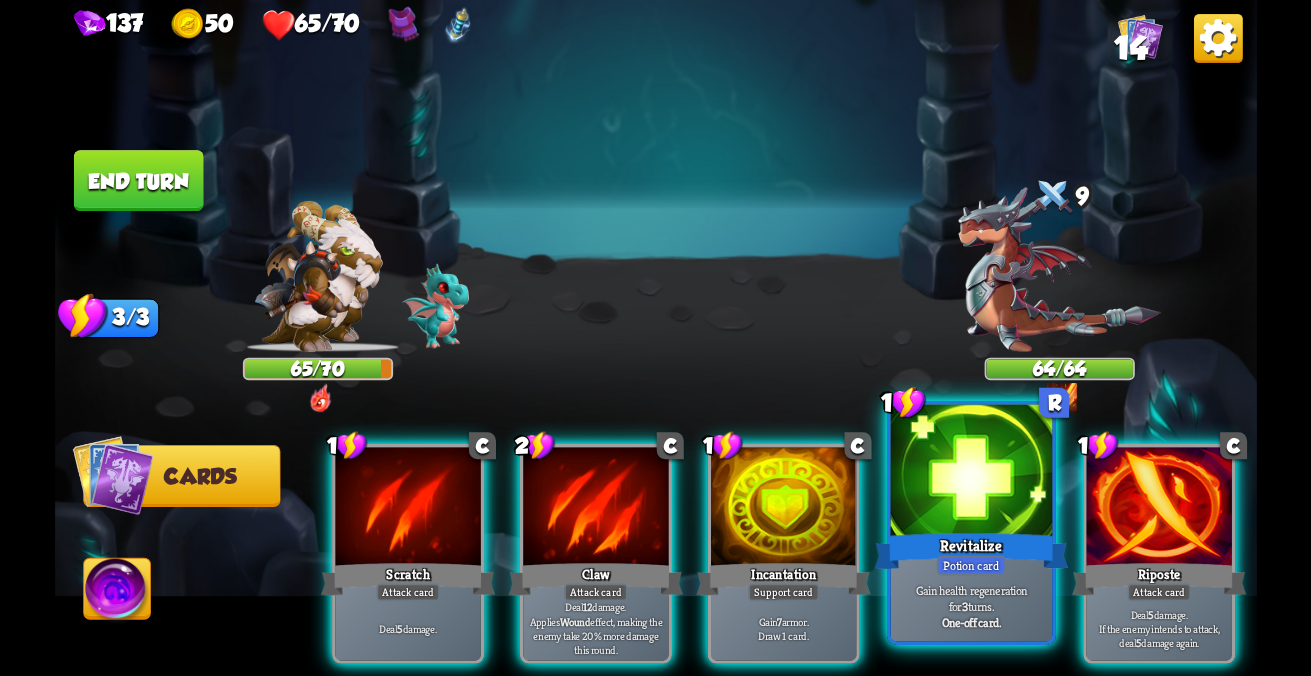 click at bounding box center [970, 473] 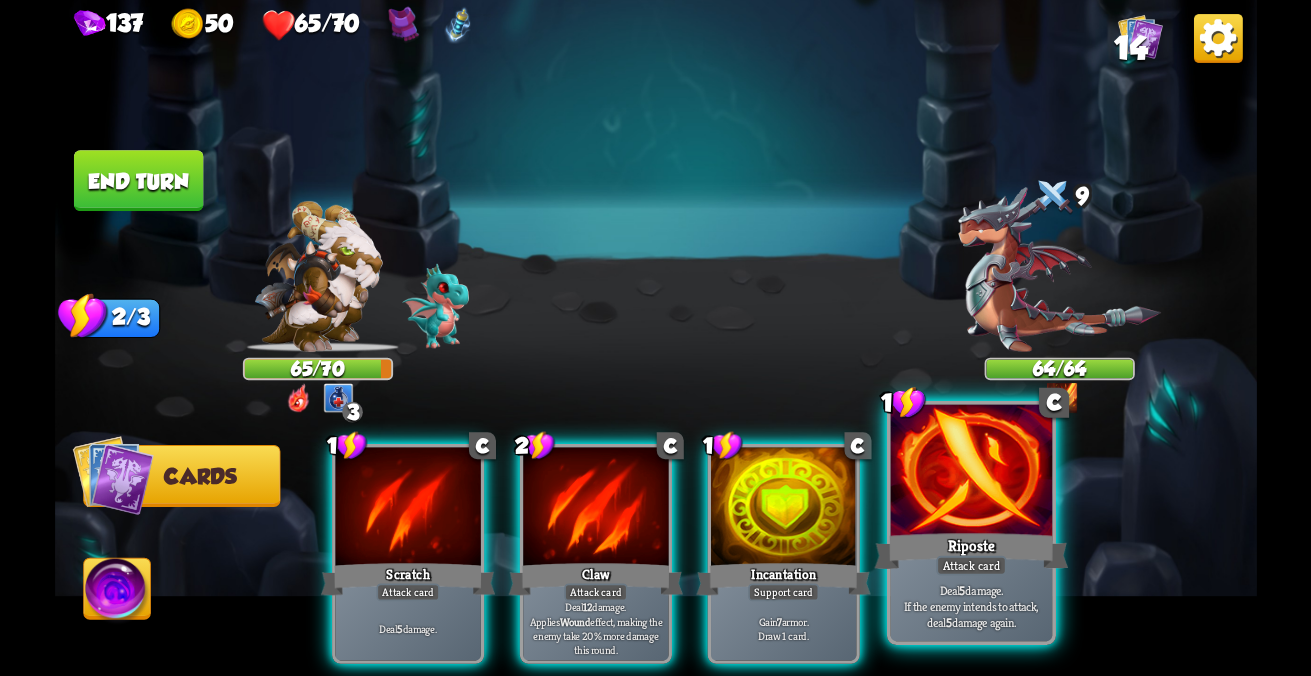 click on "Riposte" at bounding box center [407, 579] 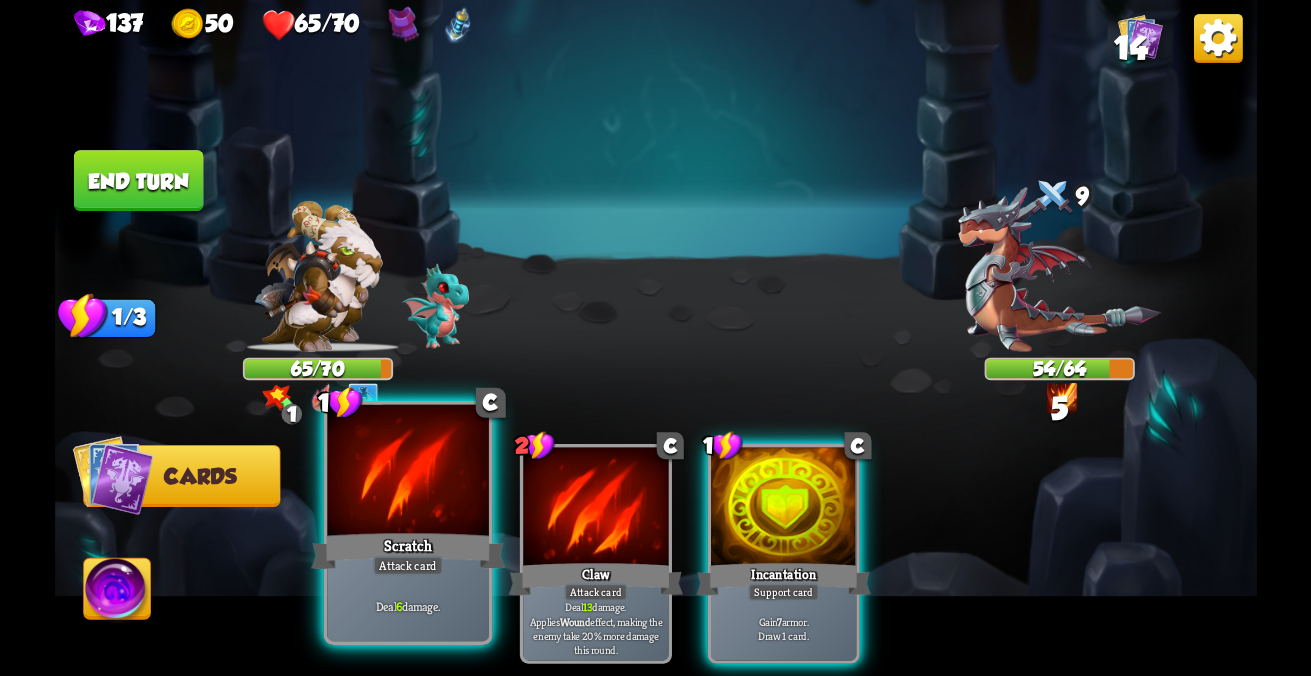 click on "Deal  6  damage." at bounding box center (407, 606) 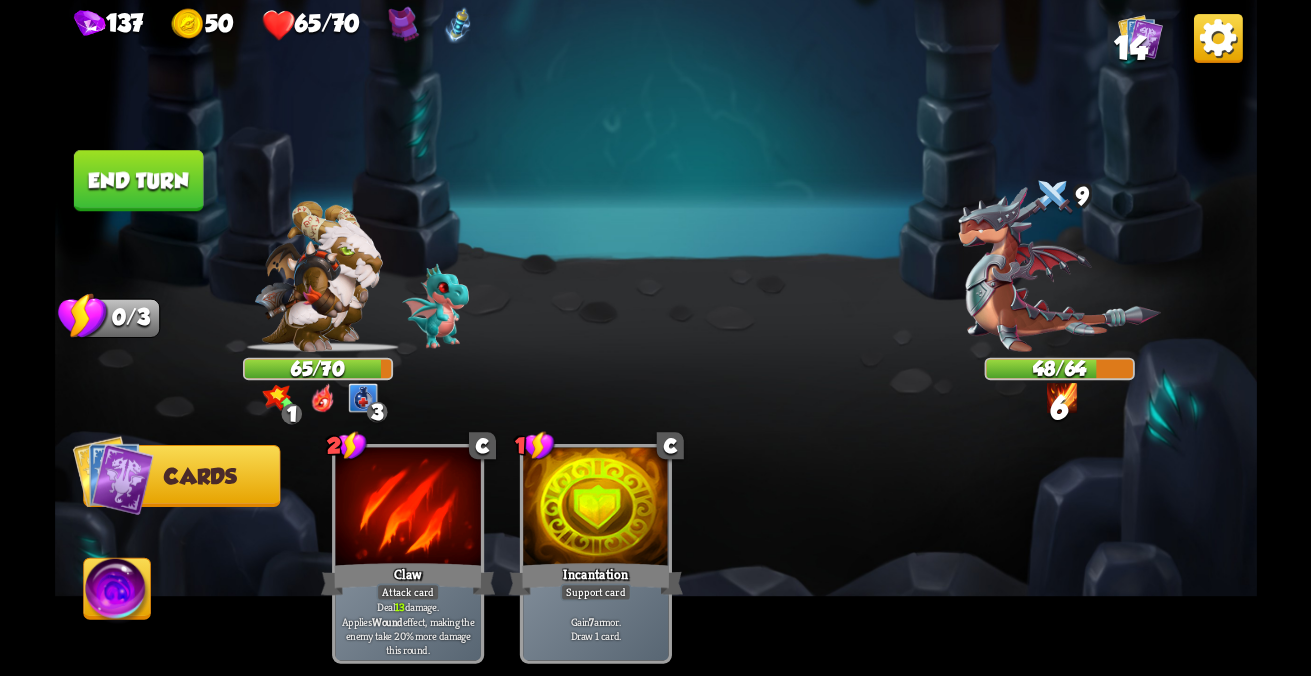 click on "End turn" at bounding box center (138, 180) 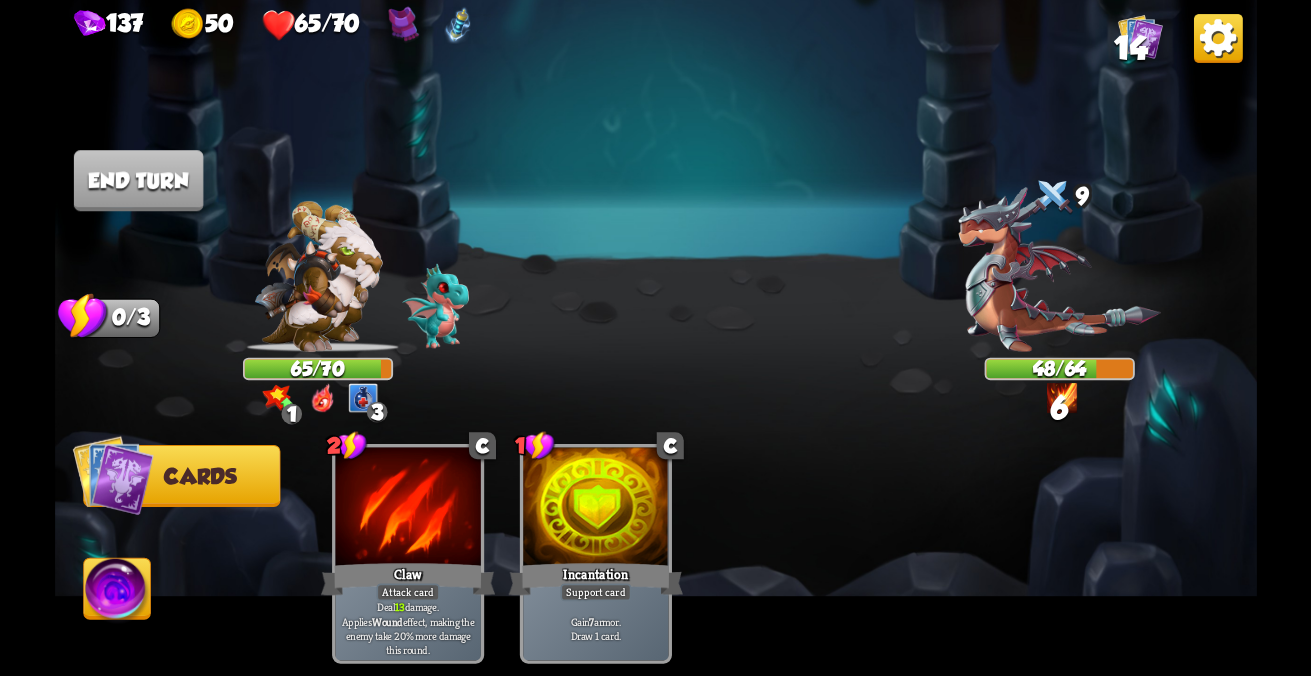 click at bounding box center [112, 475] 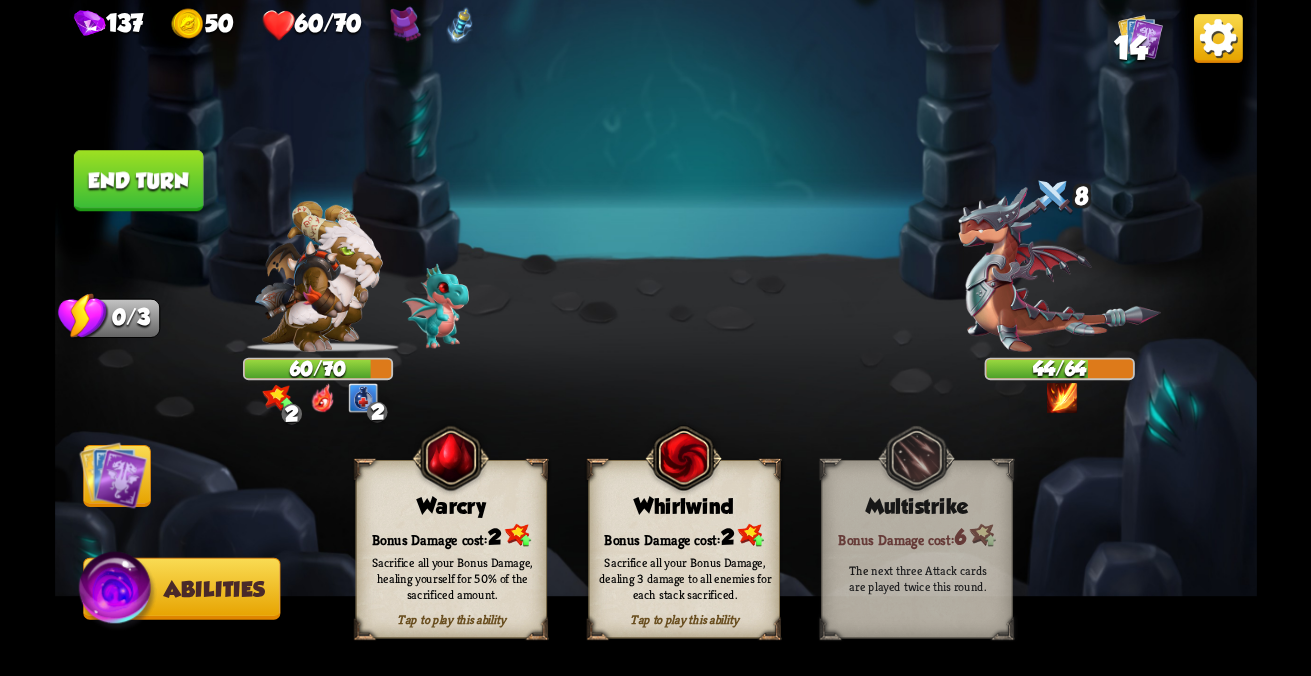 click at bounding box center [656, 338] 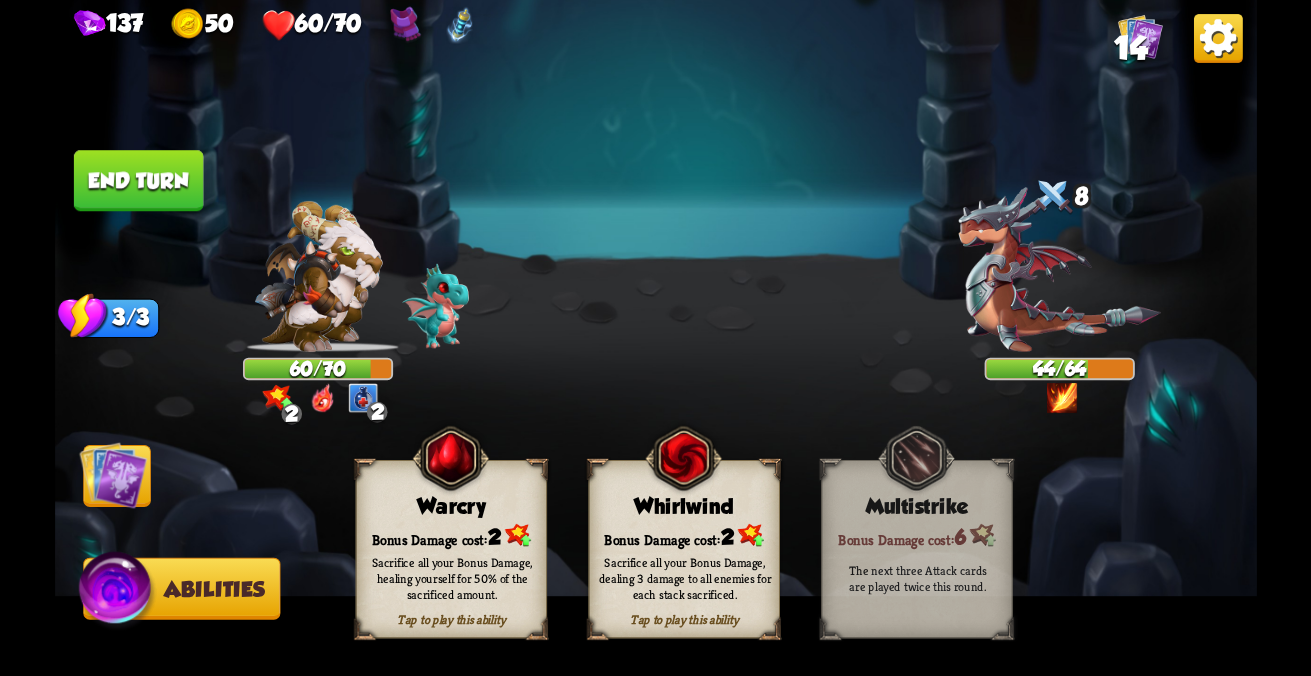 click at bounding box center (113, 475) 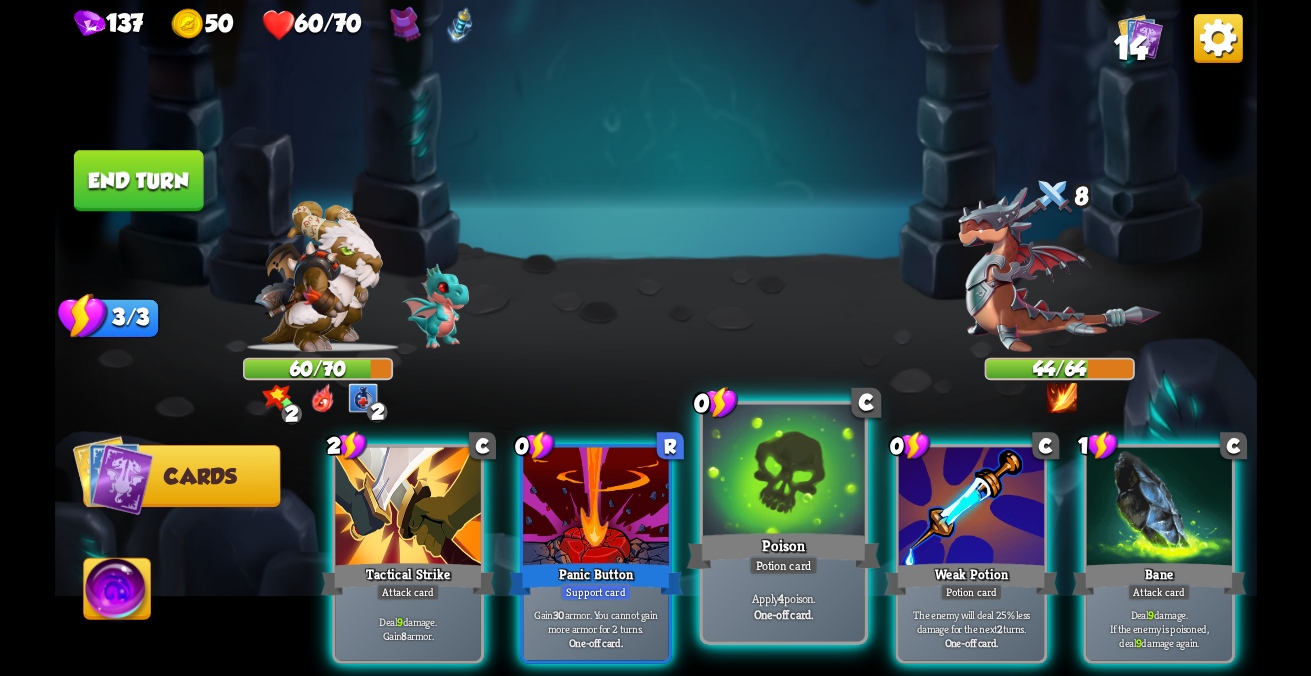 click at bounding box center (407, 508) 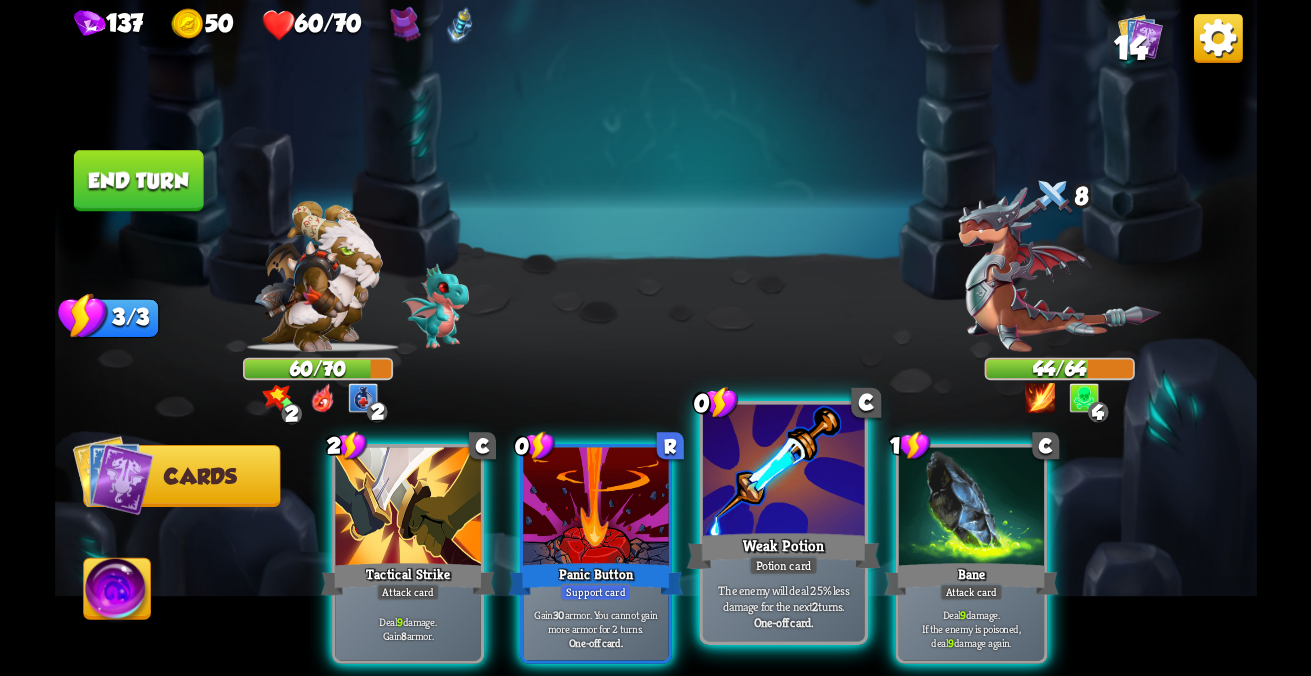 click at bounding box center [407, 508] 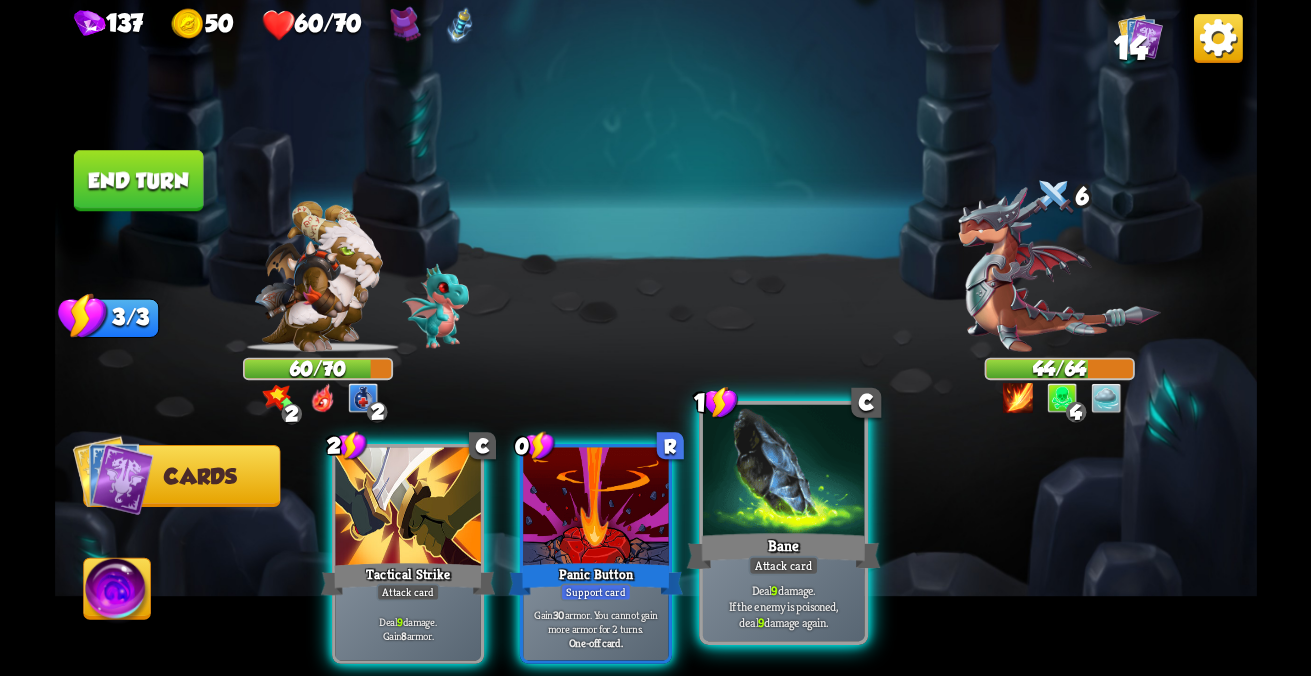 click on "Bane" at bounding box center (407, 579) 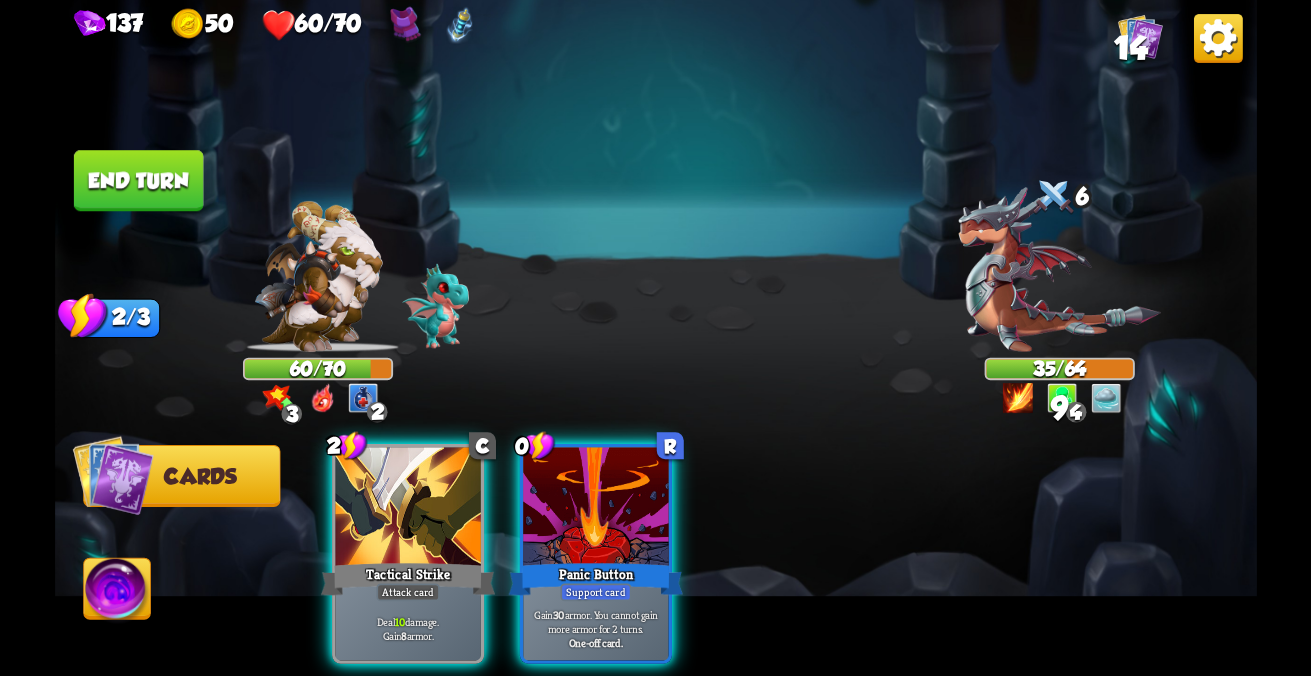 click on "2
C   Tactical Strike     Attack card   Deal  10  damage. Gain  8  armor.
0
R   Panic Button     Support card   Gain  30  armor. You cannot gain more armor for 2 turns.   One-off card." at bounding box center (775, 526) 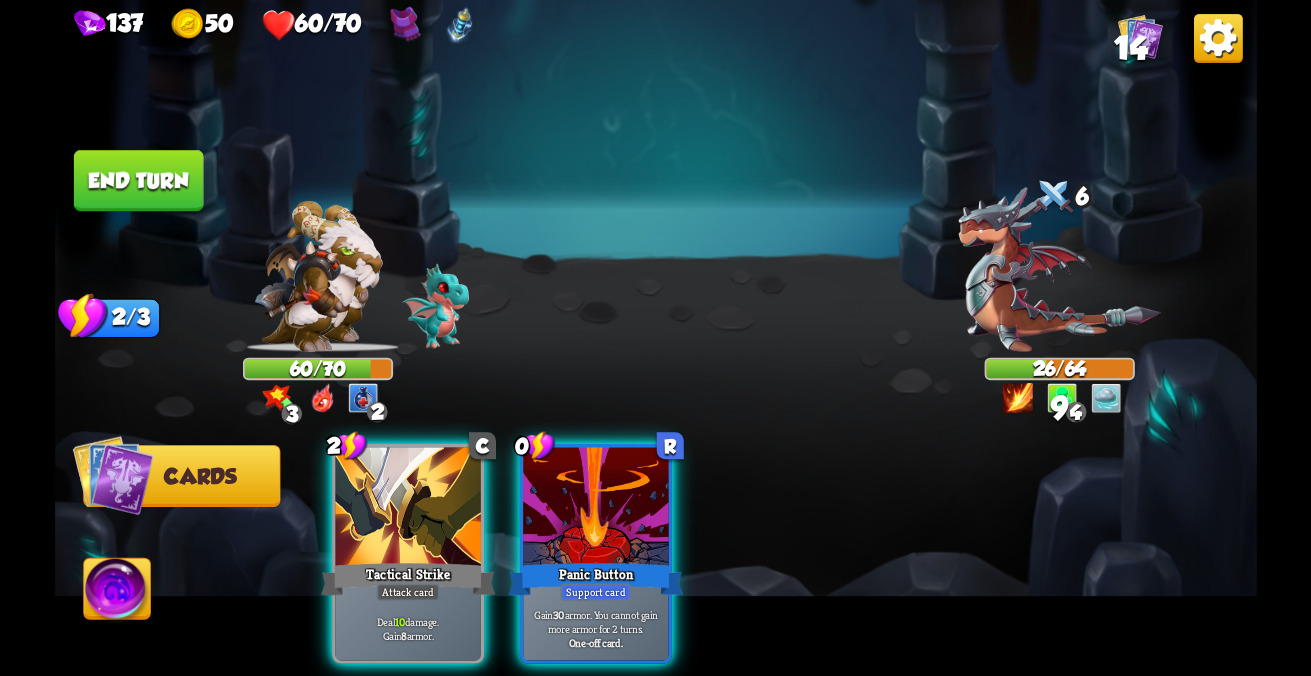 click on "2
C   Tactical Strike     Attack card   Deal  10  damage. Gain  8  armor.
0
R   Panic Button     Support card   Gain  30  armor. You cannot gain more armor for 2 turns.   One-off card." at bounding box center [775, 526] 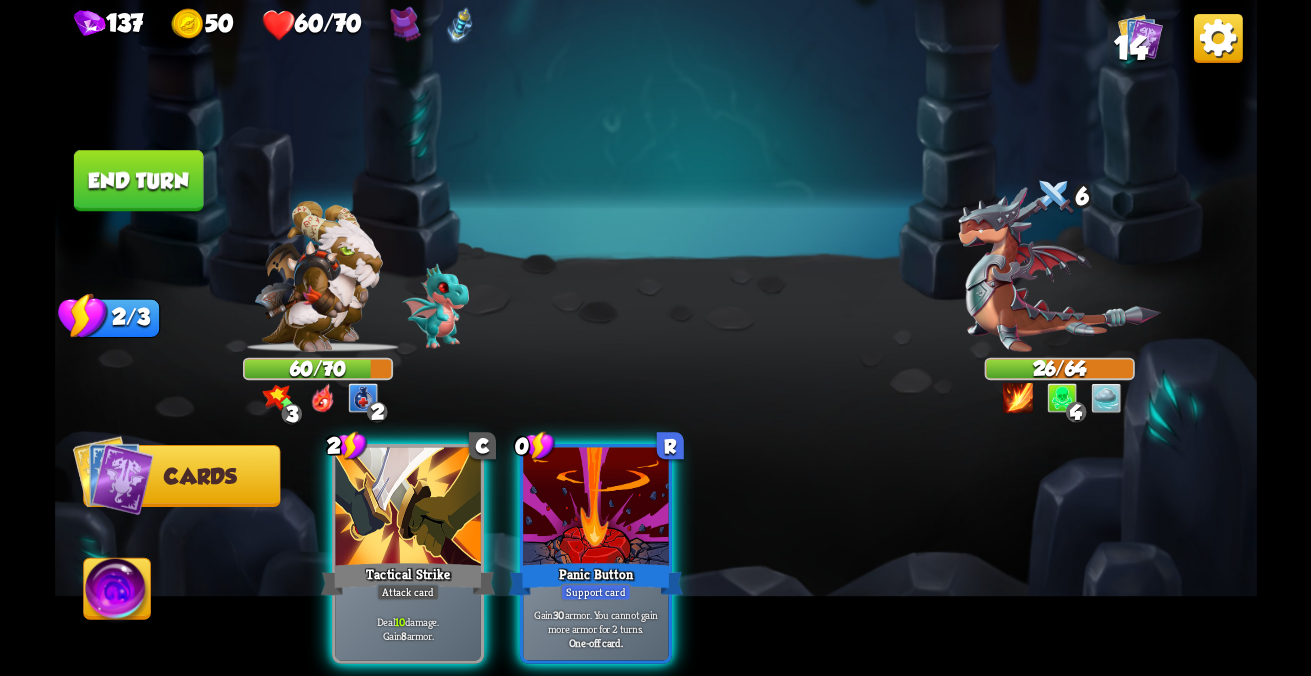 click on "2
C   Tactical Strike     Attack card   Deal  10  damage. Gain  8  armor.
0
R   Panic Button     Support card   Gain  30  armor. You cannot gain more armor for 2 turns.   One-off card." at bounding box center (775, 526) 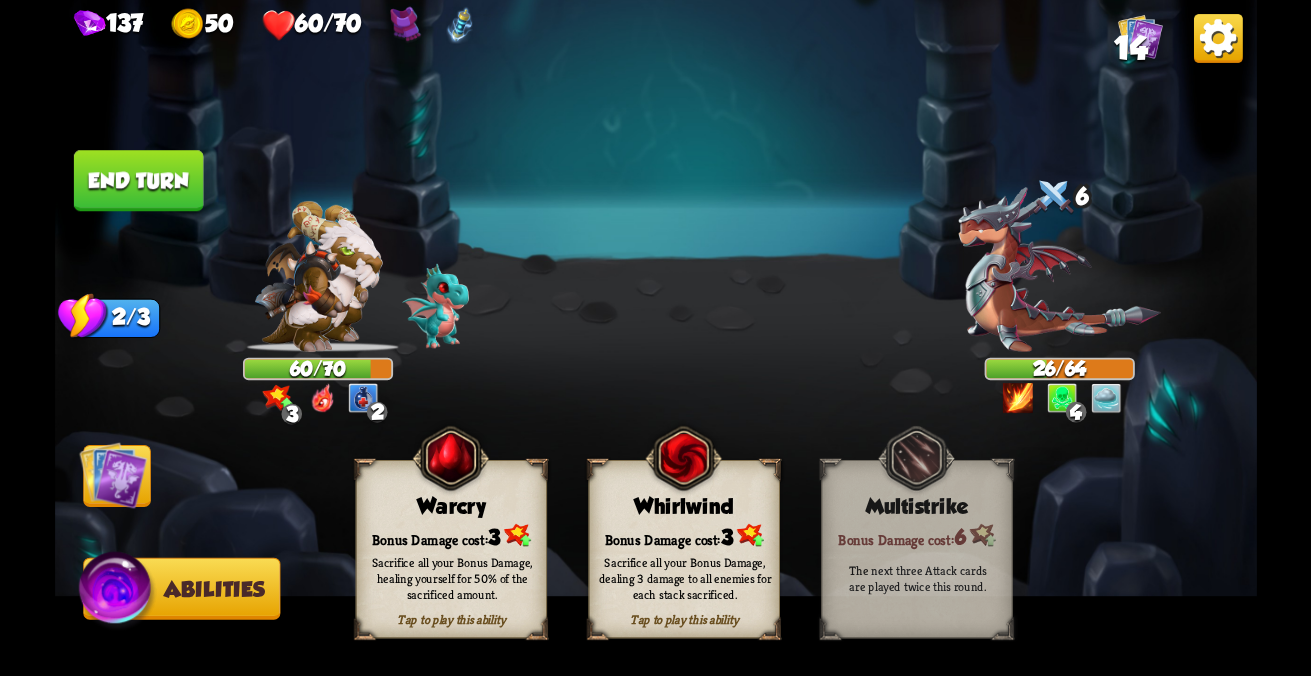 click on "End turn" at bounding box center [138, 180] 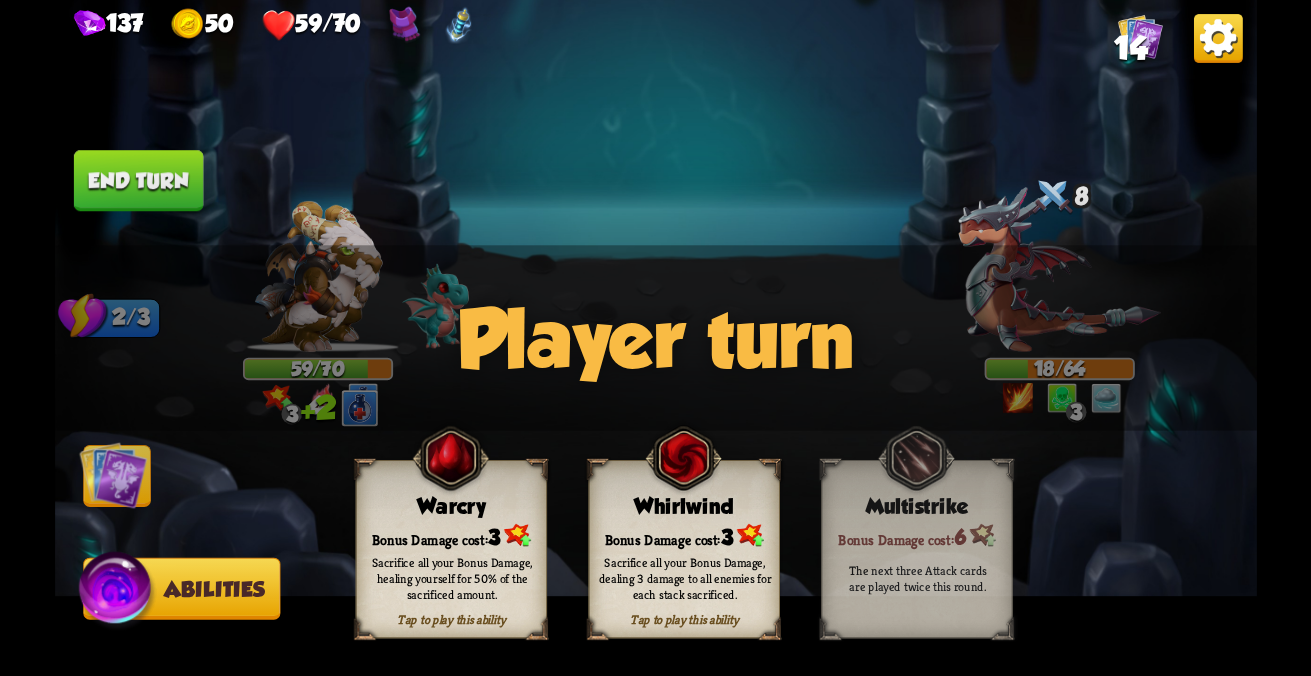 click at bounding box center (113, 475) 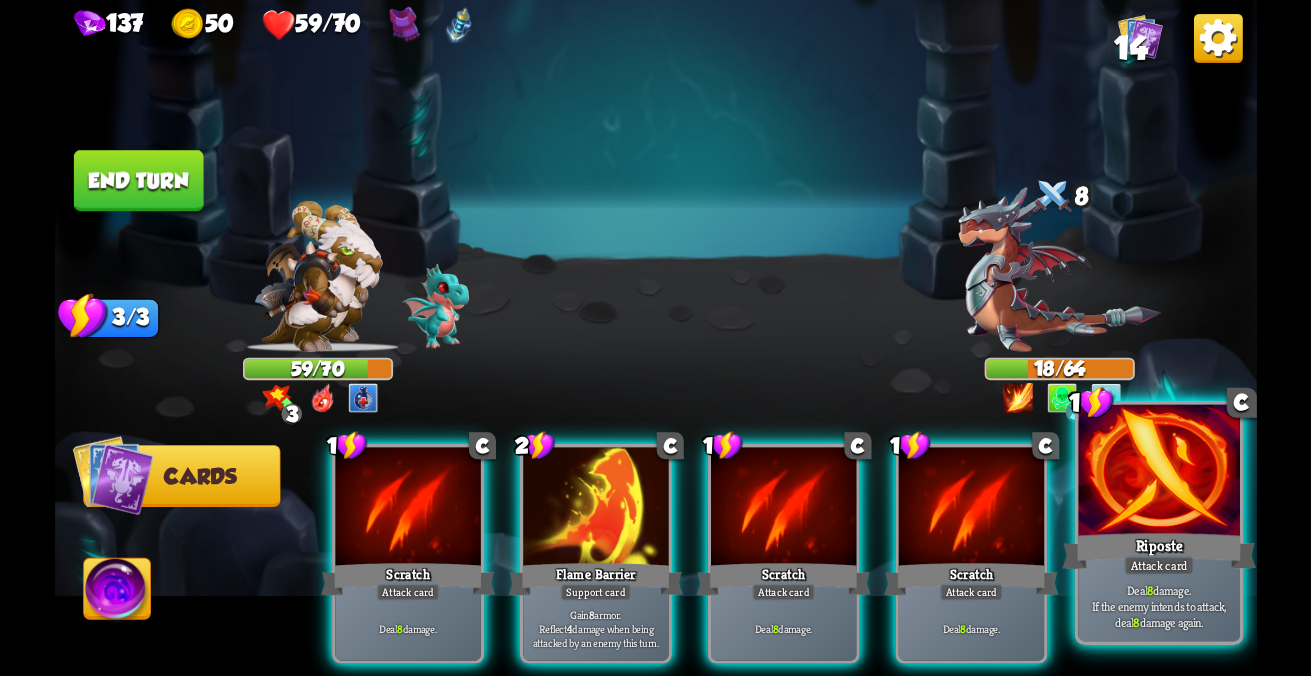 click at bounding box center (407, 508) 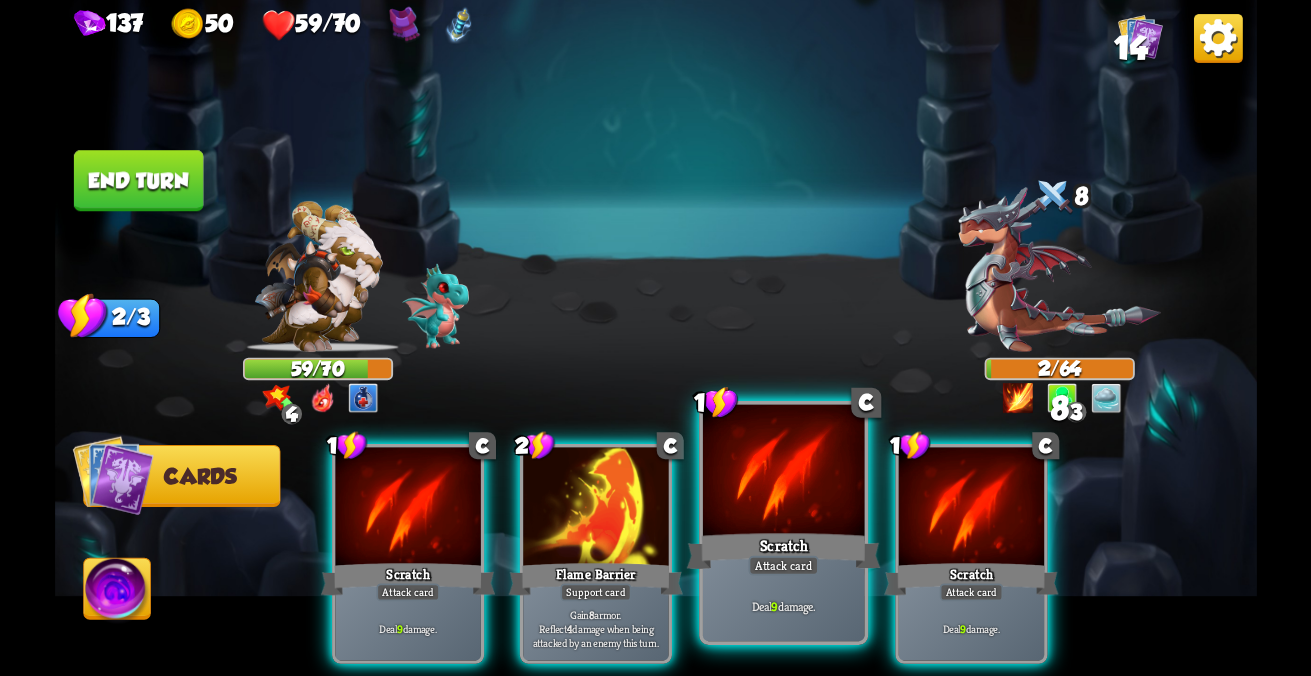 click on "Deal  9  damage." at bounding box center [407, 628] 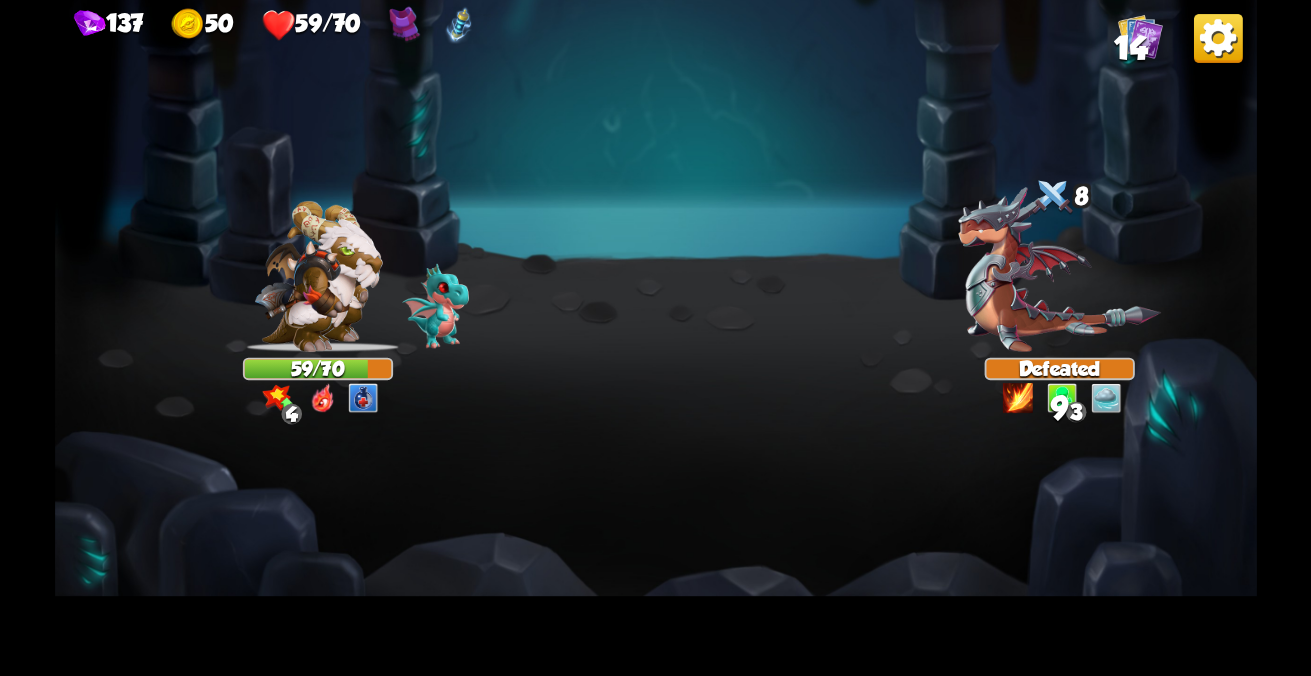 click at bounding box center [656, 338] 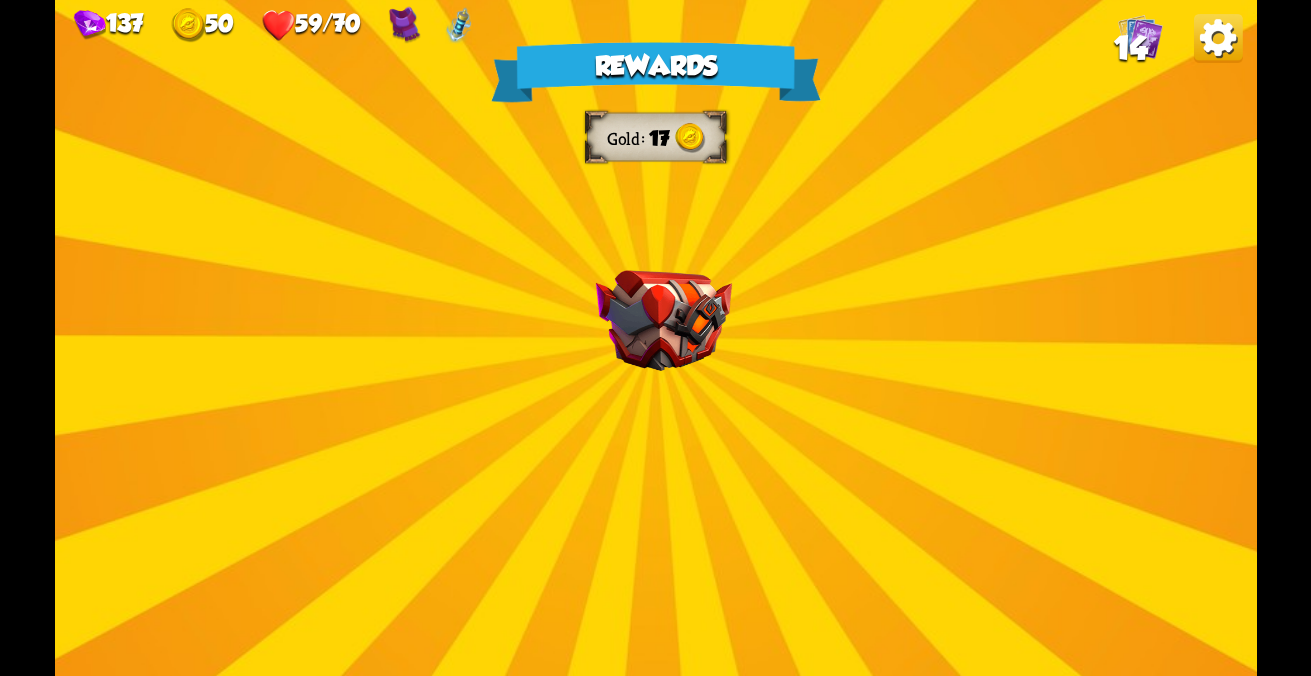 click on "Rewards           Gold   17
Select a card
1
C   Rune Symbol     Support card   Infused rune gets triggered twice.
0
C   Deflect     Support card   Gain  4  armor.
2
C   Tactical Strike     Attack card   Deal  7  damage. Gain  8  armor.               Proceed" at bounding box center (656, 338) 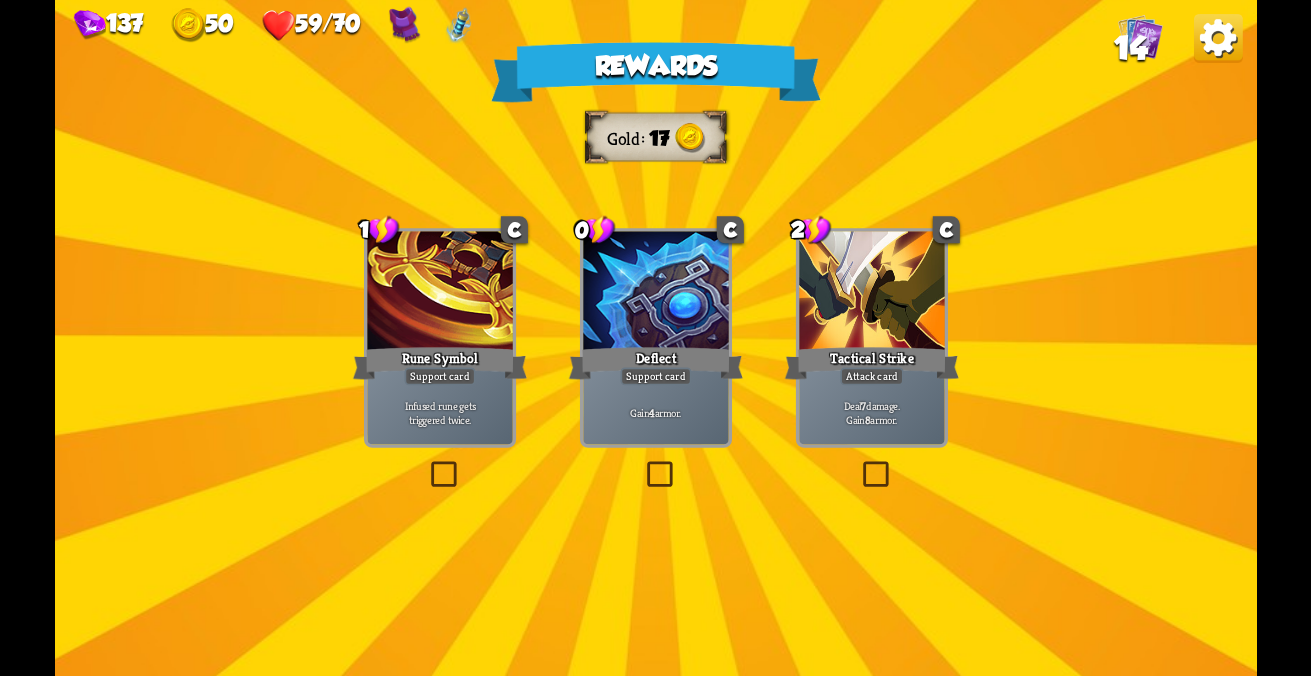 click on "Rewards           Gold   17
Select a card
1
C   Rune Symbol     Support card   Infused rune gets triggered twice.
0
C   Deflect     Support card   Gain  4  armor.
2
C   Tactical Strike     Attack card   Deal  7  damage. Gain  8  armor.               Proceed" at bounding box center [656, 338] 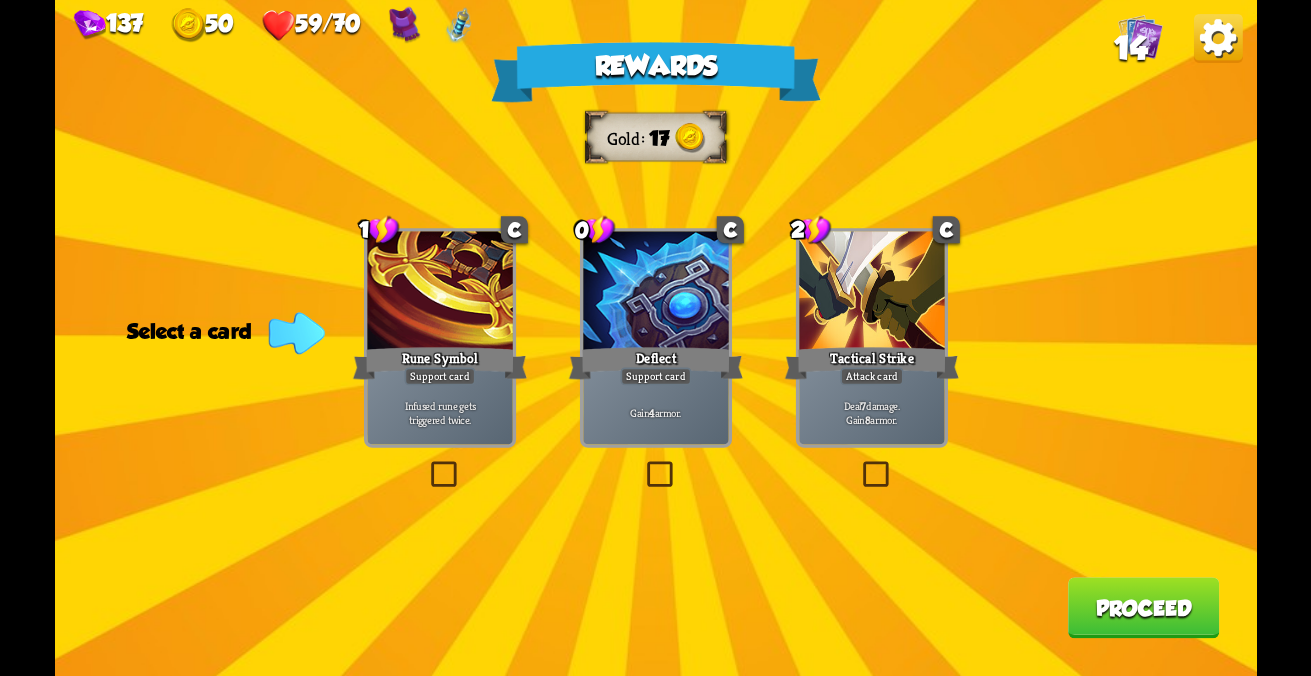 click on "0
C   Deflect     Support card   Gain  4  armor." at bounding box center (440, 338) 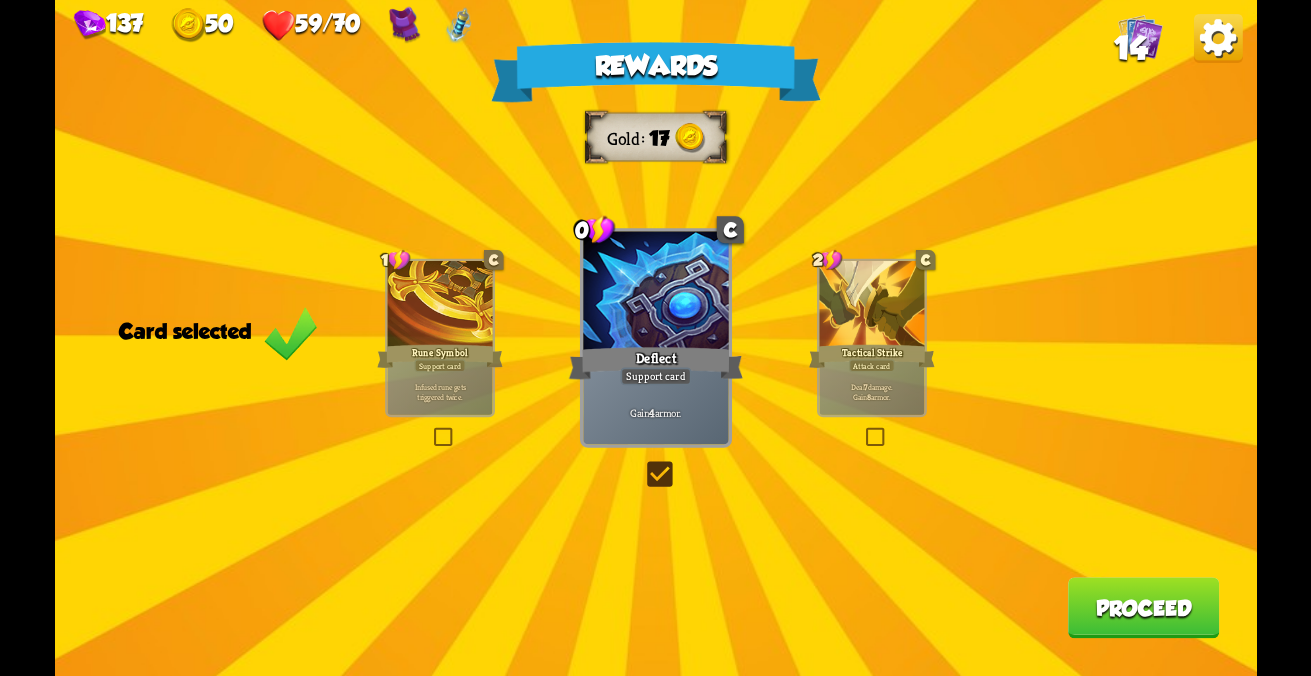 click on "Rewards           Gold   17
Card selected
1
C   Rune Symbol     Support card   Infused rune gets triggered twice.
0
C   Deflect     Support card   Gain  4  armor.
2
C   Tactical Strike     Attack card   Deal  7  damage. Gain  8  armor.               Proceed" at bounding box center (656, 338) 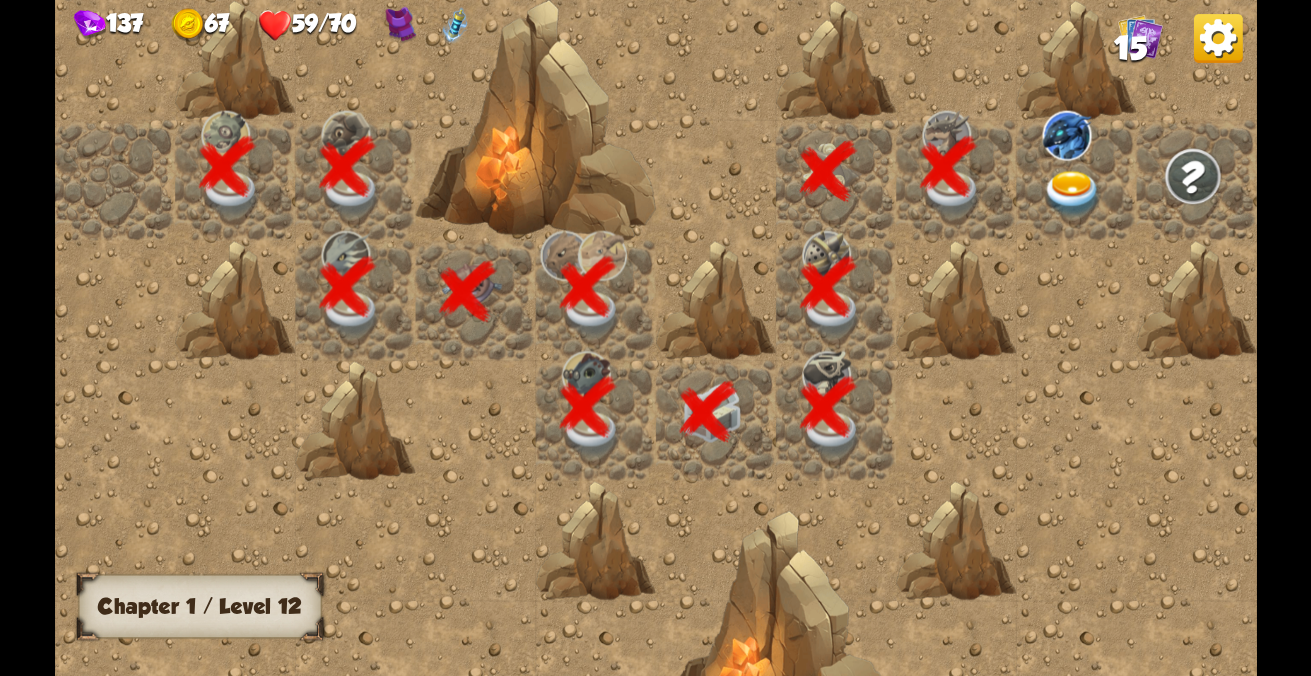 scroll, scrollTop: 0, scrollLeft: 384, axis: horizontal 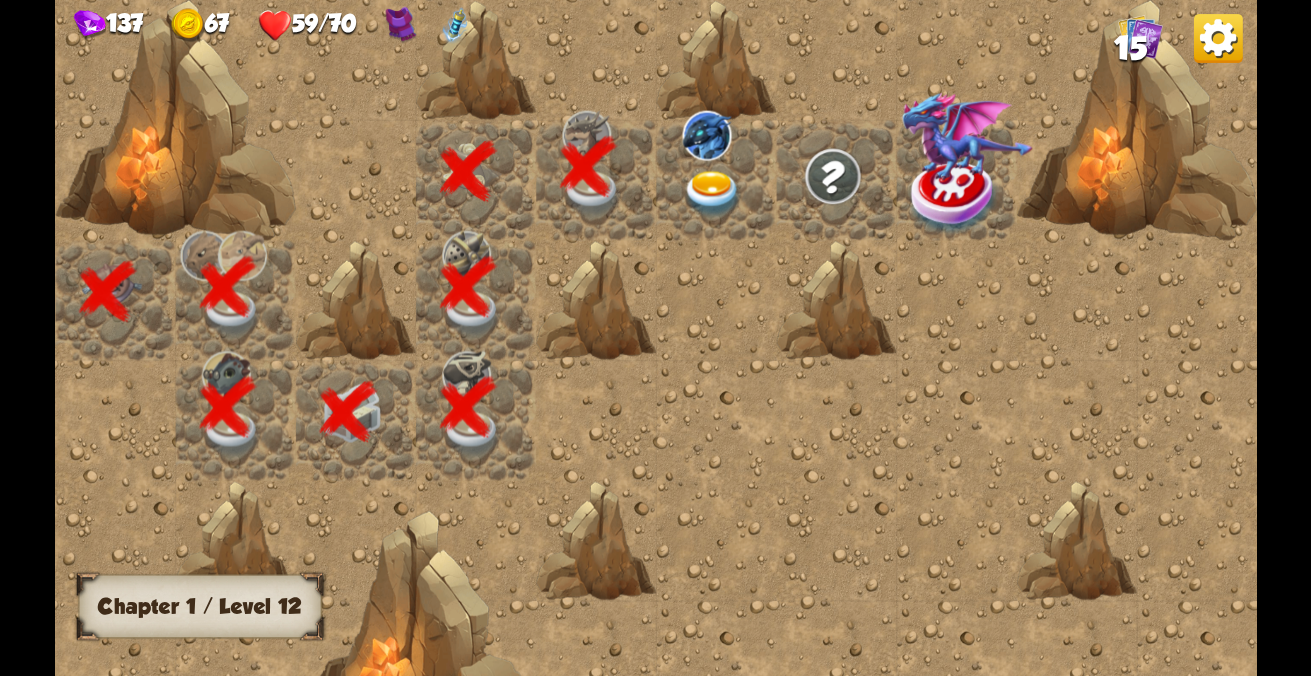 click at bounding box center (712, 194) 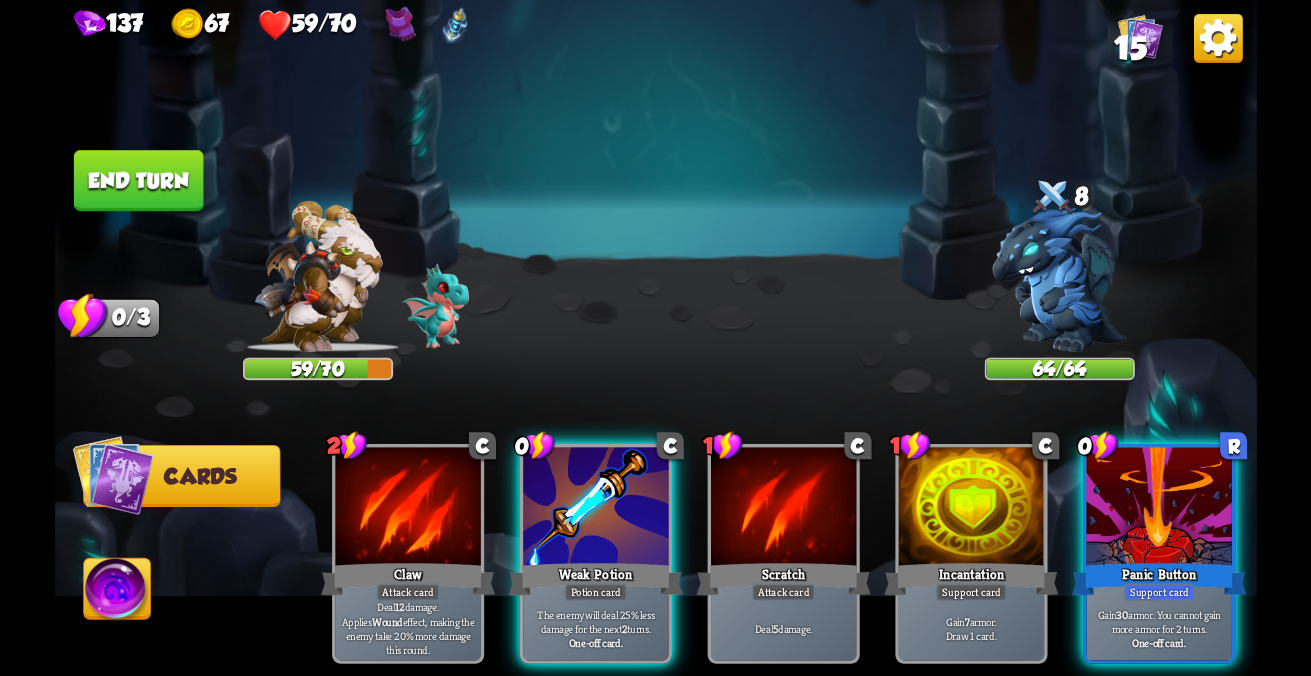 click on "The enemy will deal 25% less damage for the next  2  turns." at bounding box center (408, 628) 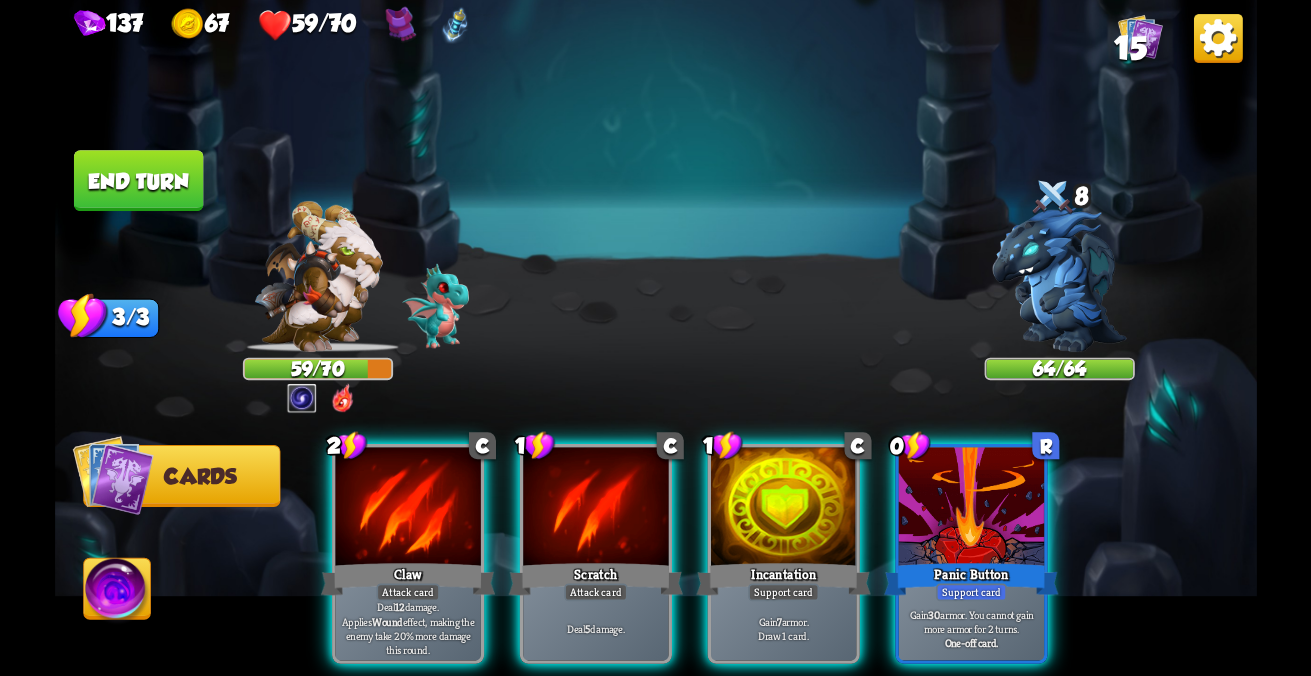 click at bounding box center (407, 508) 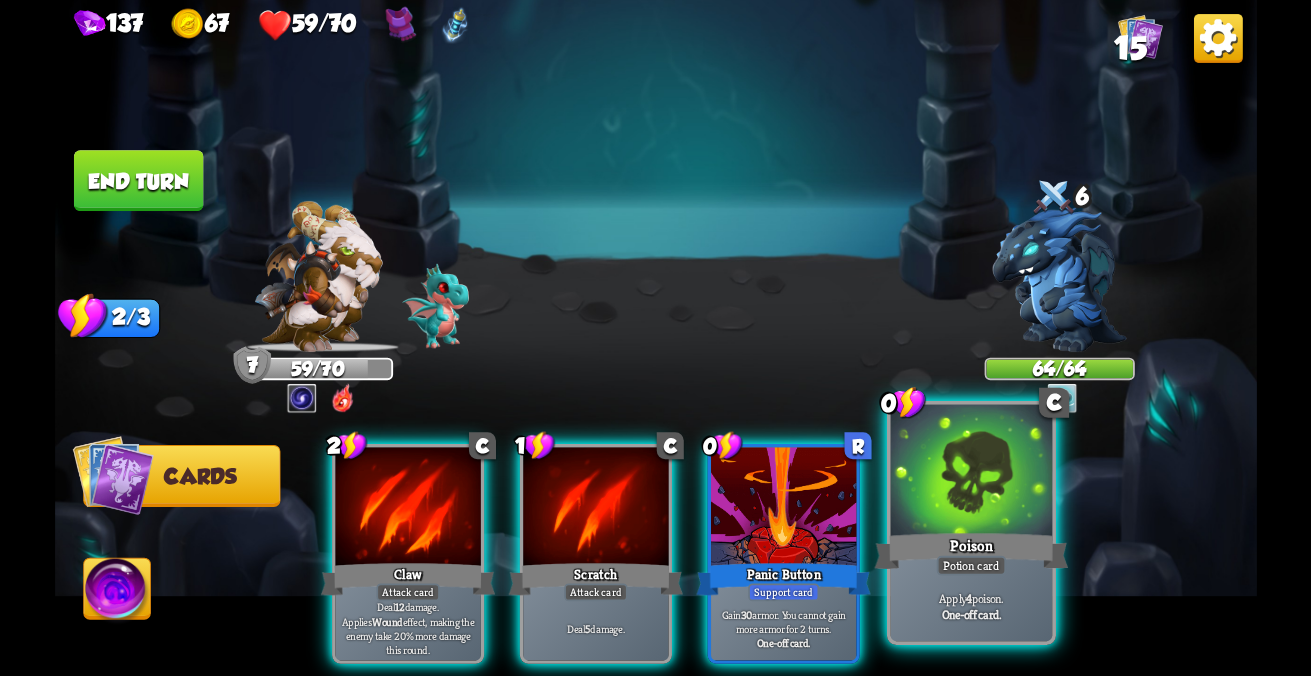 click at bounding box center (407, 508) 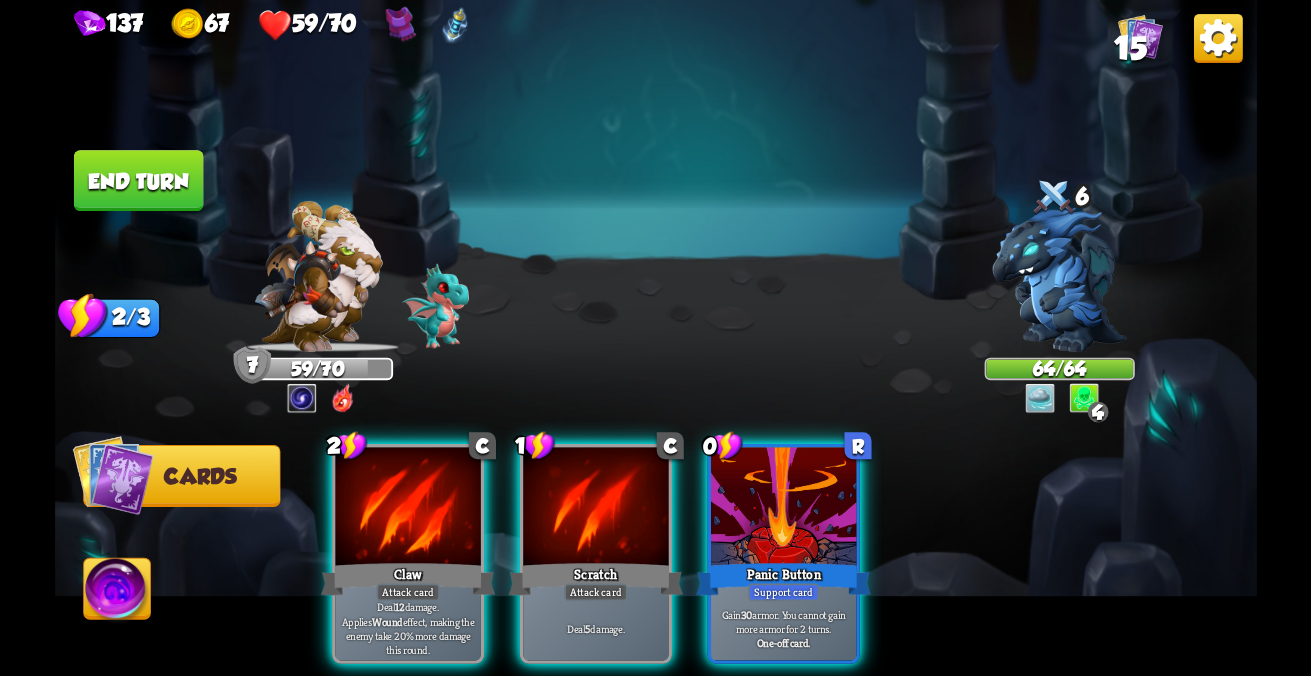 click at bounding box center (407, 508) 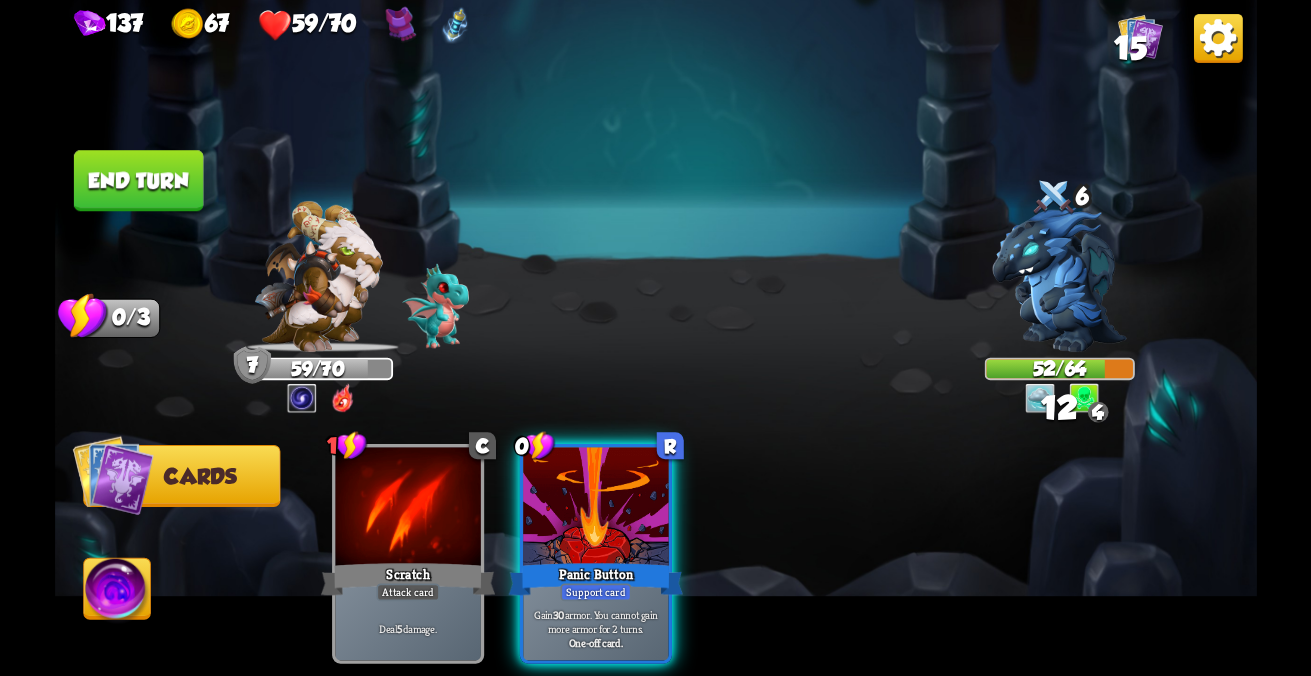 click on "End turn" at bounding box center (138, 180) 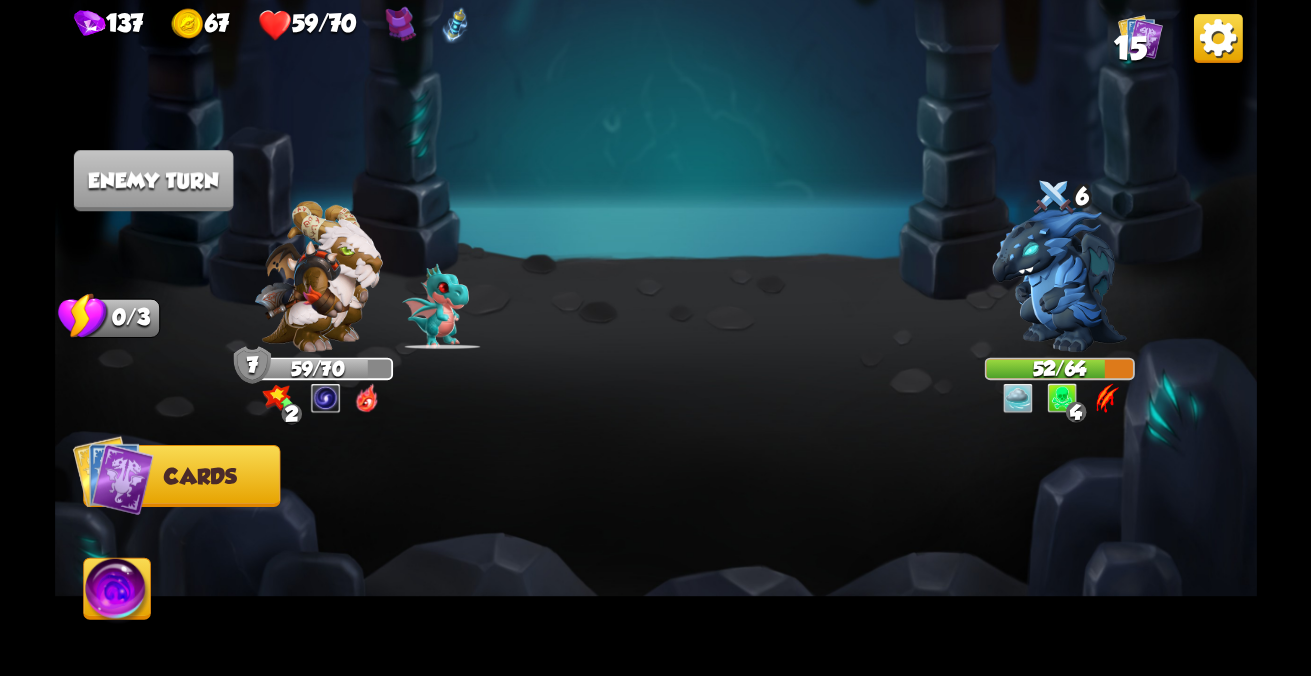click at bounding box center [112, 475] 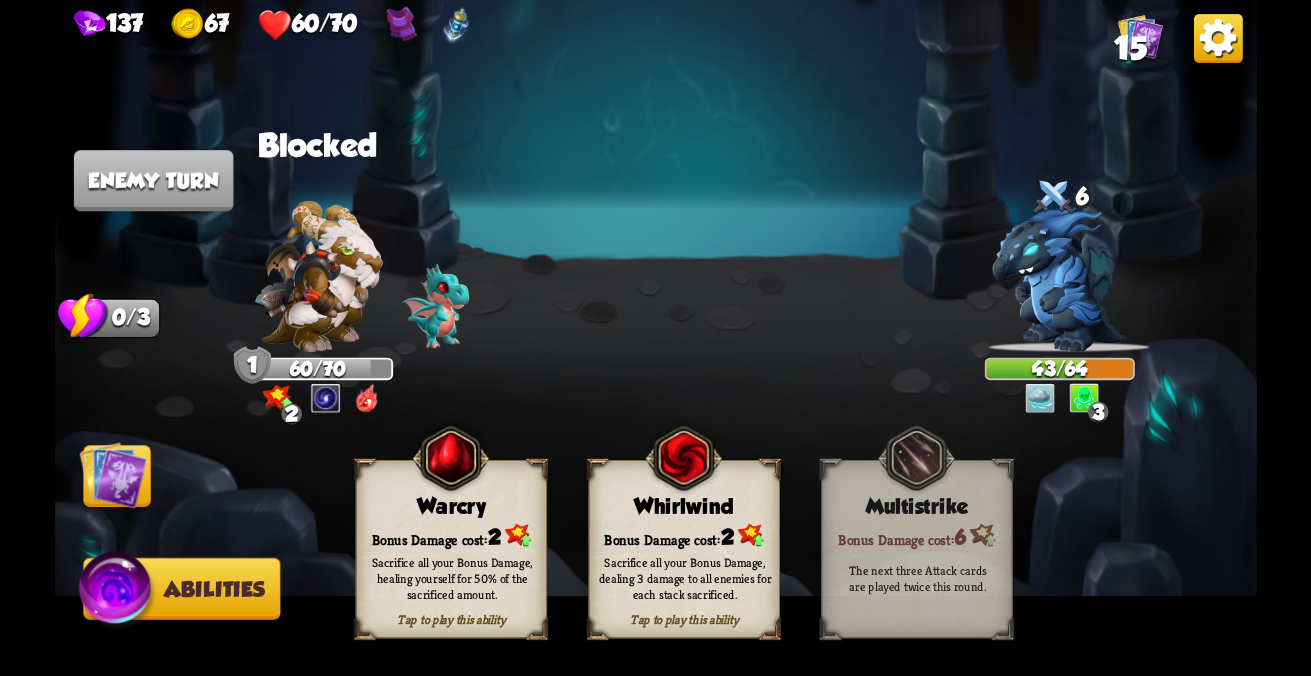 click at bounding box center (113, 475) 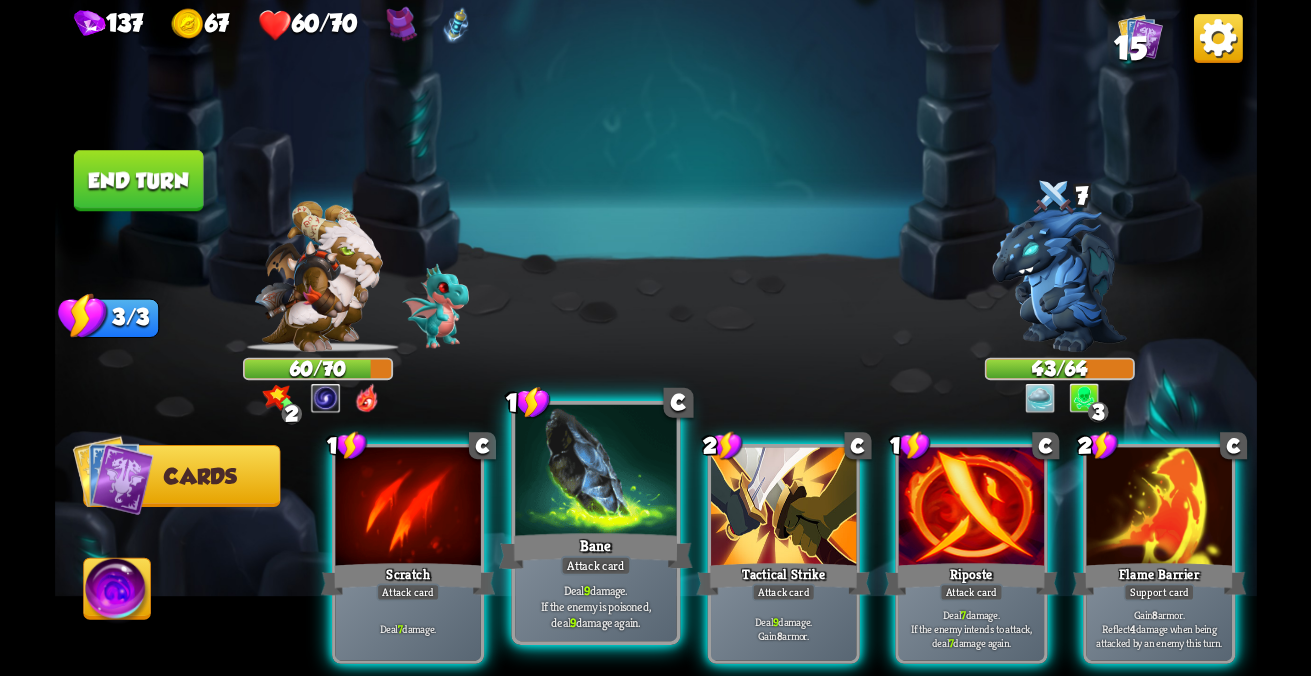 click on "Deal  9  damage. If the enemy is poisoned, deal  9  damage again." at bounding box center [407, 628] 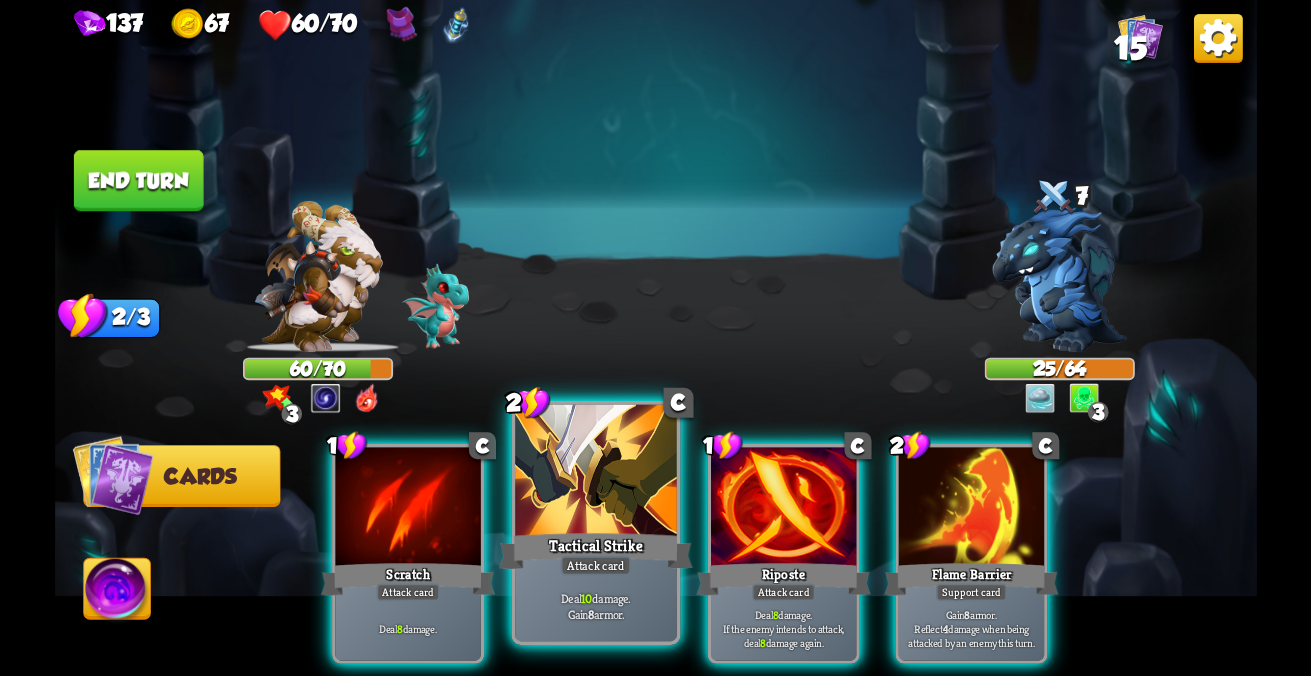 click on "Deal  10  damage. Gain  8  armor." at bounding box center [407, 628] 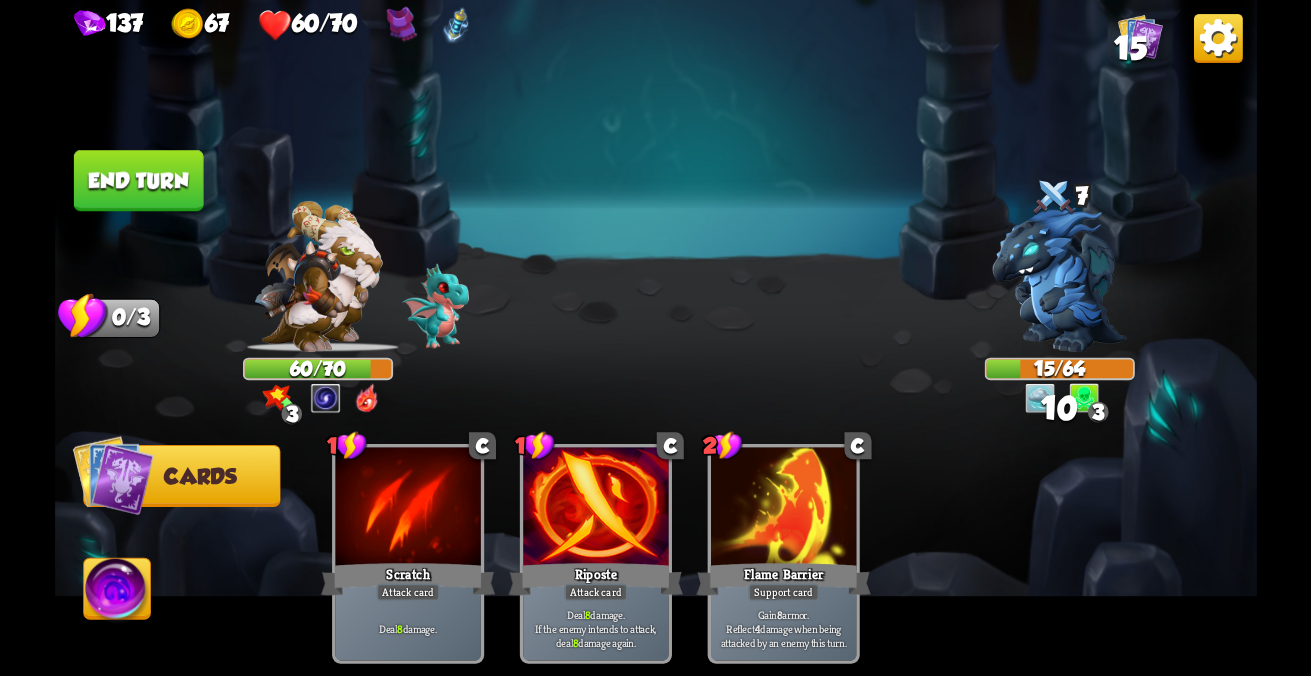 click on "End turn" at bounding box center [138, 180] 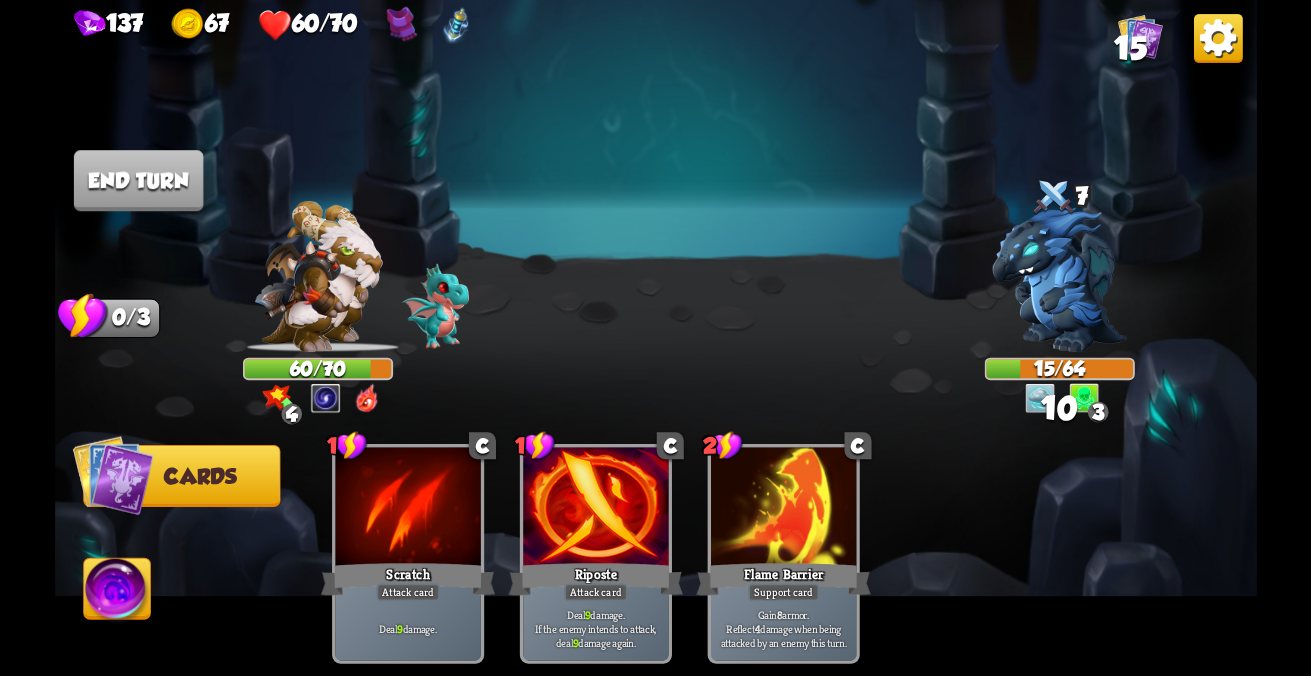 click at bounding box center [112, 475] 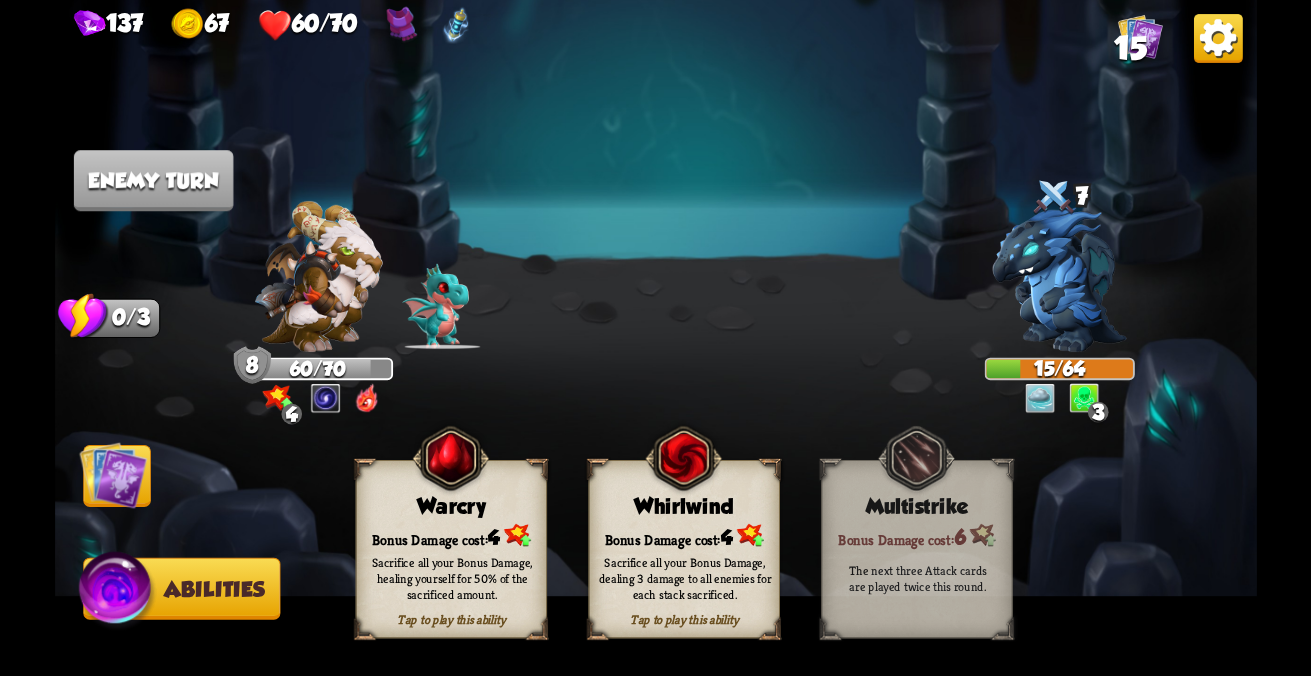 click at bounding box center [117, 592] 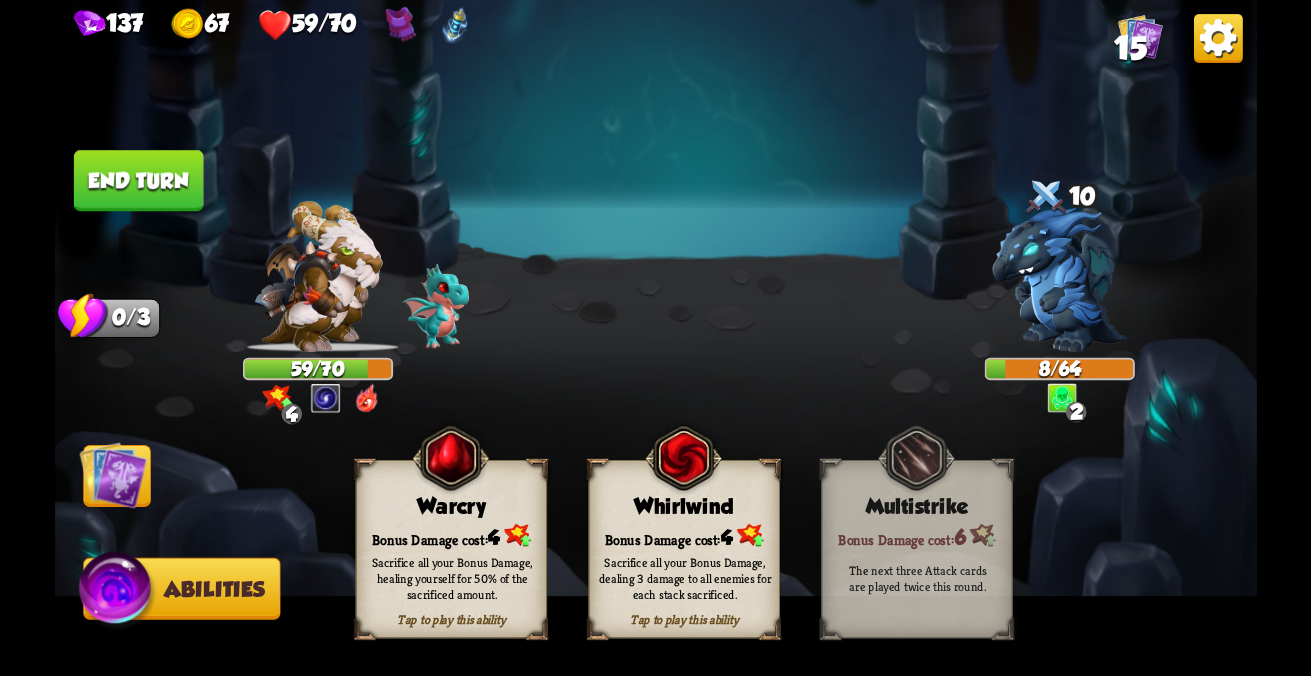 click at bounding box center (113, 475) 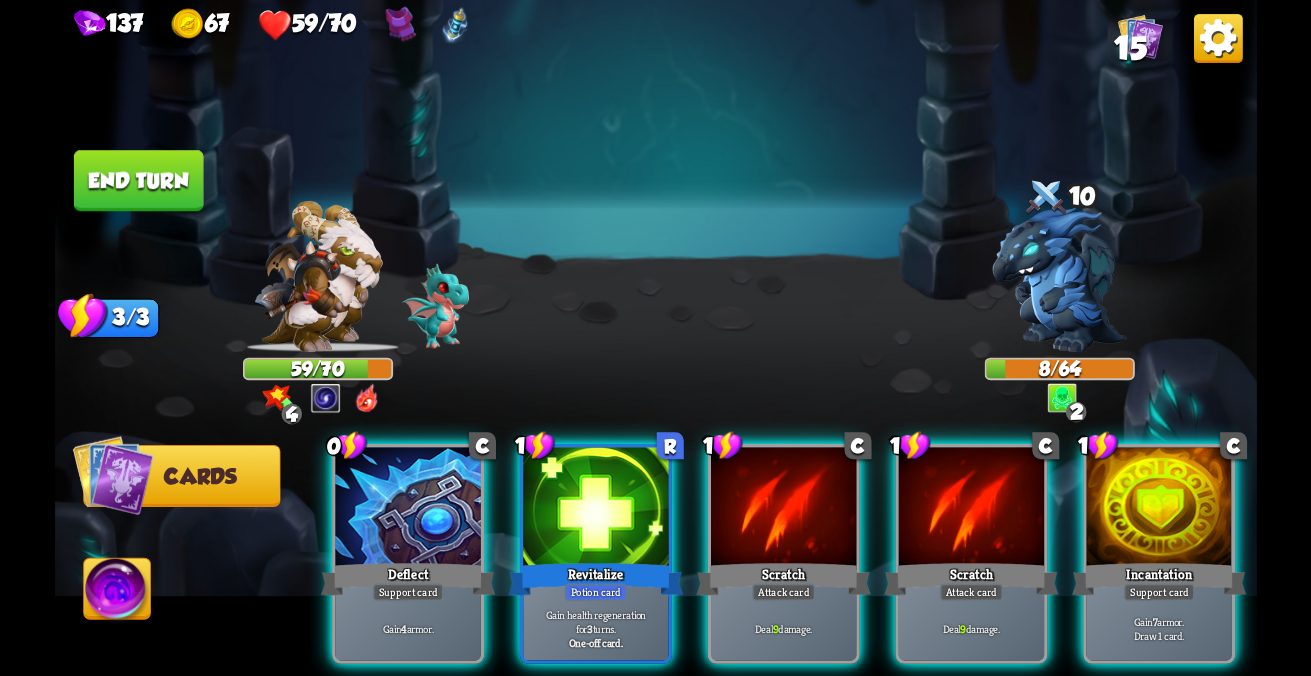 click on "End turn" at bounding box center [138, 180] 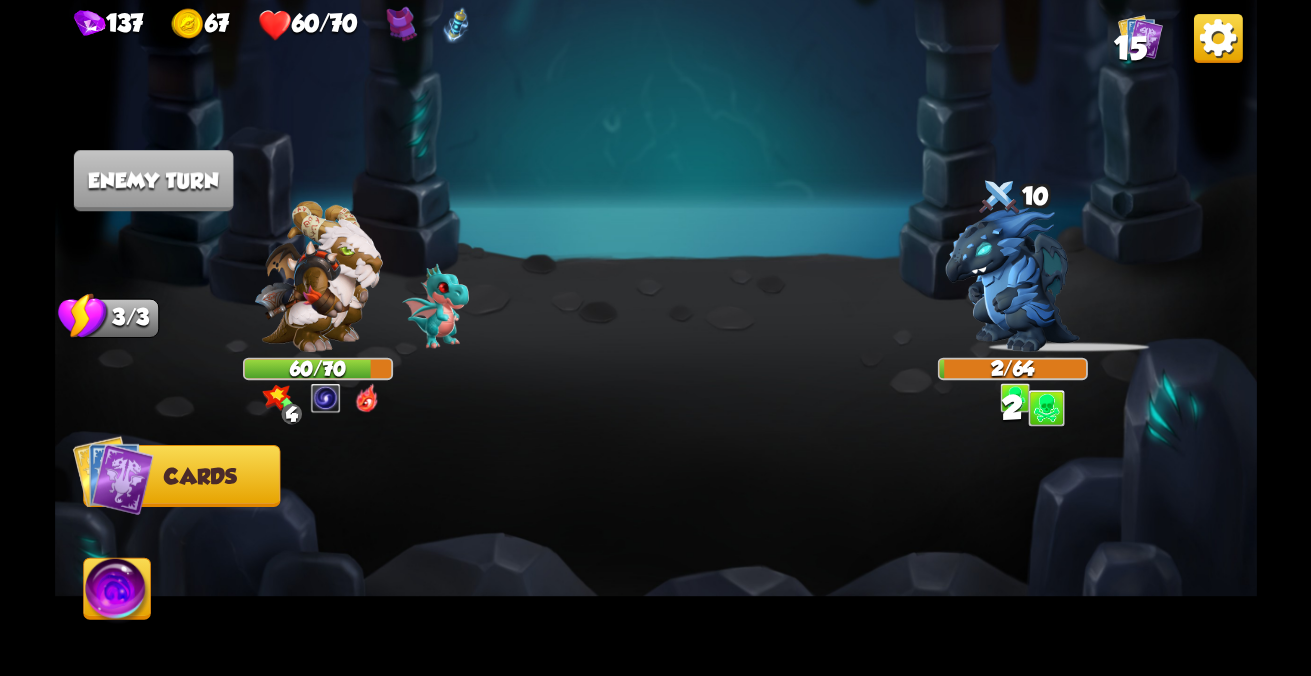 click at bounding box center (112, 475) 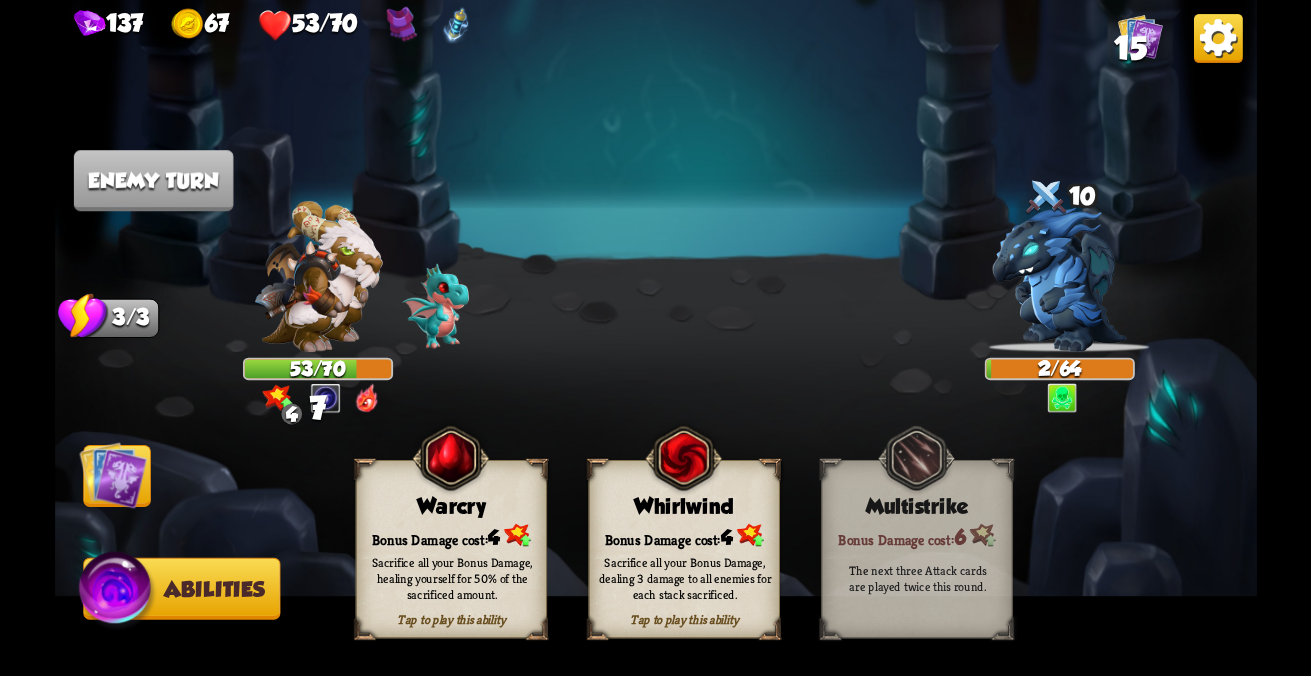 click on "Sacrifice all your Bonus Damage, healing yourself for 50% of the sacrificed amount." at bounding box center [451, 578] 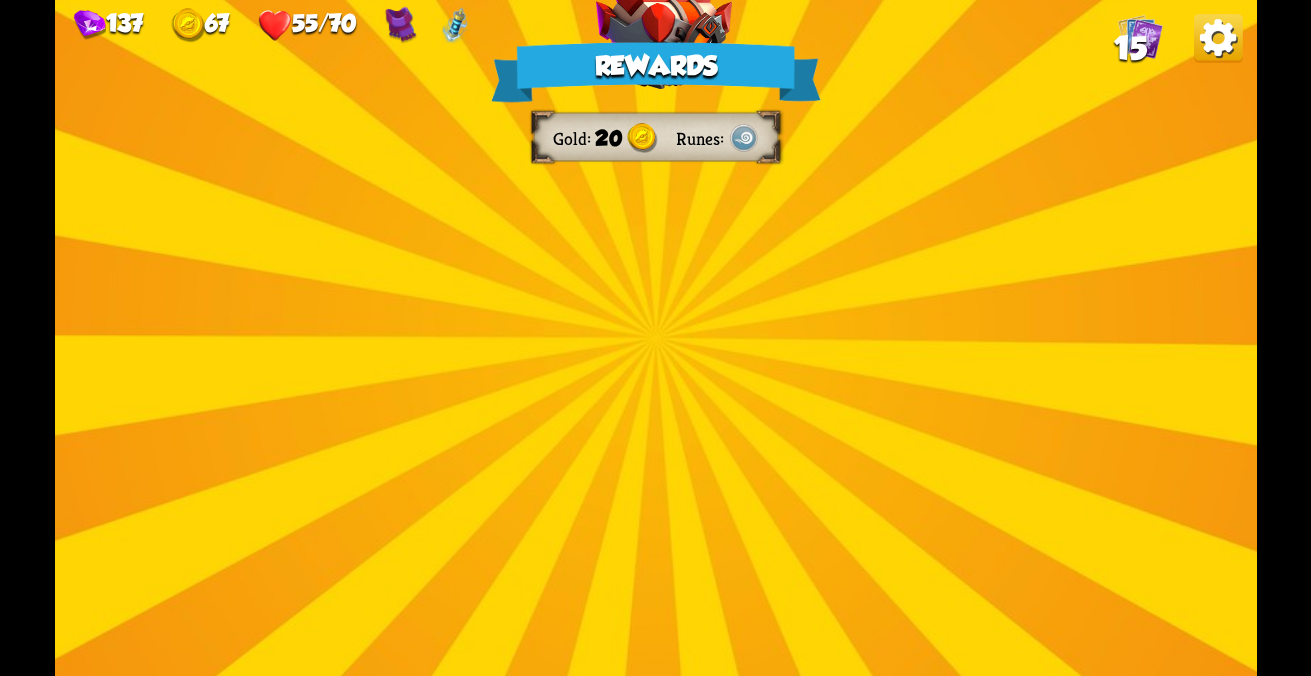 click on "Rewards           Gold   20       Runes
Select a card
1
C   Fireball     Attack card   Lose 2 health. Deal  14  damage.
1
C   Dragon Glass     Attack card   Deal  12  damage. Reduce the damage of this card by 2 this battle.
1
C   Pierce     Attack card   Remove all armor from the enemy, then deal  4  damage.               Proceed" at bounding box center (656, 338) 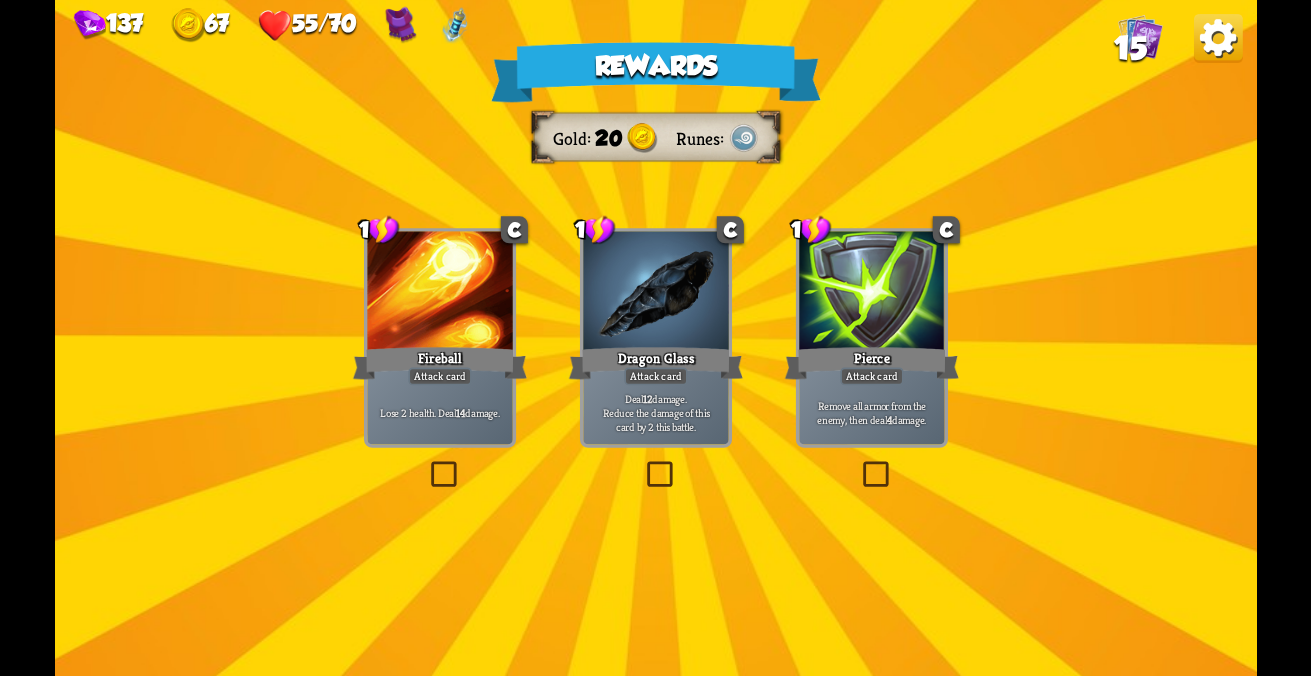 click on "1
C   Fireball     Attack card   Lose 2 health. Deal  14  damage." at bounding box center (440, 338) 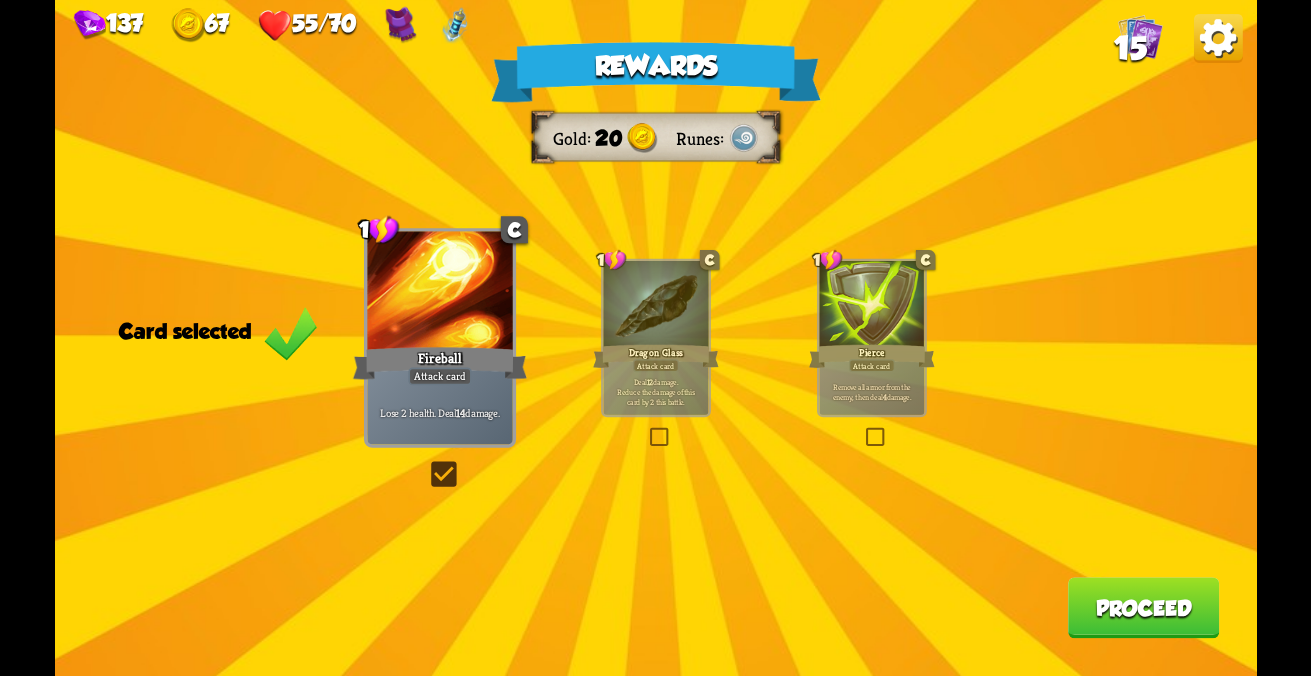 click on "Dragon Glass" at bounding box center (439, 363) 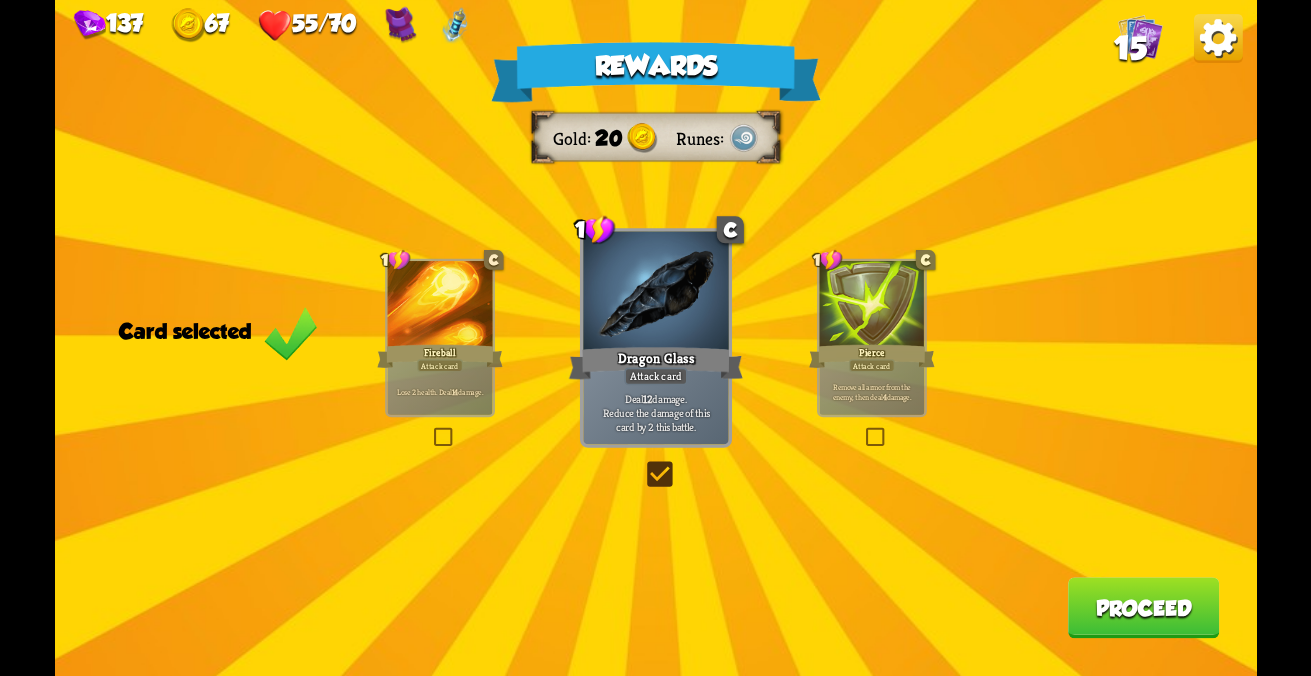 click on "Proceed" at bounding box center [1143, 607] 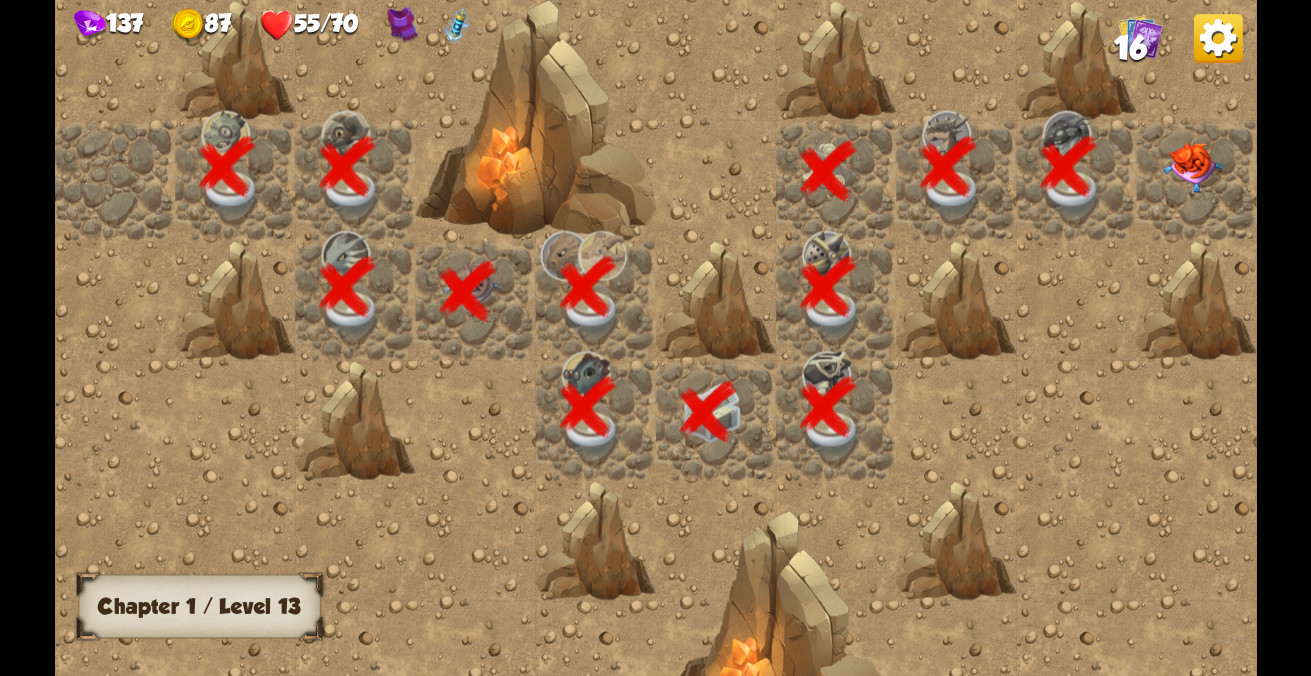 scroll, scrollTop: 0, scrollLeft: 384, axis: horizontal 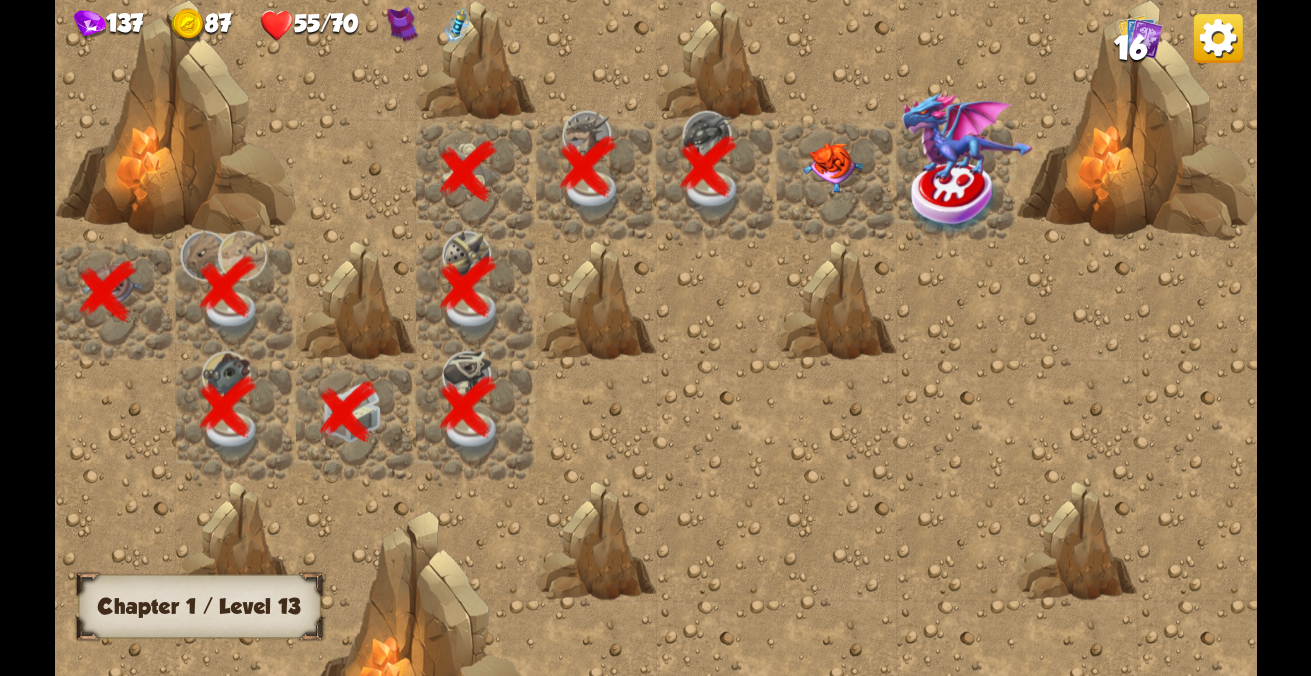 click at bounding box center [832, 168] 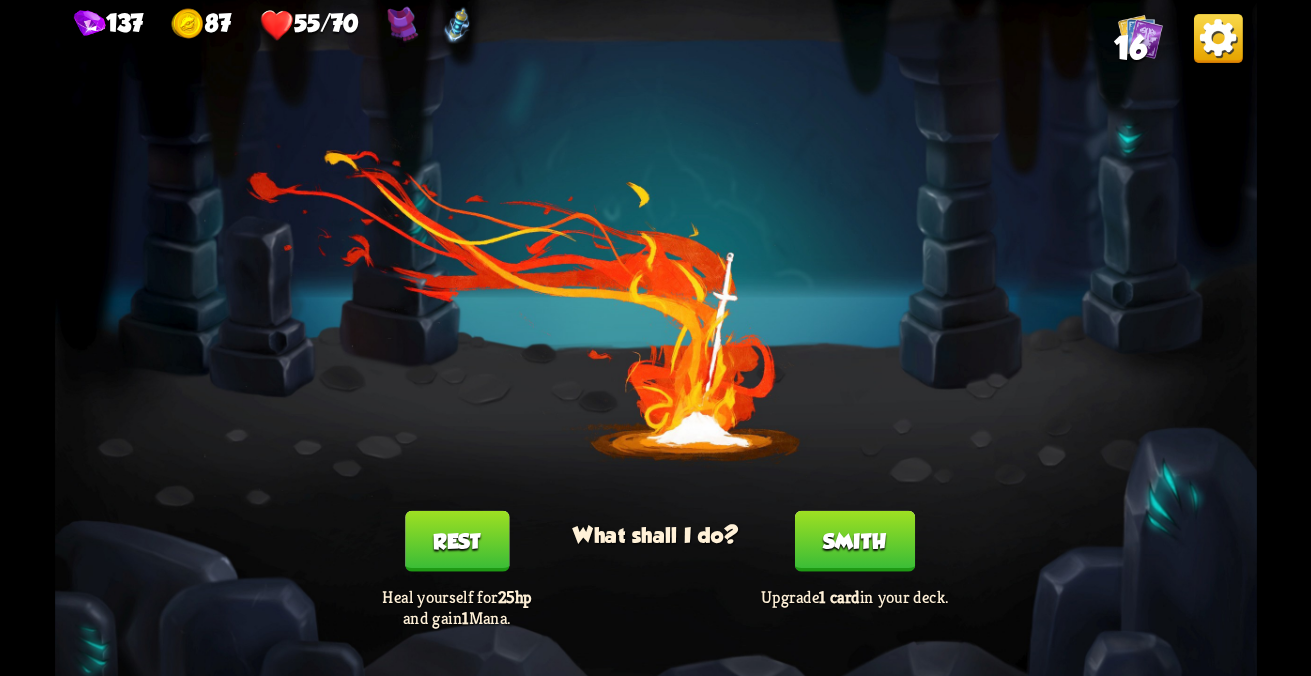 click on "Rest" at bounding box center [456, 541] 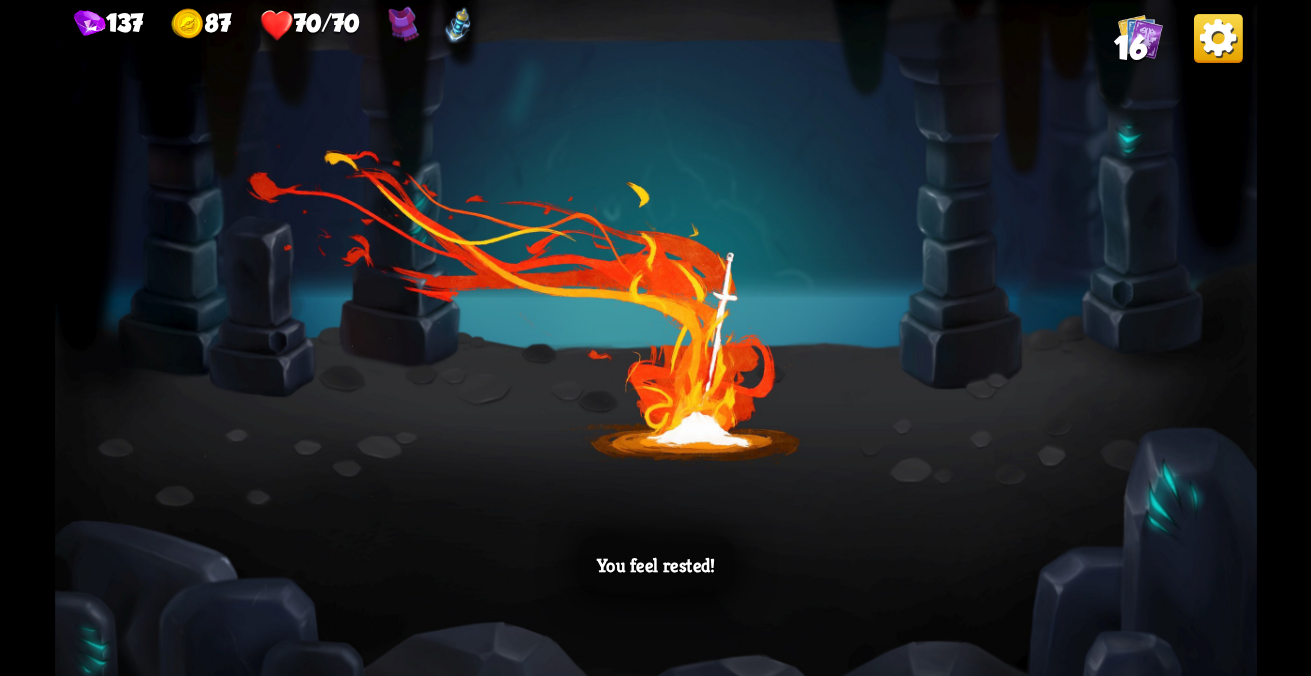 click on "You feel rested!" at bounding box center [656, 565] 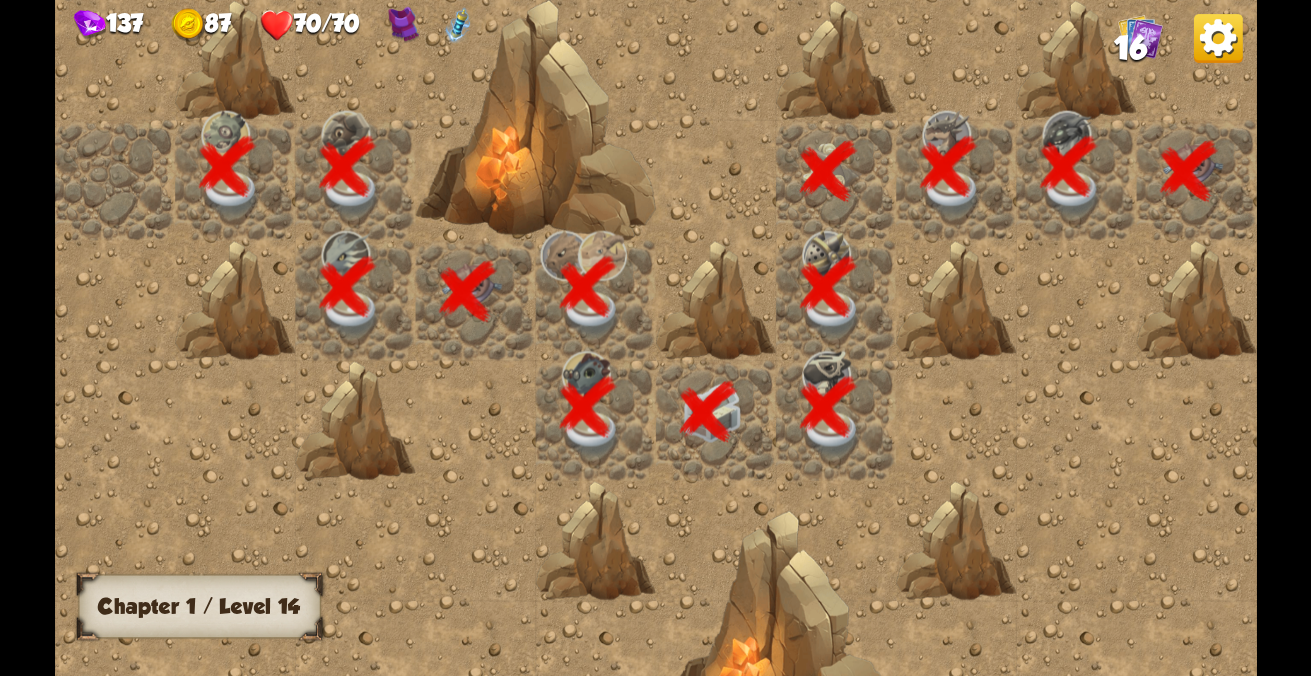 scroll, scrollTop: 0, scrollLeft: 384, axis: horizontal 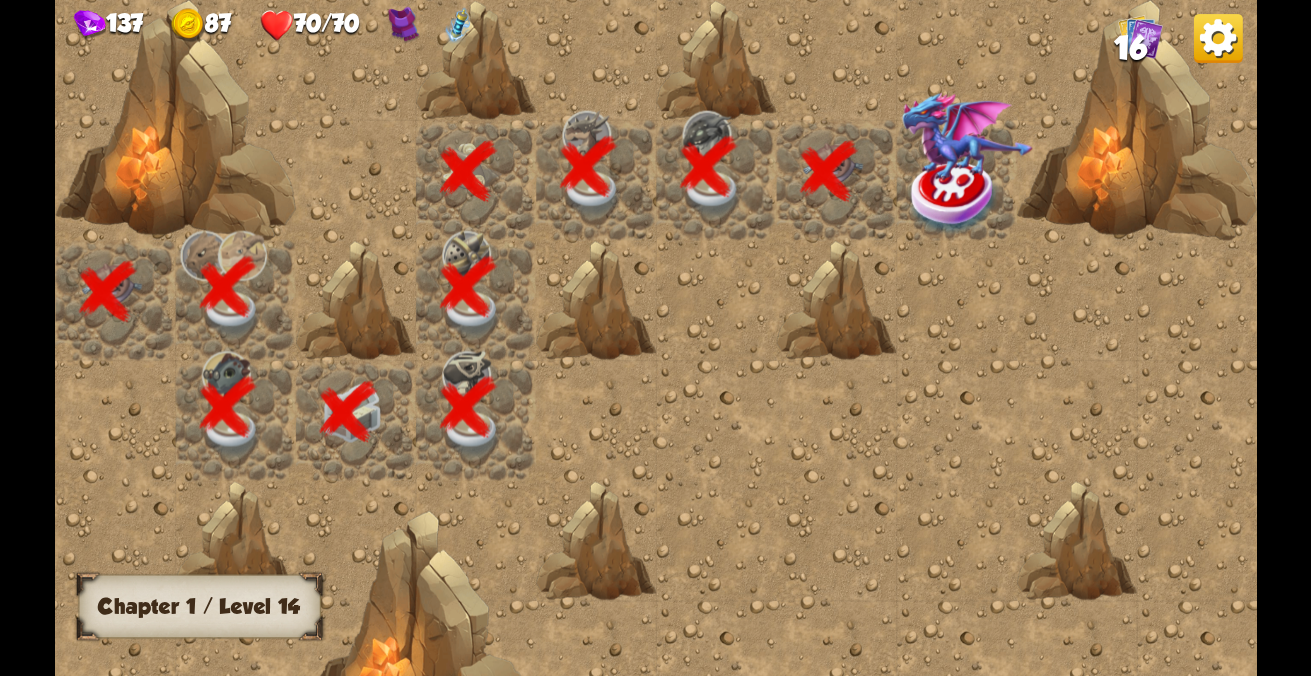 click at bounding box center [475, 338] 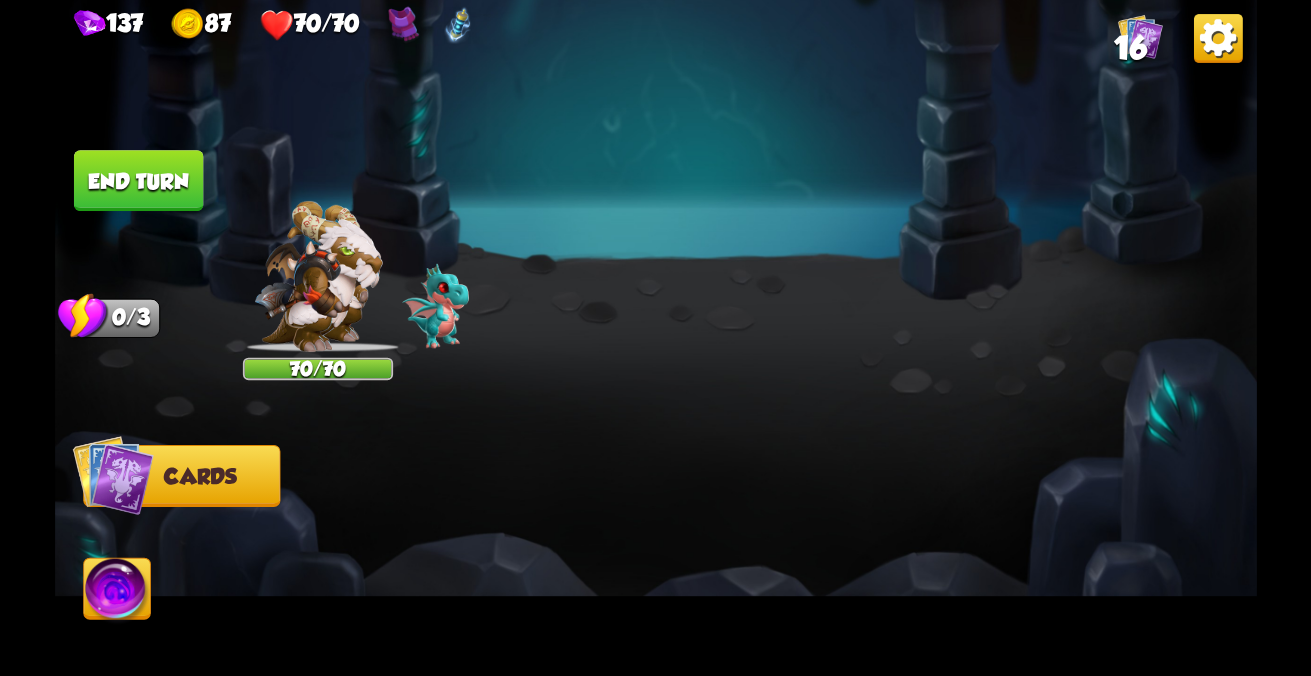 click at bounding box center [656, 338] 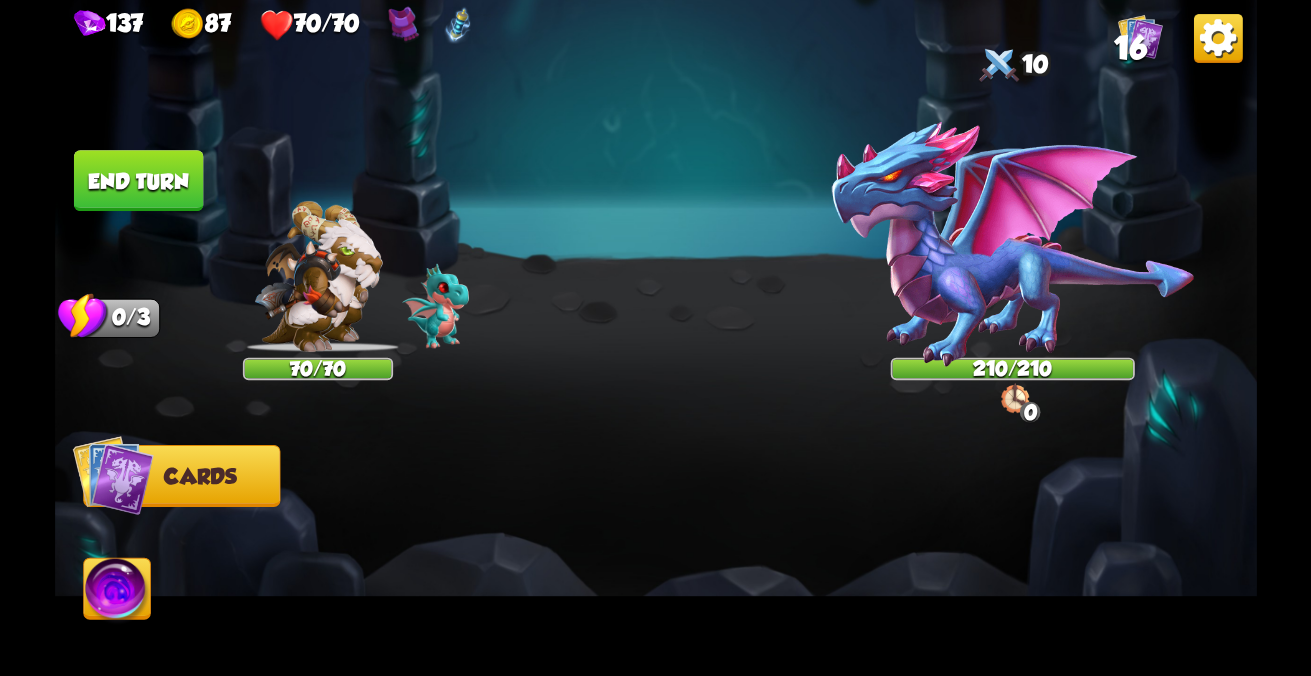 click at bounding box center [1012, 244] 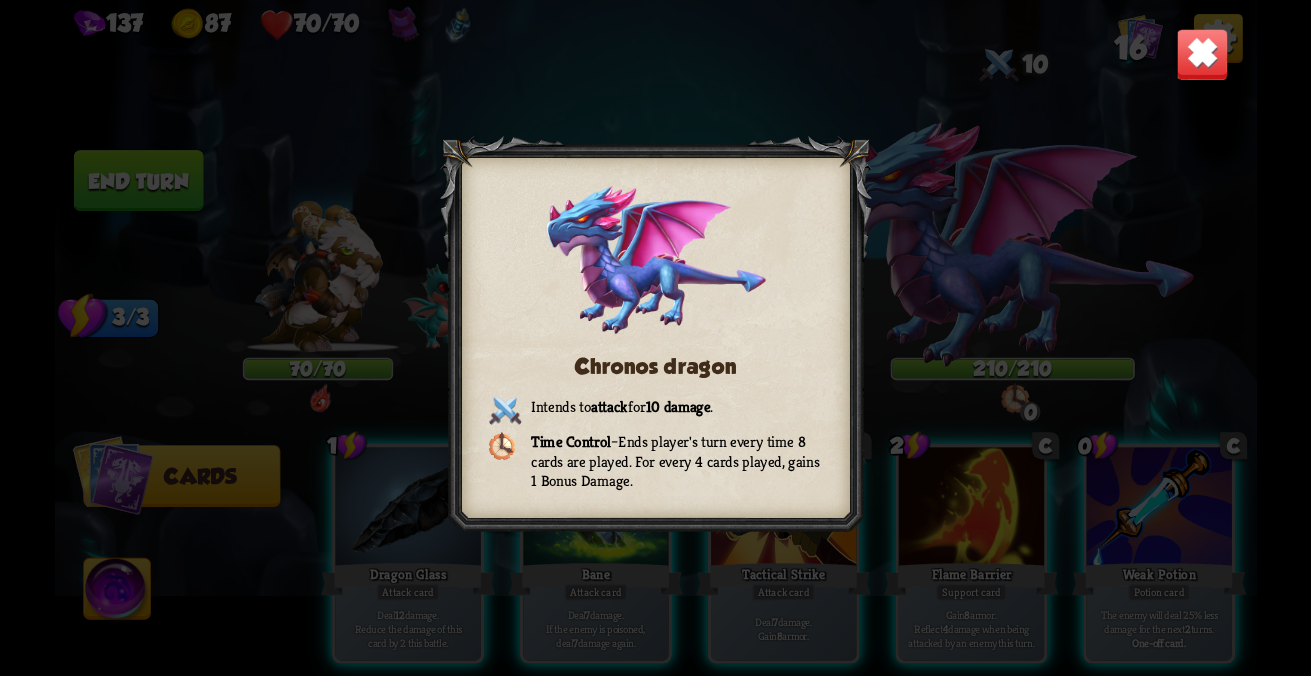 click at bounding box center [1202, 54] 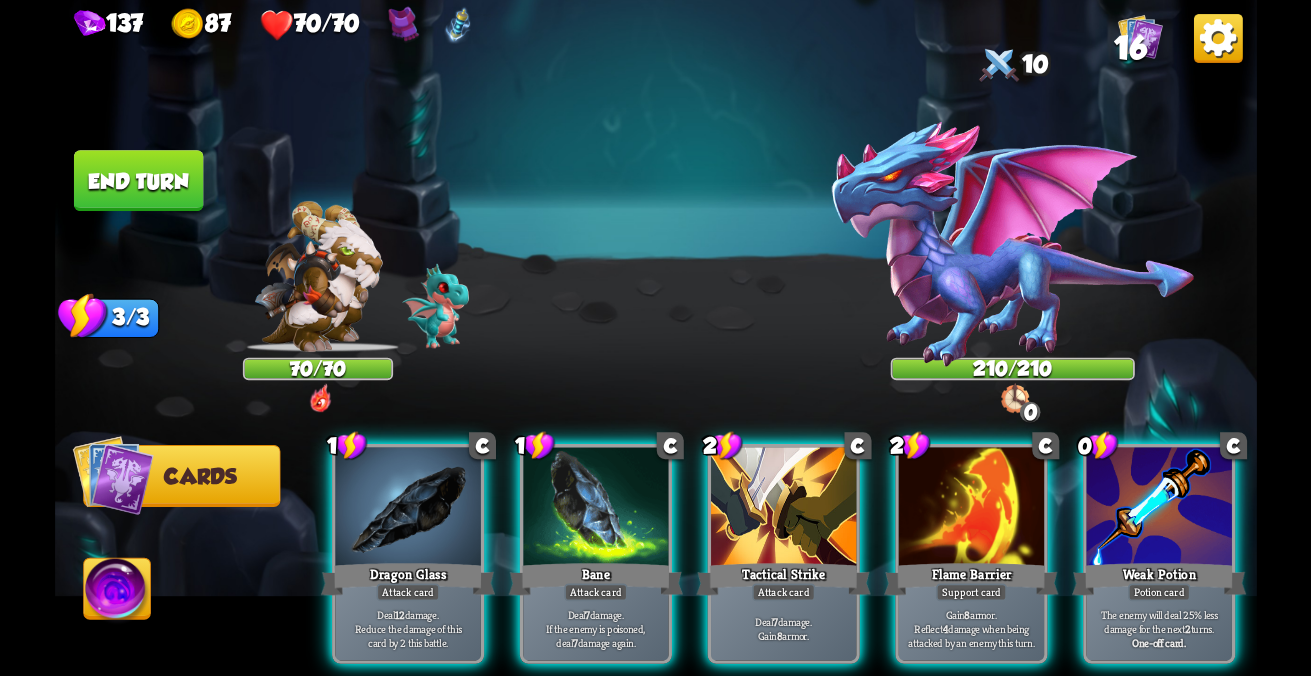 click at bounding box center (407, 508) 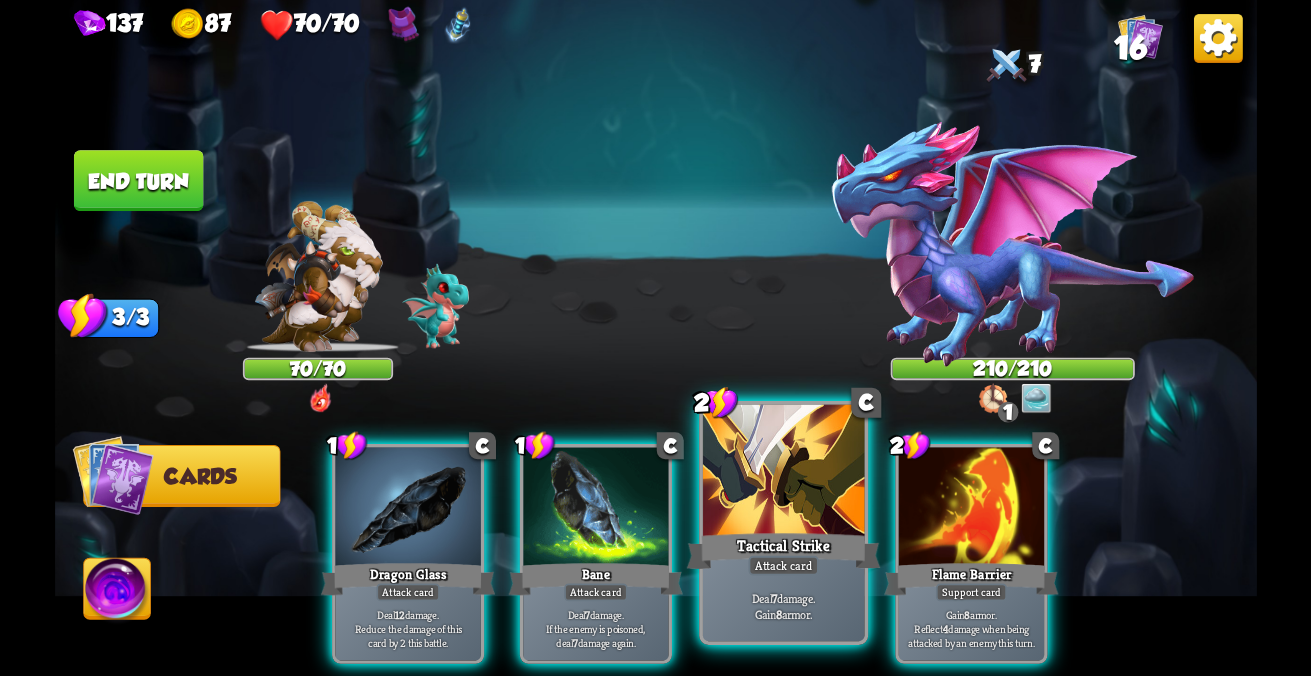 click at bounding box center (407, 508) 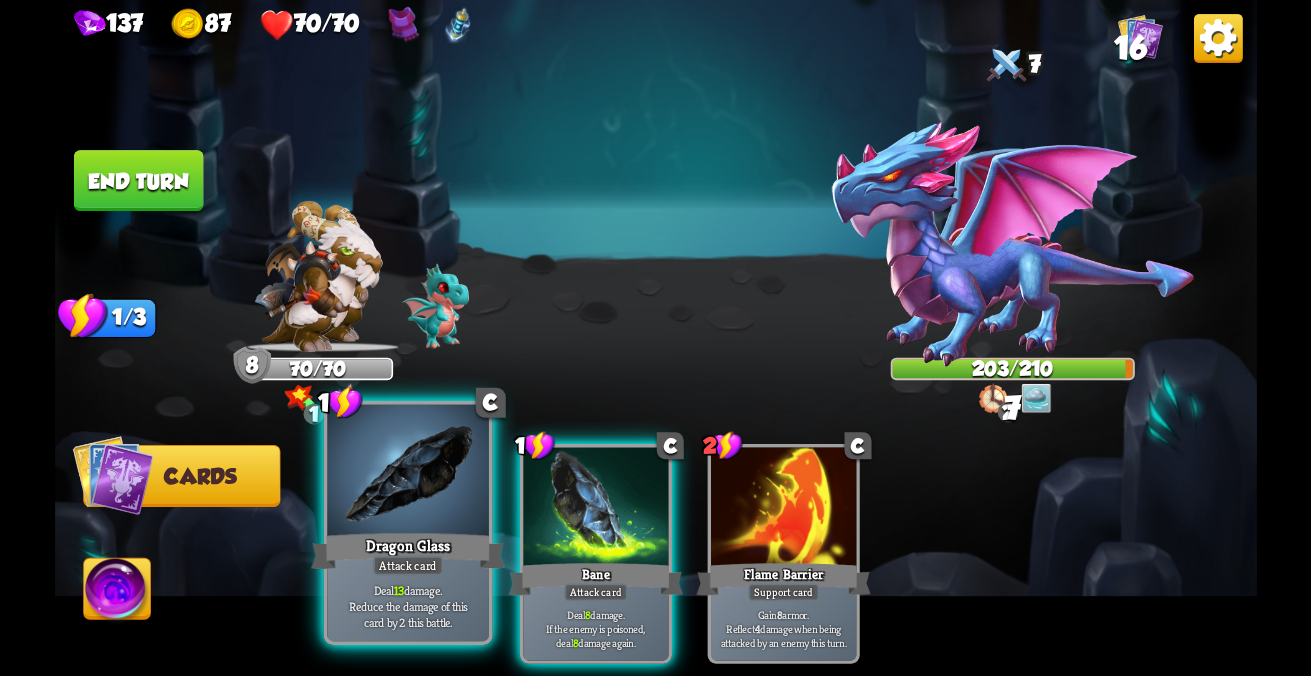 click on "Dragon Glass" at bounding box center (408, 551) 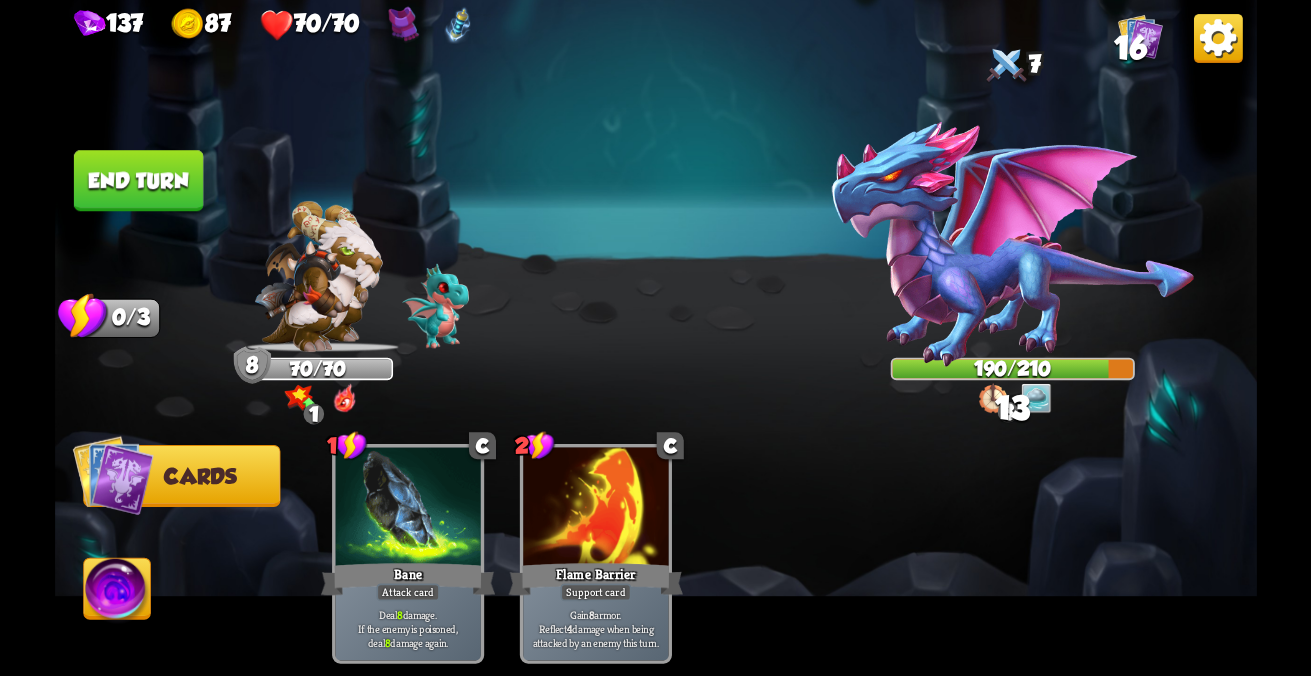 click on "End turn" at bounding box center (138, 180) 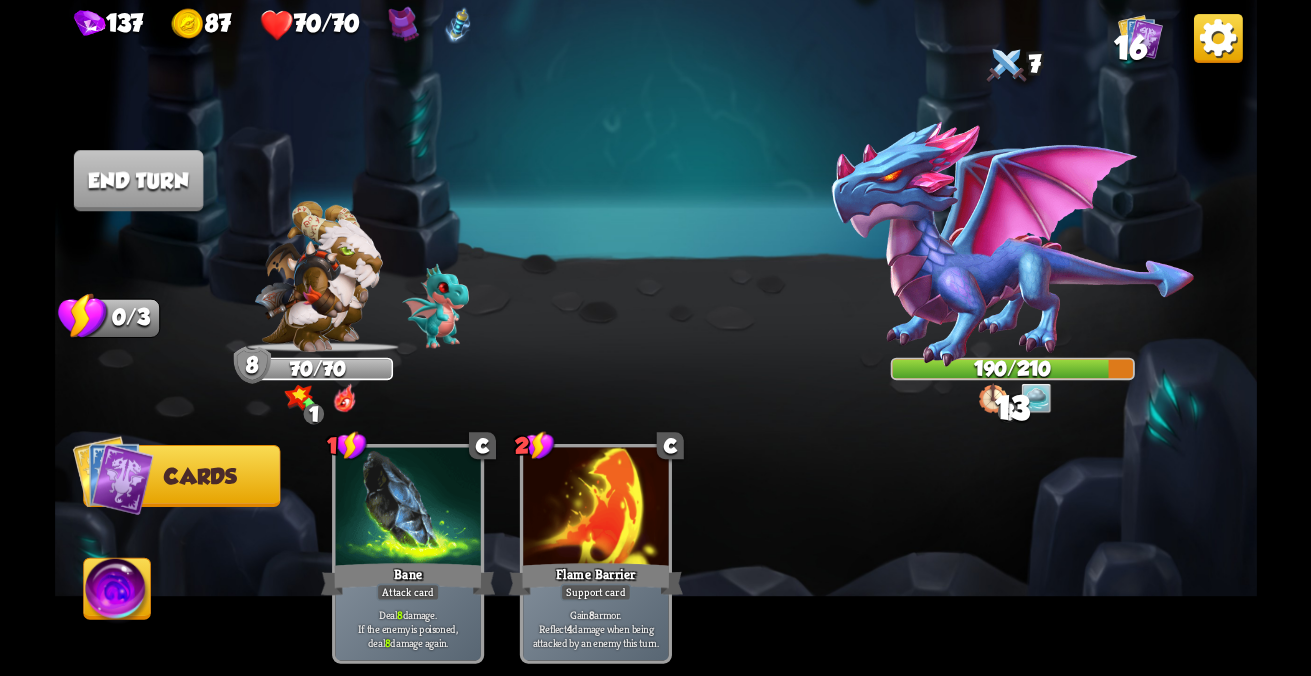 click at bounding box center [656, 338] 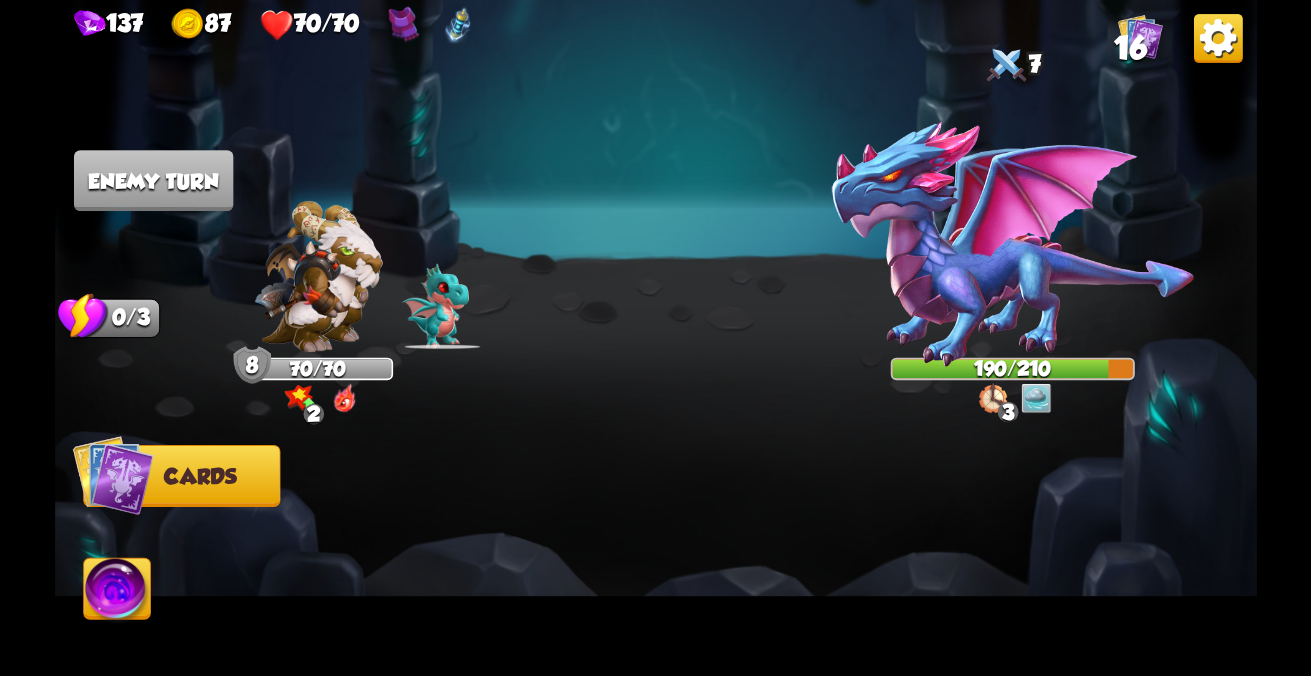 click at bounding box center [112, 475] 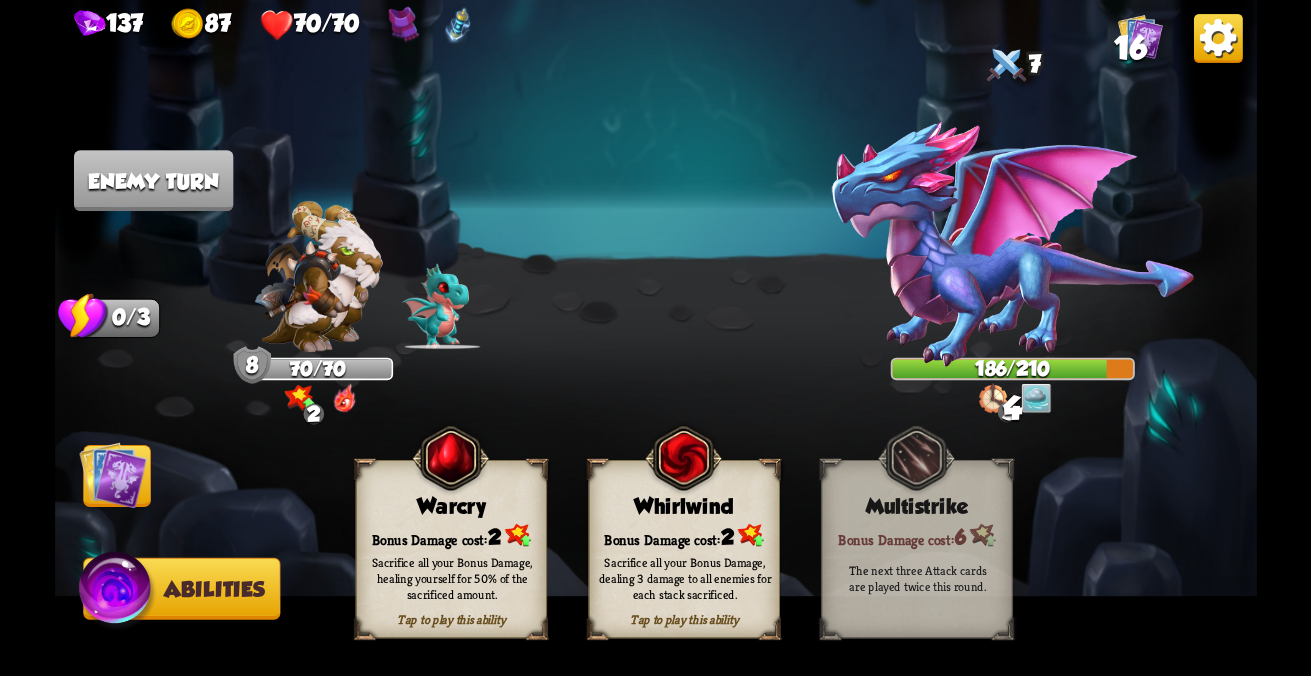 click at bounding box center (113, 475) 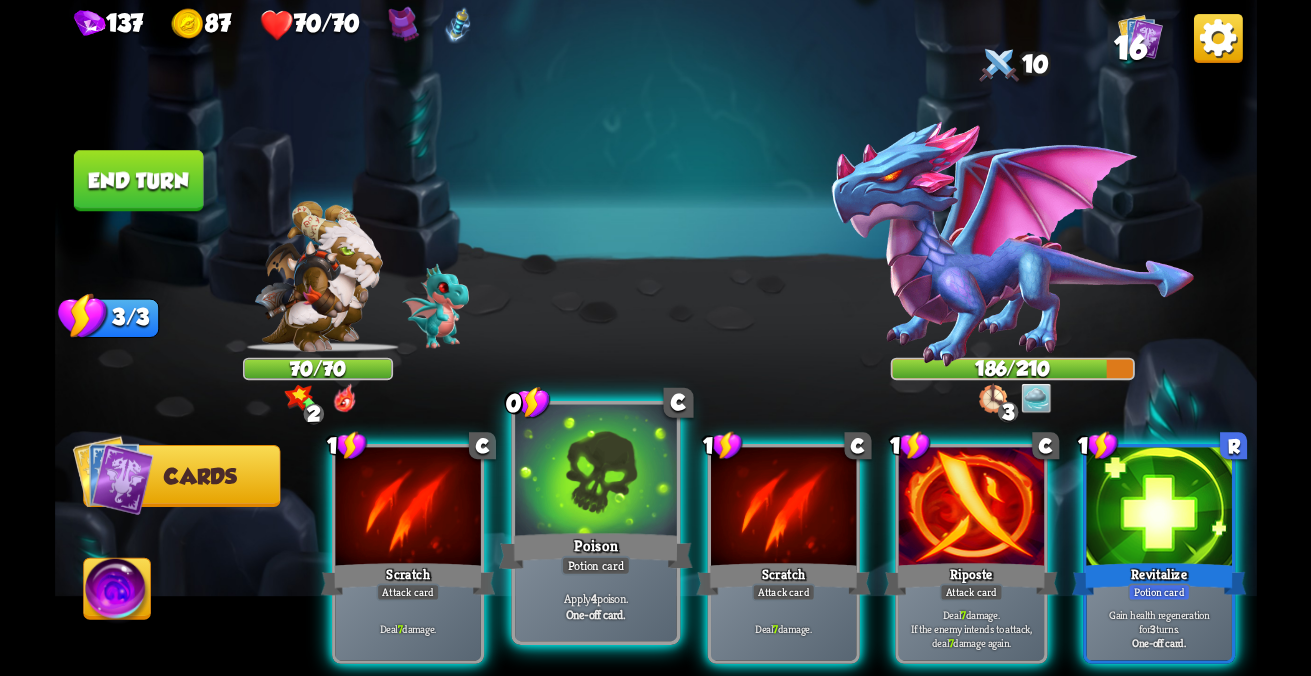 click on "Potion card" at bounding box center (407, 593) 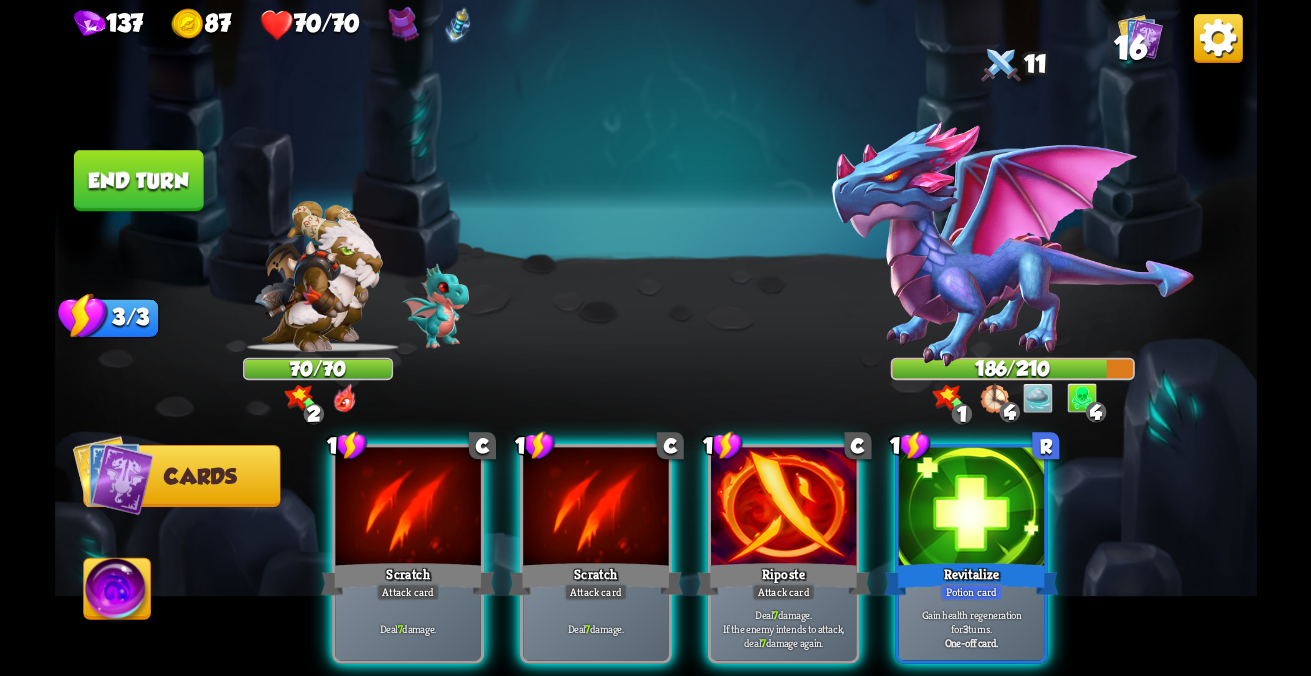 click on "Revitalize" at bounding box center (971, 579) 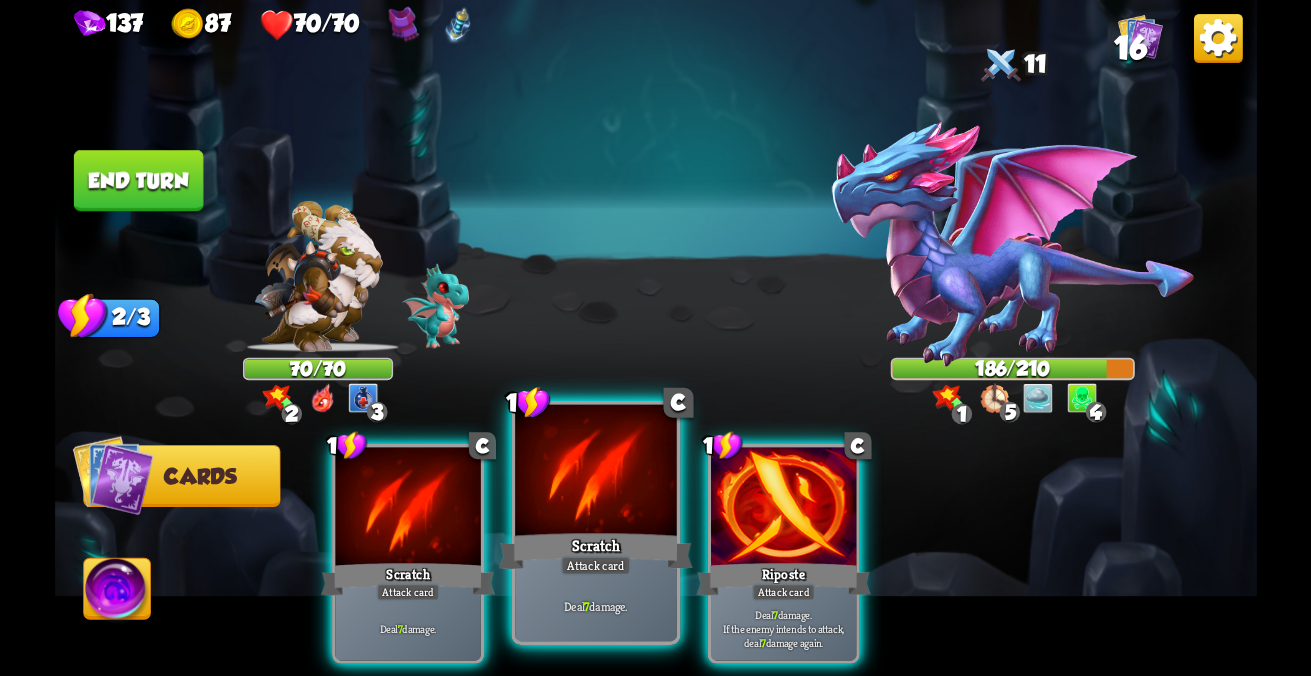 click at bounding box center (407, 508) 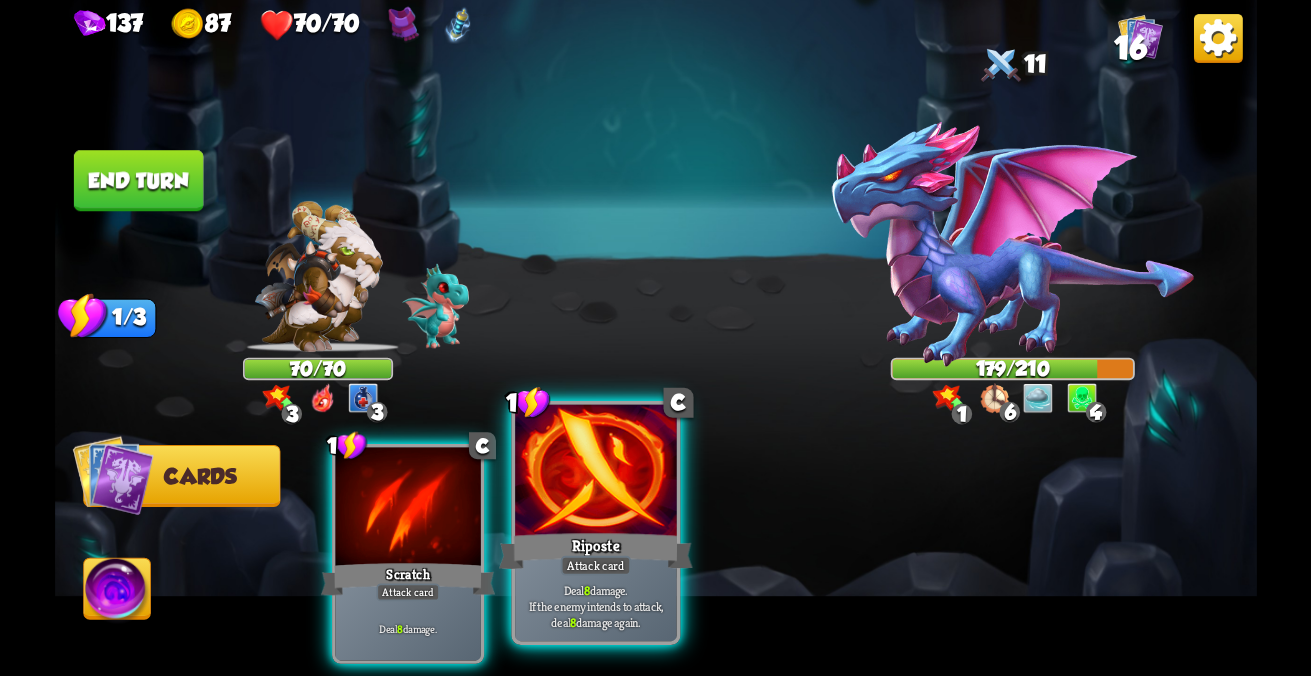 click on "Riposte" at bounding box center [407, 579] 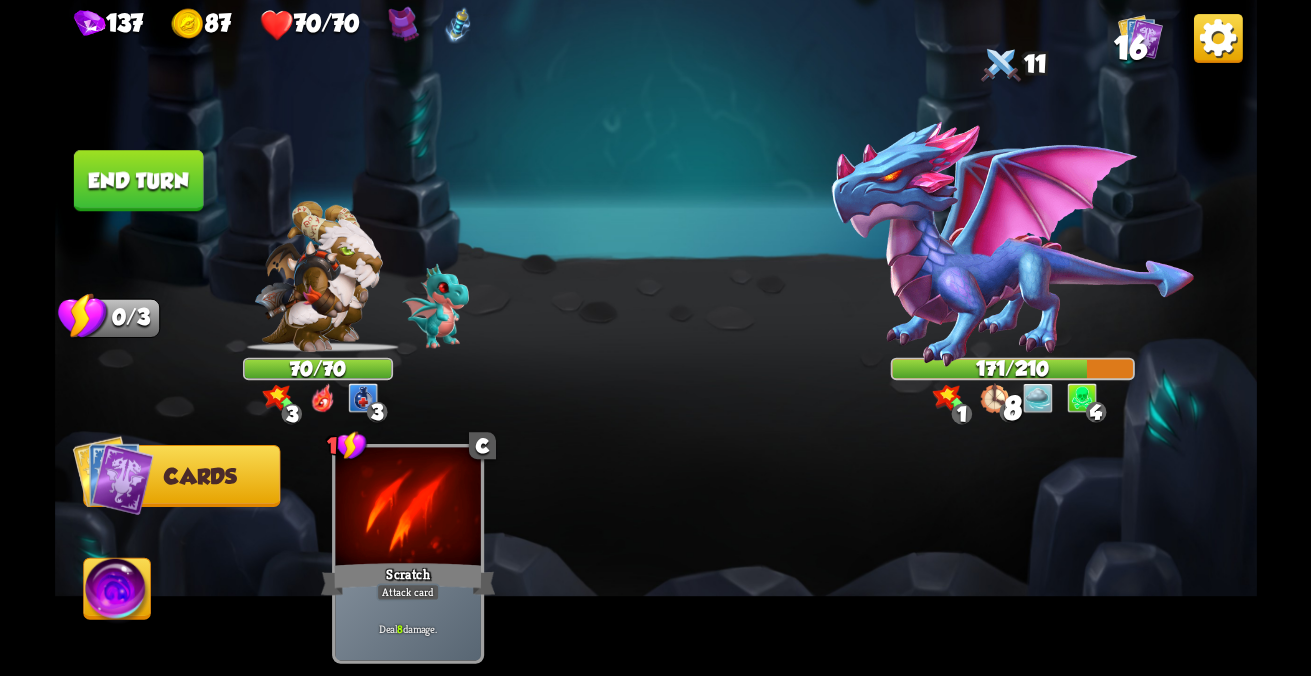 click at bounding box center [112, 475] 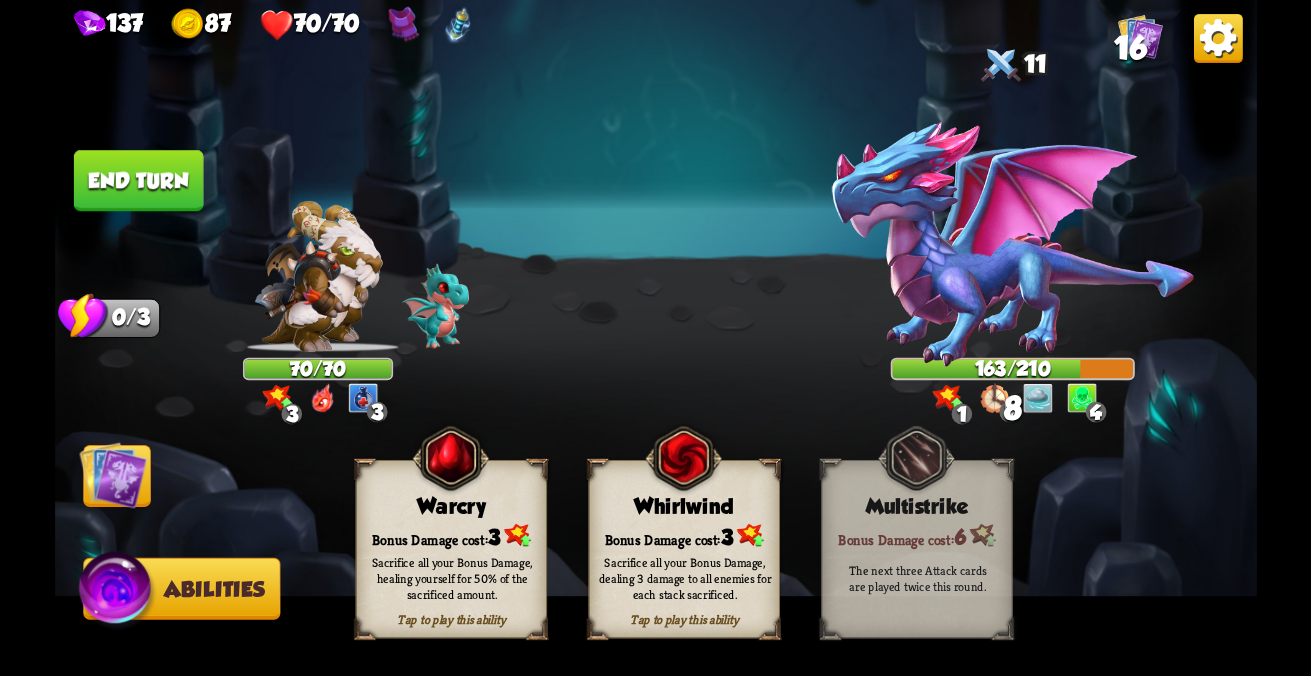 click on "End turn" at bounding box center (138, 180) 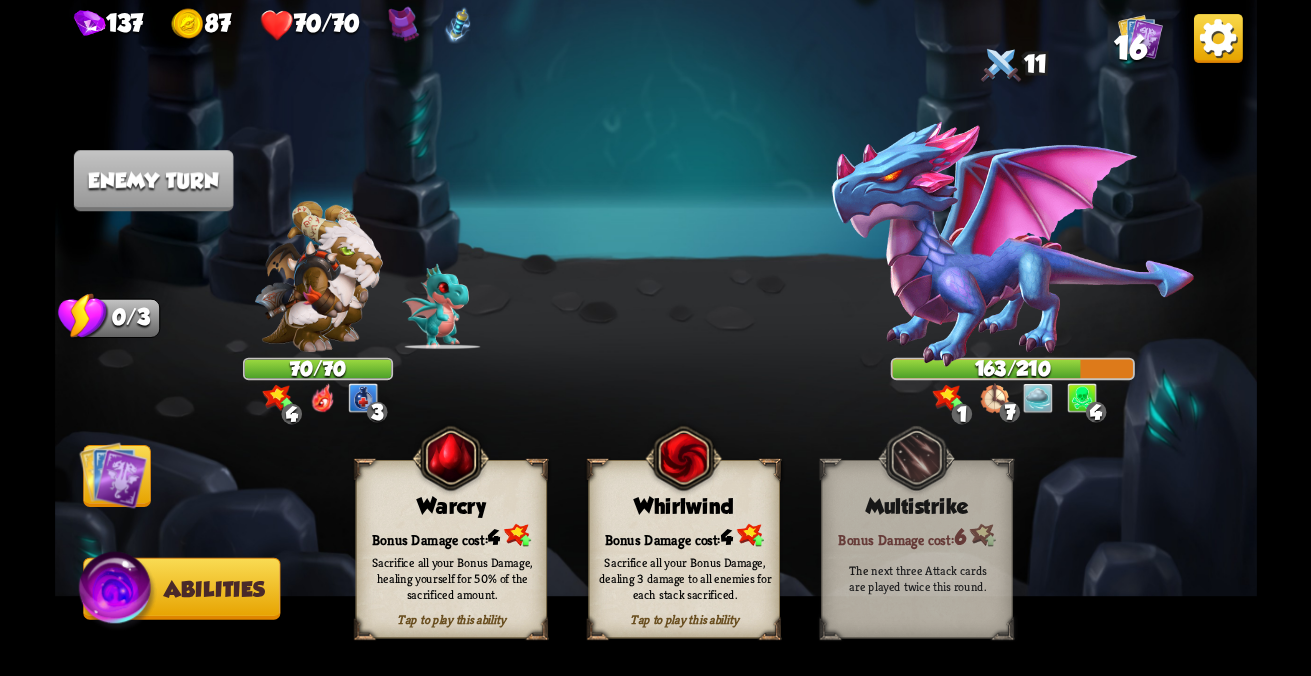 click at bounding box center (113, 475) 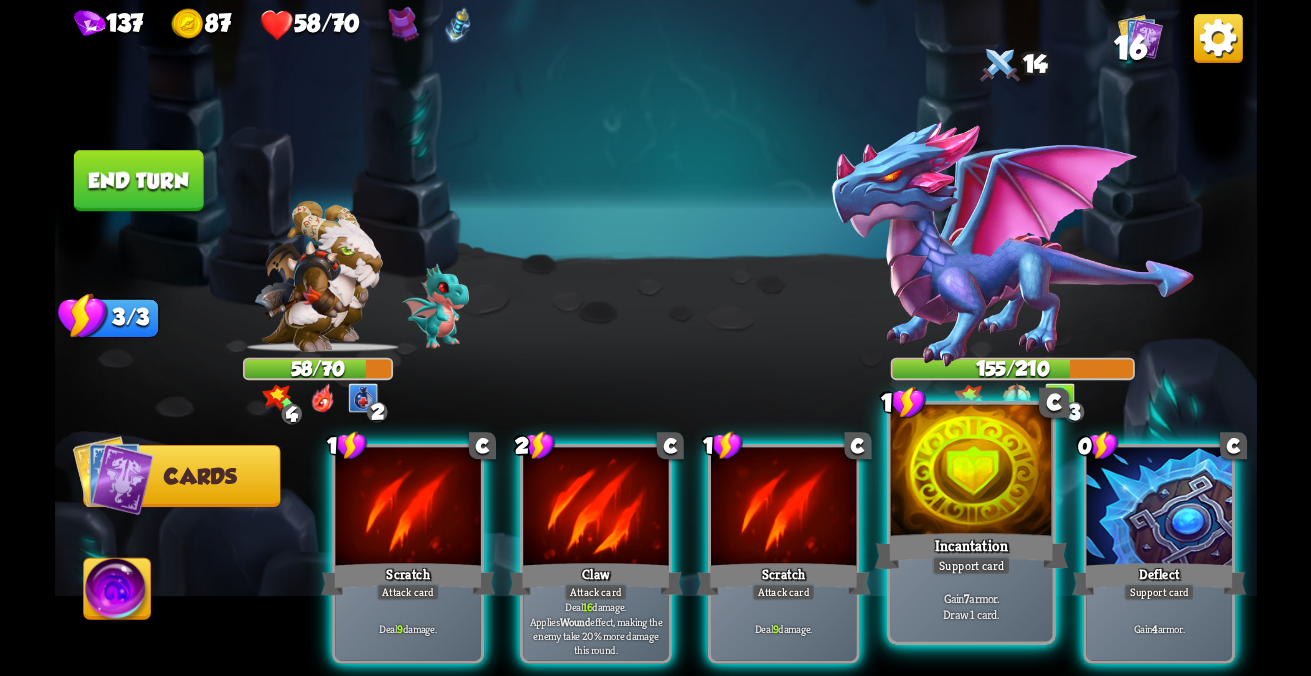 click on "Incantation" at bounding box center (407, 579) 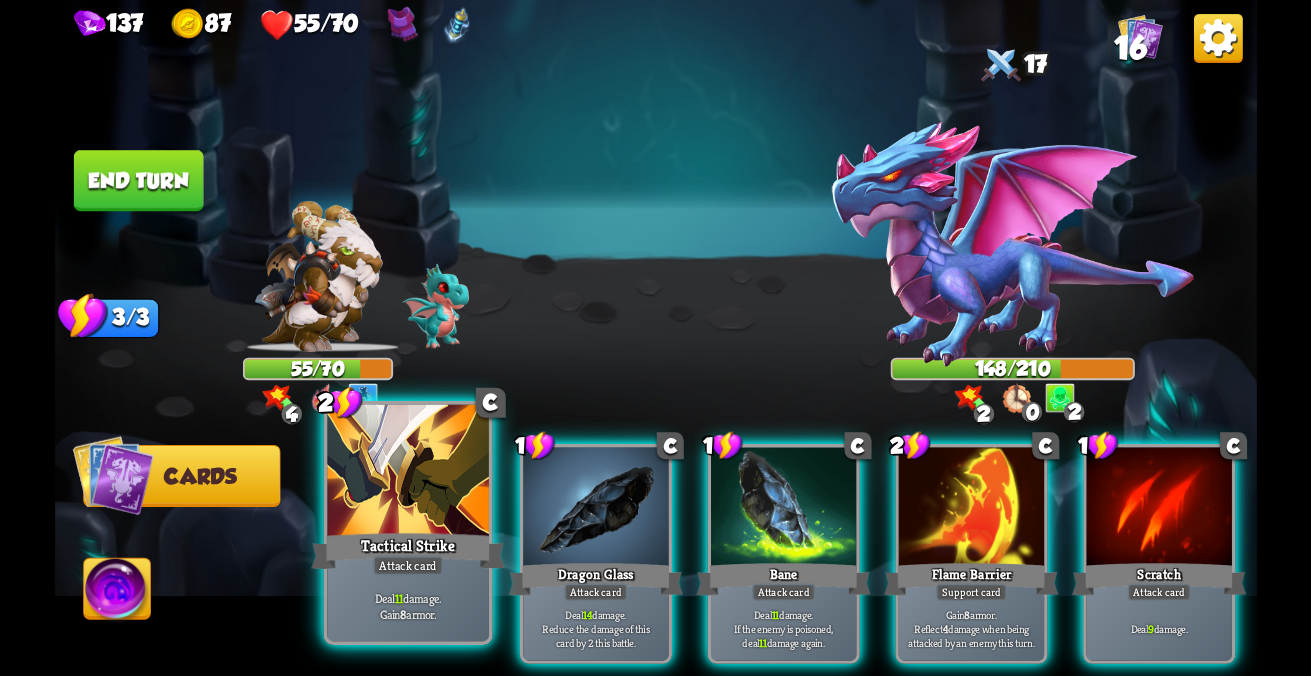 click on "11" at bounding box center (398, 598) 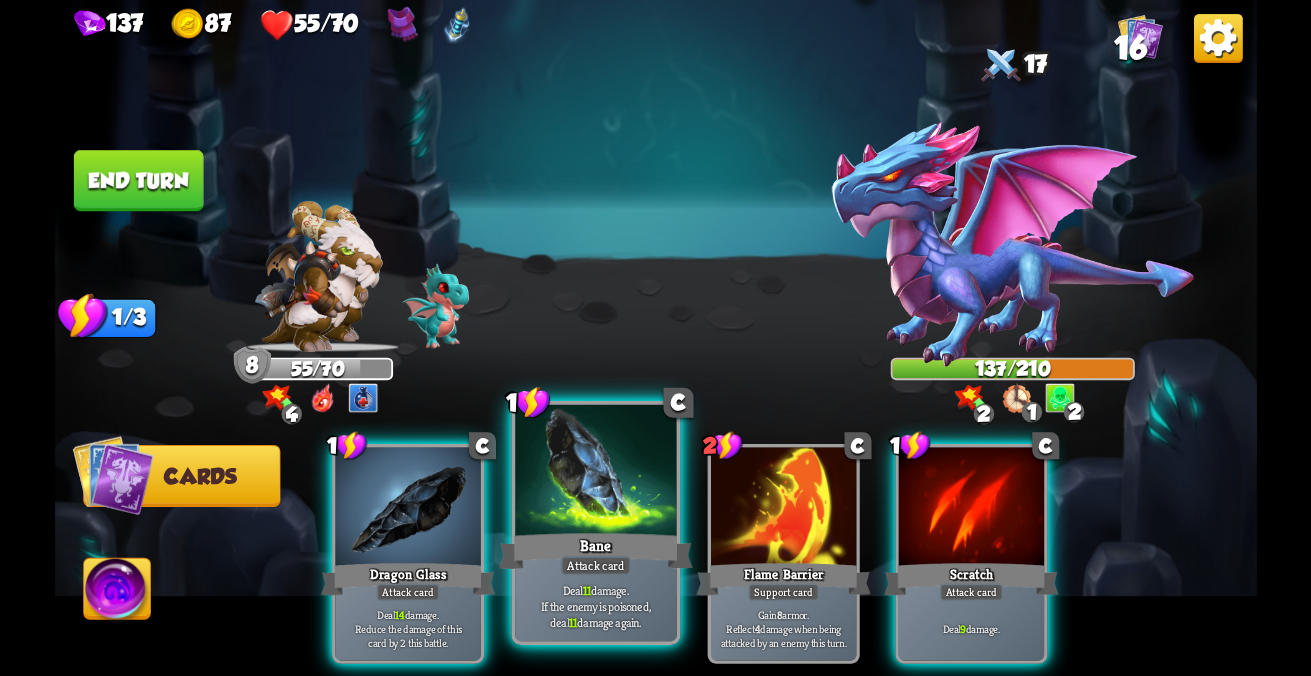 click on "Deal  11  damage. If the enemy is poisoned, deal  11  damage again." at bounding box center [407, 628] 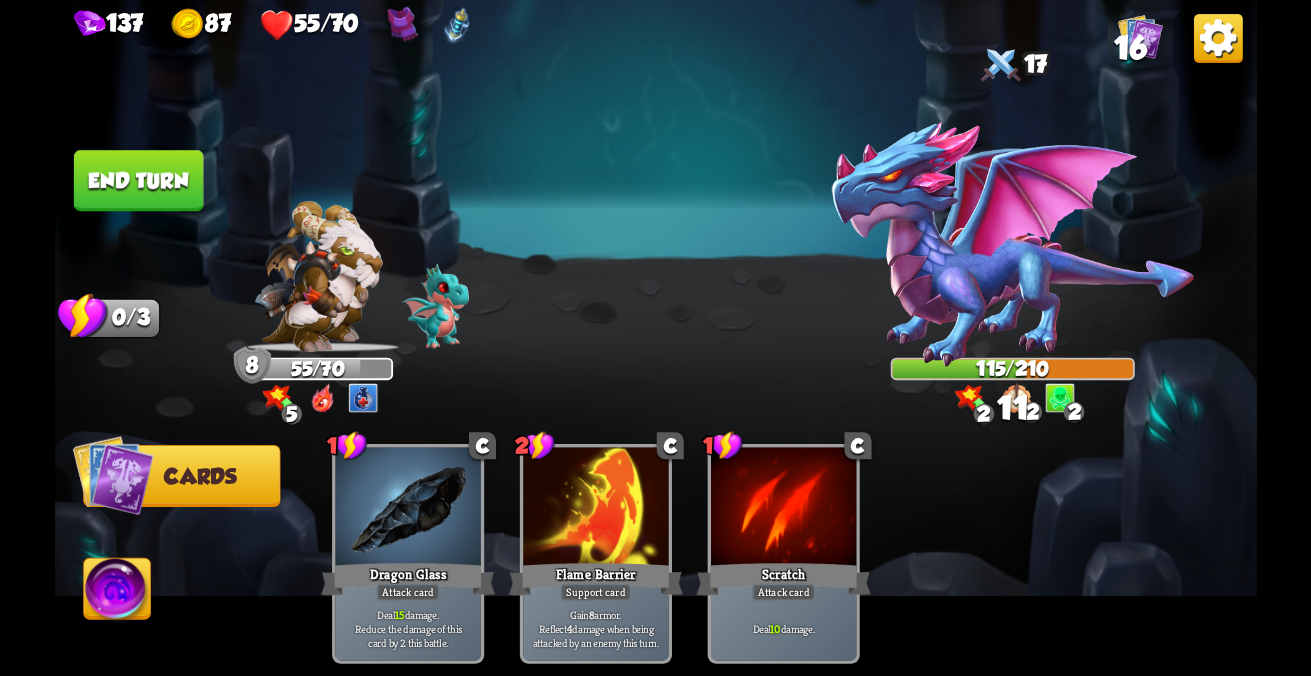 click at bounding box center (656, 338) 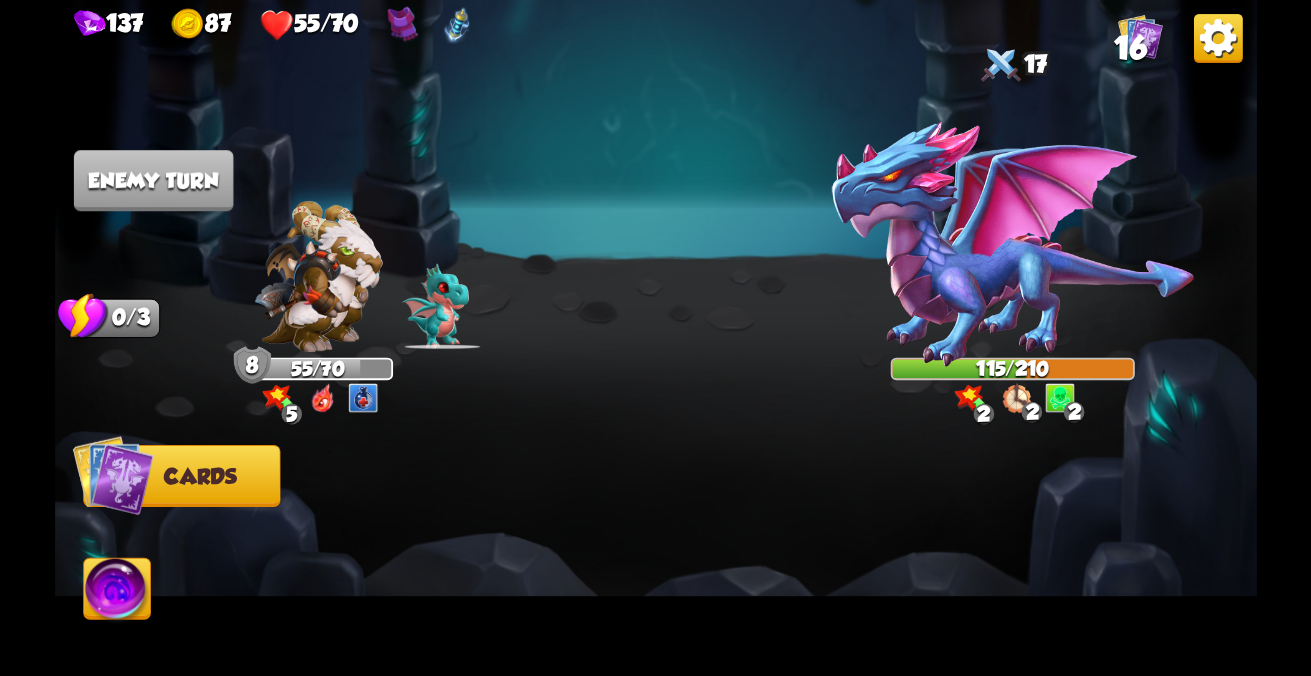 click at bounding box center [112, 475] 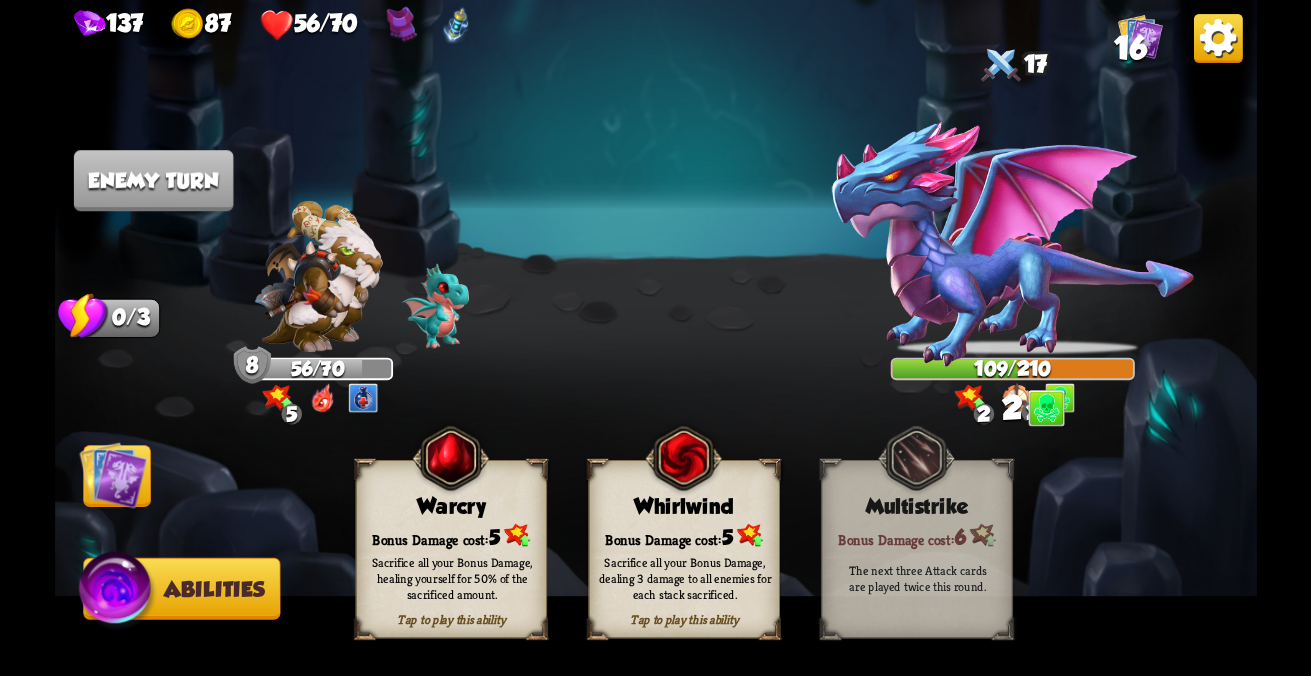 click at bounding box center (113, 475) 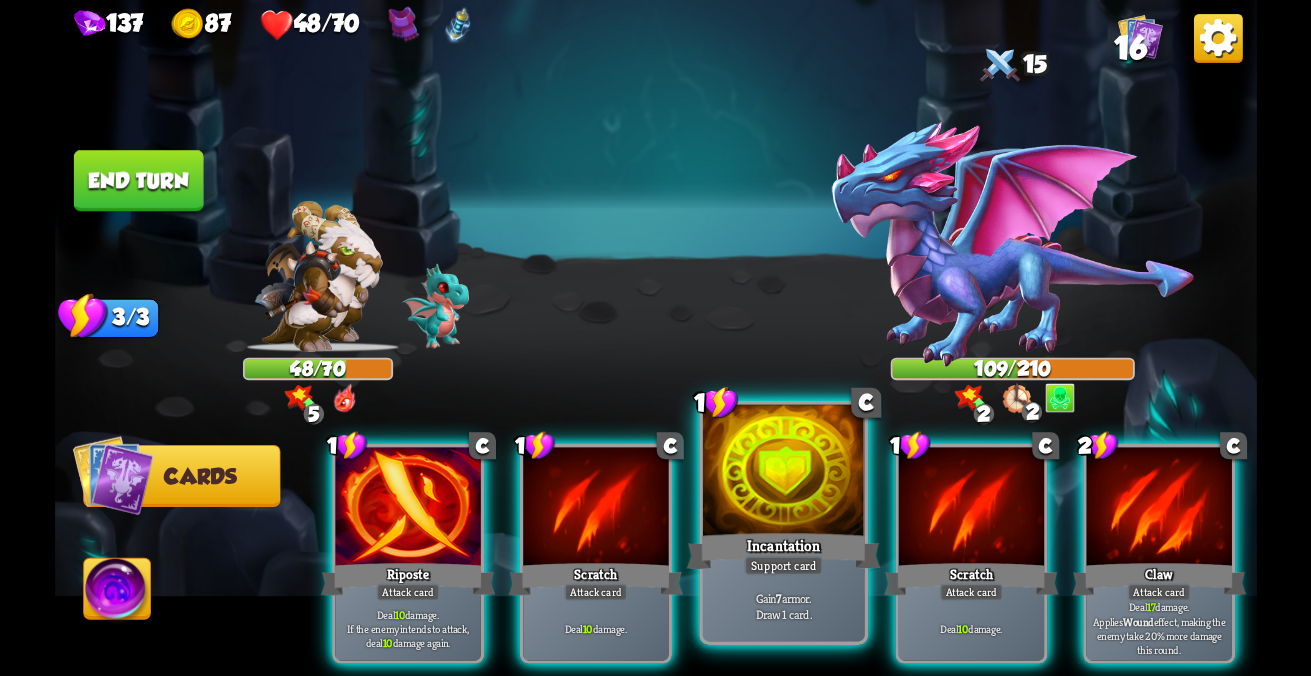 click on "Support card" at bounding box center [407, 593] 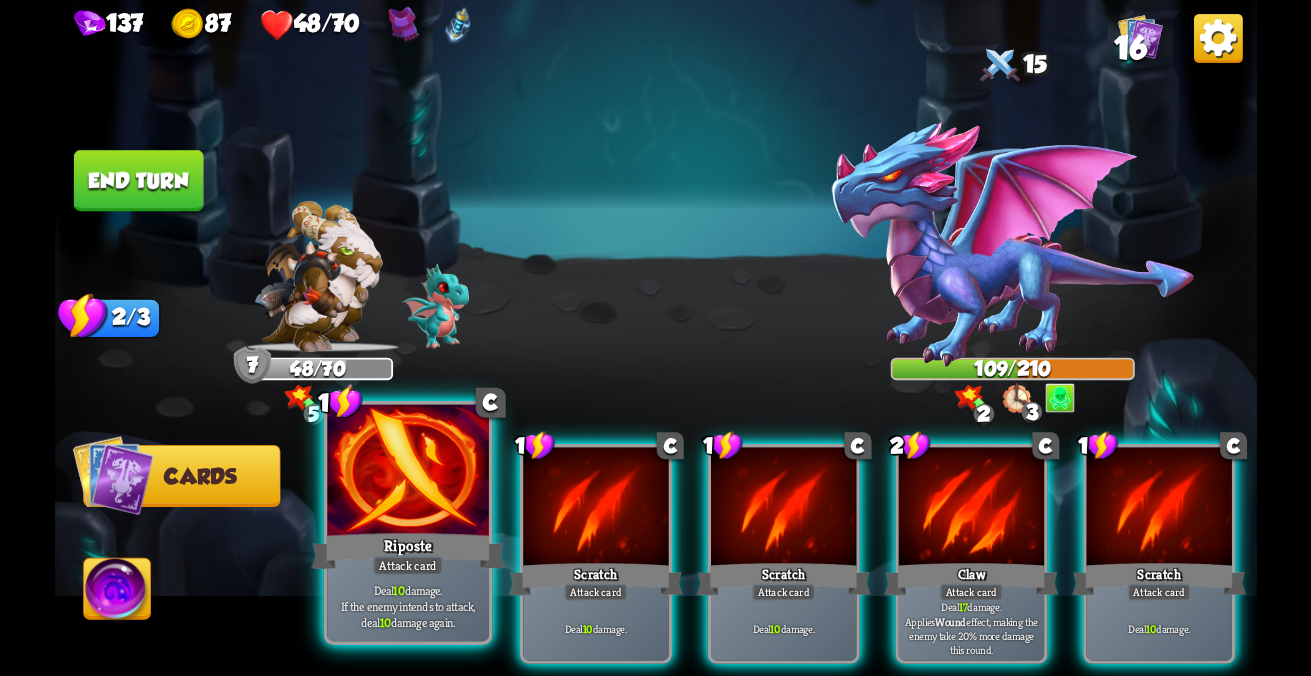 click on "Deal  10  damage. If the enemy intends to attack, deal  10  damage again." at bounding box center (407, 606) 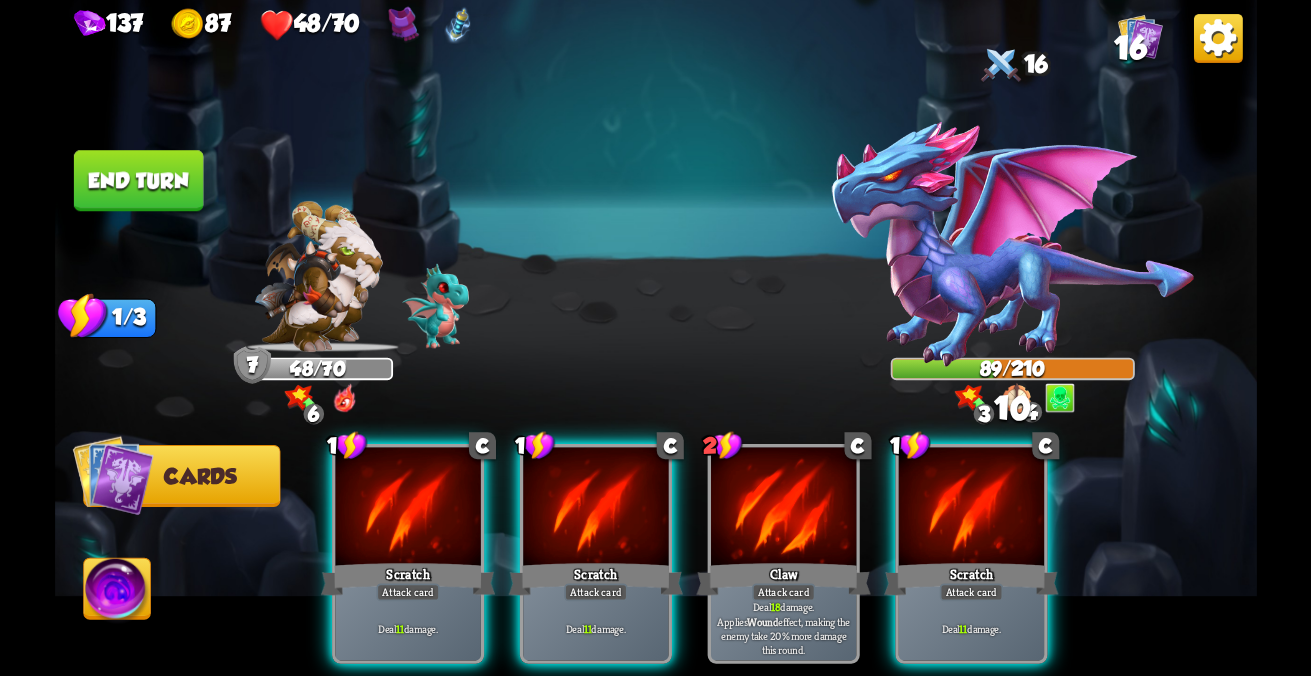 click on "Attack card" at bounding box center [407, 593] 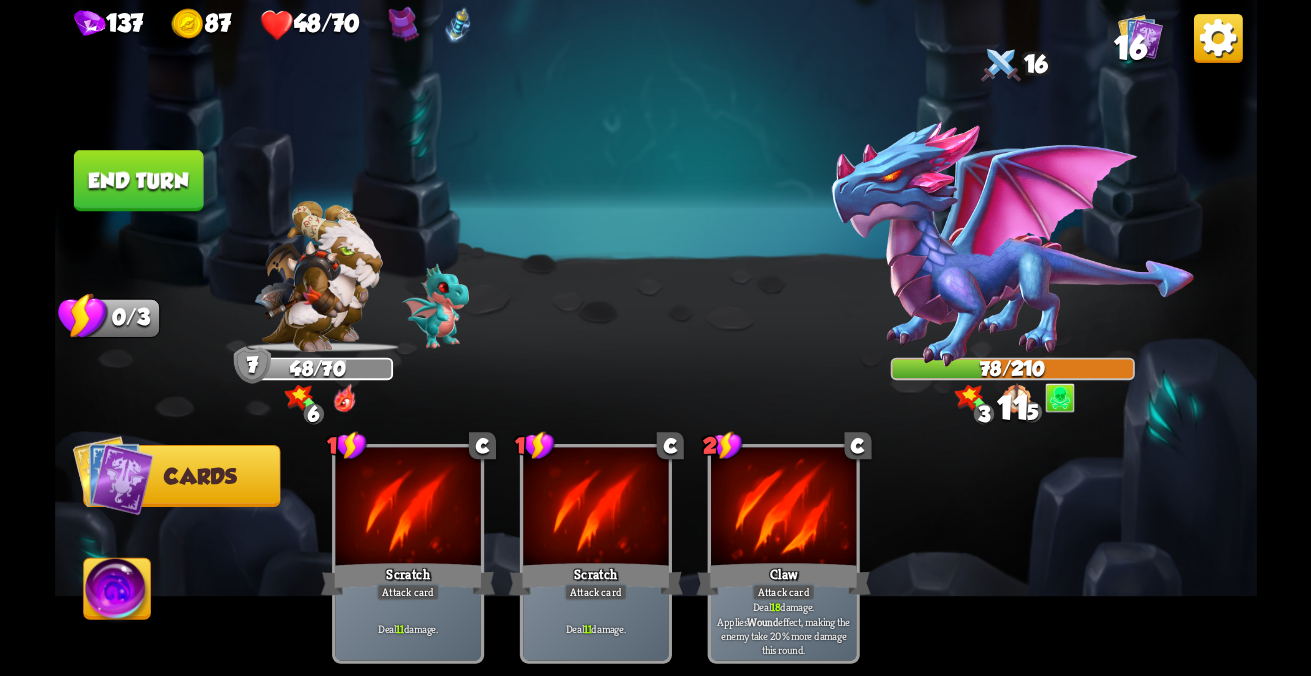 click at bounding box center [656, 338] 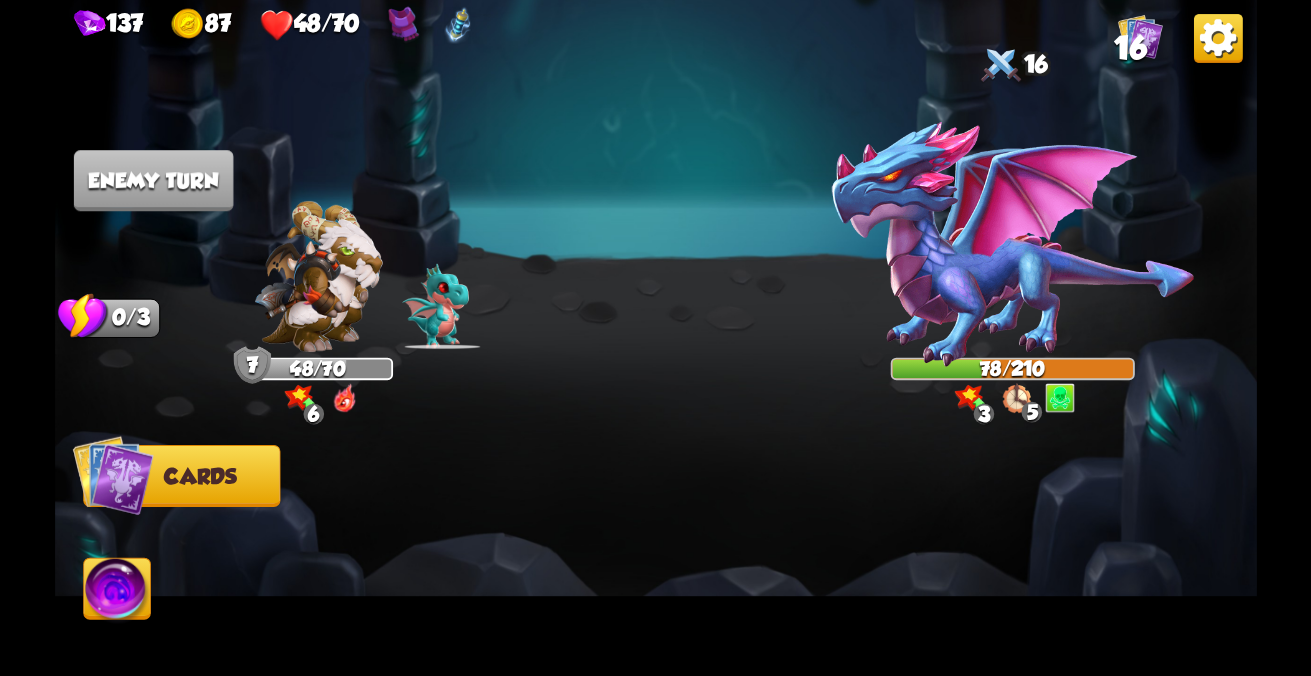 click at bounding box center [775, 526] 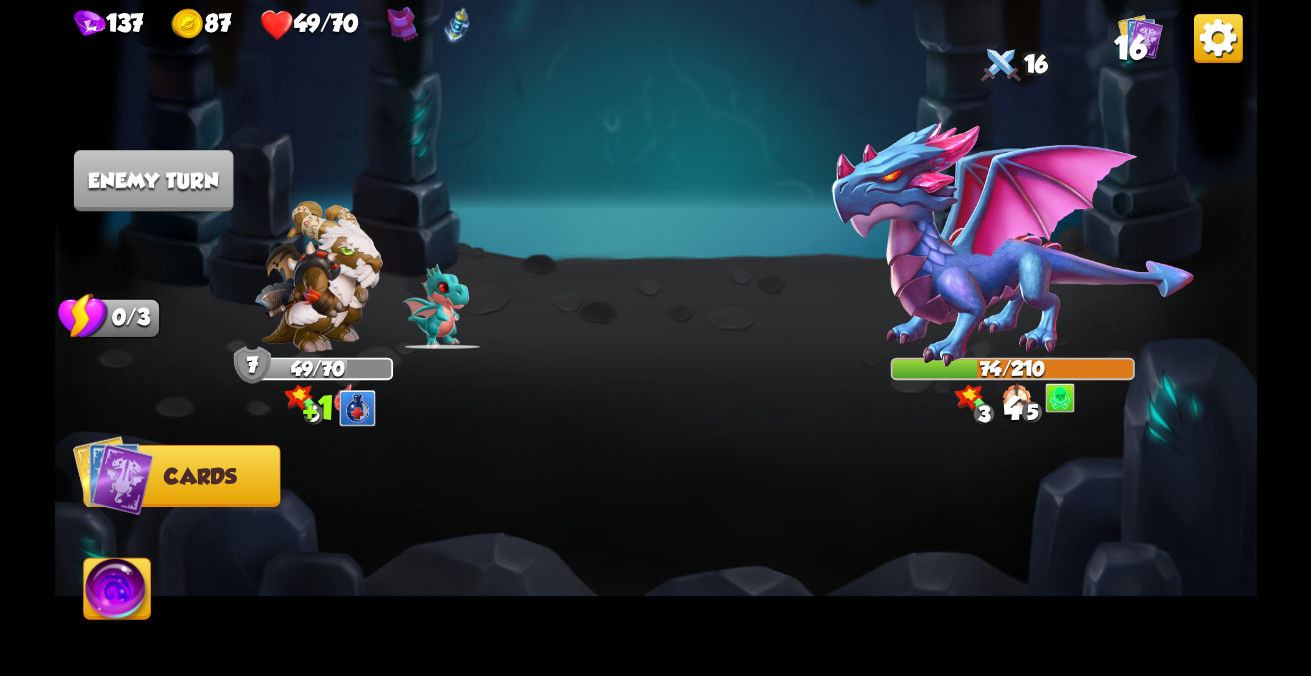 click at bounding box center (775, 526) 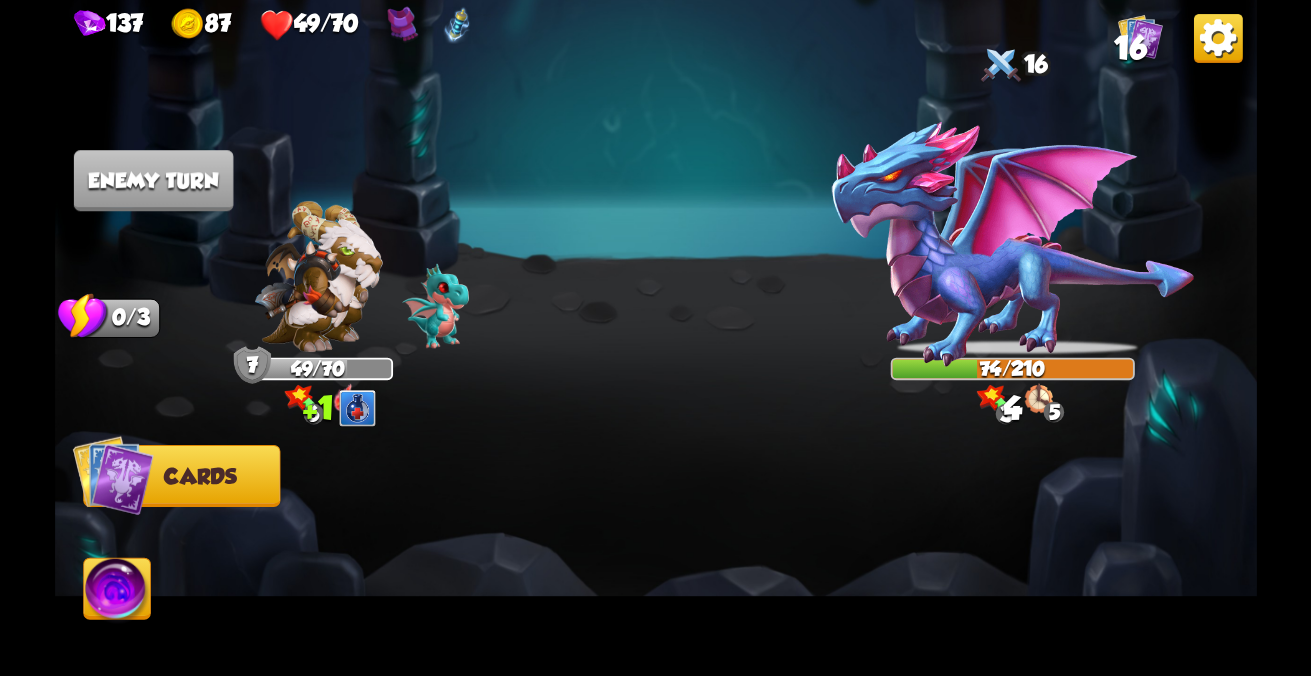 click at bounding box center (775, 526) 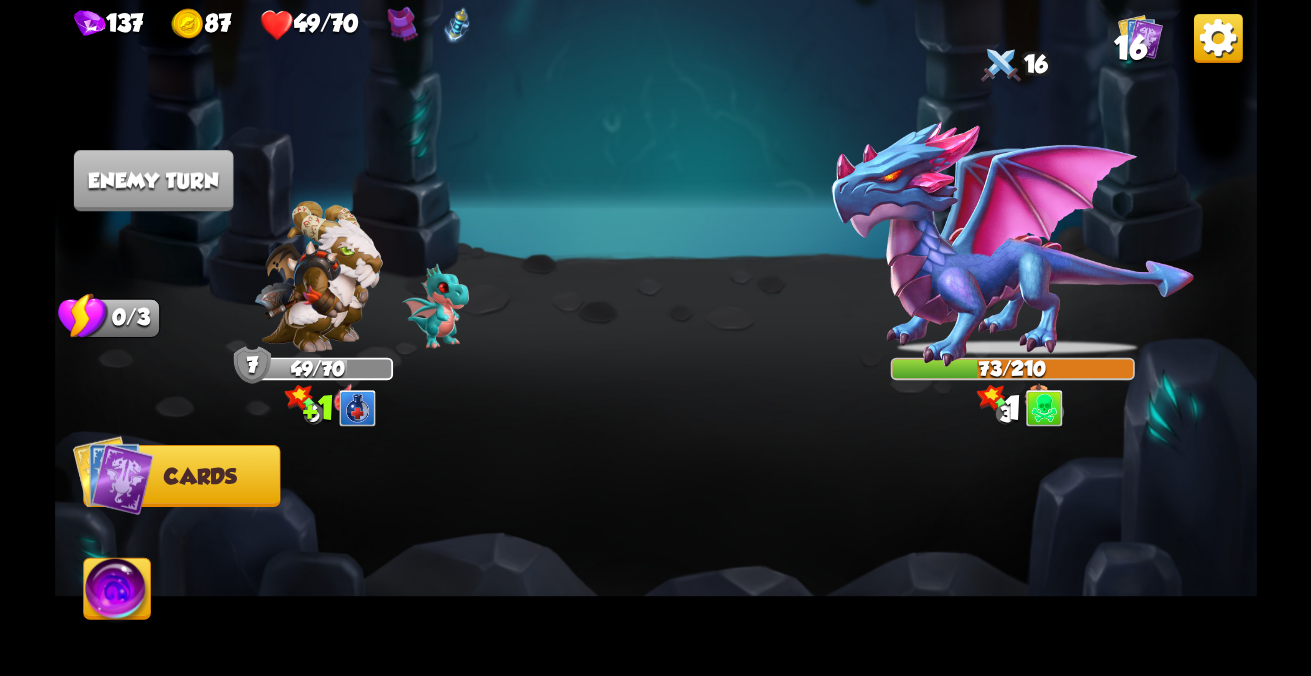 click at bounding box center (775, 526) 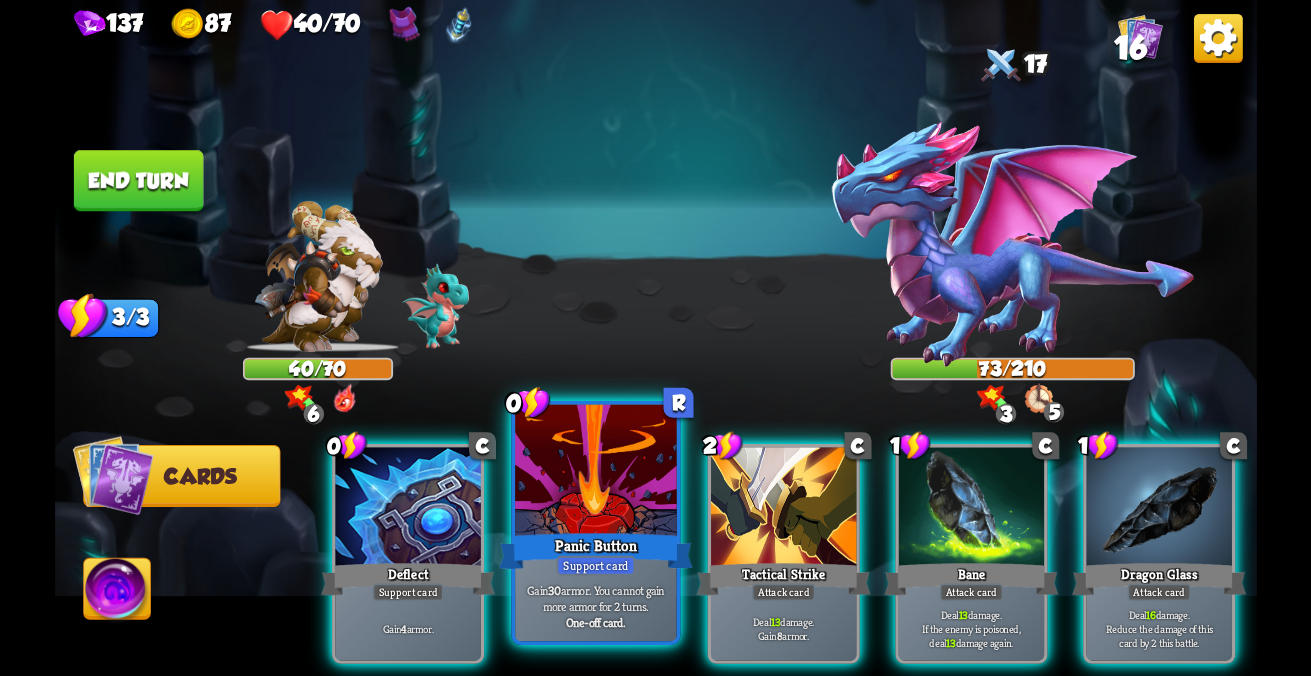click on "Gain  30  armor. You cannot gain more armor for 2 turns." at bounding box center (595, 598) 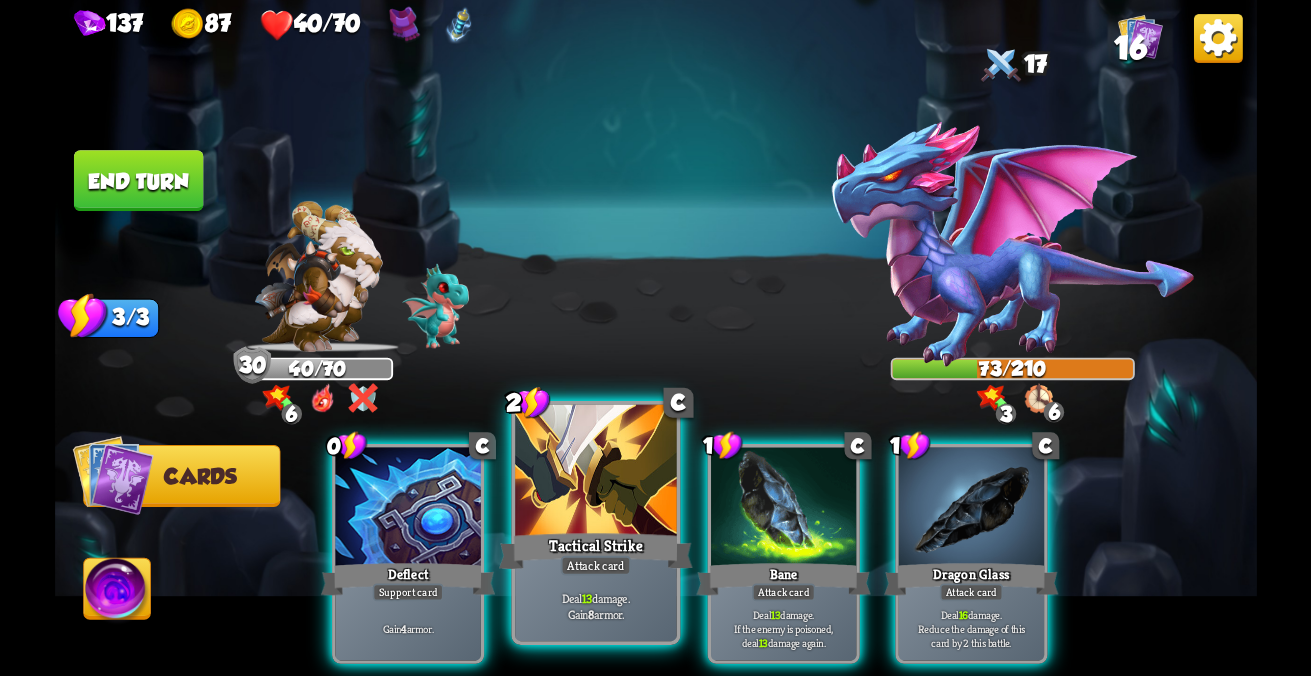 click on "Deal  13  damage. Gain  8  armor." at bounding box center (407, 628) 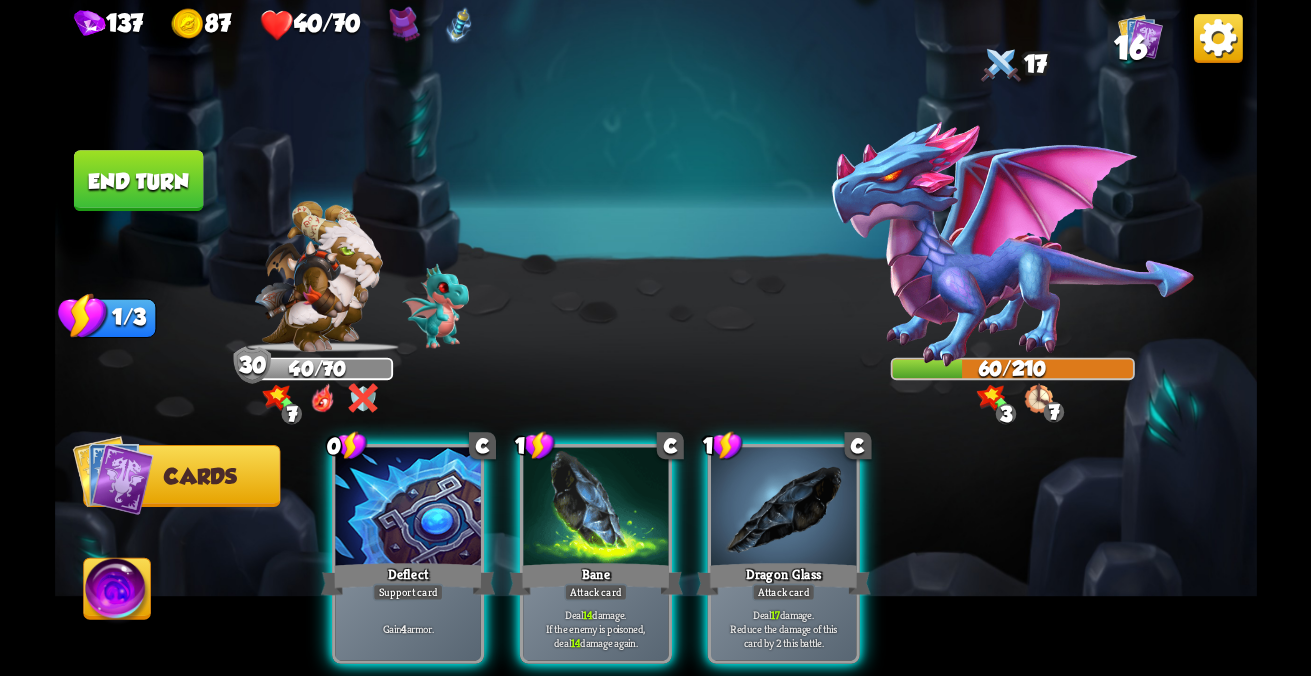 click on "Dragon Glass" at bounding box center [407, 579] 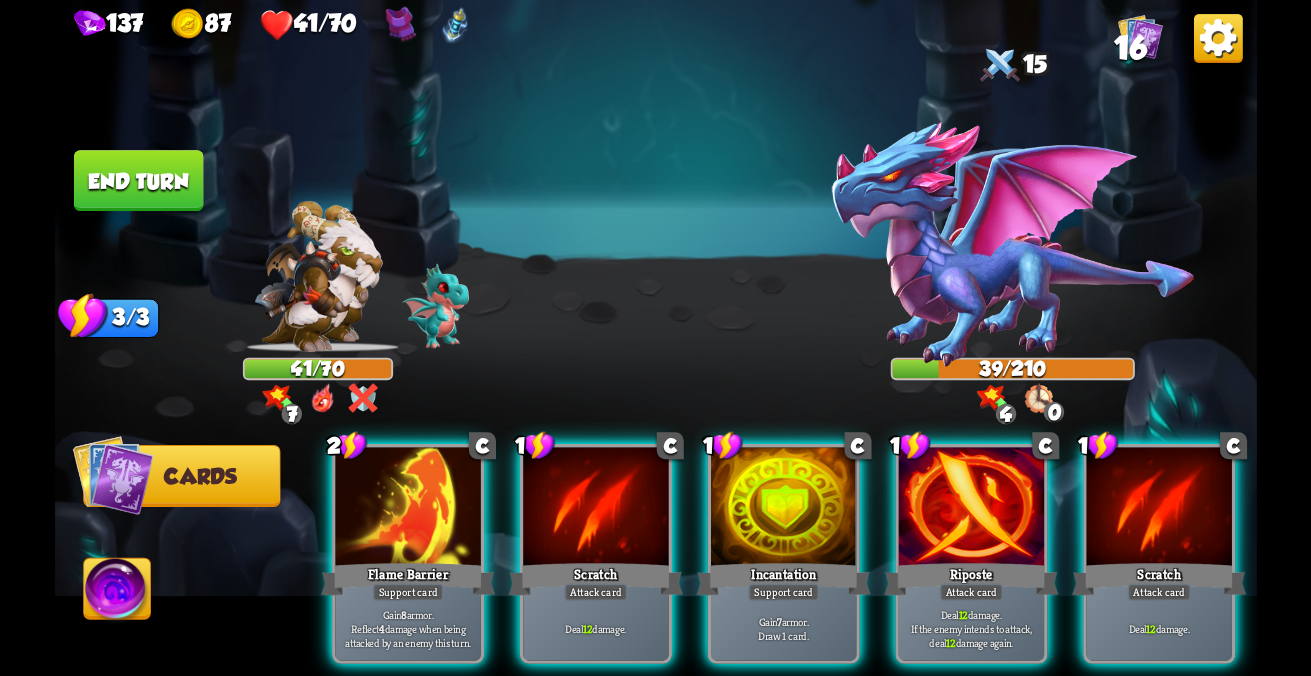 click on "Deal  12  damage." at bounding box center [407, 628] 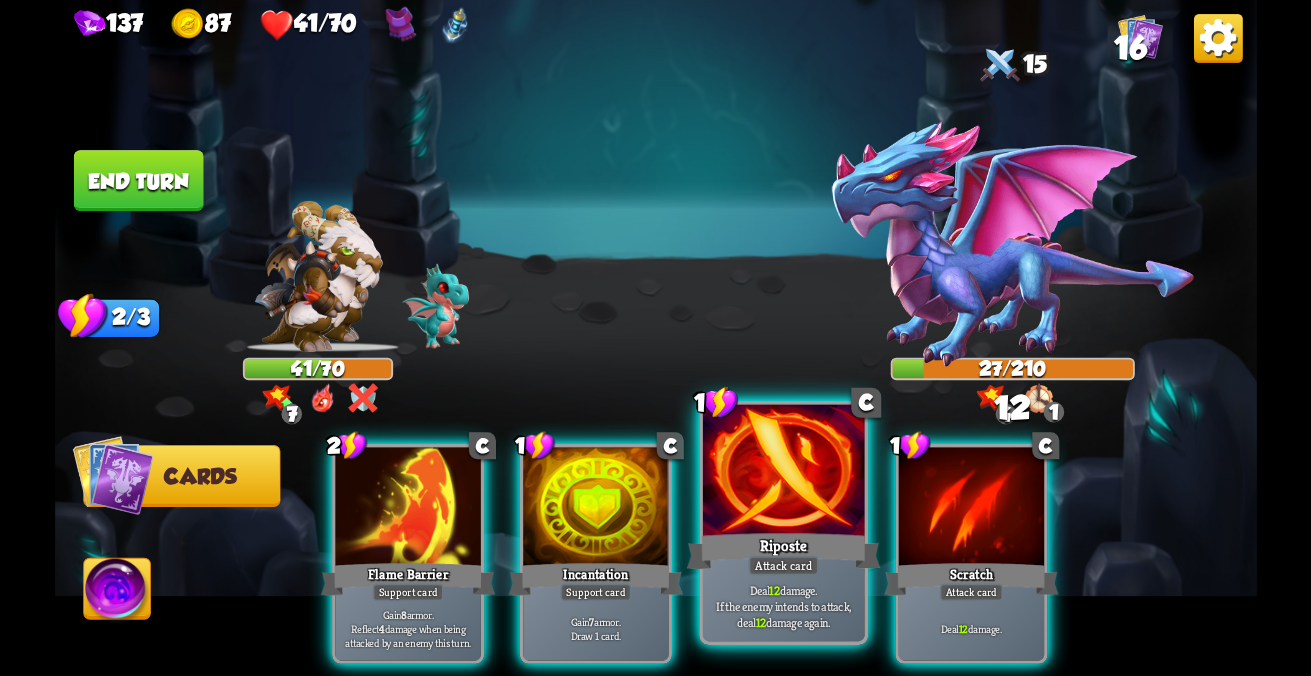 click on "Deal  12  damage. If the enemy intends to attack, deal  12  damage again." at bounding box center [407, 628] 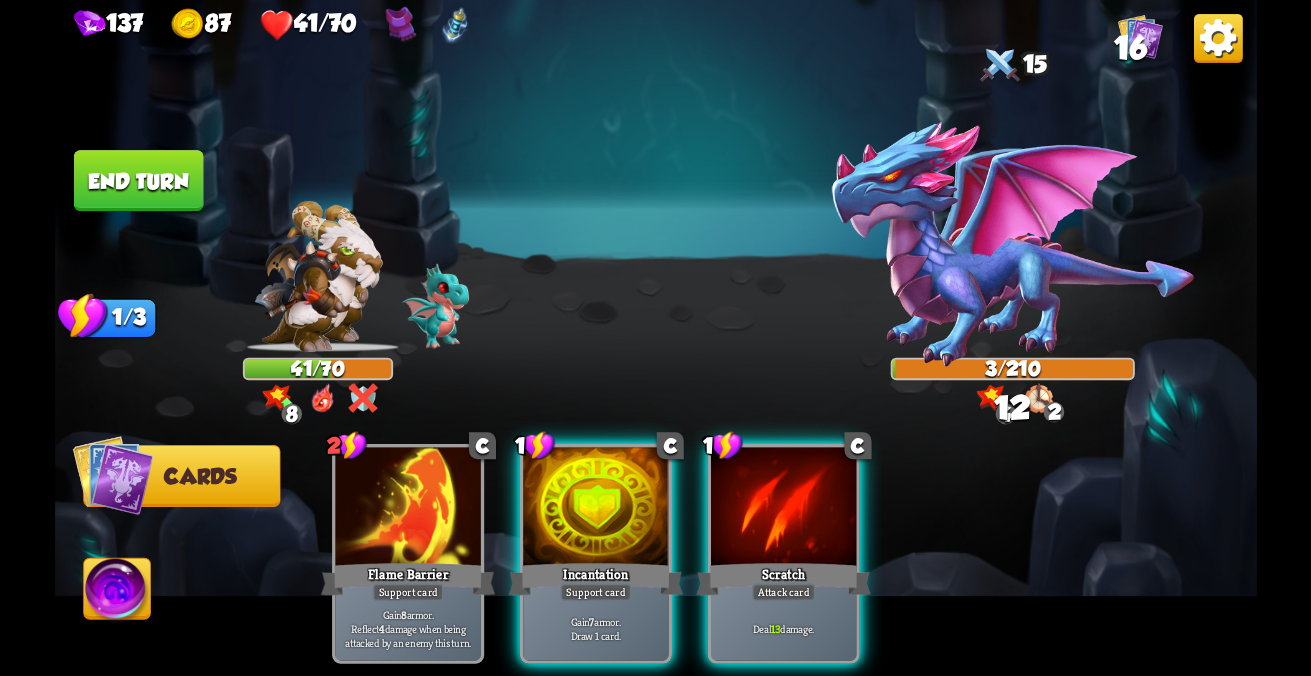 click at bounding box center (112, 475) 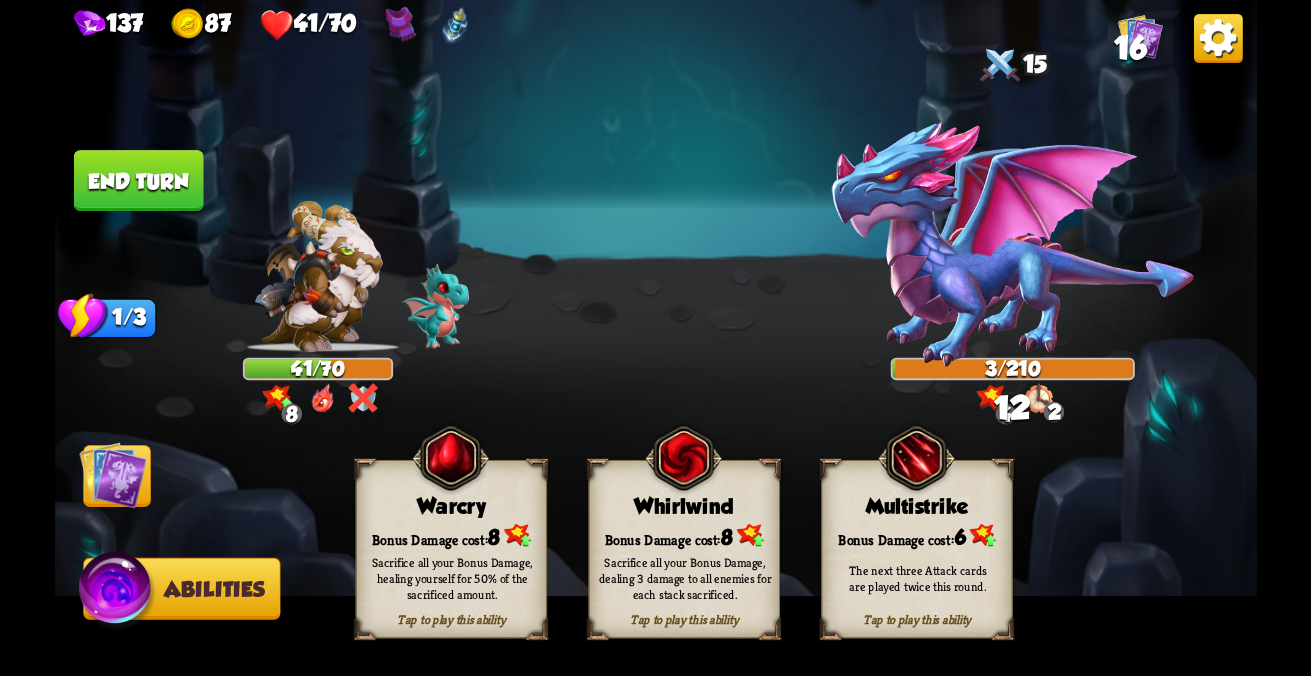 click on "Tap to play this ability" at bounding box center [451, 620] 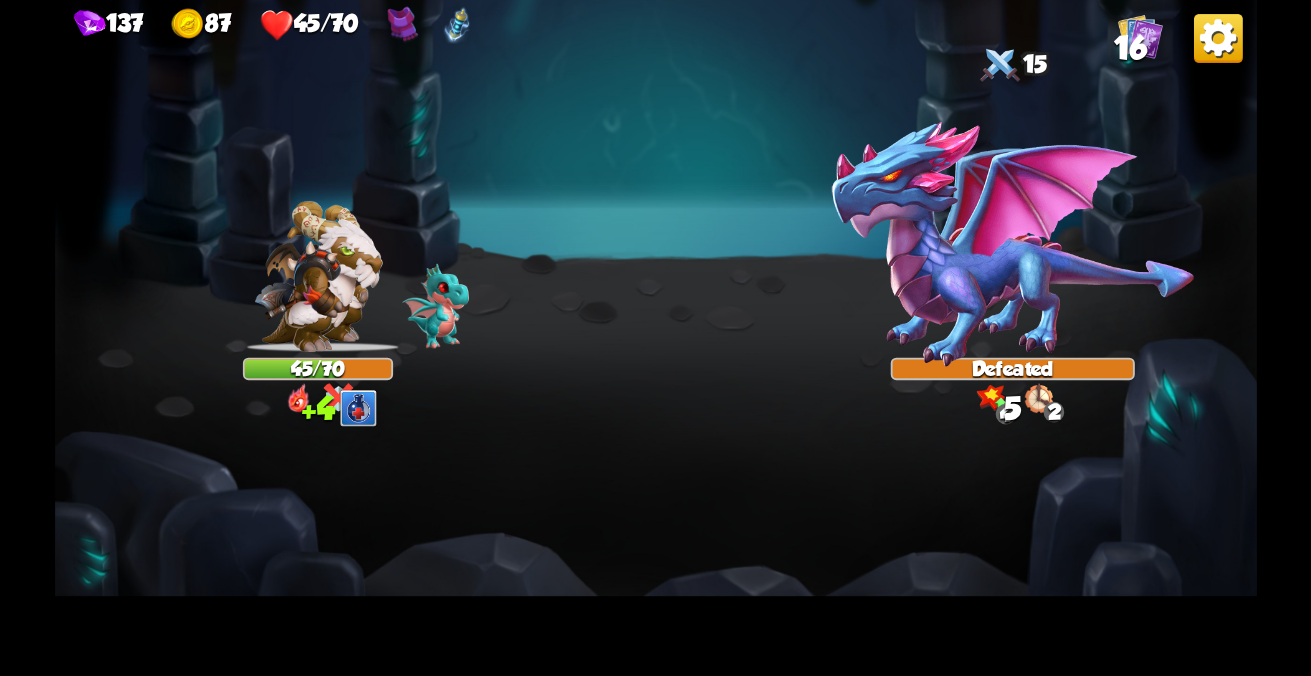 click at bounding box center (656, 338) 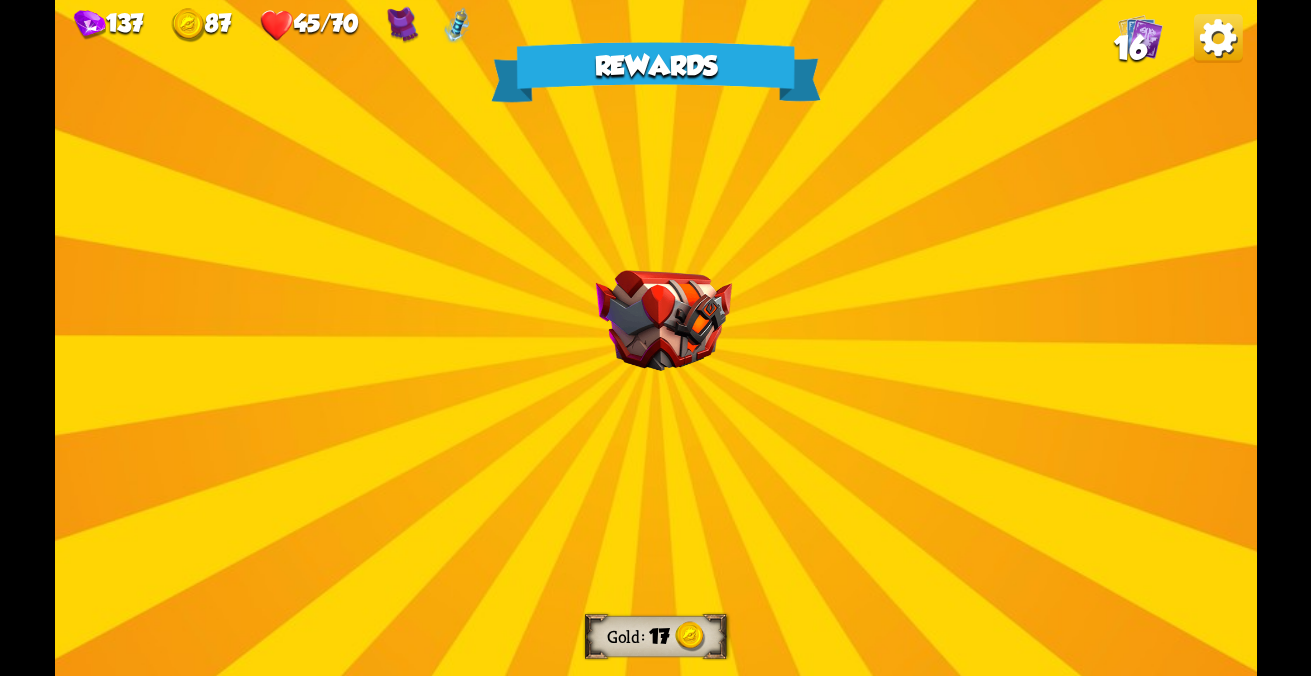 click on "Rewards           Gold   17
Select a card
0
E   Adrenaline     Potion card   Draw 1 card. Gain  1  stamina.   One-off card.
2
E   Power Hour     Power card   Whenever playing a Power card, draw a random Power card.   One-off card.
3
E   Trample     Attack card   Deal  2  damage for every Attack card in your deck (you have 9).
Select a relic
Ruler   Increase damage of Scratch, Claw and Maul cards by 2.                 Witch Hat   Draw 1 additional card at the start of each turn.                 Ice Cream   Retain unused stamina between turns.         Proceed" at bounding box center [656, 338] 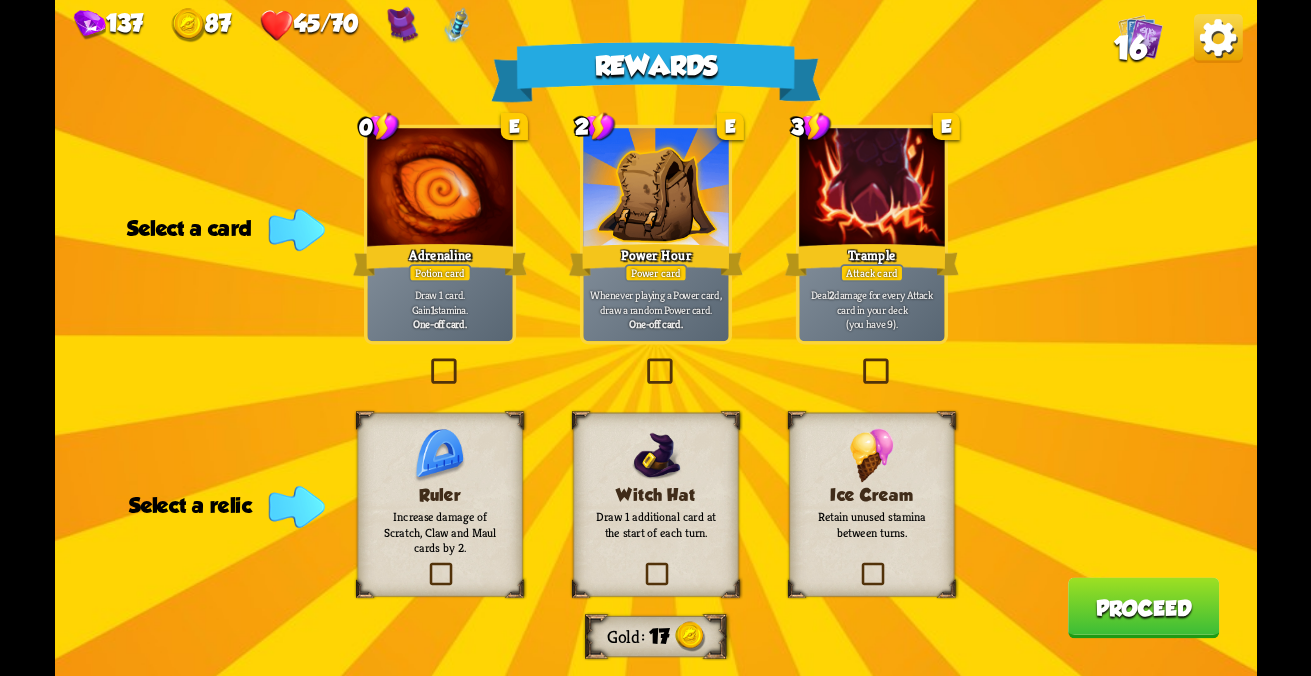 click at bounding box center [641, 566] 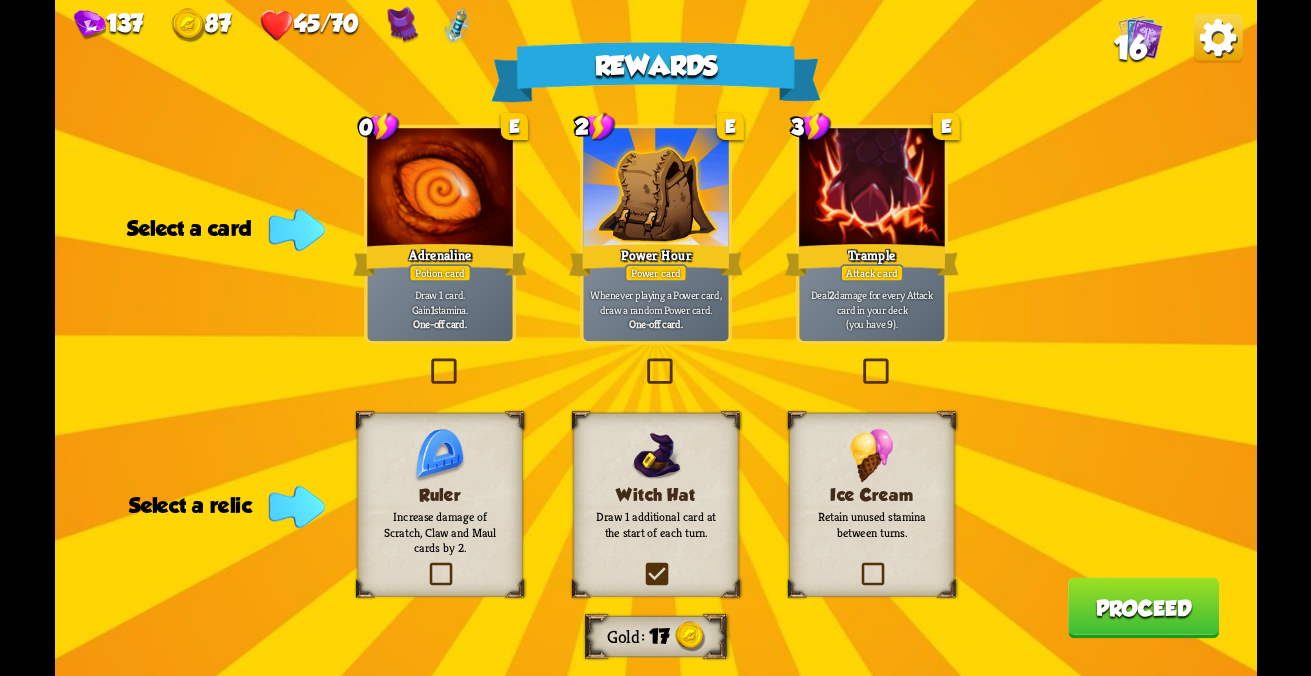 click at bounding box center (0, 0) 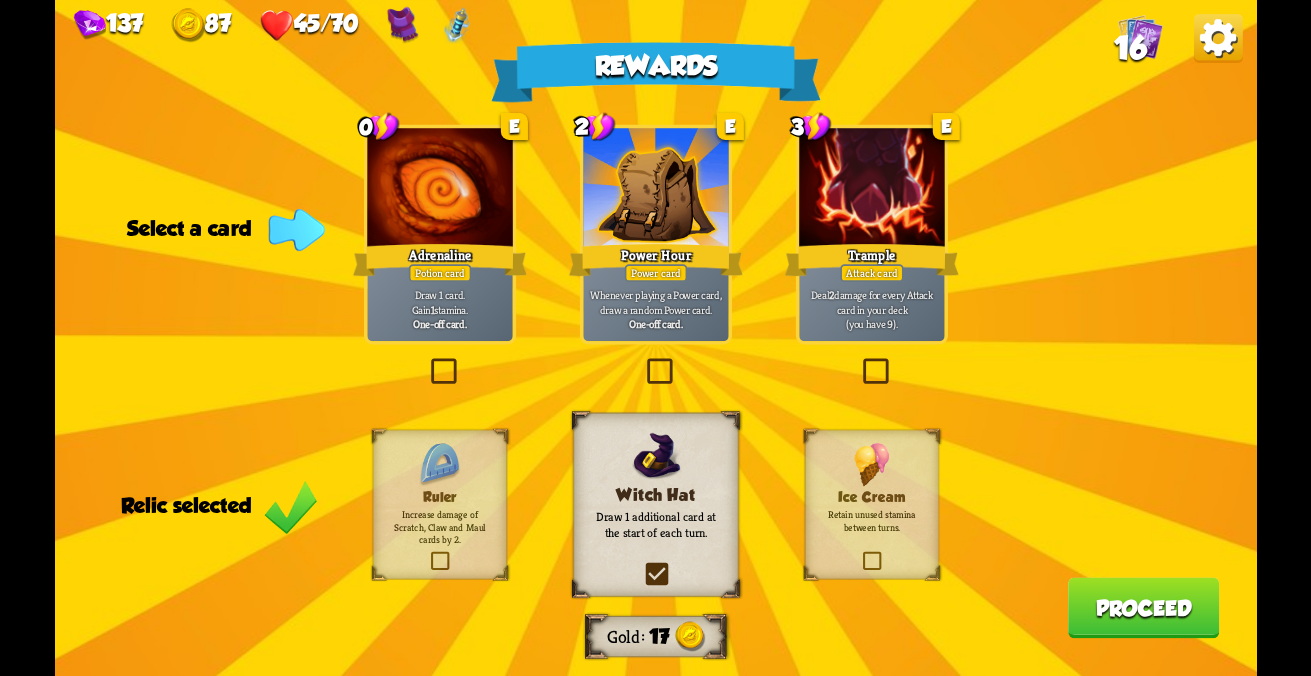 click on "Deal  2  damage for every Attack card in your deck (you have 9)." at bounding box center [440, 302] 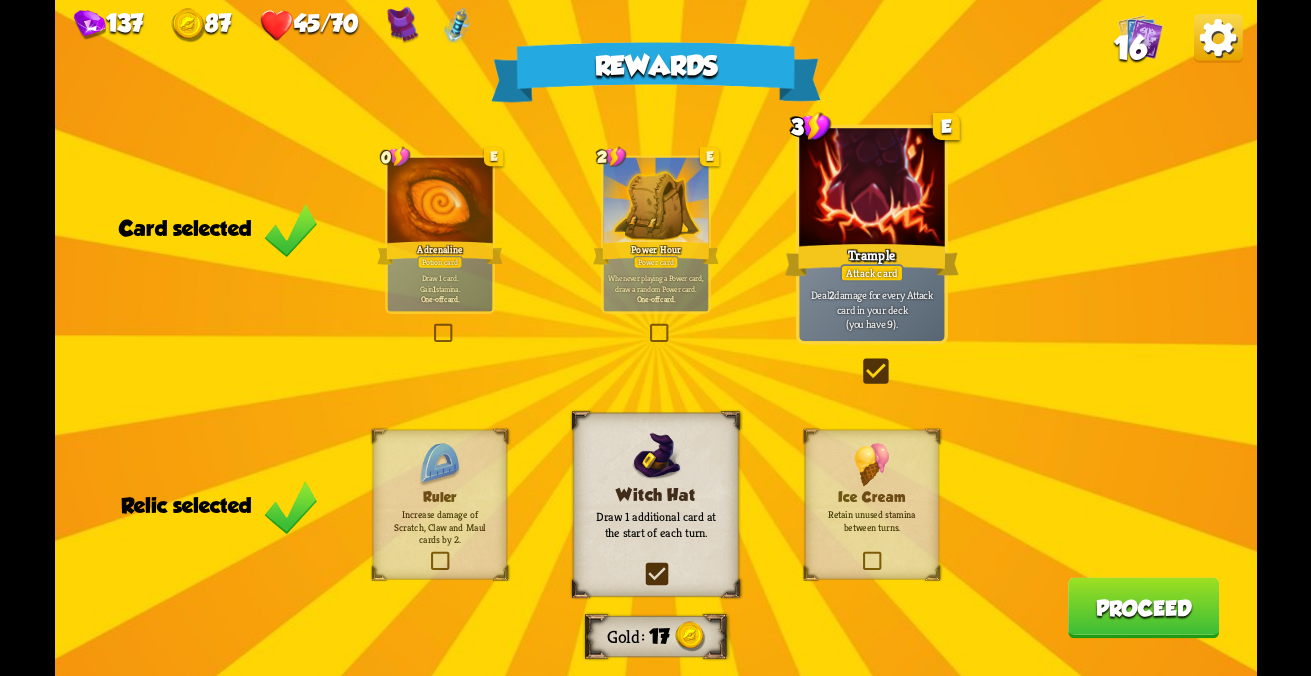 click on "Proceed" at bounding box center [1143, 607] 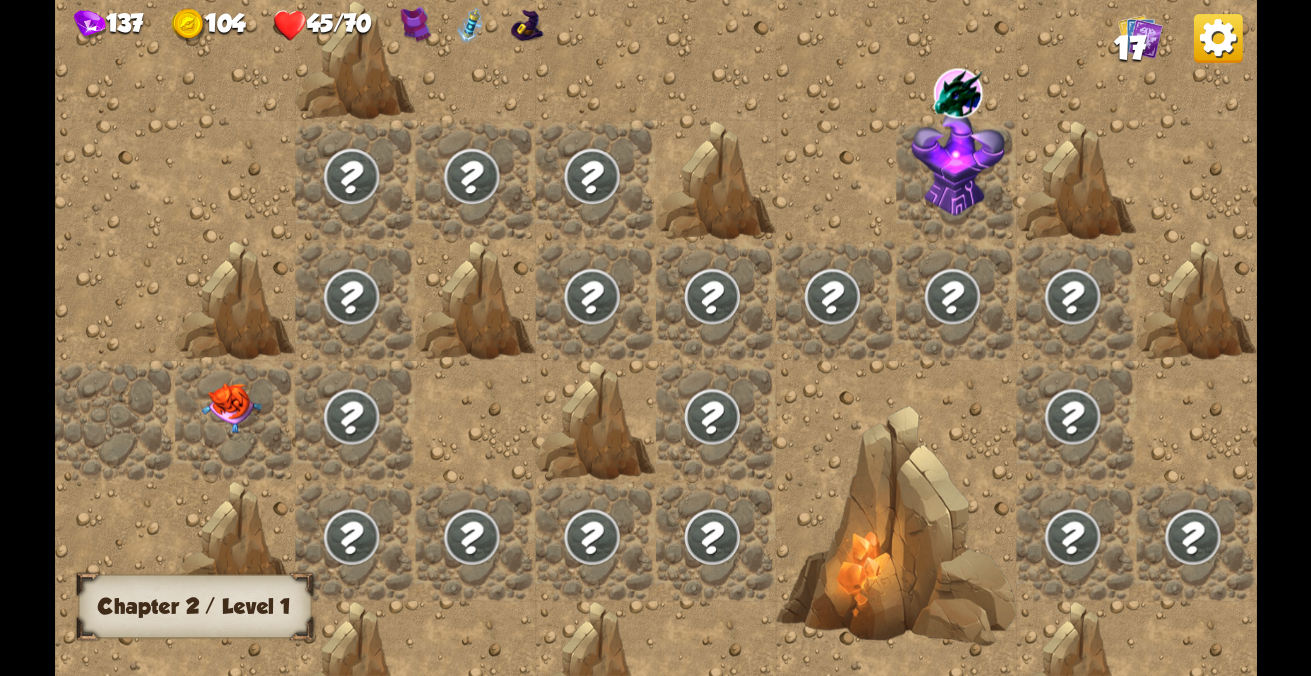 click at bounding box center (231, 408) 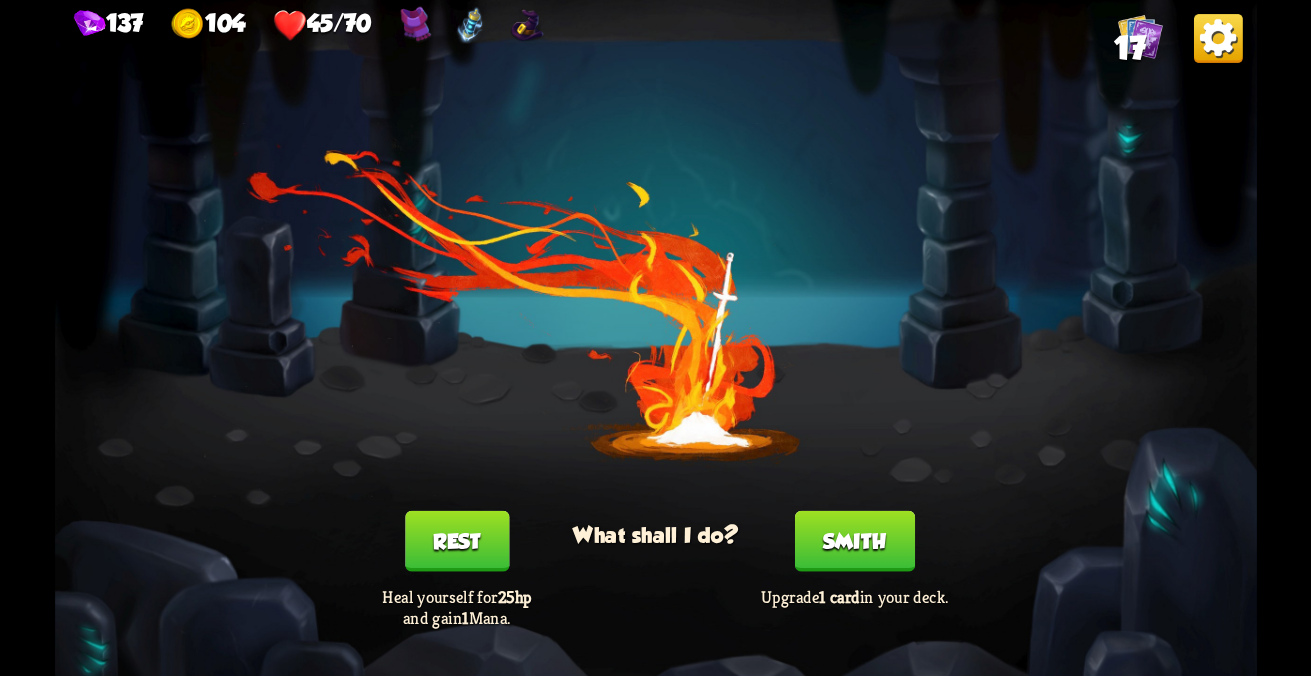 click on "Rest" at bounding box center (456, 541) 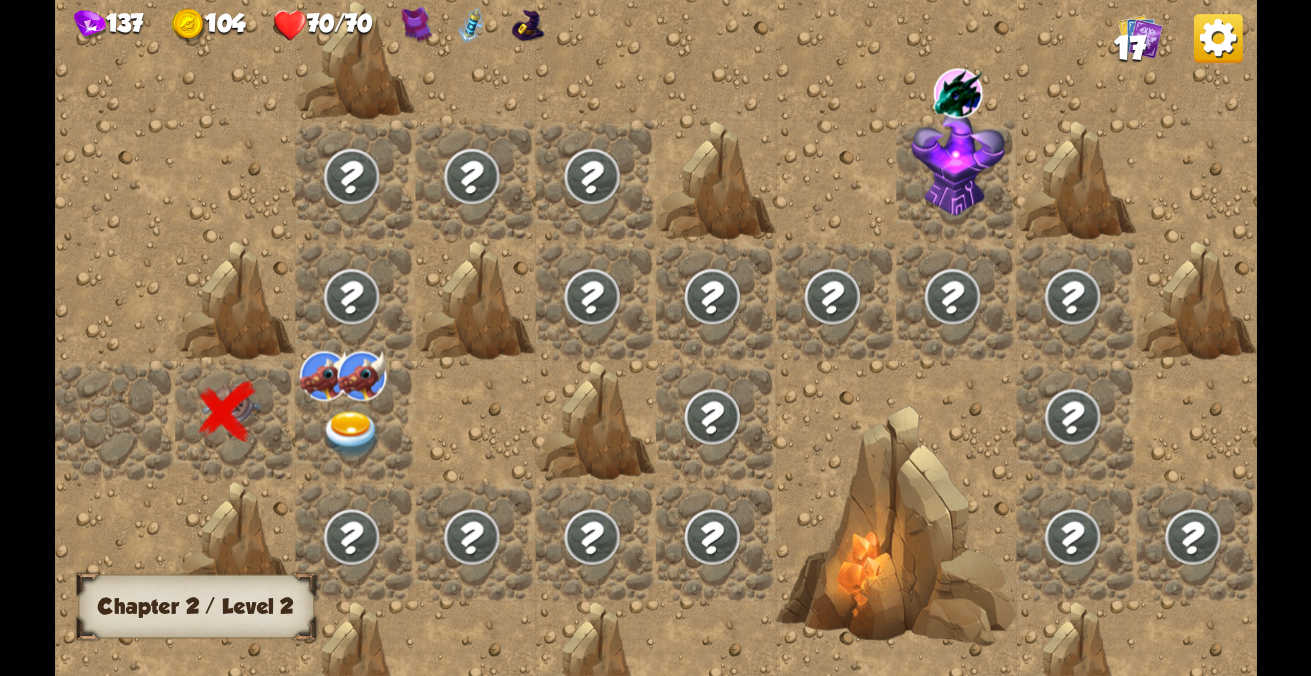 click at bounding box center [351, 434] 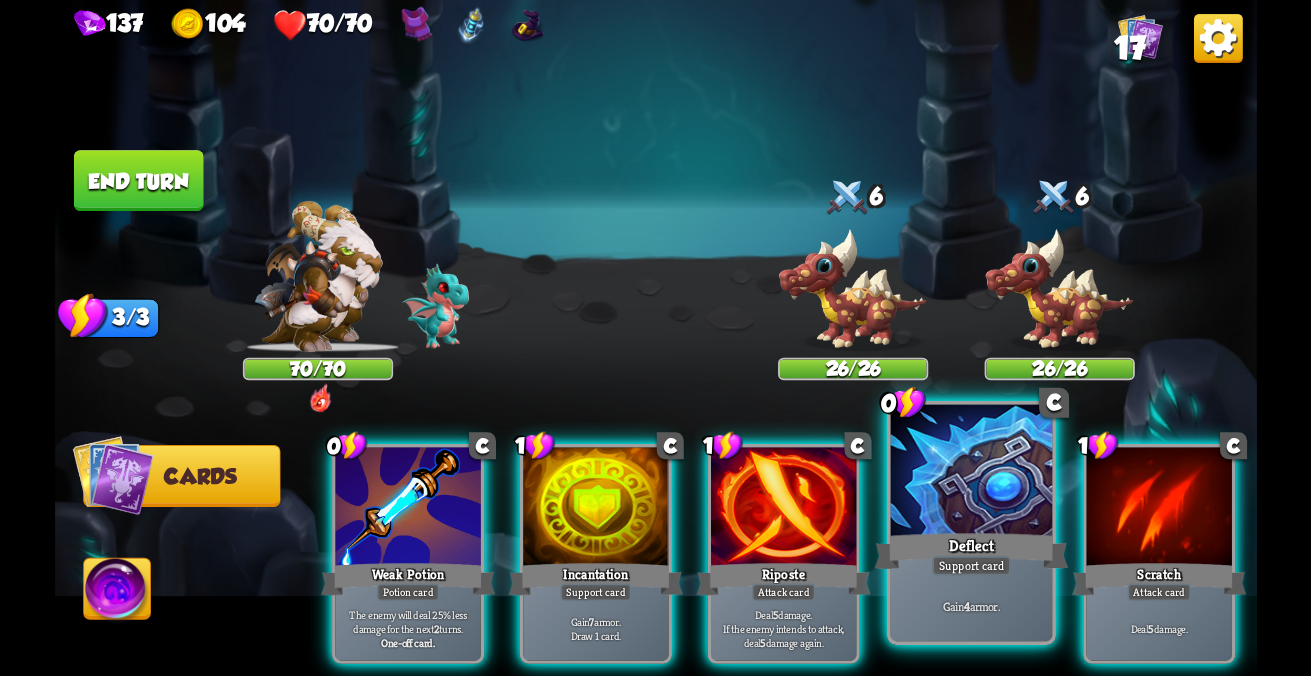 click on "Support card" at bounding box center (407, 593) 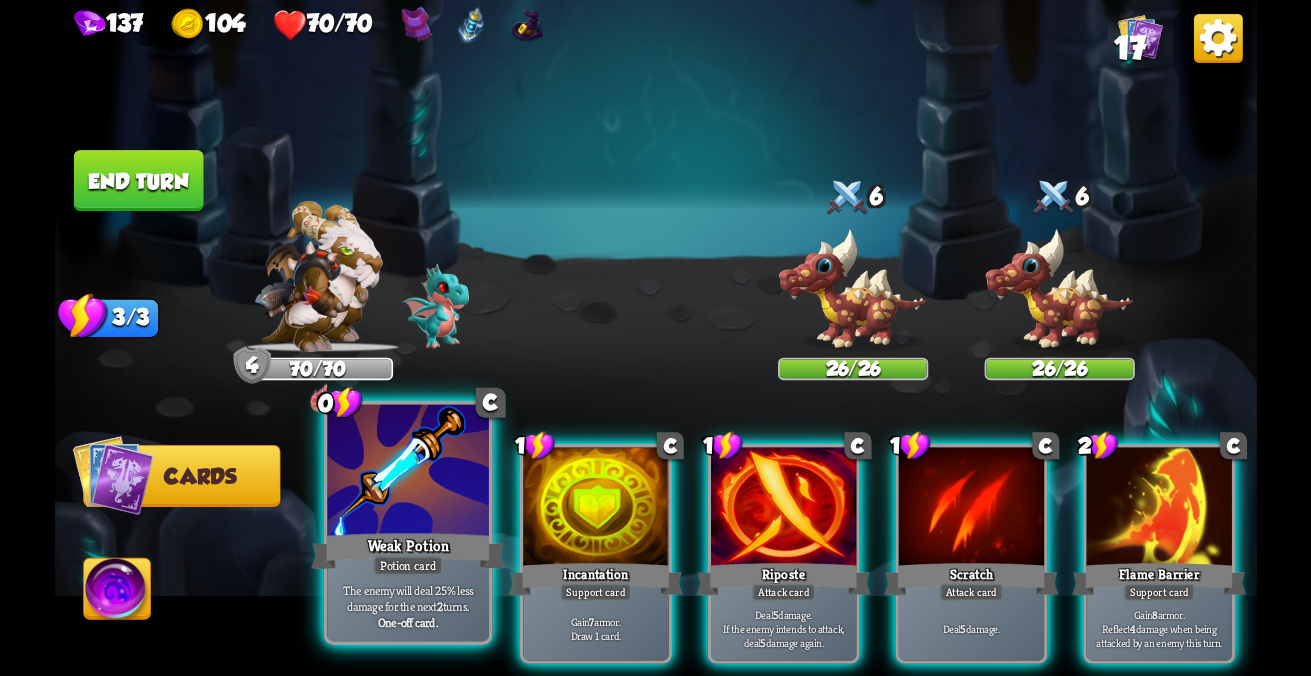 click on "The enemy will deal 25% less damage for the next  2  turns." at bounding box center (407, 598) 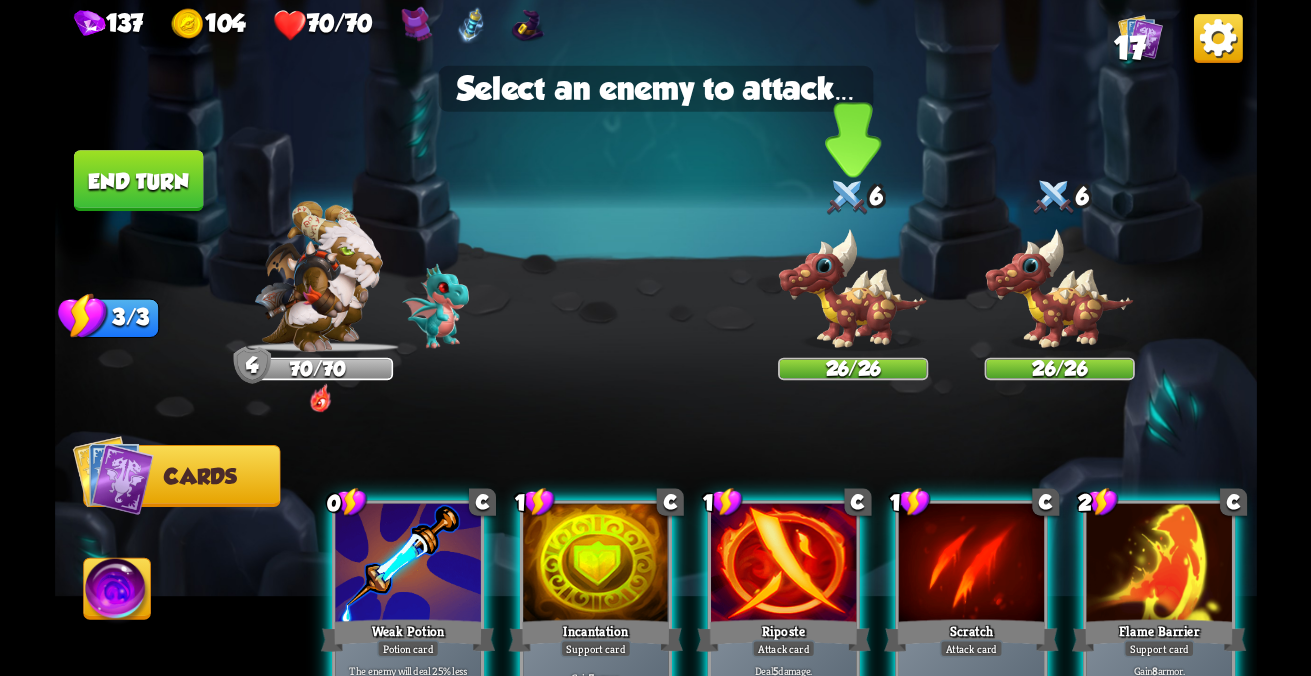 click at bounding box center (1059, 290) 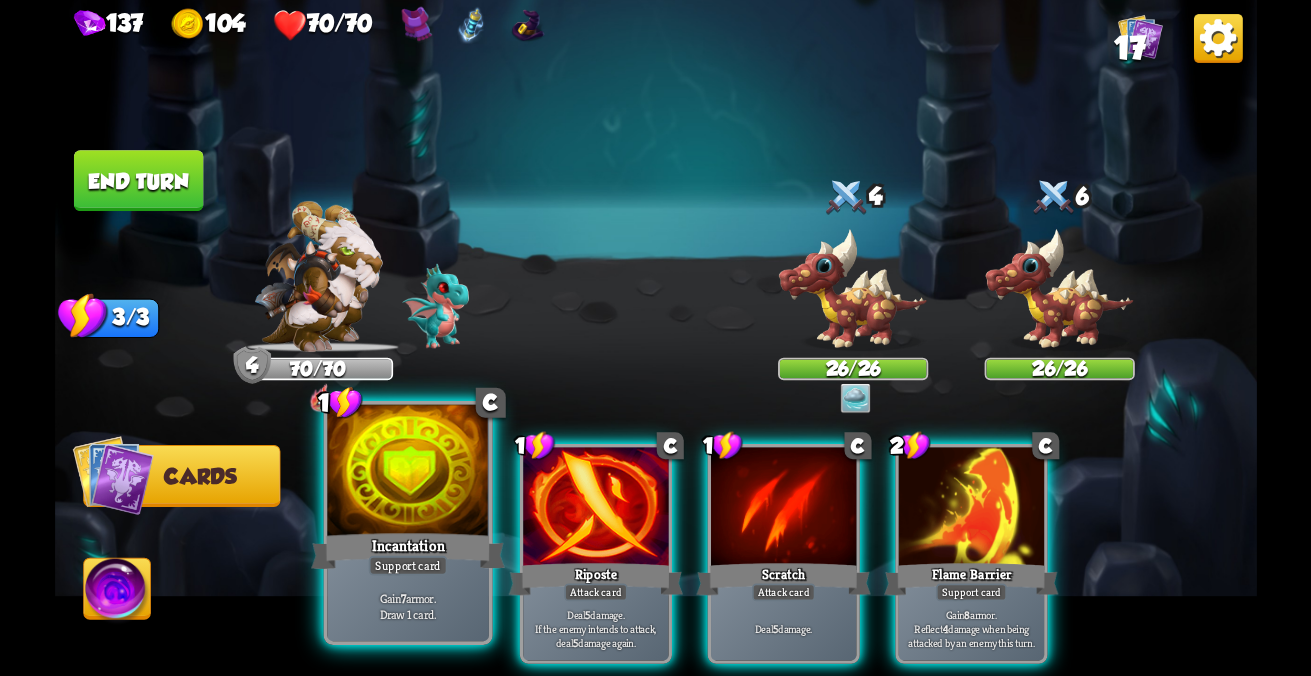 click on "Gain  7  armor. Draw 1 card." at bounding box center [407, 606] 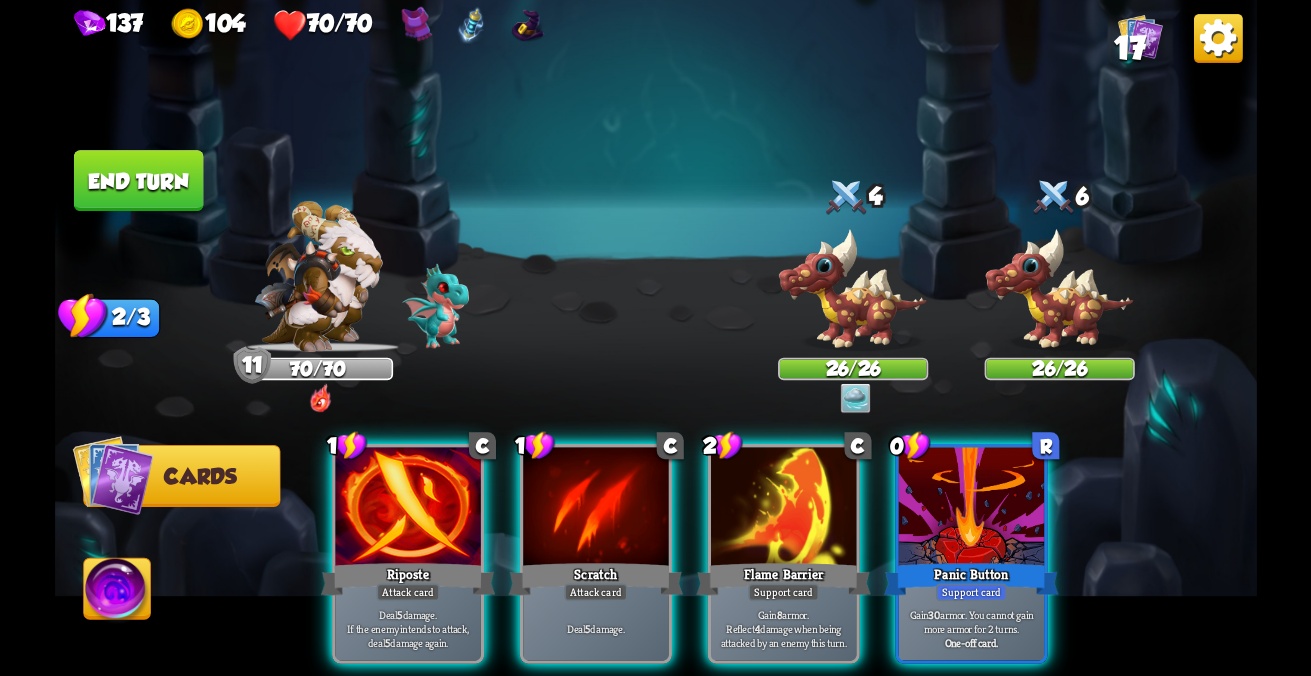 click on "Attack card" at bounding box center (407, 593) 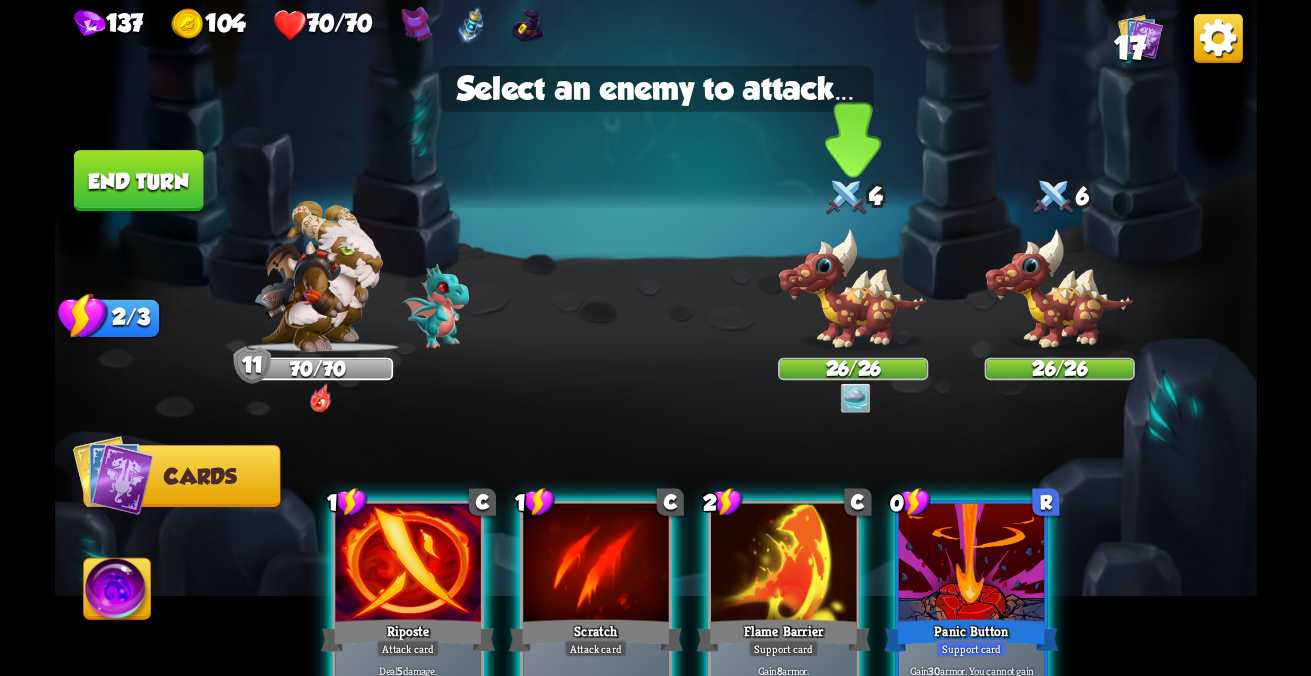 click at bounding box center [1059, 290] 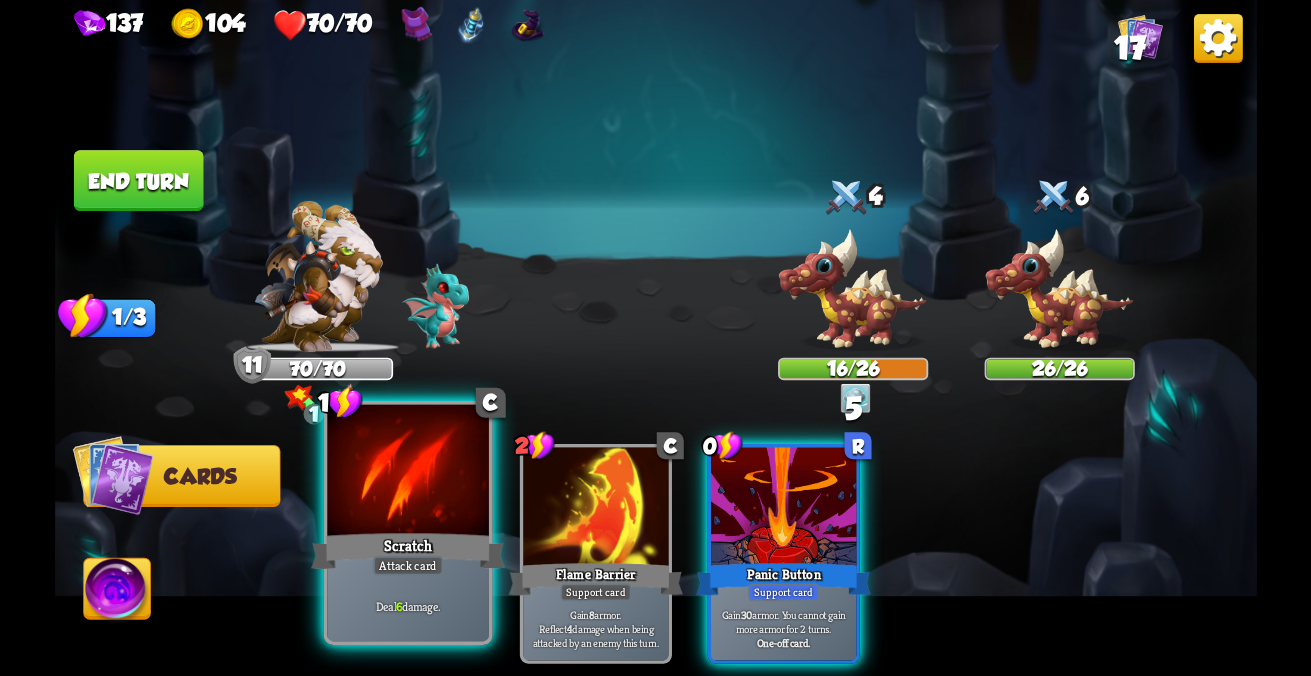 click on "Attack card" at bounding box center (407, 566) 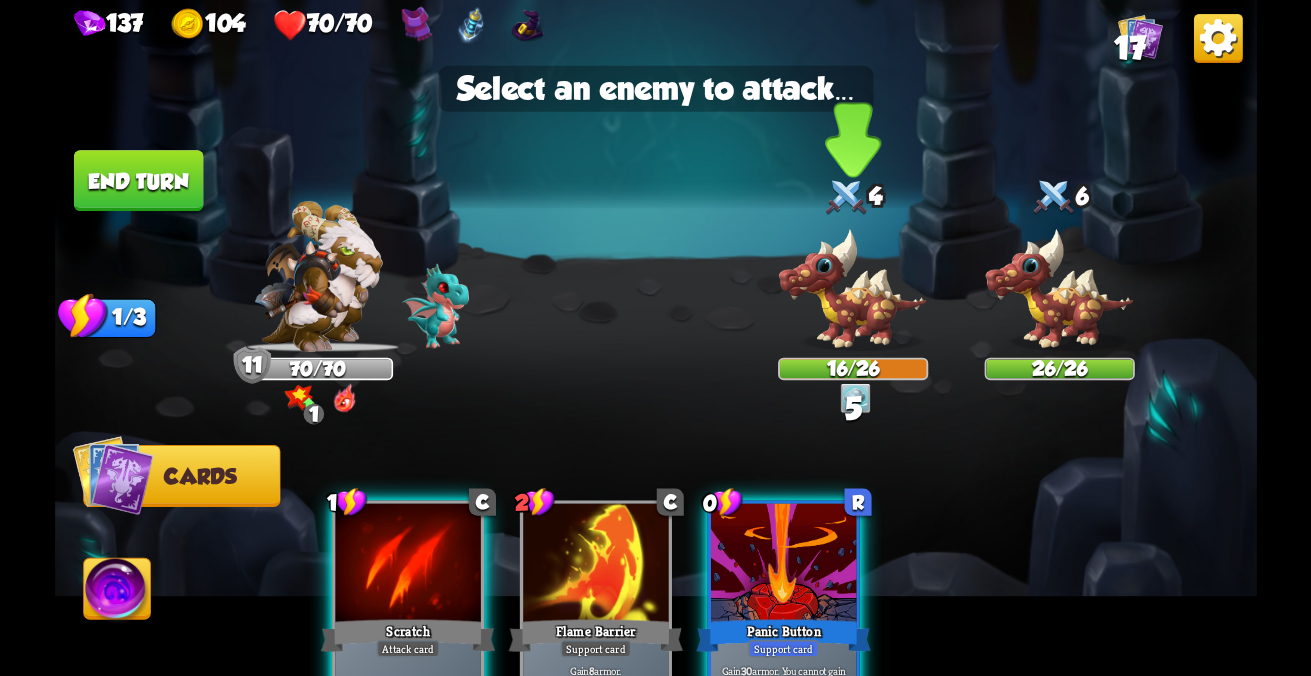 click at bounding box center [1059, 290] 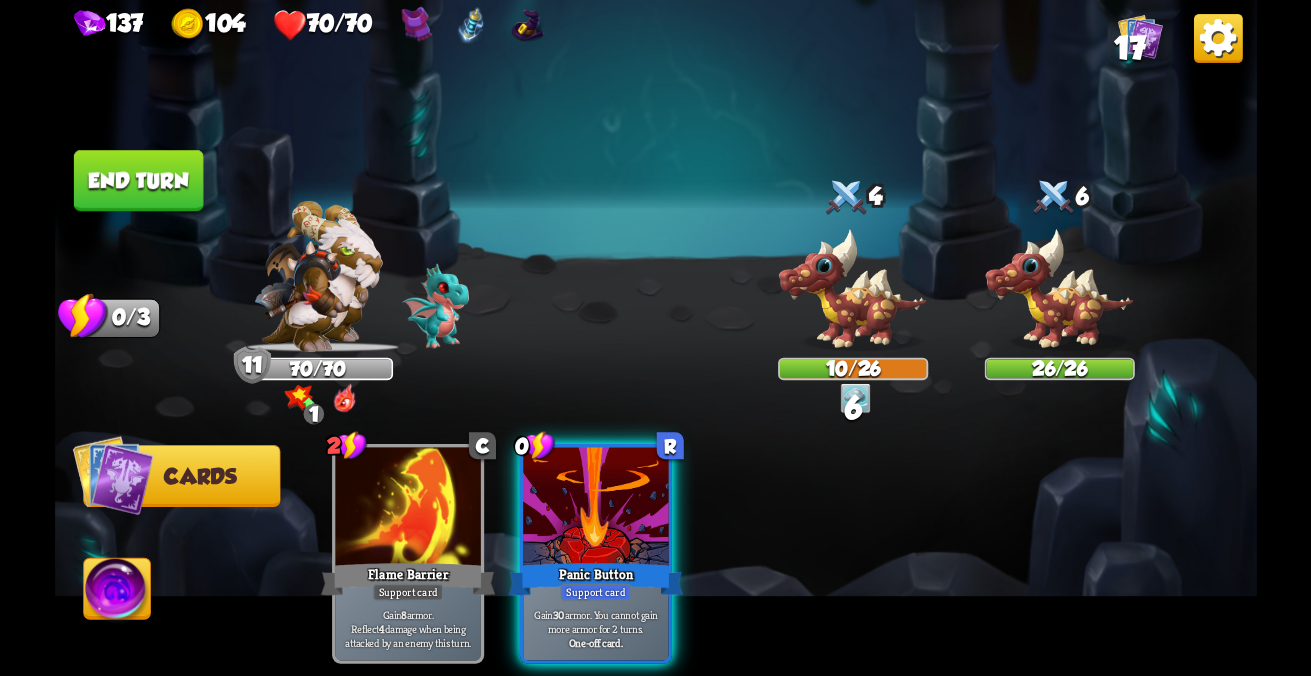 click on "End turn" at bounding box center (138, 180) 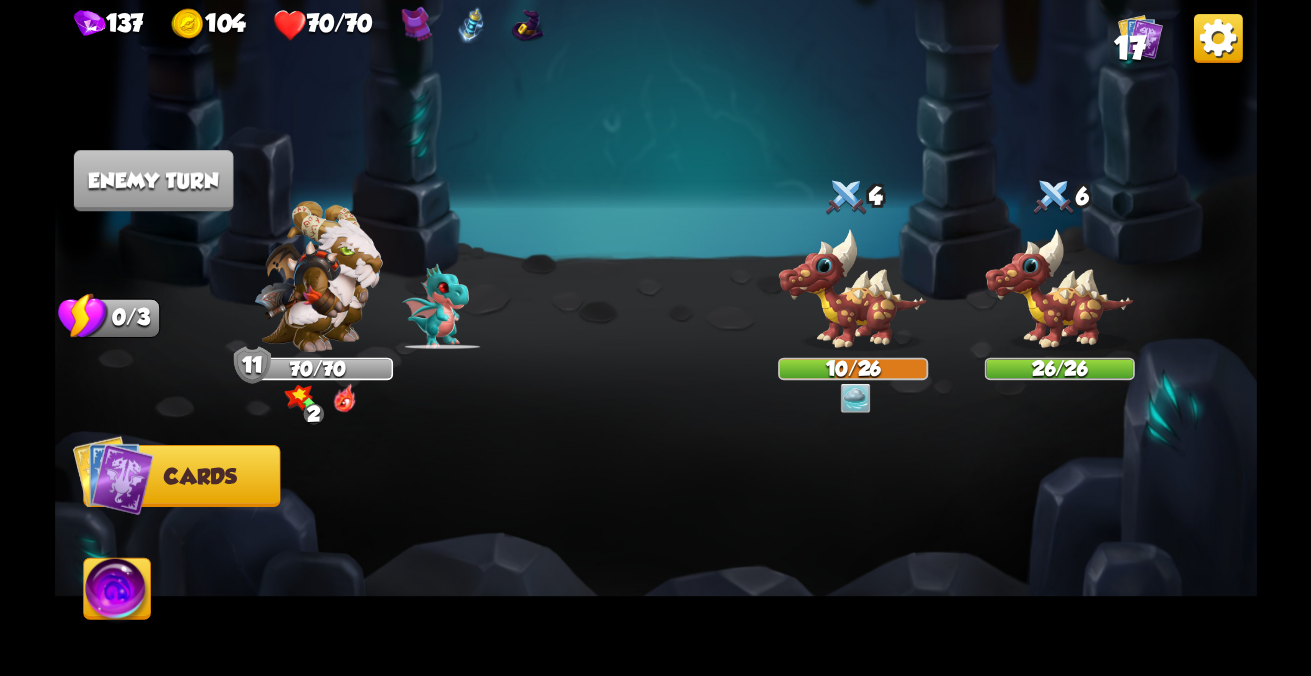 click at bounding box center (112, 475) 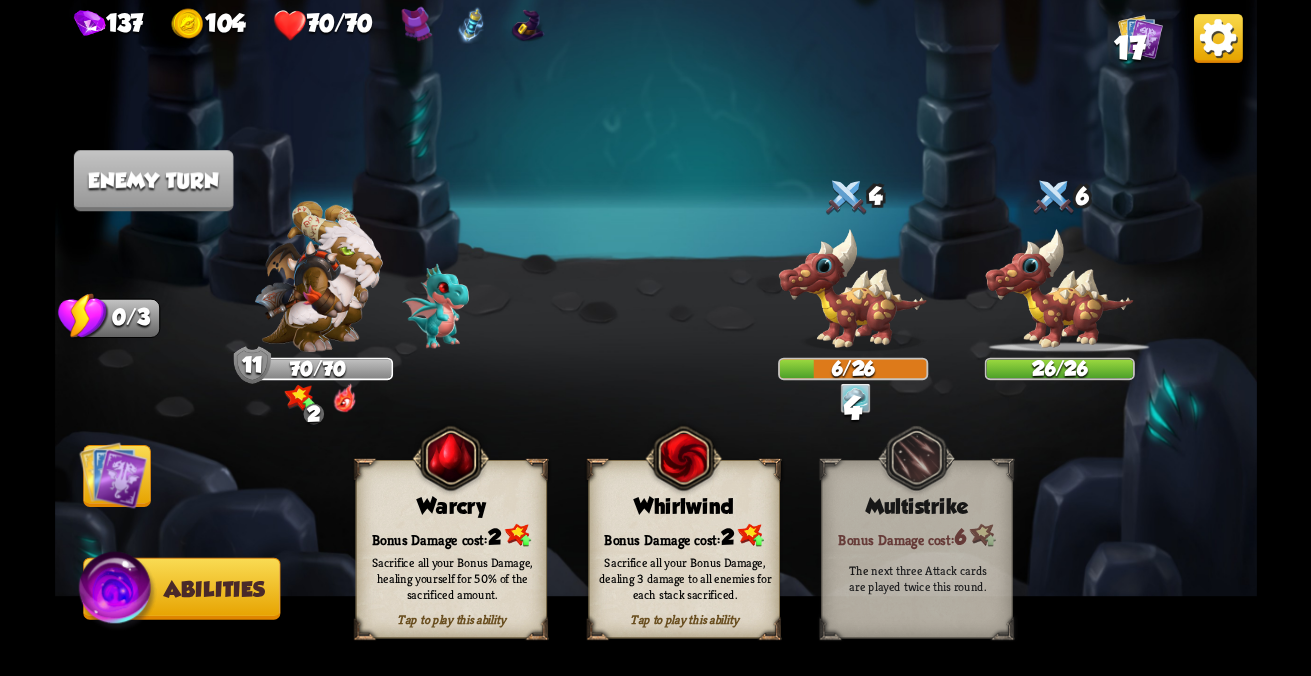 click on "137
104
70/70
17                         Select an enemy to attack...   You don't have enough   stamina to play that card...
Player turn
11
70/70
2     0           Blocked      6      0
26/26
0     0       Blocked  4      0
6/26
0     0           Blocked 4
0/3
Stamina   Your current stamina count. Cards require stamina to play.
0/0
Mana   Your current mana count. Used for activating abilities. Earn mana by defeating enemies.       Cards     Abilities             Tap to play this ability   Warcry
Bonus Damage cost:  2     Sacrifice all your Bonus Damage, healing yourself for 50% of the sacrificed amount.               Tap to play this ability   Whirlwind
Bonus Damage cost:  2                     Multistrike     6" at bounding box center (655, 338) 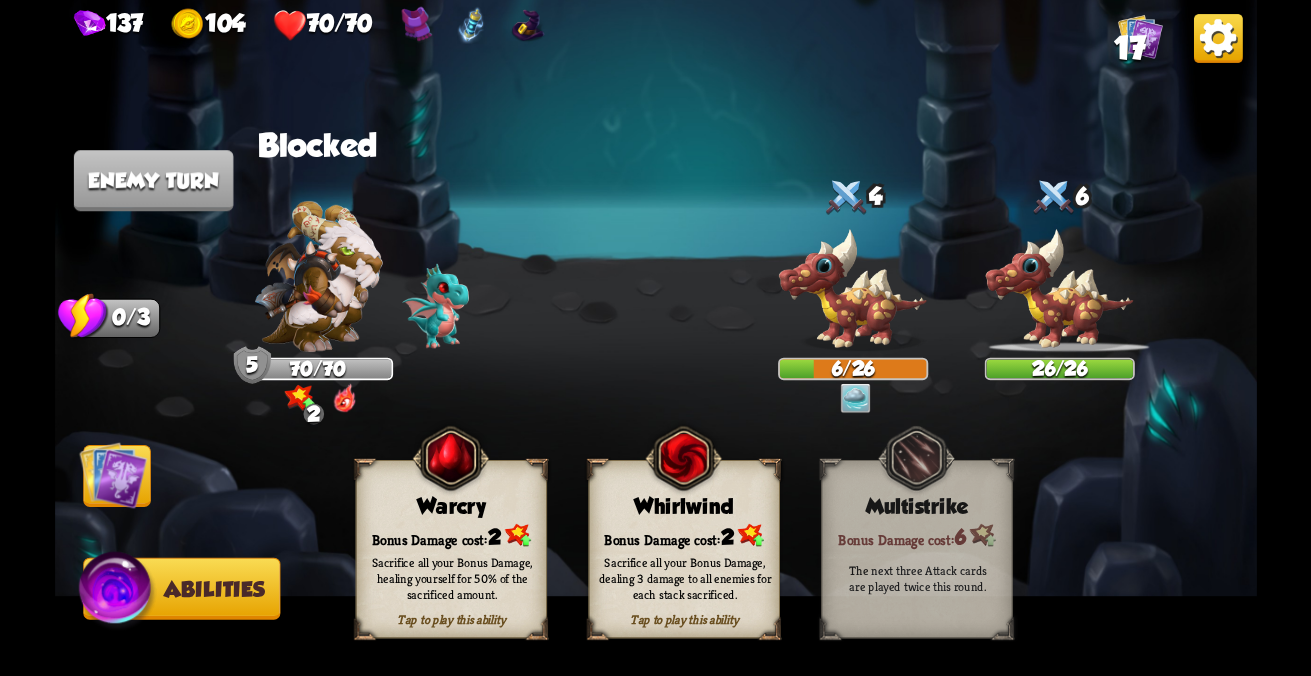 click at bounding box center [113, 475] 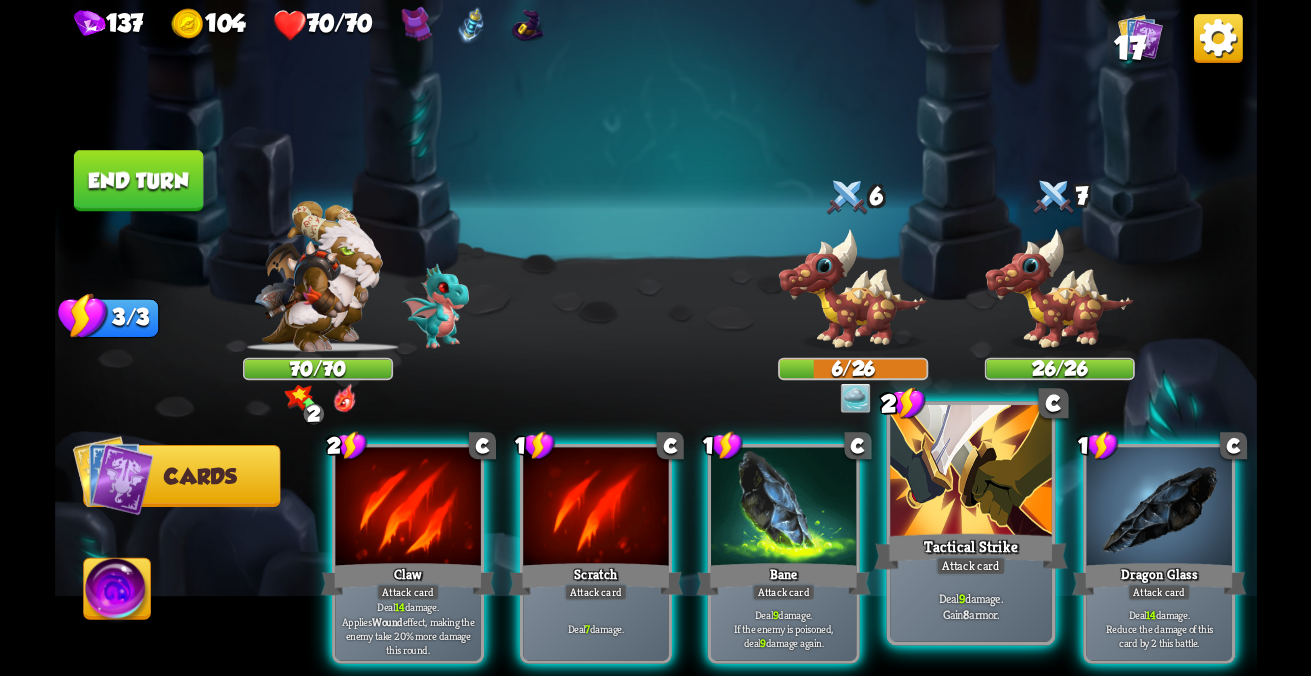 click on "Tactical Strike" at bounding box center (407, 579) 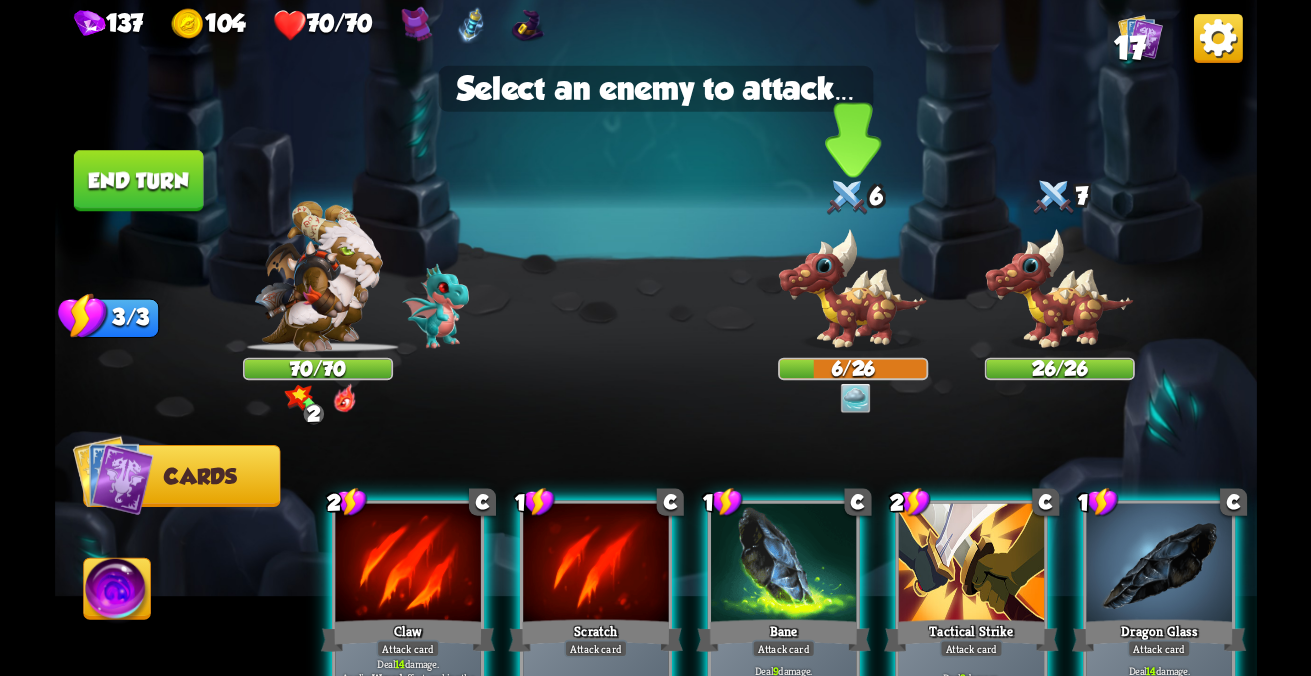 click at bounding box center [1059, 290] 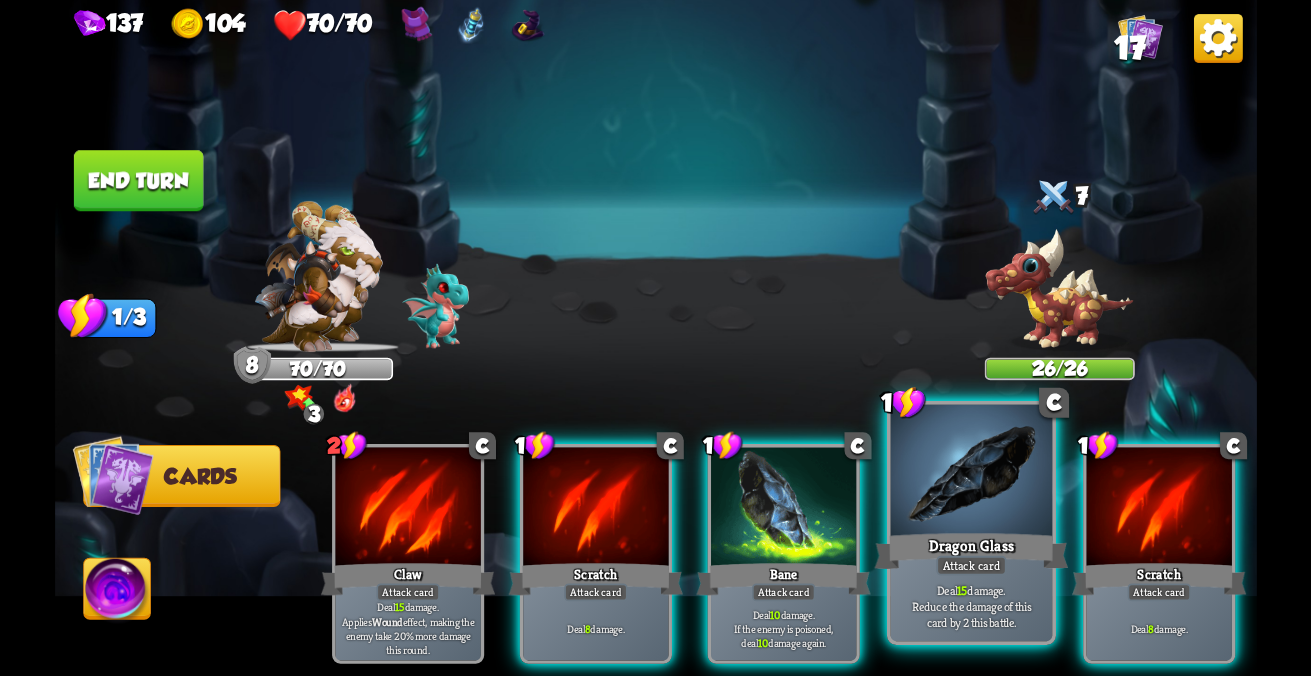 click at bounding box center [407, 508] 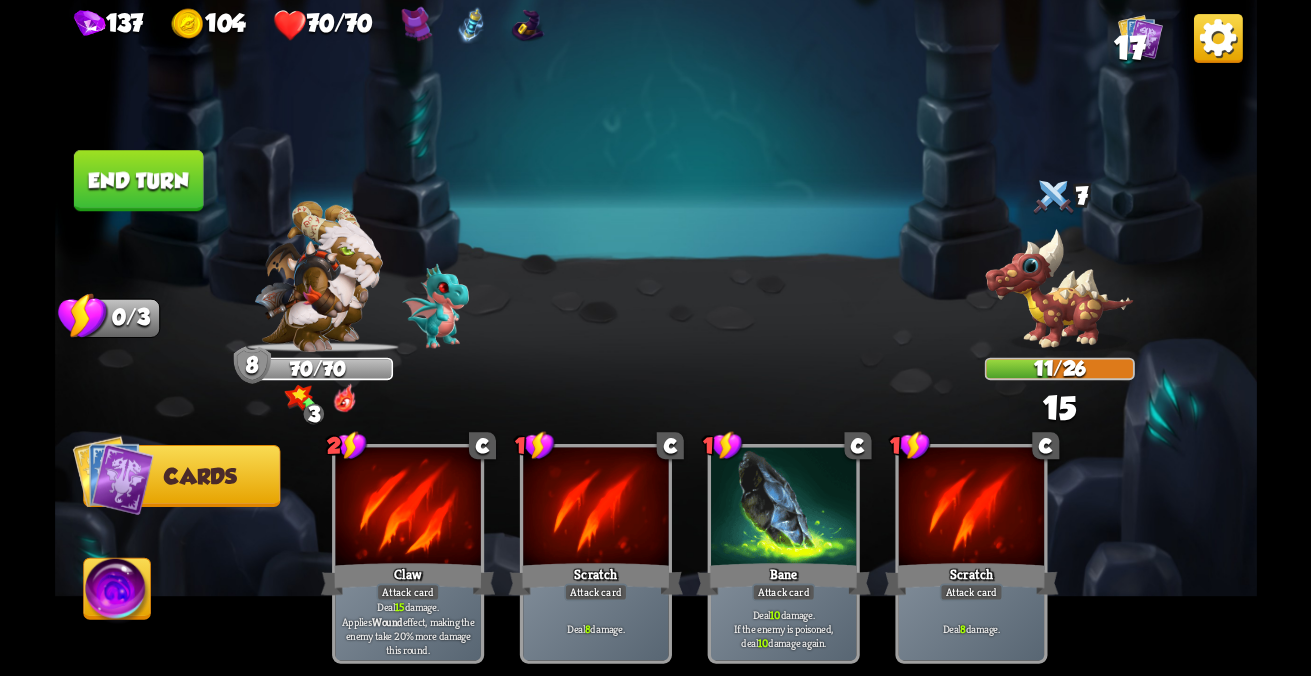 click on "End turn" at bounding box center [138, 180] 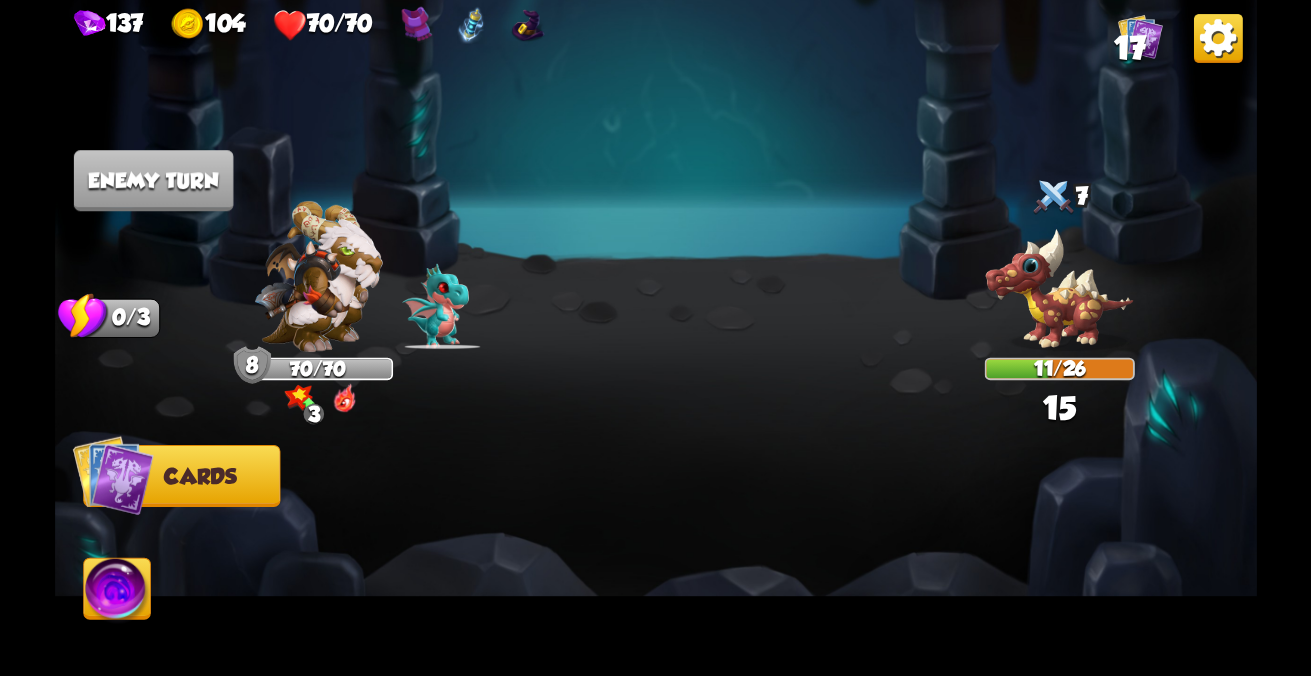 click at bounding box center [112, 475] 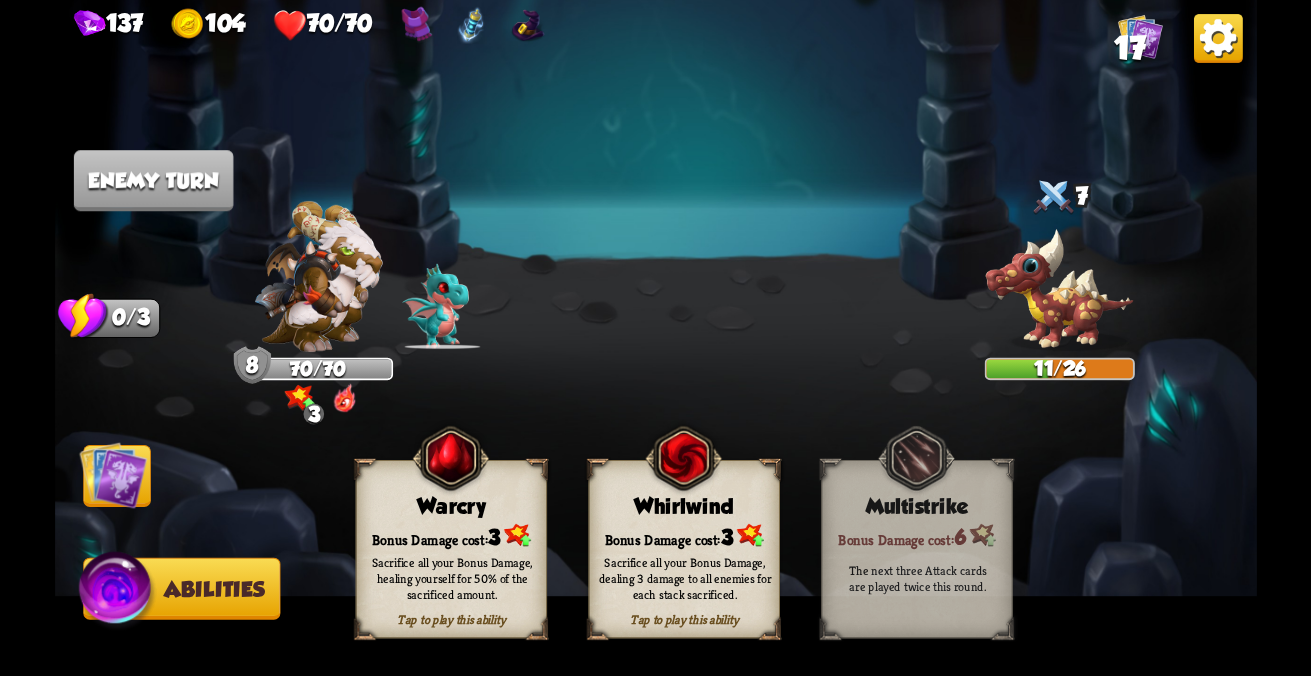 click on "Tap to play this ability   Whirlwind
Bonus Damage cost:  3     Sacrifice all your Bonus Damage, dealing 3 damage to all enemies for each stack sacrificed." at bounding box center (684, 549) 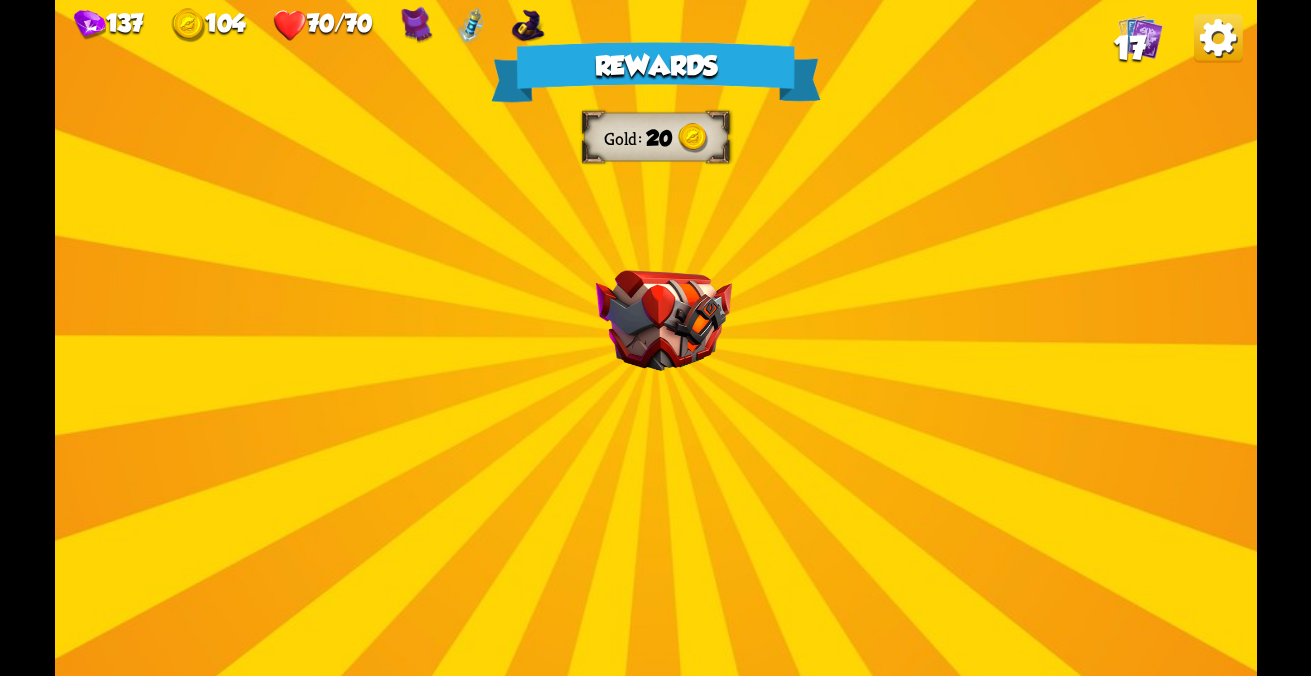 click at bounding box center (663, 320) 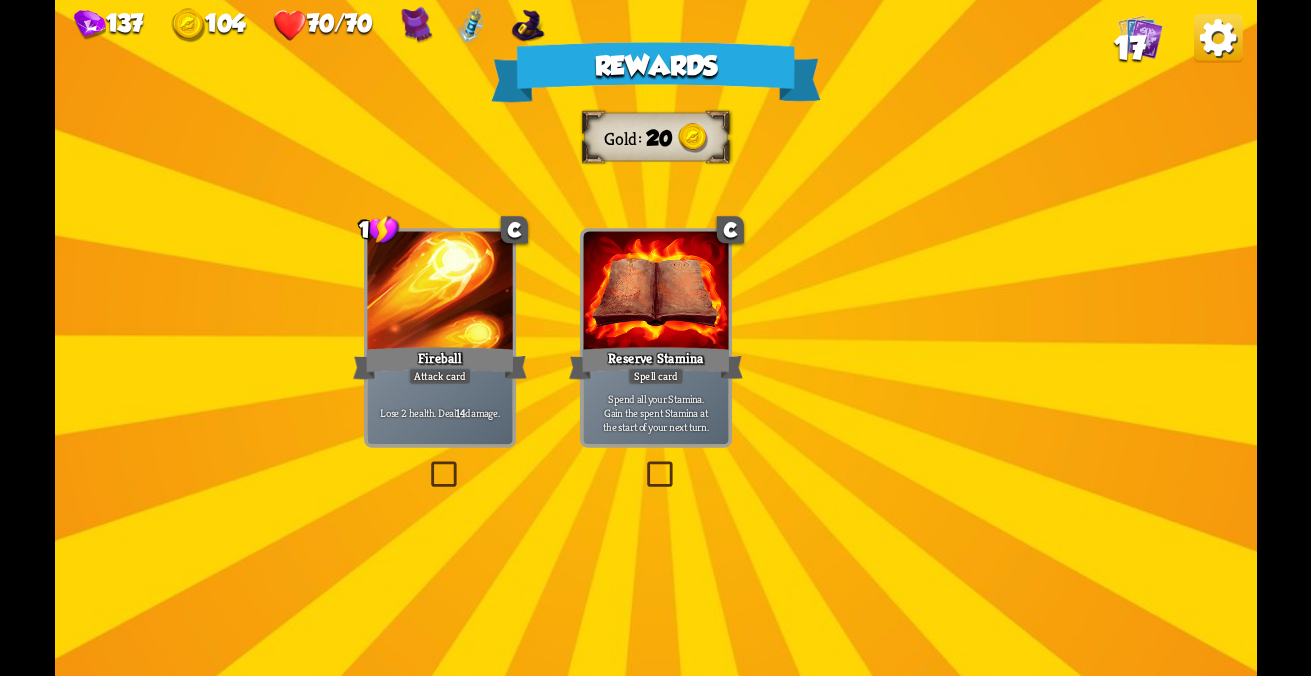 click on "Rewards           Gold   20
Select a card
1
C   Fireball     Attack card   Lose 2 health. Deal  14  damage.           C   Reserve Stamina     Spell card   Spend all your Stamina. Gain the spent Stamina at the start of your next turn.
1
C   Riposte     Attack card   Deal  5  damage. If the enemy intends to attack, deal  5  damage again.               Proceed" at bounding box center [656, 338] 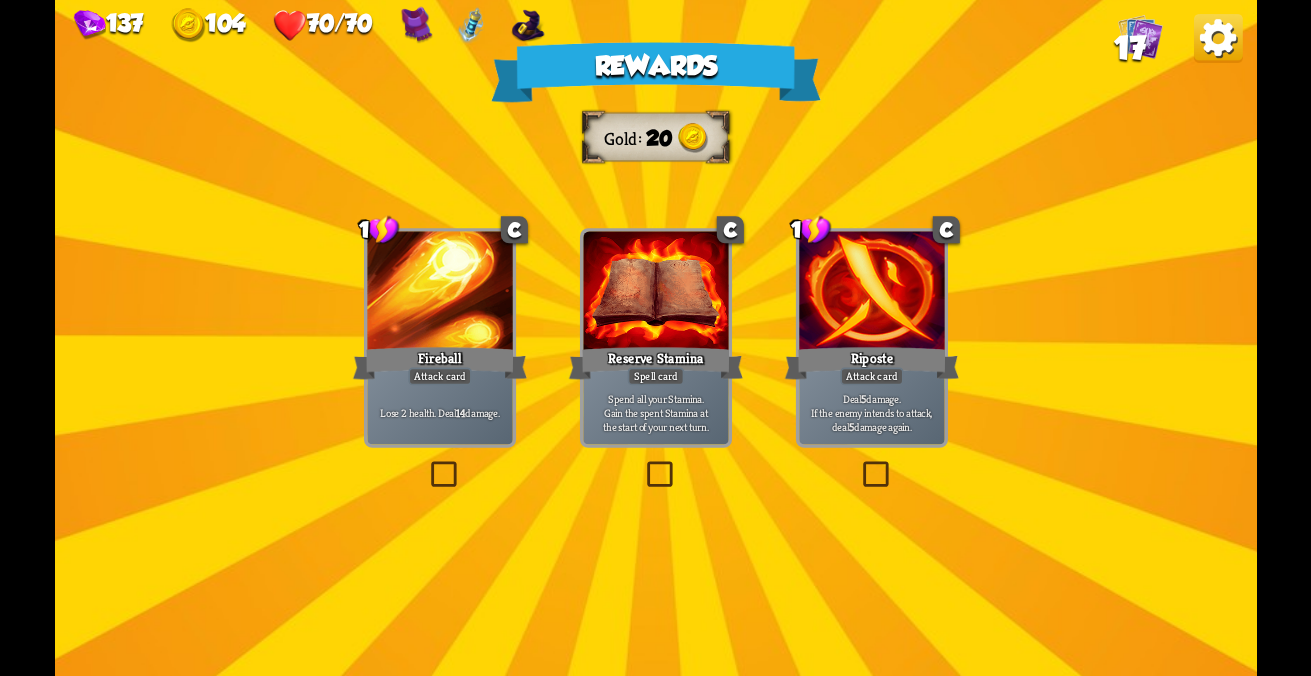 click on "Lose 2 health. Deal  14  damage." at bounding box center (439, 412) 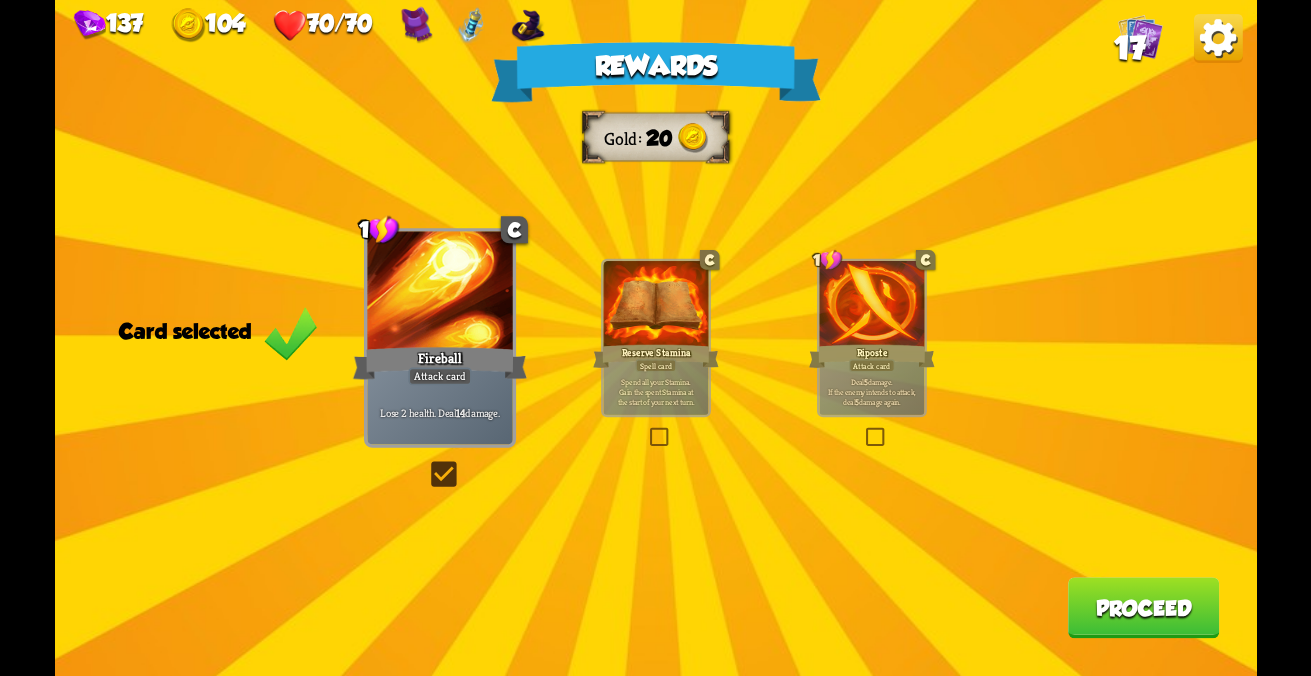 click on "Proceed" at bounding box center [1143, 607] 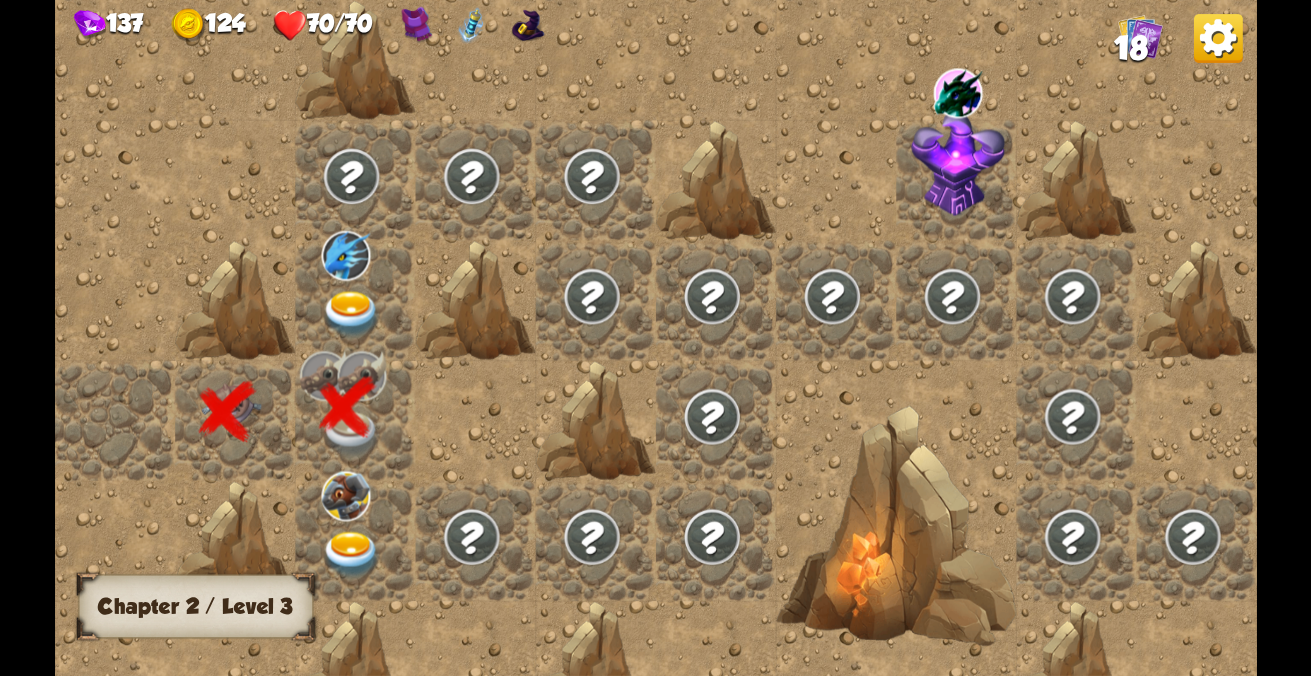 click at bounding box center [716, 421] 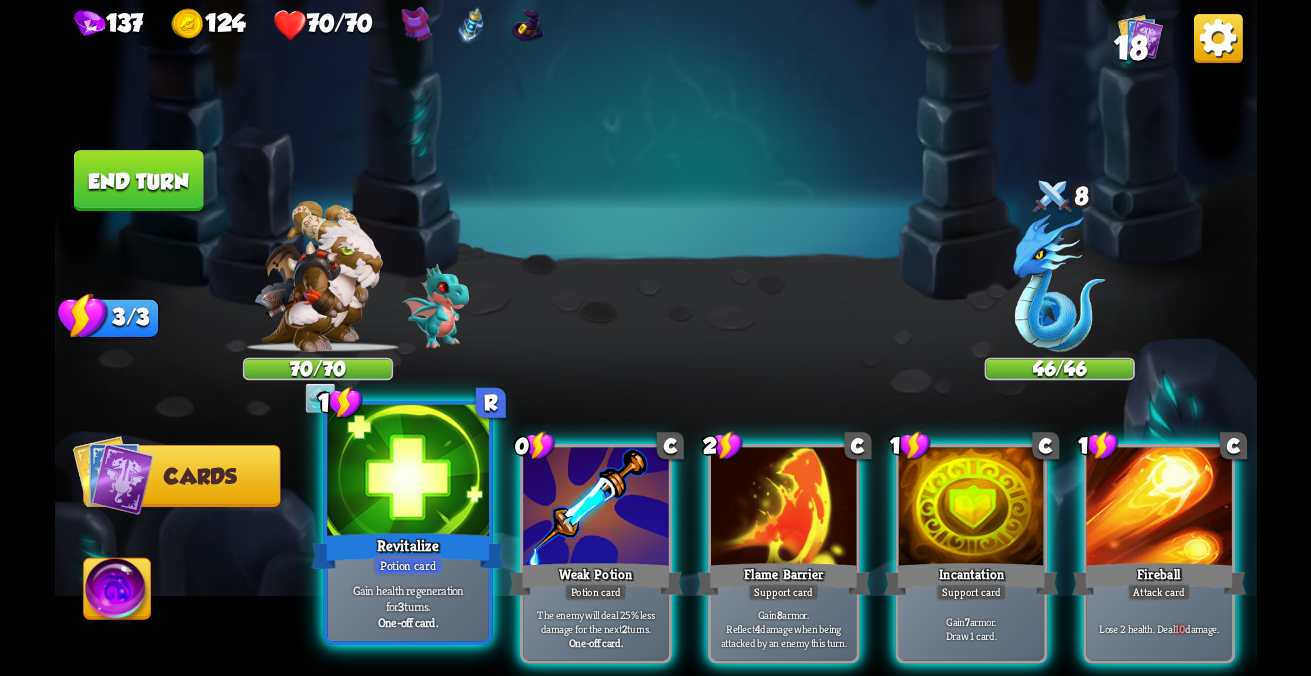 click on "Revitalize" at bounding box center (408, 551) 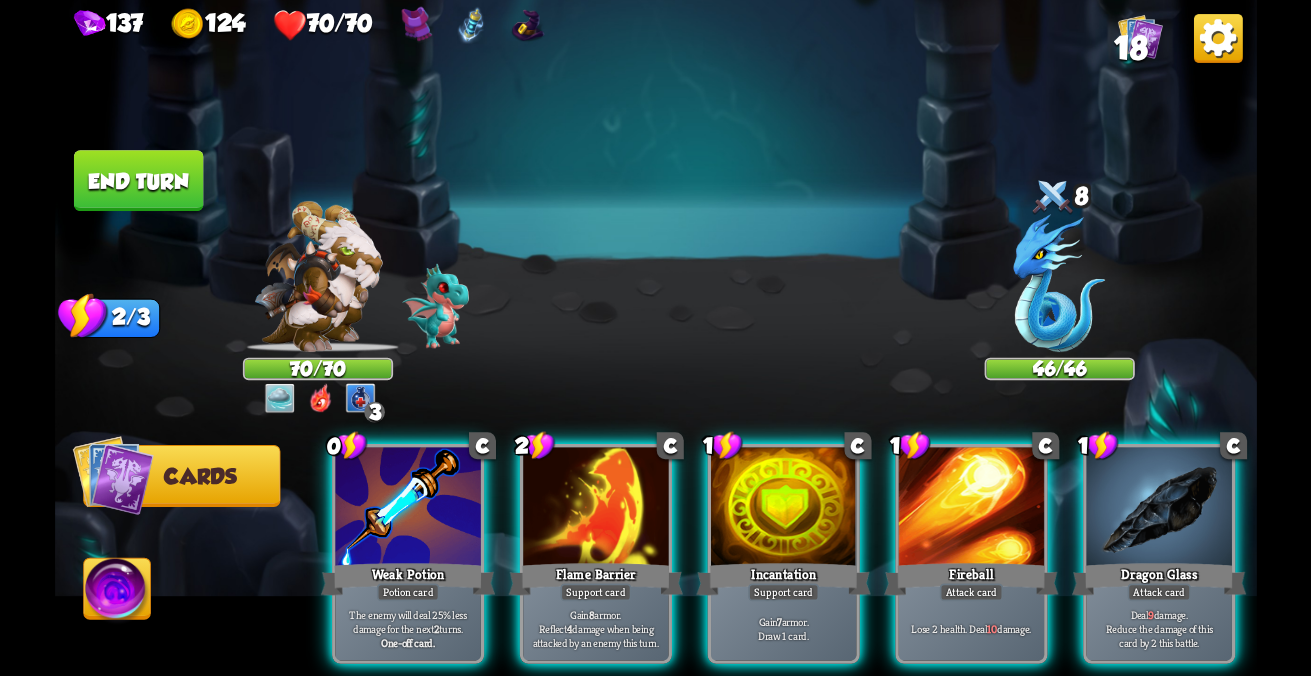 click on "The enemy will deal 25% less damage for the next  2  turns." at bounding box center (408, 621) 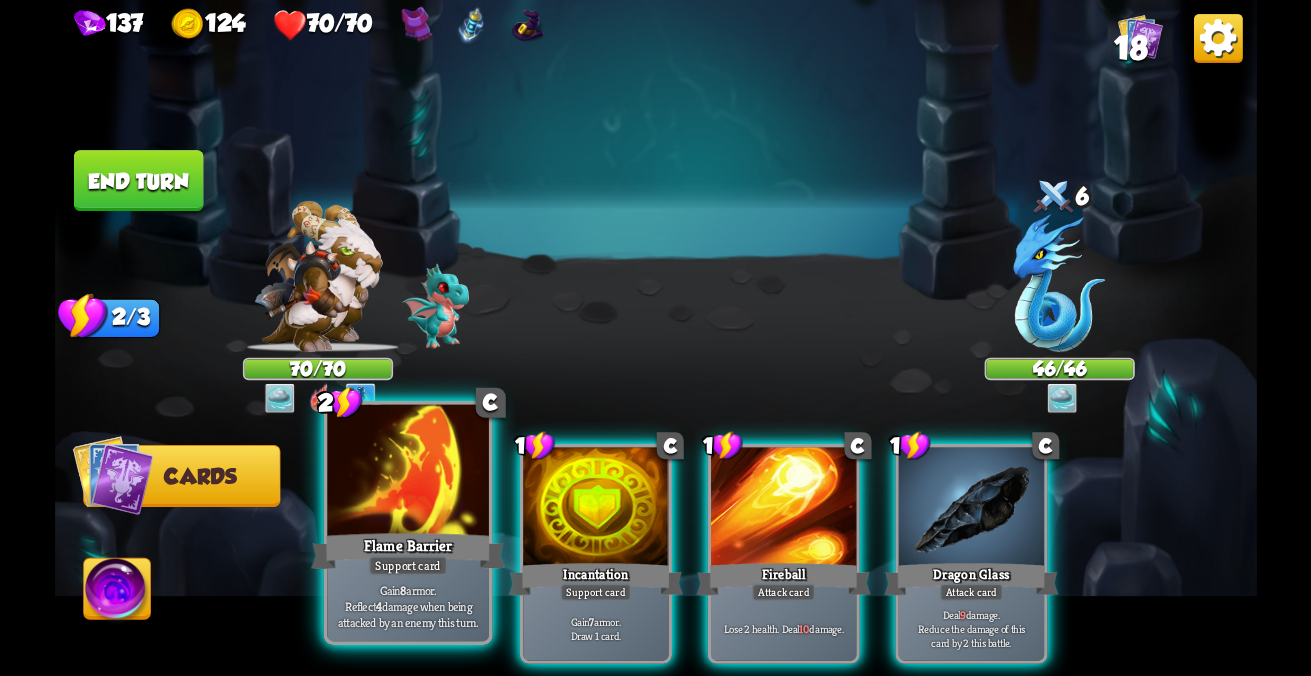 click on "Gain  8  armor.  Reflect  4  damage when being attacked by an enemy this turn." at bounding box center [407, 606] 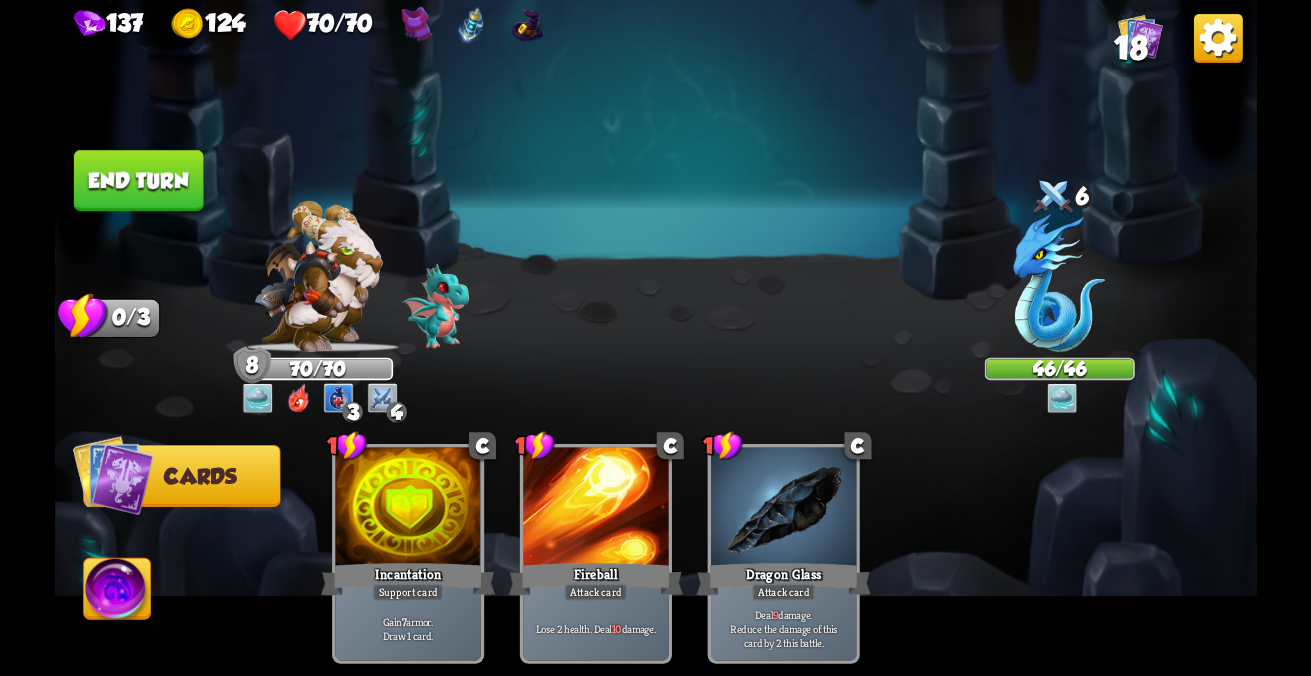 click on "End turn" at bounding box center [138, 180] 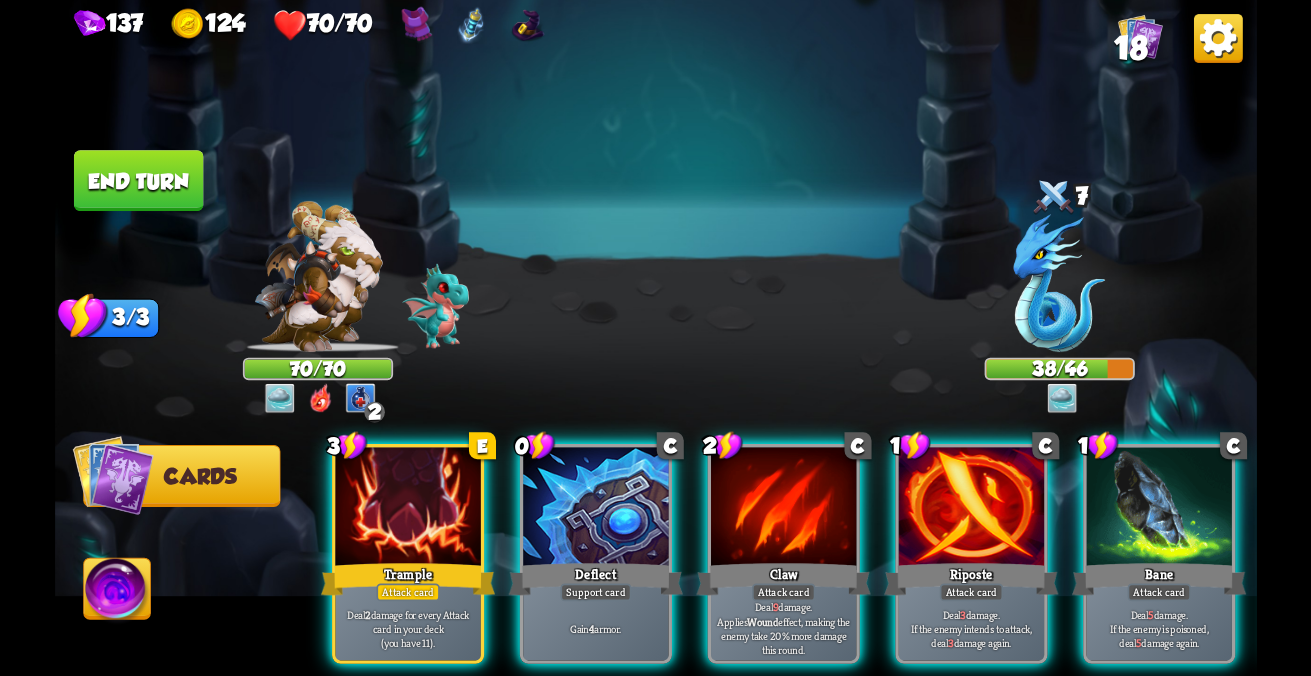 click at bounding box center (595, 508) 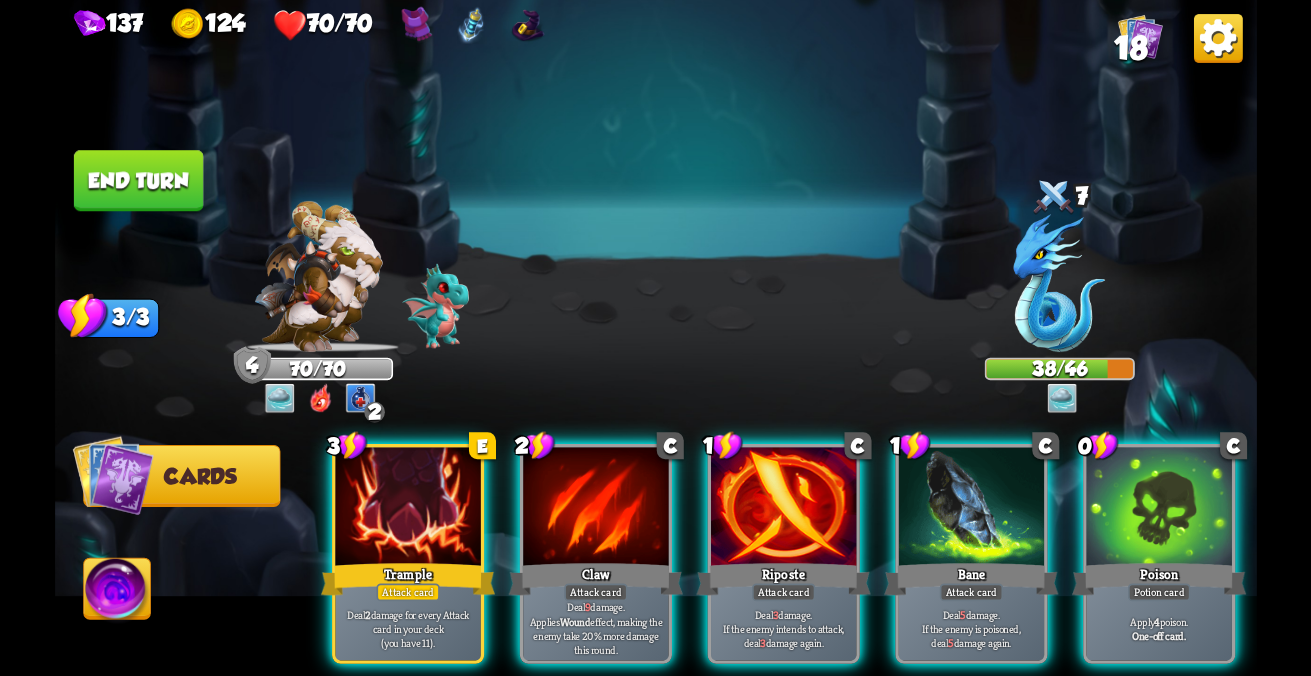 click on "Poison" at bounding box center [595, 579] 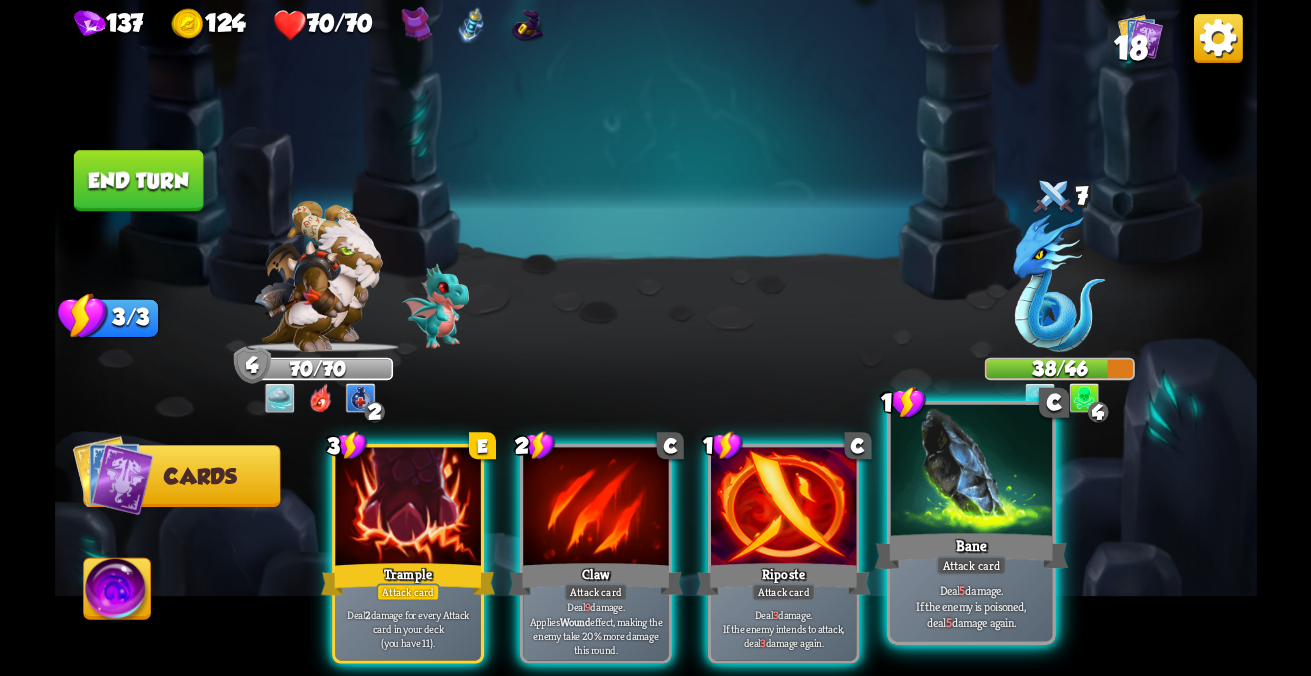 click at bounding box center (595, 508) 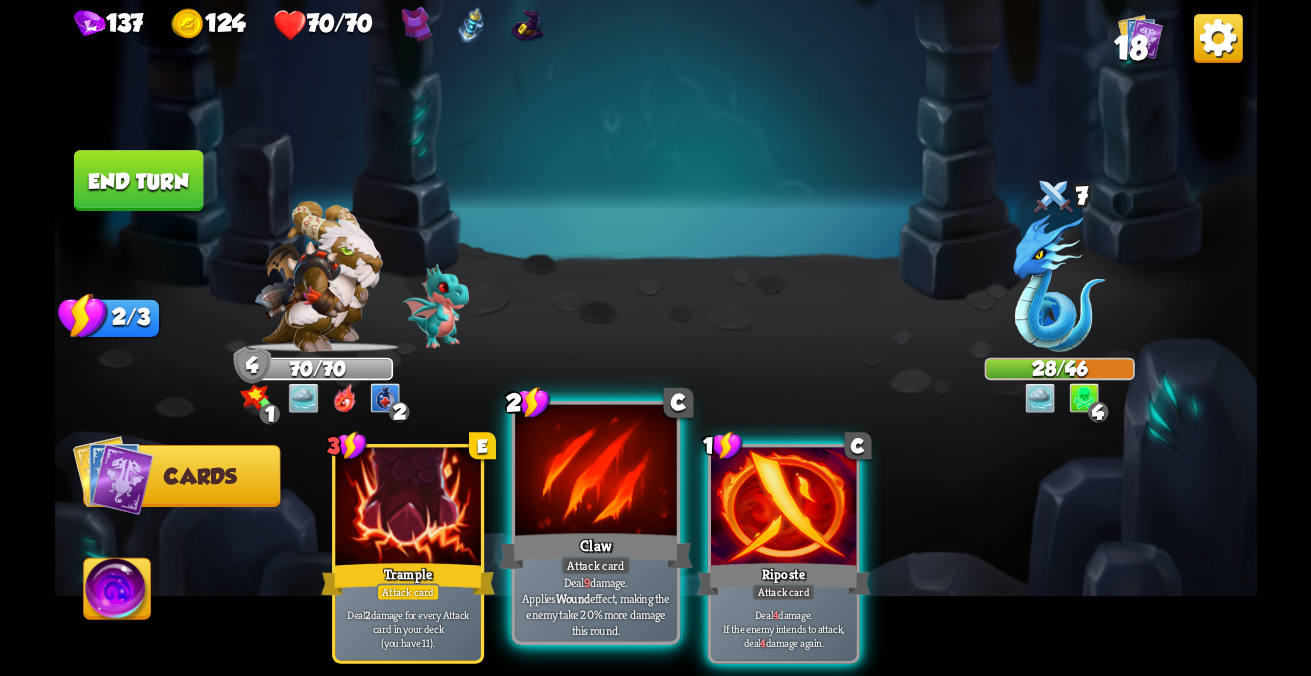 click on "Deal  9  damage. Applies  Wound  effect, making the enemy take 20% more damage this round." at bounding box center (595, 606) 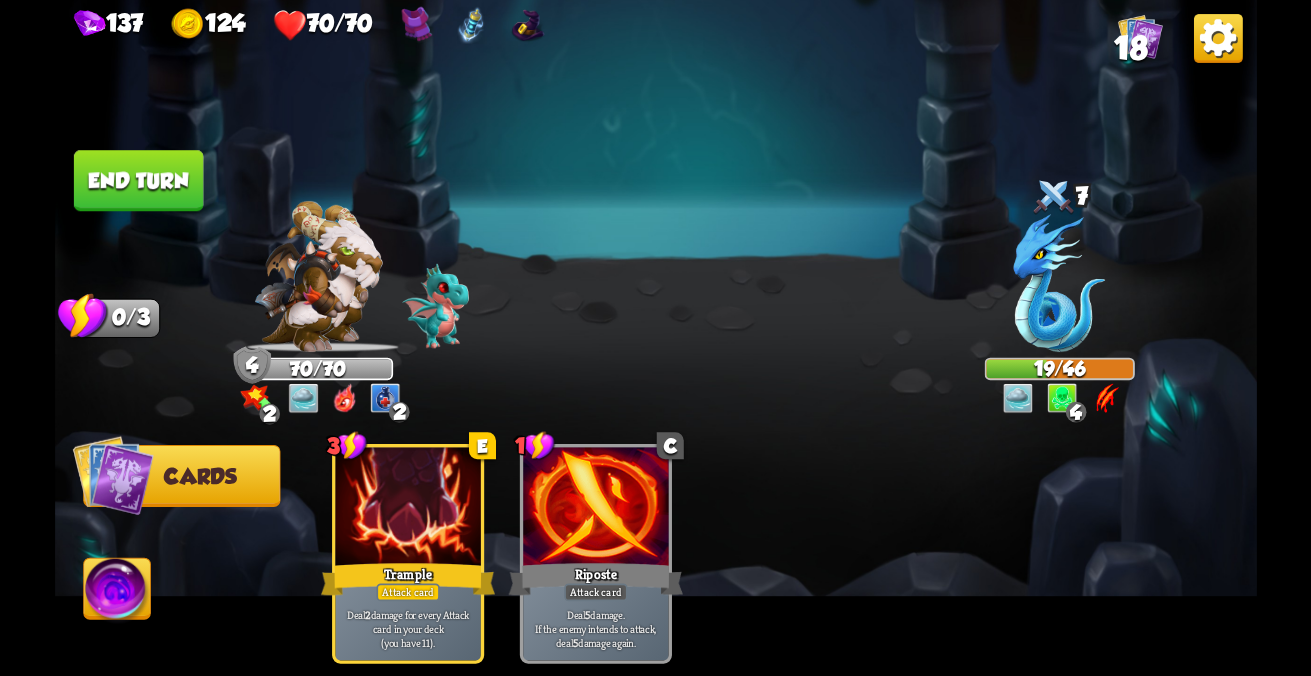 click on "End turn" at bounding box center [138, 180] 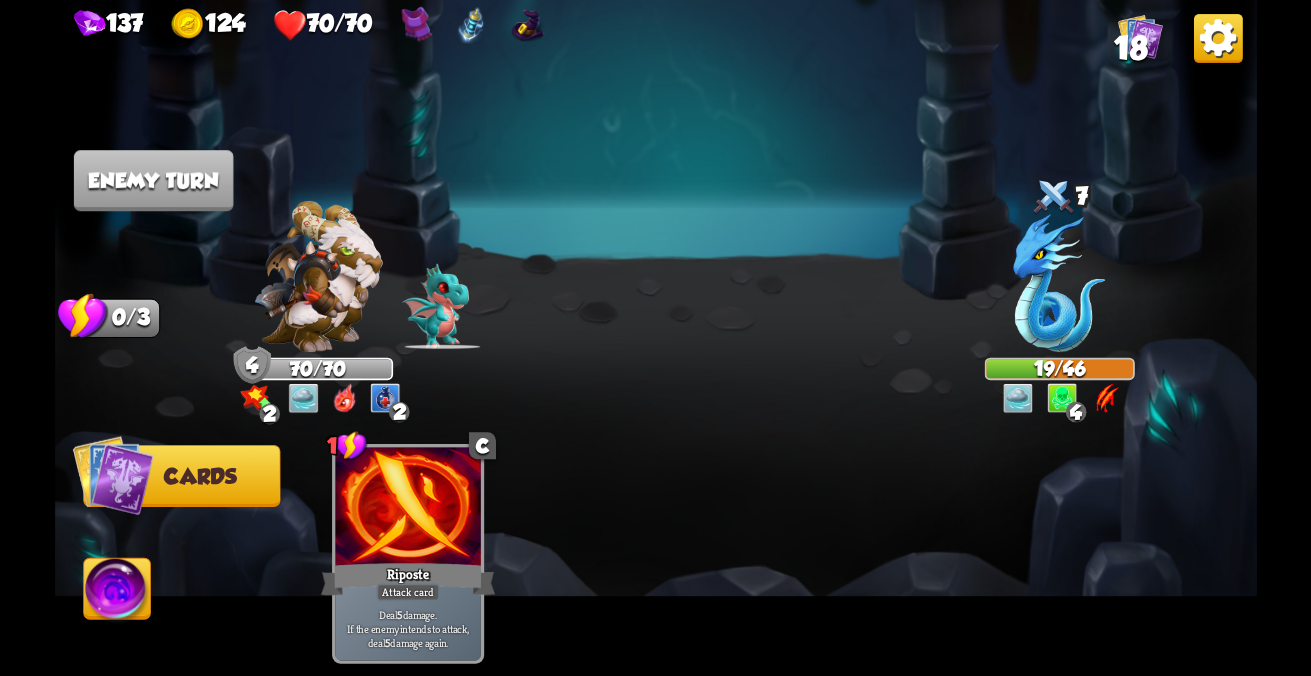 click at bounding box center [112, 475] 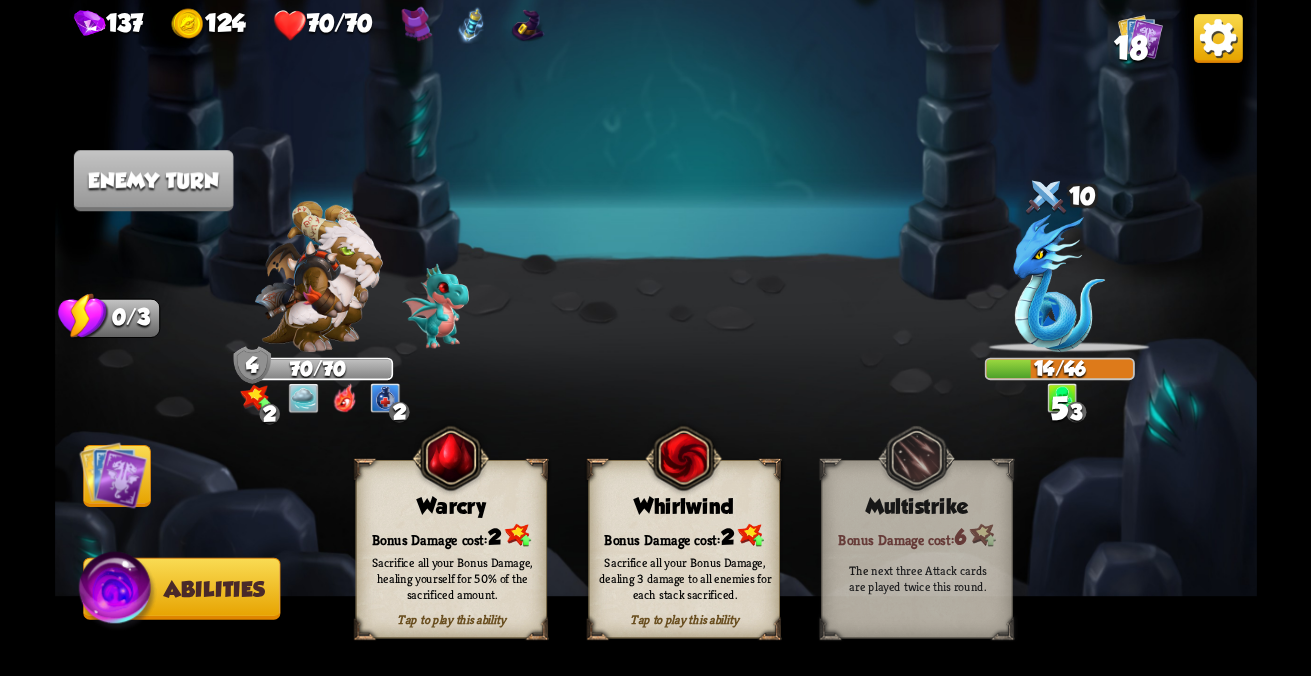 click at bounding box center [113, 475] 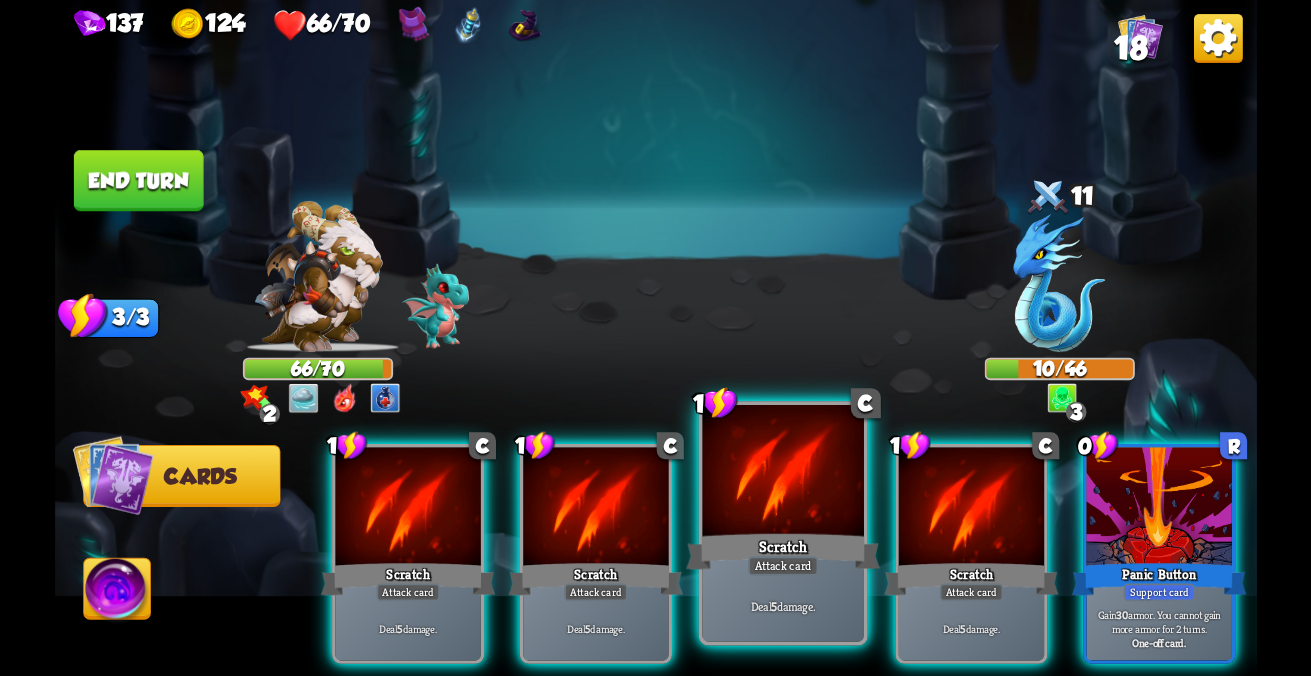 click on "Attack card" at bounding box center (407, 593) 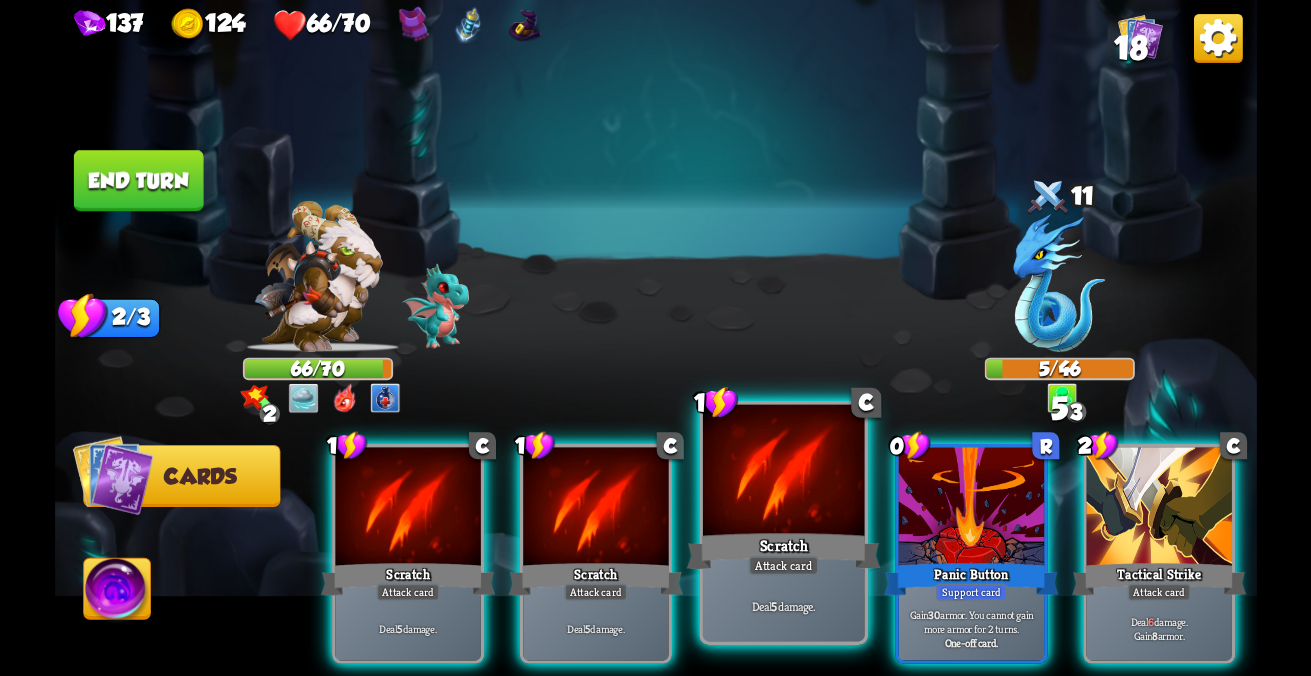 click on "Attack card" at bounding box center [407, 593] 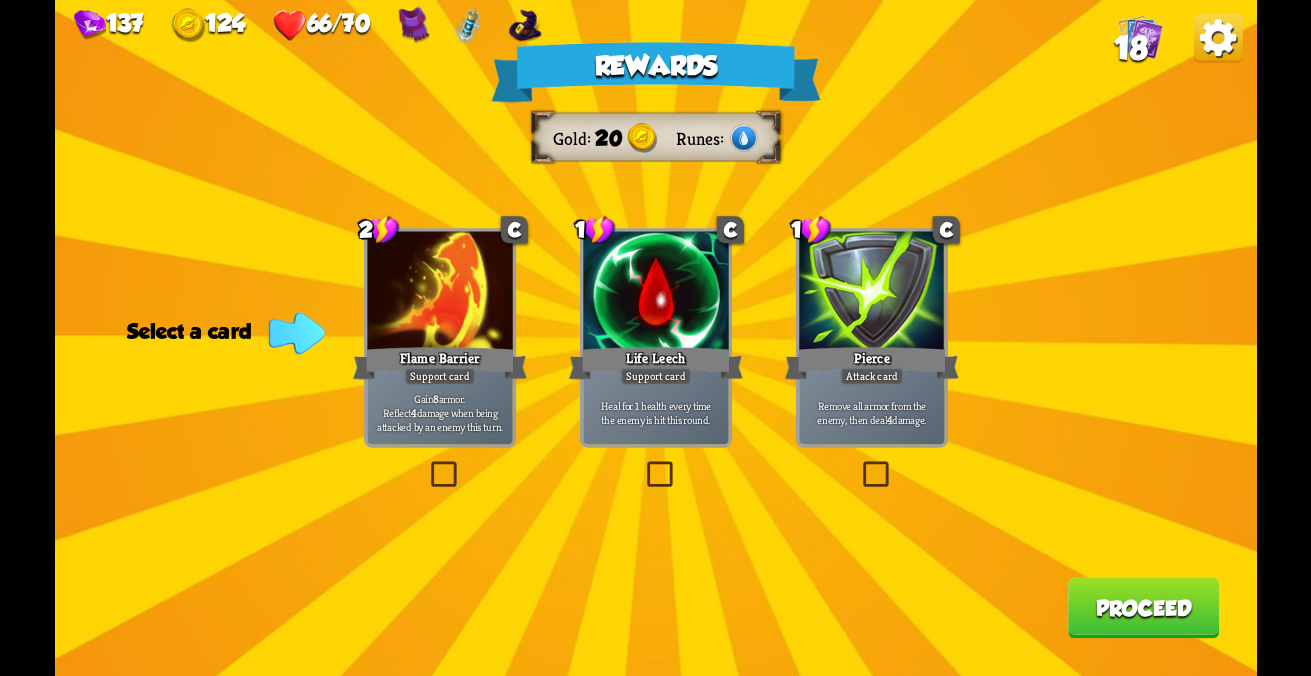 click on "Remove all armor from the enemy, then deal  4  damage." at bounding box center (440, 412) 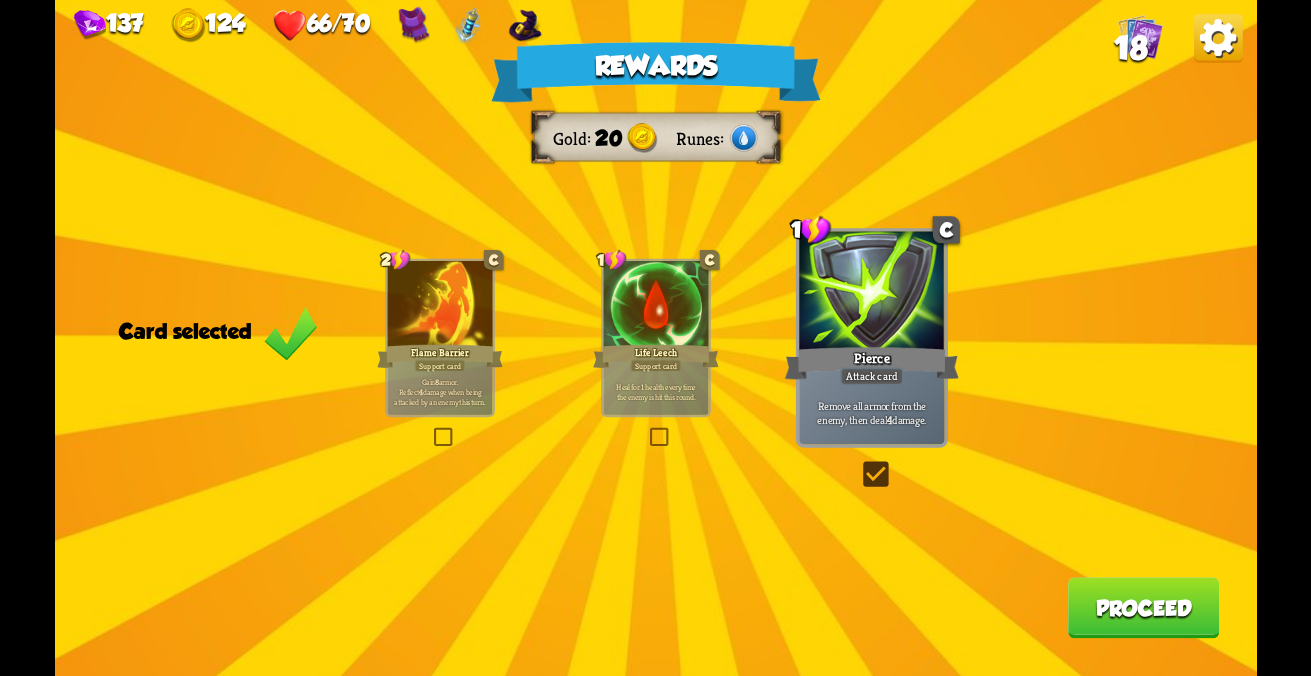 click on "Rewards           Gold   20       Runes
Card selected
2
C   Flame Barrier     Support card   Gain  8  armor.  Reflect  4  damage when being attacked by an enemy this turn.
1
C   Life Leech     Support card   Heal for 1 health every time the enemy is hit this round.
1
C   Pierce     Attack card   Remove all armor from the enemy, then deal  4  damage.               Proceed" at bounding box center (656, 338) 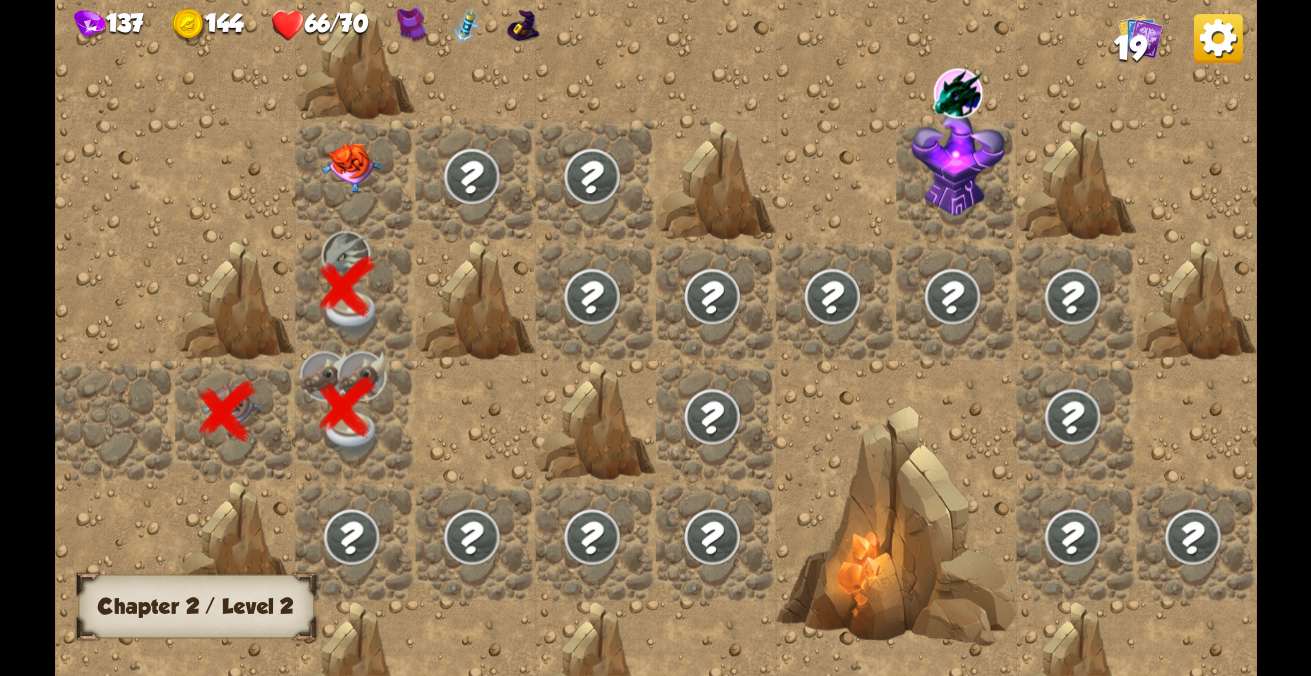 click at bounding box center (351, 168) 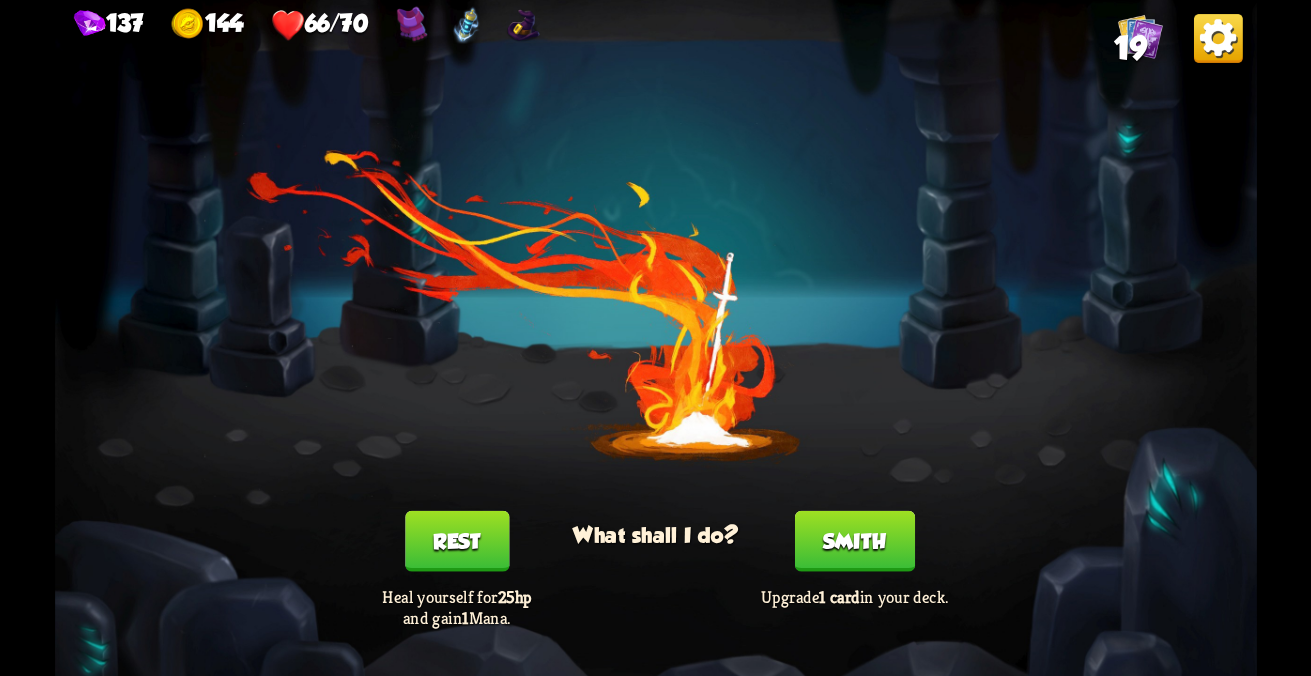 click on "Rest" at bounding box center [456, 541] 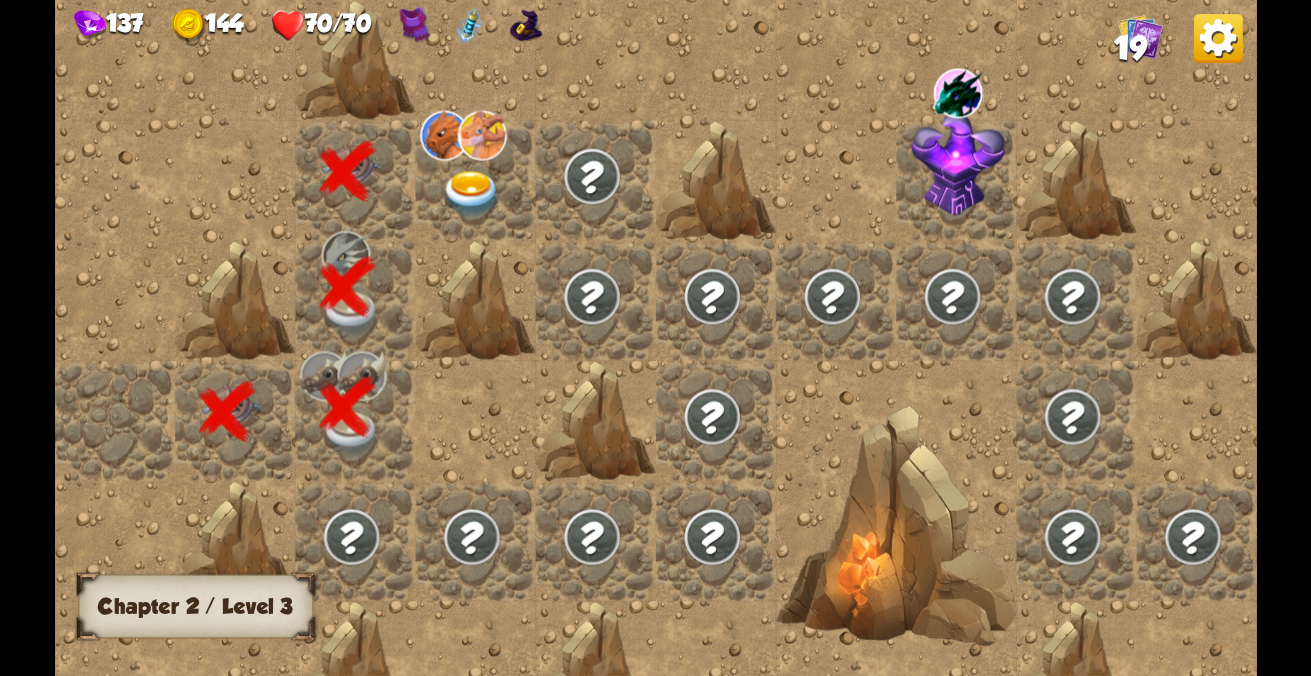 click at bounding box center [471, 194] 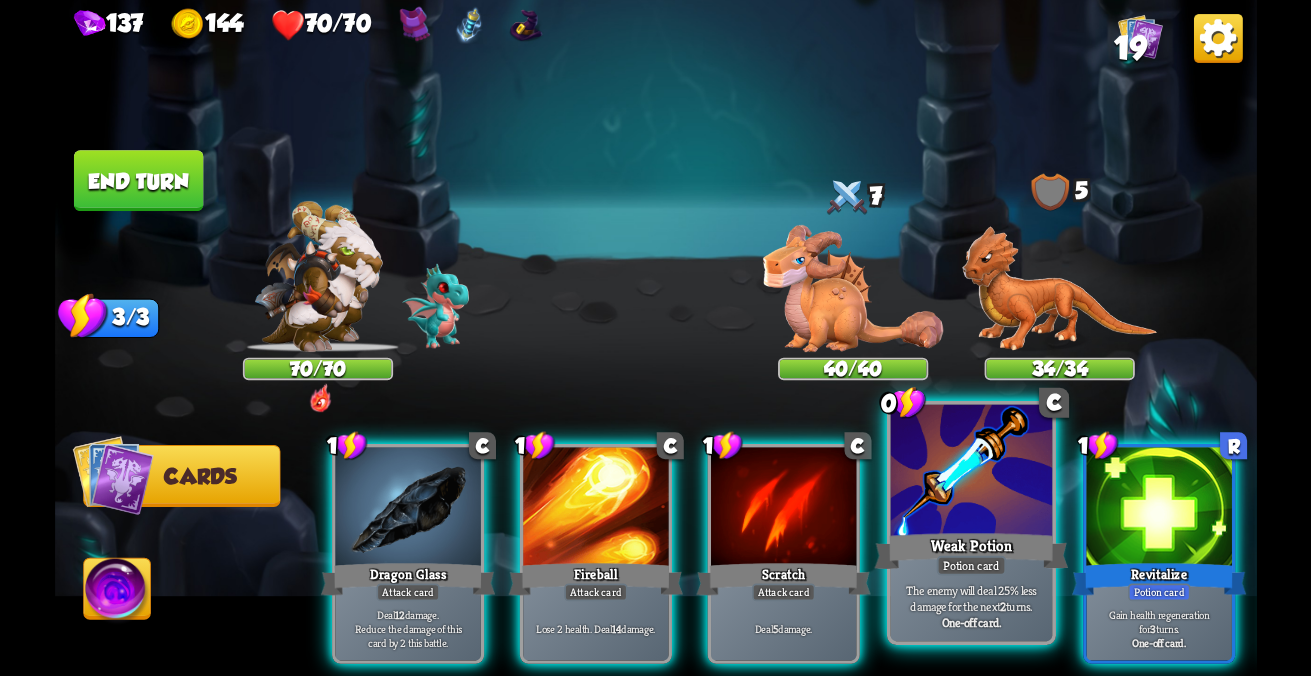 click at bounding box center [407, 508] 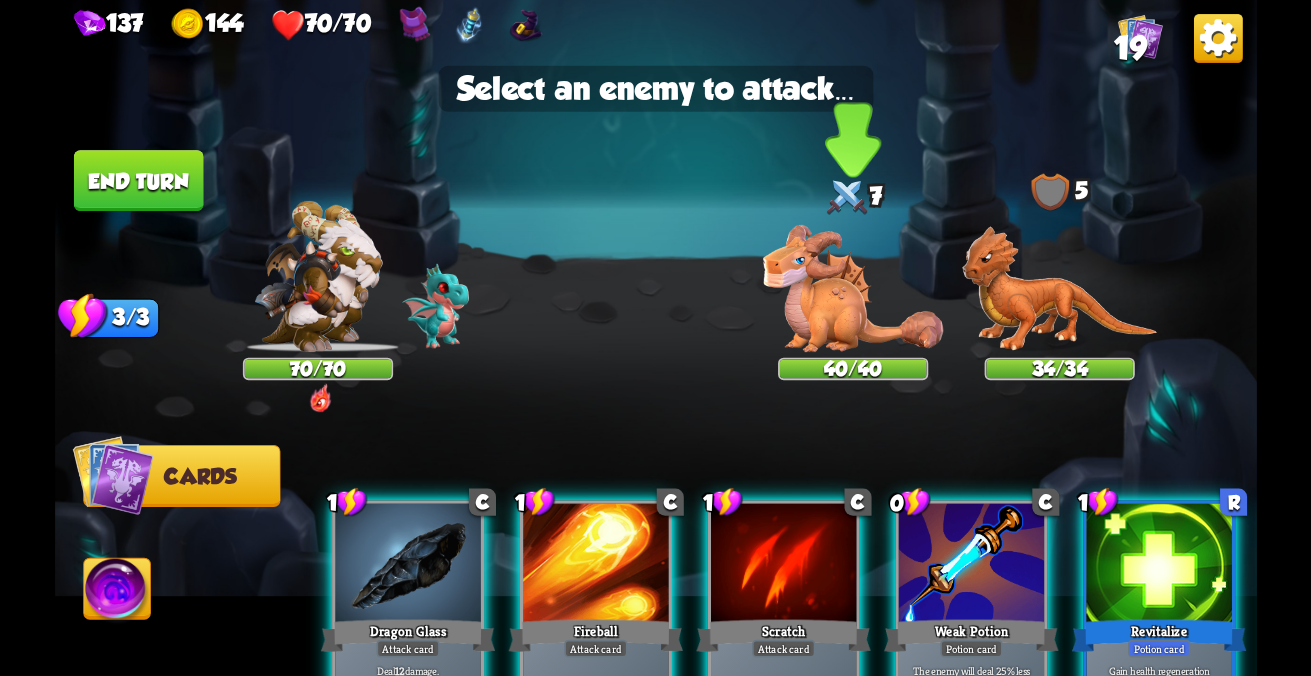 click at bounding box center [1059, 289] 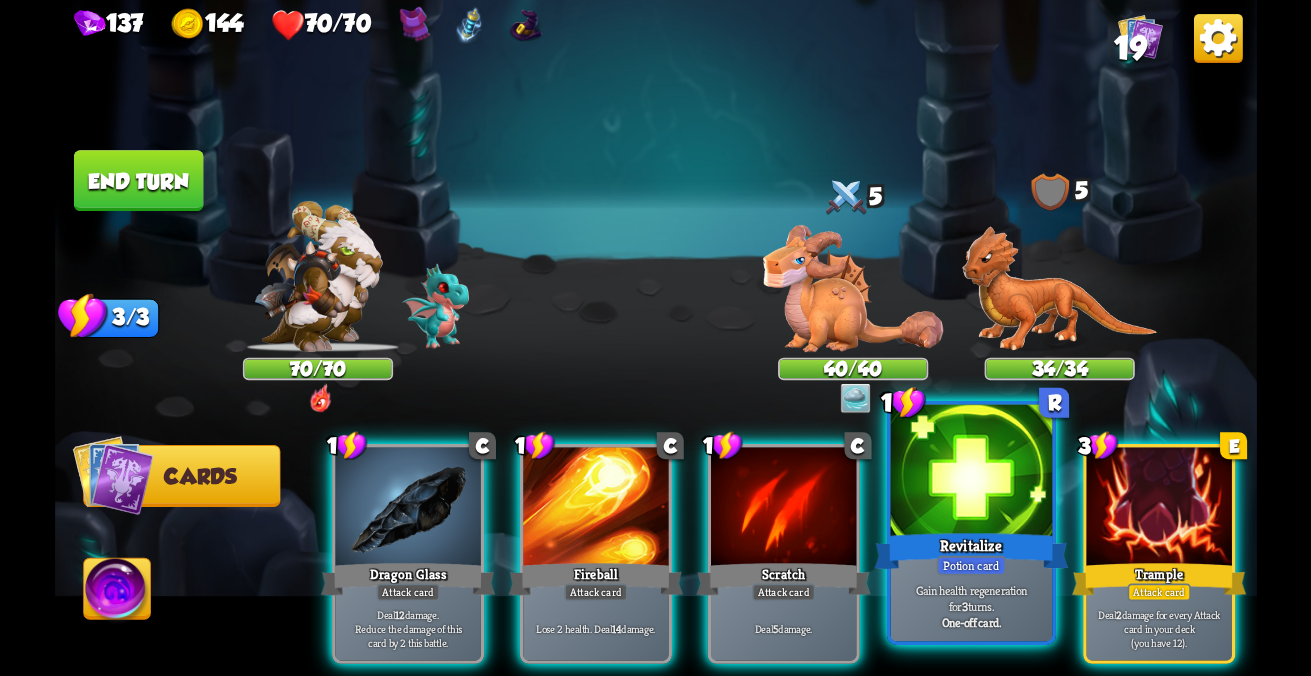 click at bounding box center (970, 473) 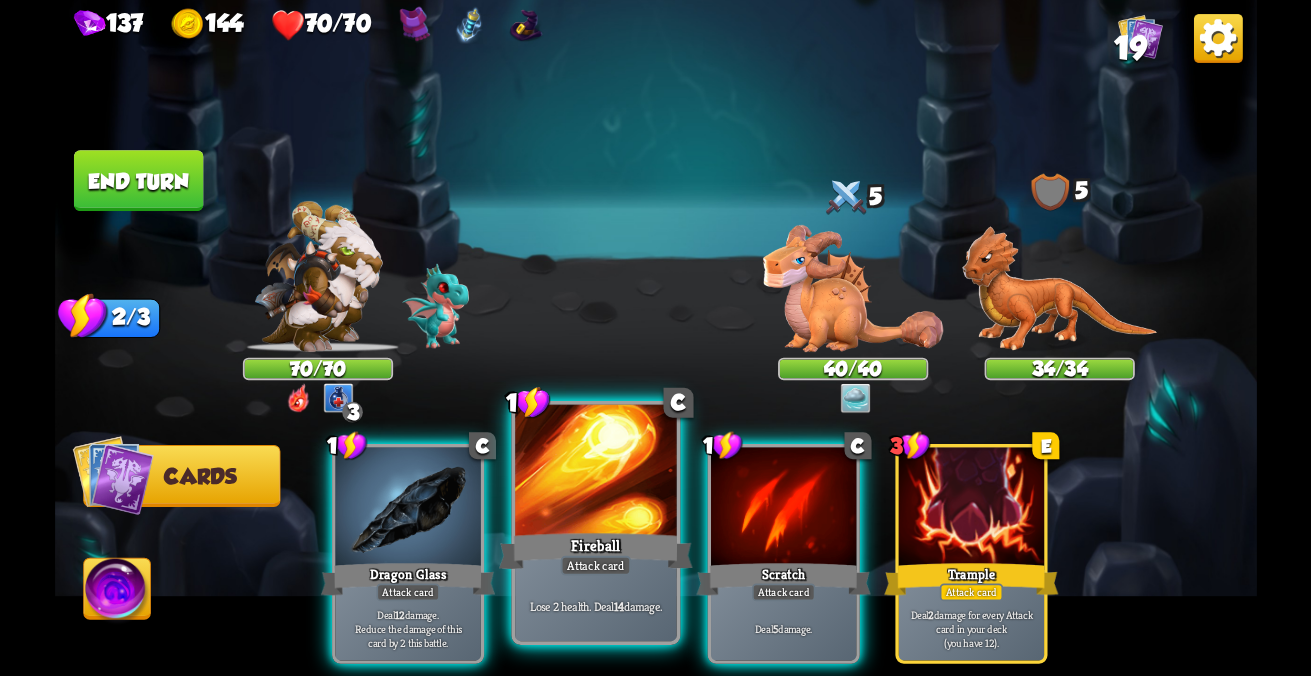 click on "Attack card" at bounding box center (407, 593) 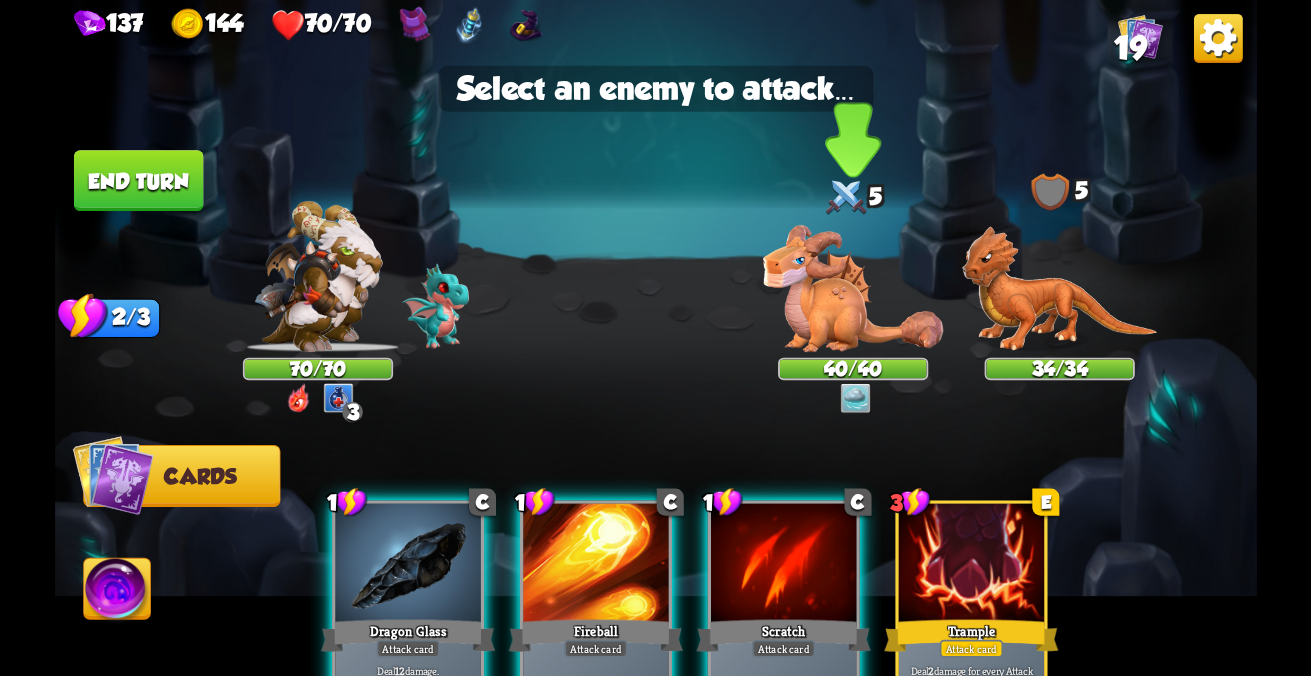 click at bounding box center [1059, 289] 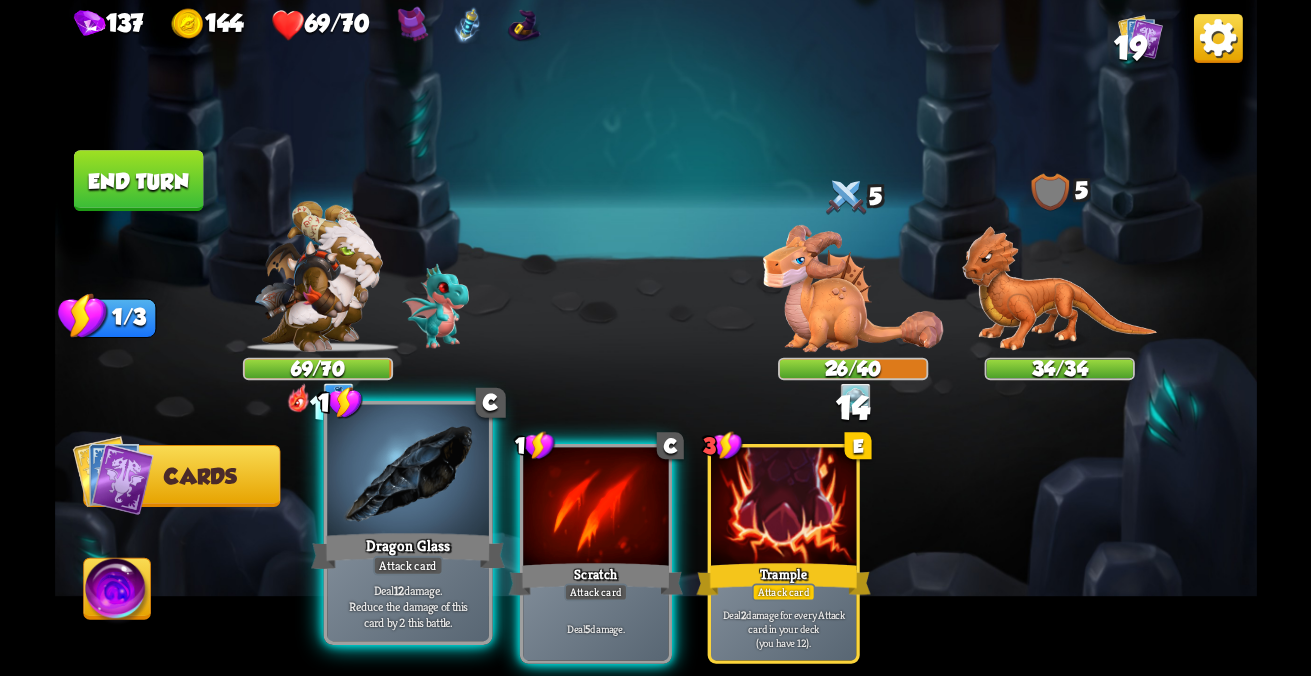 click on "Dragon Glass" at bounding box center (408, 551) 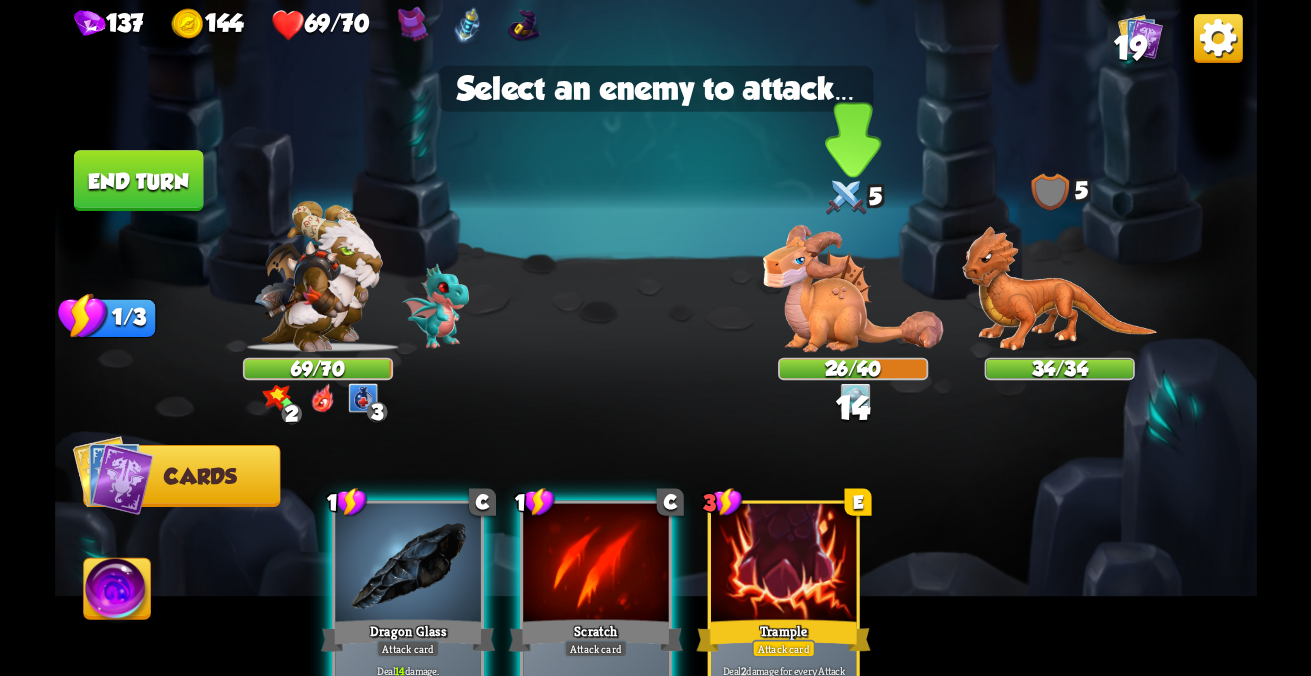 click at bounding box center (1059, 289) 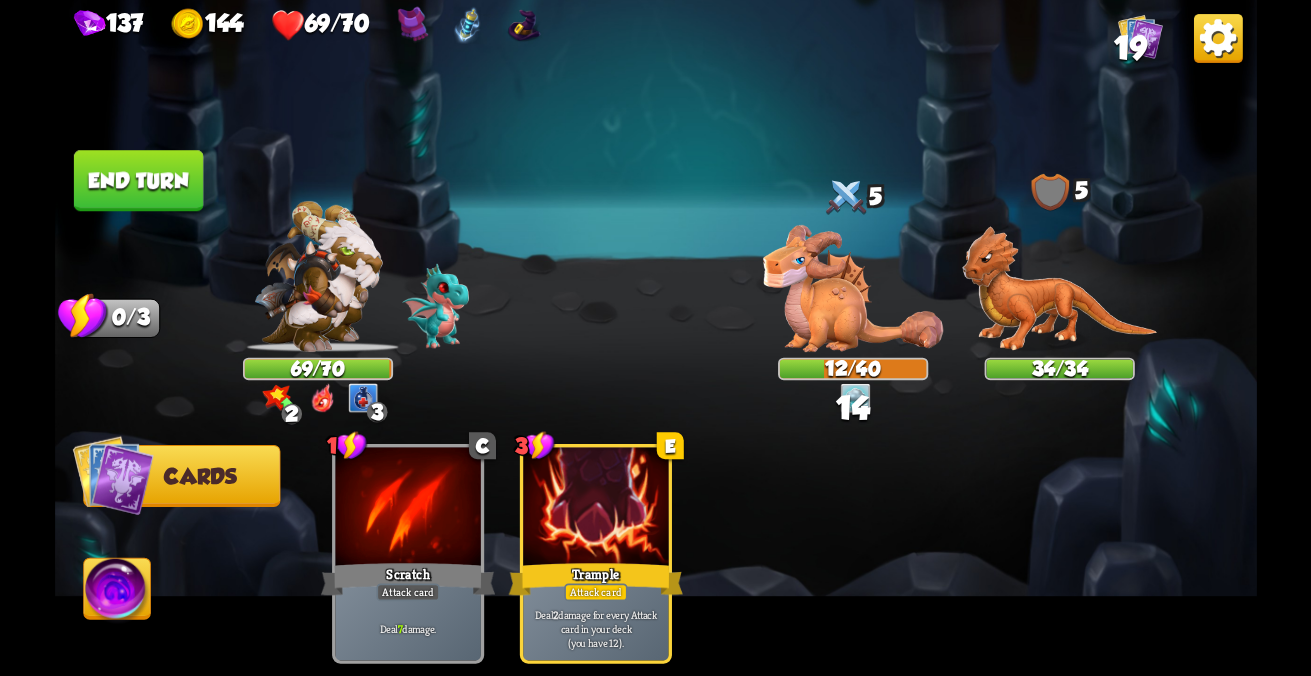 click on "End turn" at bounding box center (138, 180) 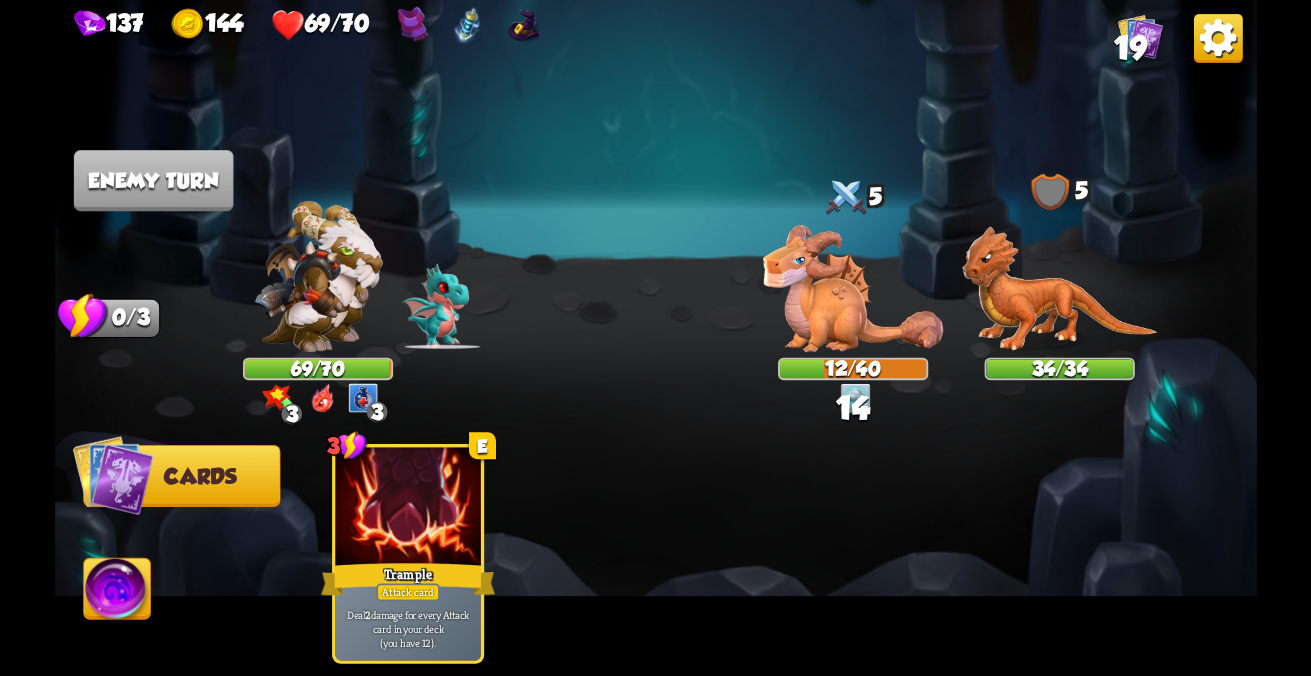 click at bounding box center [112, 475] 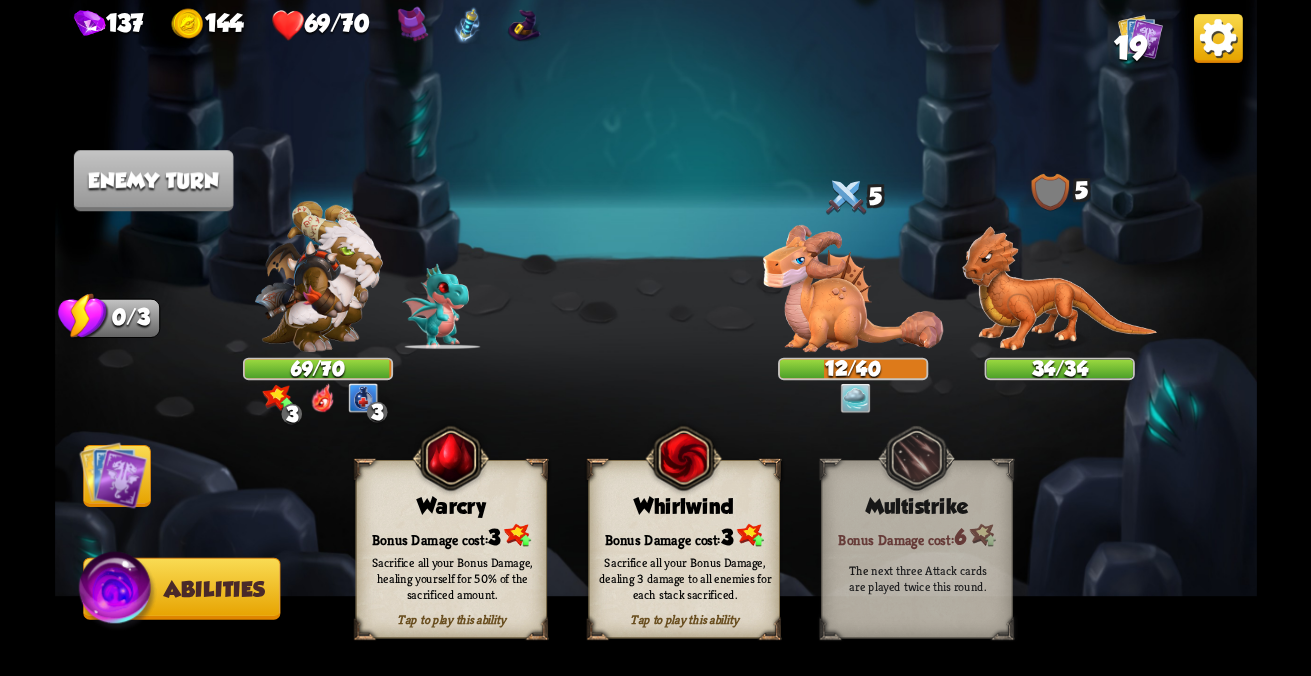 click at bounding box center [656, 338] 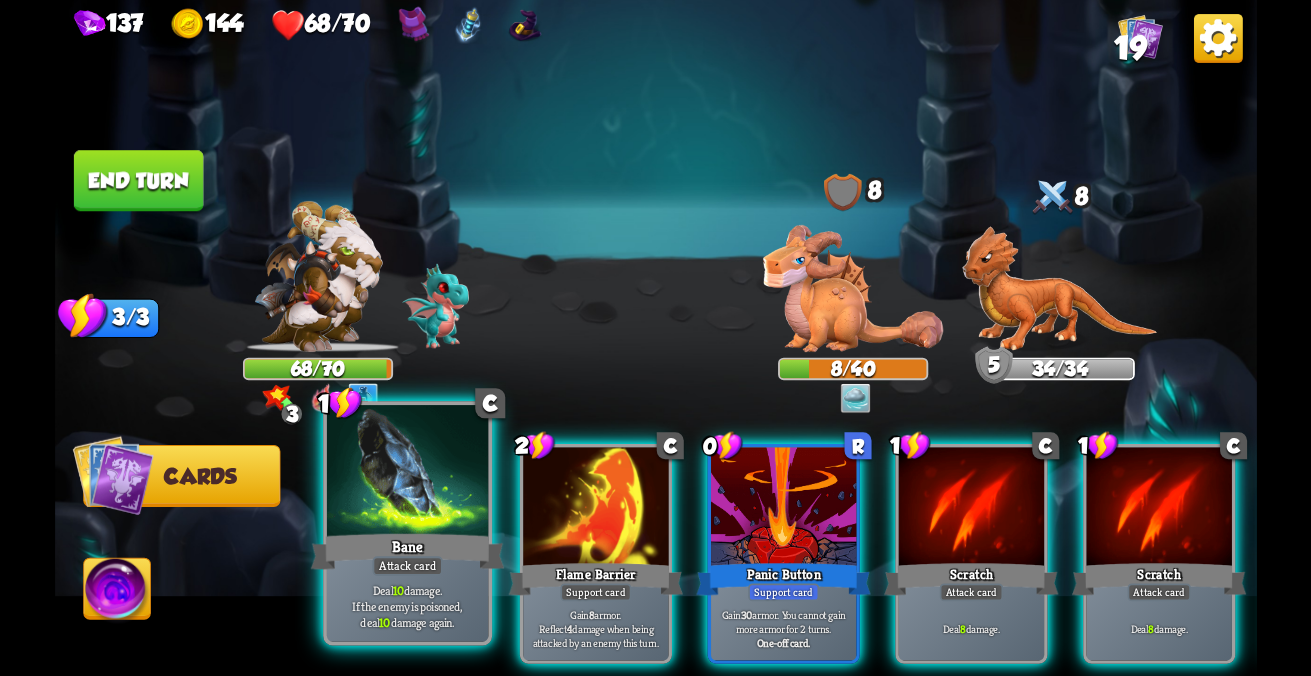 click on "Bane" at bounding box center (408, 551) 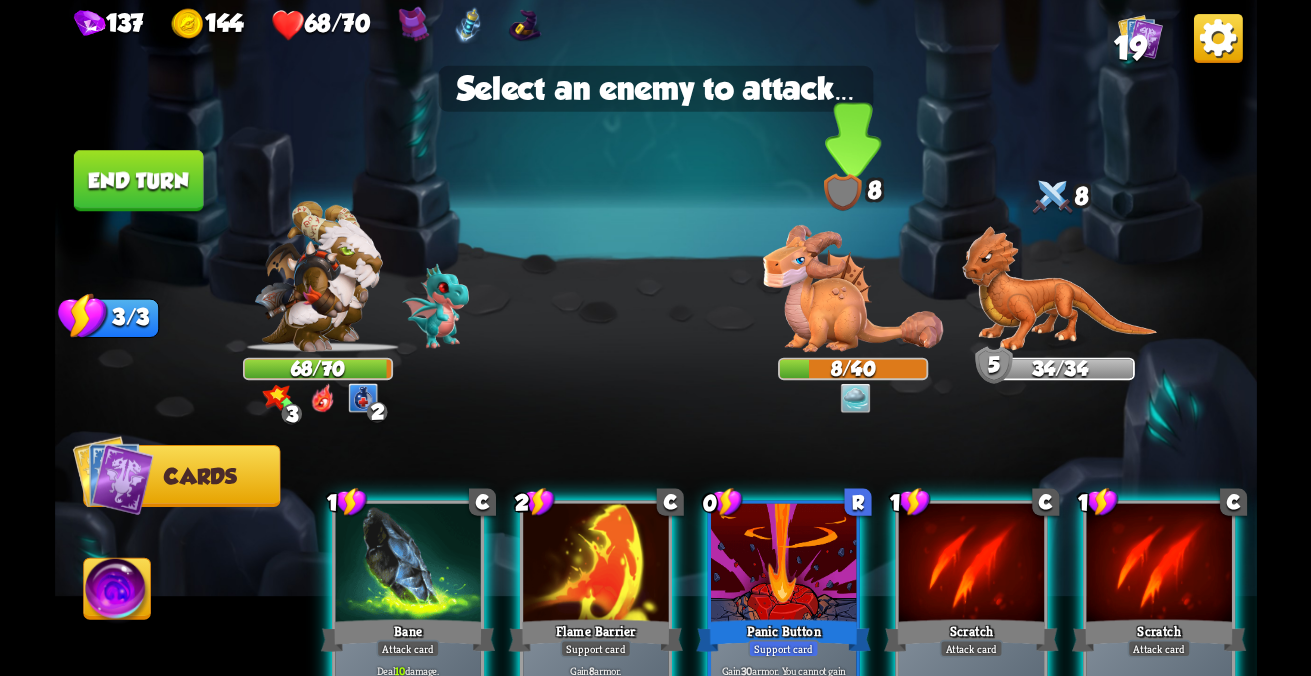 click at bounding box center [1059, 289] 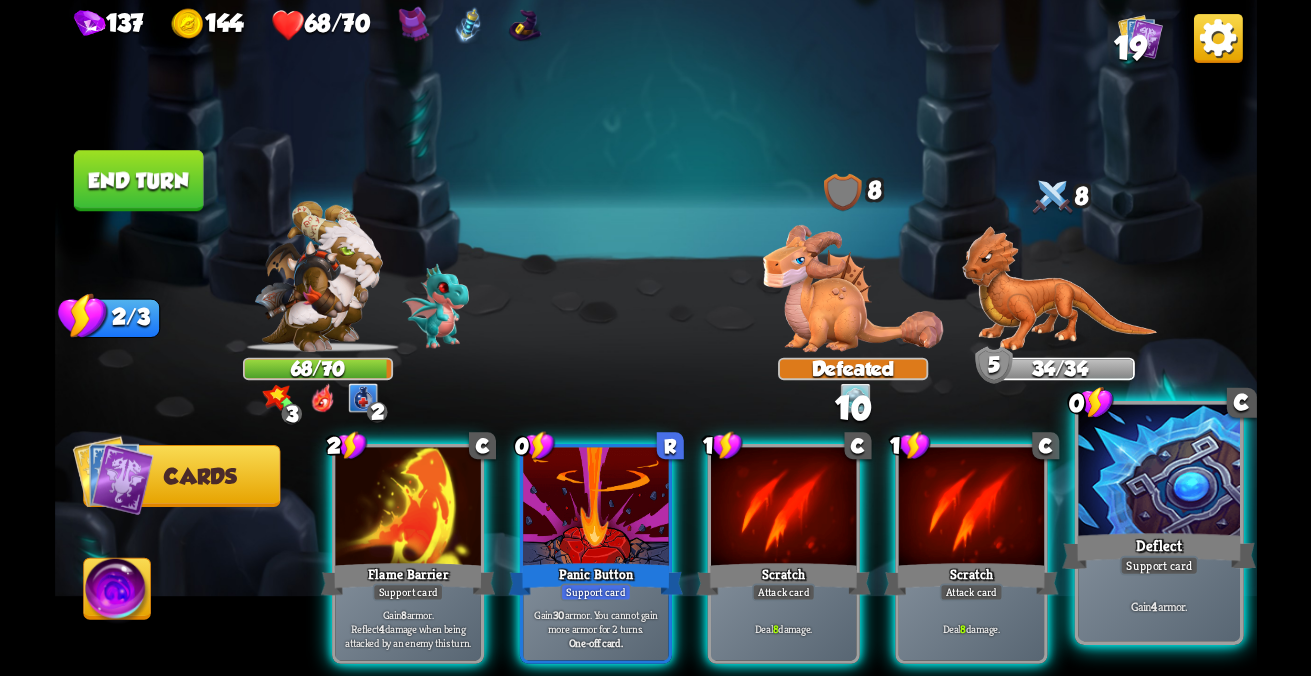 click at bounding box center [407, 508] 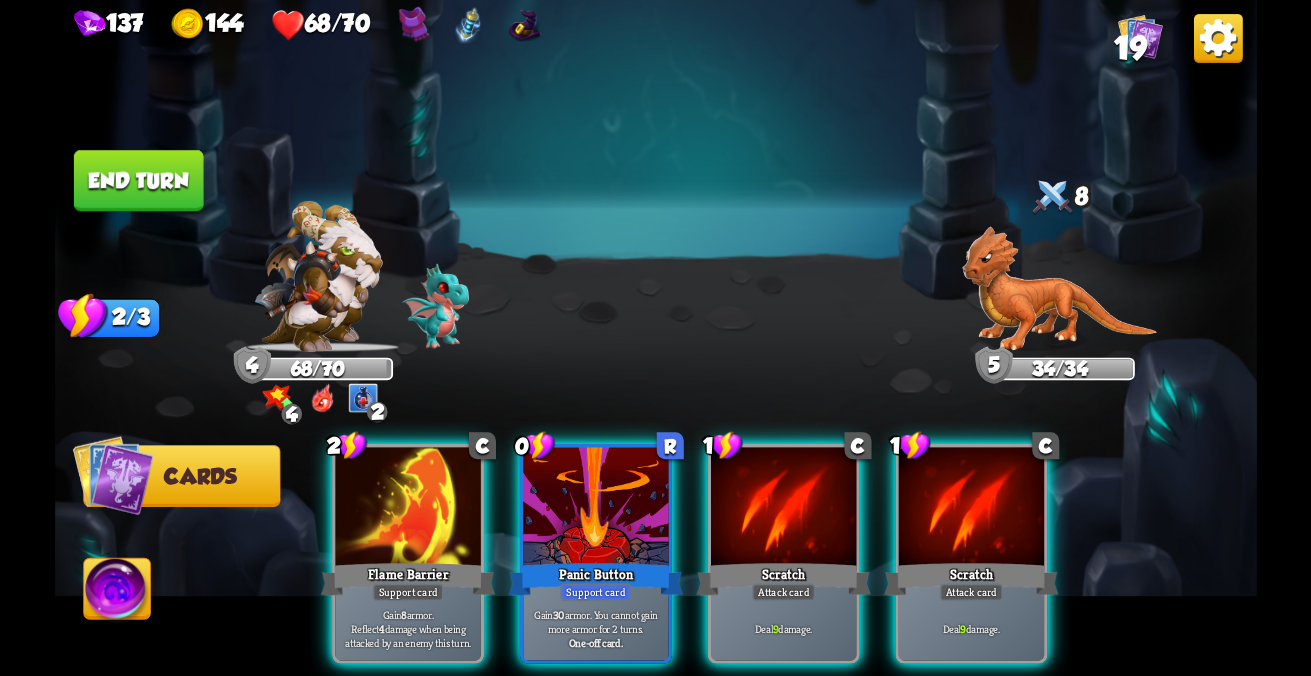 click on "Gain  8  armor.  Reflect  4  damage when being attacked by an enemy this turn." at bounding box center [408, 628] 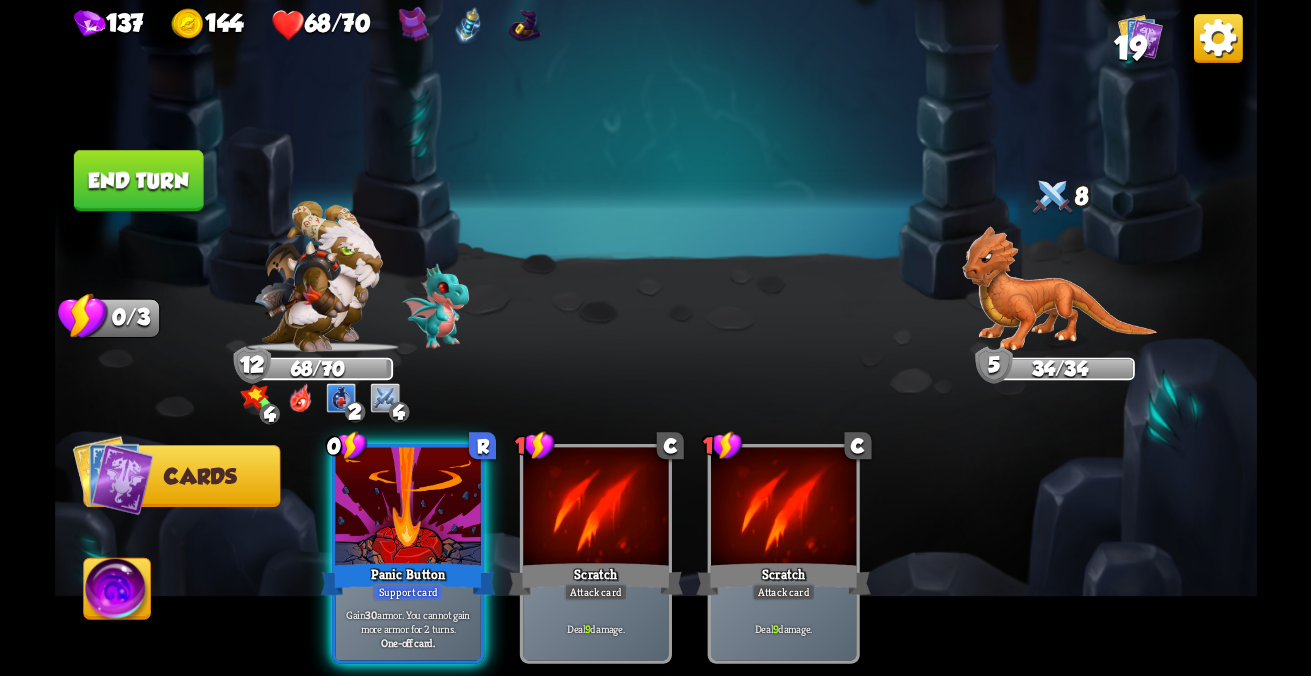 click on "End turn" at bounding box center (138, 180) 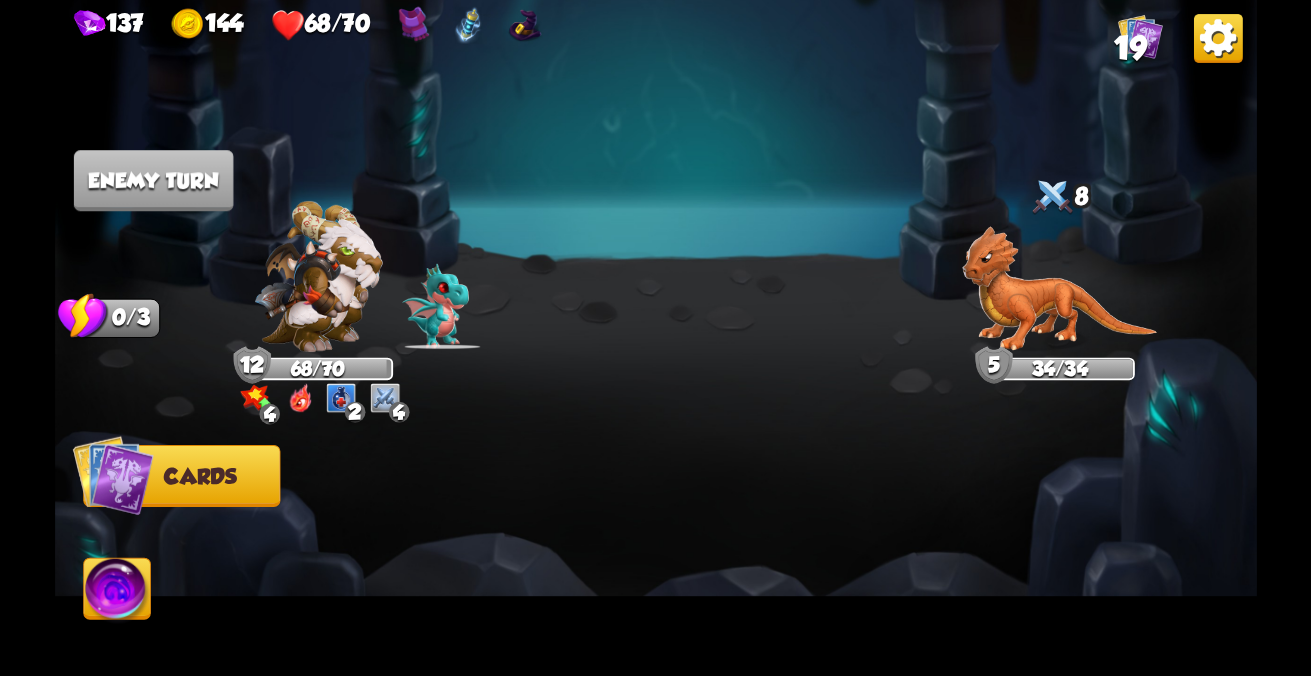 click at bounding box center (112, 475) 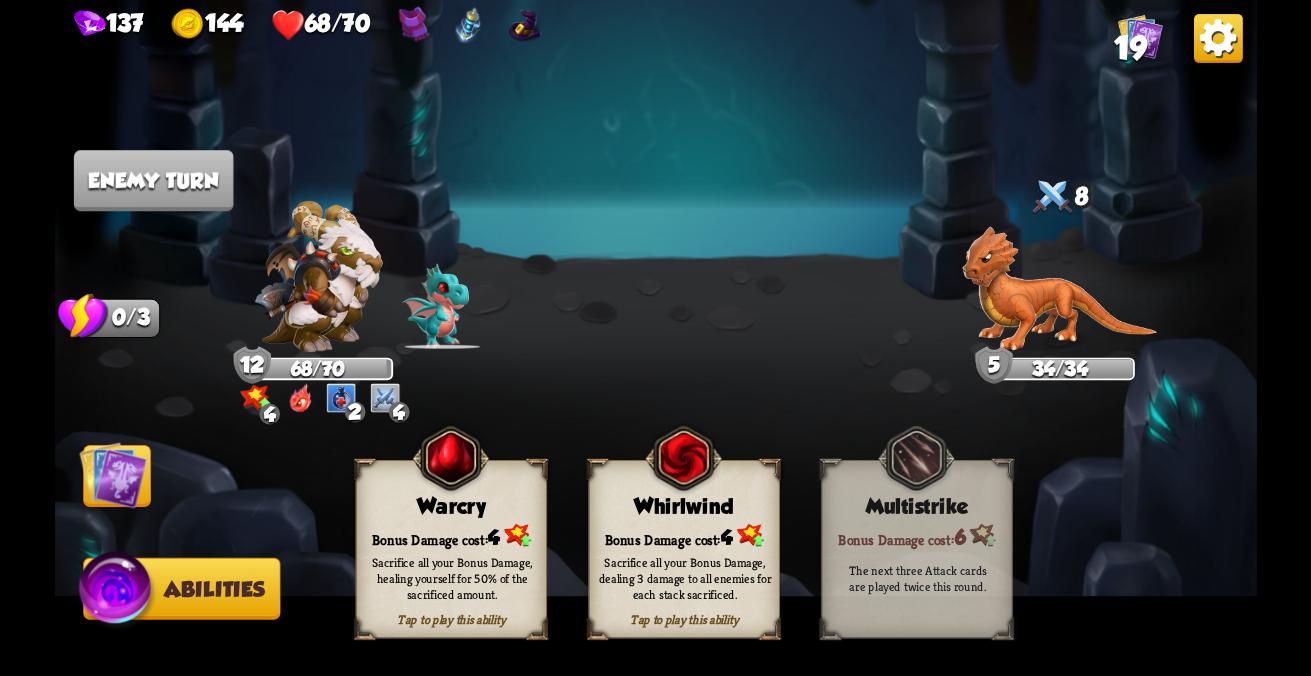 click at bounding box center (113, 475) 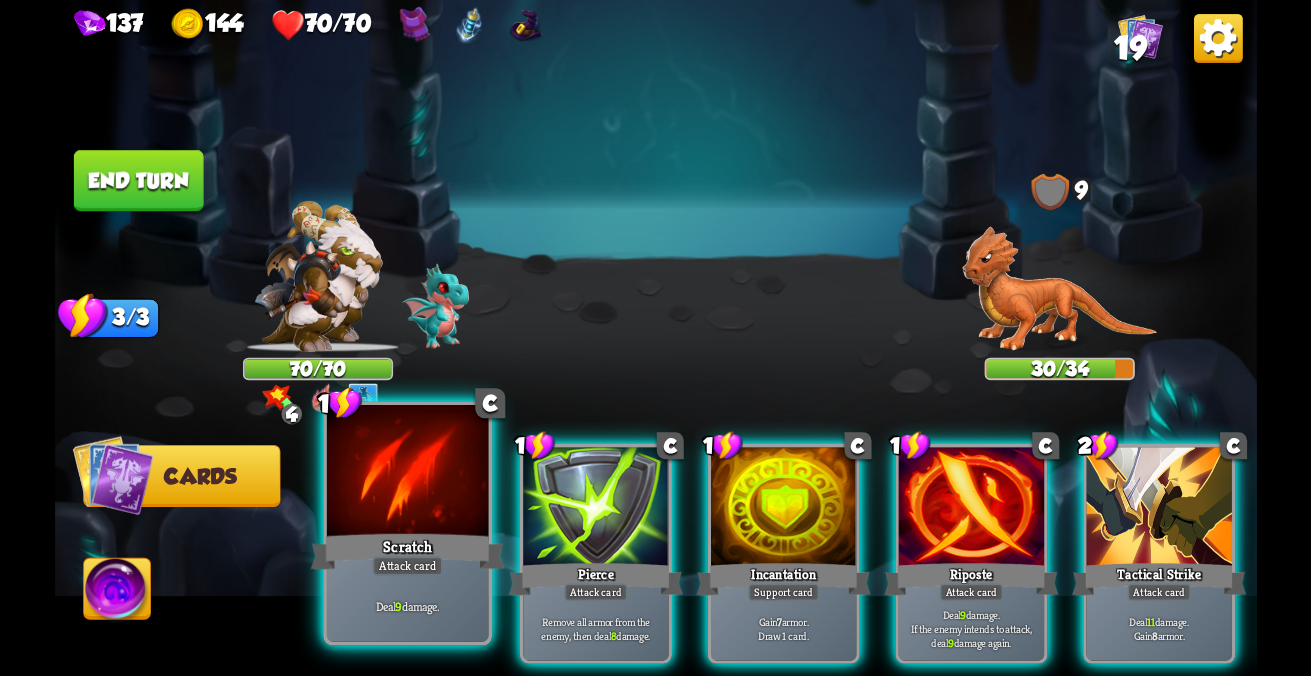 click on "Deal  9  damage." at bounding box center [407, 606] 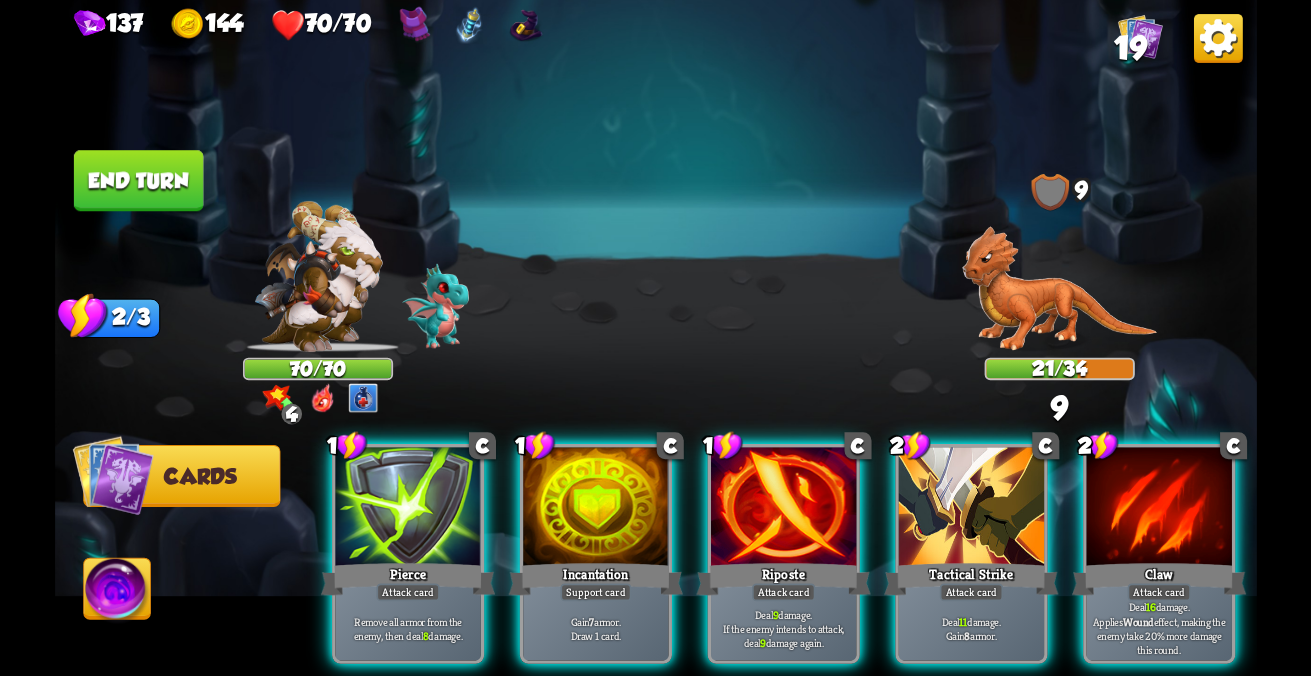 click on "Riposte" at bounding box center [407, 579] 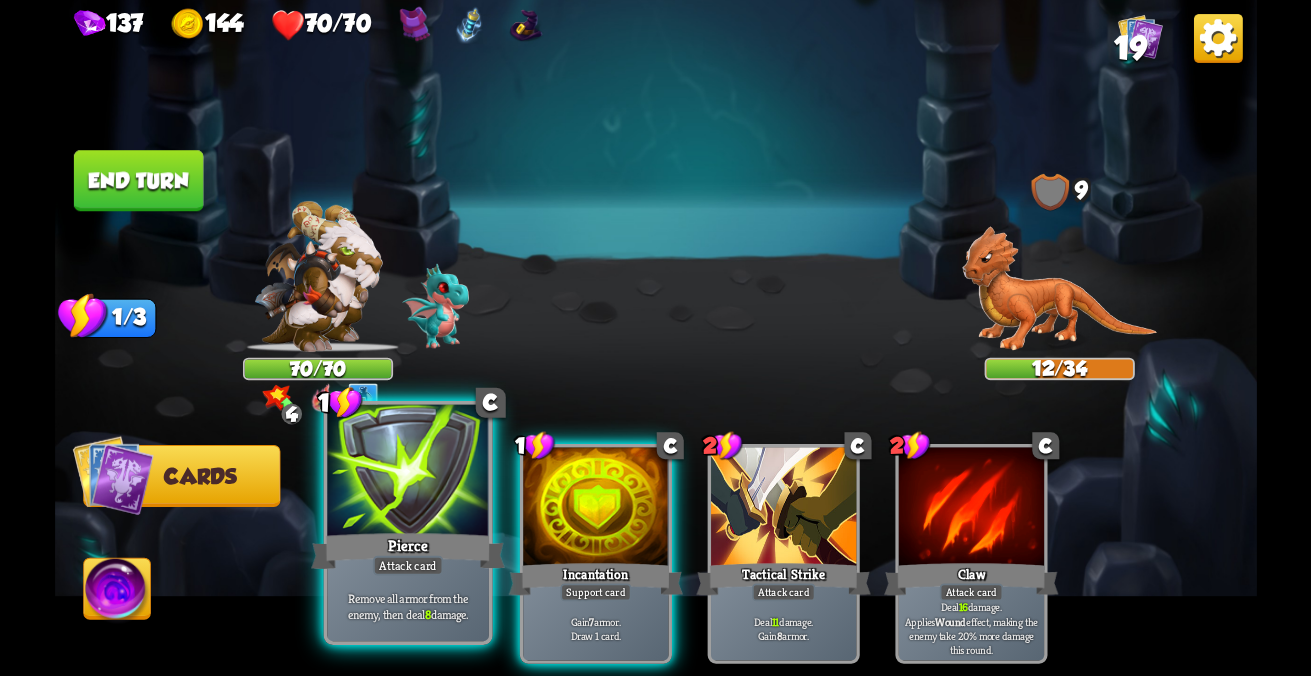 click on "1
C   Pierce     Attack card   Remove all armor from the enemy, then deal  8  damage." at bounding box center [407, 523] 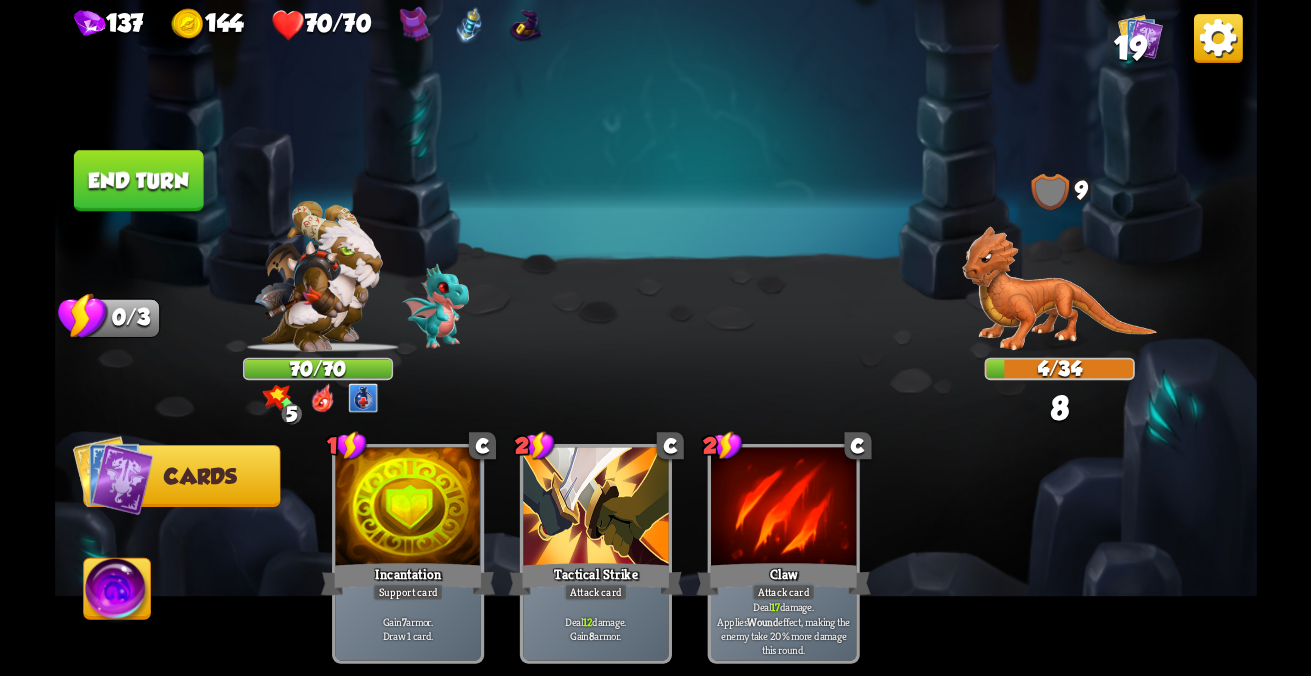 click on "End turn" at bounding box center (138, 180) 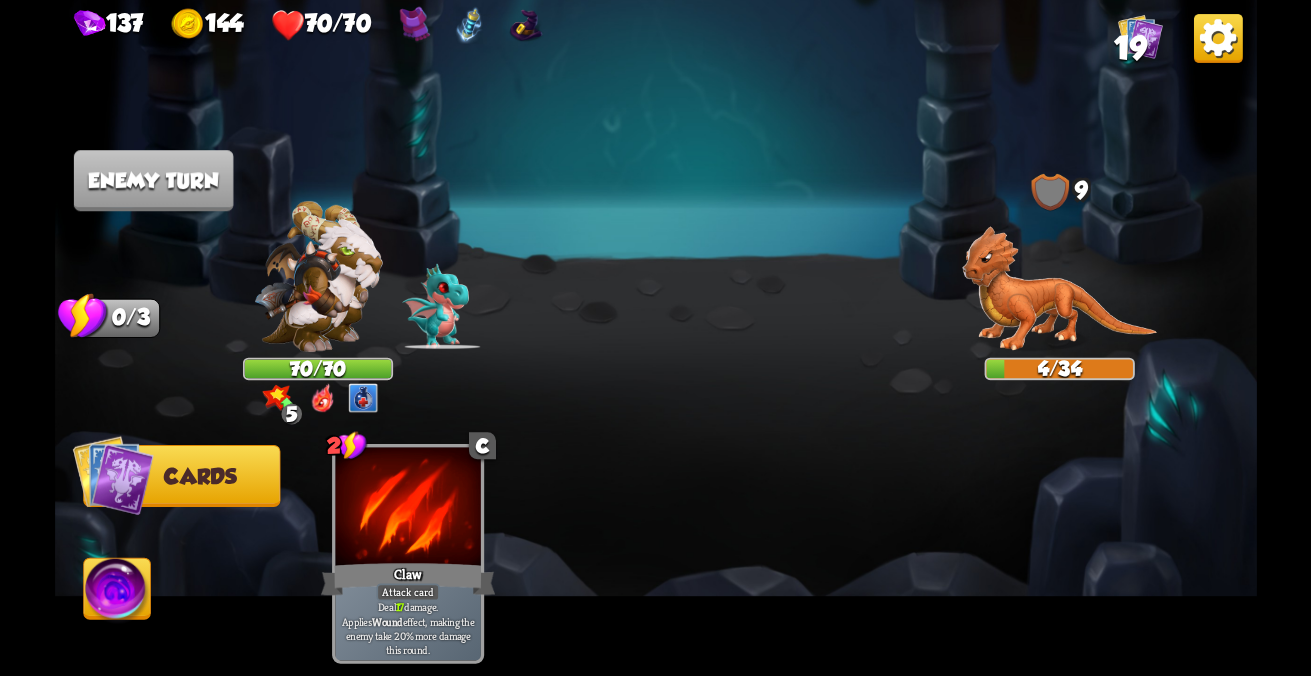 click at bounding box center [112, 475] 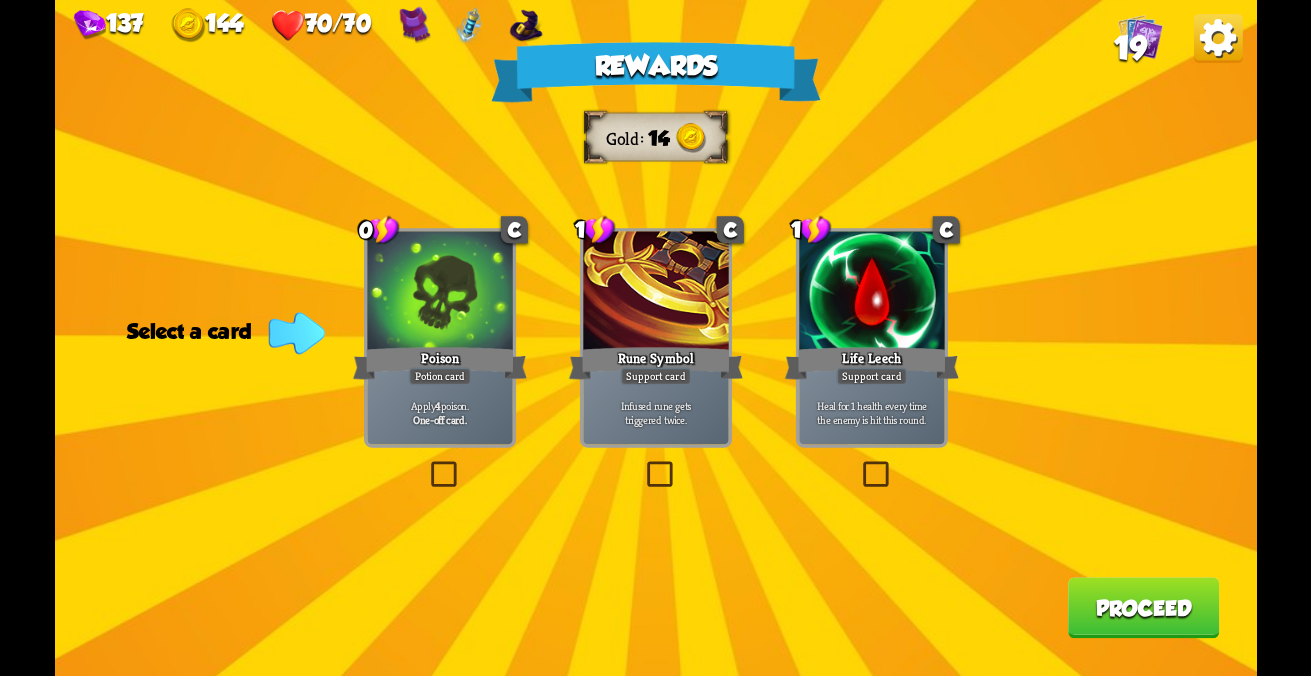 click on "Apply  4  poison.   One-off card." at bounding box center (439, 412) 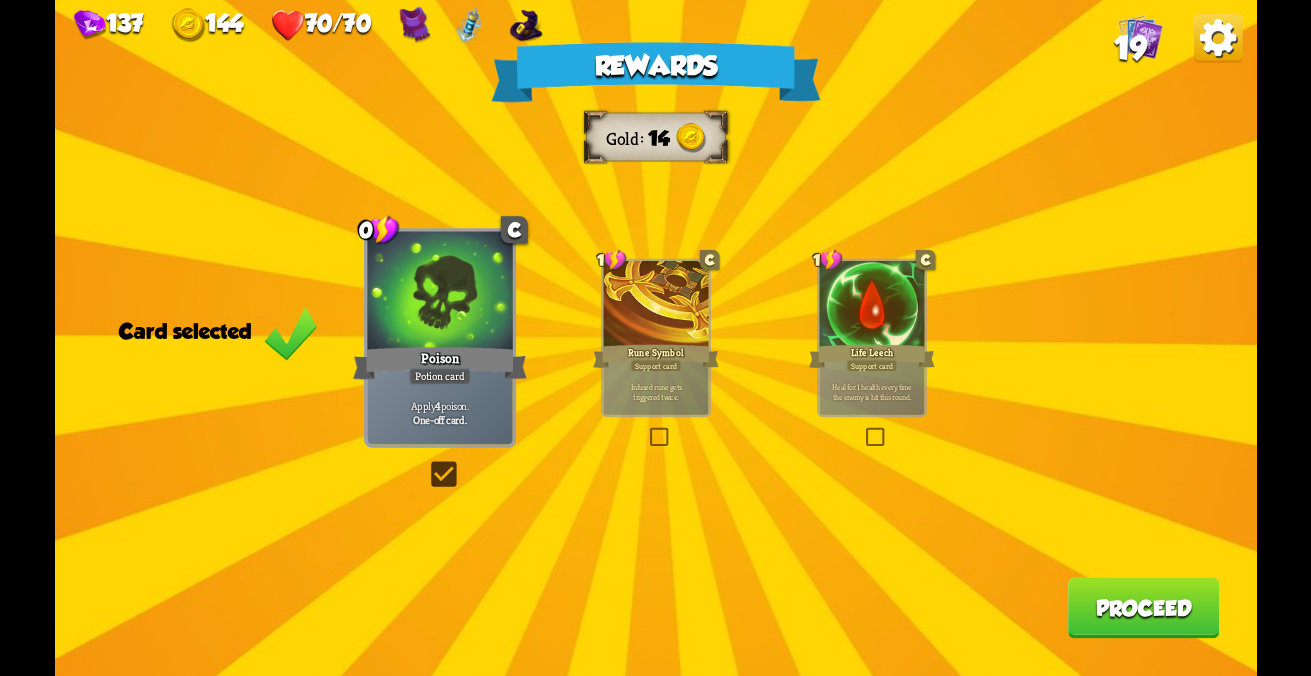 click on "1
C   Rune Symbol     Support card   Infused rune gets triggered twice." at bounding box center [440, 338] 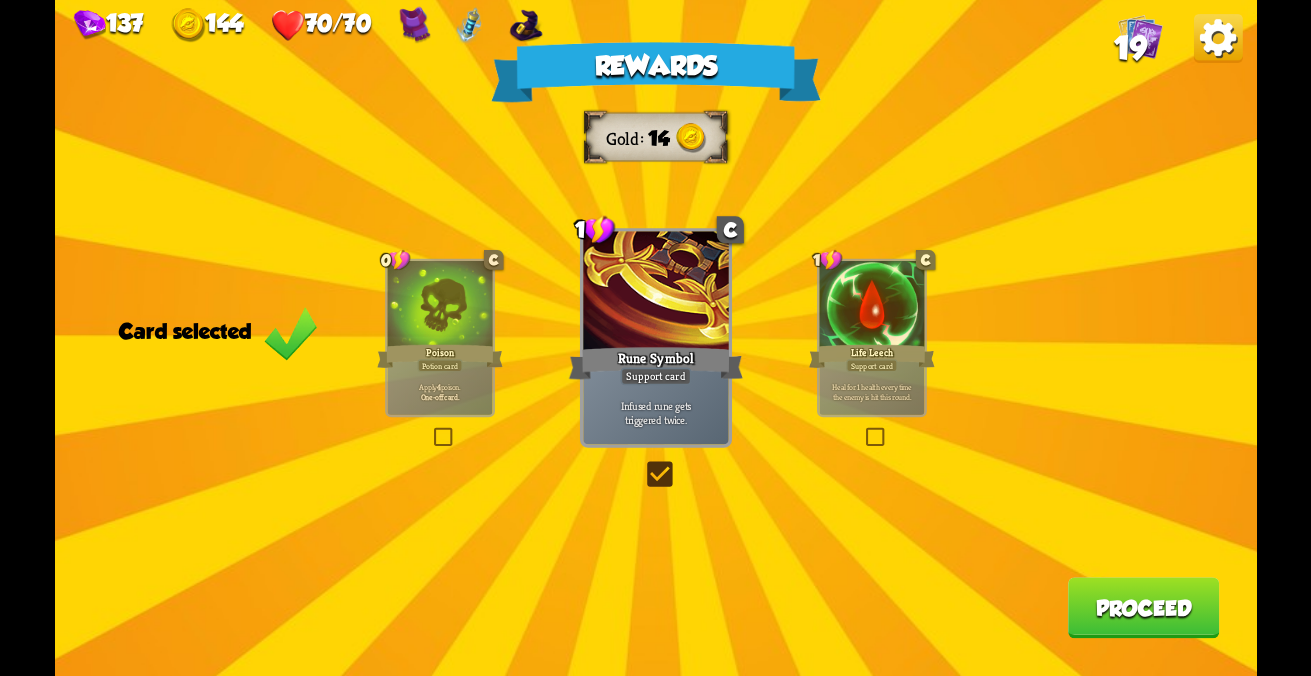 click on "Proceed" at bounding box center [1143, 607] 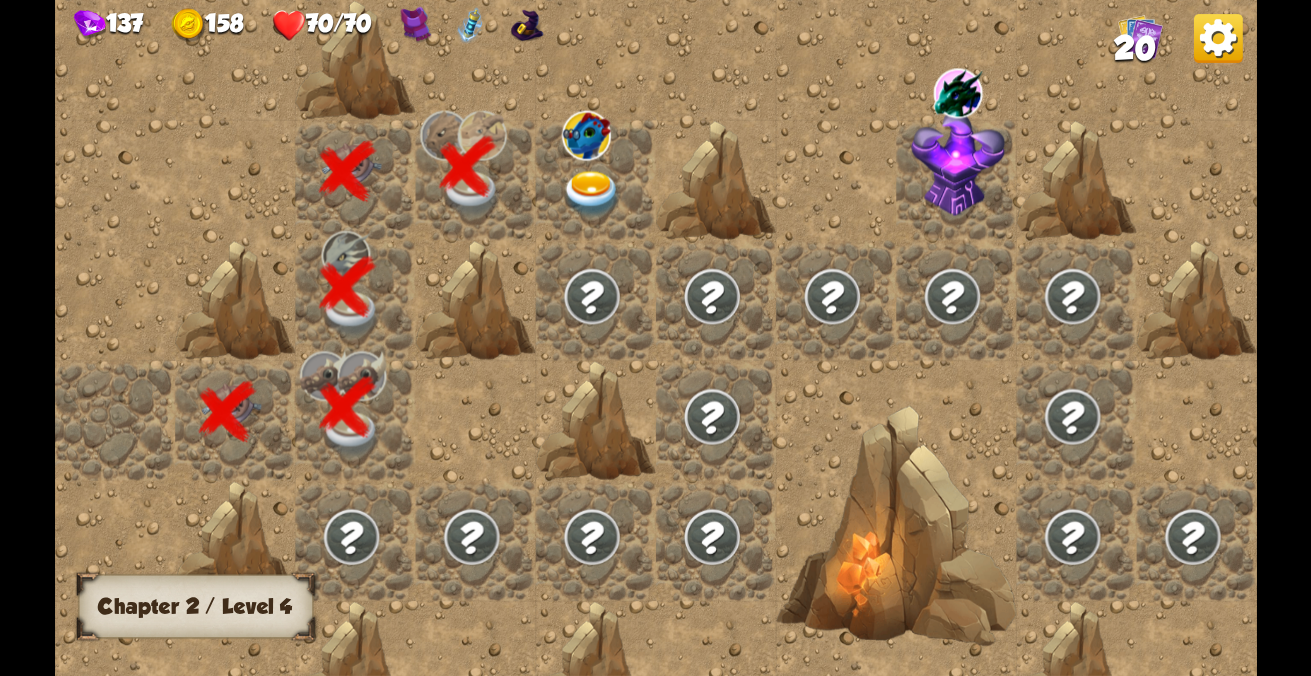 click at bounding box center (592, 194) 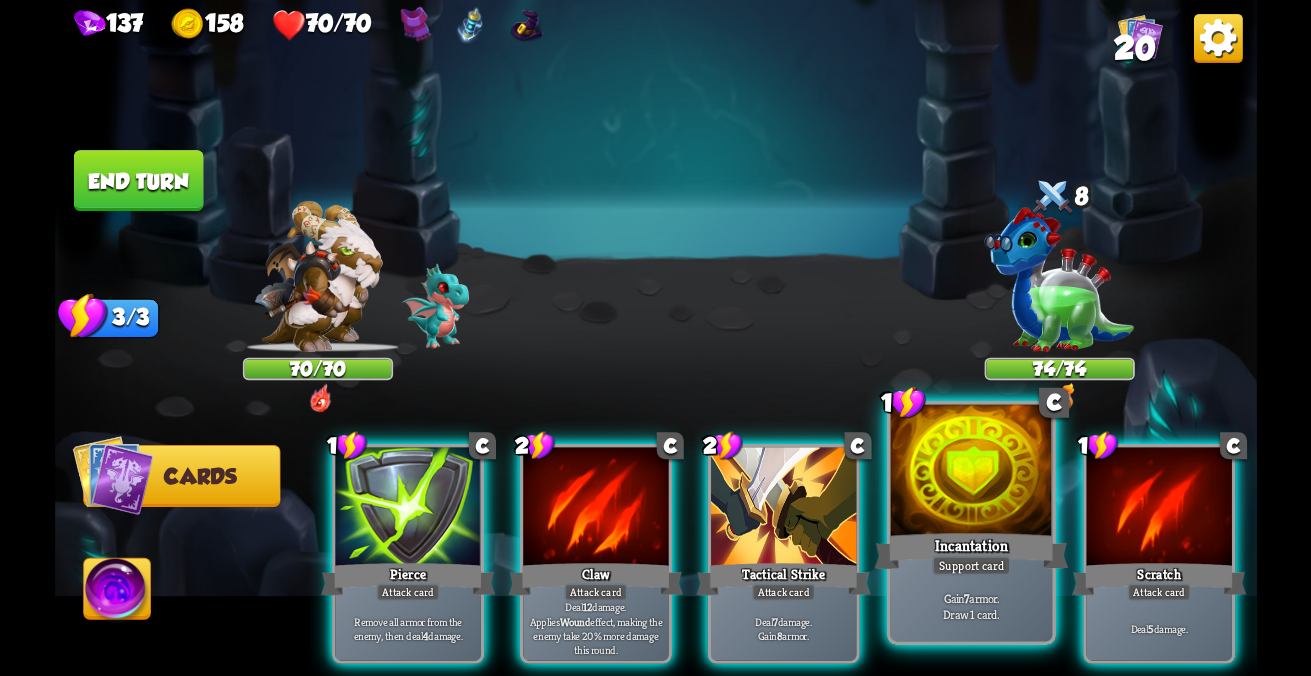 click at bounding box center [407, 508] 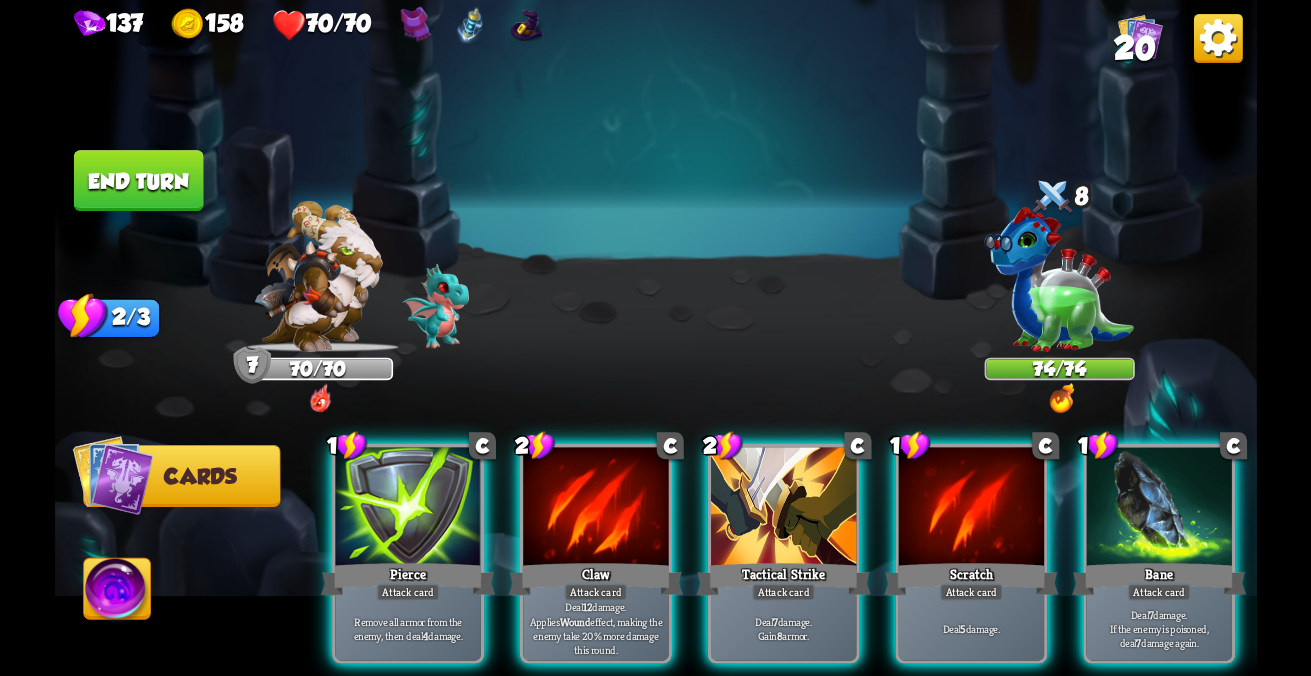click at bounding box center (407, 508) 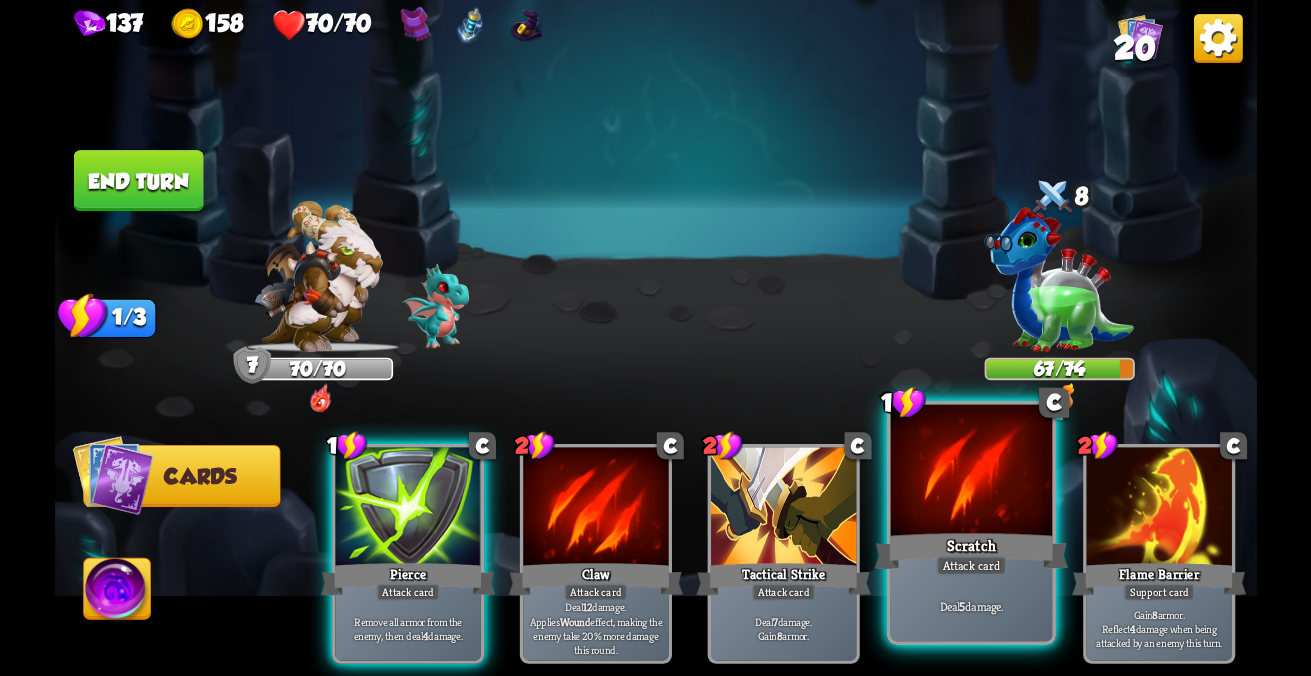click on "Scratch" at bounding box center [407, 579] 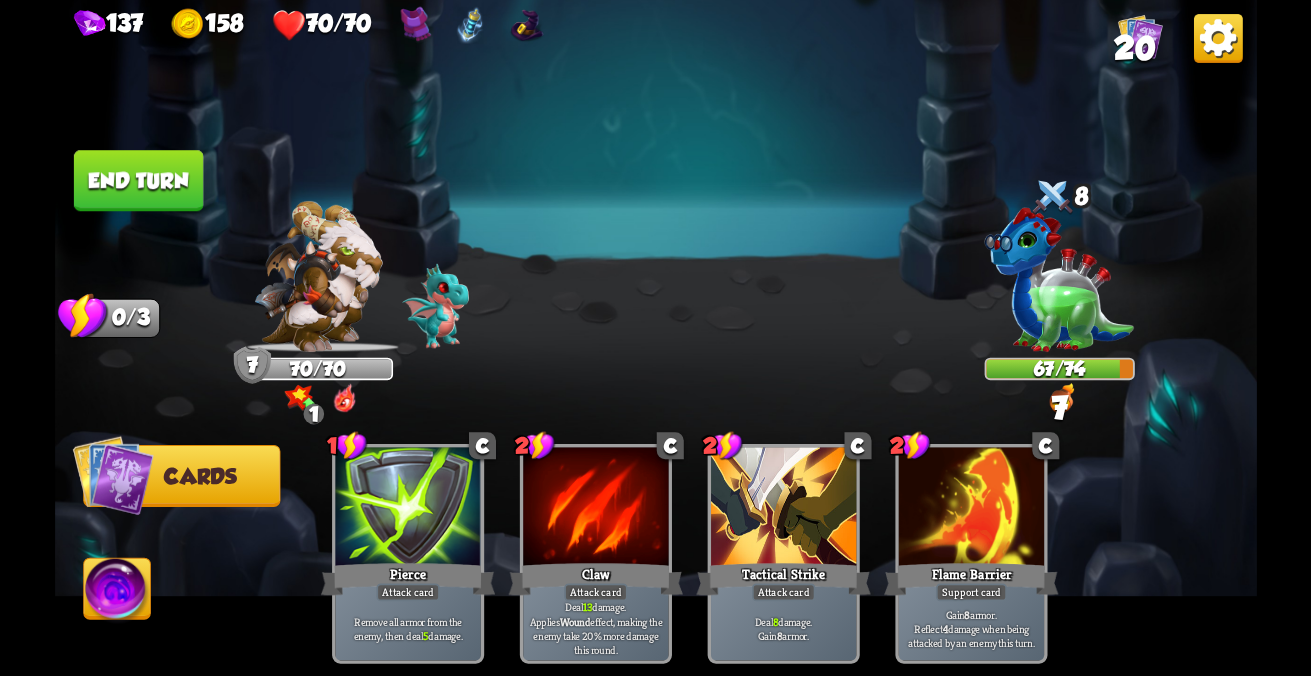 click on "End turn" at bounding box center [138, 180] 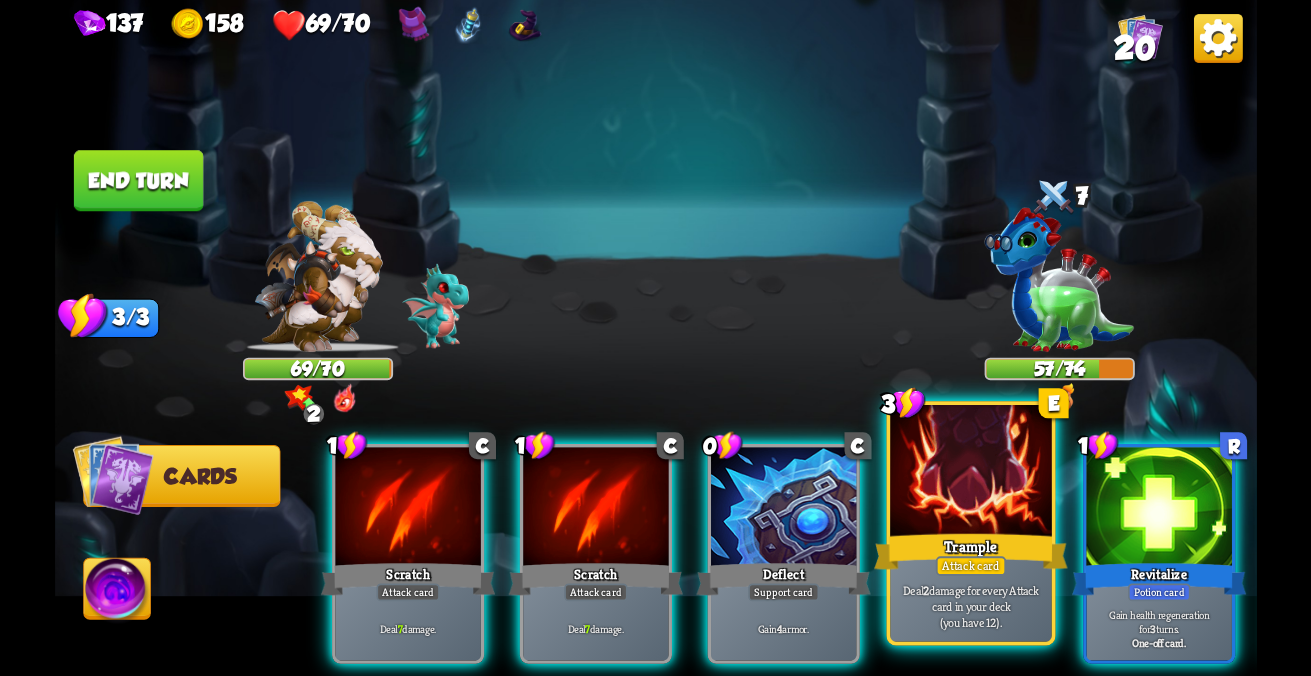 click on "Trample" at bounding box center [971, 551] 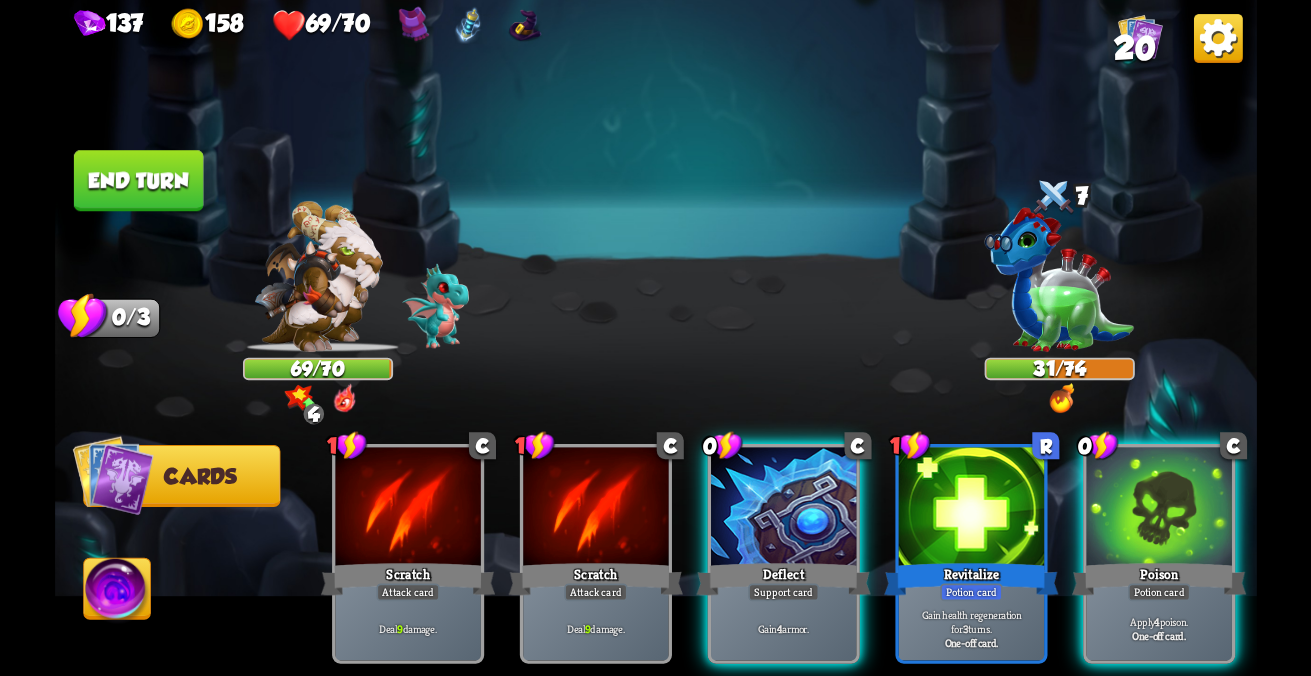 click at bounding box center [407, 508] 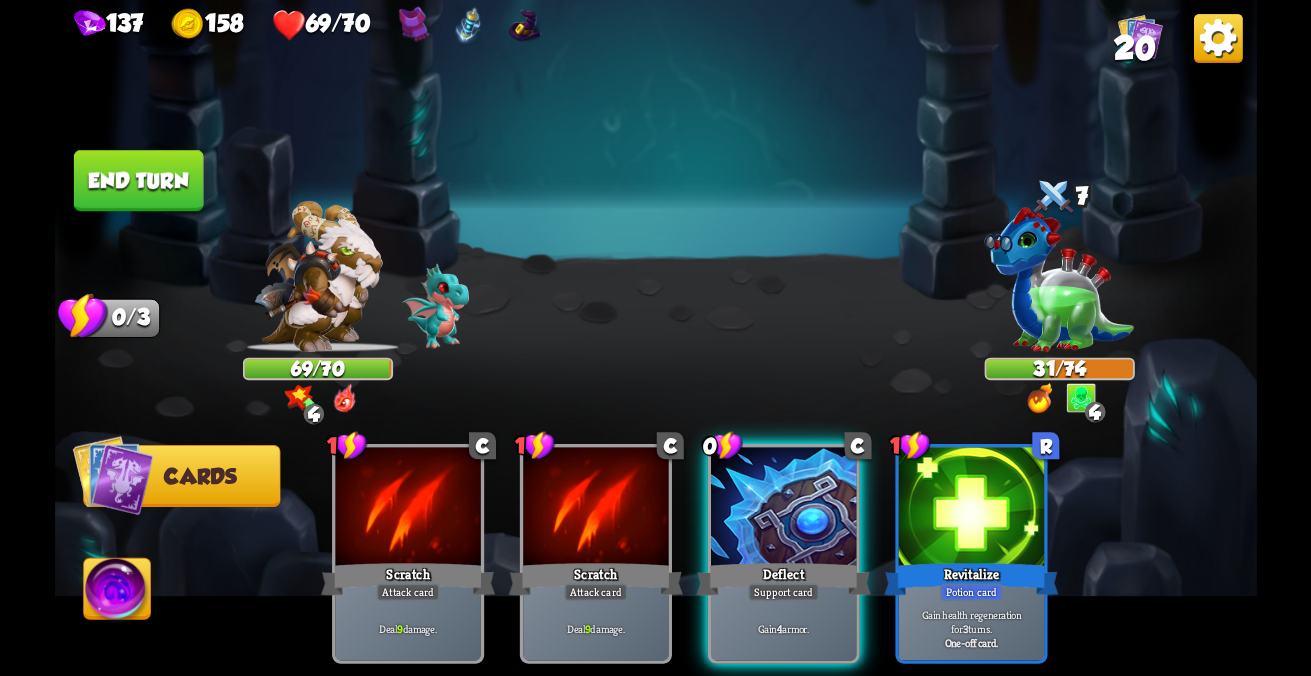 click on "End turn" at bounding box center [138, 180] 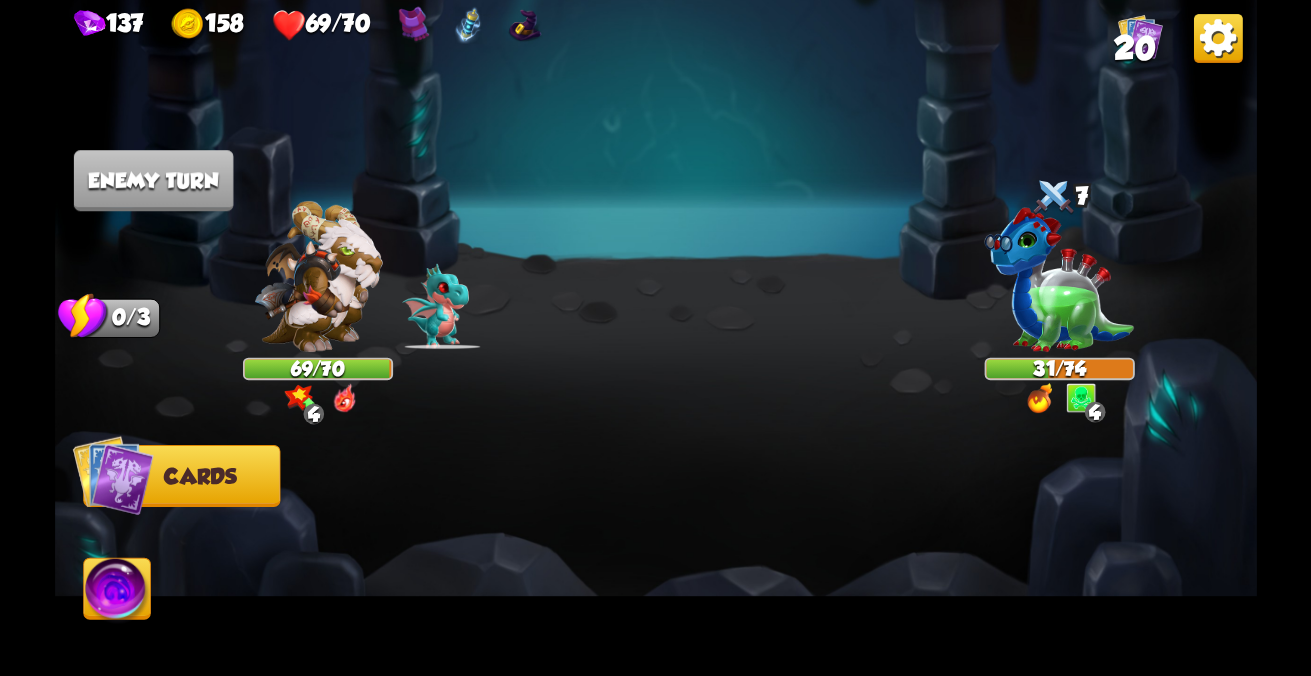 click at bounding box center (112, 475) 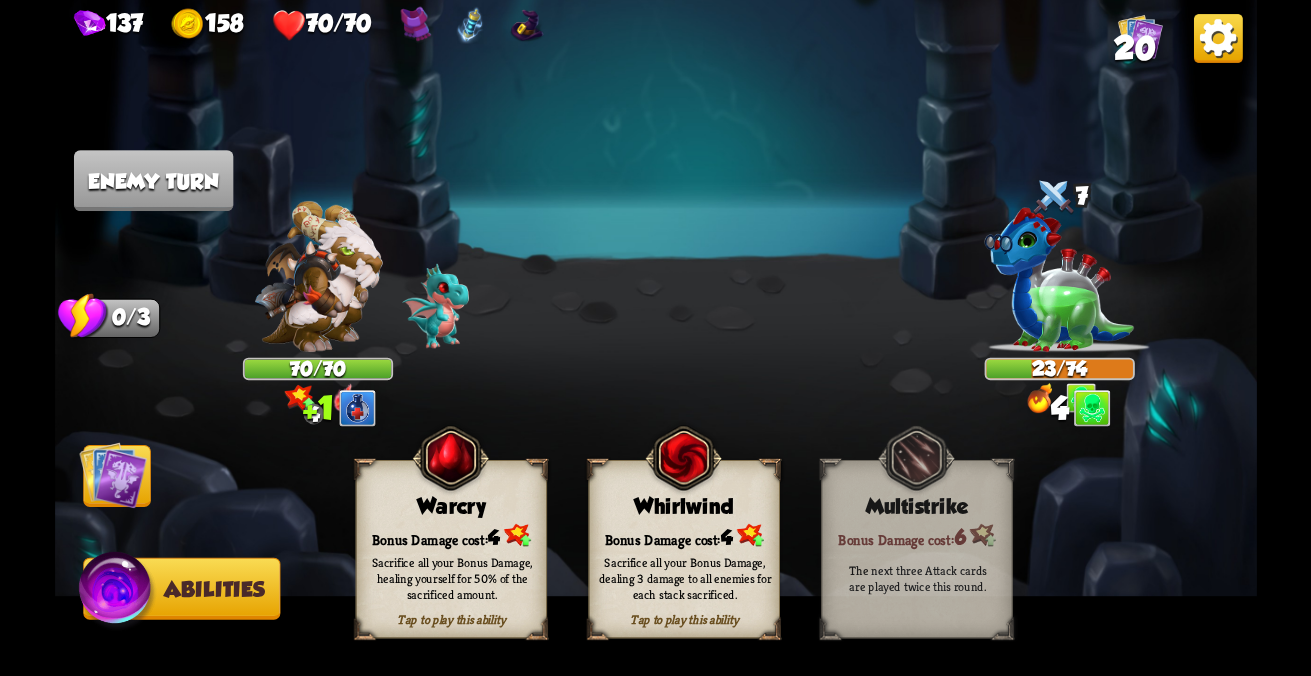 click at bounding box center [656, 338] 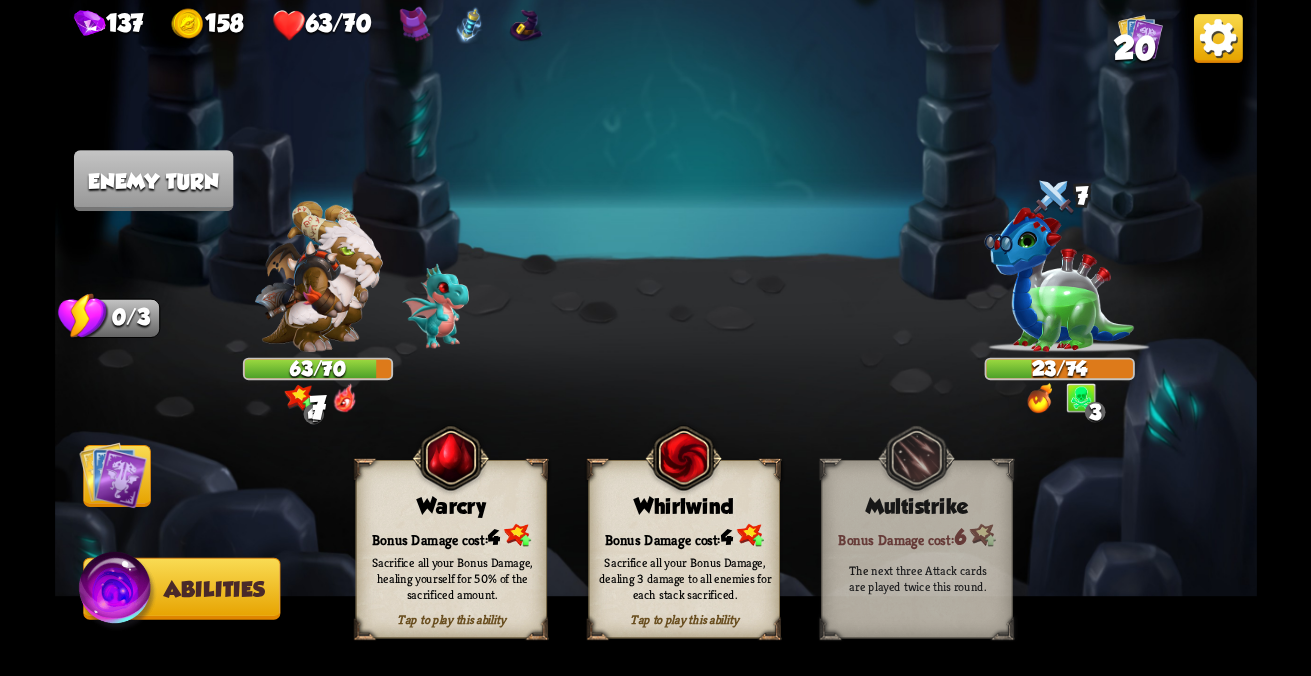 click at bounding box center [113, 475] 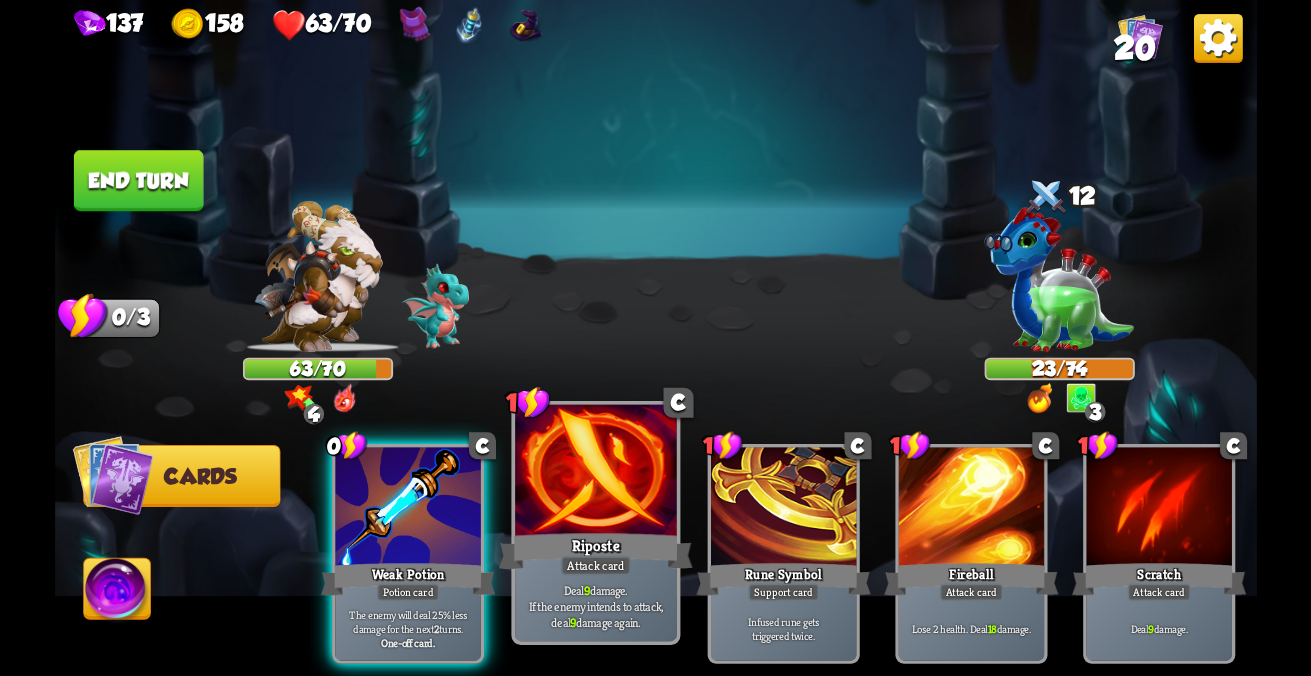 click on "Attack card" at bounding box center [595, 566] 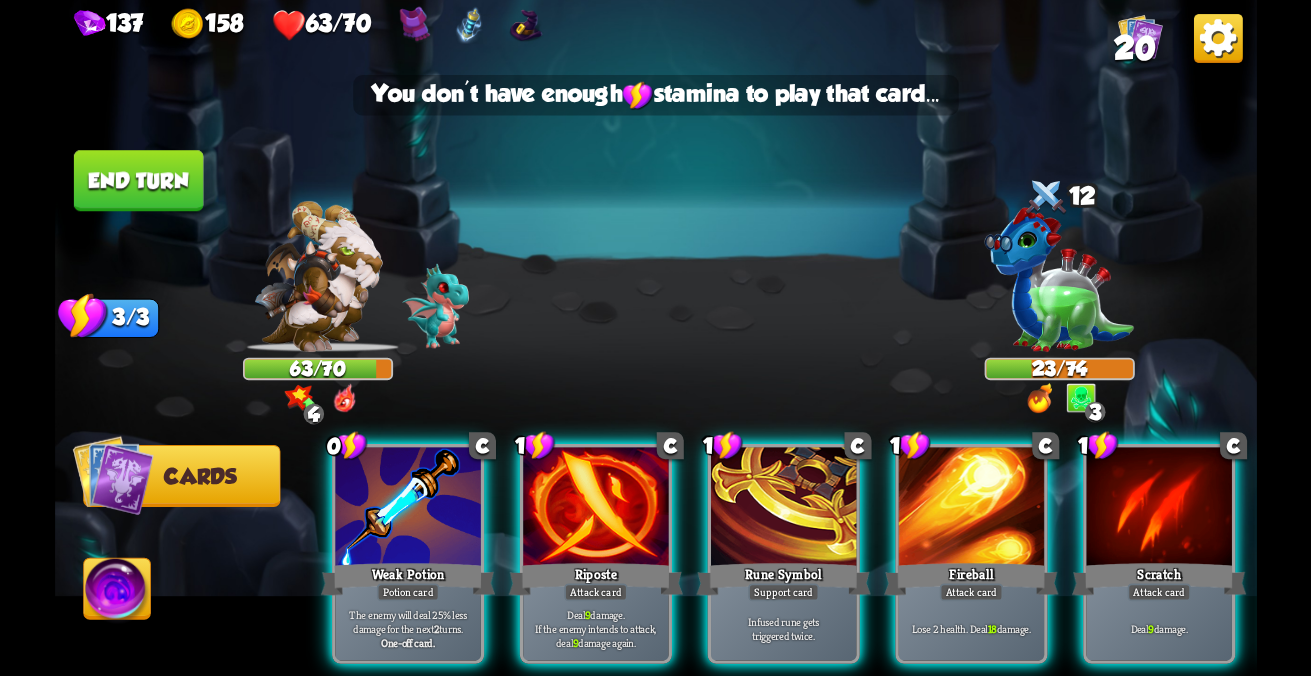 click at bounding box center [1059, 279] 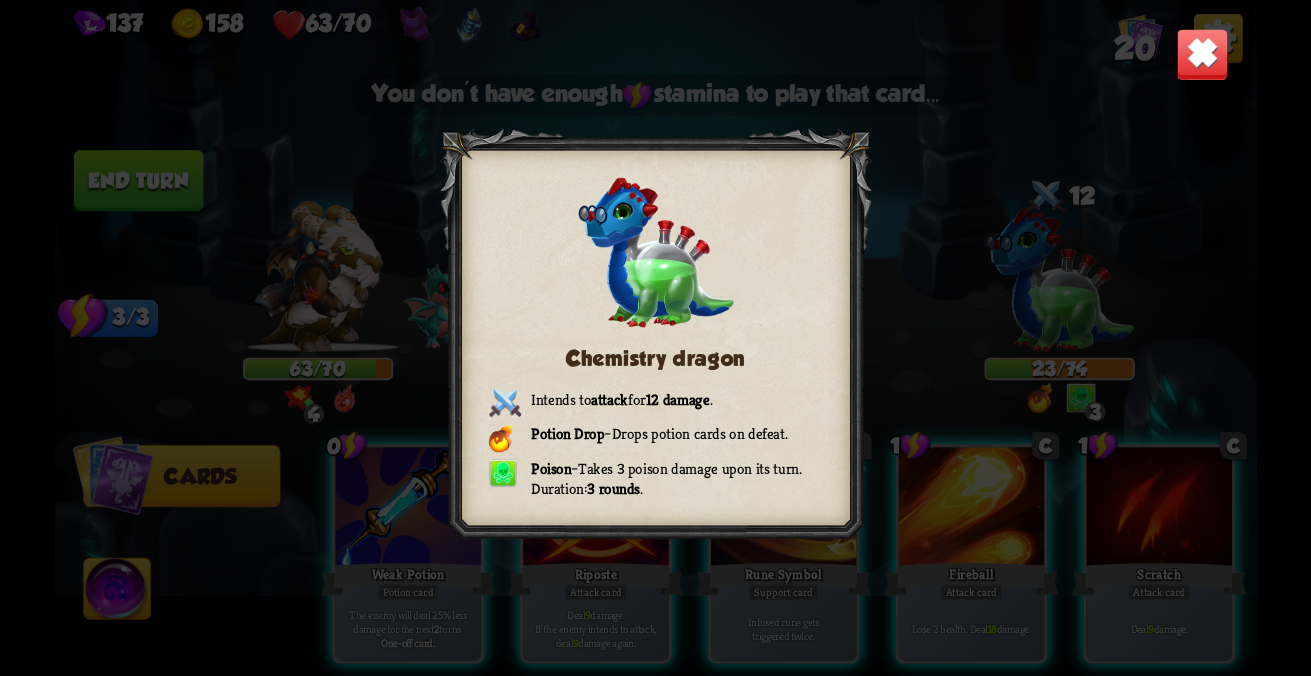click on "137
158
63/70
20
Chemistry dragon
Intends to  attack  for  12 damage .
Potion Drop
–
Drops potion cards on defeat.     Poison
–
Takes 3 poison damage upon its turn.
Duration:
3 rounds .
Select an enemy to attack...   You don't have enough   stamina to play that card...
Player turn
0
63/70
4     0           Blocked      12      0
23/74
0     0         3       Blocked
3/3
Stamina   Your current stamina count. Cards require stamina to play.
0/0
Mana   Your current mana count. Used for activating abilities. Earn mana by defeating enemies.       Cards     Abilities     C" at bounding box center [655, 338] 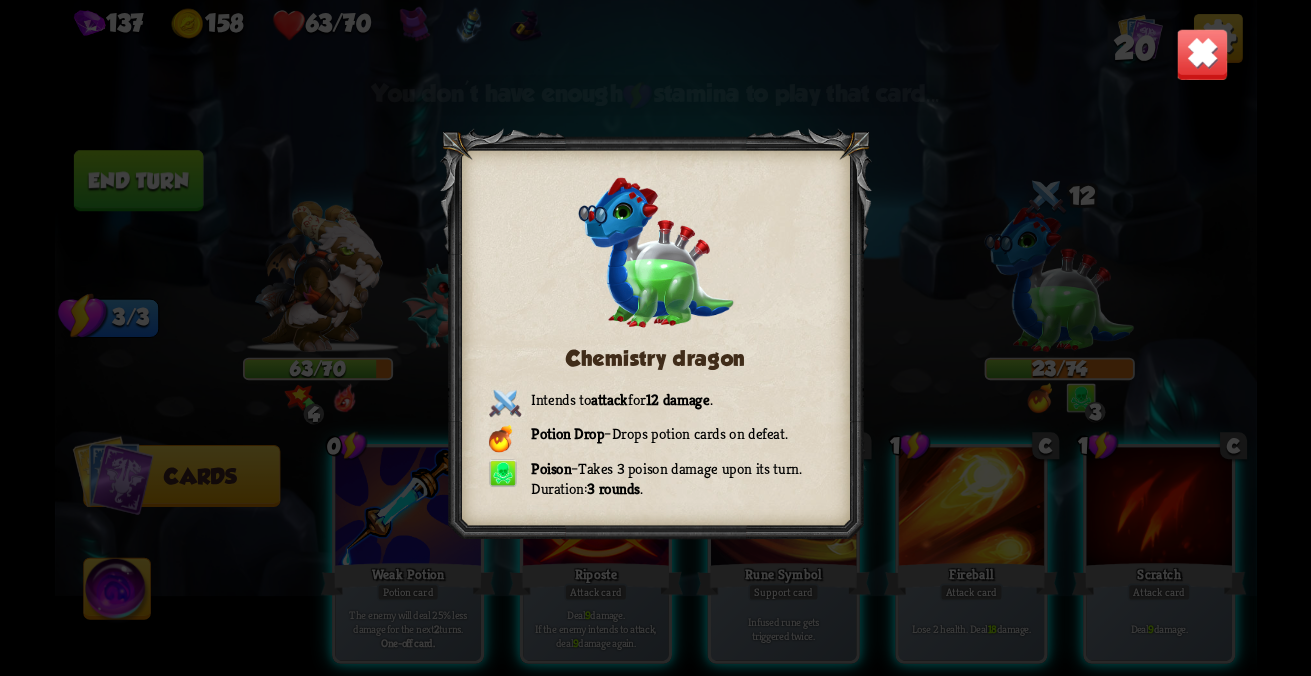 click at bounding box center (1202, 54) 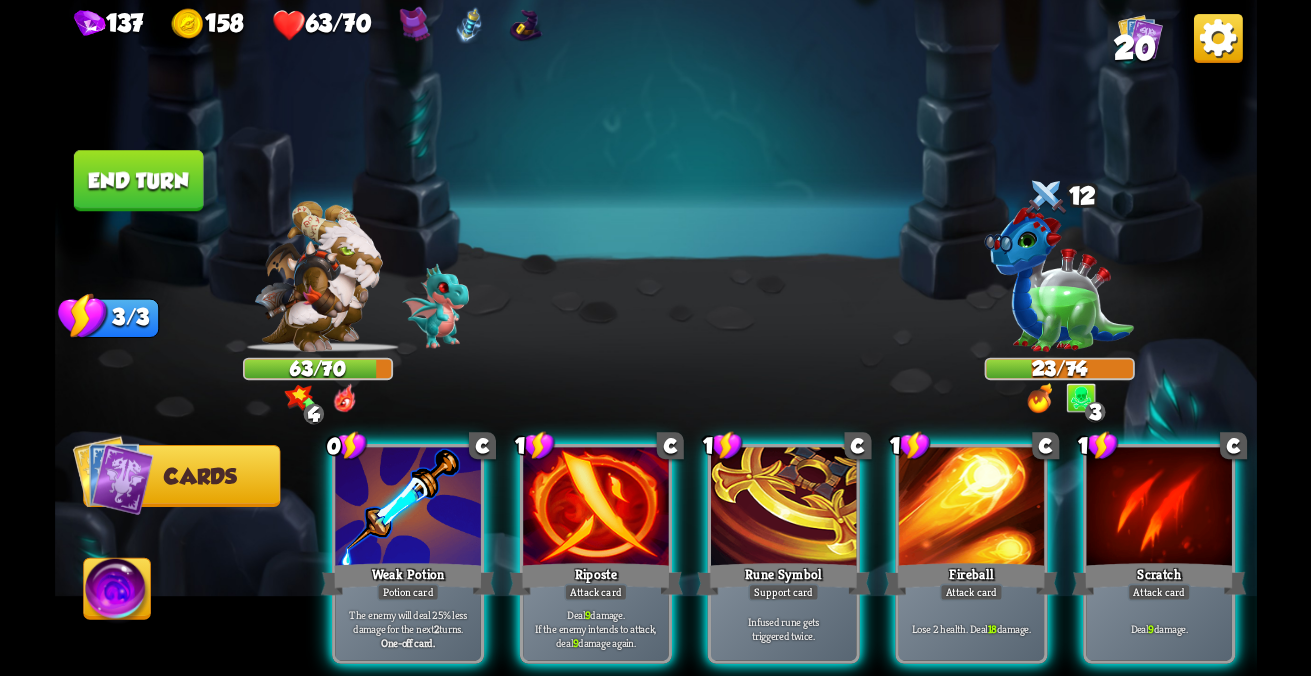 click on "Attack card" at bounding box center (407, 593) 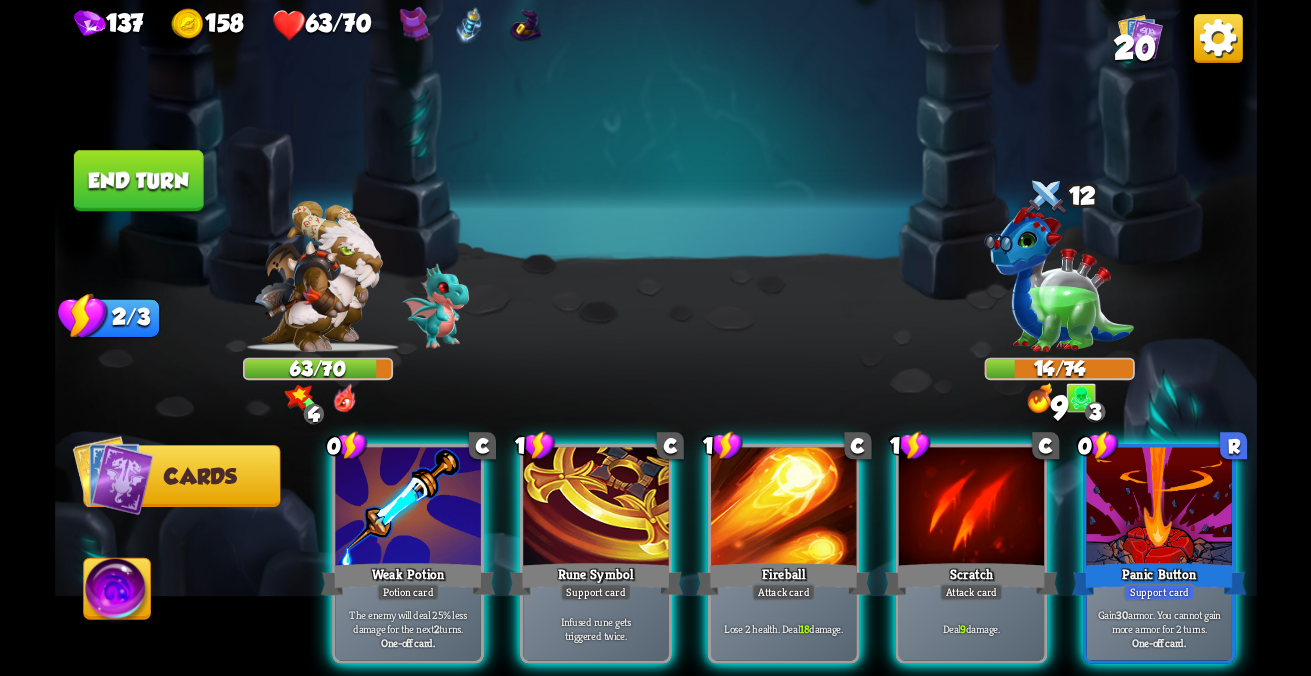click at bounding box center [112, 475] 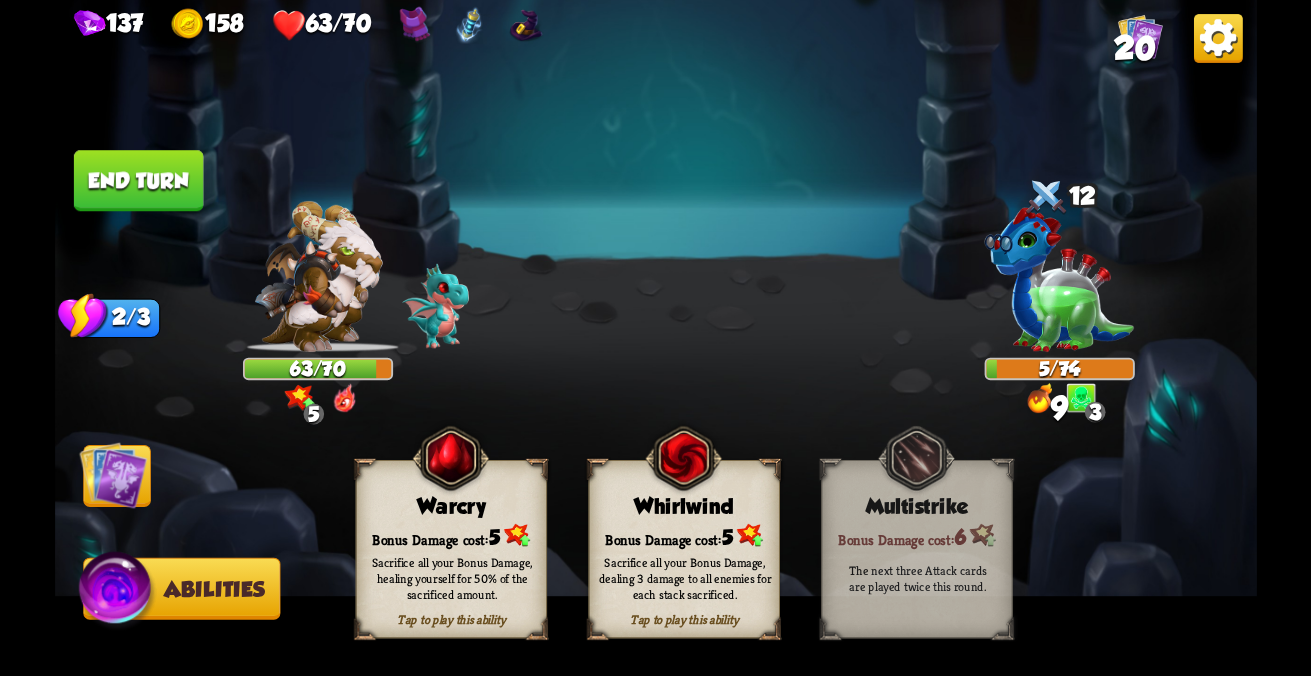 click on "Sacrifice all your Bonus Damage, healing yourself for 50% of the sacrificed amount." at bounding box center [452, 578] 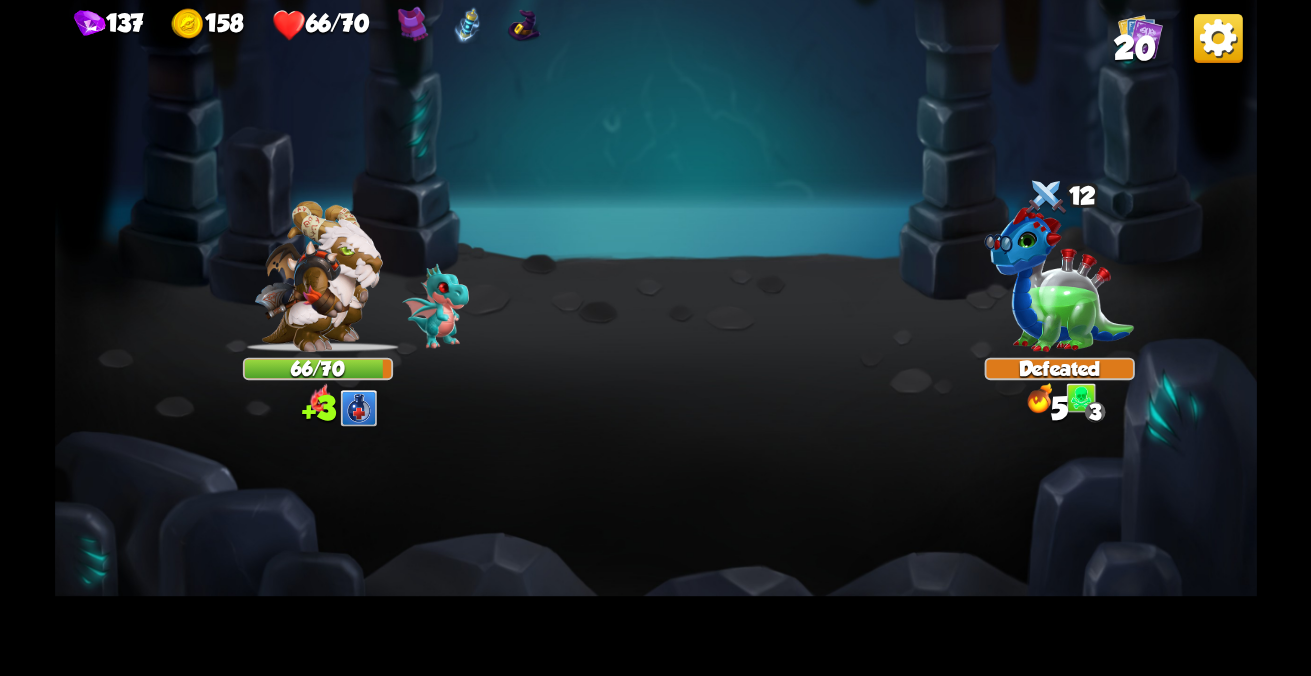 click at bounding box center [656, 338] 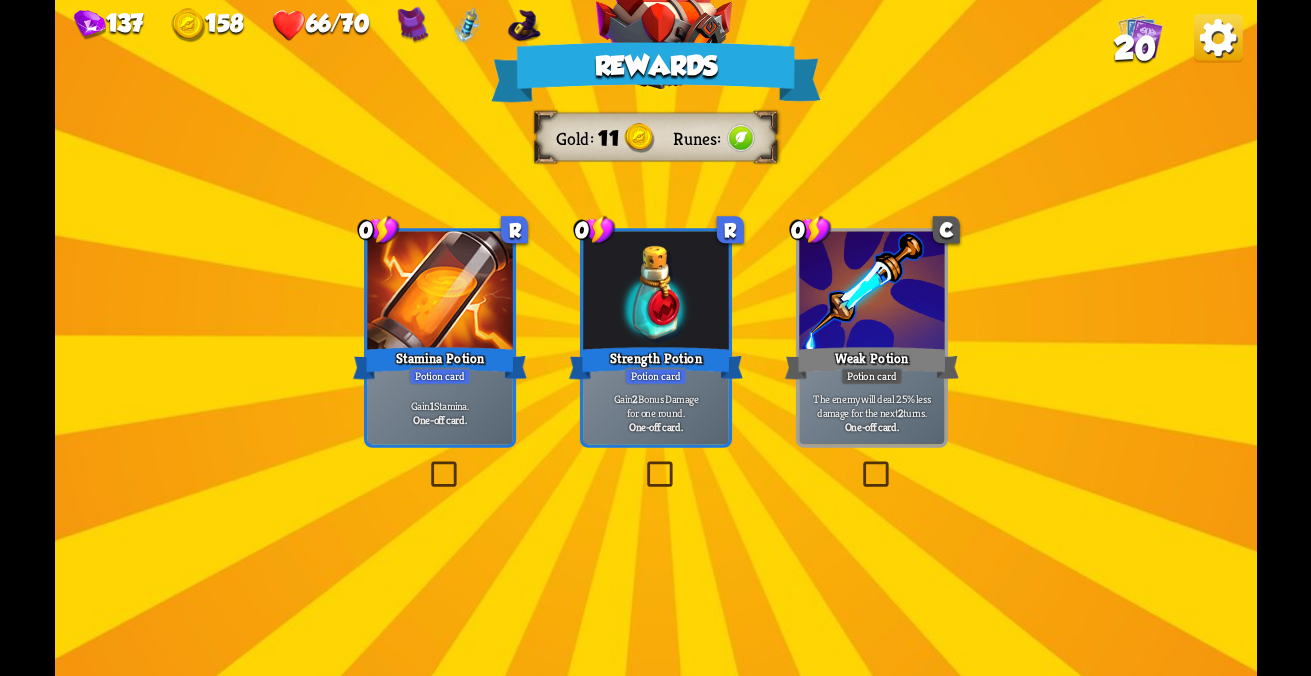 click on "0
R   Stamina Potion     Potion card   Gain  1  Stamina.   One-off card." at bounding box center (440, 338) 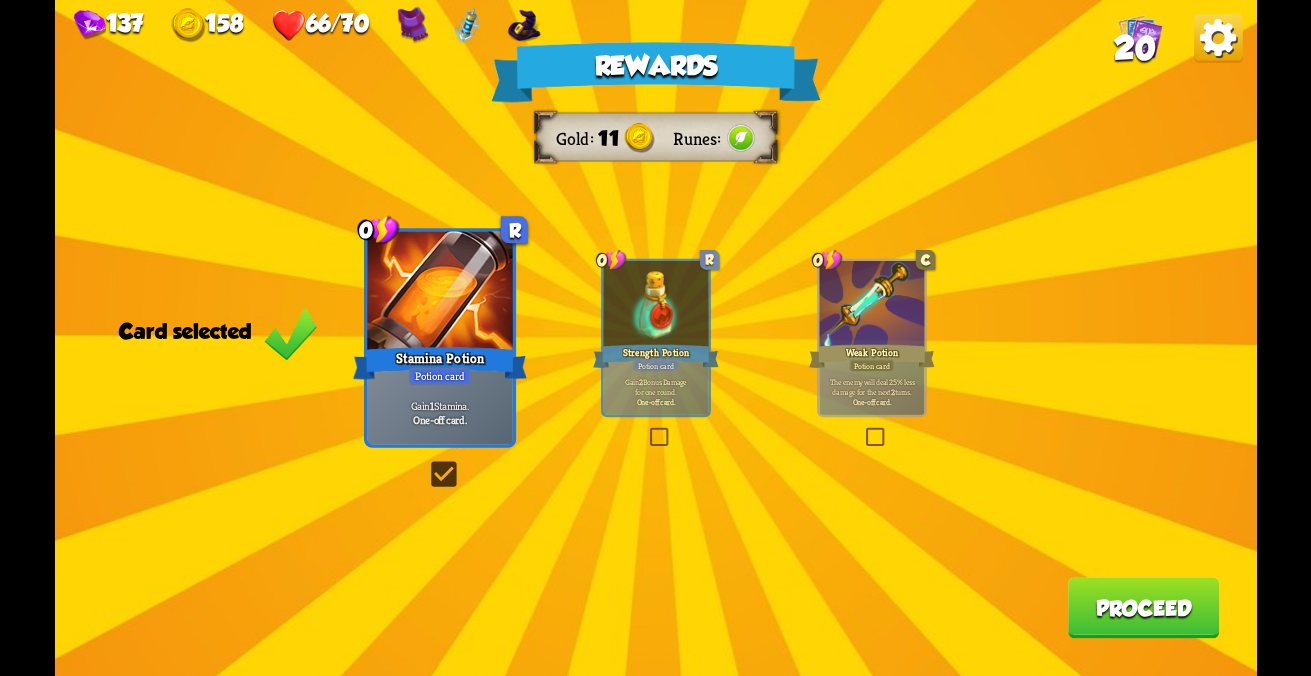 click on "Proceed" at bounding box center (1143, 607) 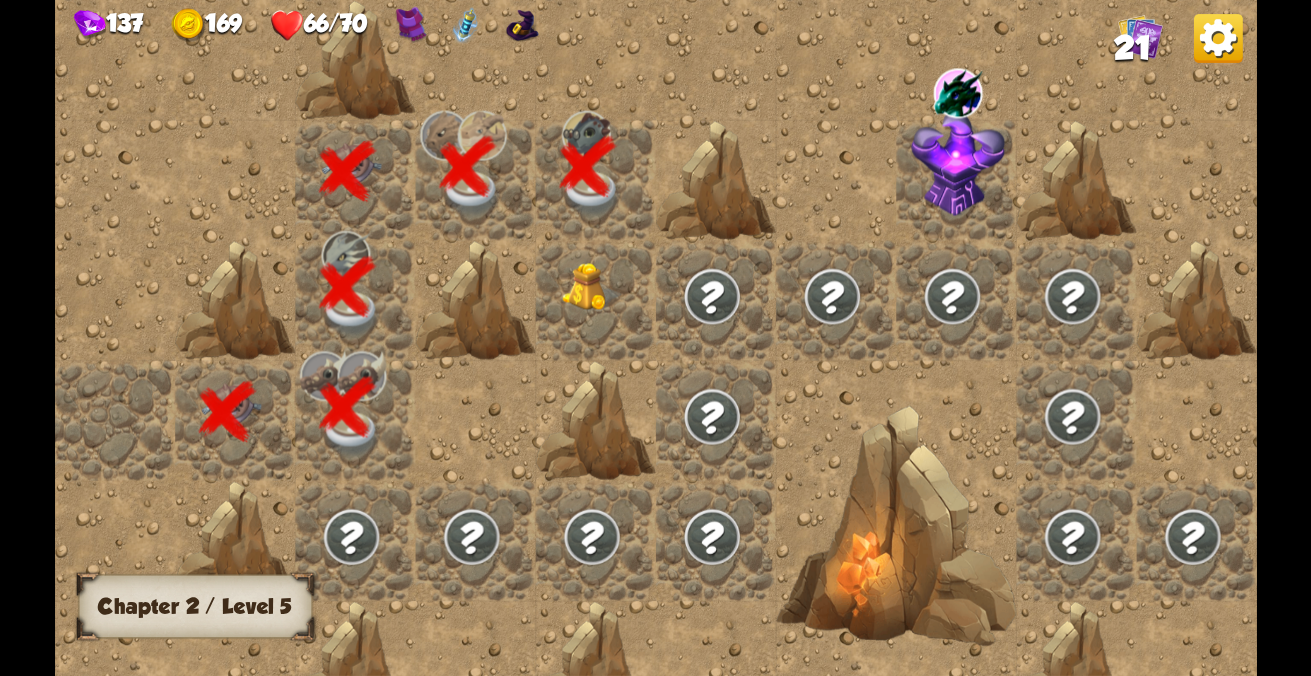 click at bounding box center [592, 287] 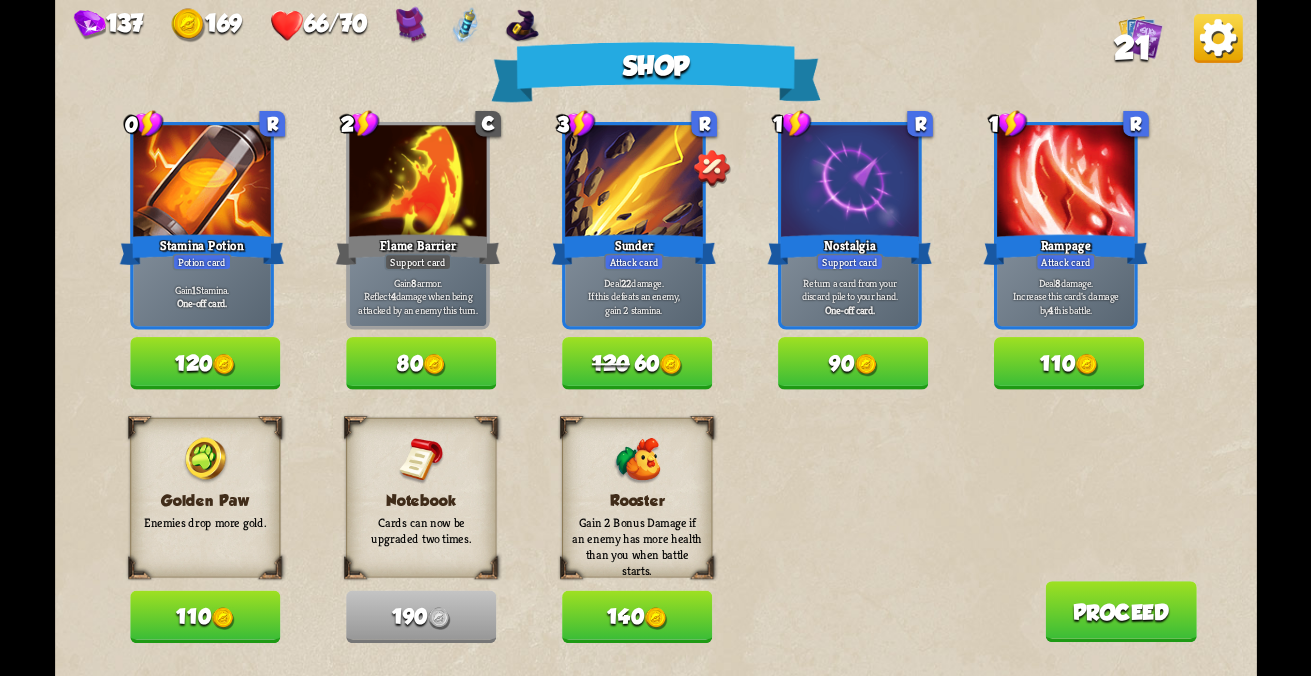 click on "140" at bounding box center (205, 617) 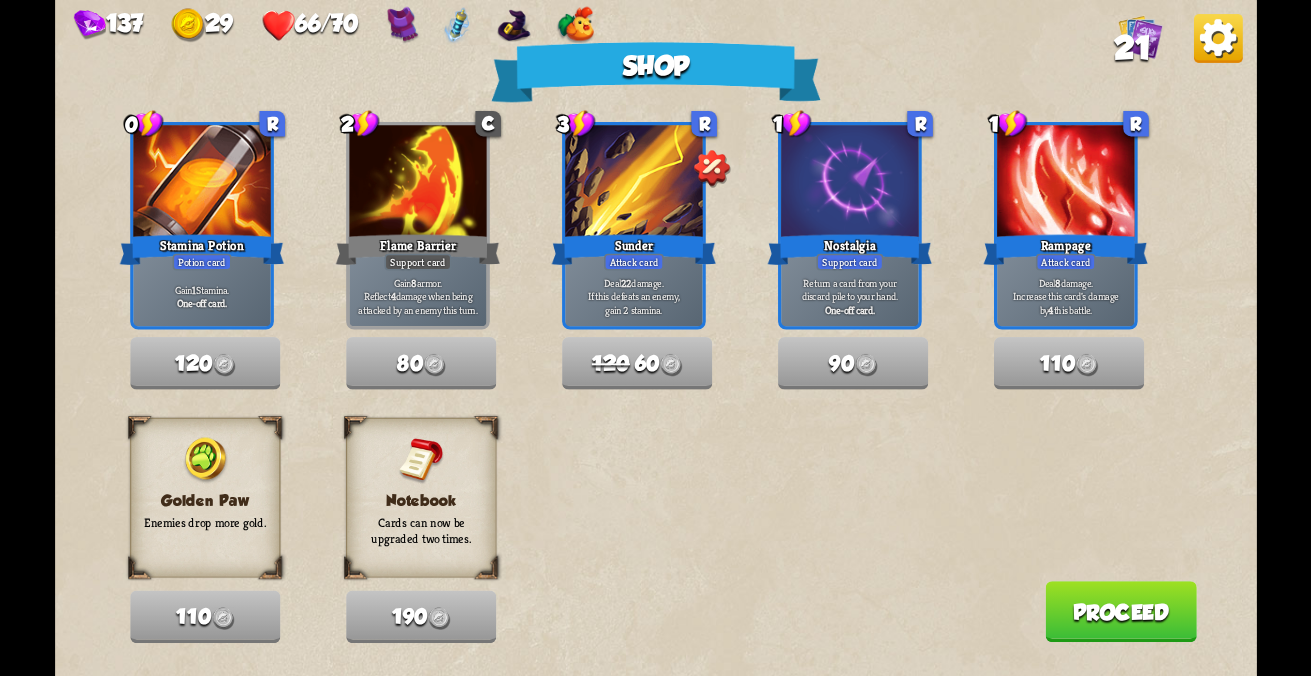 click on "Proceed" at bounding box center (1121, 611) 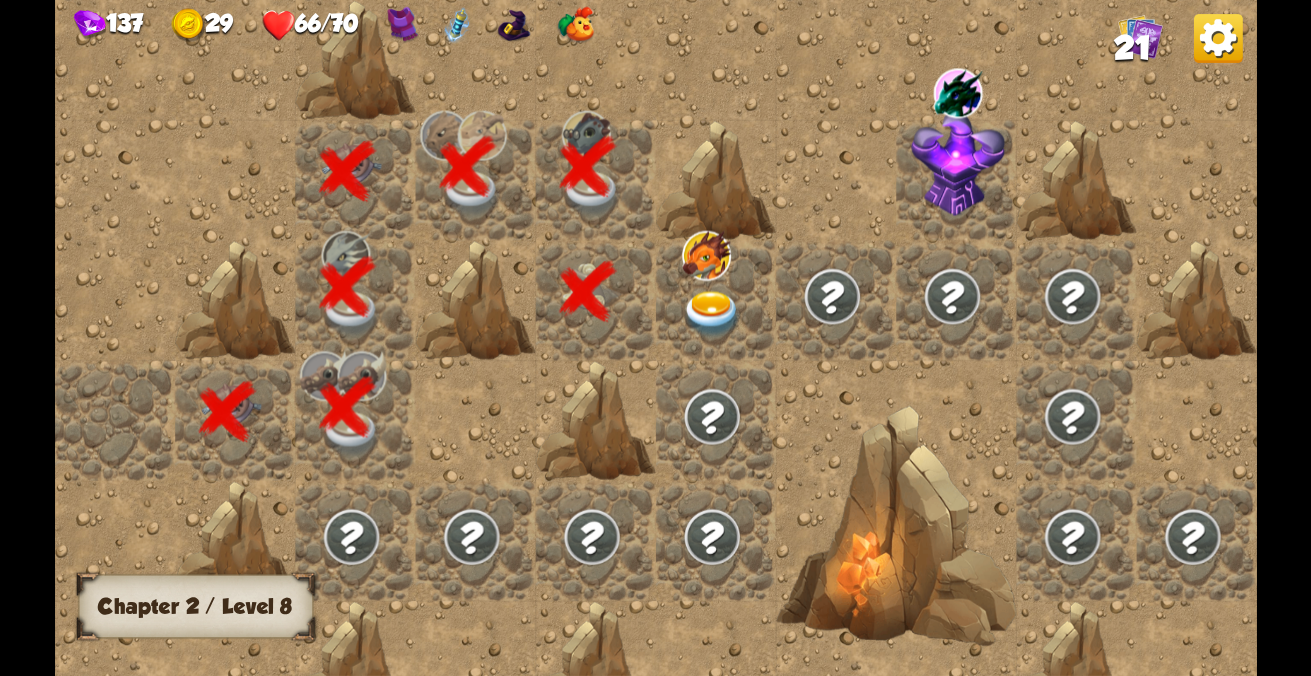 click at bounding box center (712, 314) 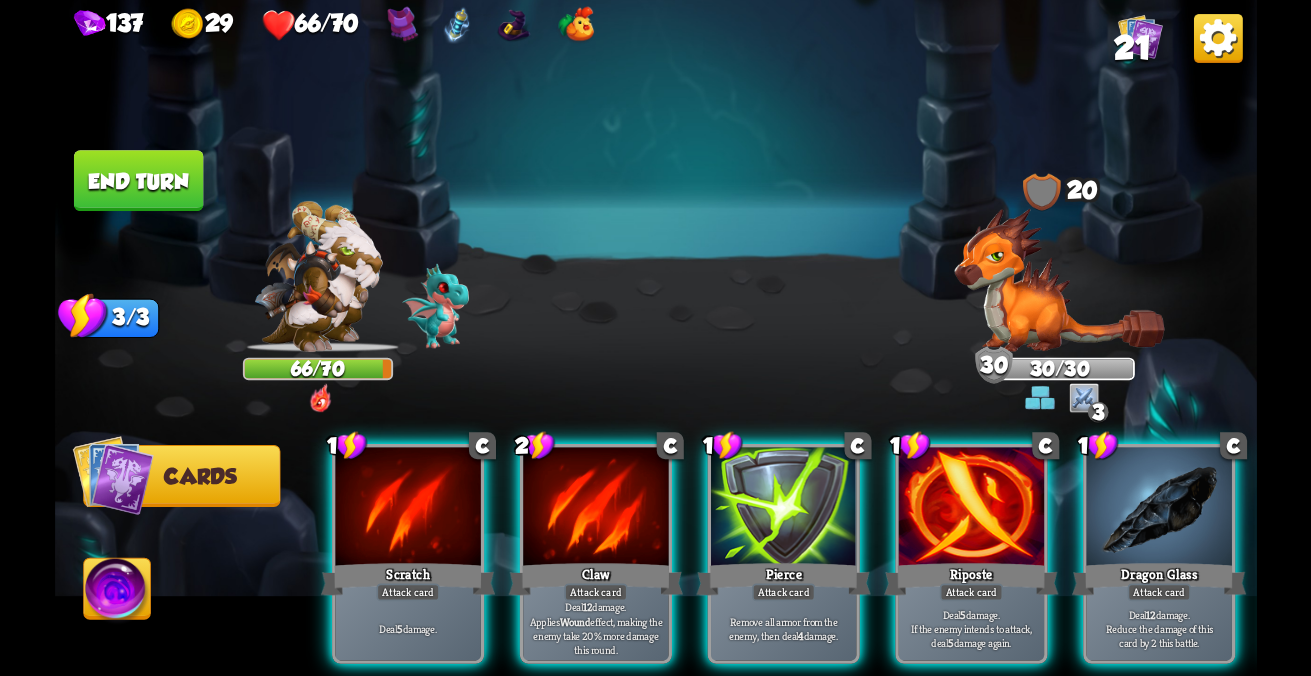 click on "Remove all armor from the enemy, then deal  4  damage." at bounding box center (408, 629) 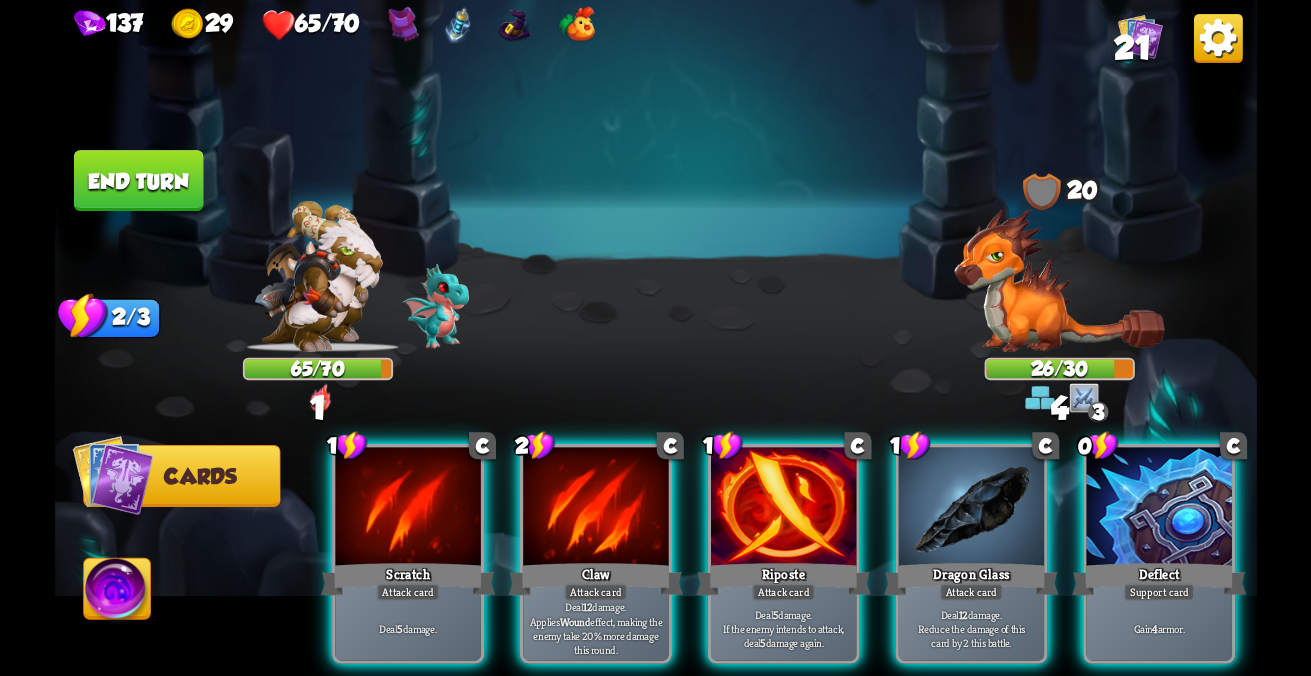 click at bounding box center [407, 508] 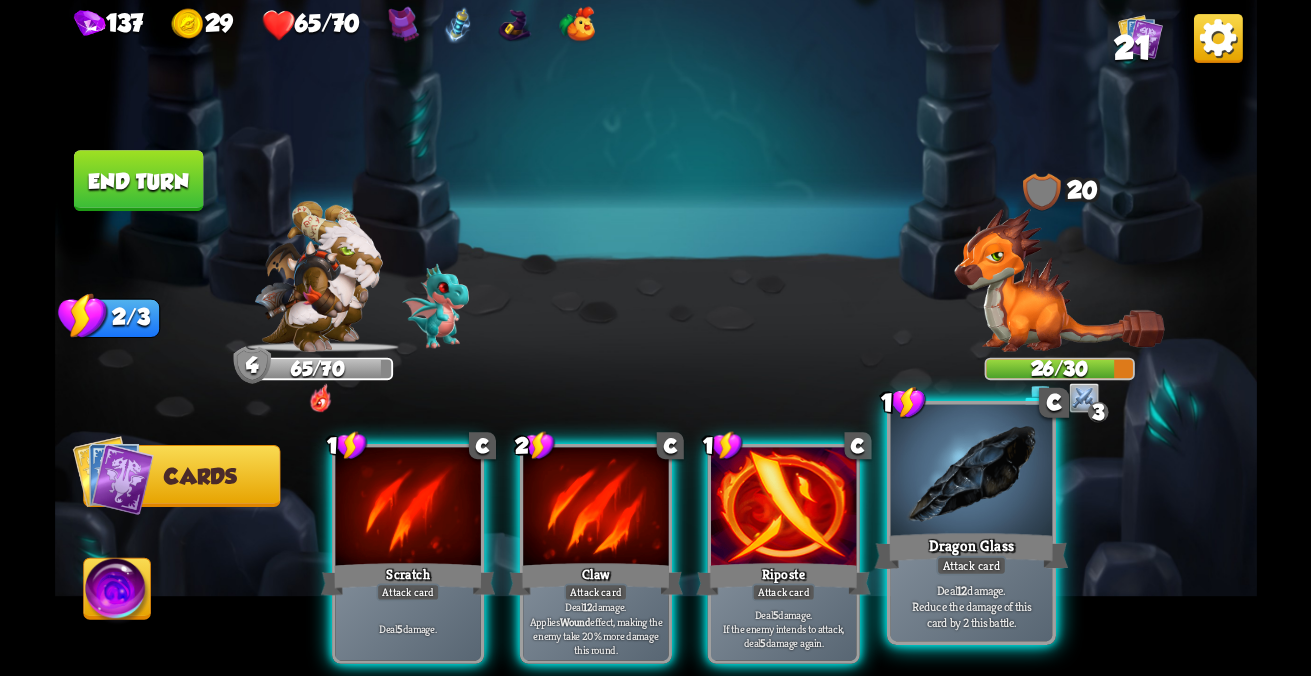 click at bounding box center (407, 508) 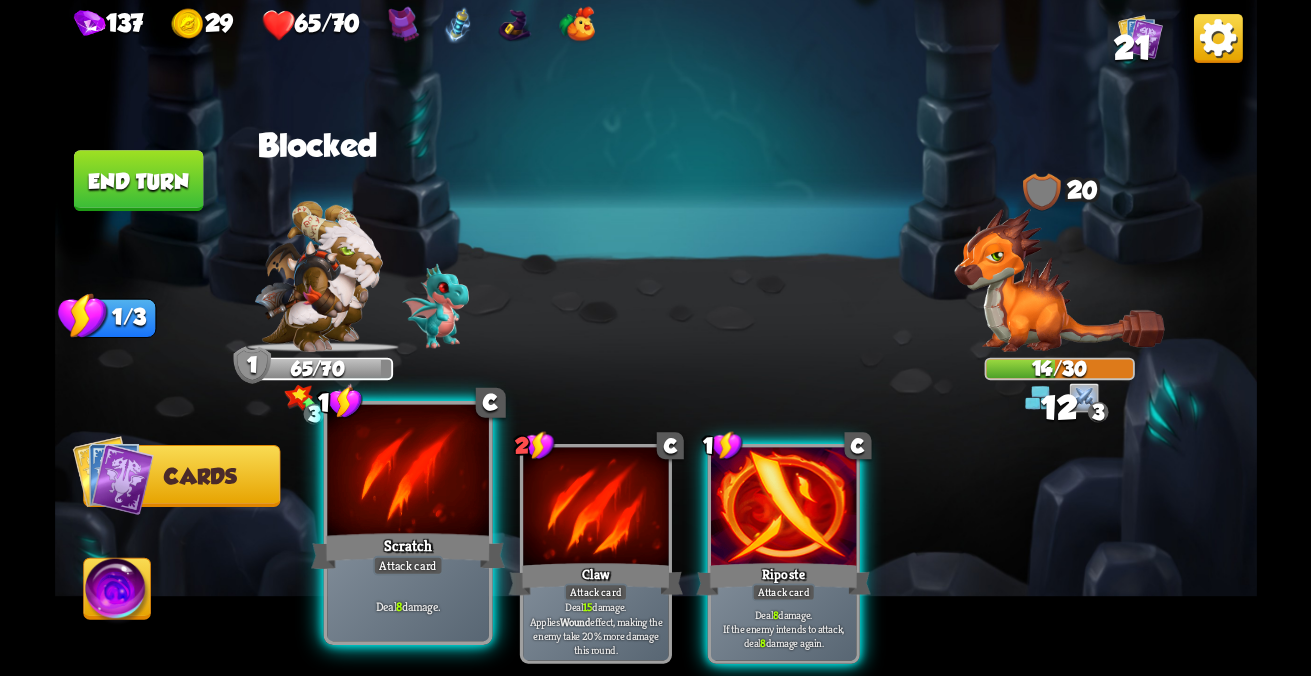click on "Deal  8  damage." at bounding box center [407, 606] 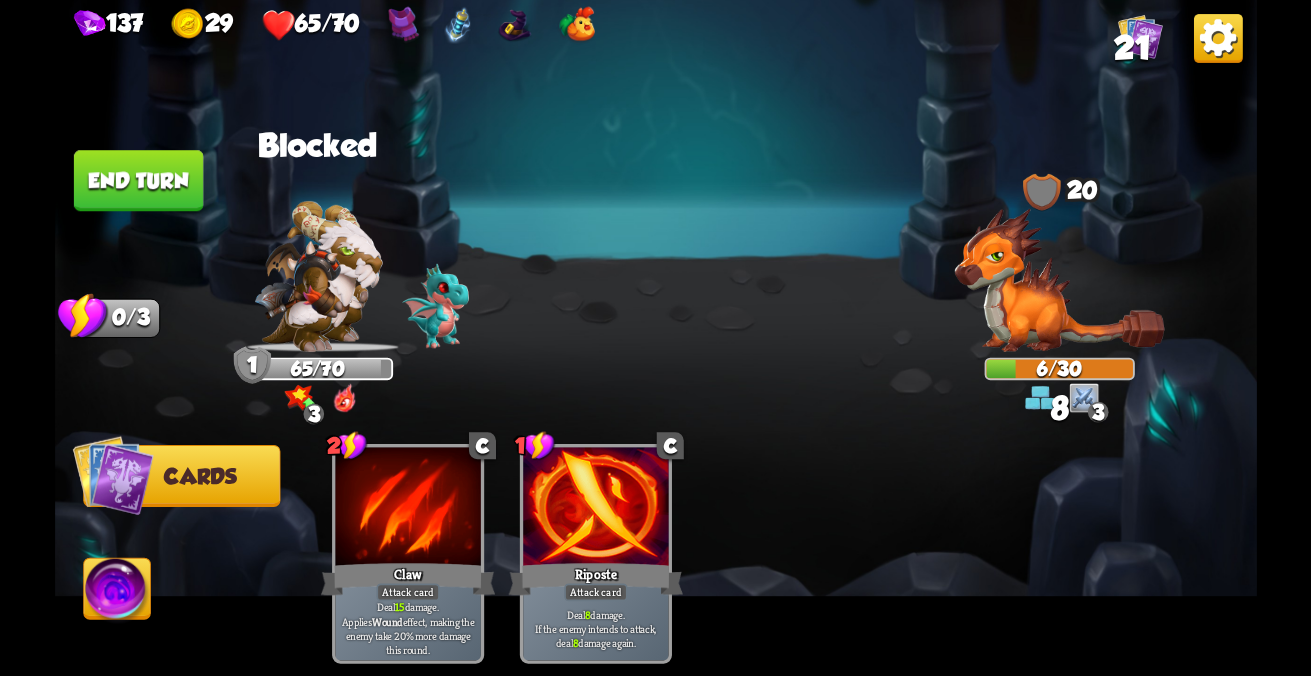 click on "End turn" at bounding box center [138, 180] 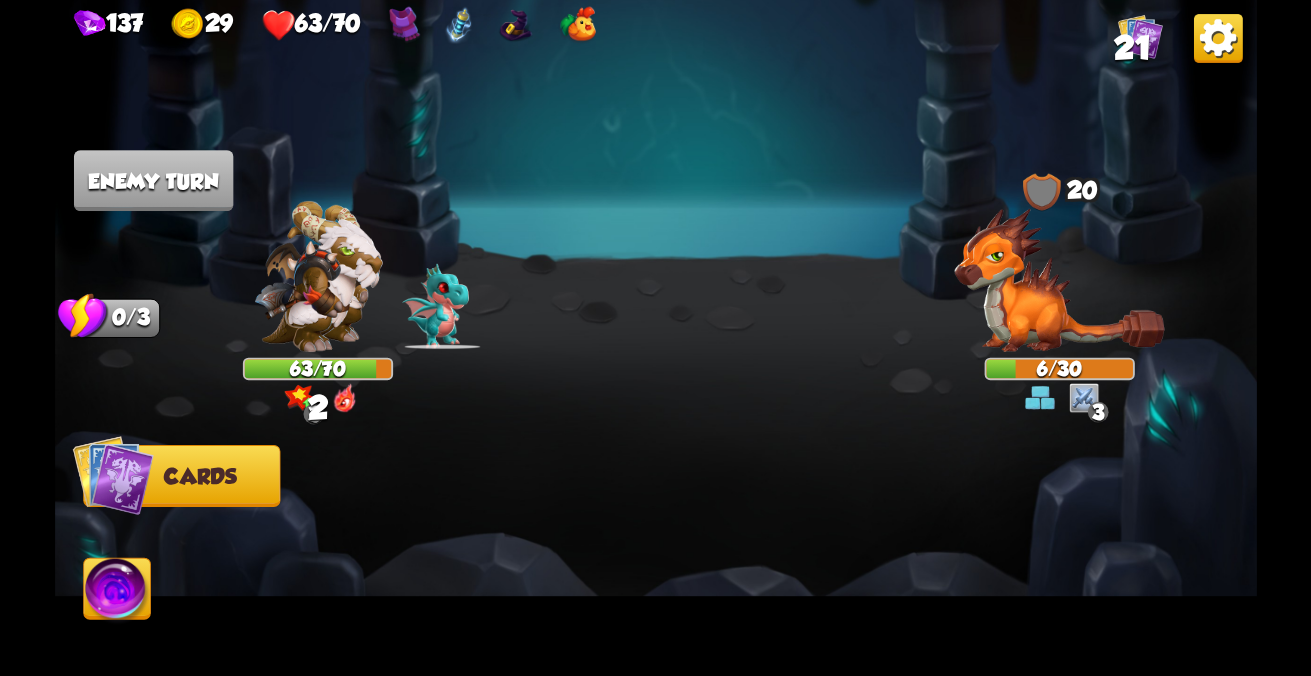 click at bounding box center (112, 475) 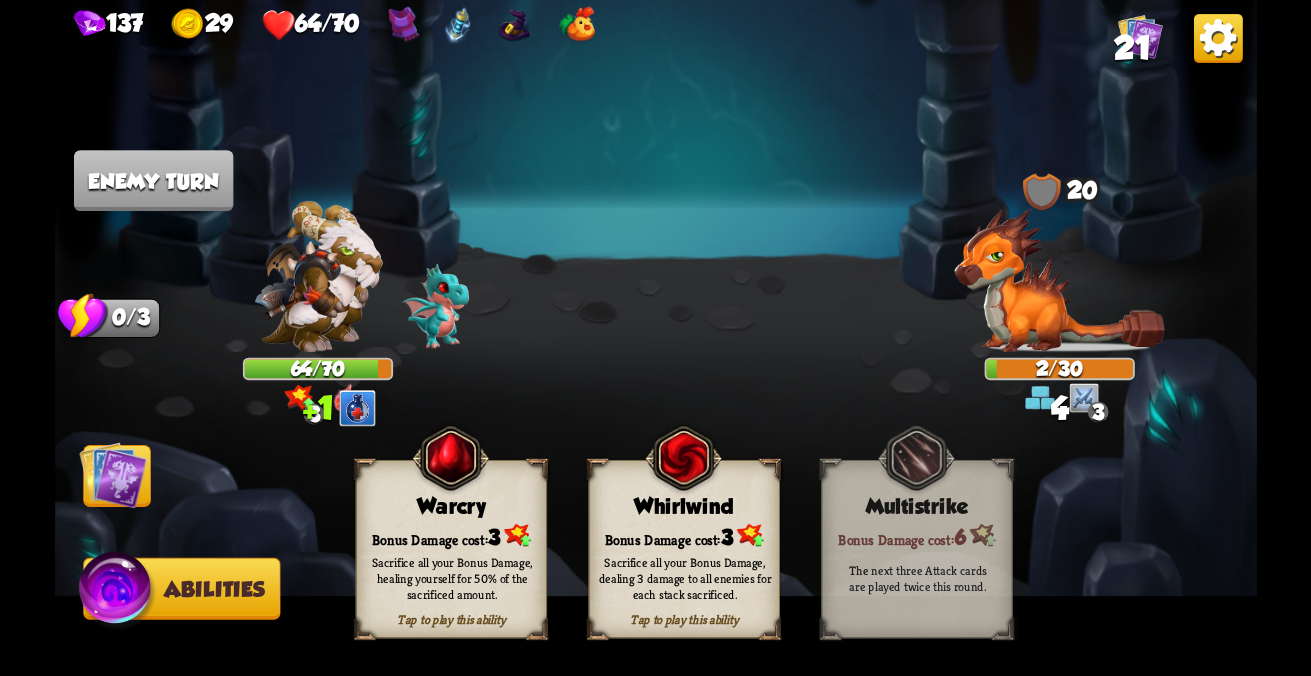 click on "Sacrifice all your Bonus Damage, healing yourself for 50% of the sacrificed amount." at bounding box center (451, 578) 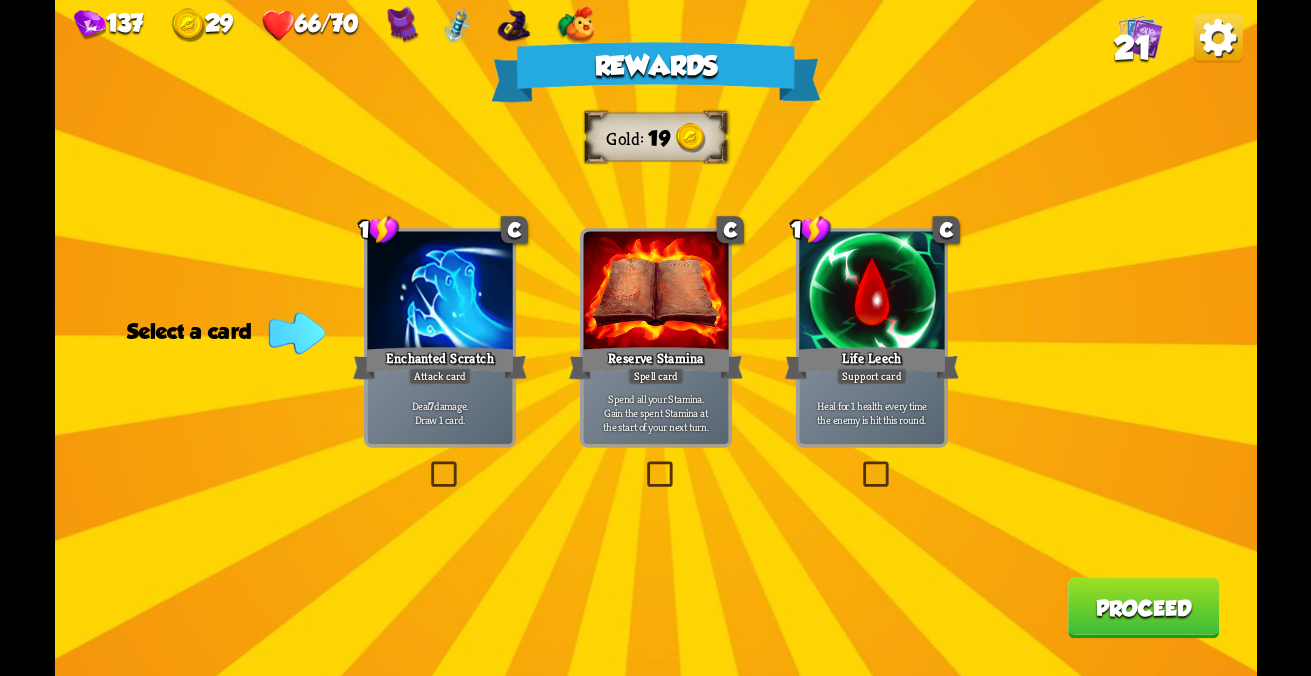 click on "Deal  7  damage. Draw 1 card." at bounding box center [439, 412] 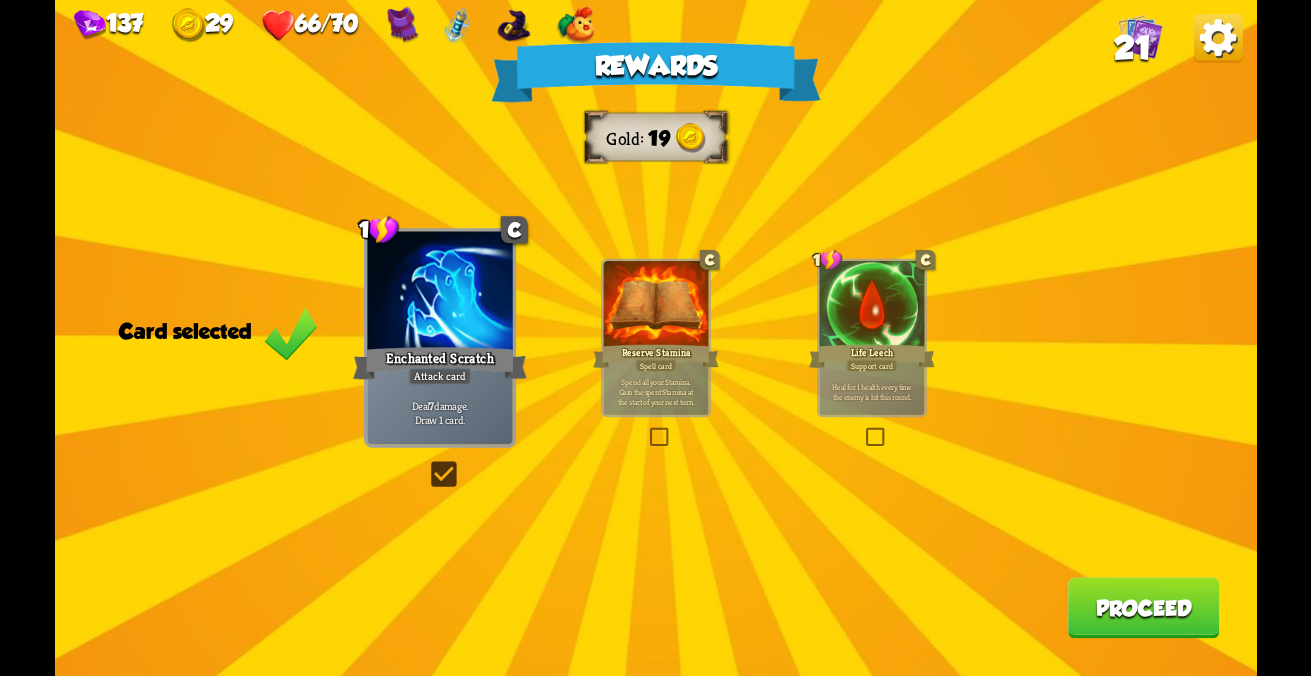 click on "Proceed" at bounding box center (1143, 607) 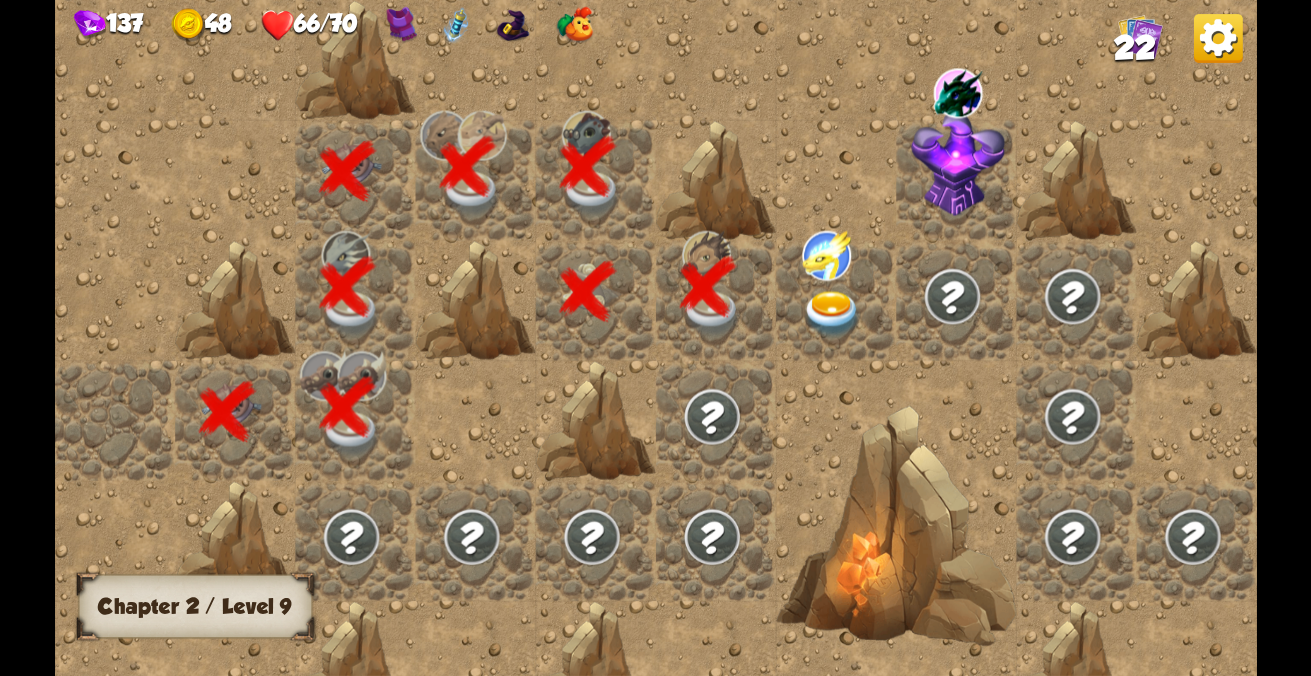 click at bounding box center (836, 338) 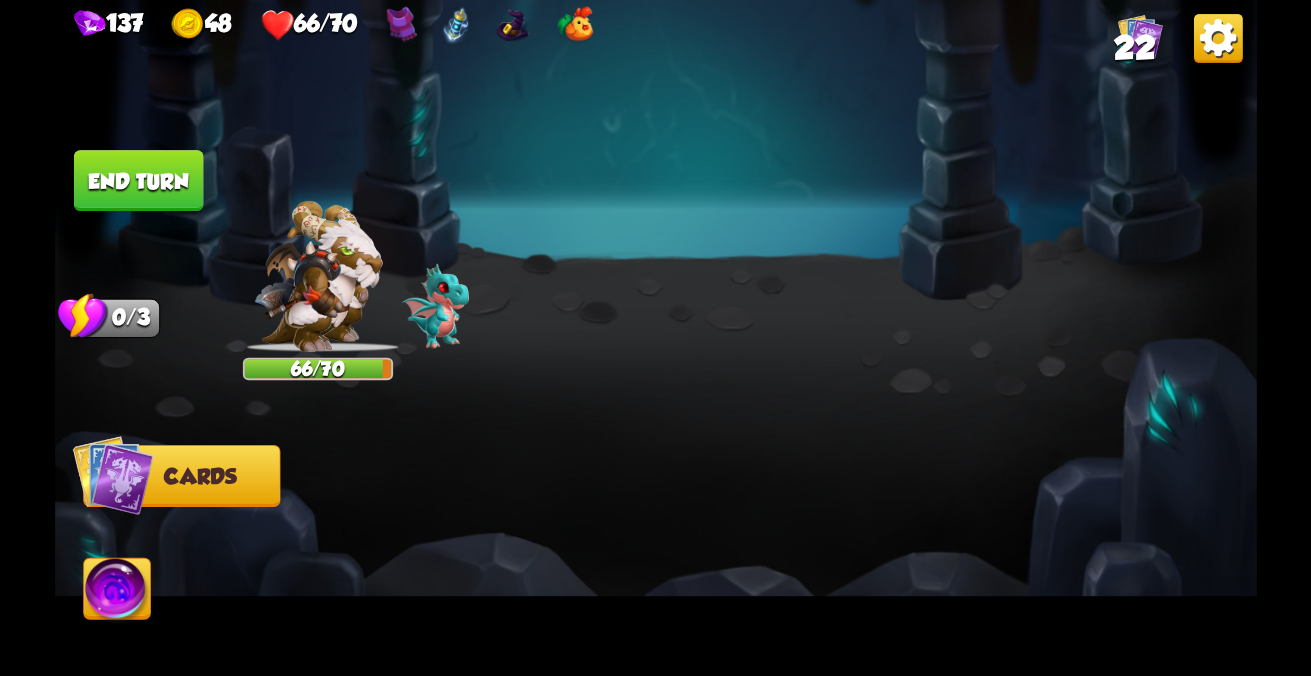 click at bounding box center [656, 338] 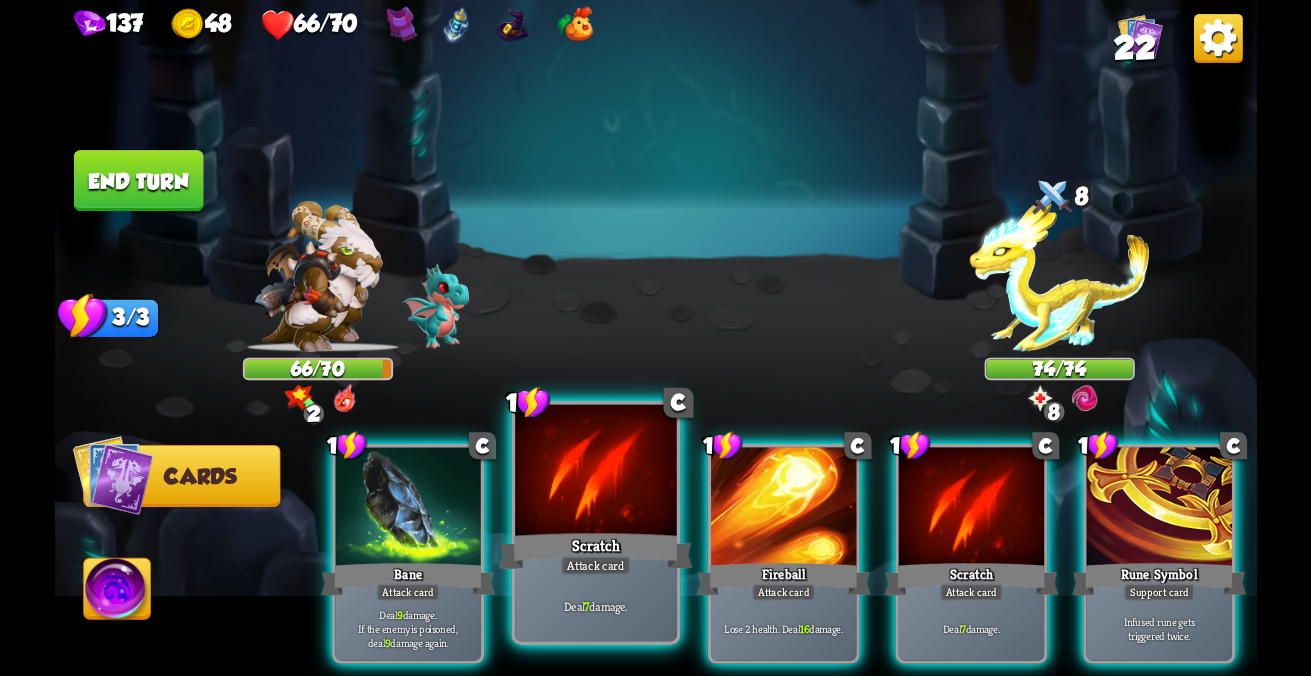 click on "Deal  7  damage." at bounding box center (407, 628) 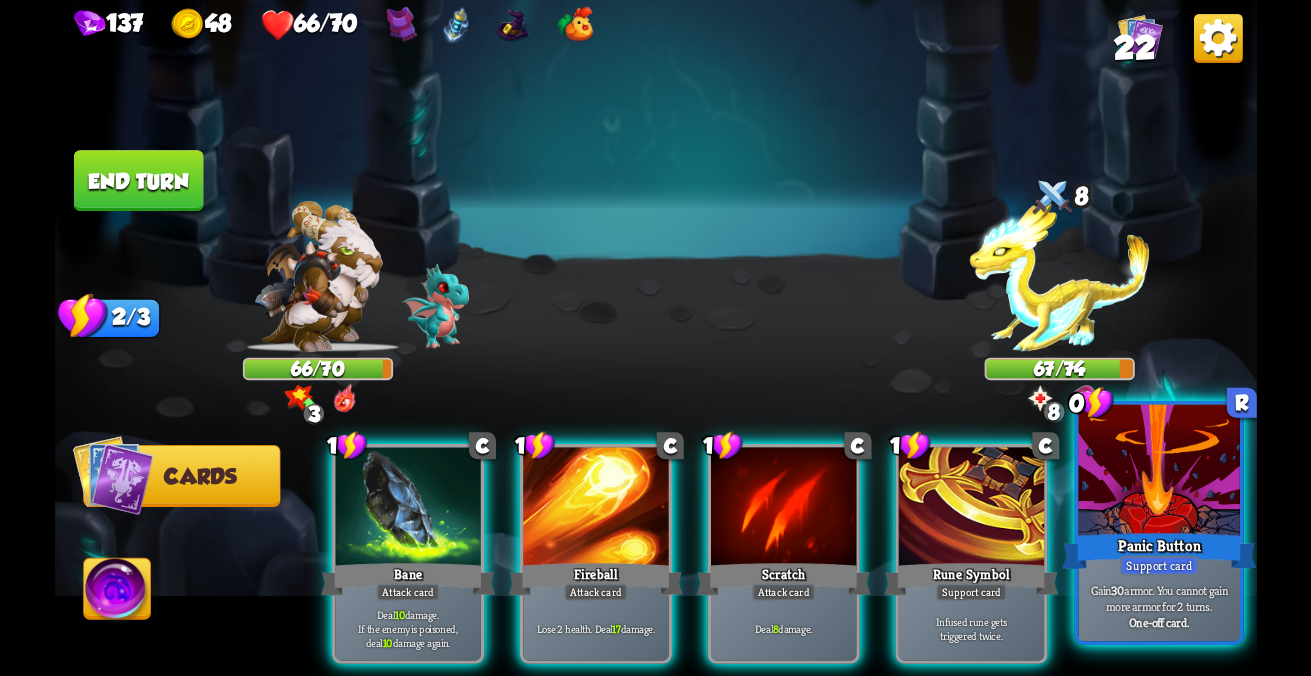 click on "Panic Button" at bounding box center (1159, 551) 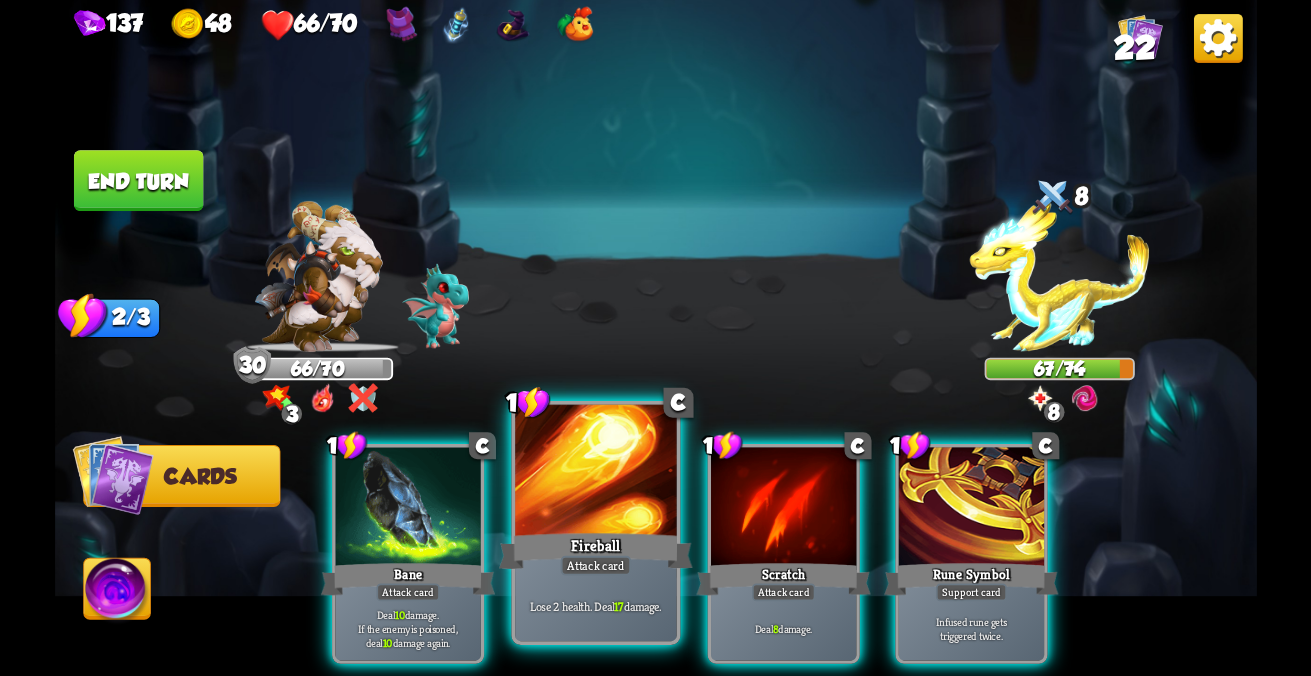 click on "Fireball" at bounding box center [407, 579] 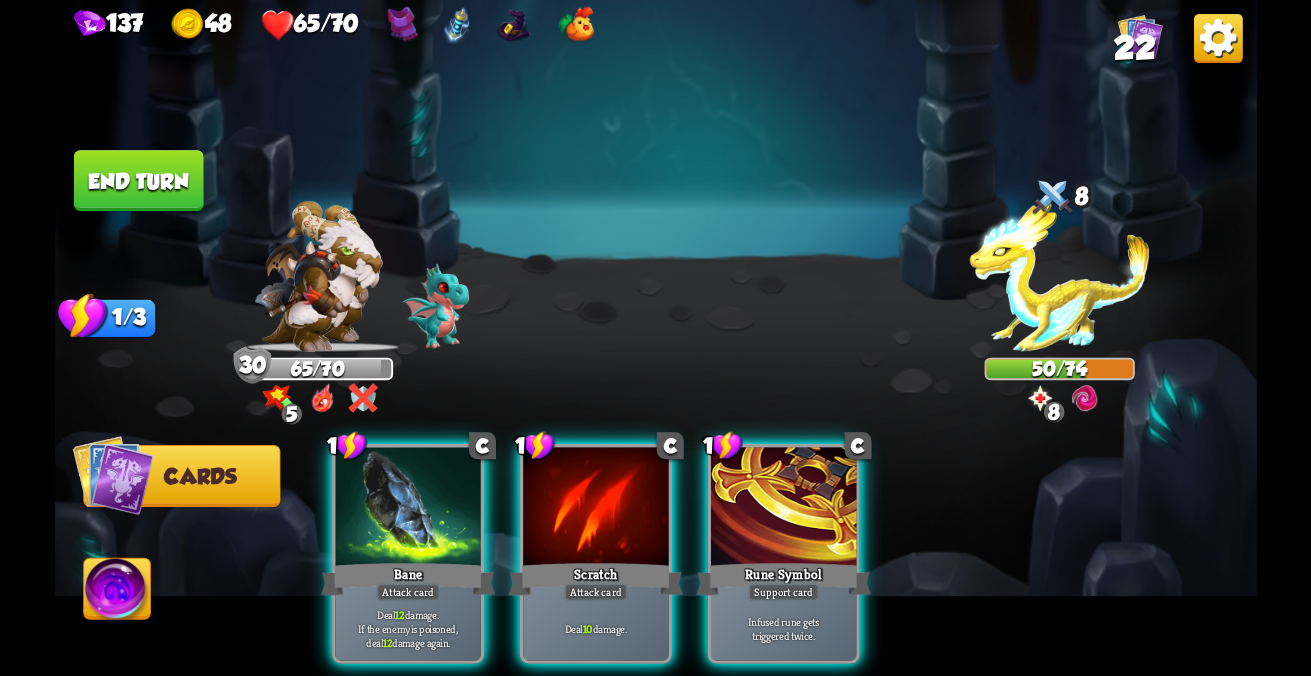 click on "Deal  12  damage. If the enemy is poisoned, deal  12  damage again." at bounding box center [408, 628] 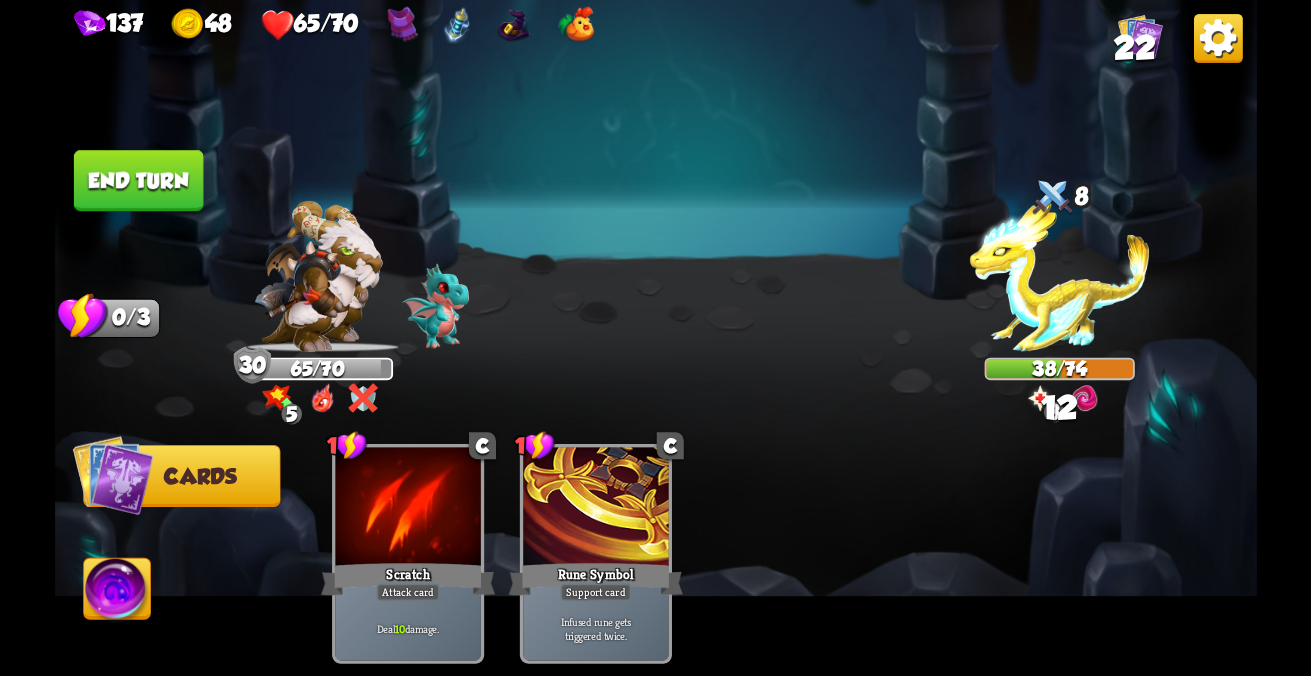 click on "End turn" at bounding box center (138, 180) 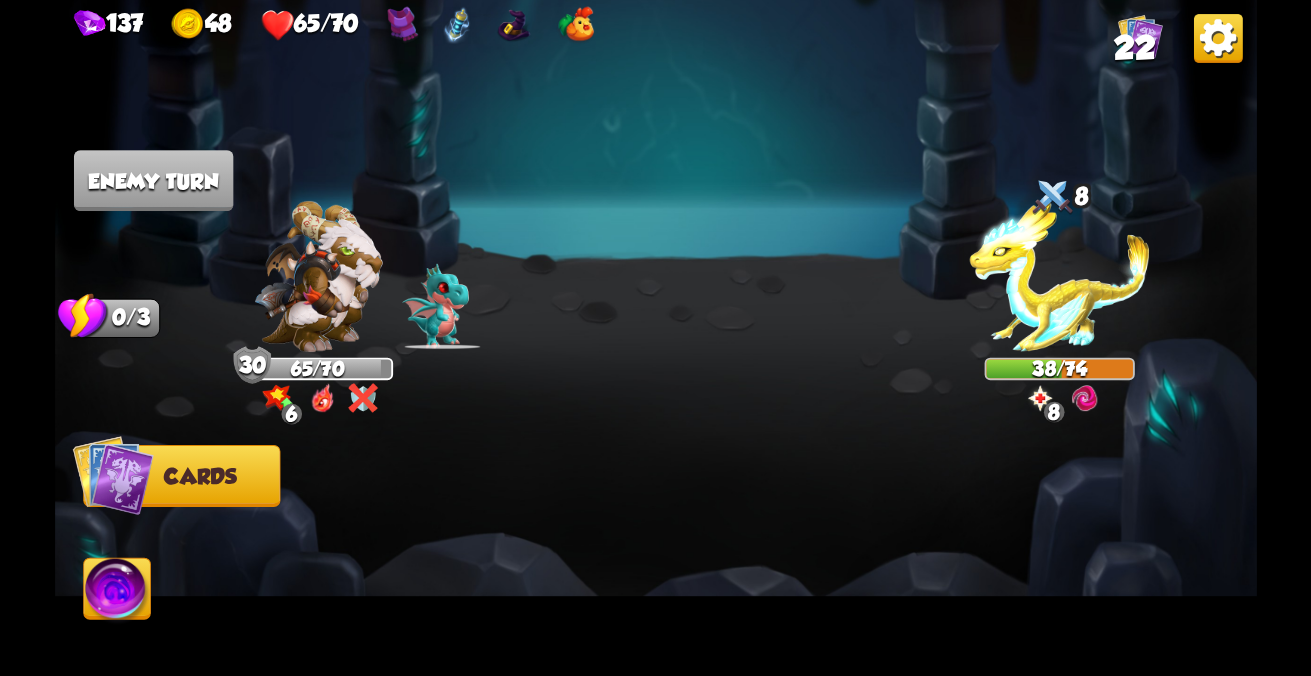 click at bounding box center [112, 475] 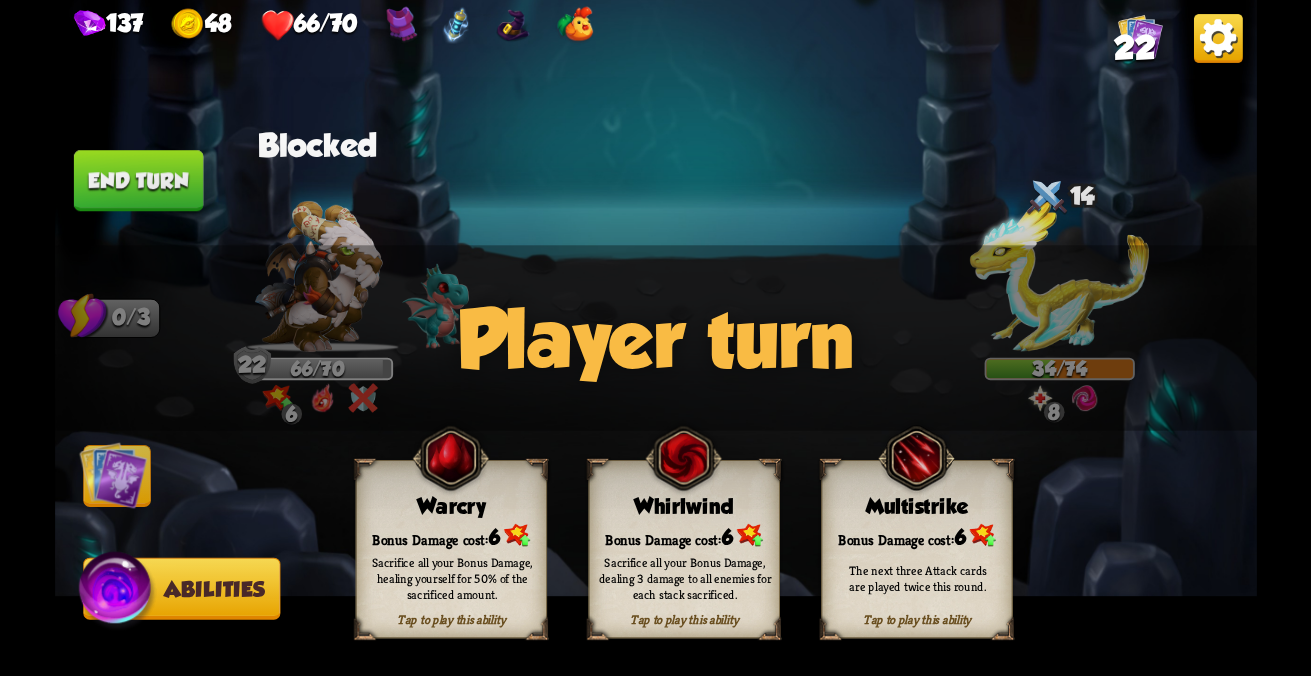 click at bounding box center [113, 475] 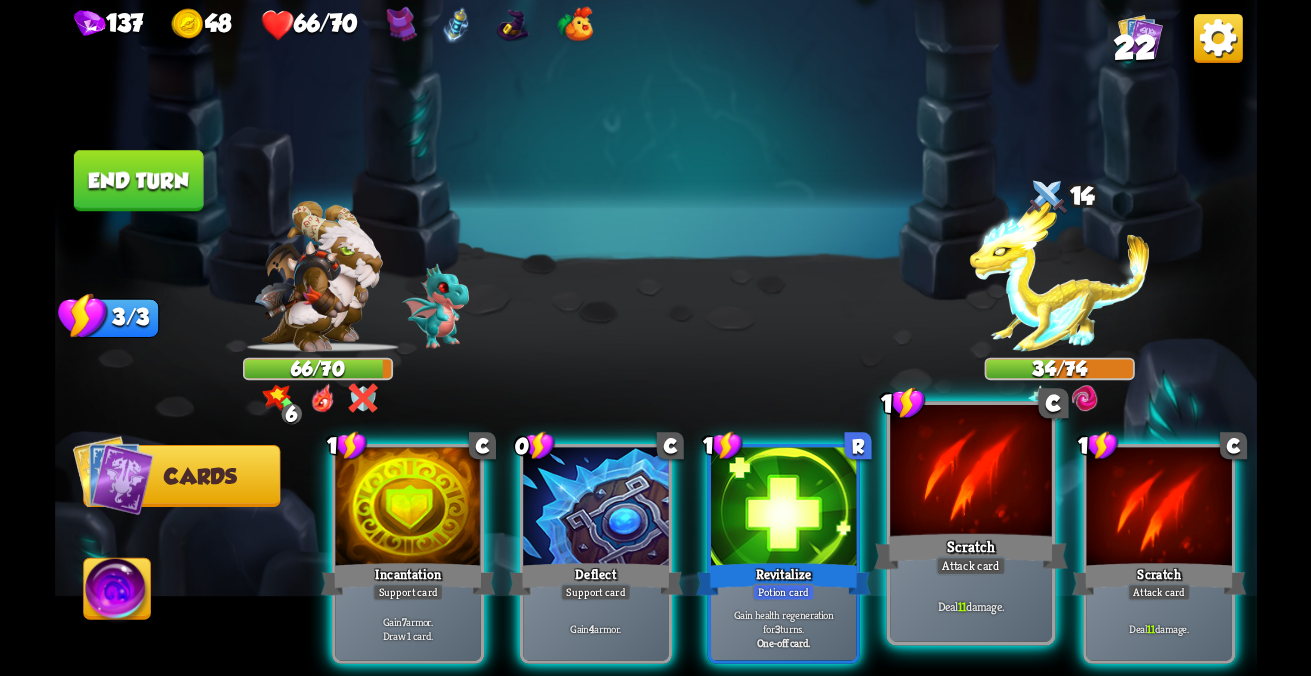 click on "Scratch" at bounding box center [407, 579] 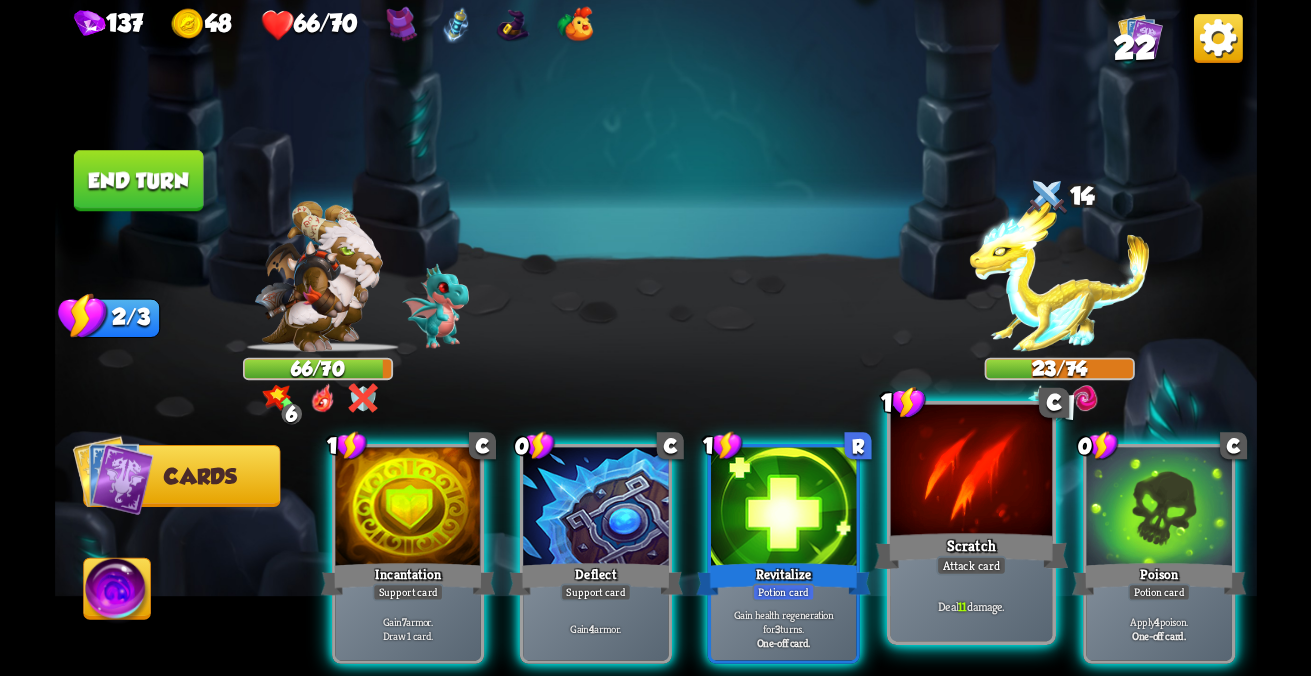 click on "Attack card" at bounding box center (407, 593) 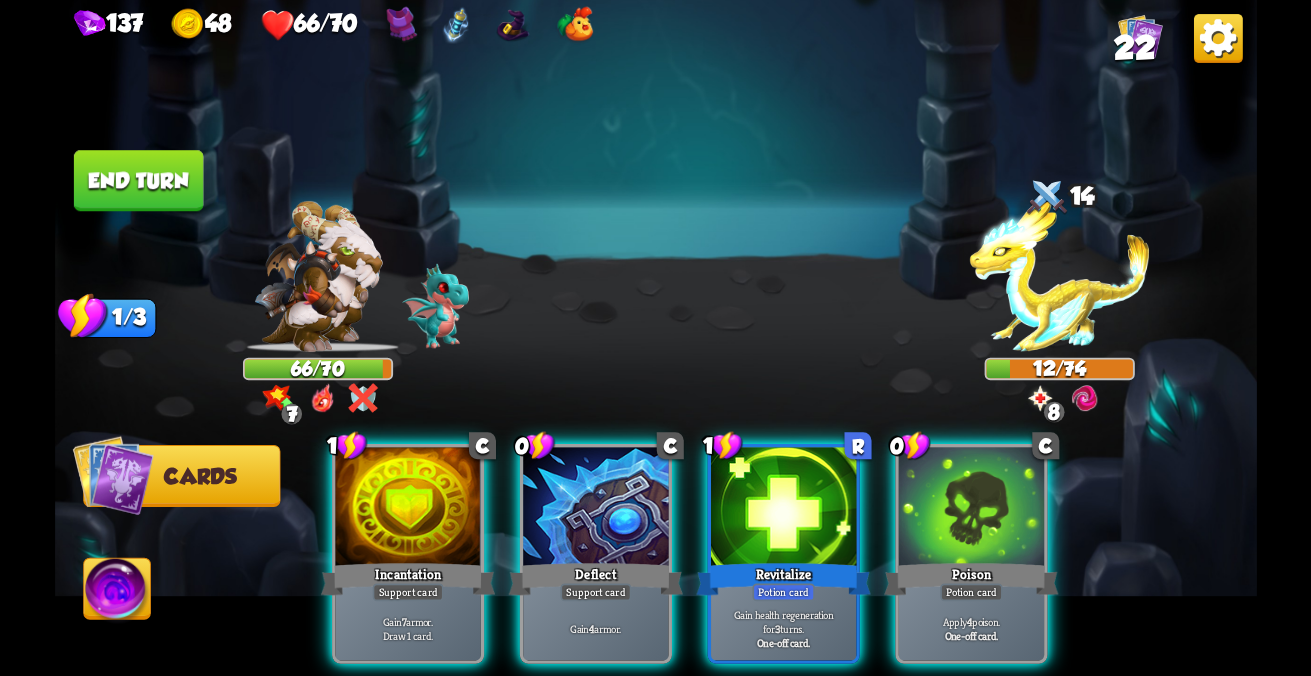 click on "End turn" at bounding box center [138, 180] 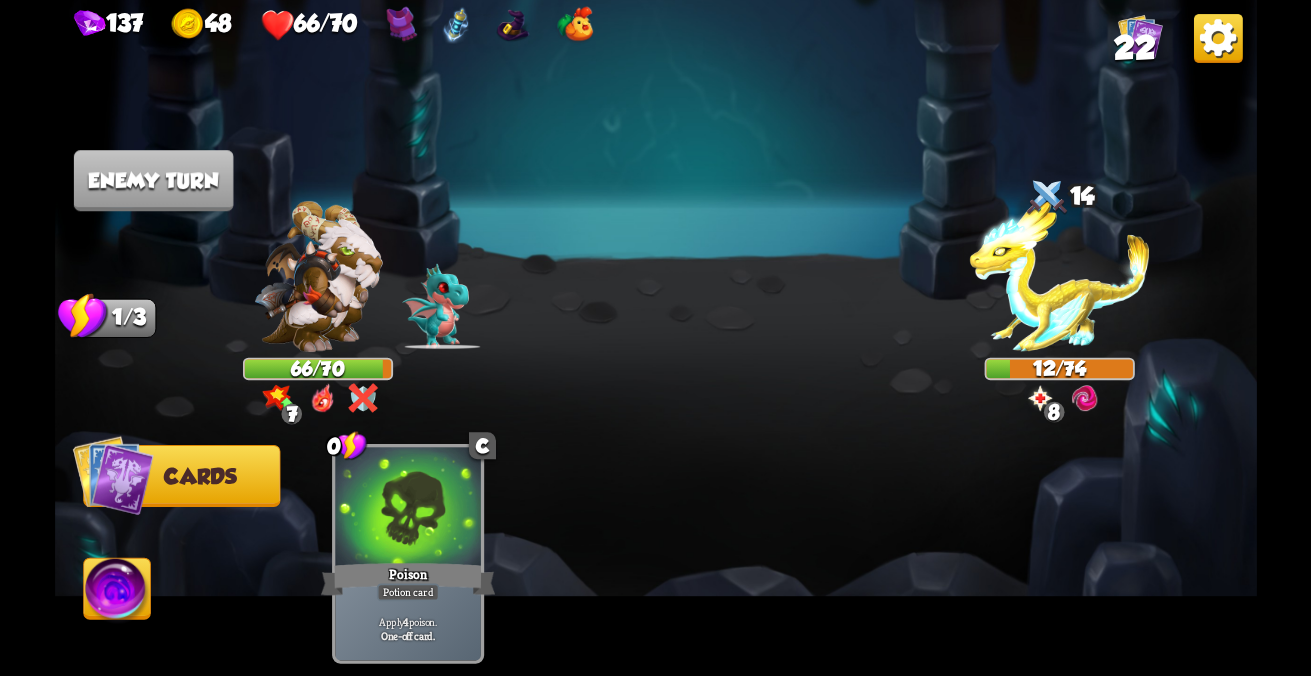 click at bounding box center (112, 475) 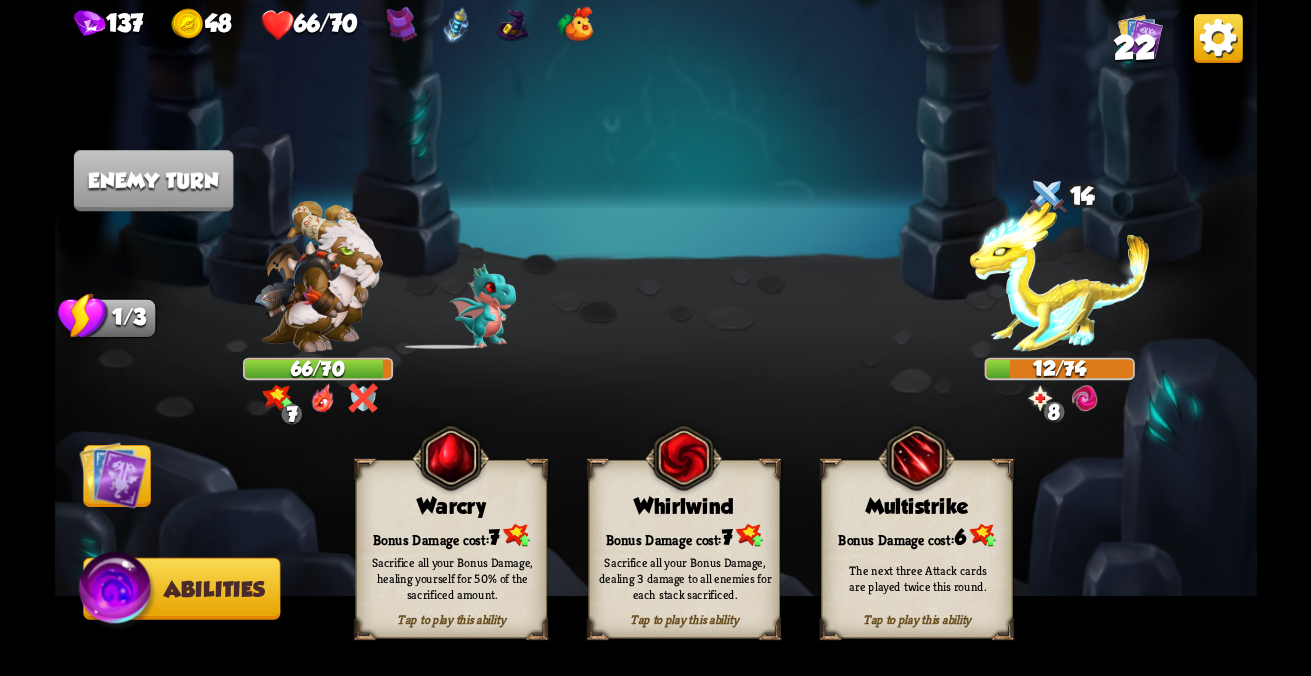 click on "Sacrifice all your Bonus Damage, dealing 3 damage to all enemies for each stack sacrificed." at bounding box center (451, 578) 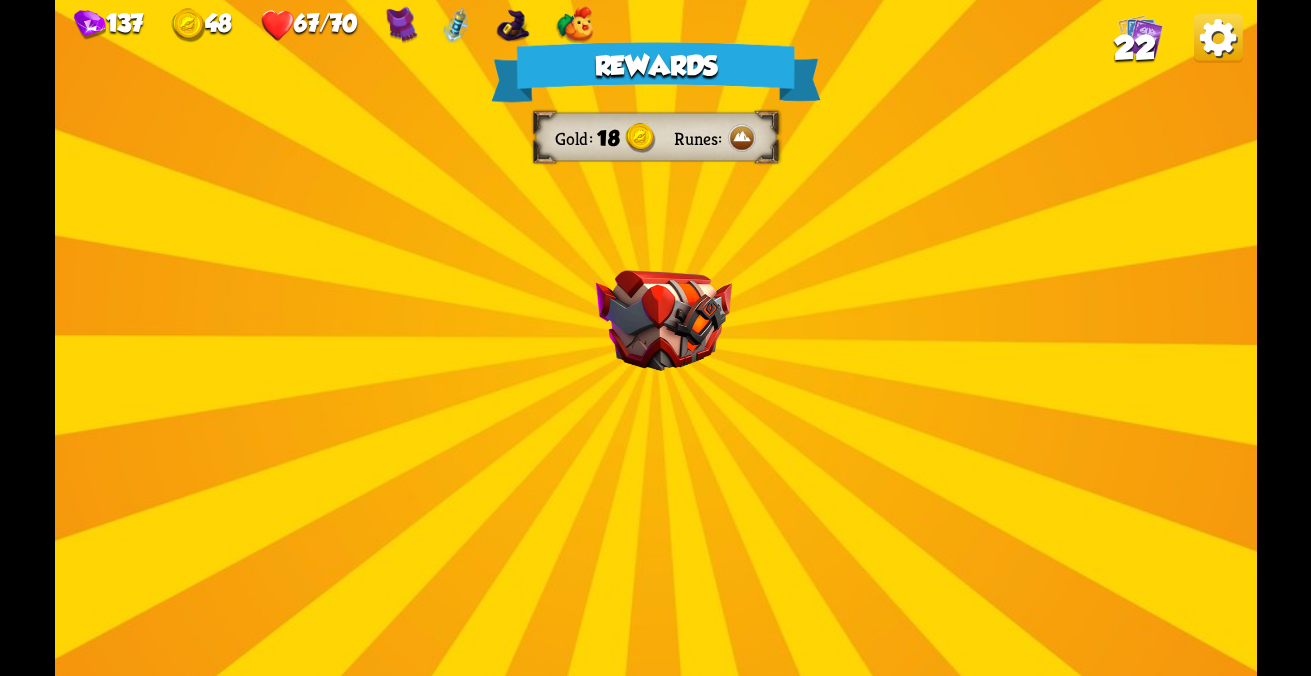 click on "Rewards           Gold   18       Runes
Select a card
1
C   Riposte     Attack card   Deal  5  damage. If the enemy intends to attack, deal  5  damage again.
1
C   Life Leech     Support card   Heal for 1 health every time the enemy is hit this round.
1
C   Brimstone     Attack card   Deal  6  damage. Apply  1  weak.               Proceed" at bounding box center [656, 338] 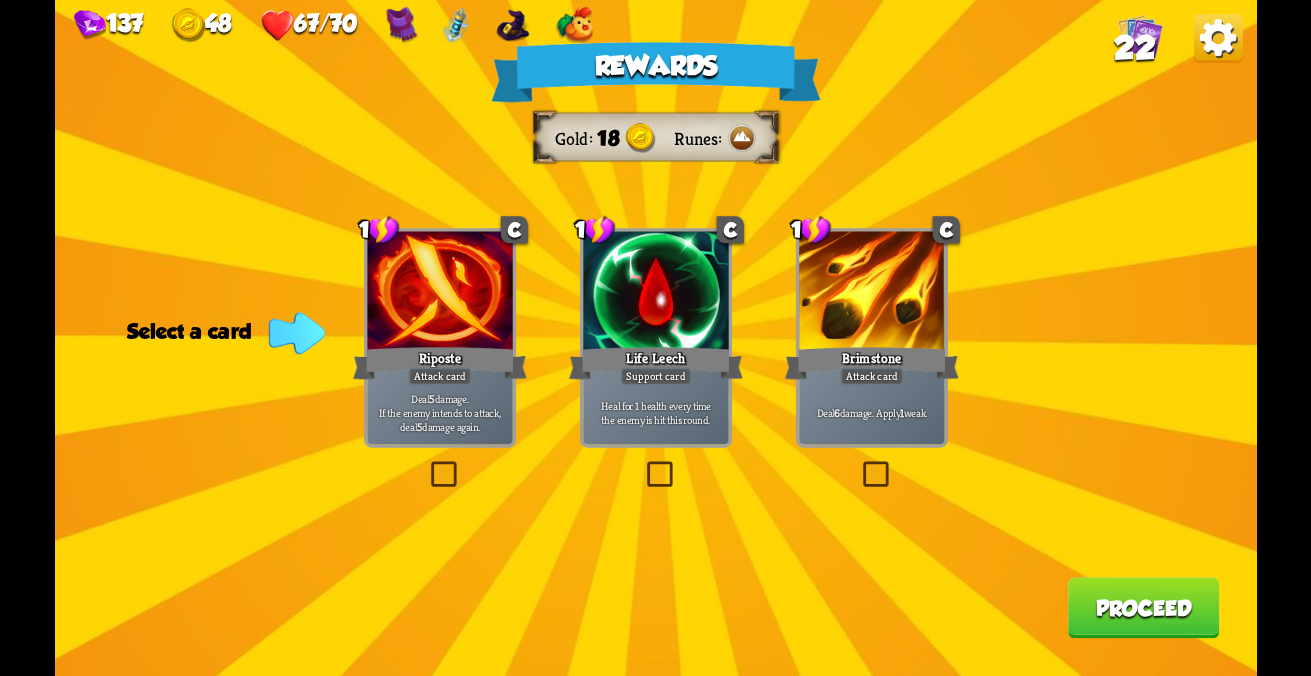click on "Attack card" at bounding box center [439, 377] 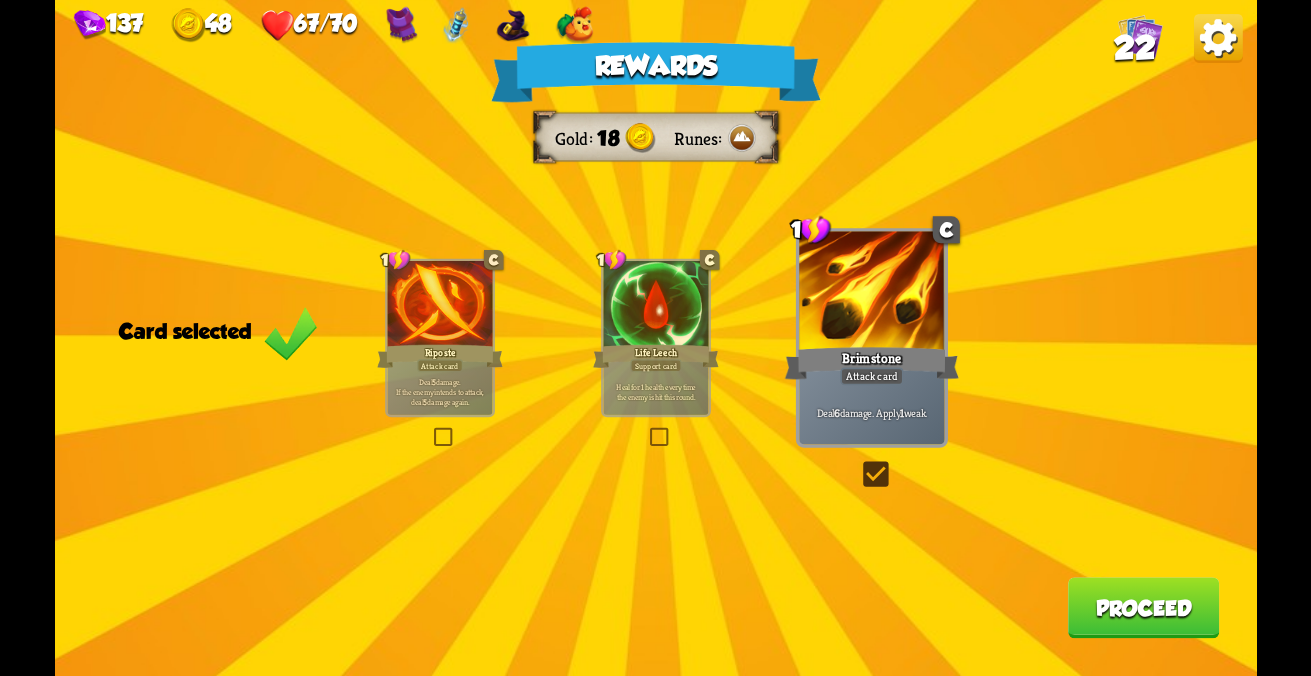 click on "Proceed" at bounding box center [1143, 607] 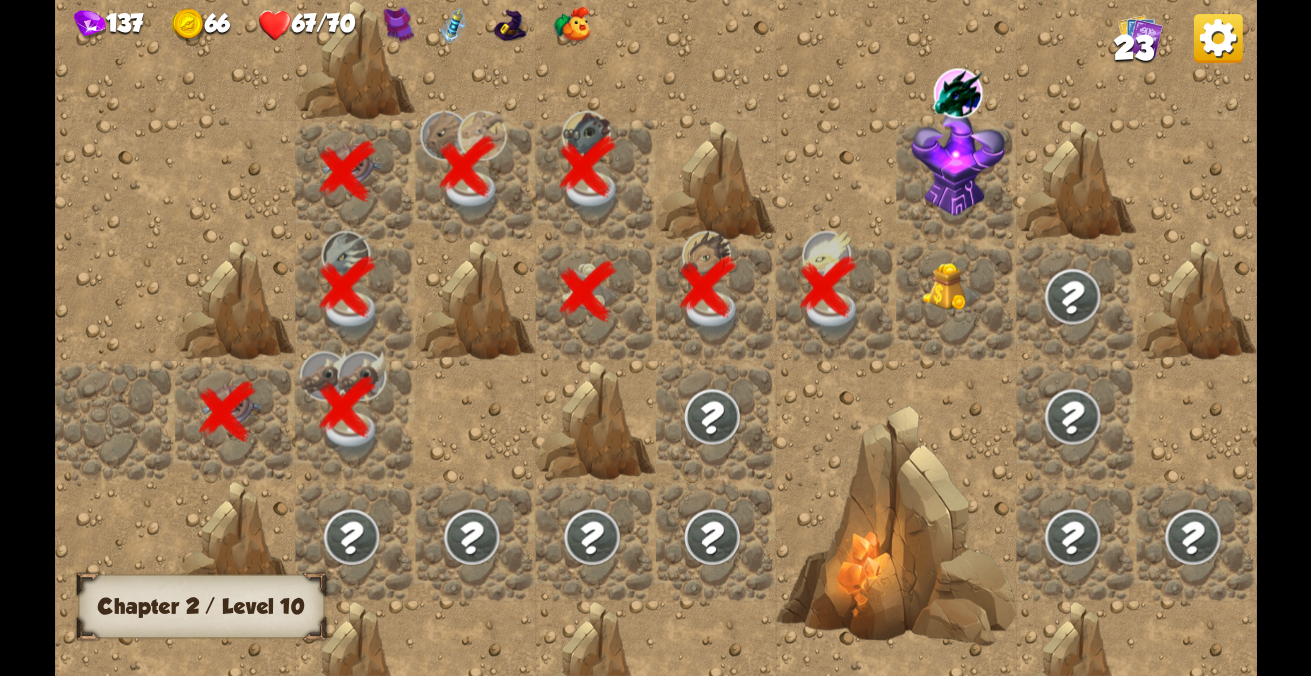click at bounding box center [952, 287] 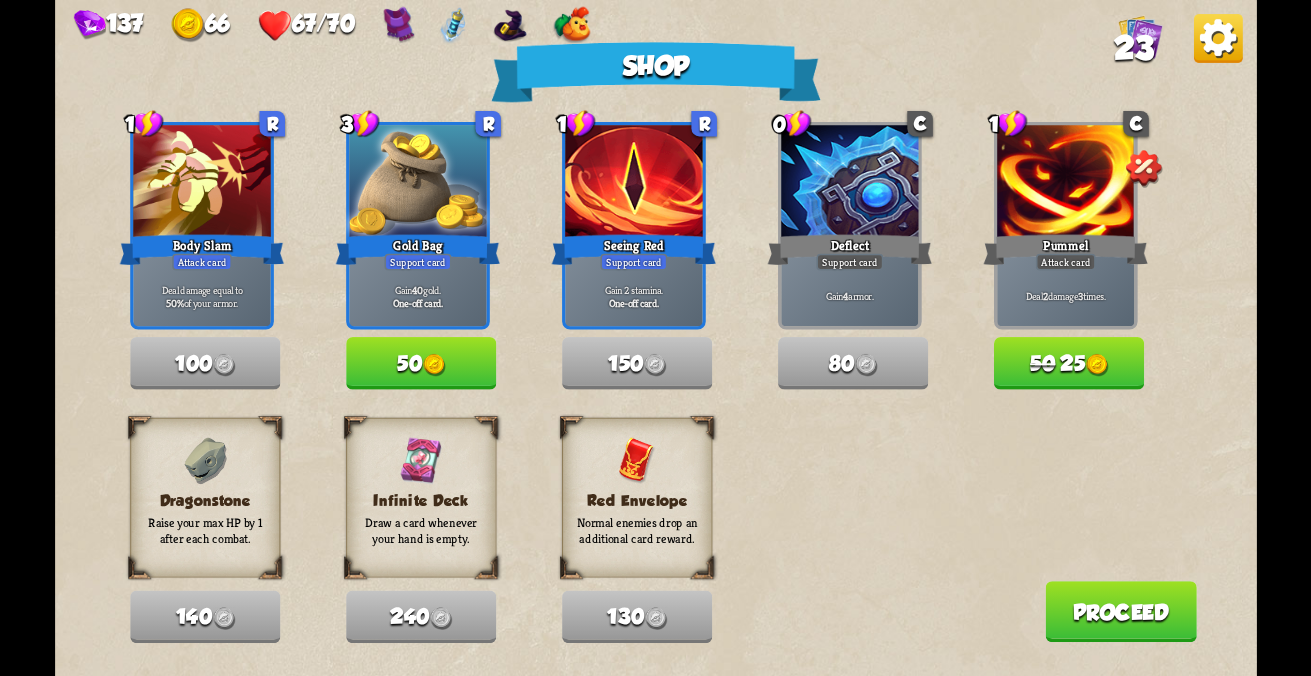 click on "Proceed" at bounding box center (1121, 611) 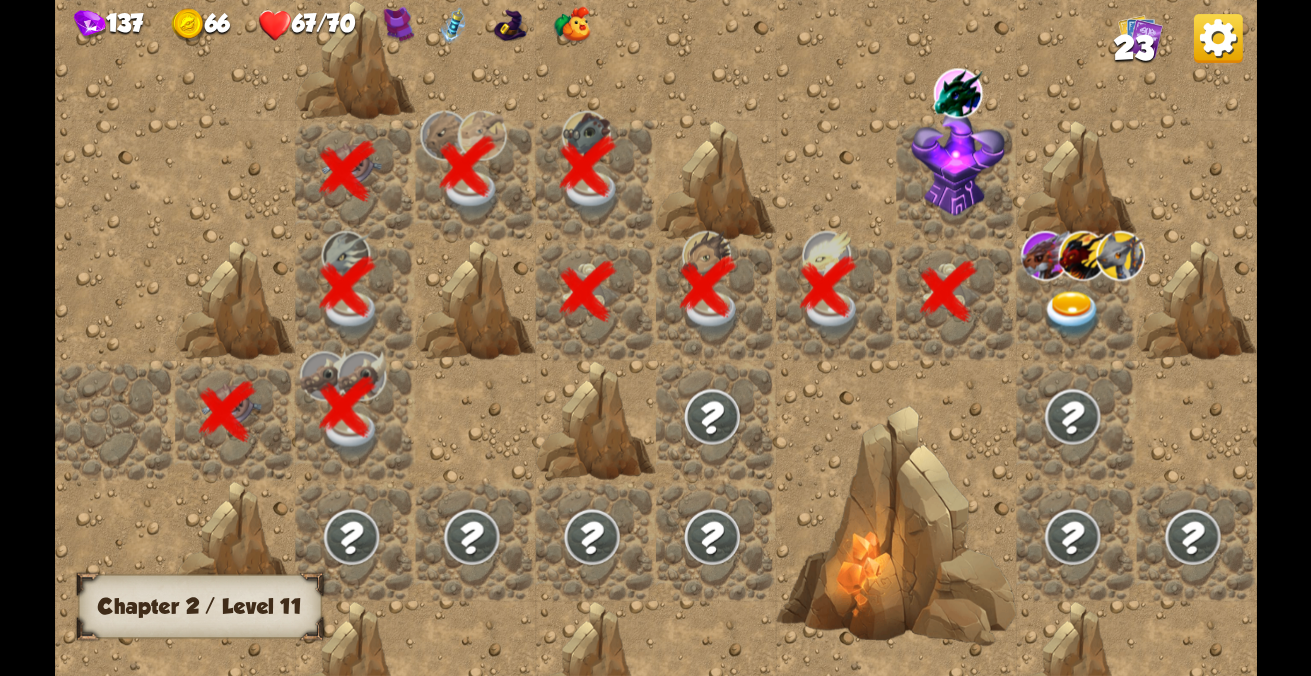 scroll, scrollTop: 0, scrollLeft: 384, axis: horizontal 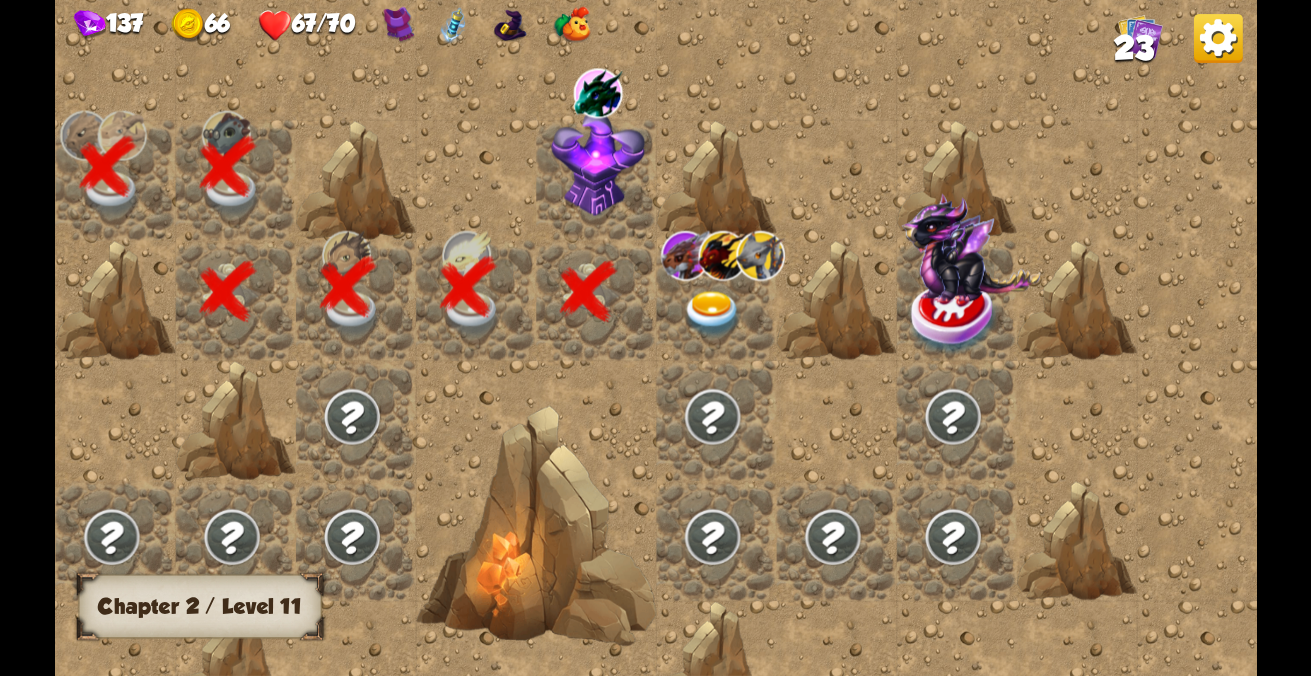 click at bounding box center (597, 163) 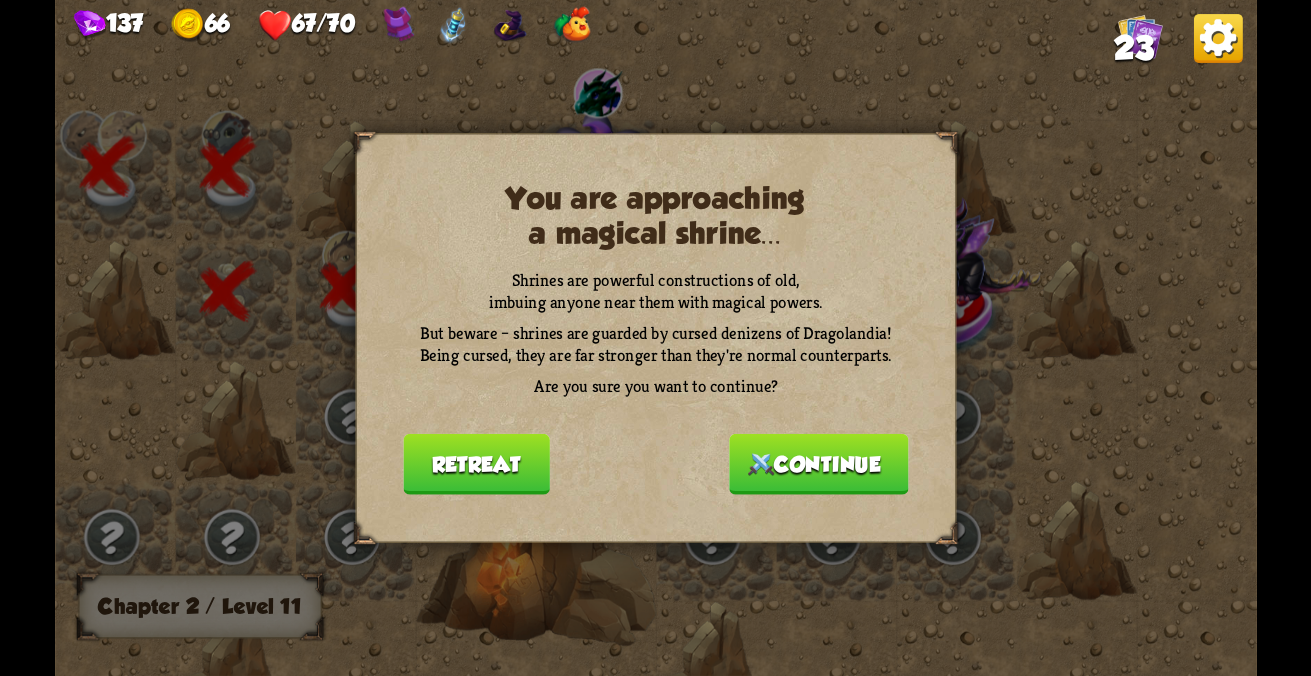 click on "Continue" at bounding box center [818, 464] 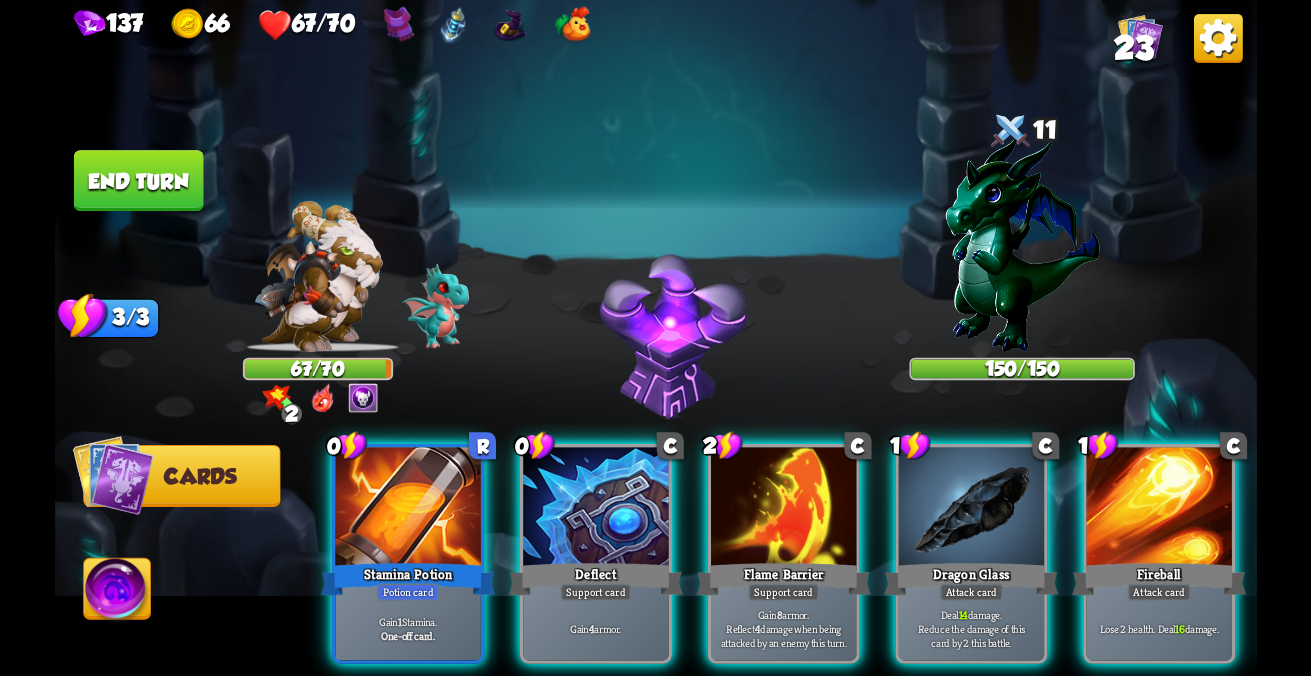 click on "Potion card" at bounding box center [407, 593] 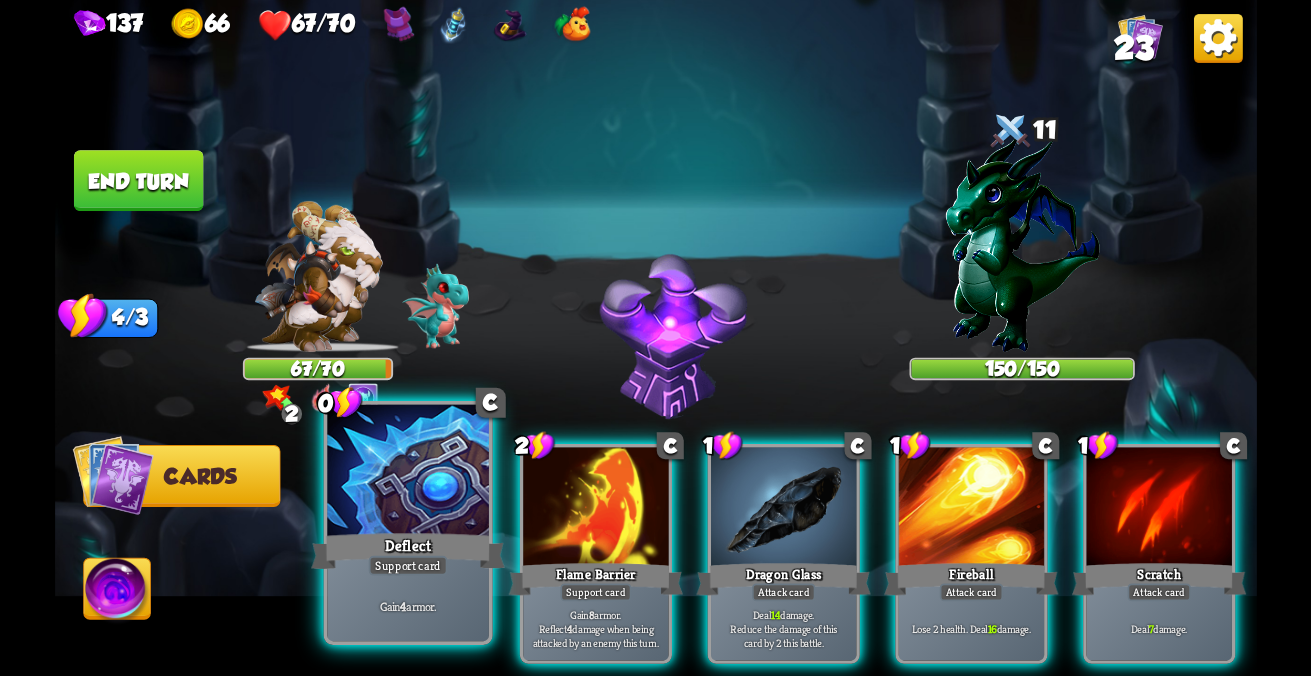click on "Gain  4  armor." at bounding box center [407, 606] 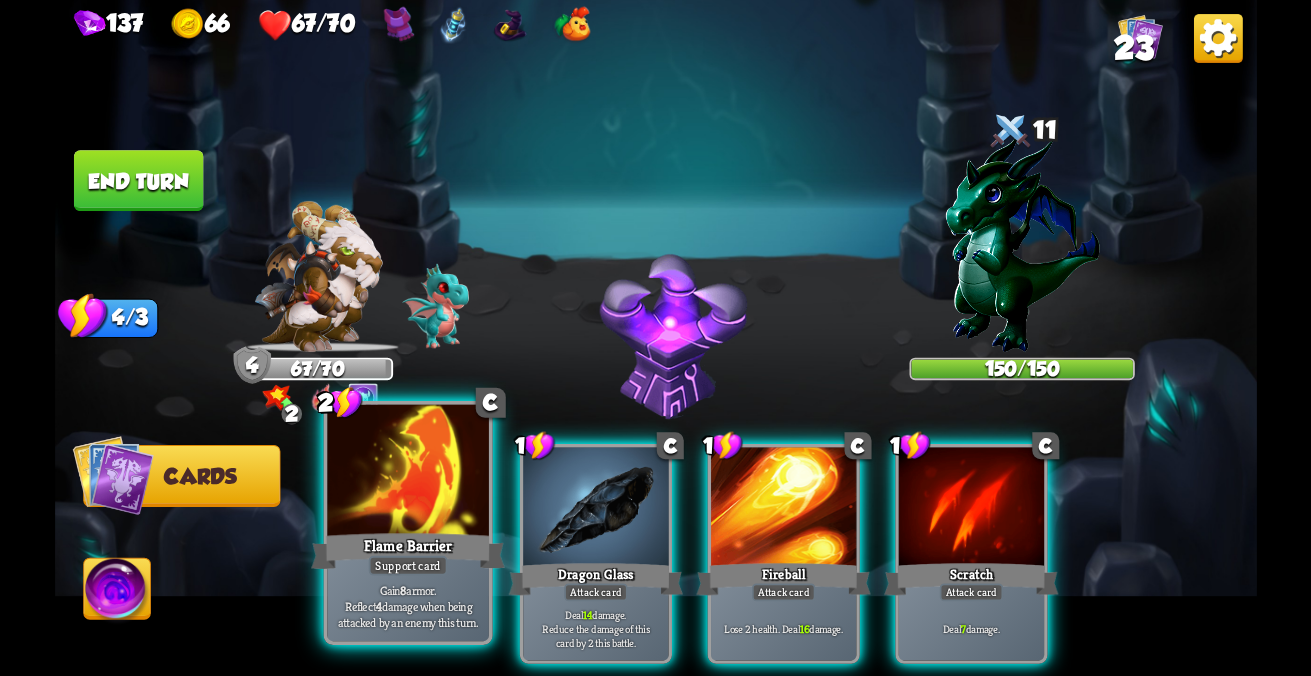 click on "4" at bounding box center [378, 606] 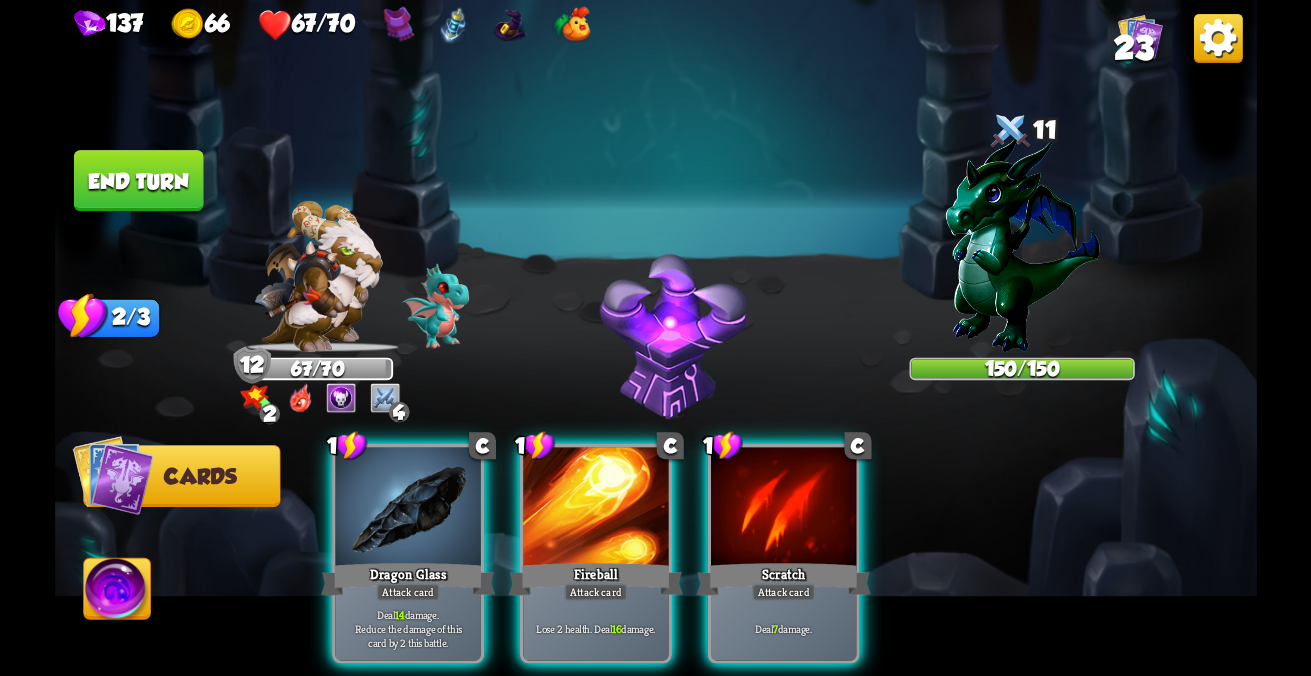 click on "Deal  14  damage. Reduce the damage of this card by 2 this battle." at bounding box center (407, 628) 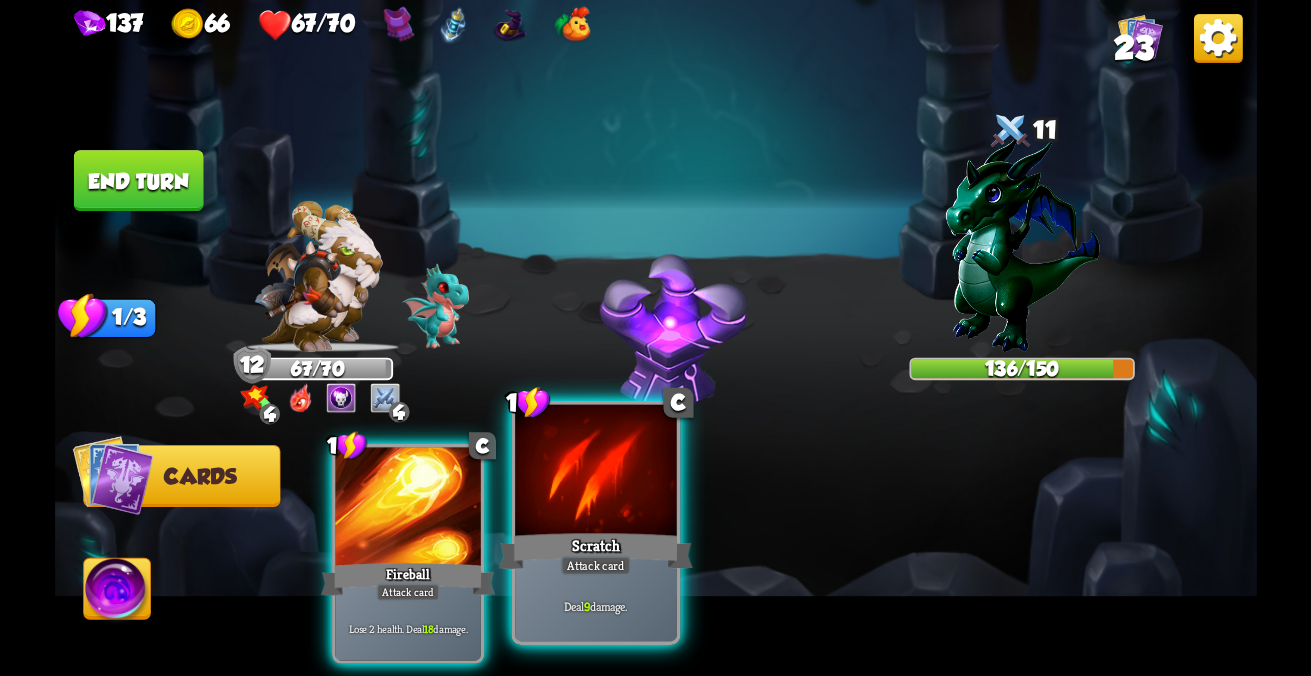 click at bounding box center (407, 508) 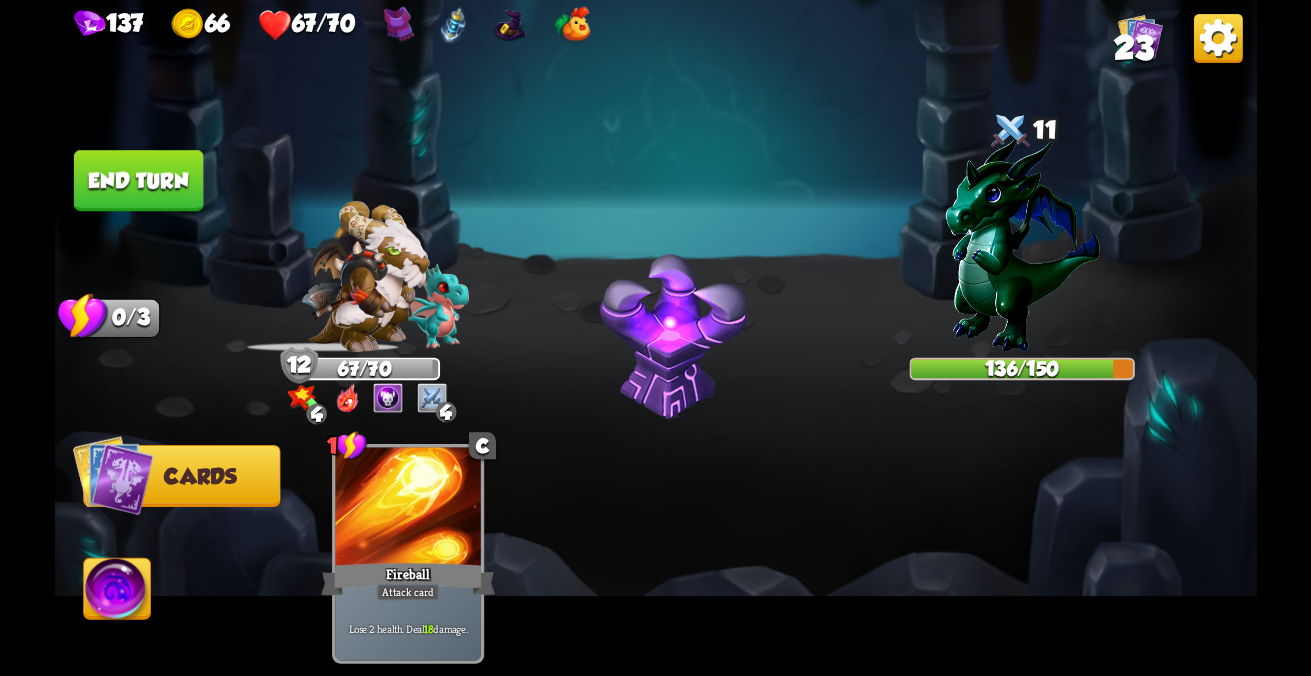click on "End turn" at bounding box center (138, 180) 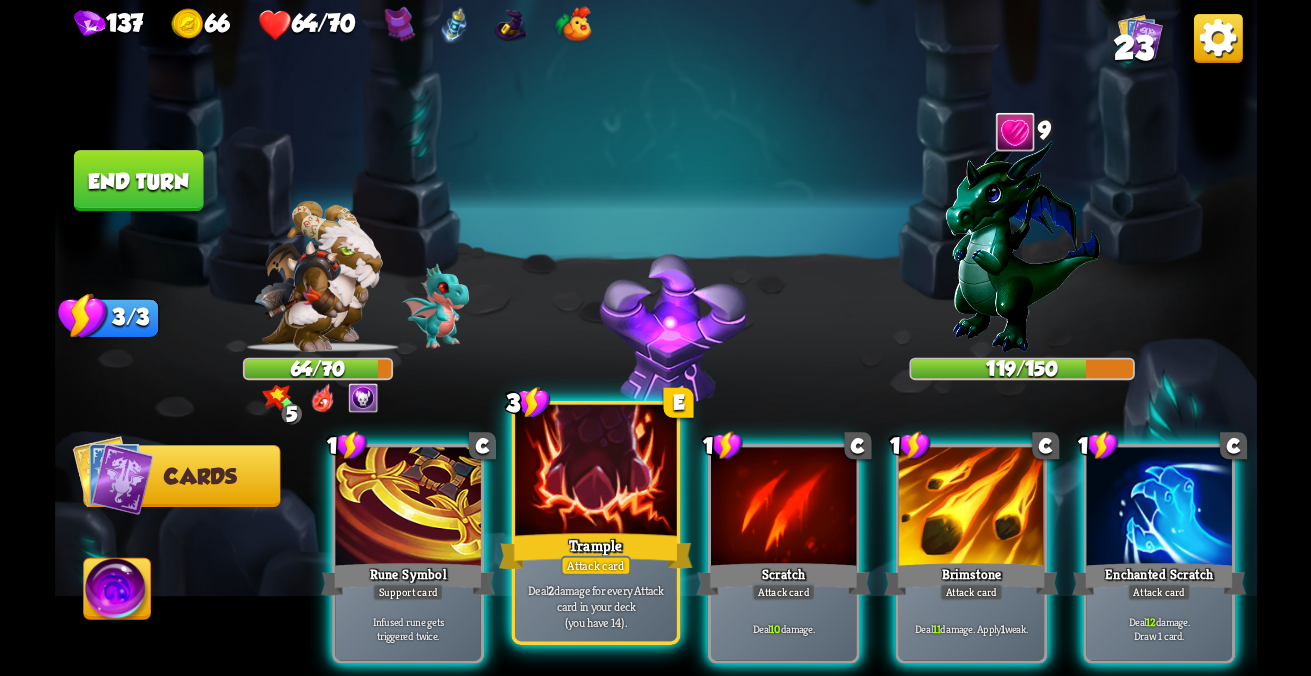click on "Deal  2  damage for every Attack card in your deck (you have 14)." at bounding box center (595, 606) 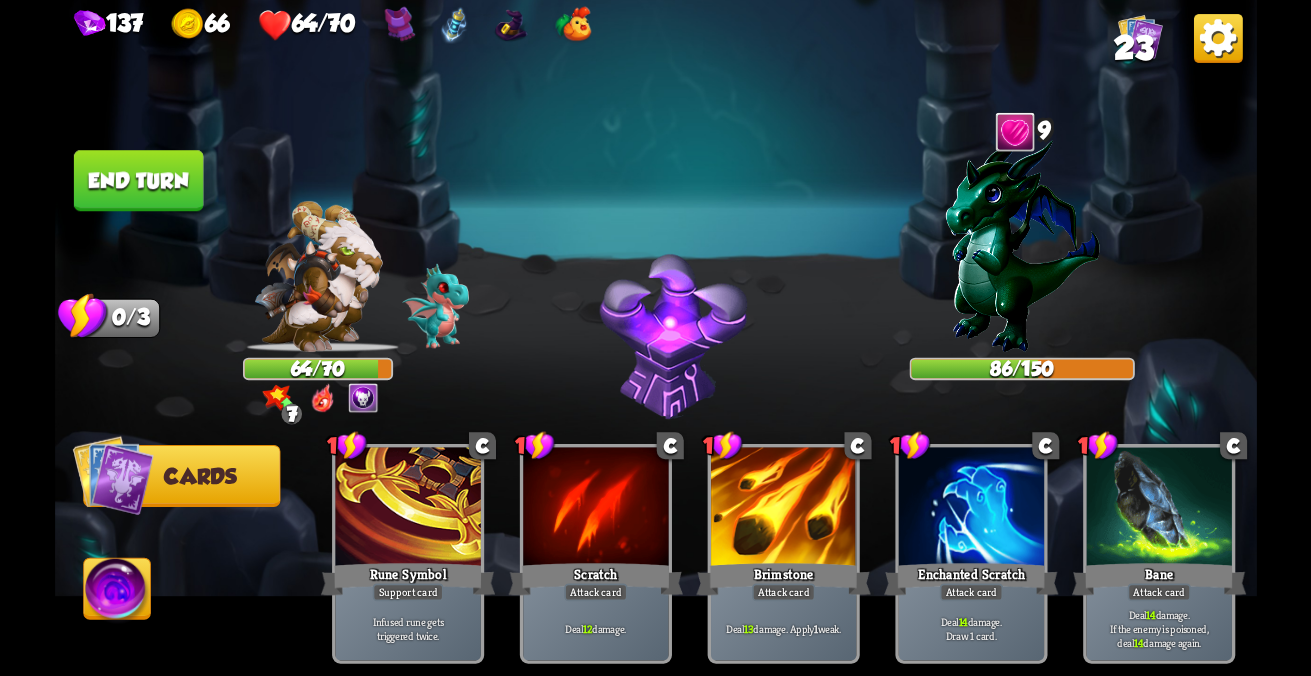 click at bounding box center [656, 338] 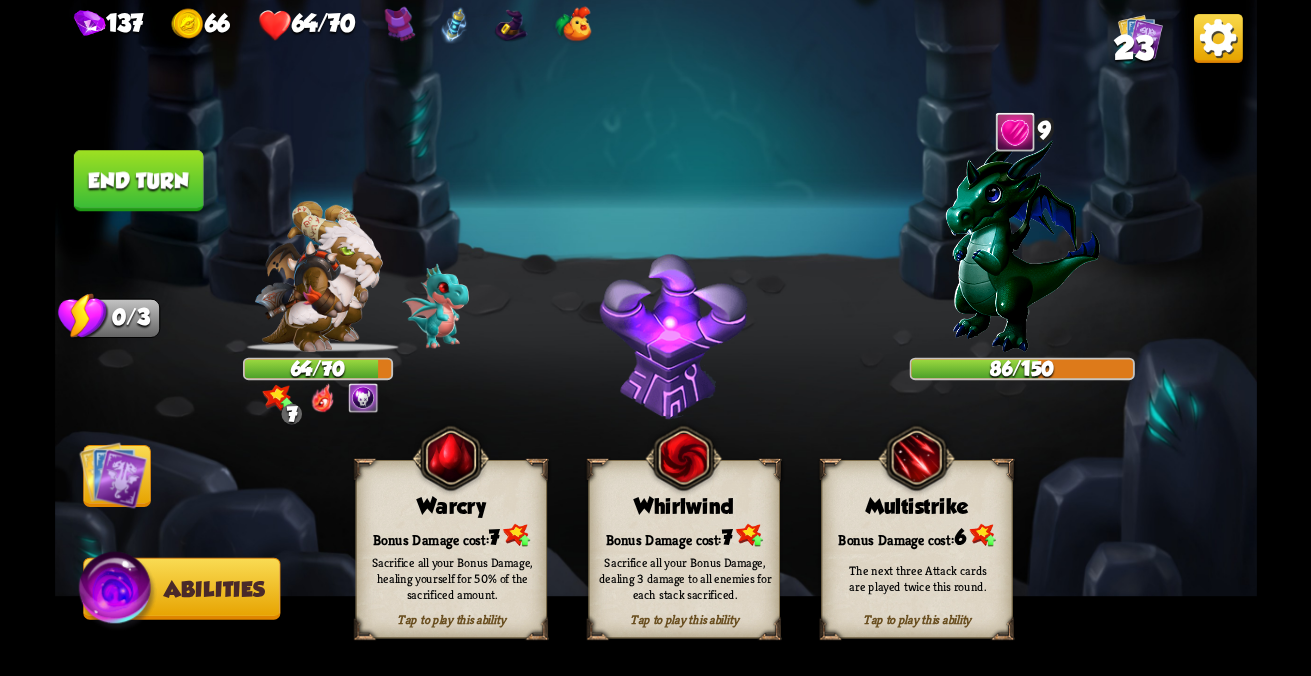 click on "End turn" at bounding box center (138, 180) 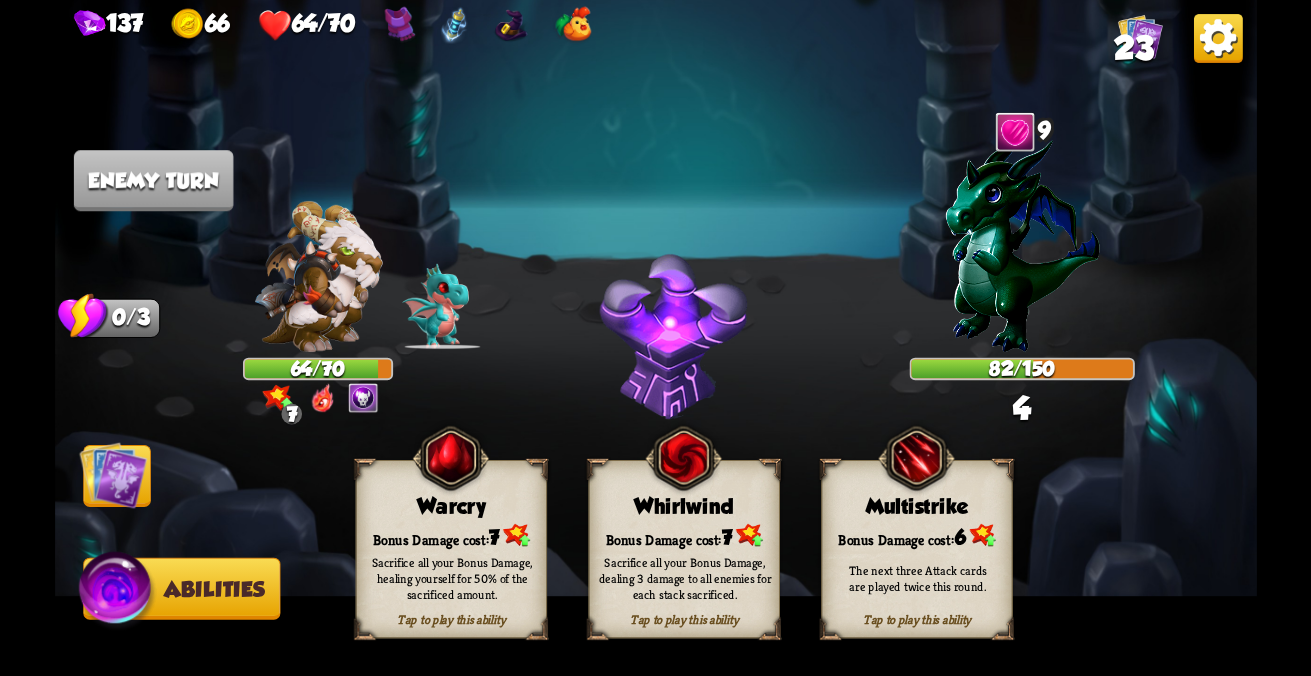 click at bounding box center [516, 535] 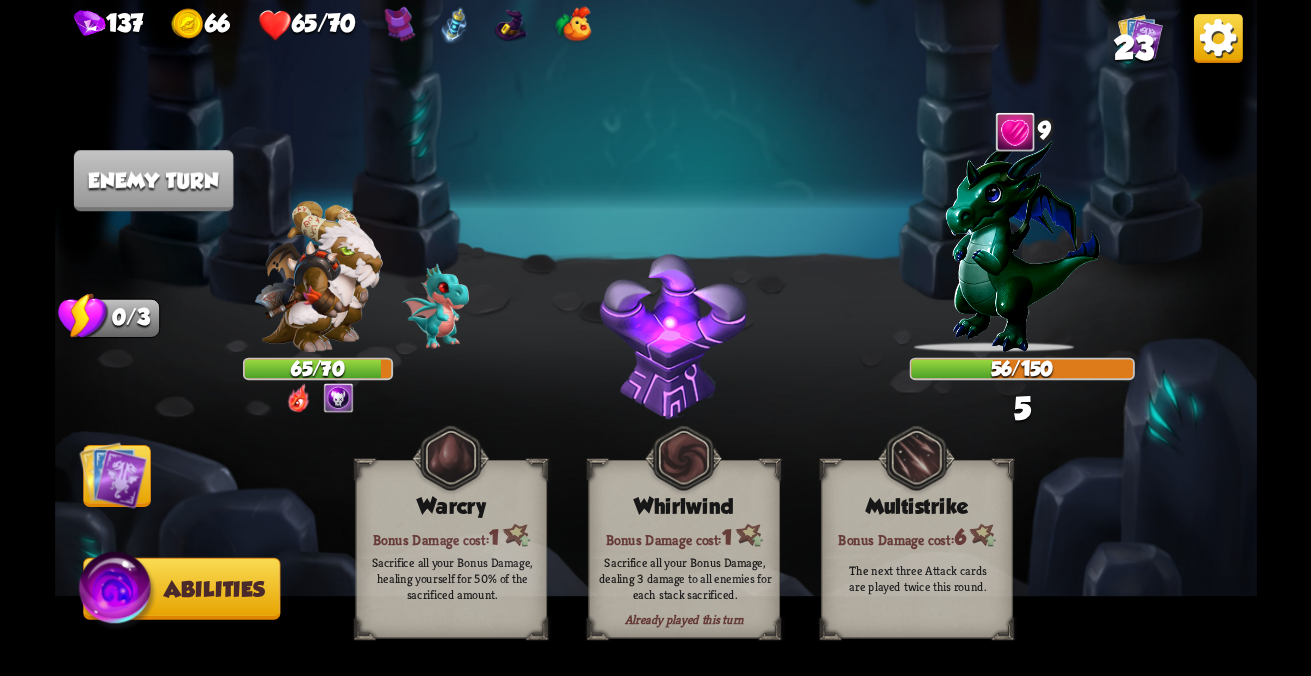click at bounding box center (113, 475) 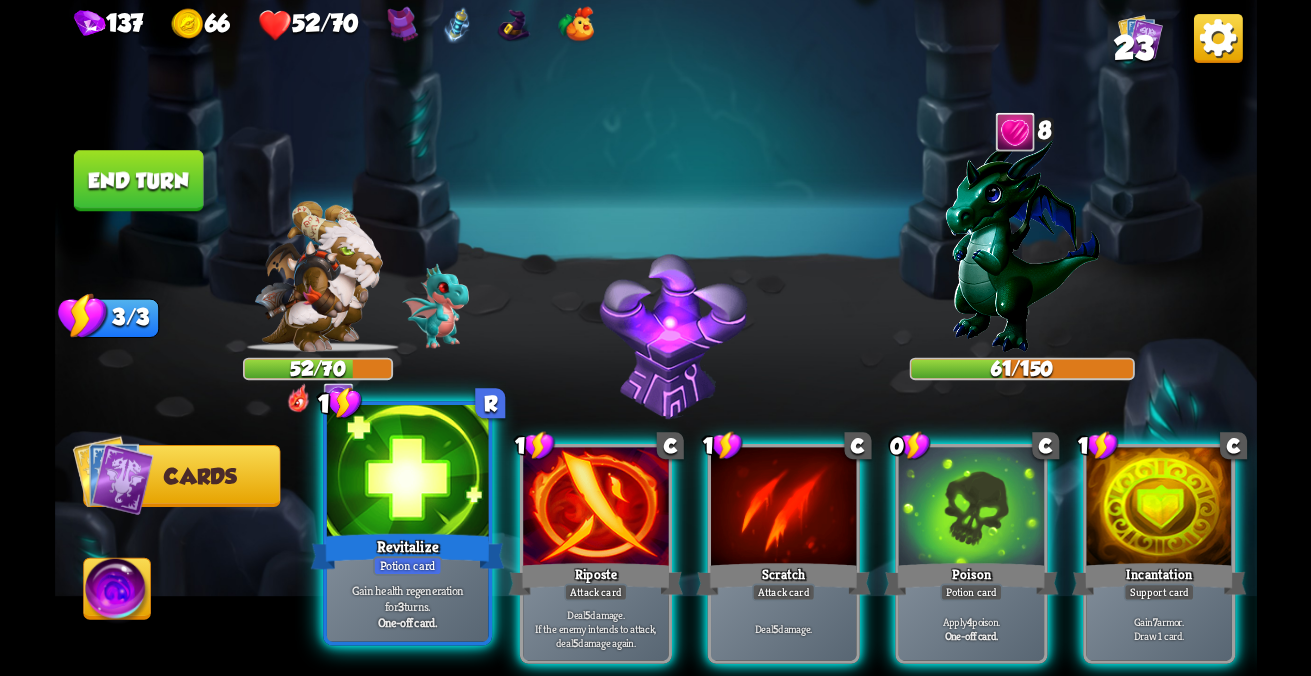 click on "Gain health regeneration for  3  turns." at bounding box center [407, 598] 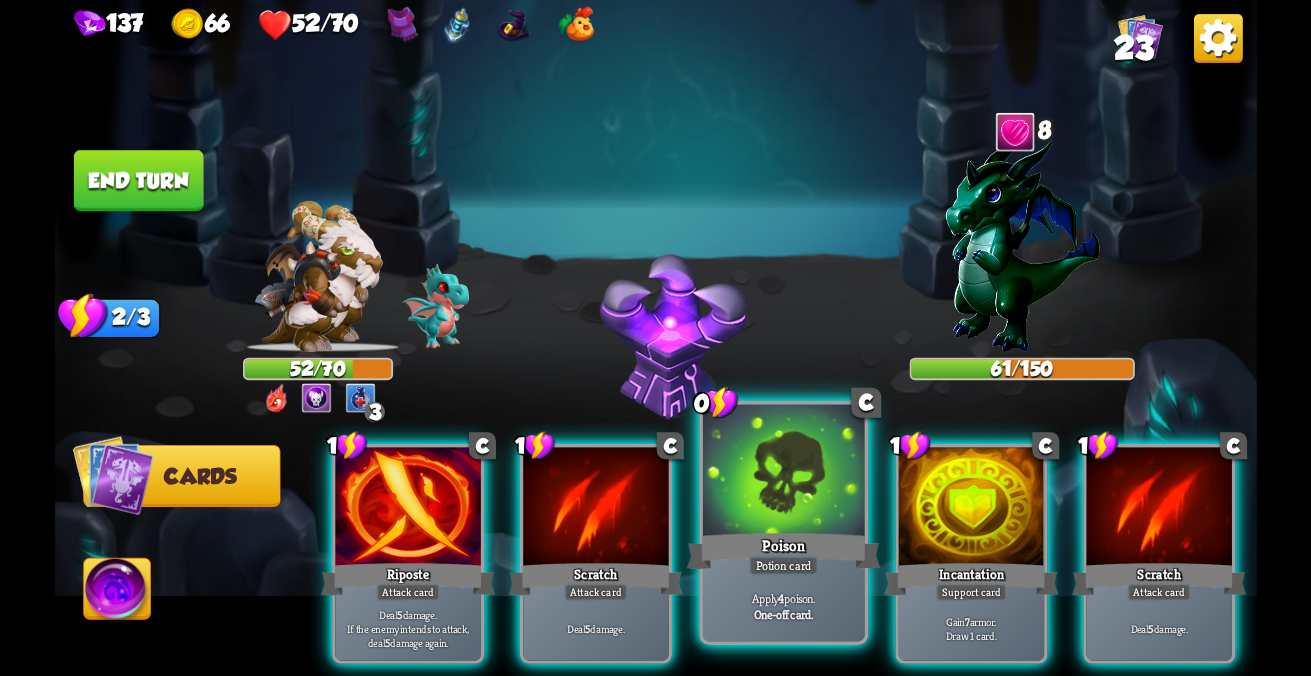 click at bounding box center (407, 508) 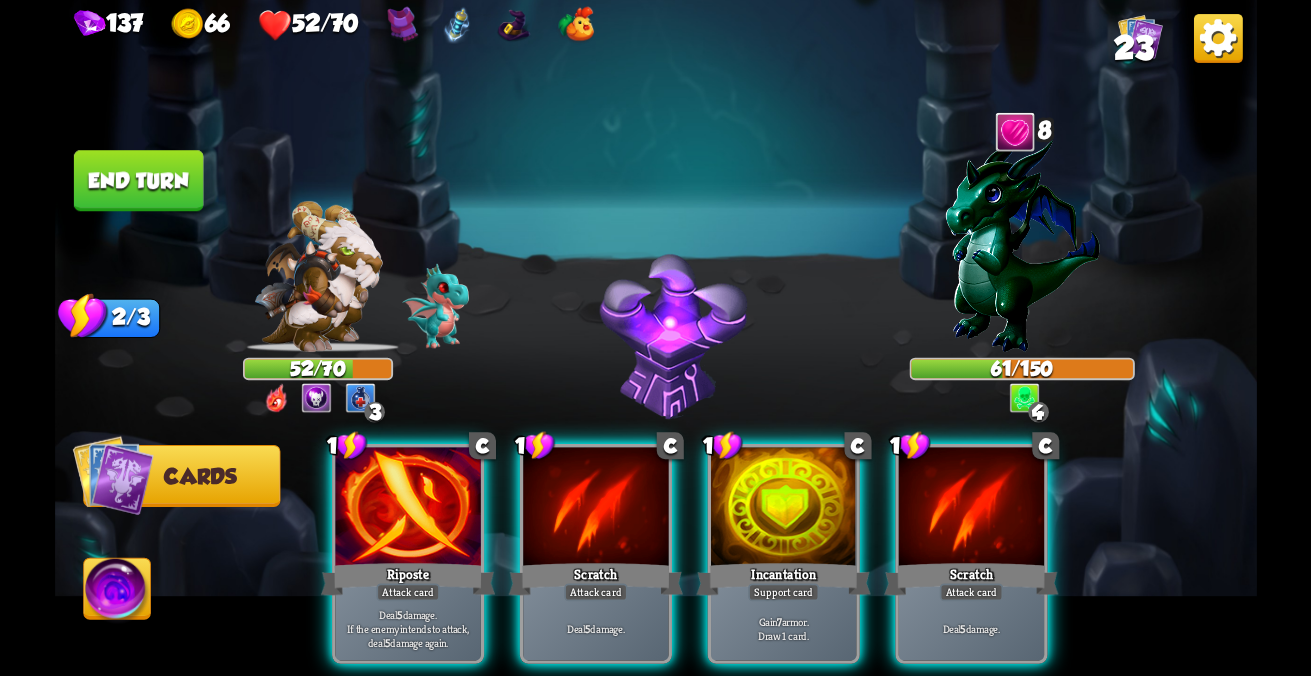 click at bounding box center (407, 508) 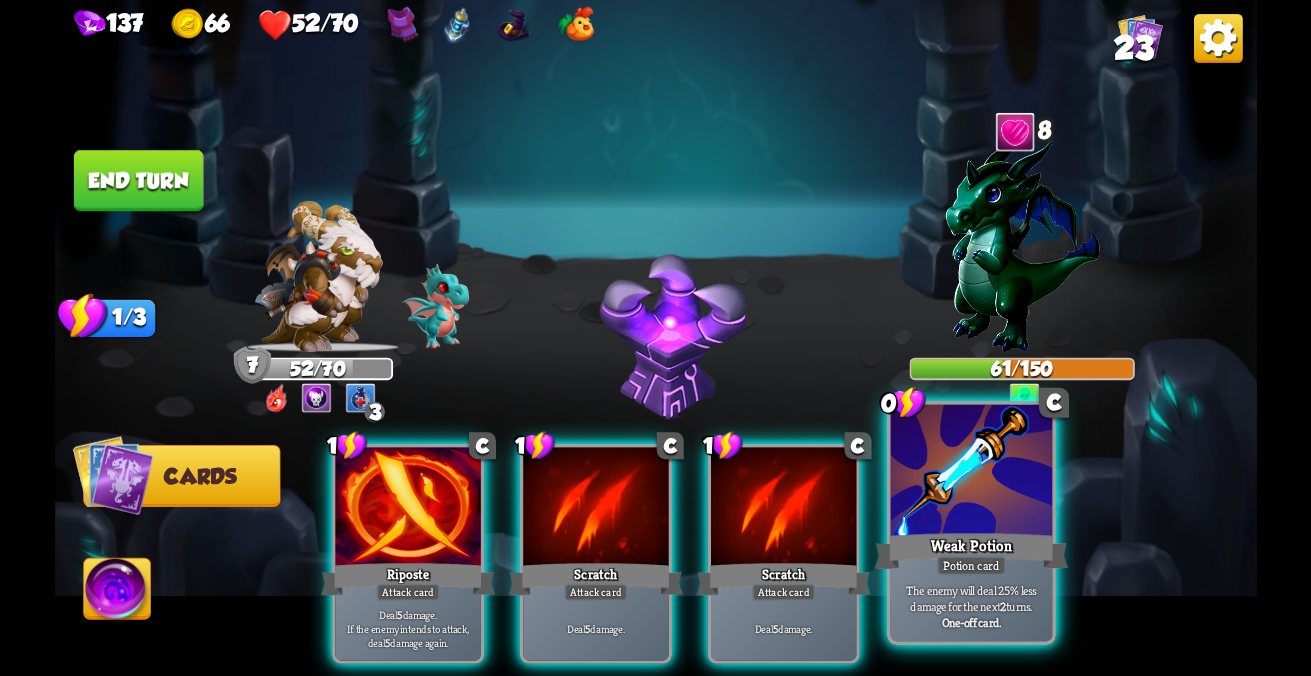 click at bounding box center (407, 508) 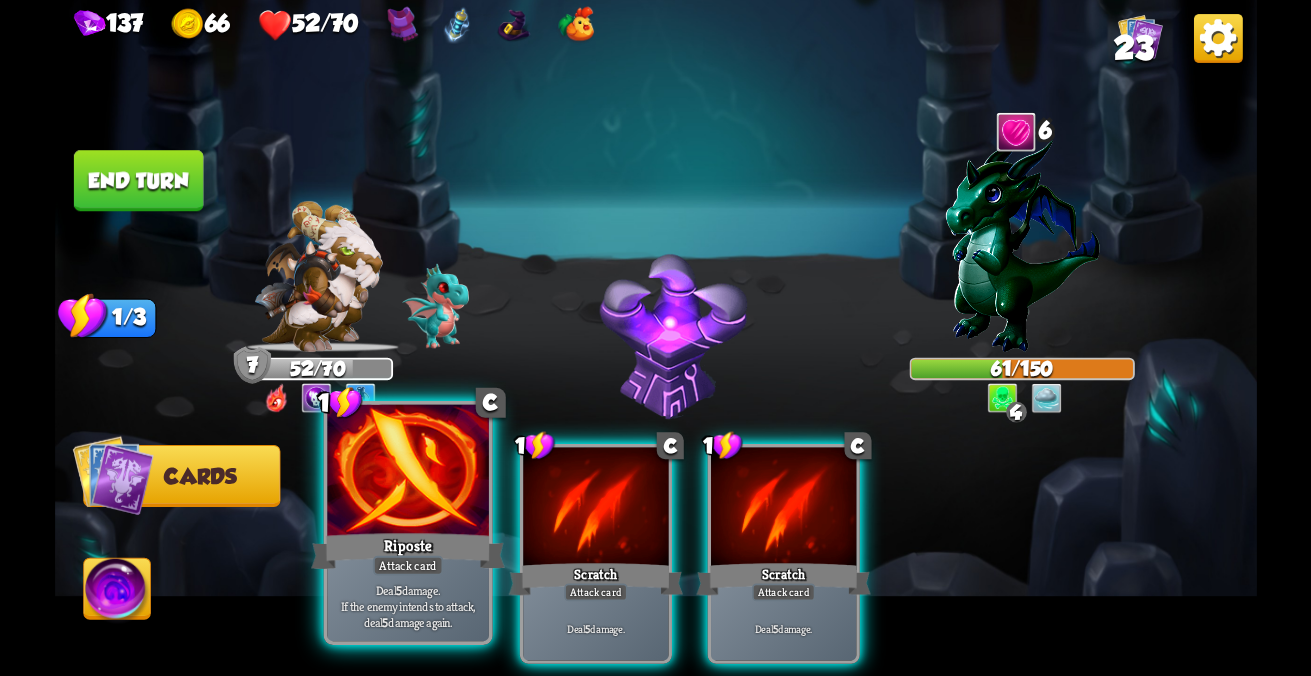 click on "Deal  5  damage. If the enemy intends to attack, deal  5  damage again." at bounding box center (407, 606) 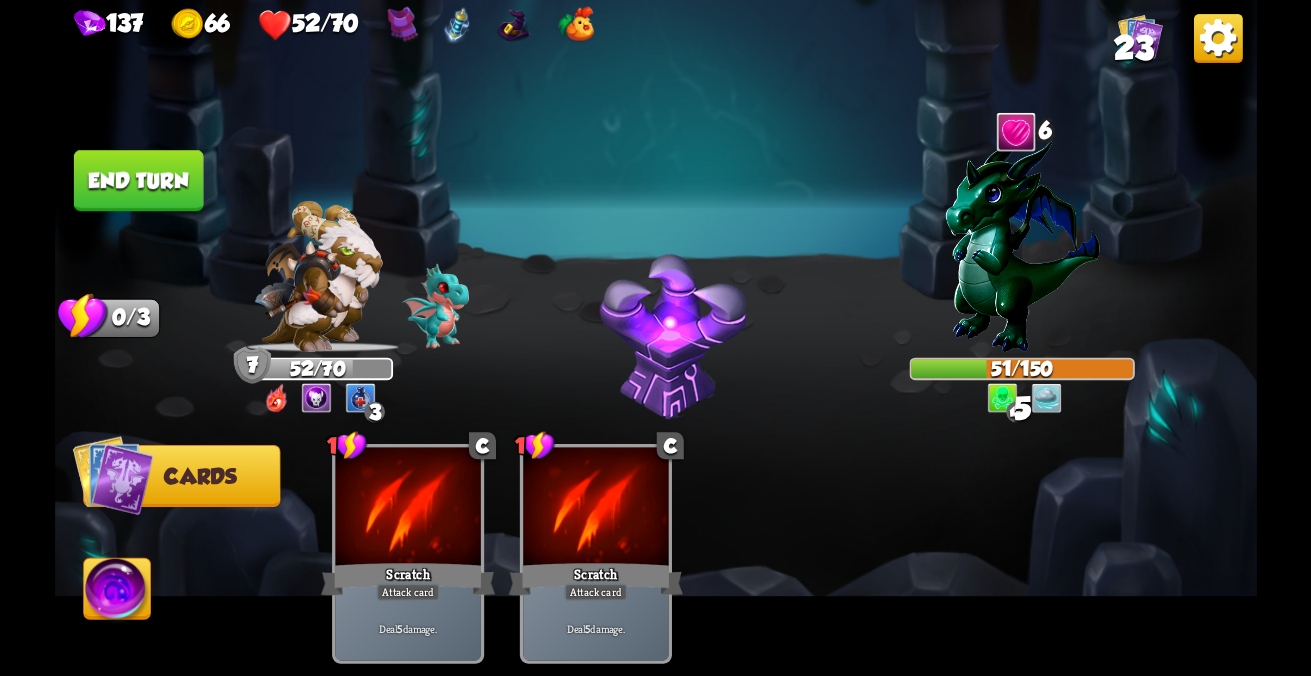 click on "End turn" at bounding box center [138, 180] 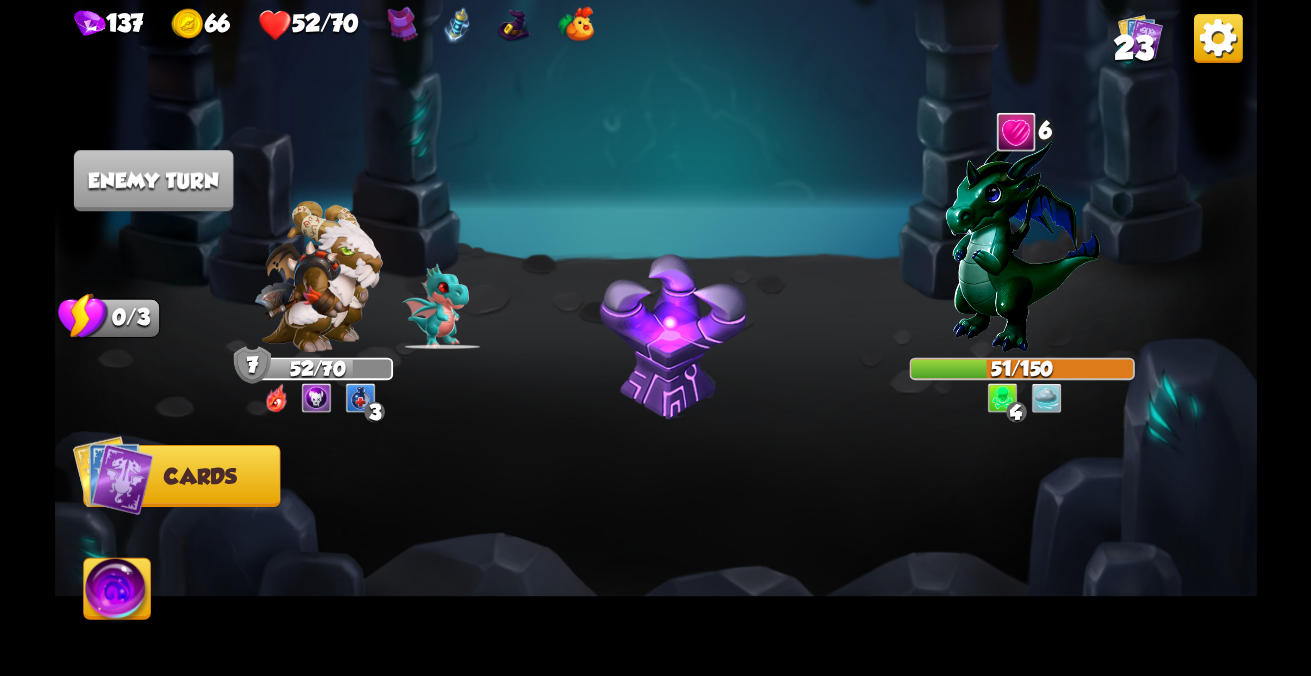click at bounding box center [112, 475] 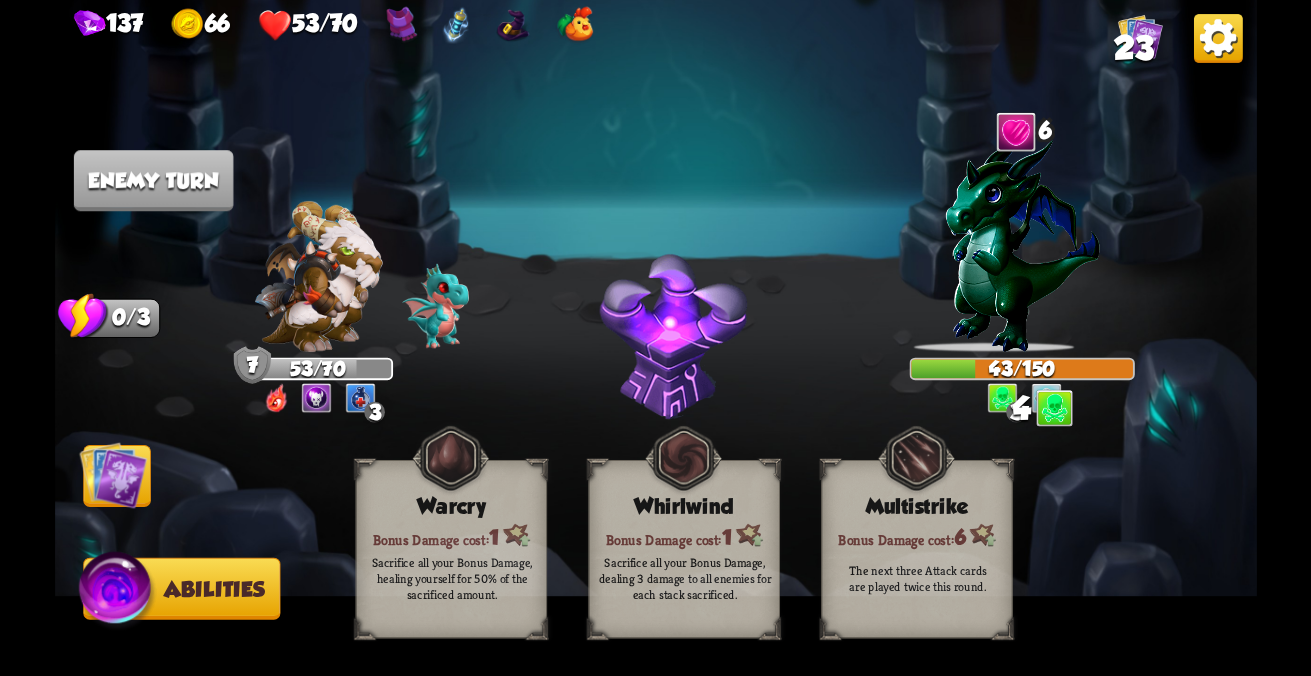 click at bounding box center (113, 475) 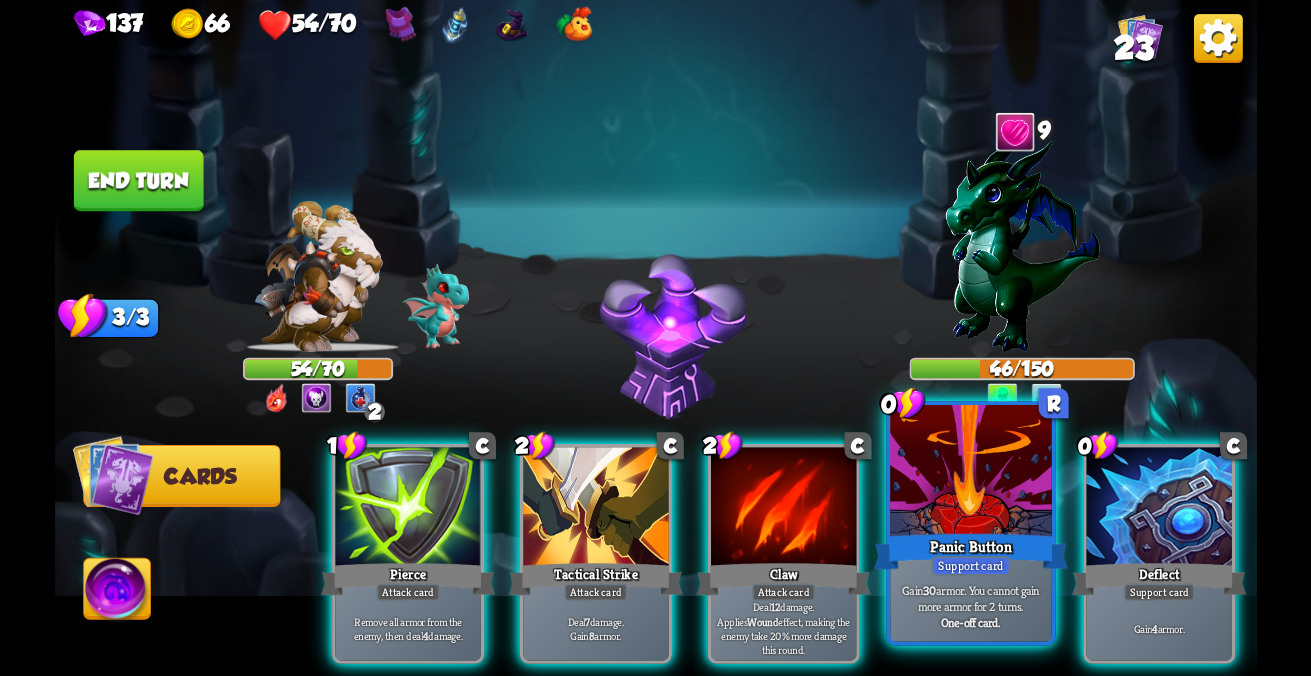 click on "Panic Button" at bounding box center [971, 551] 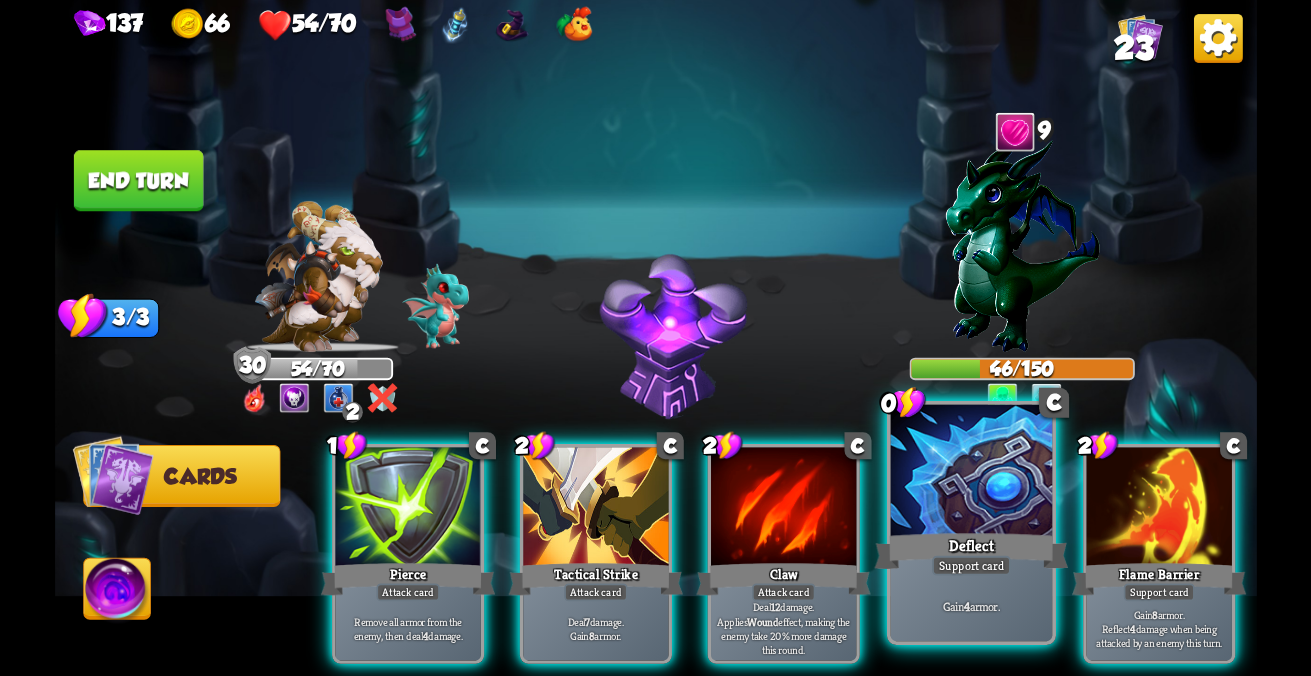 click on "Support card" at bounding box center (407, 593) 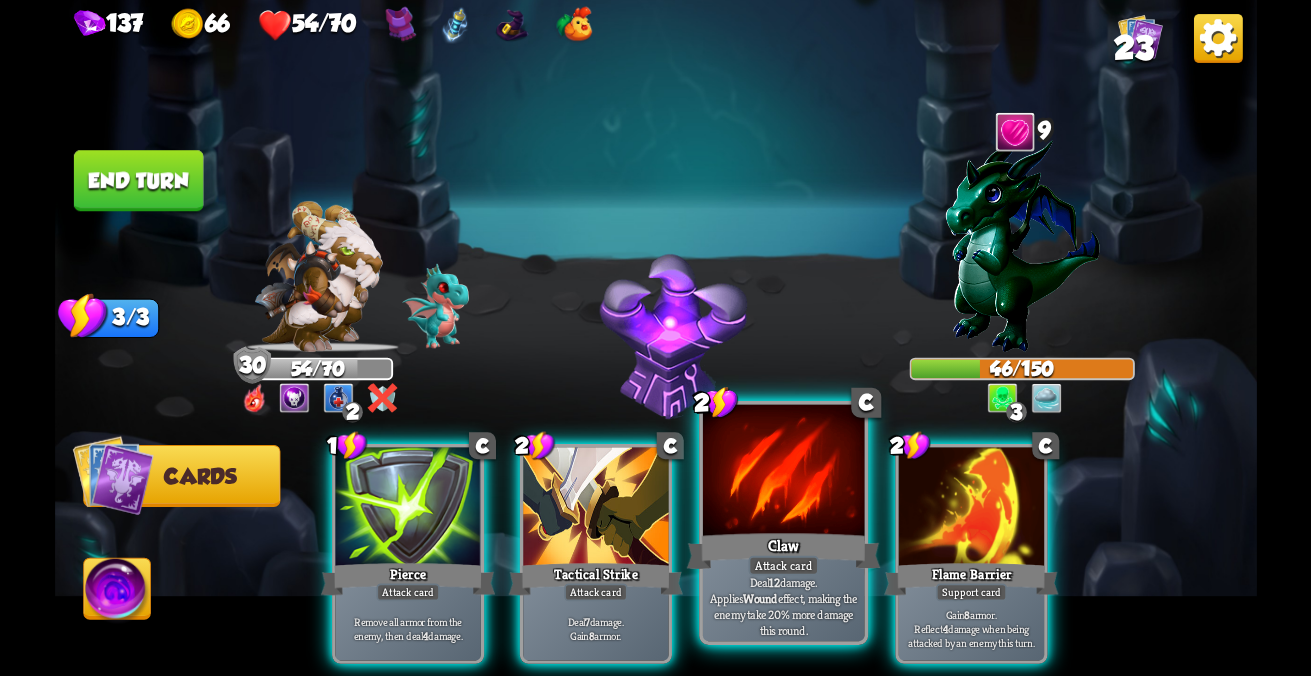 click on "Claw" at bounding box center (407, 579) 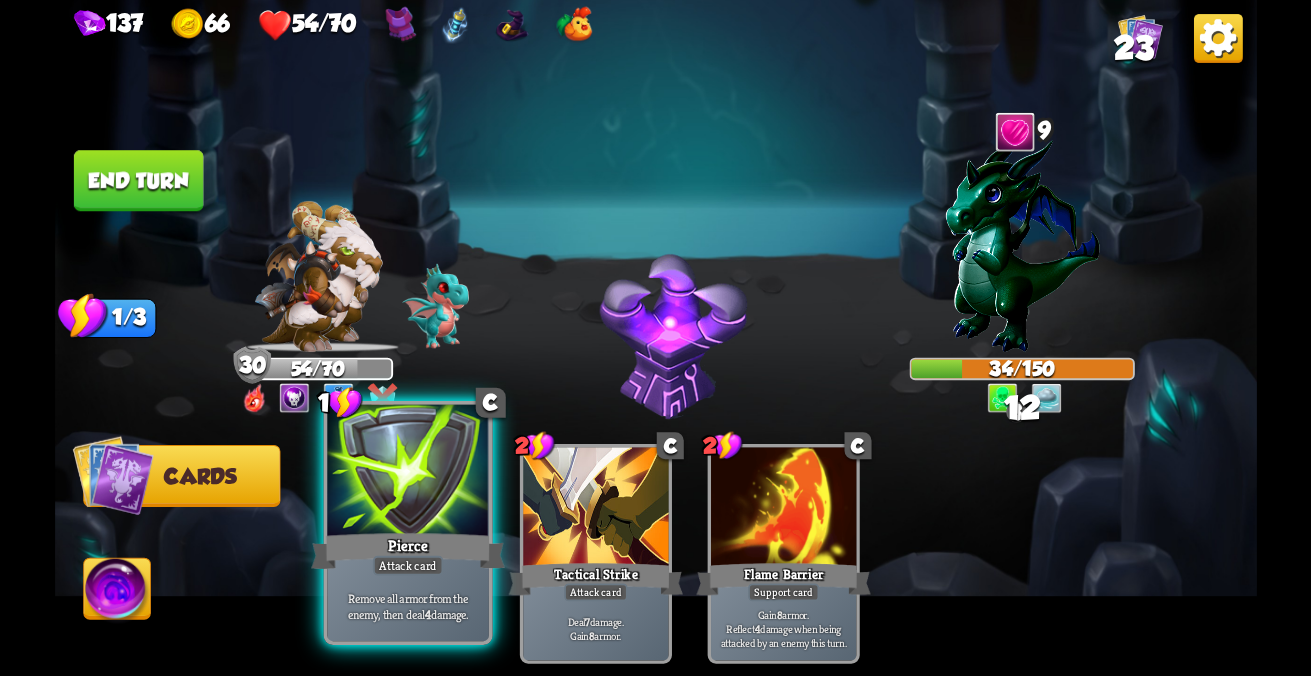 click on "Remove all armor from the enemy, then deal  4  damage." at bounding box center (407, 606) 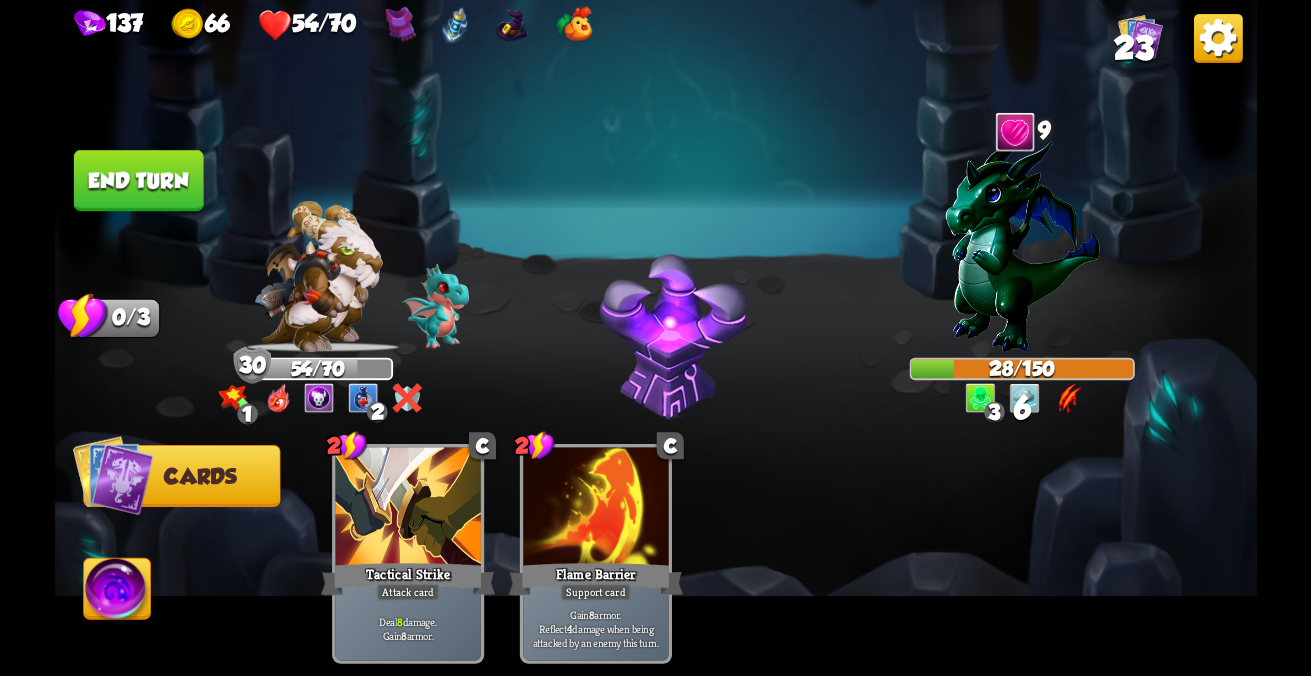 click on "End turn" at bounding box center [138, 180] 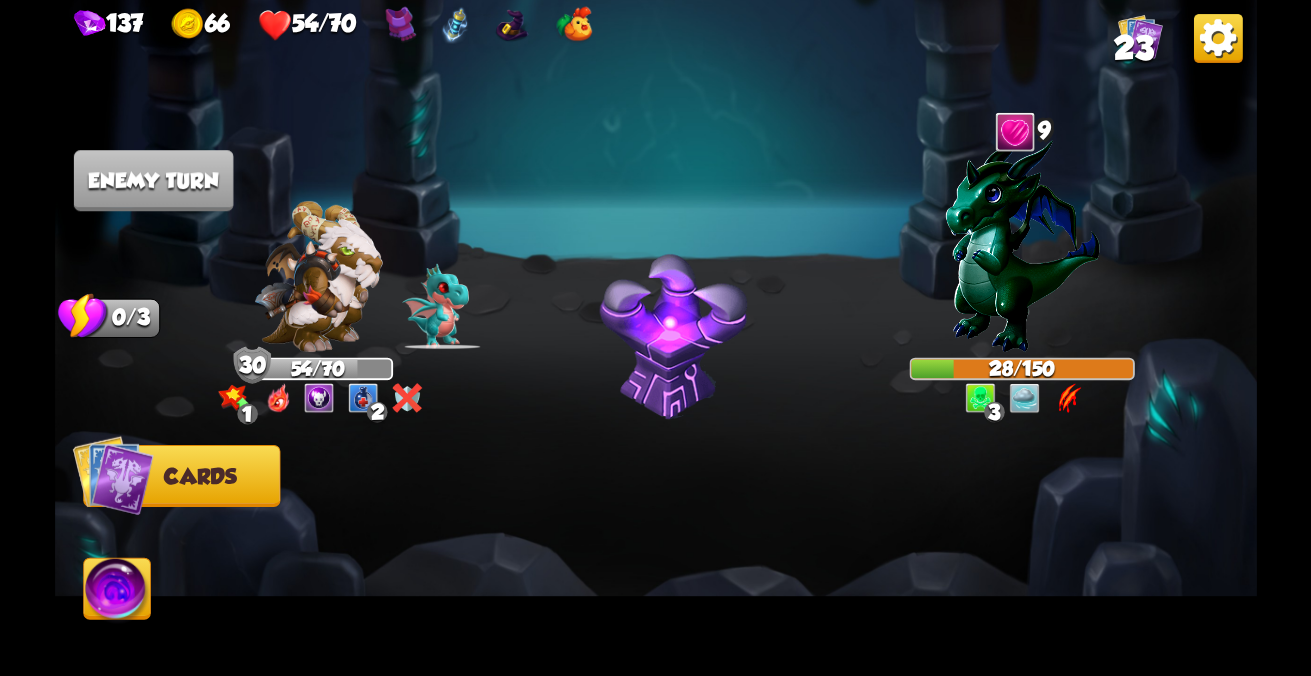 click at bounding box center [112, 475] 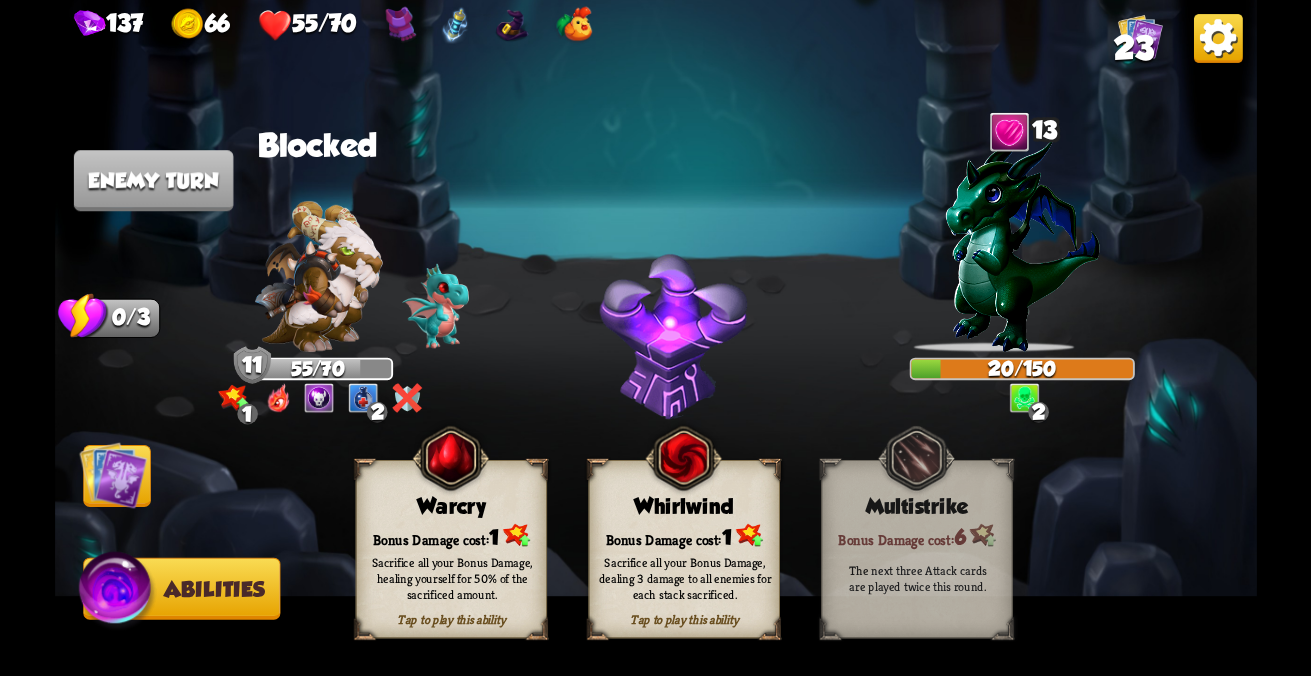 click at bounding box center [113, 475] 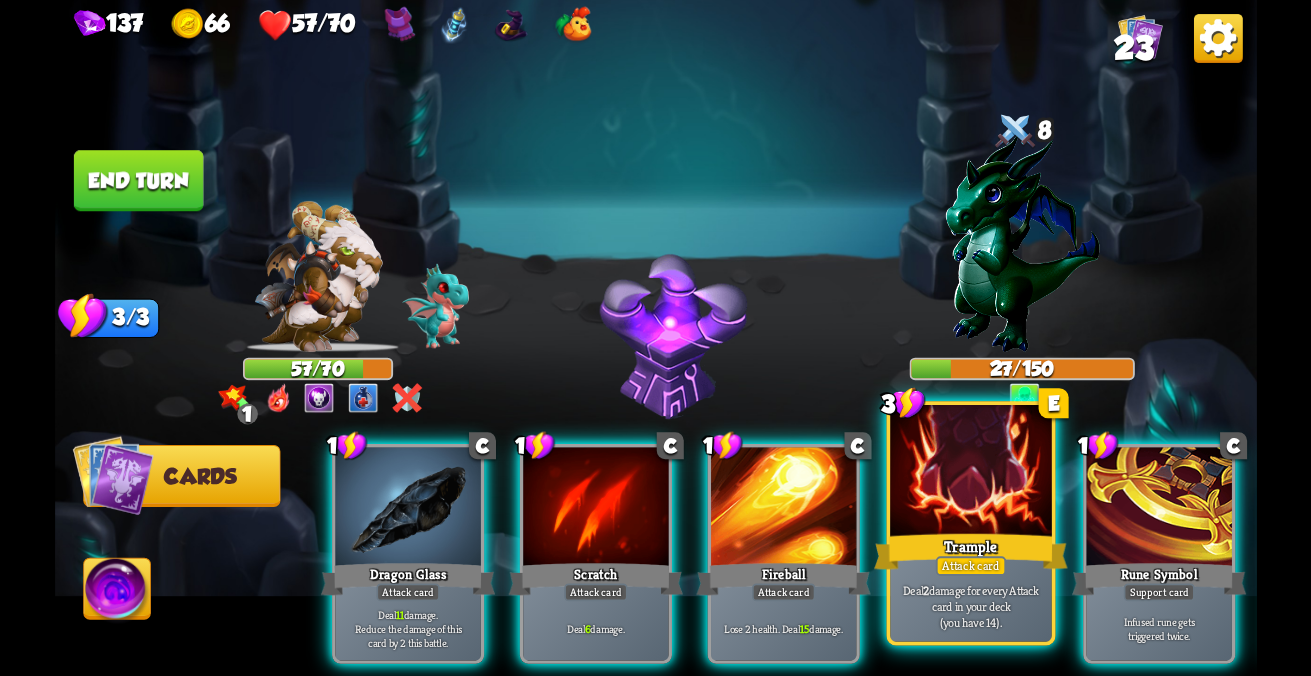 click at bounding box center (970, 473) 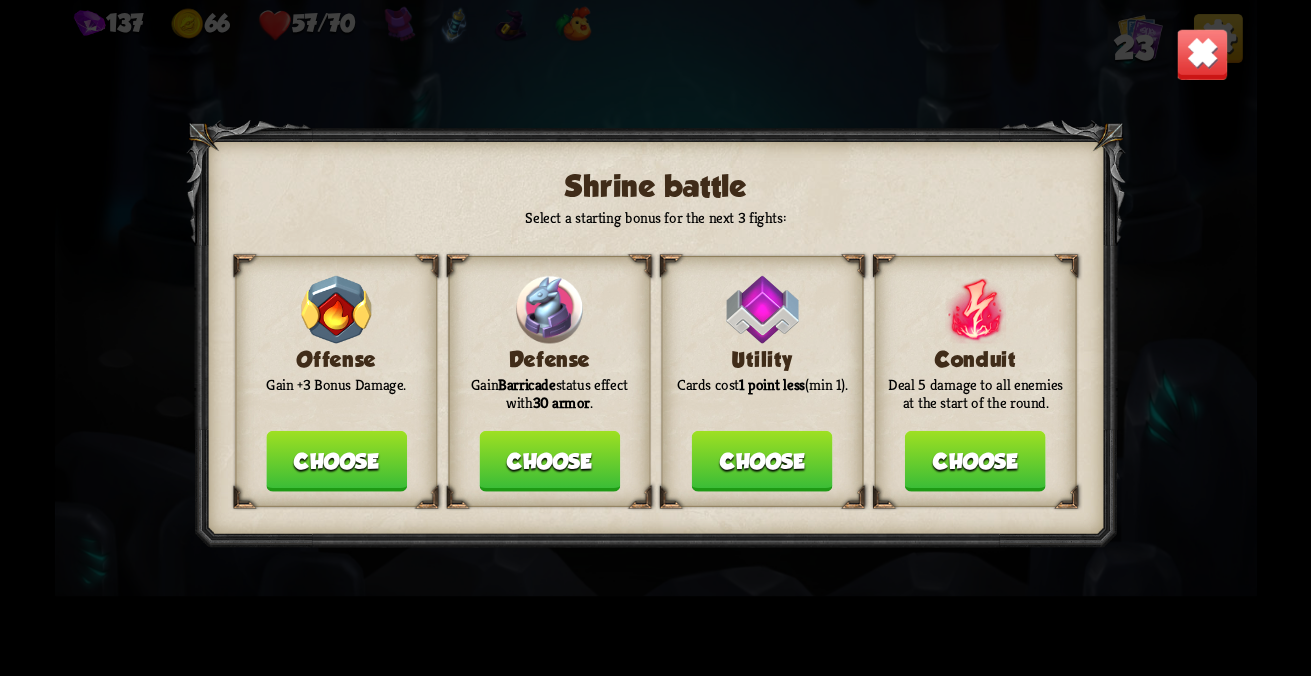 click on "Choose" at bounding box center [335, 461] 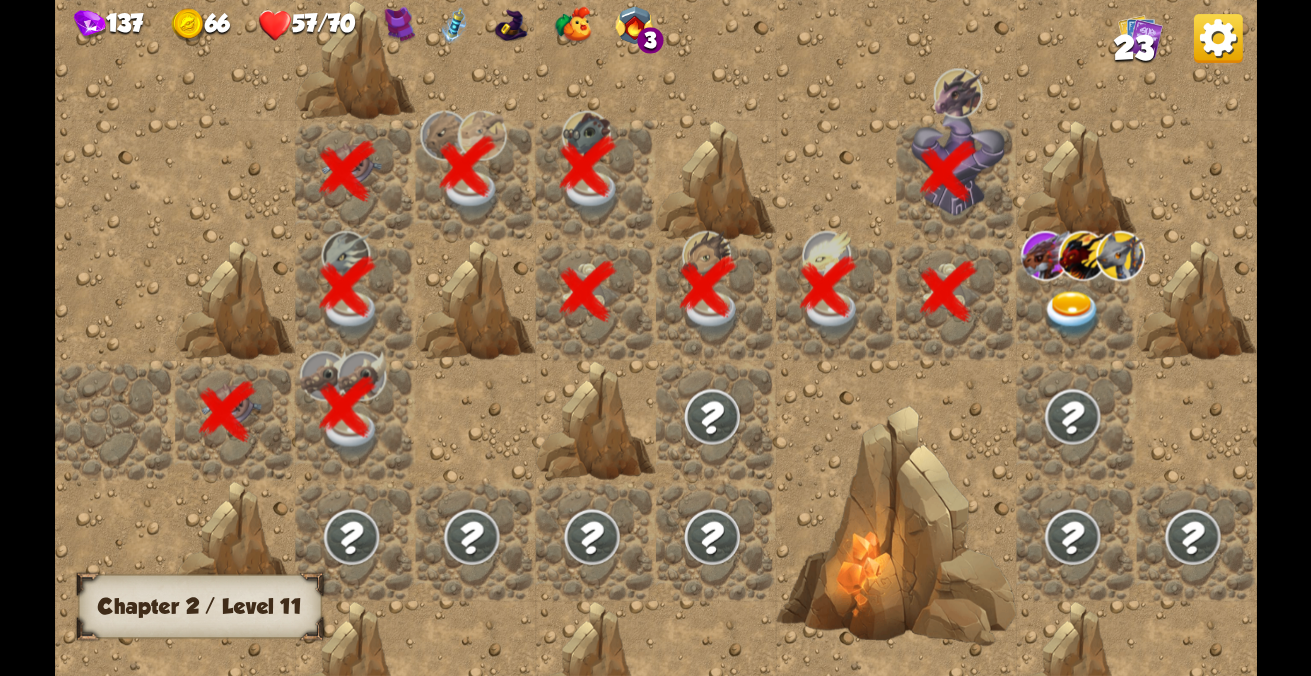 scroll, scrollTop: 0, scrollLeft: 384, axis: horizontal 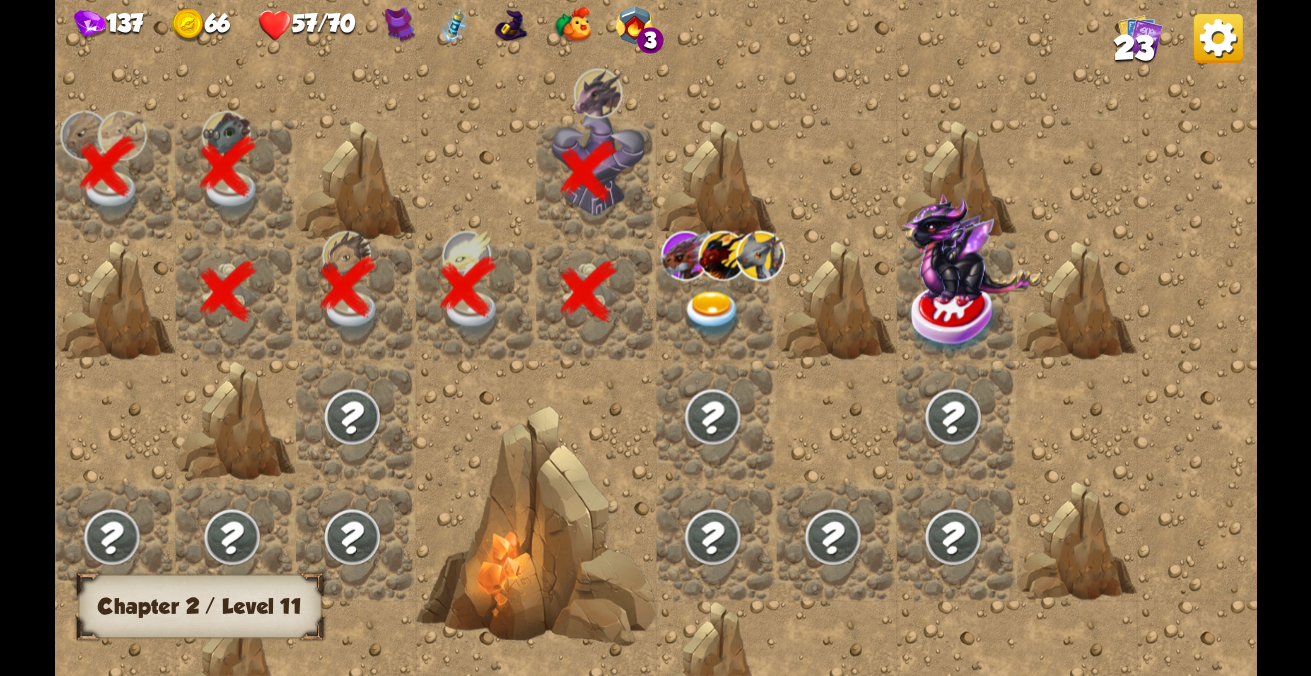 click at bounding box center [712, 314] 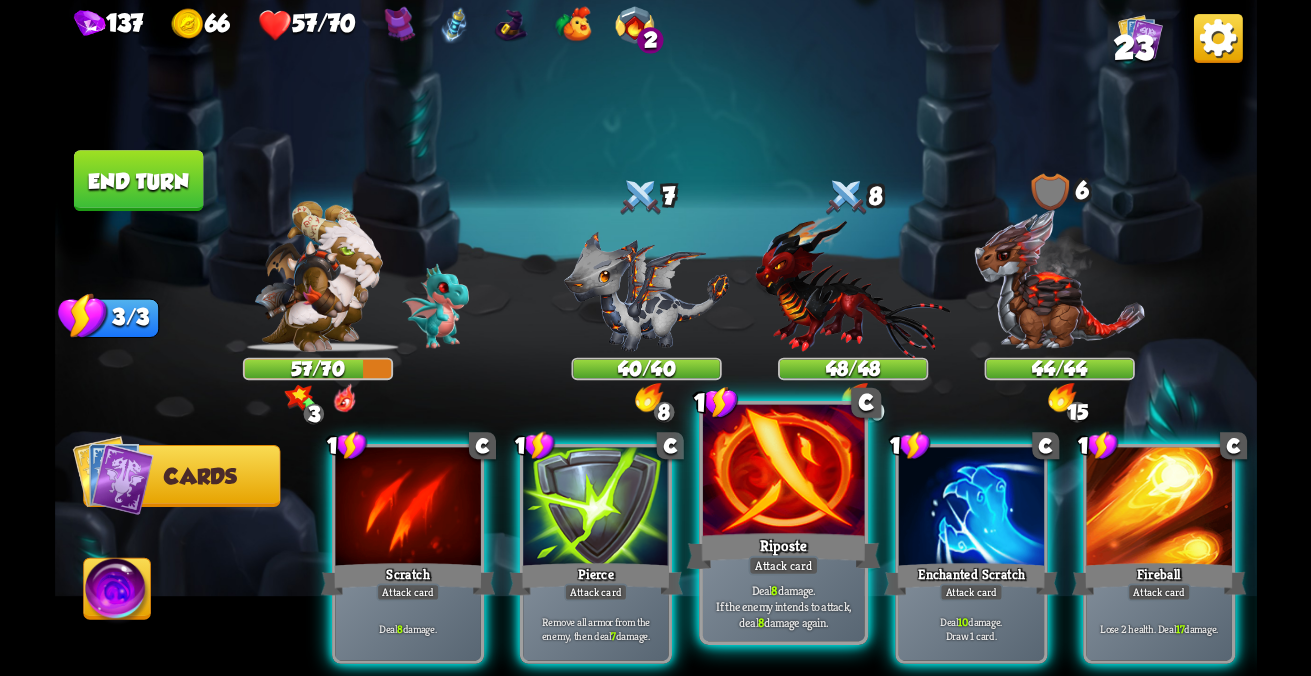 click at bounding box center (407, 508) 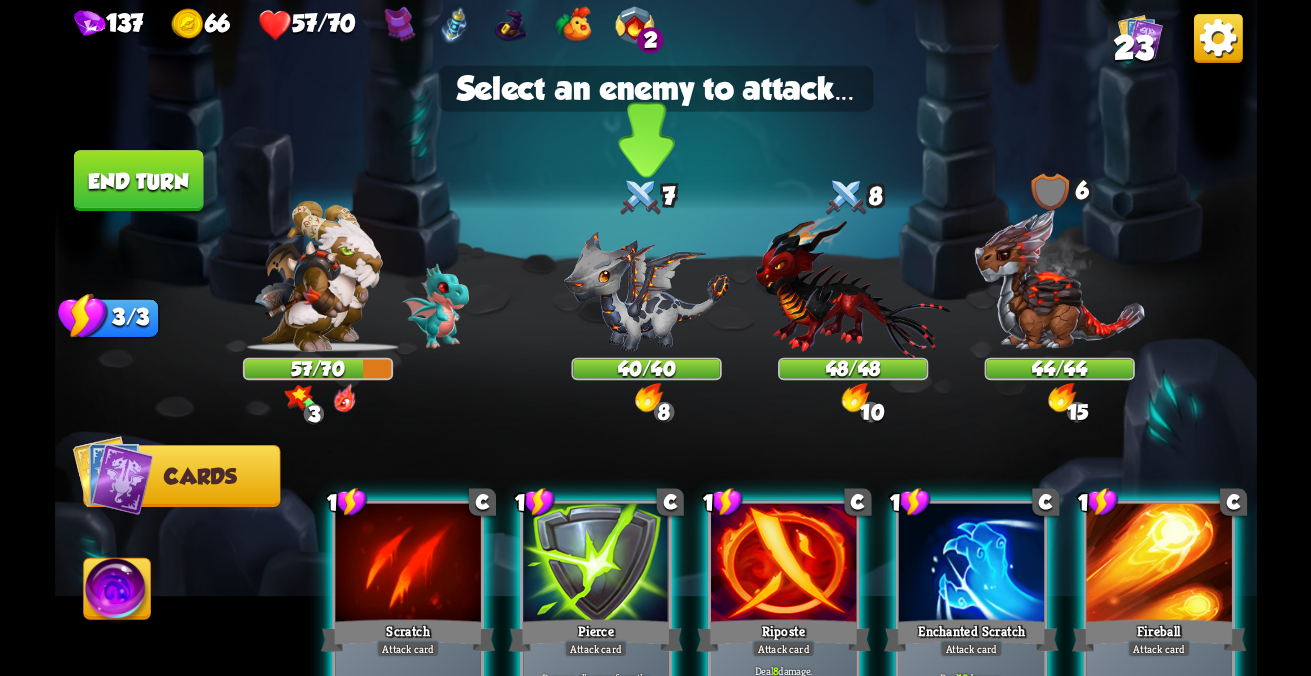click at bounding box center [1059, 280] 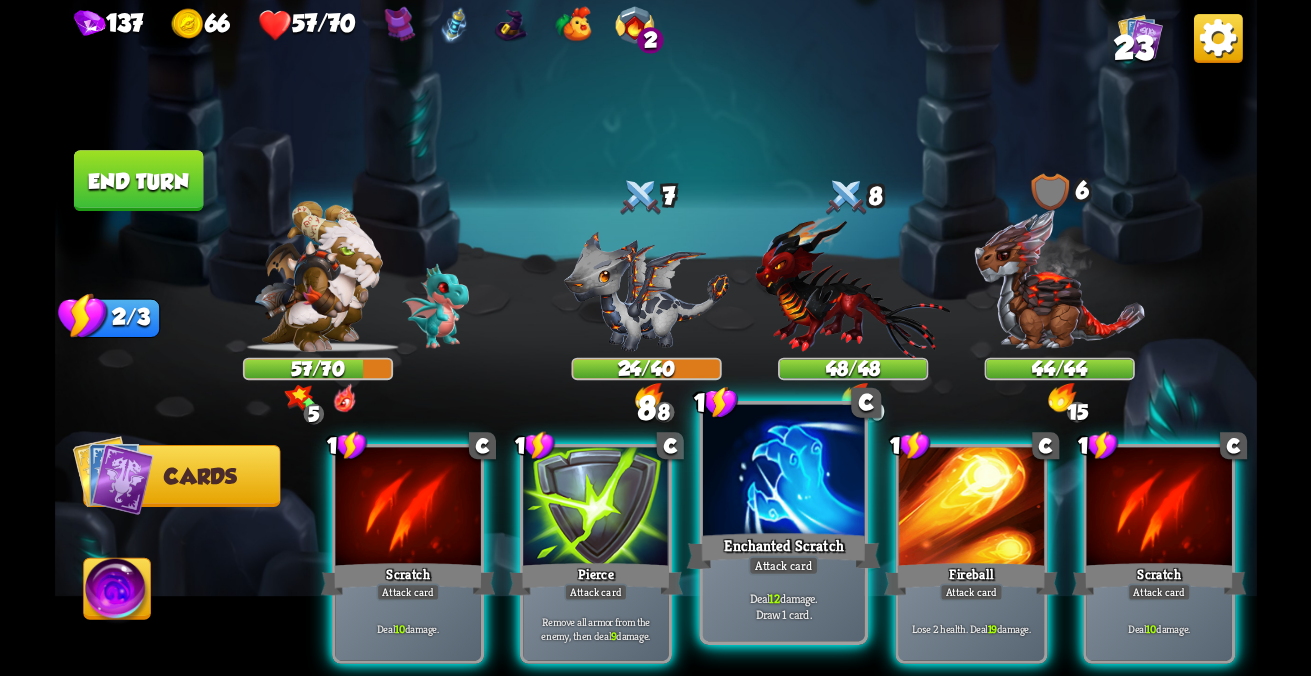 click on "Enchanted Scratch" at bounding box center (407, 579) 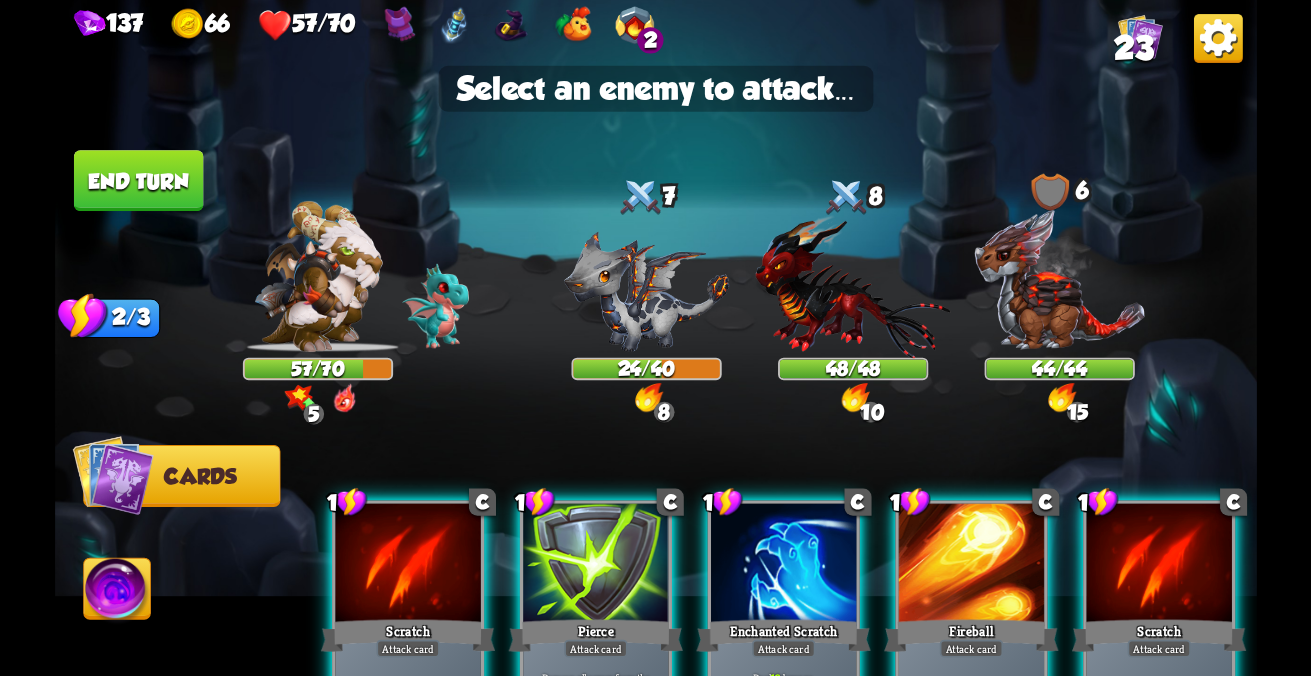 click at bounding box center (1059, 280) 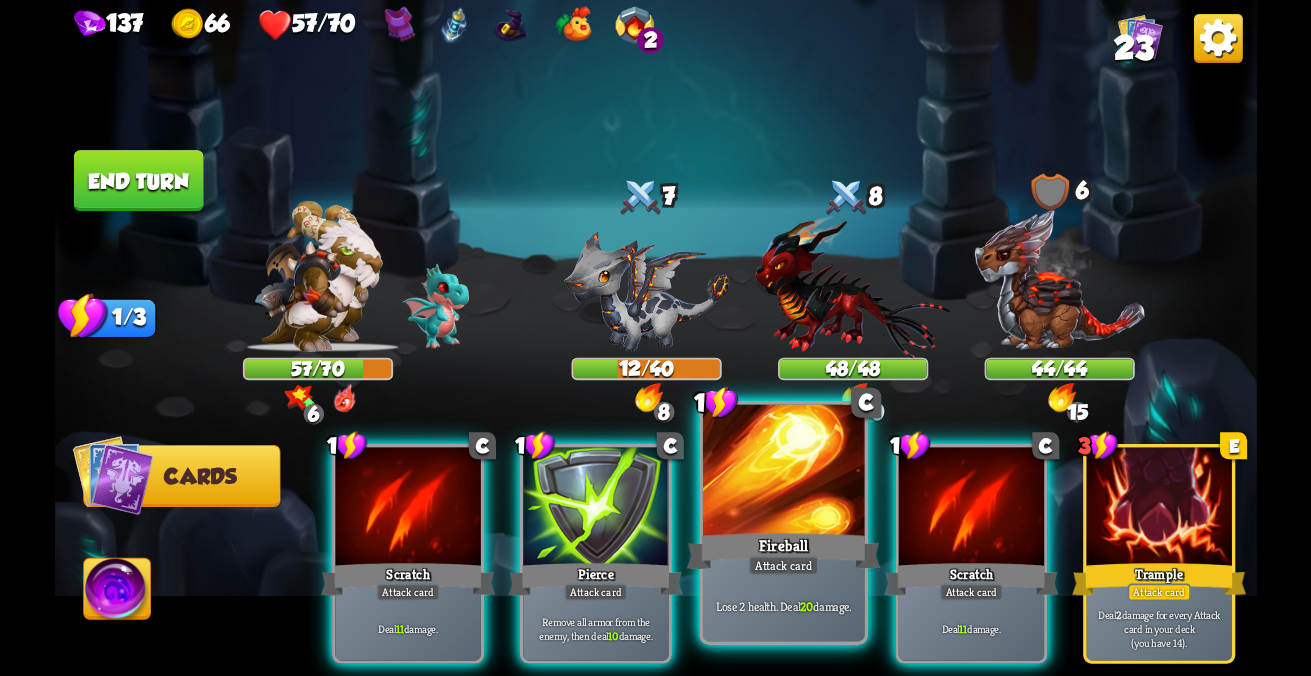 click at bounding box center [407, 508] 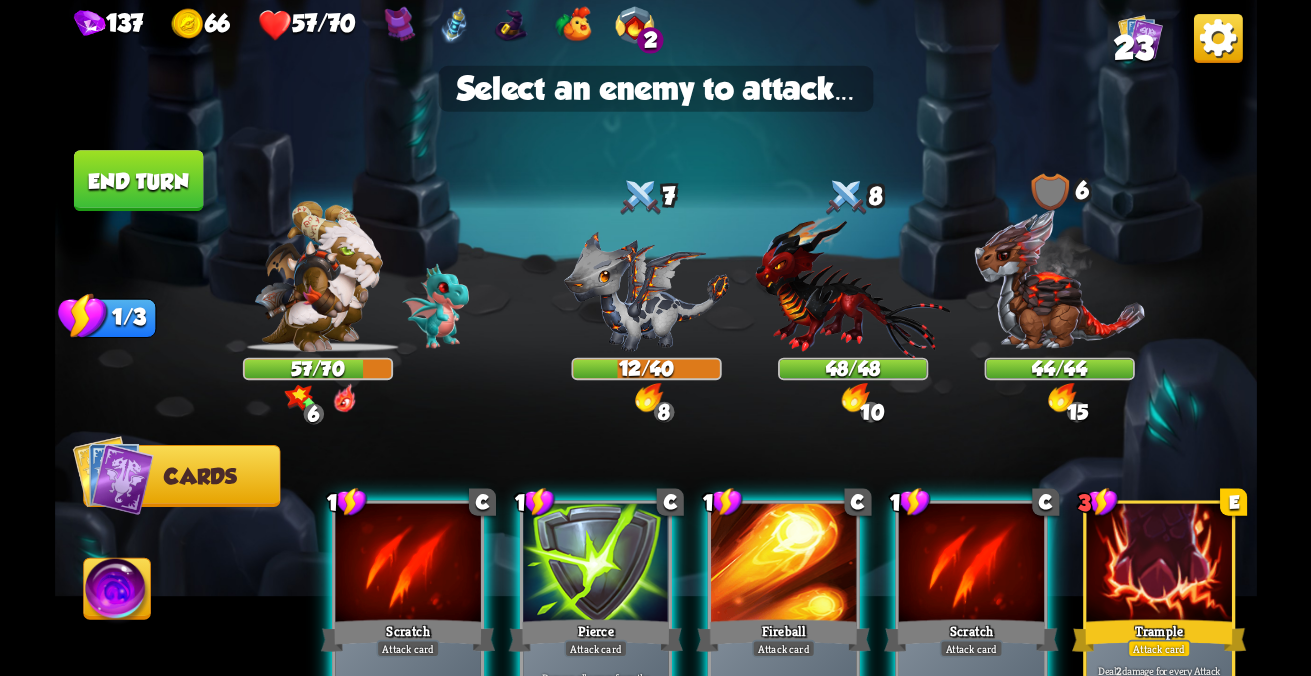 click at bounding box center (1059, 280) 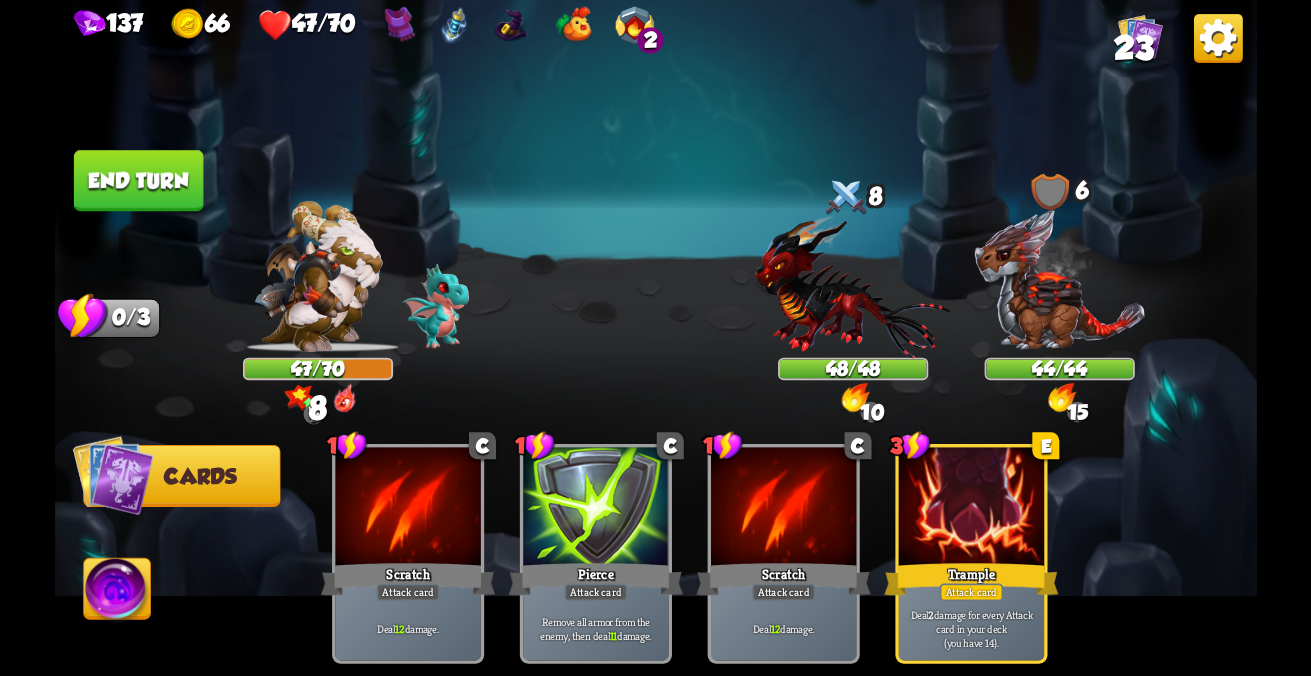 click at bounding box center (112, 475) 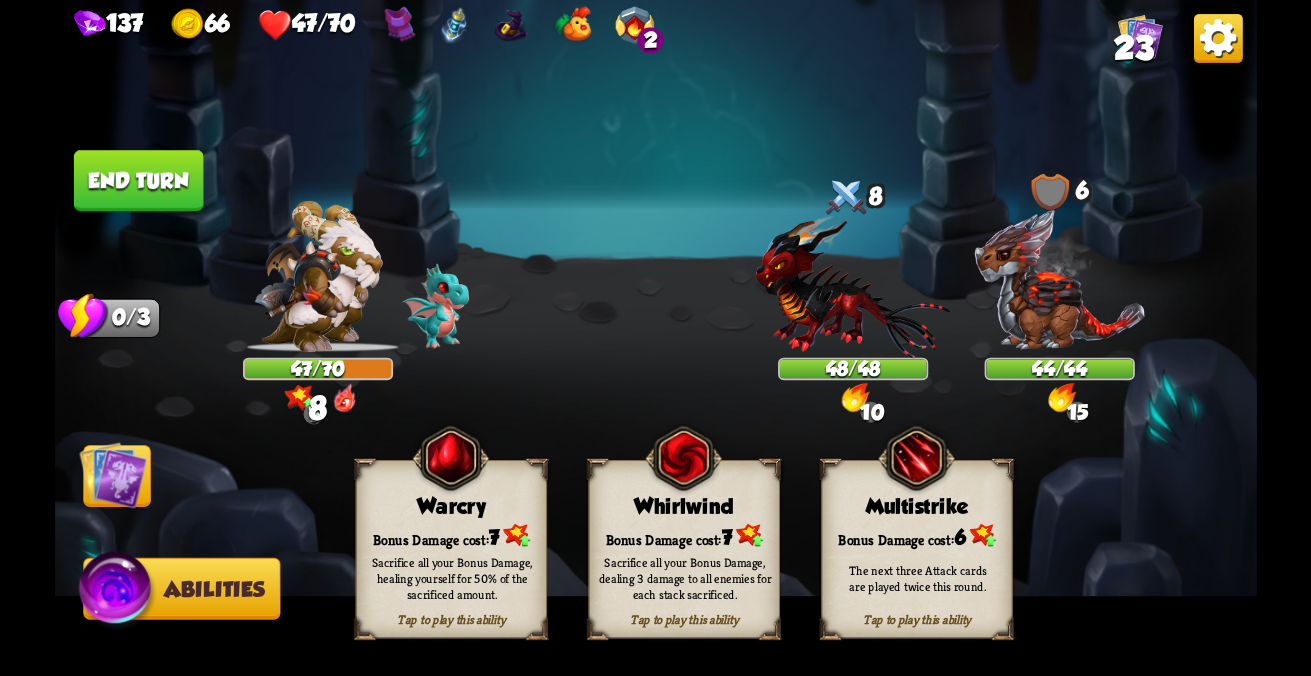 click on "End turn" at bounding box center (138, 180) 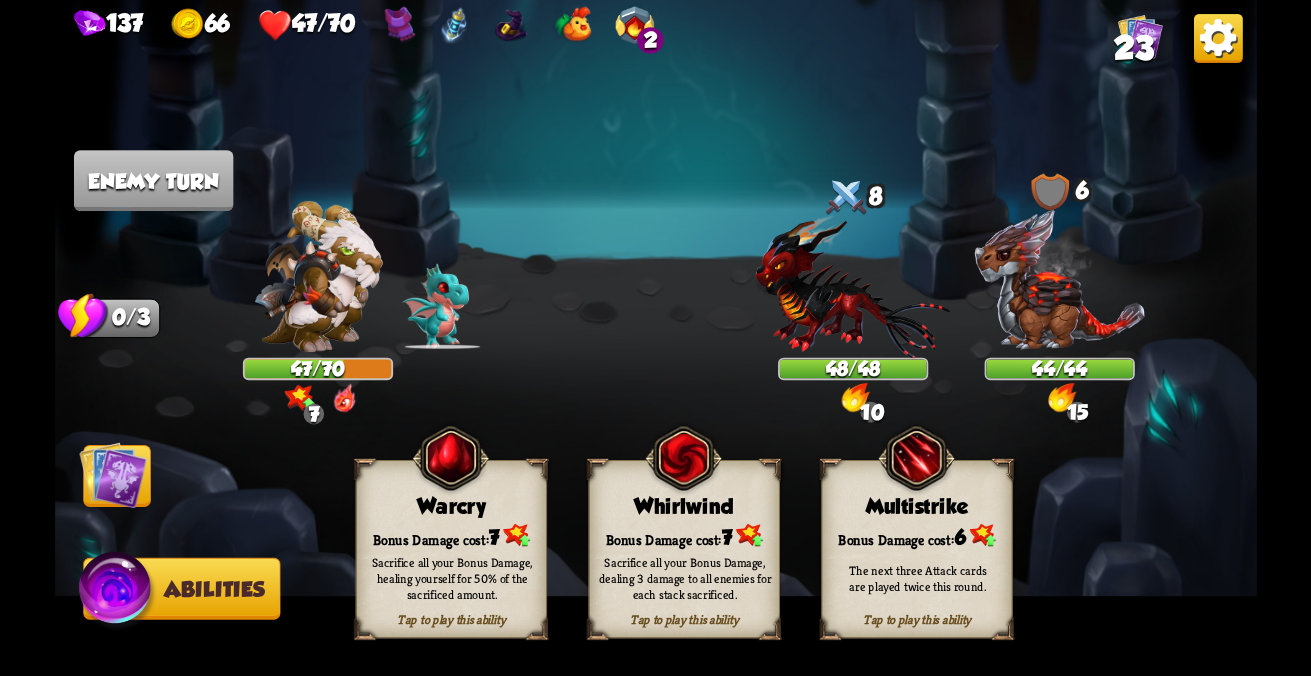 click on "Bonus Damage cost:  7" at bounding box center [451, 535] 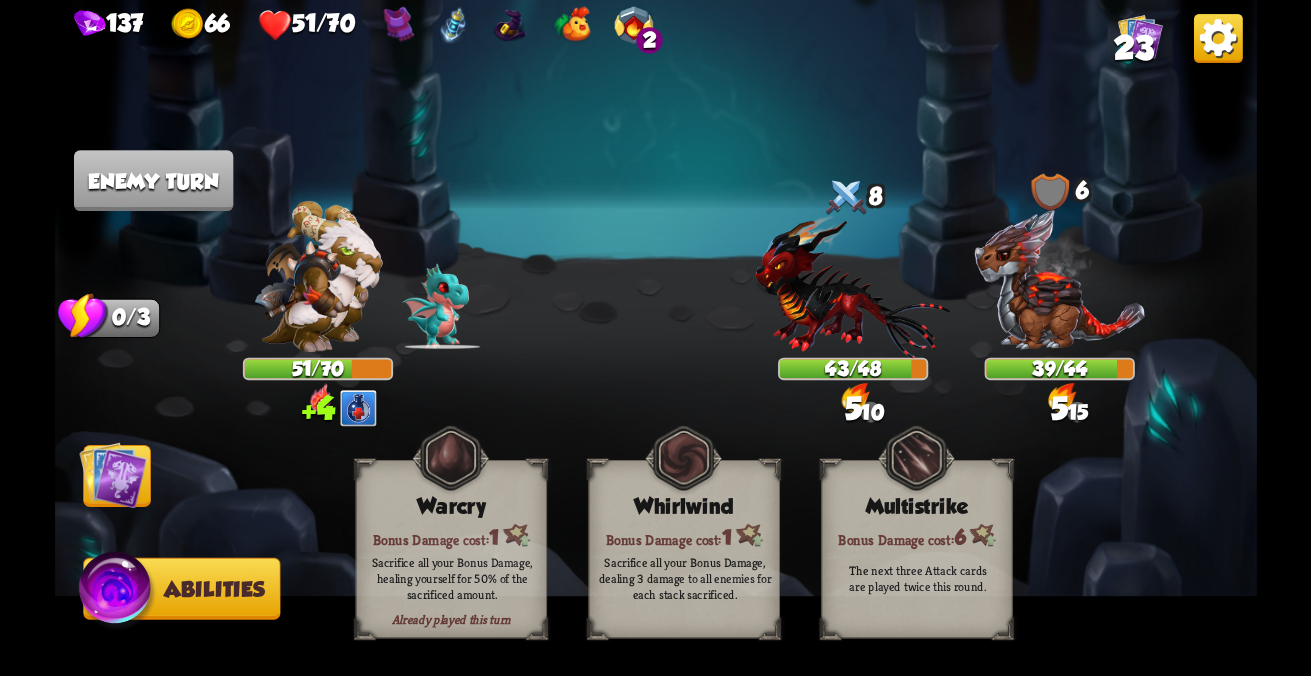 click on "43/48" at bounding box center [1059, 369] 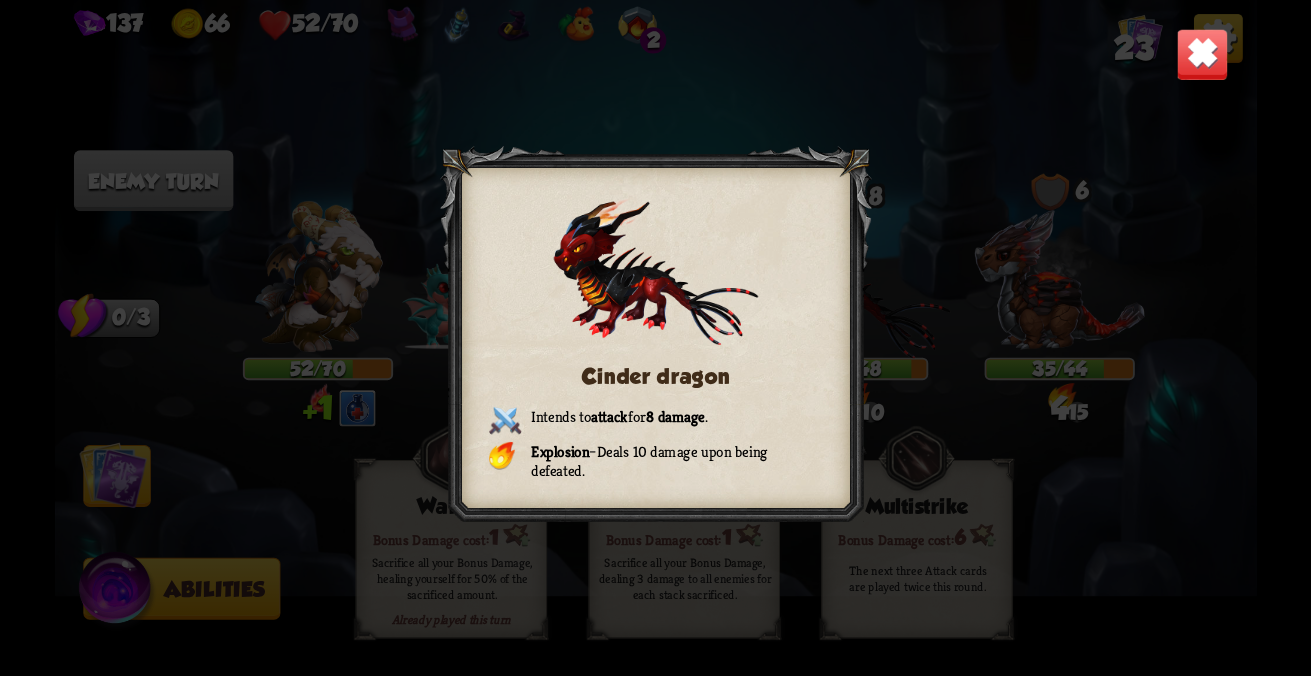 click at bounding box center (1202, 54) 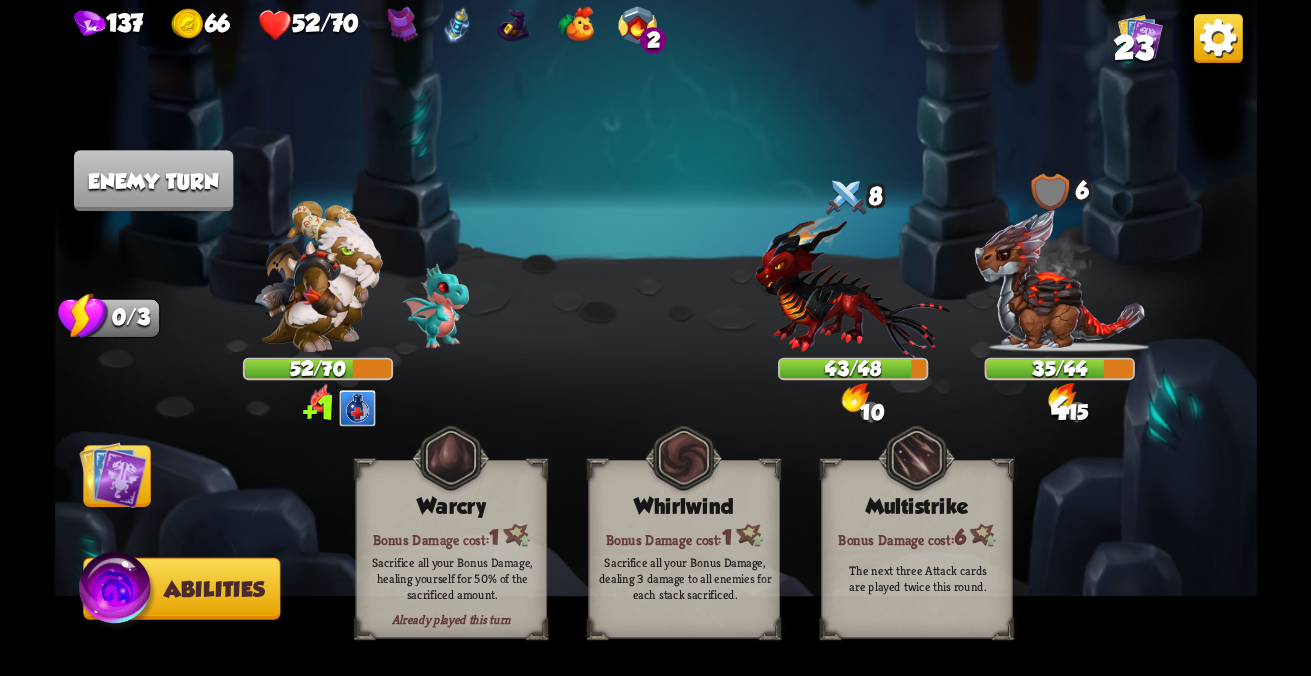 click at bounding box center (1217, 38) 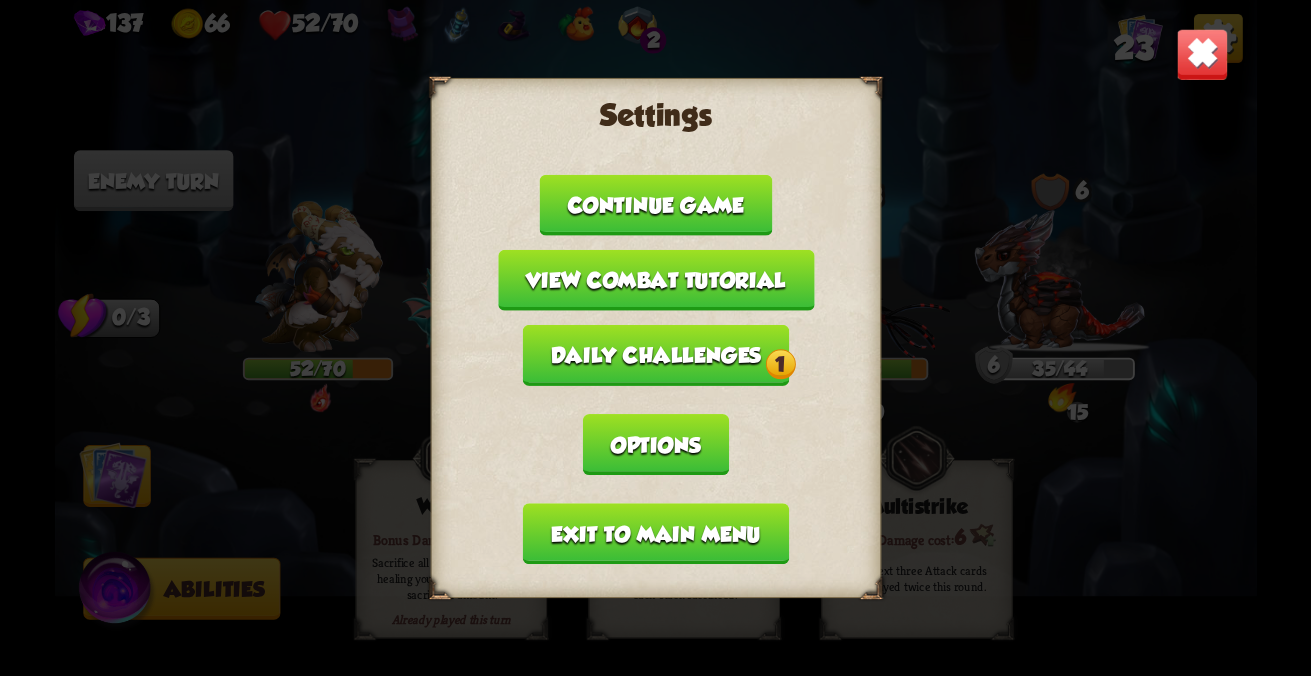 click on "1" at bounding box center (780, 364) 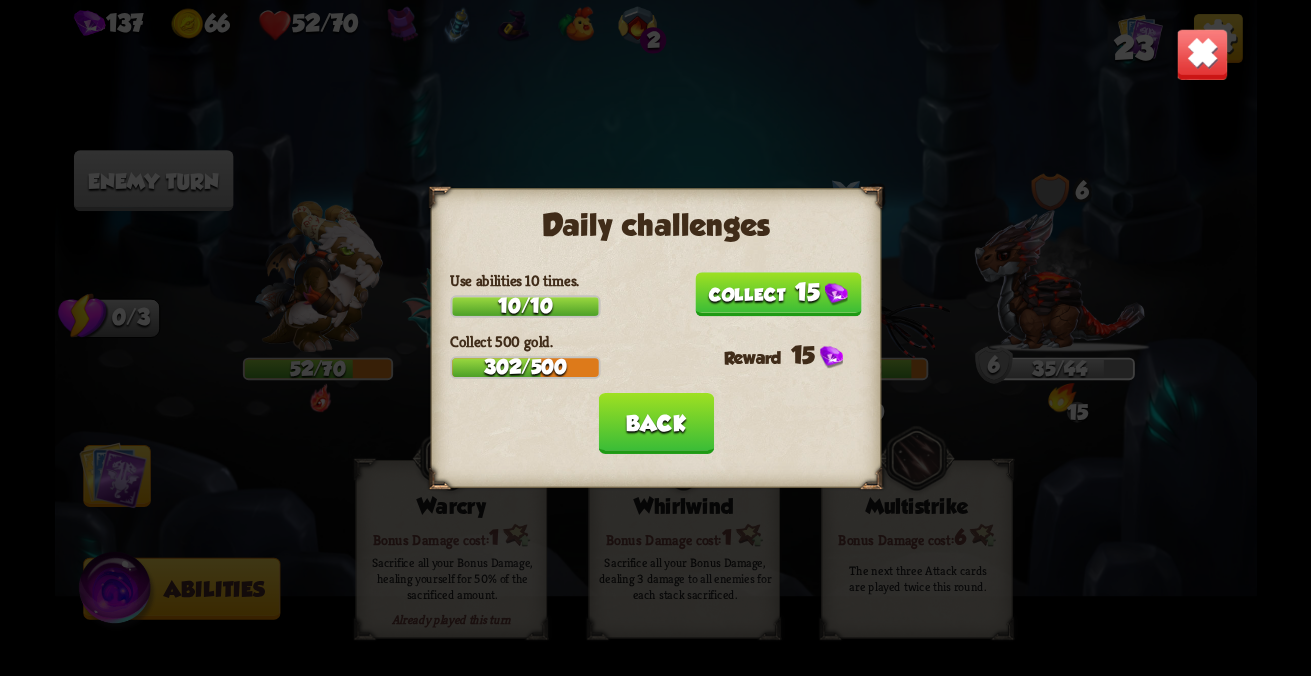 click on "15" at bounding box center [777, 294] 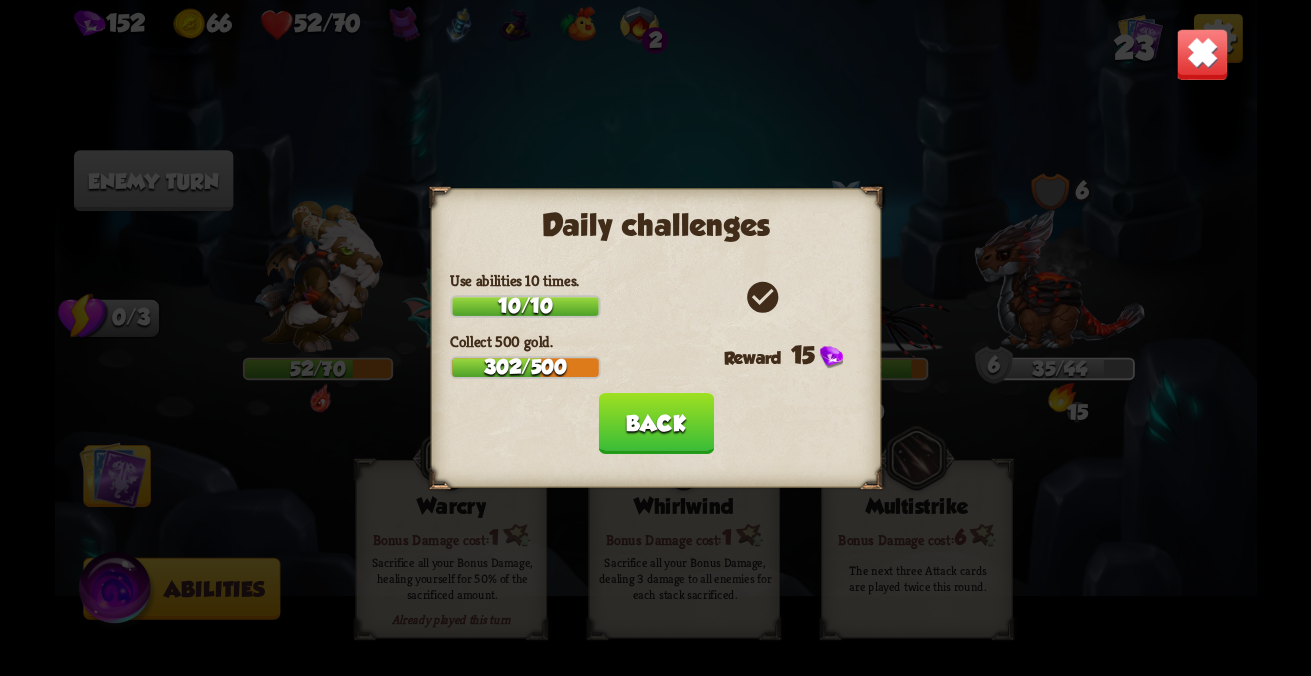 click on "Back" at bounding box center (655, 423) 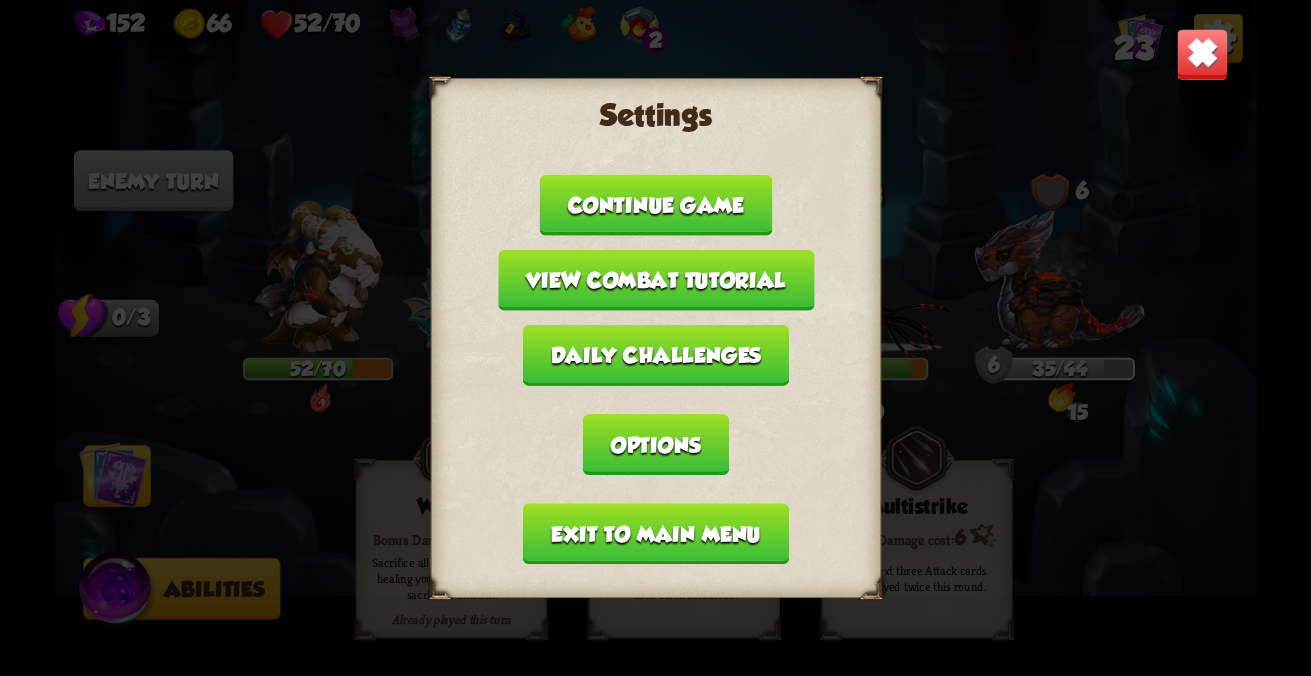 click at bounding box center [1202, 54] 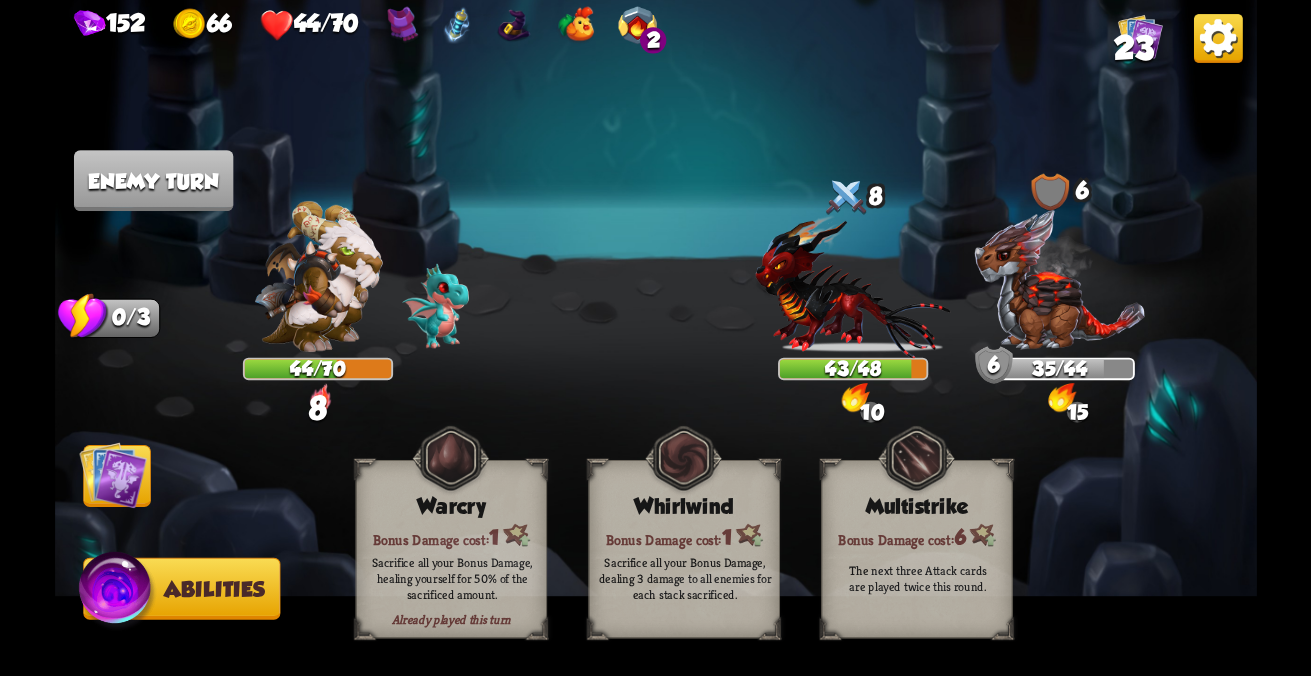 click at bounding box center (656, 338) 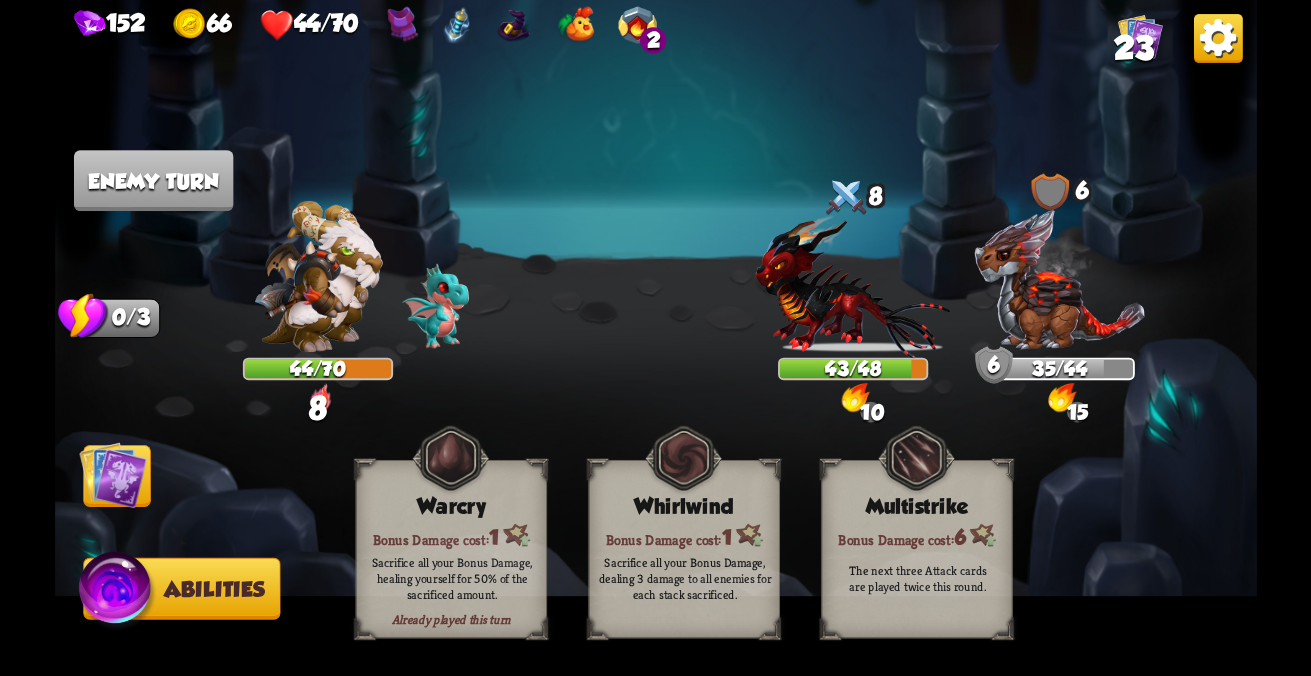 click at bounding box center [113, 475] 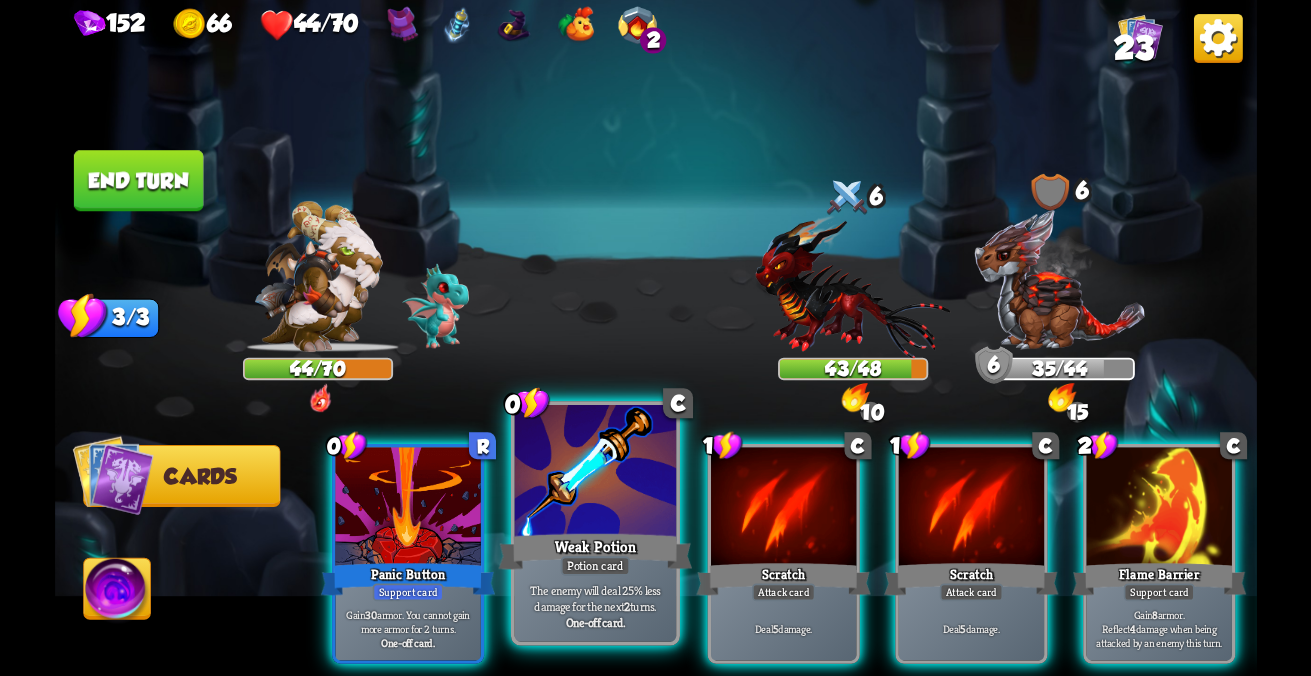 click on "Potion card" at bounding box center [595, 566] 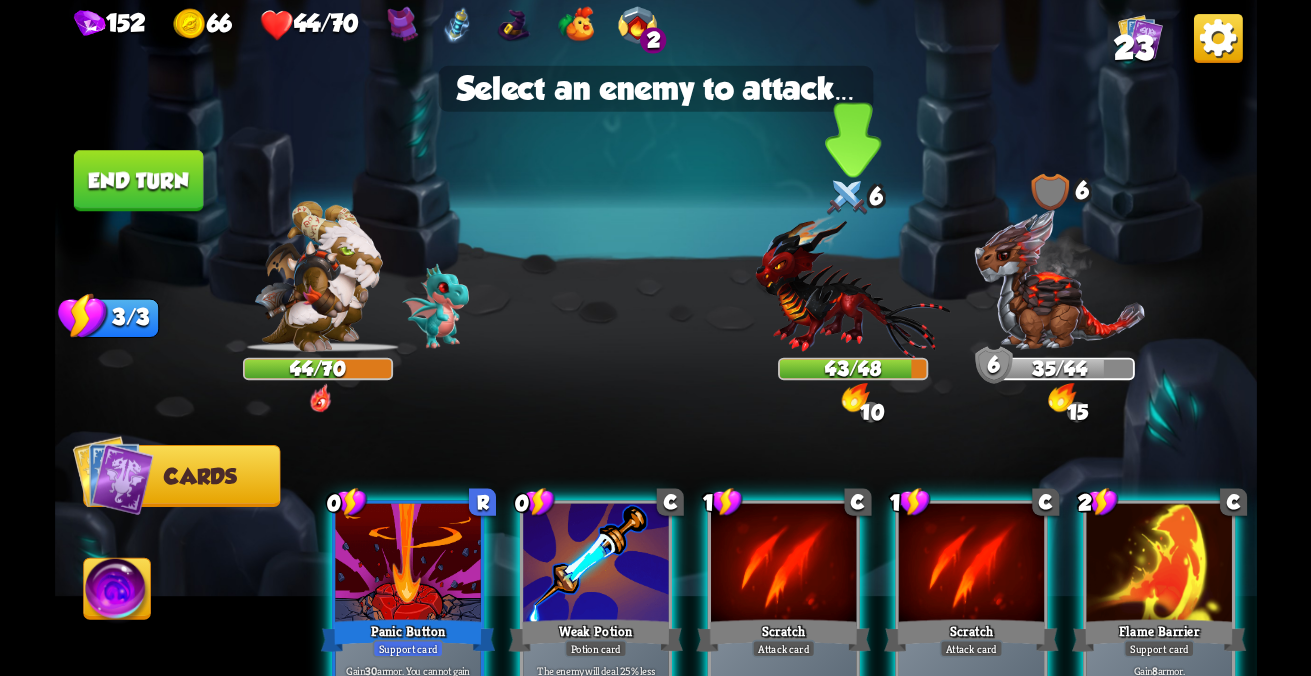click at bounding box center [1059, 280] 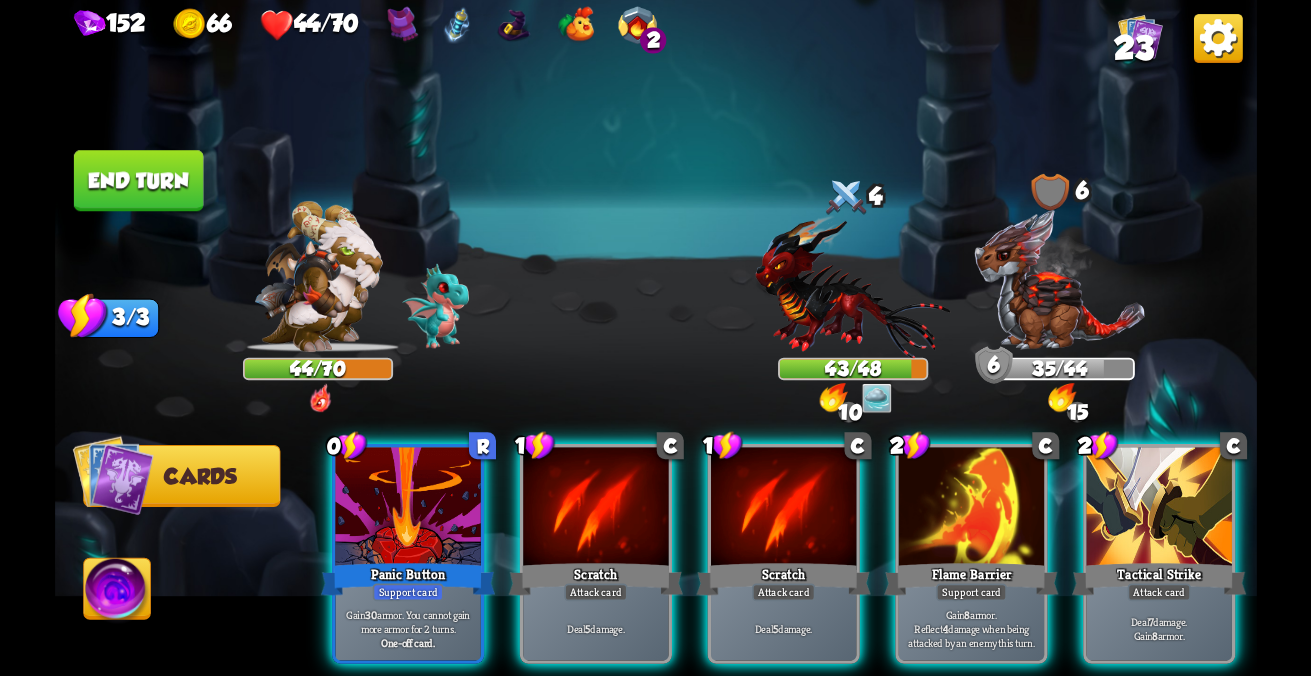 click at bounding box center [595, 508] 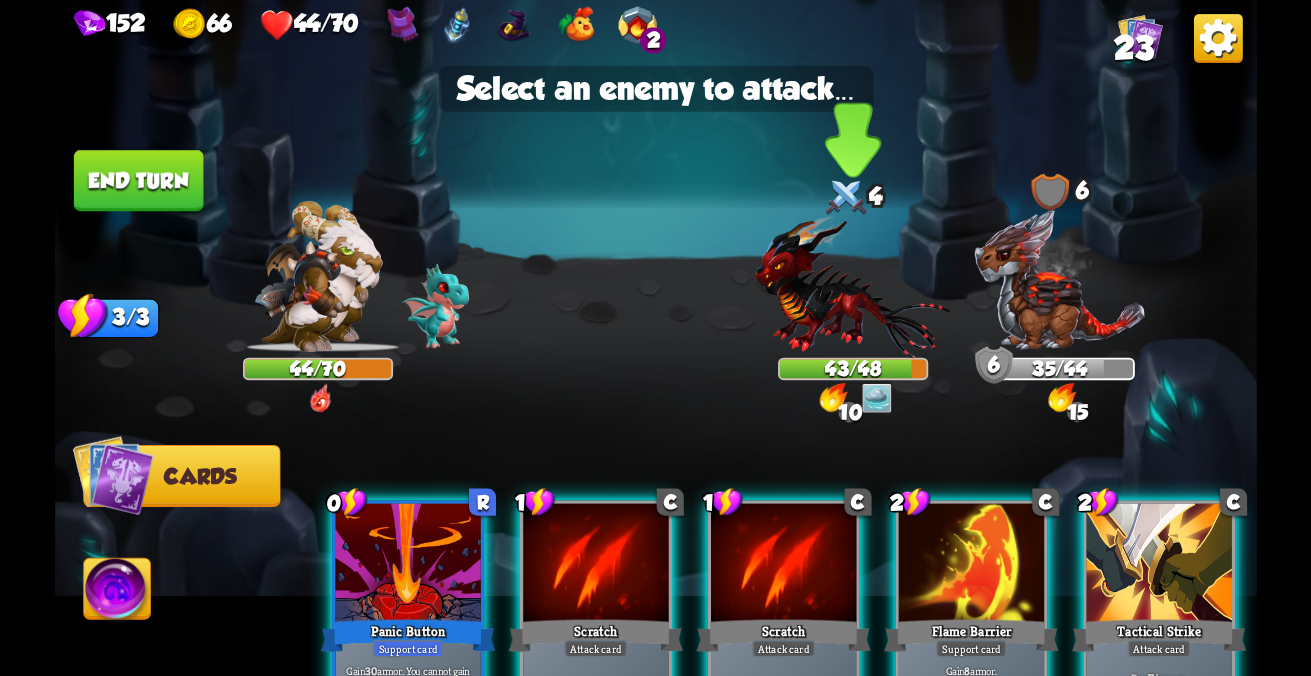 click at bounding box center (1059, 280) 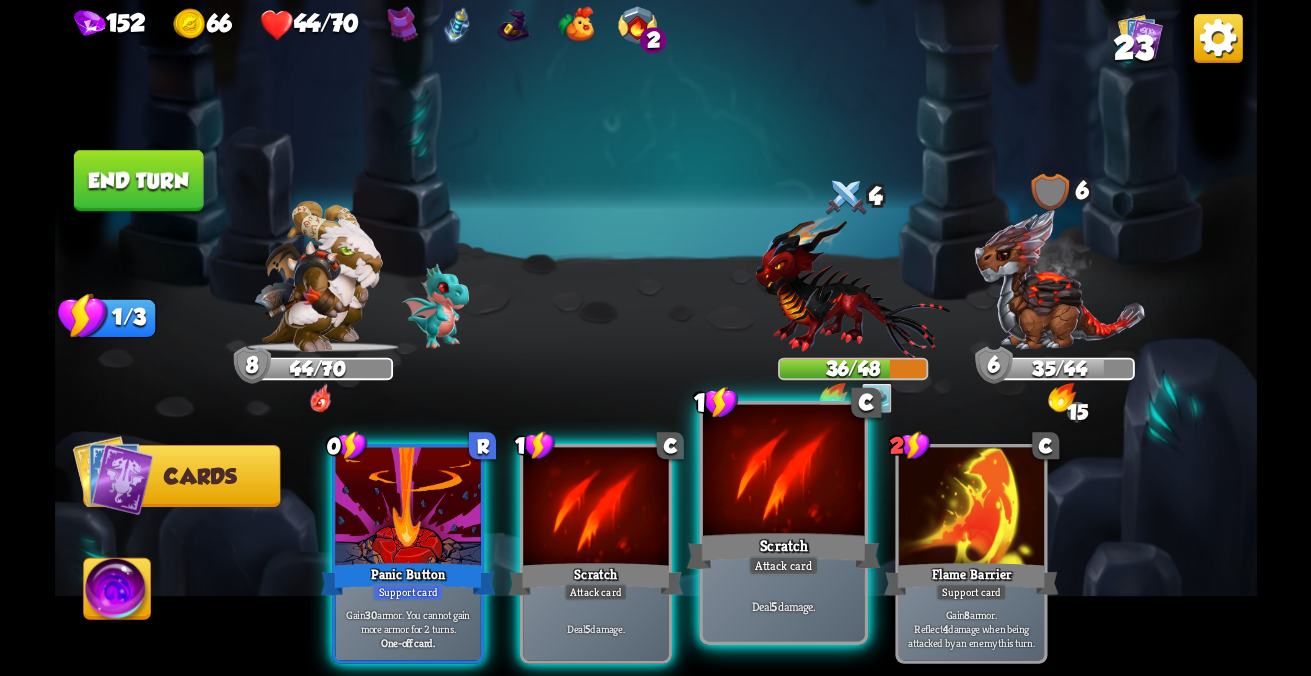 click on "Deal  5  damage." at bounding box center (595, 629) 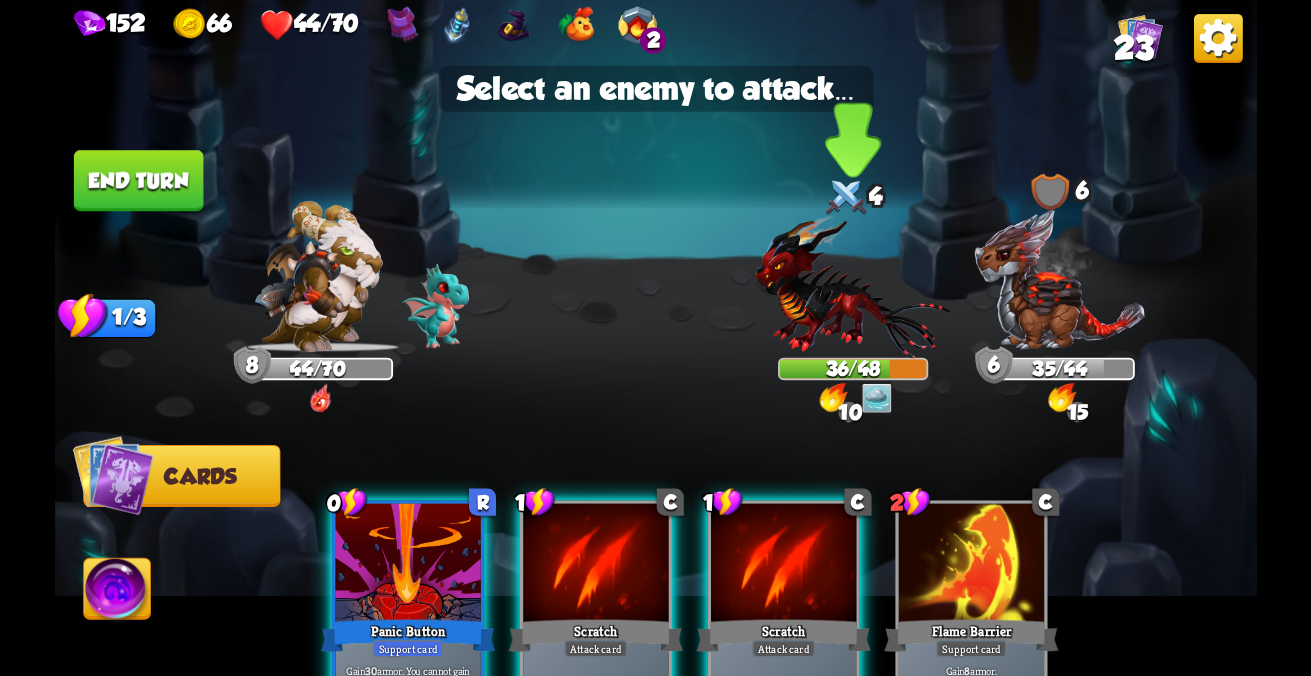 click at bounding box center [1059, 280] 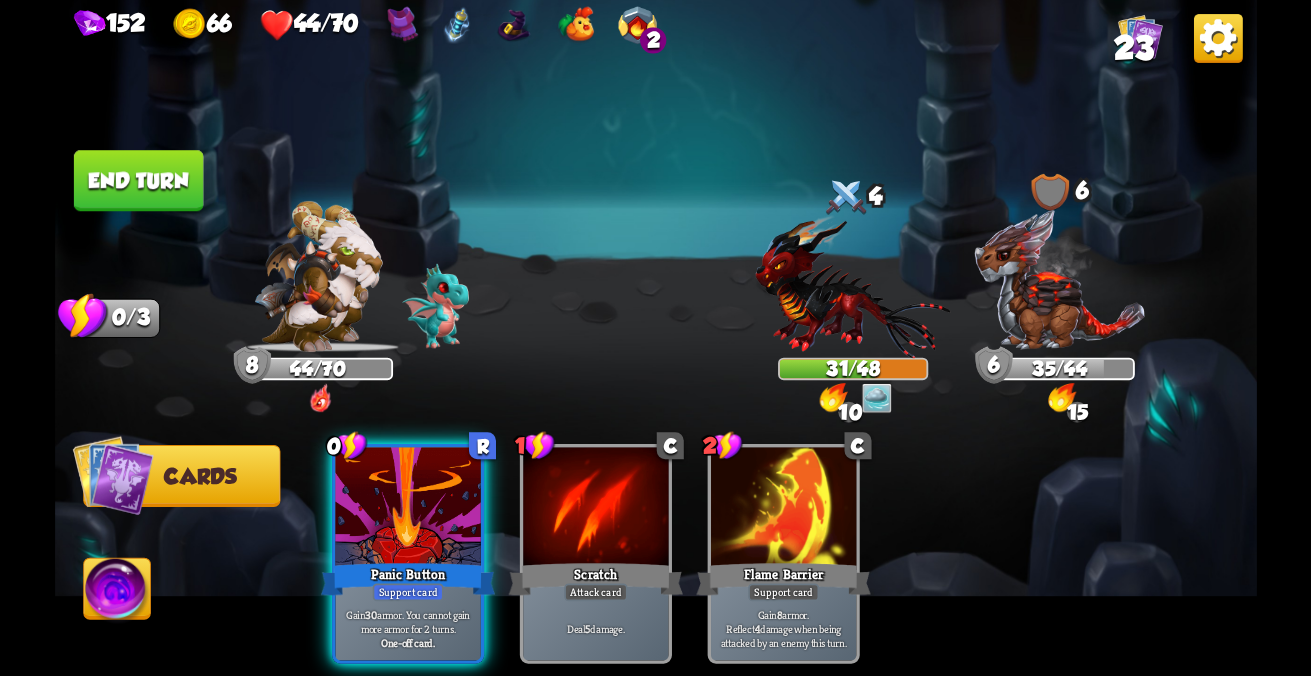 click on "End turn" at bounding box center (138, 180) 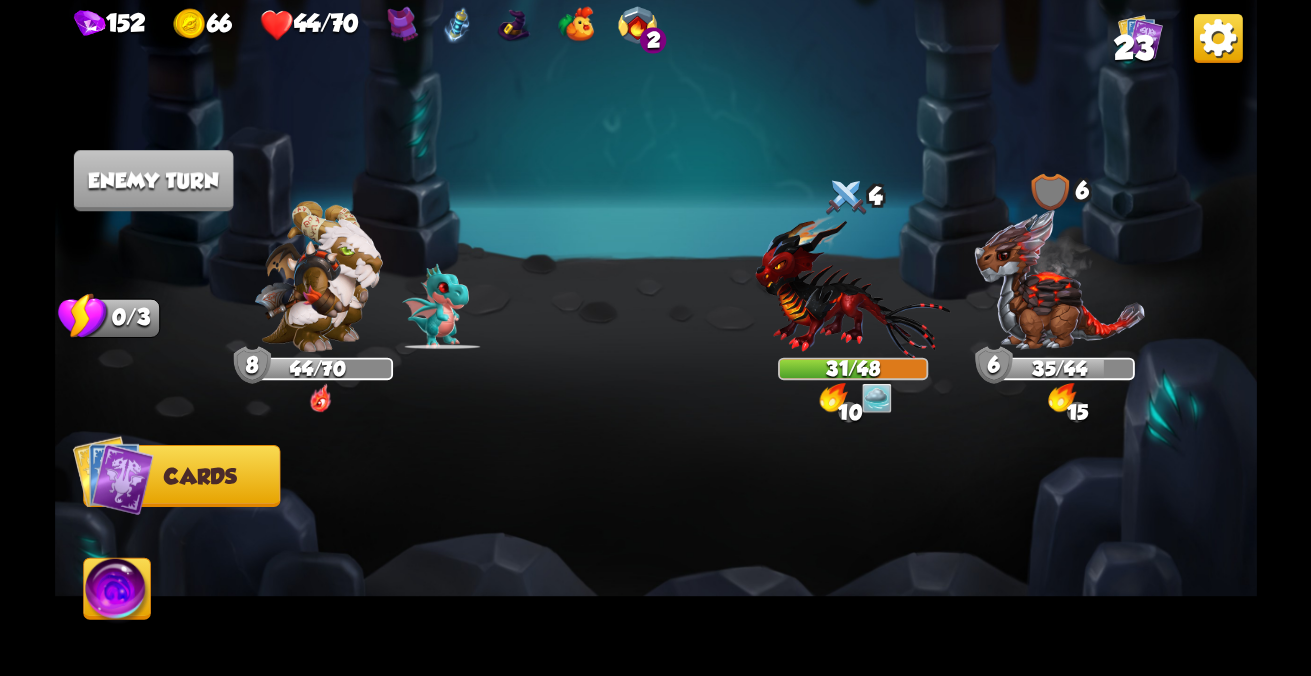 click at bounding box center [112, 475] 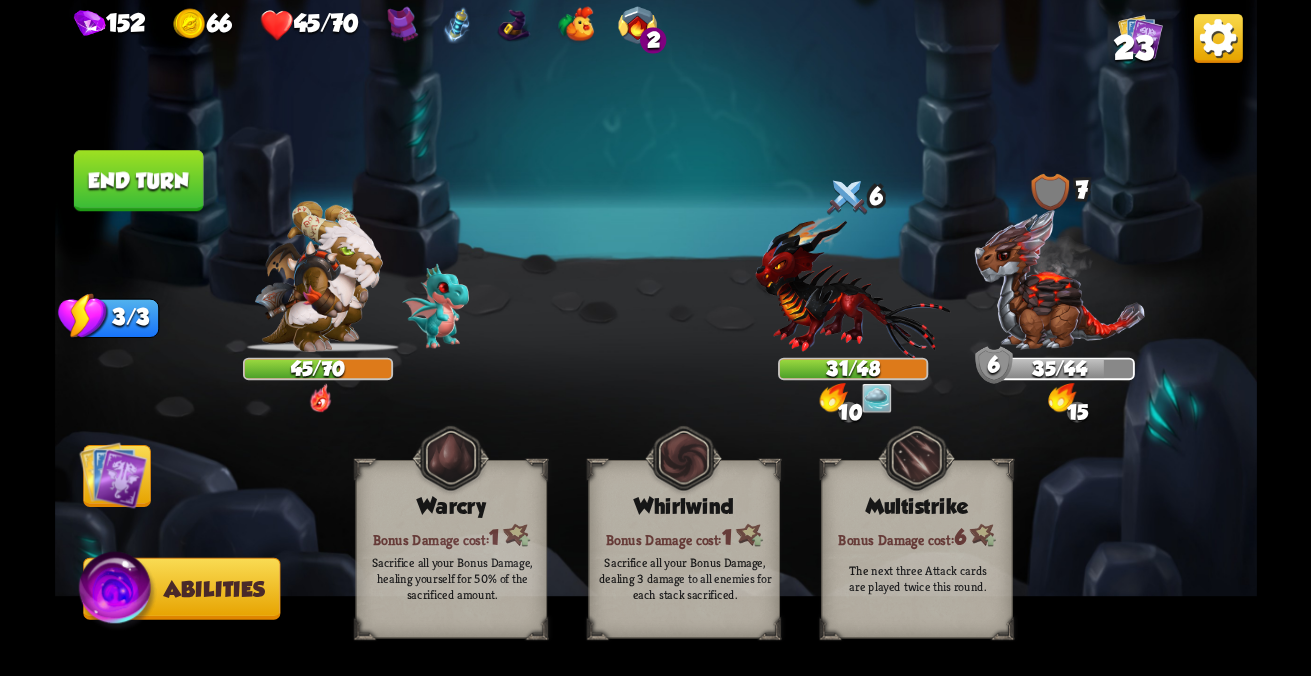 click at bounding box center (113, 475) 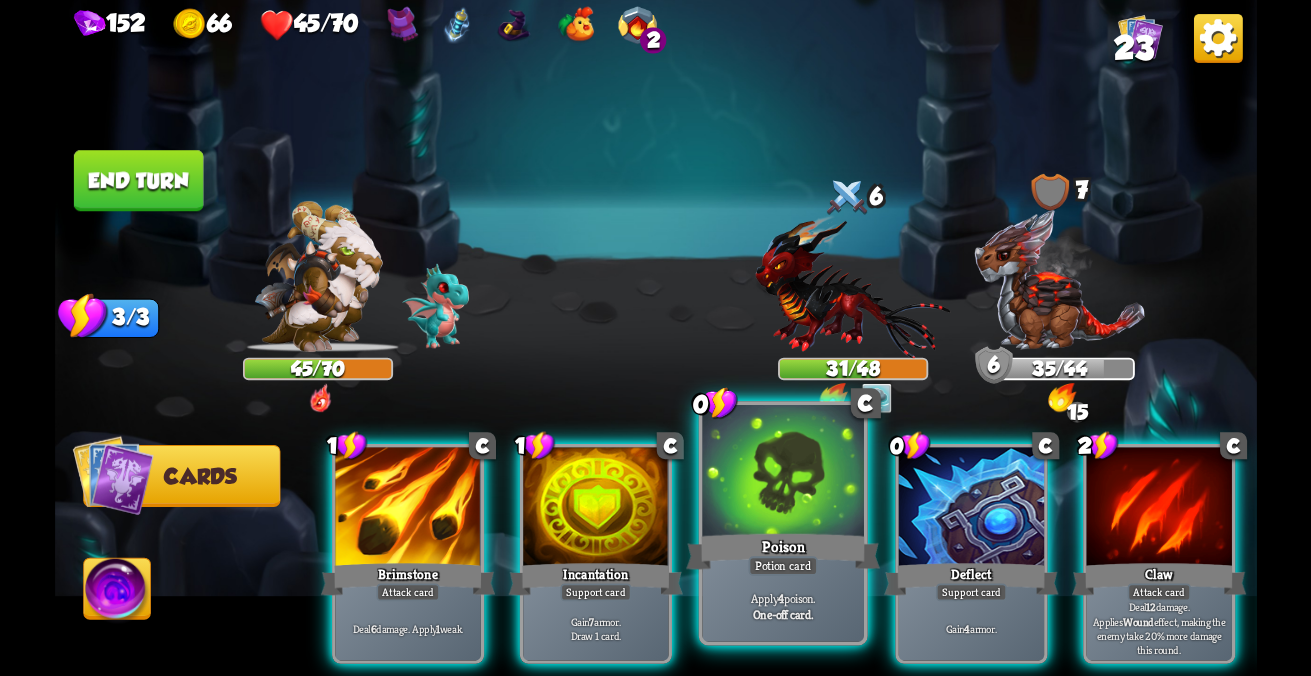 click at bounding box center [407, 508] 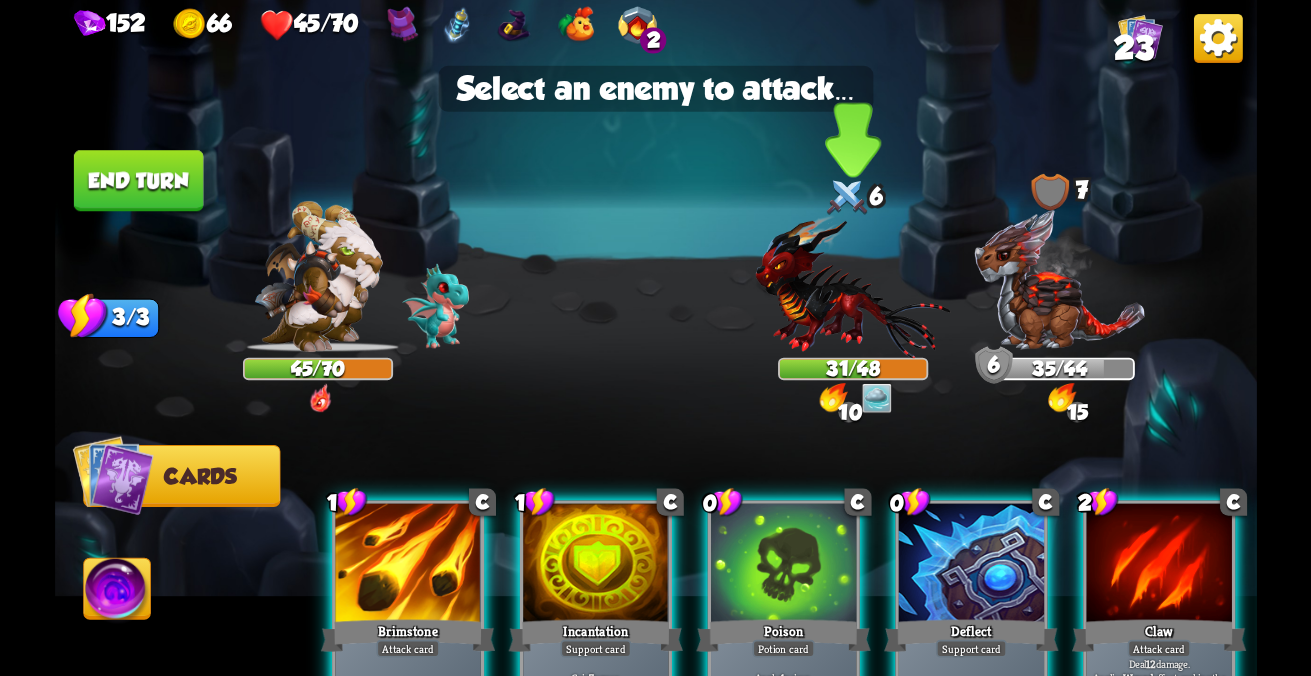 click at bounding box center (1059, 280) 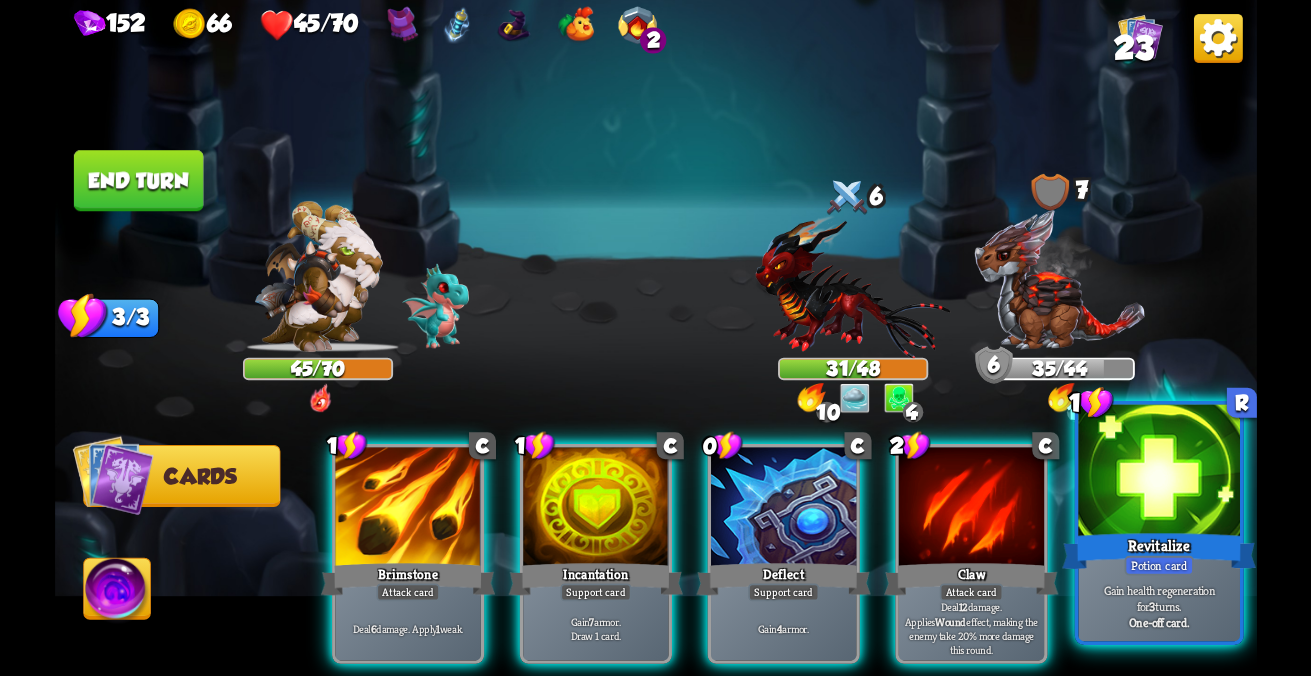 click at bounding box center (1158, 473) 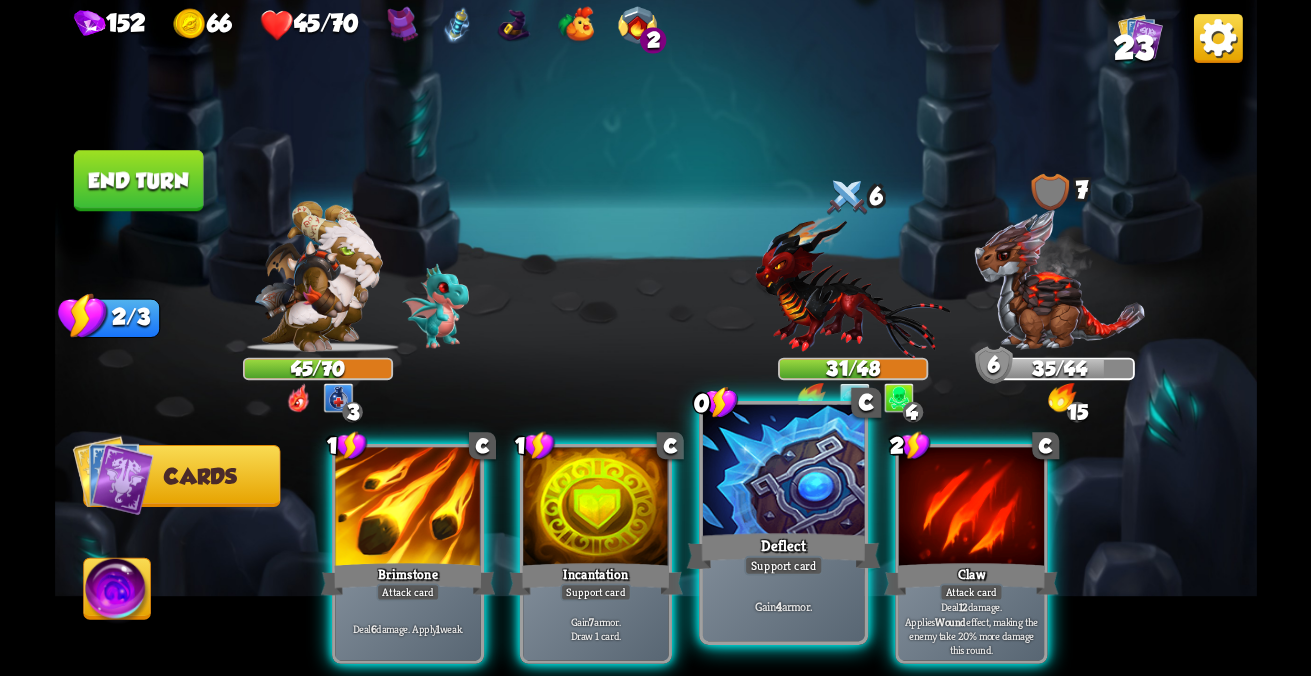 click on "Deflect" at bounding box center [407, 579] 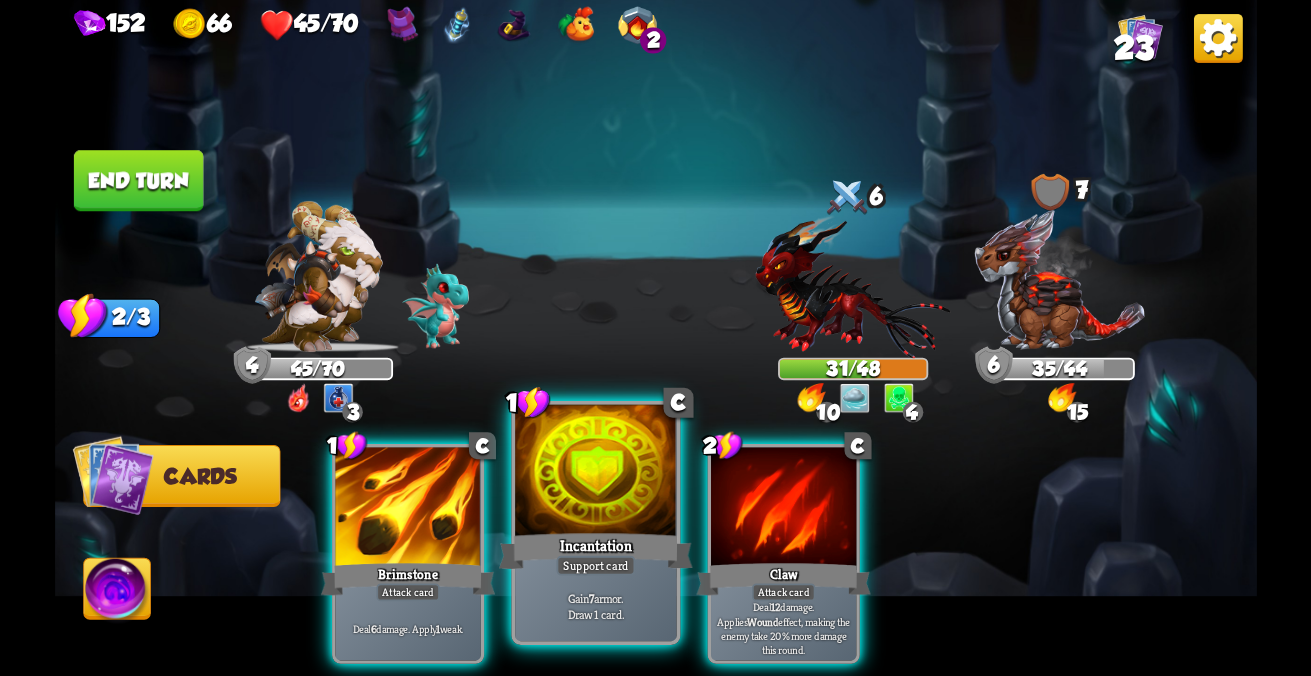 click on "Incantation" at bounding box center [407, 579] 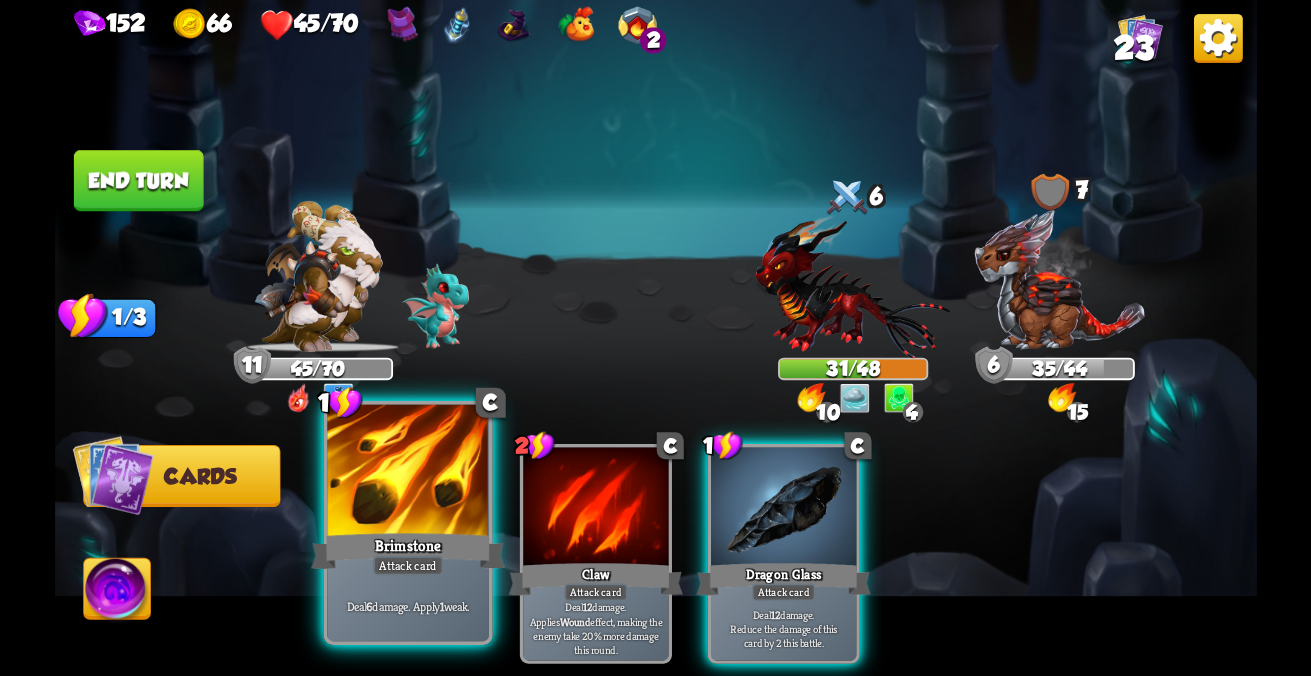 click on "Brimstone" at bounding box center [408, 551] 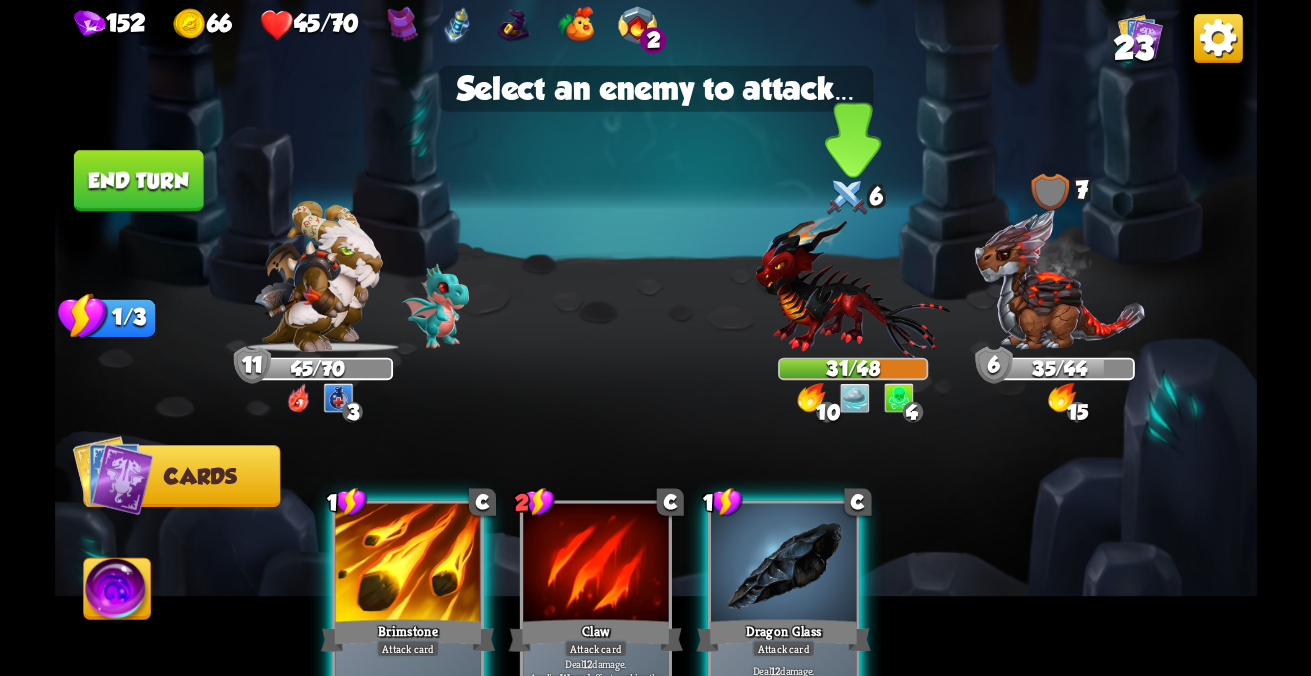 click at bounding box center (1059, 280) 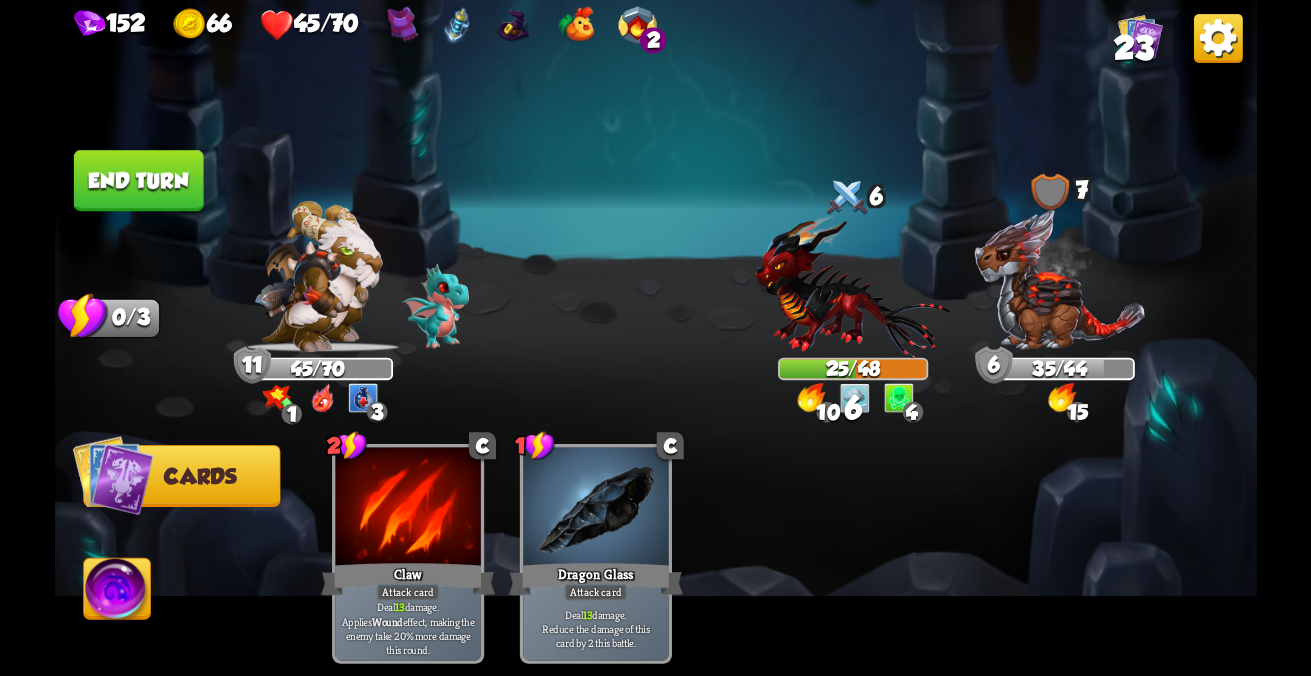 click on "End turn" at bounding box center (138, 180) 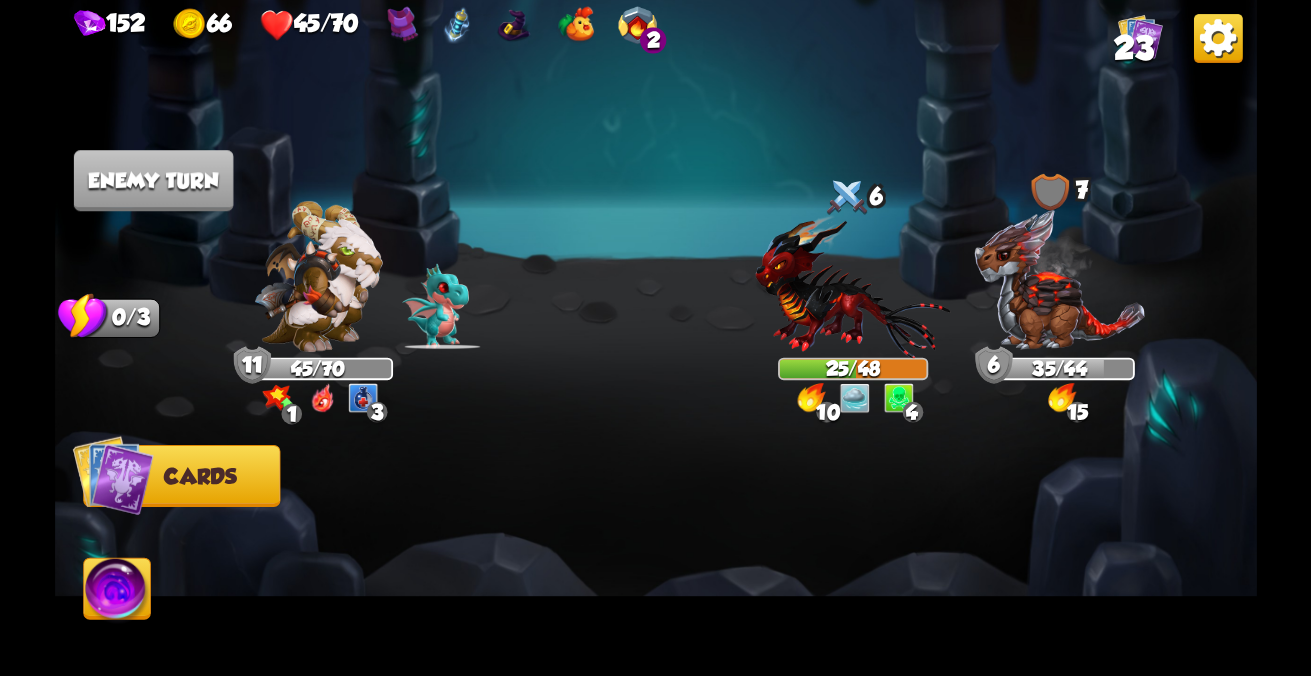 click at bounding box center [112, 475] 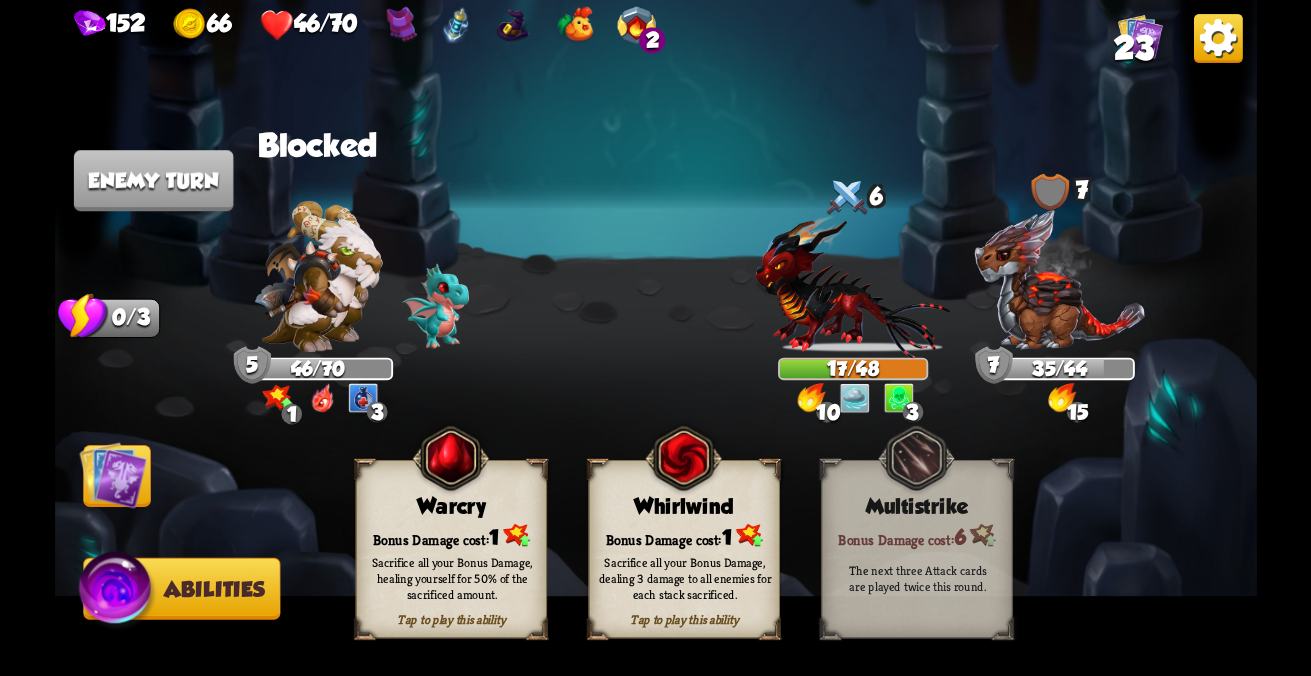 click at bounding box center [113, 475] 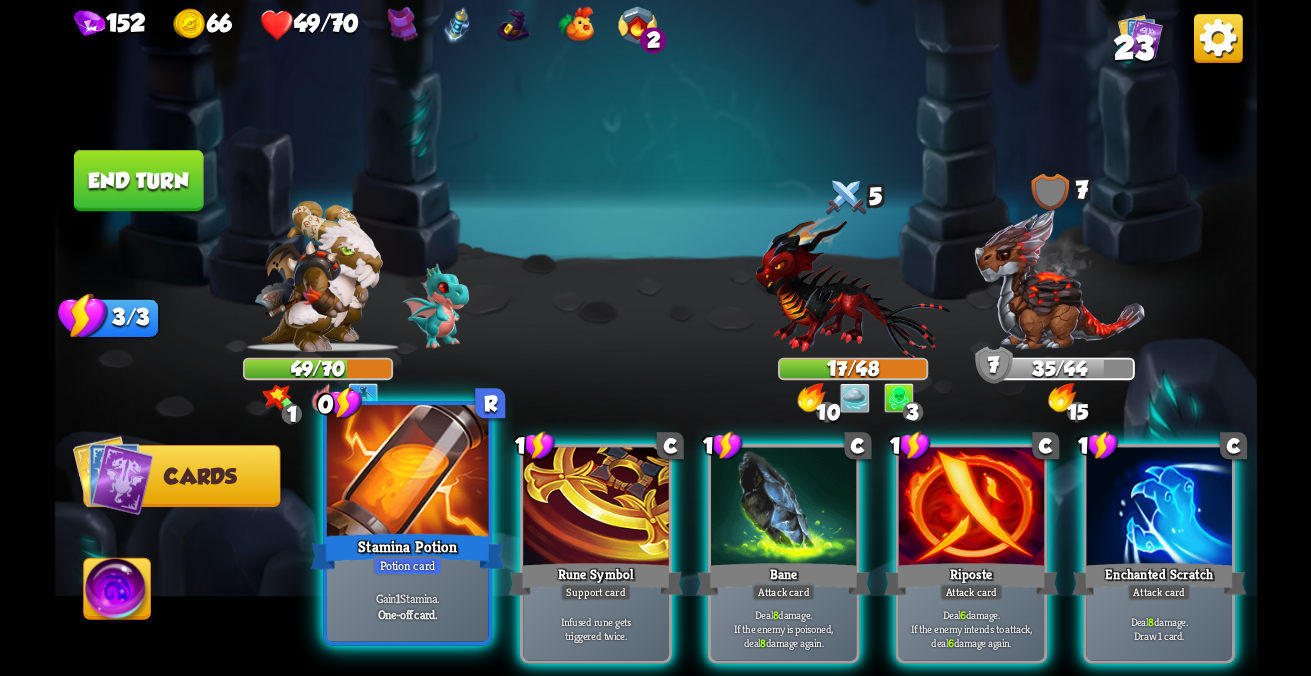click at bounding box center [407, 473] 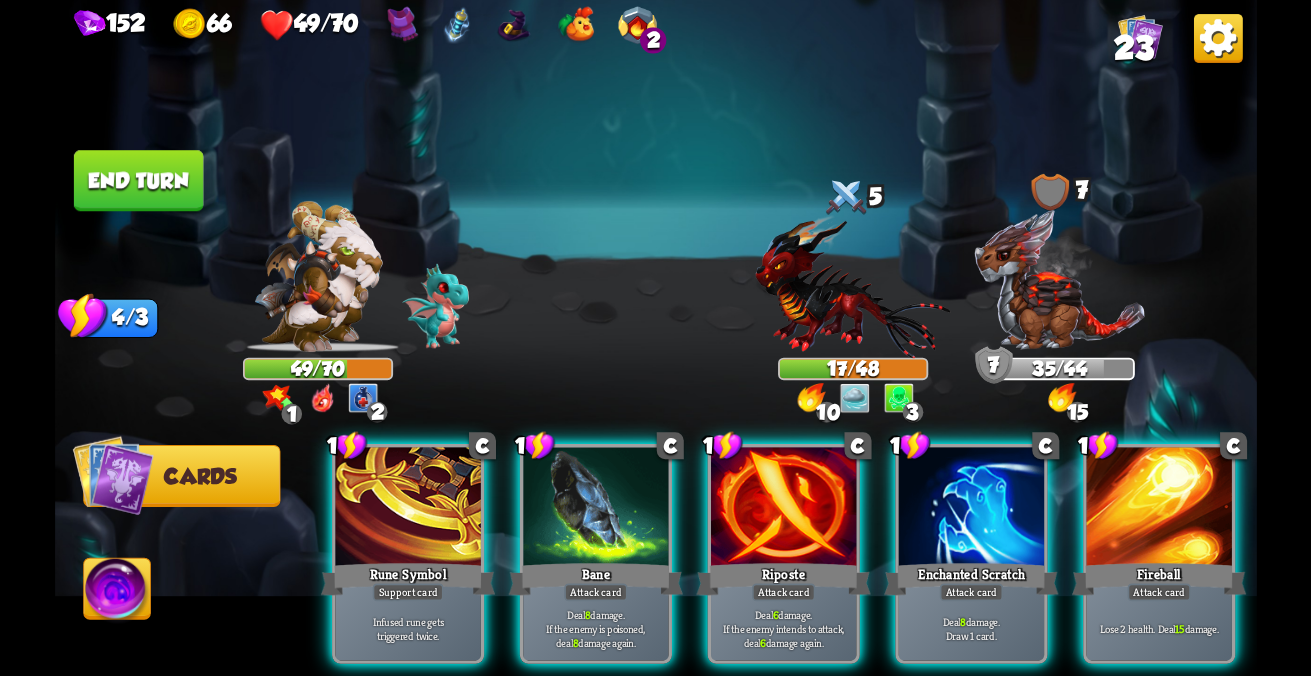 click at bounding box center (407, 508) 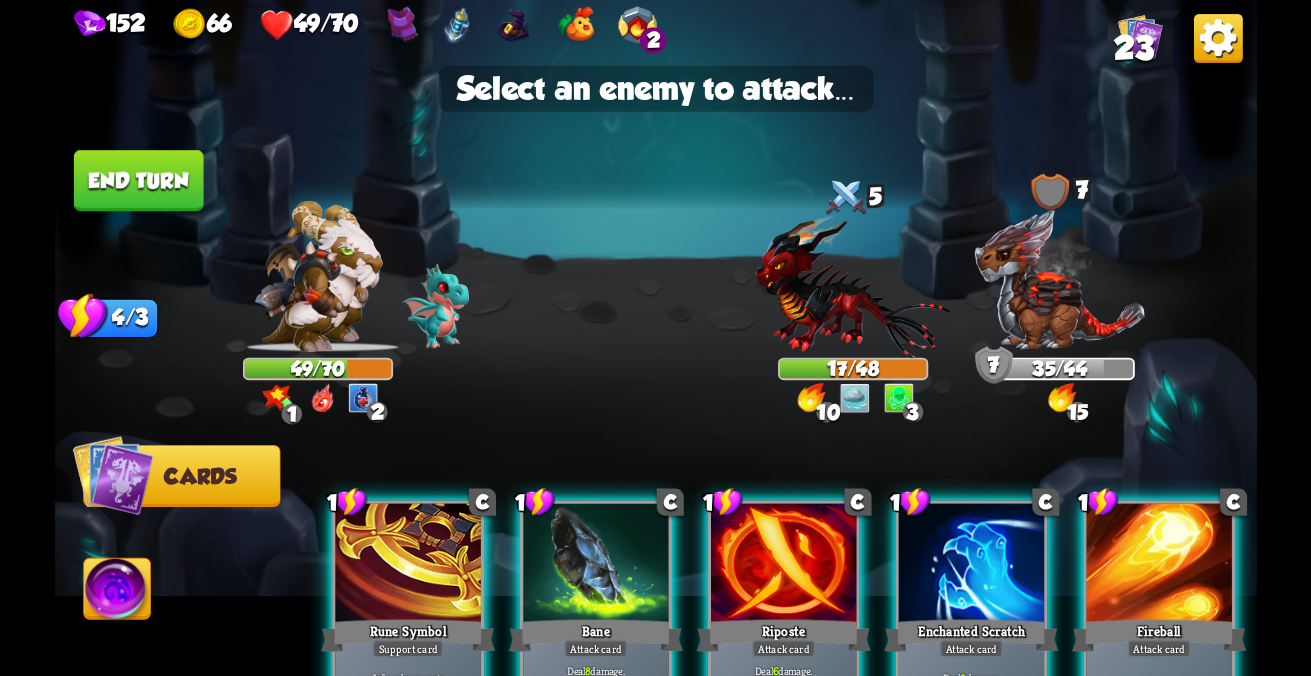 click at bounding box center [1059, 280] 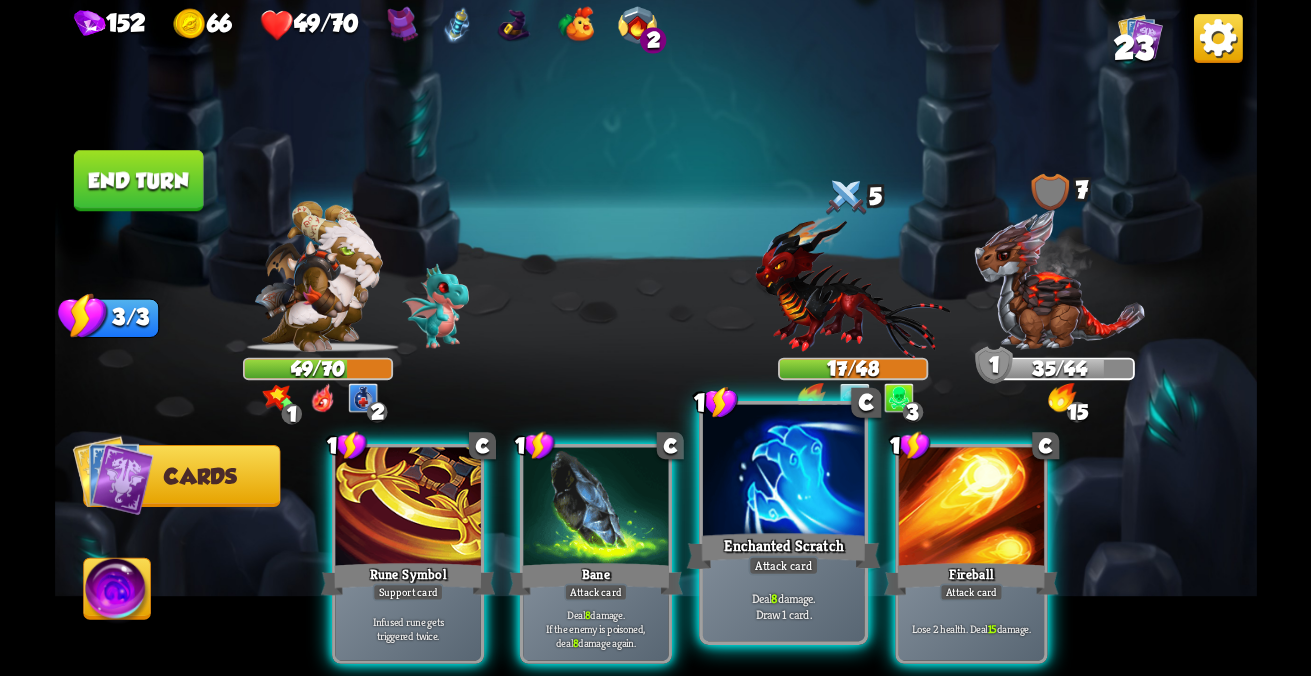 click at bounding box center [407, 508] 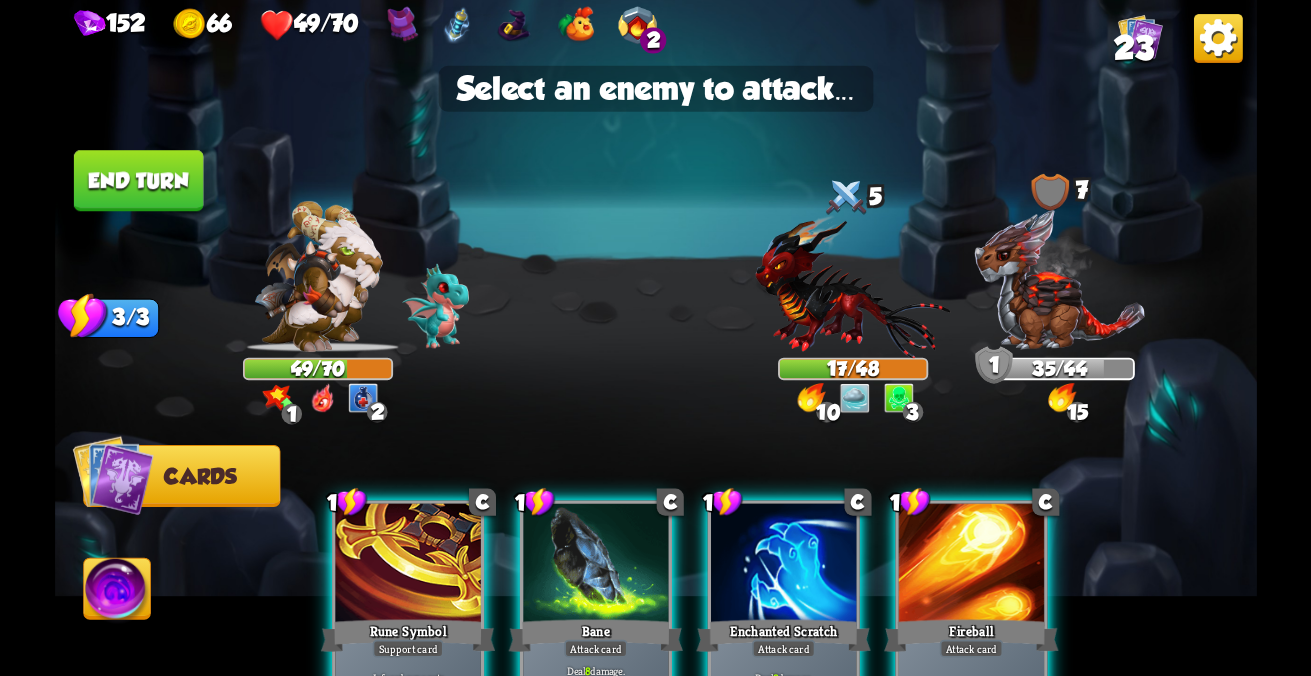 click at bounding box center [1059, 280] 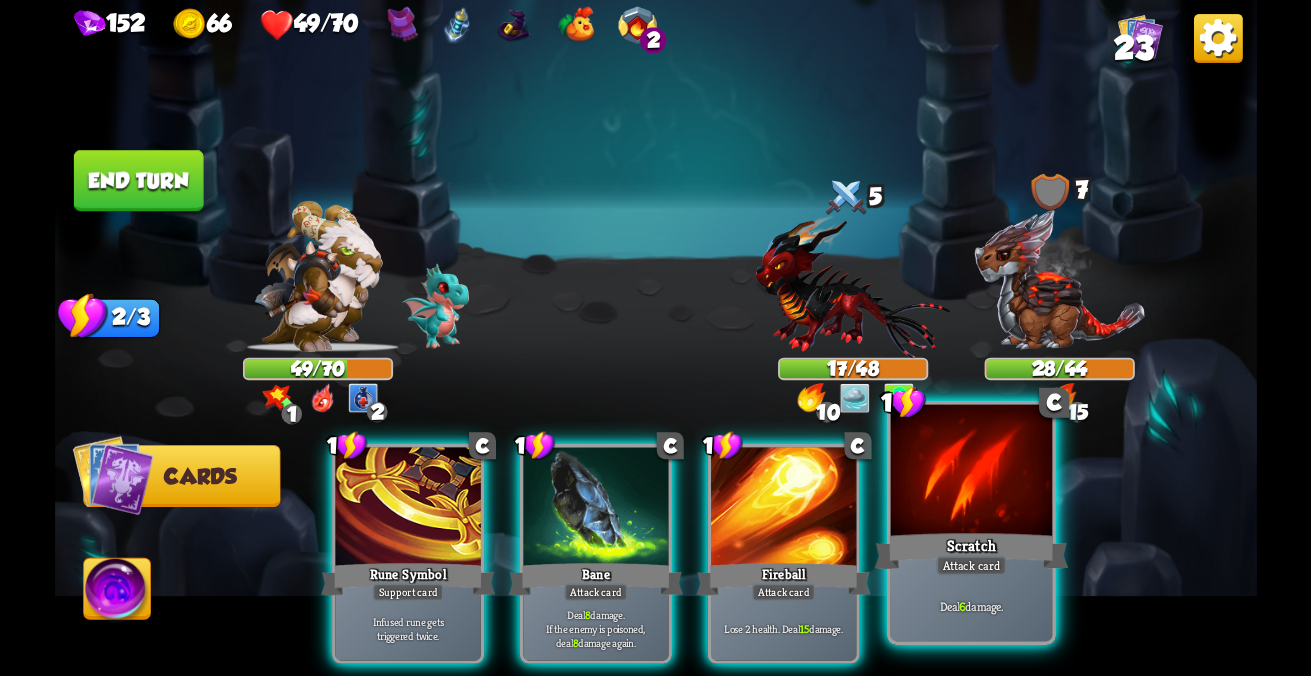 click at bounding box center (407, 508) 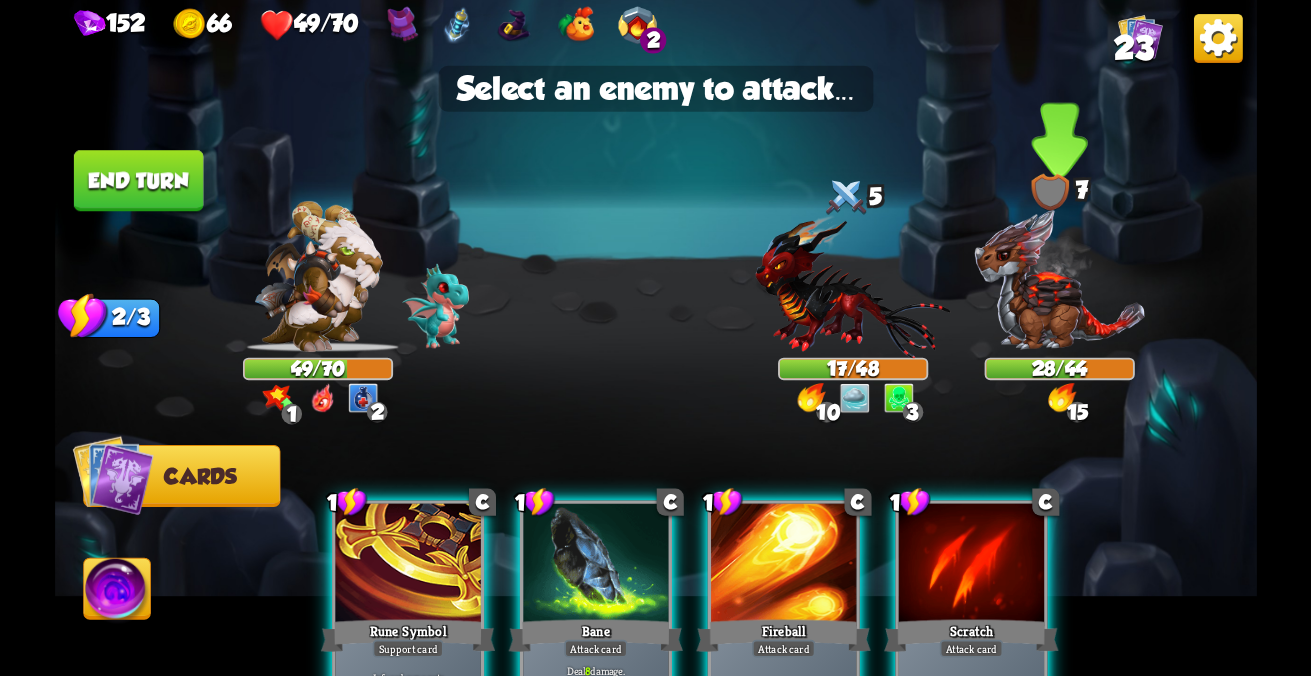 click at bounding box center [1059, 280] 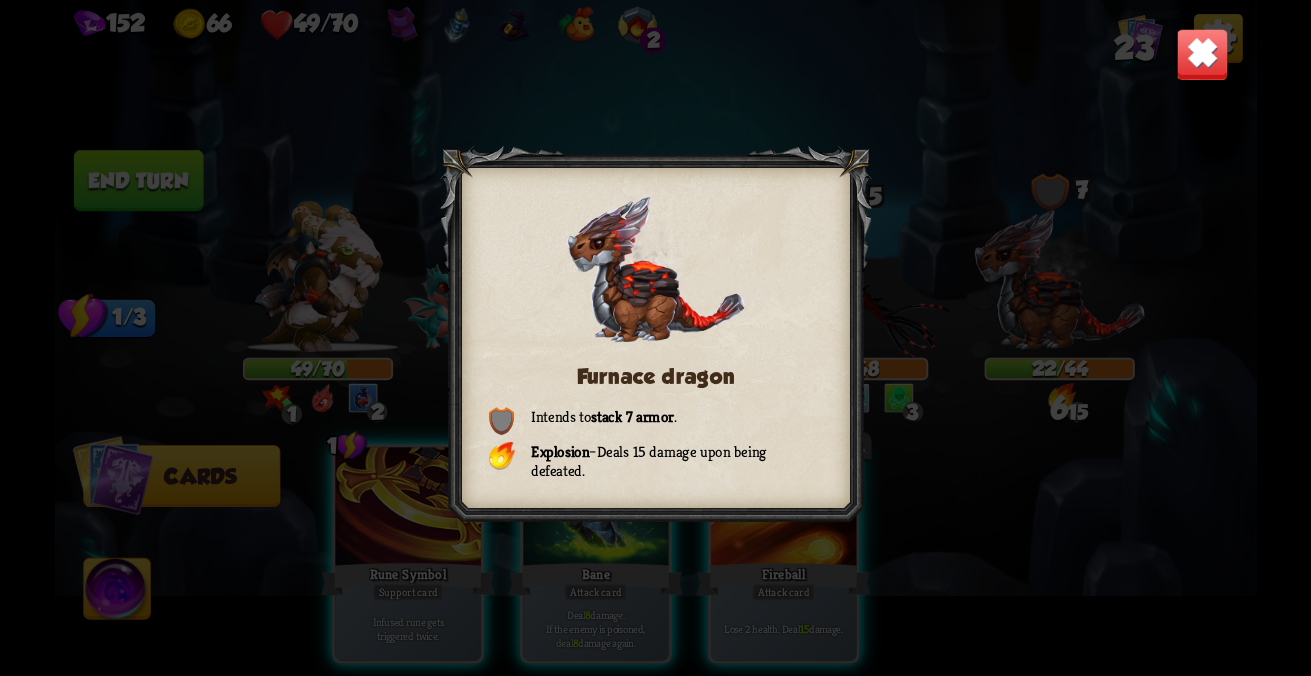click at bounding box center (1202, 54) 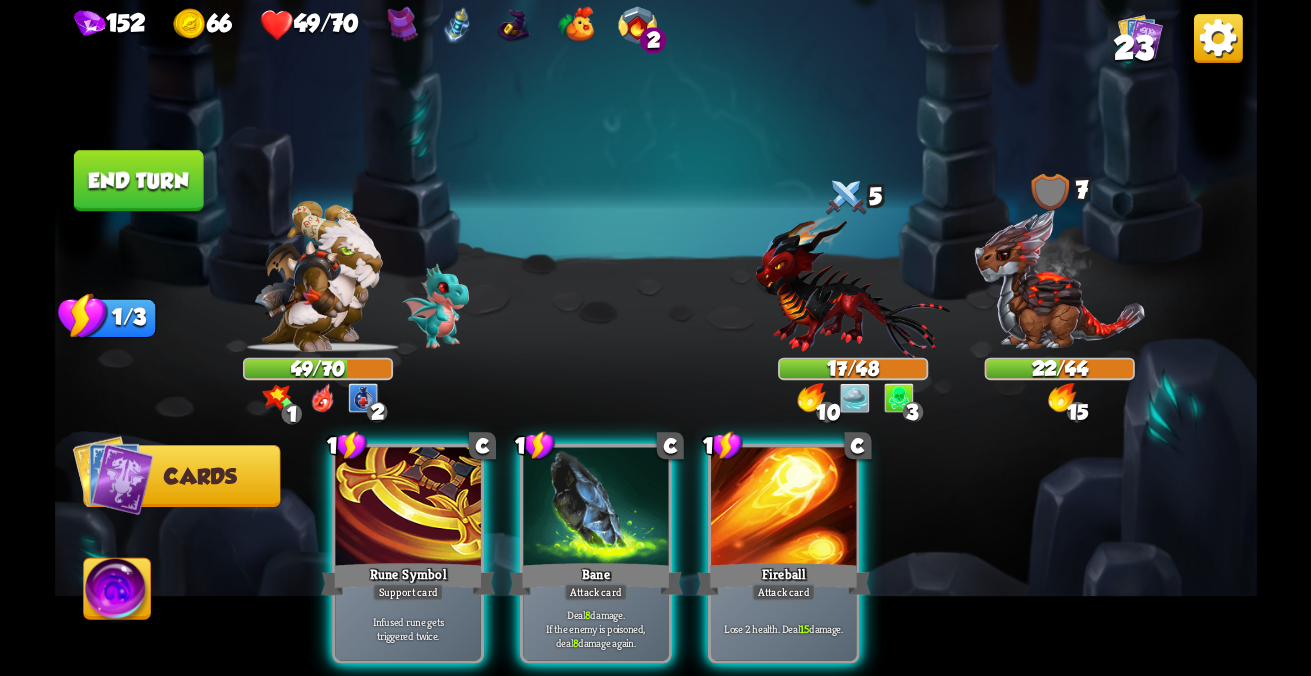 click at bounding box center (112, 475) 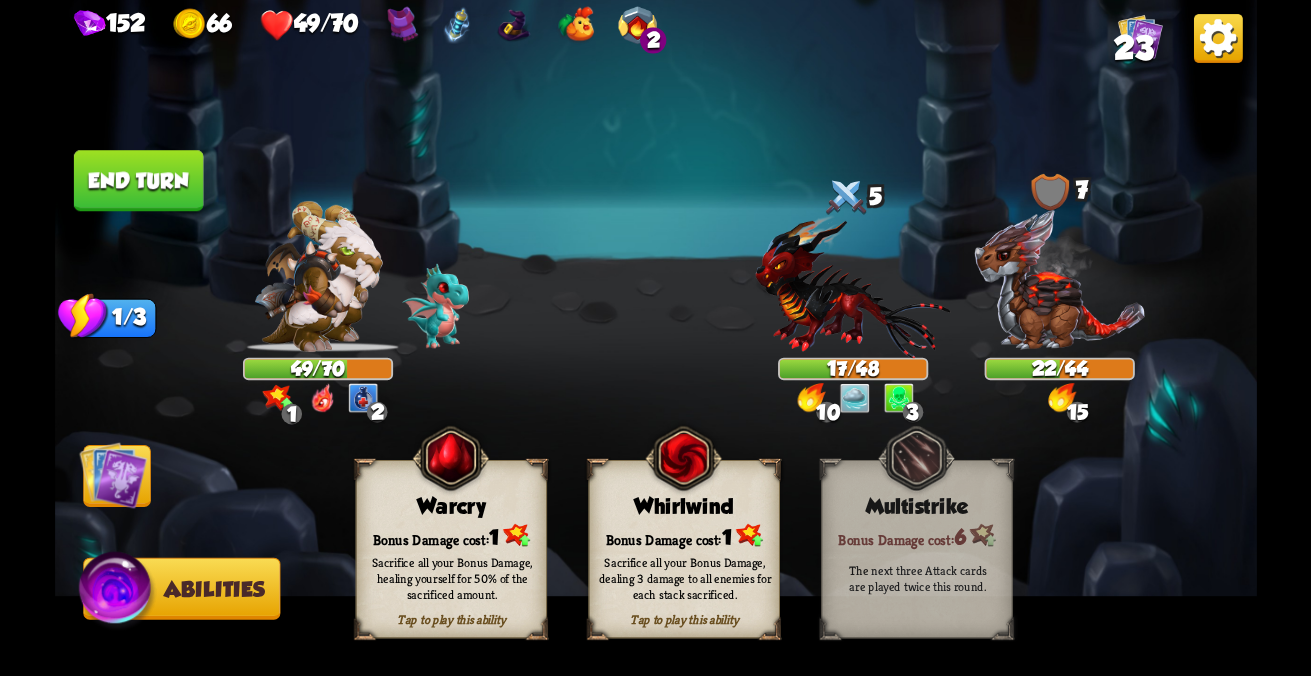 click on "Warcry" at bounding box center [451, 506] 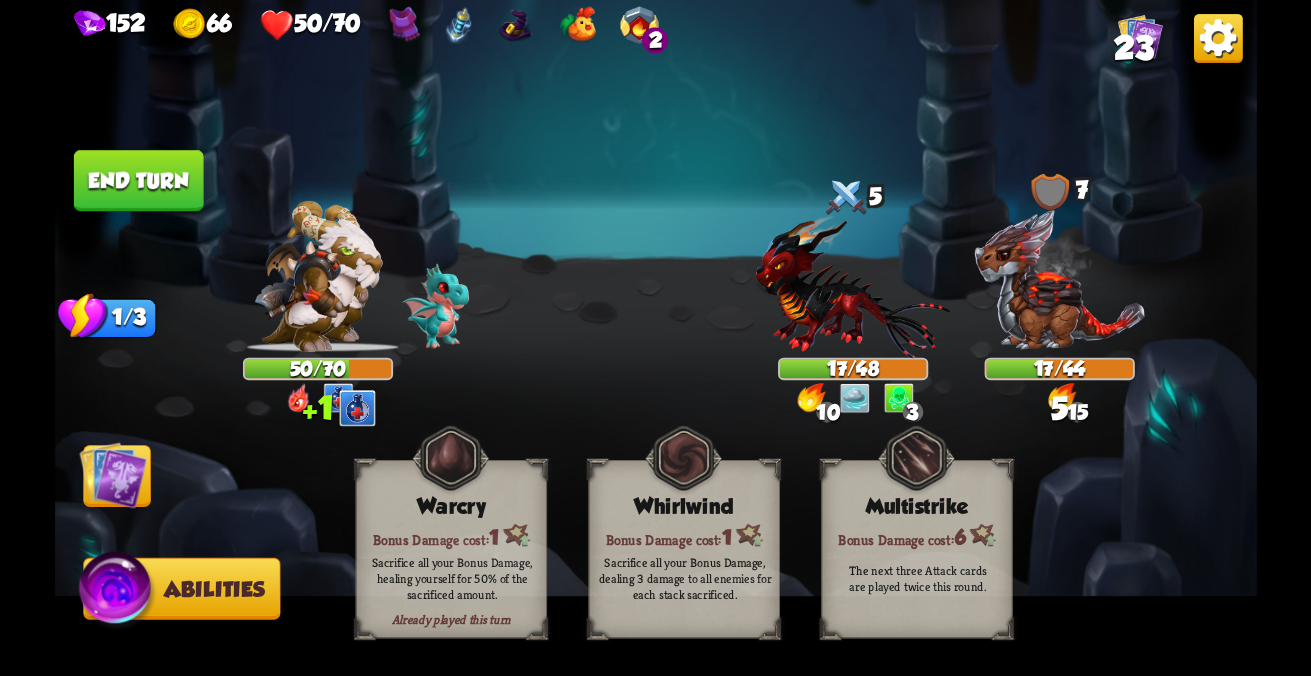 click on "End turn" at bounding box center (138, 180) 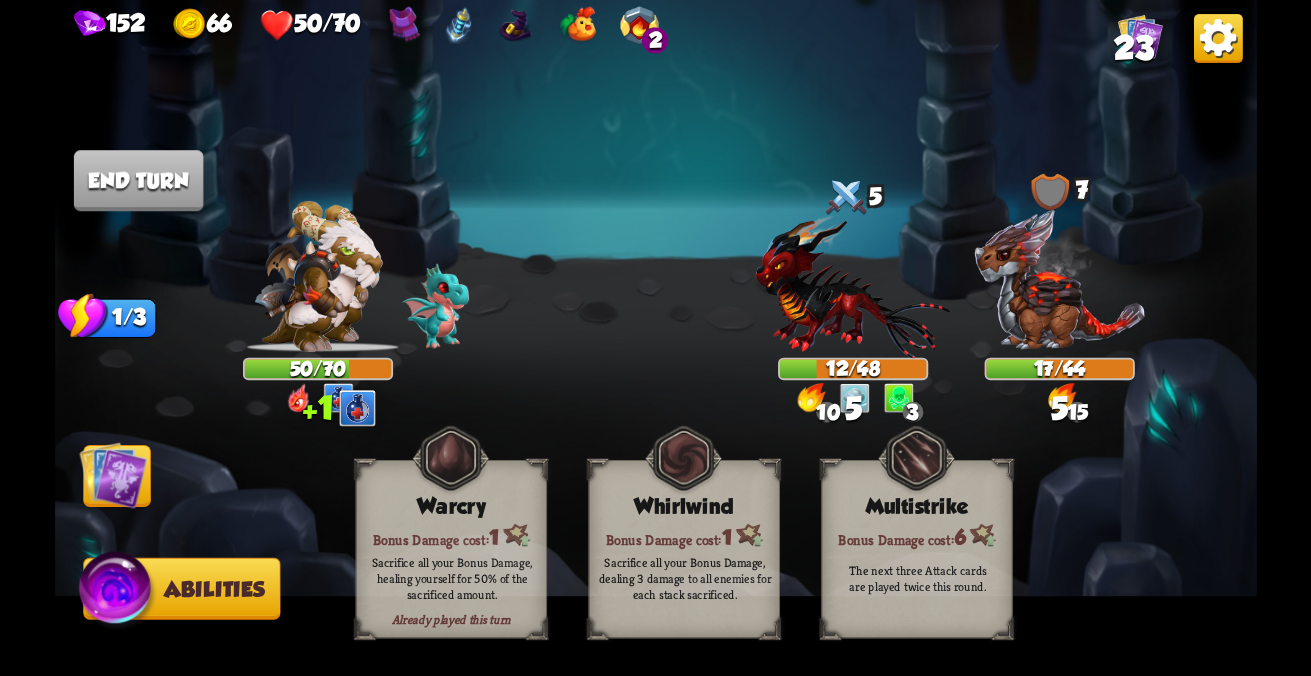 click on "Cards" at bounding box center [117, 476] 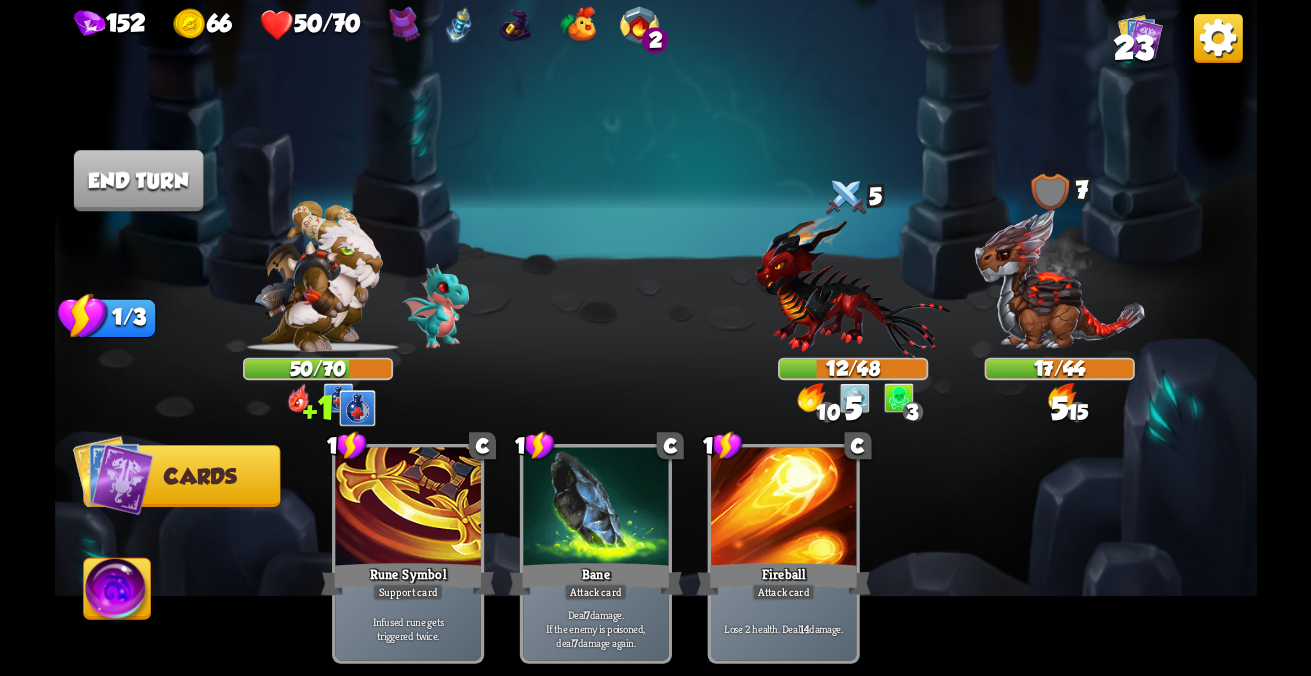 click at bounding box center [112, 475] 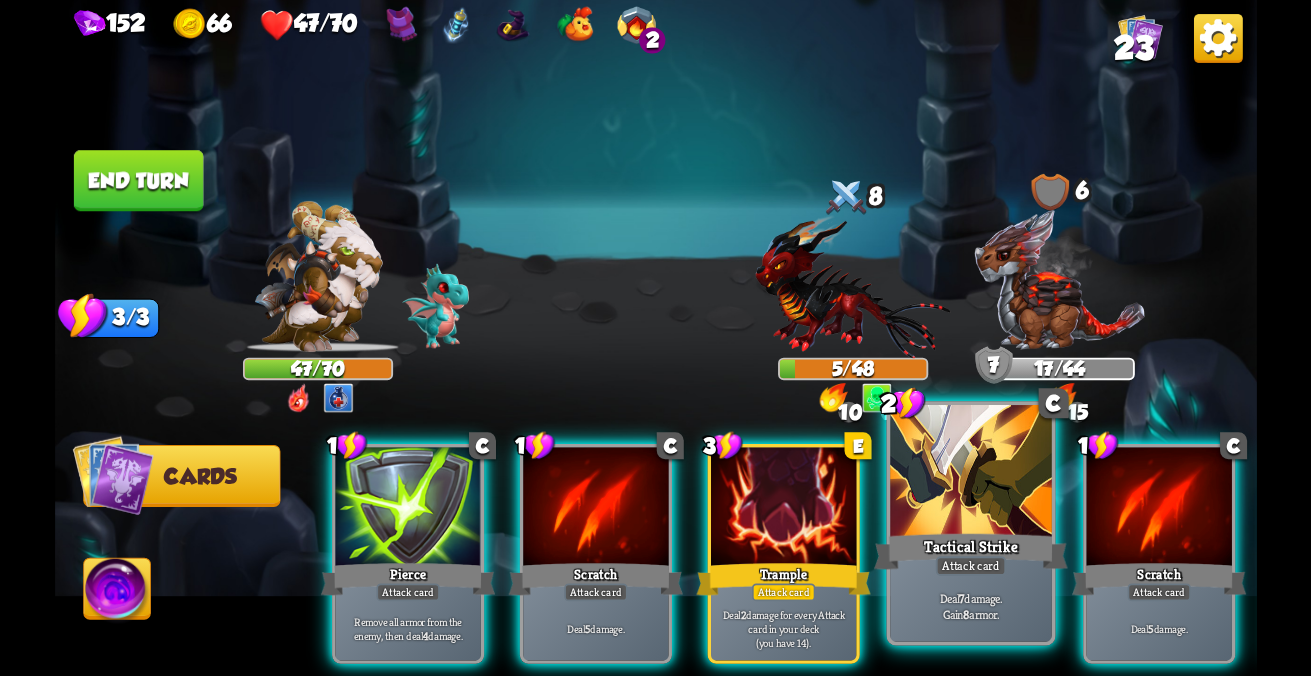 click at bounding box center [407, 508] 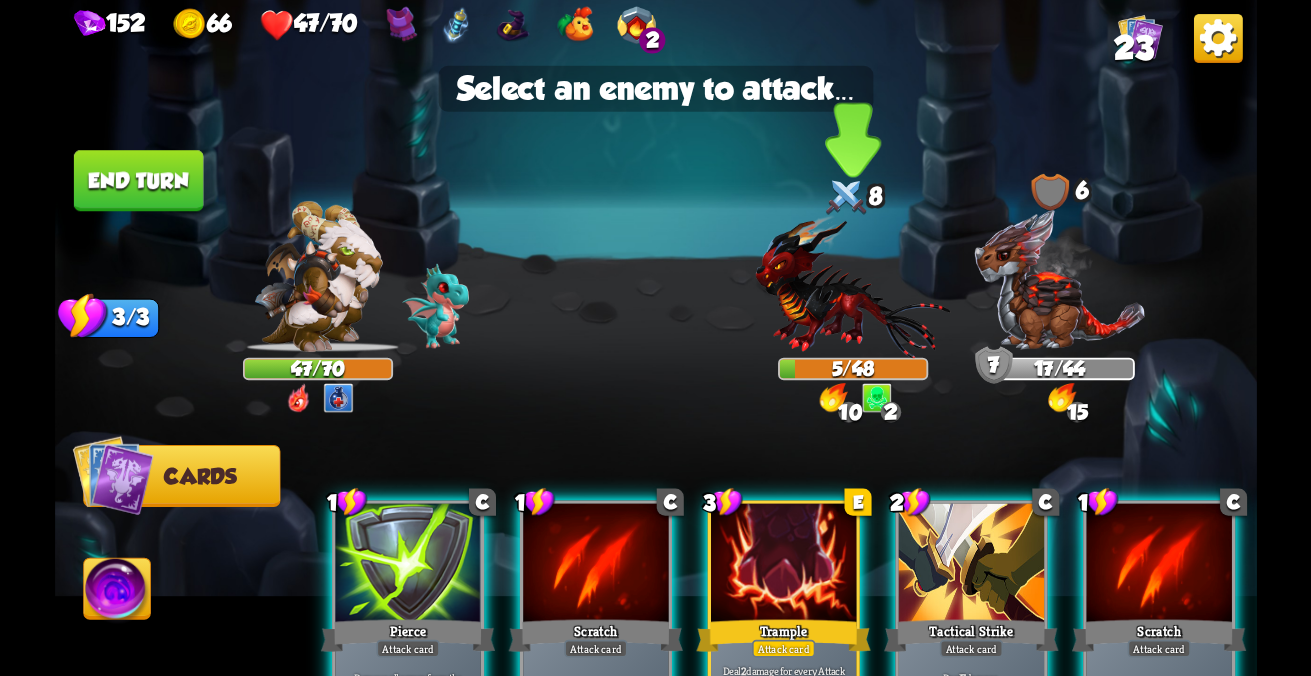 click at bounding box center (1059, 280) 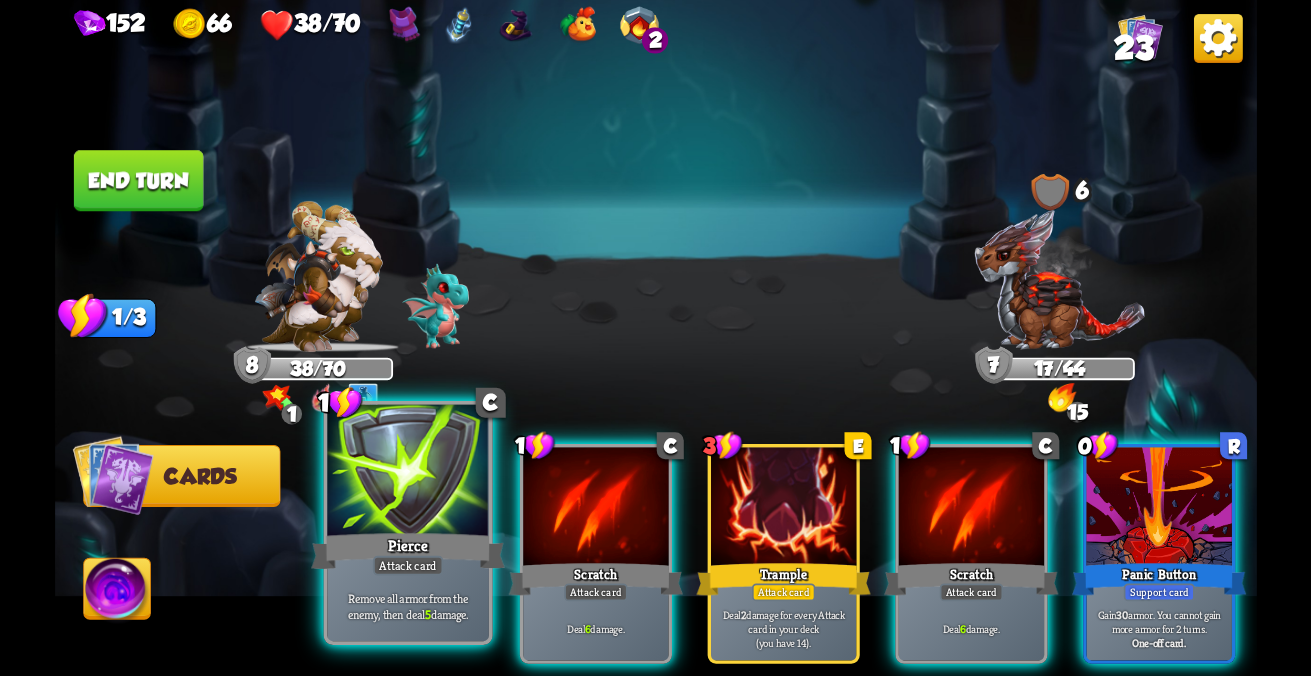 click on "Attack card" at bounding box center (407, 566) 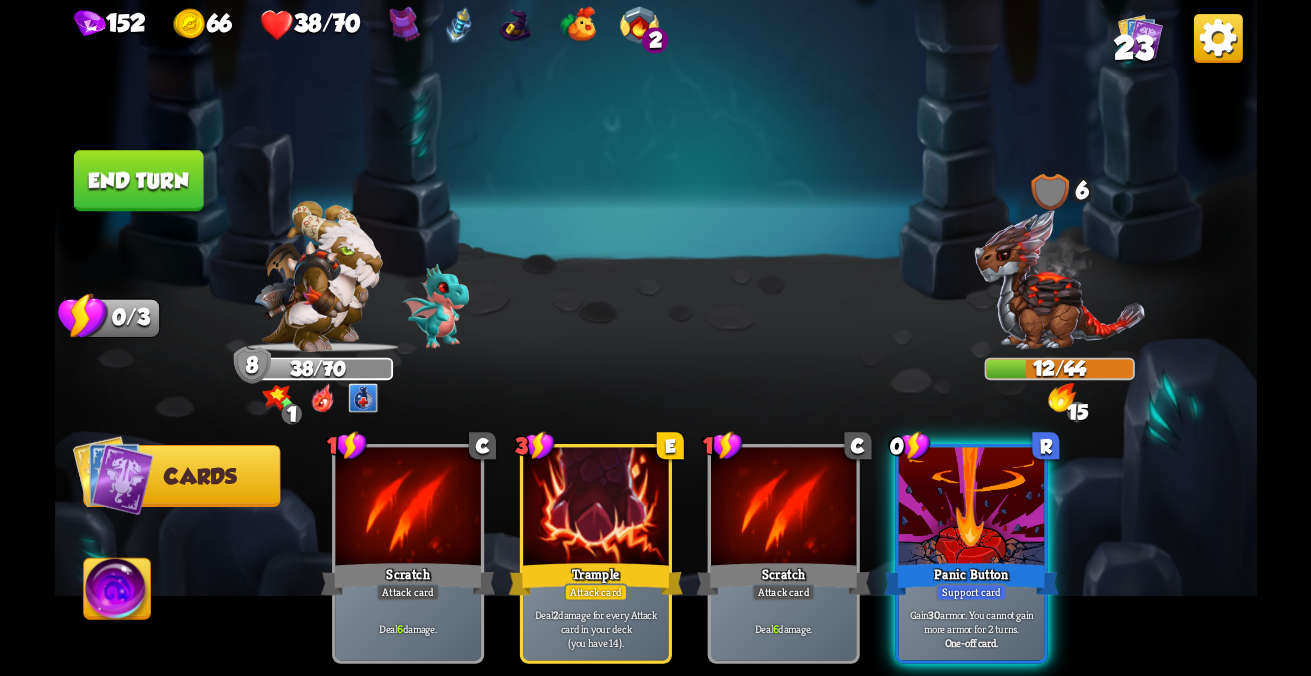 click at bounding box center (970, 508) 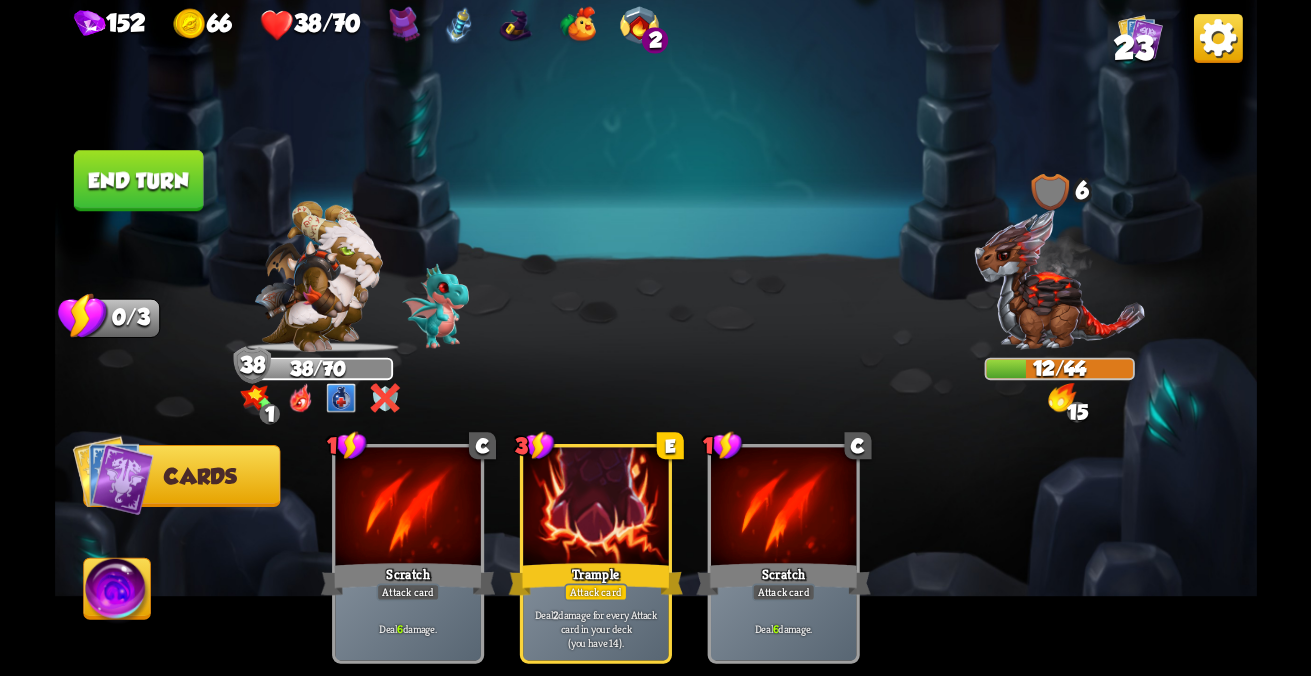 click on "End turn" at bounding box center [138, 180] 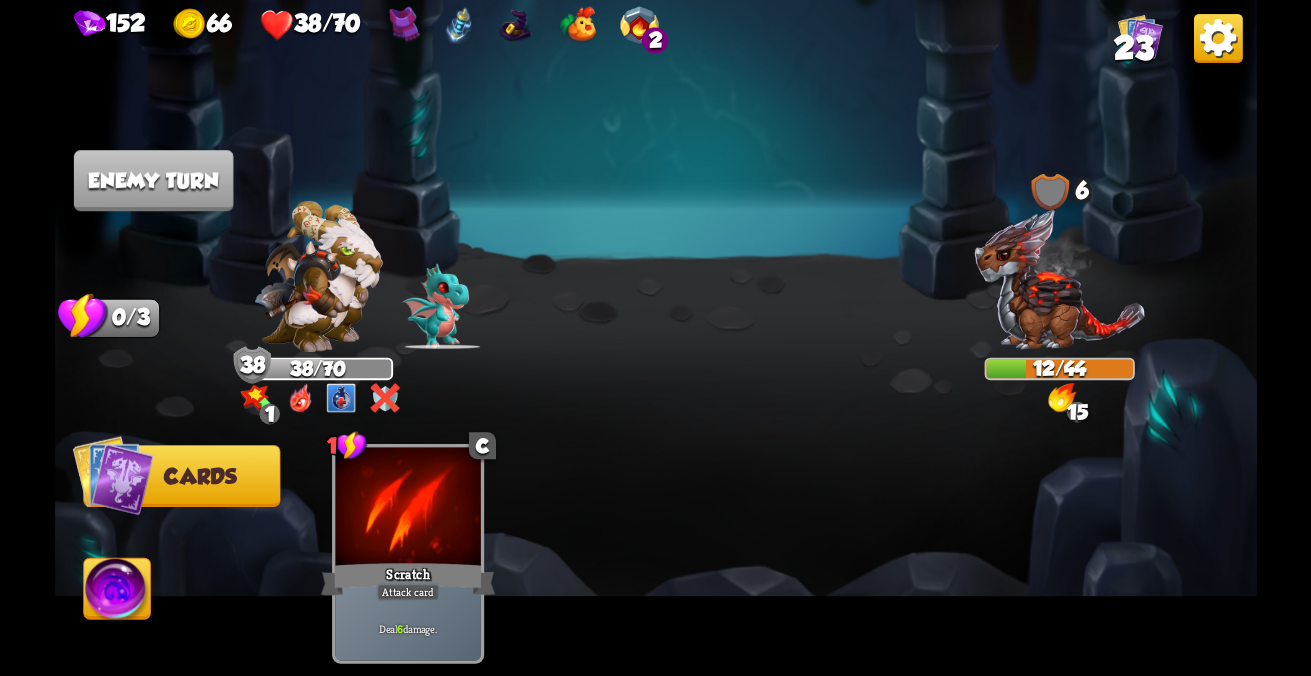 click at bounding box center [112, 475] 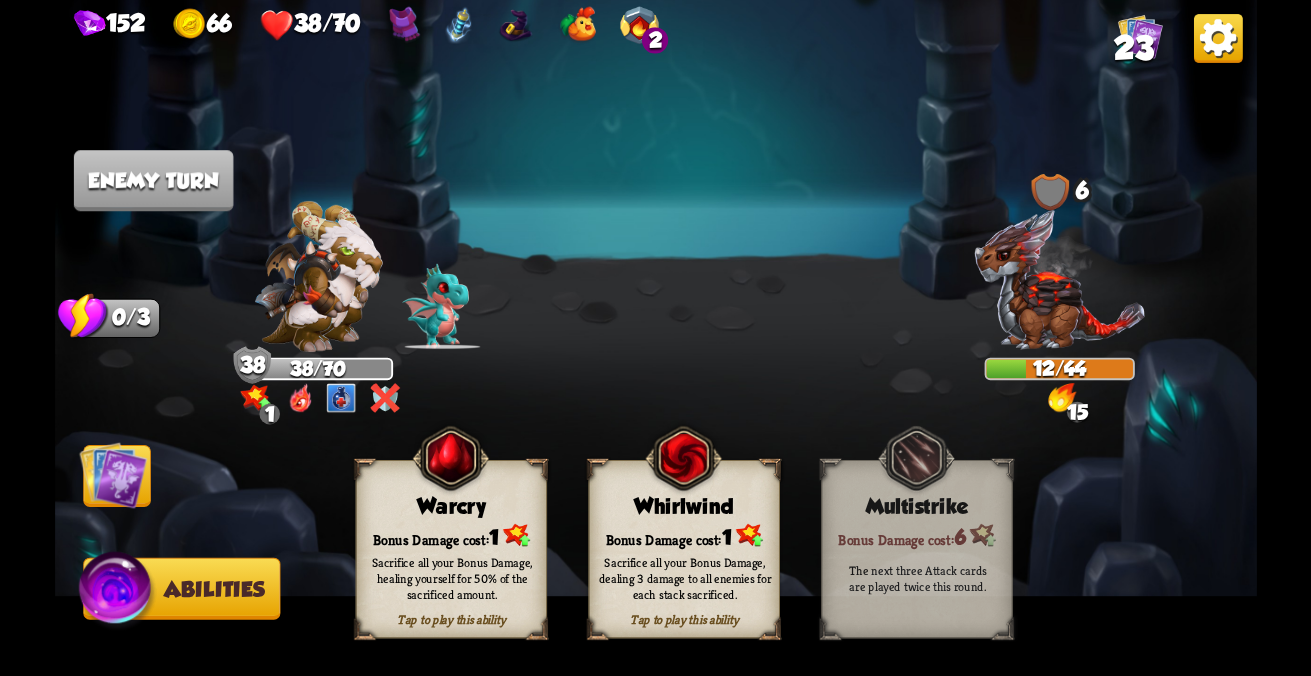 click on "Sacrifice all your Bonus Damage, healing yourself for 50% of the sacrificed amount." at bounding box center (451, 578) 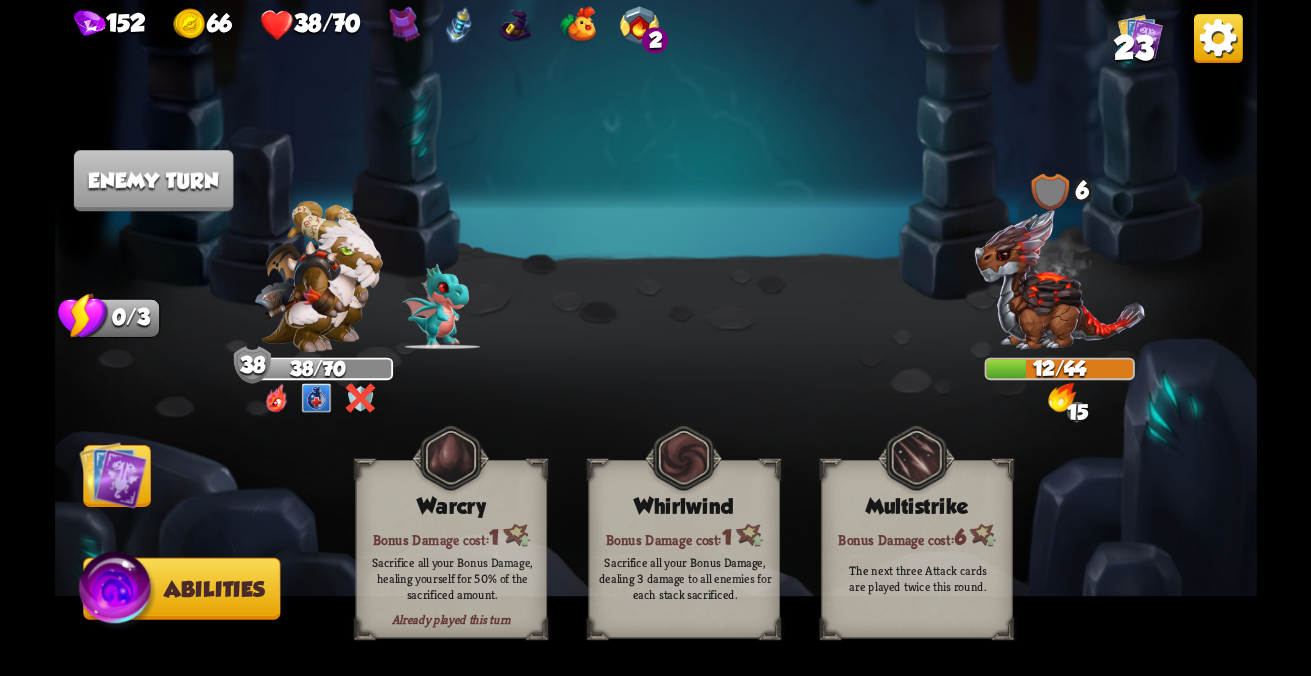 click on "Sacrifice all your Bonus Damage, healing yourself for 50% of the sacrificed amount." at bounding box center (451, 578) 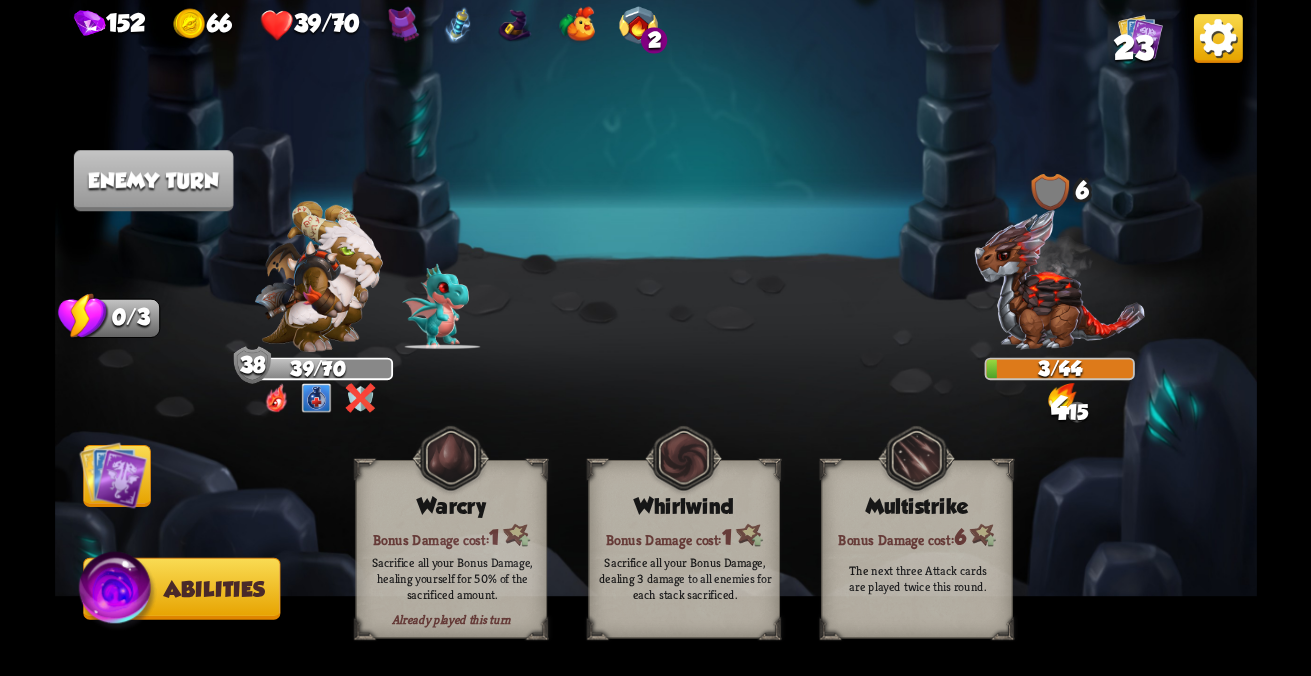 click at bounding box center (113, 475) 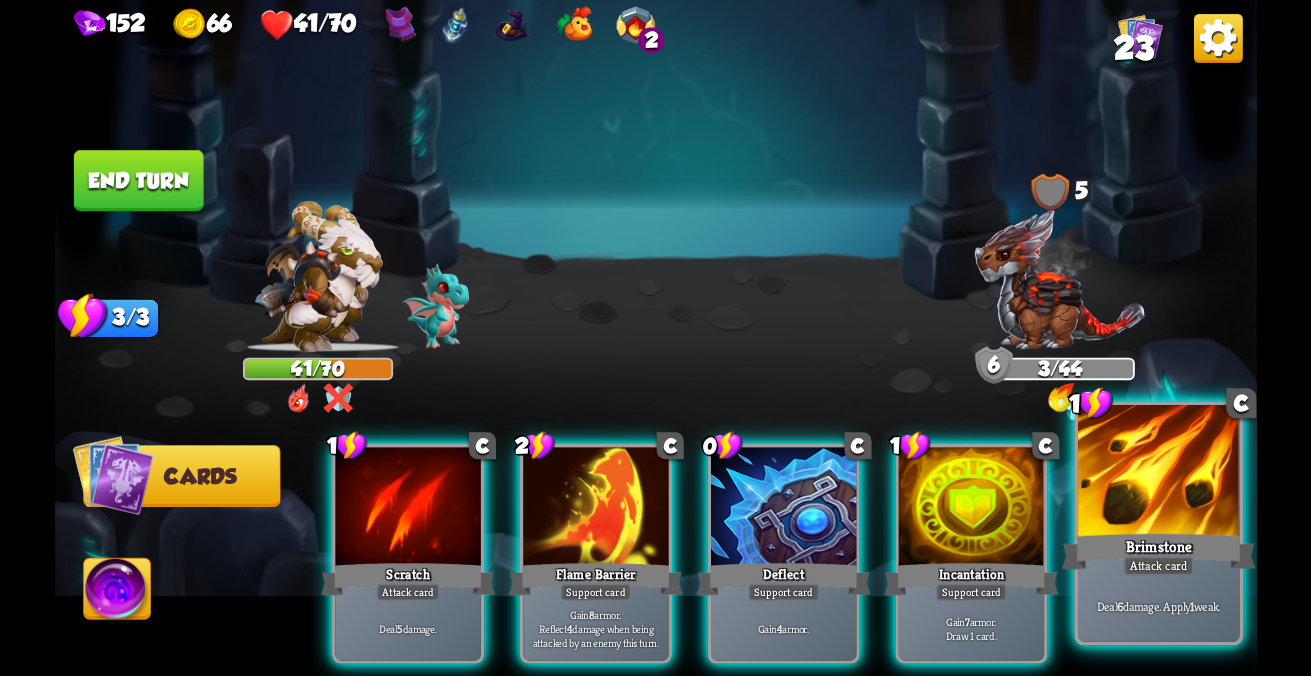 click on "Brimstone" at bounding box center [407, 579] 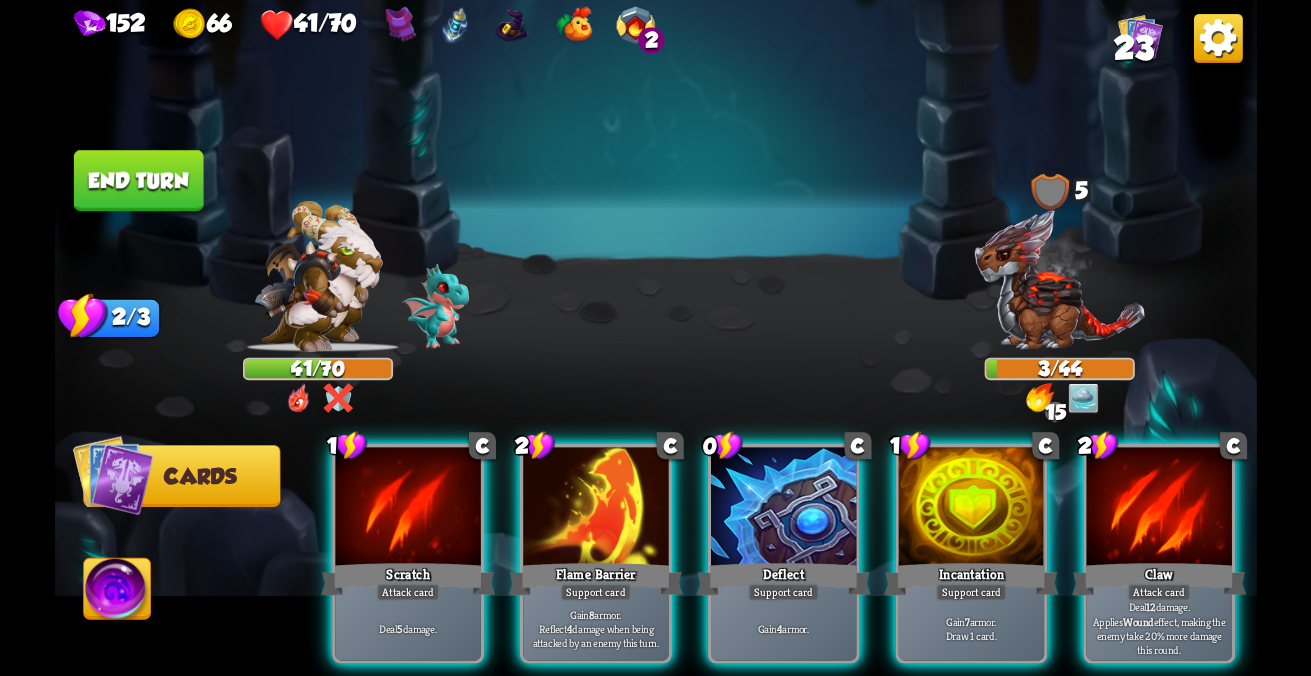 click on "End turn" at bounding box center [138, 180] 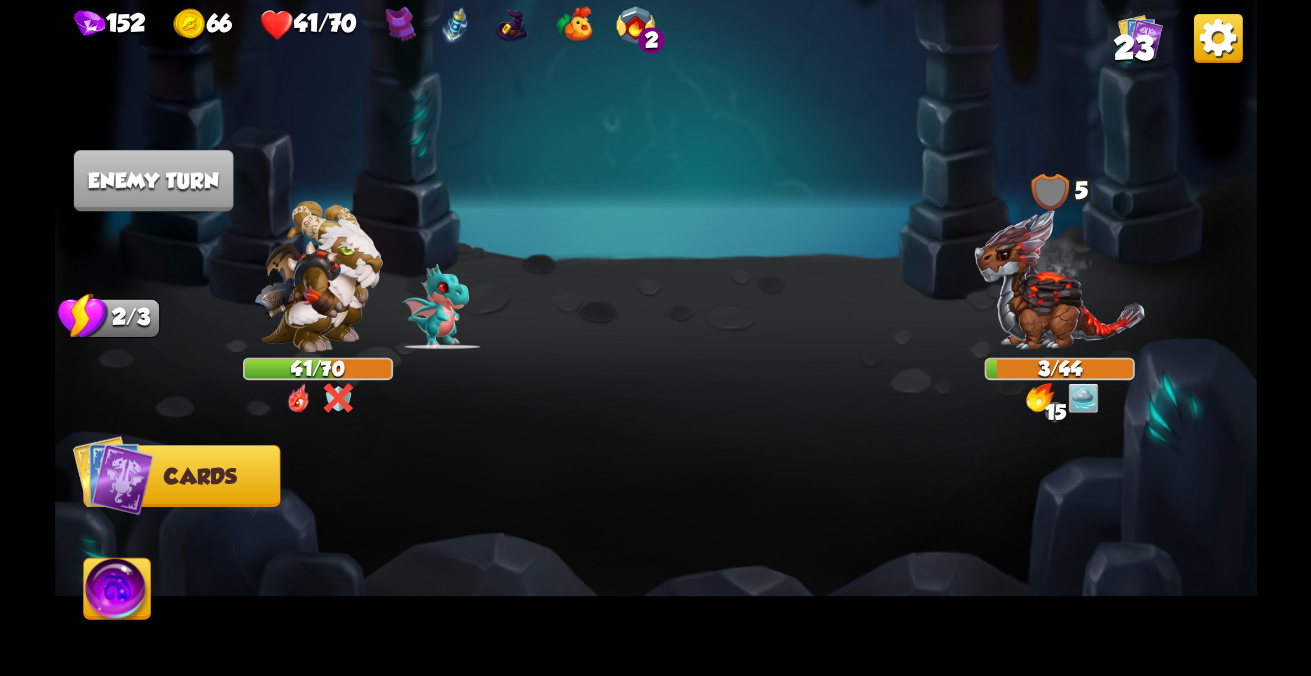 click at bounding box center (656, 338) 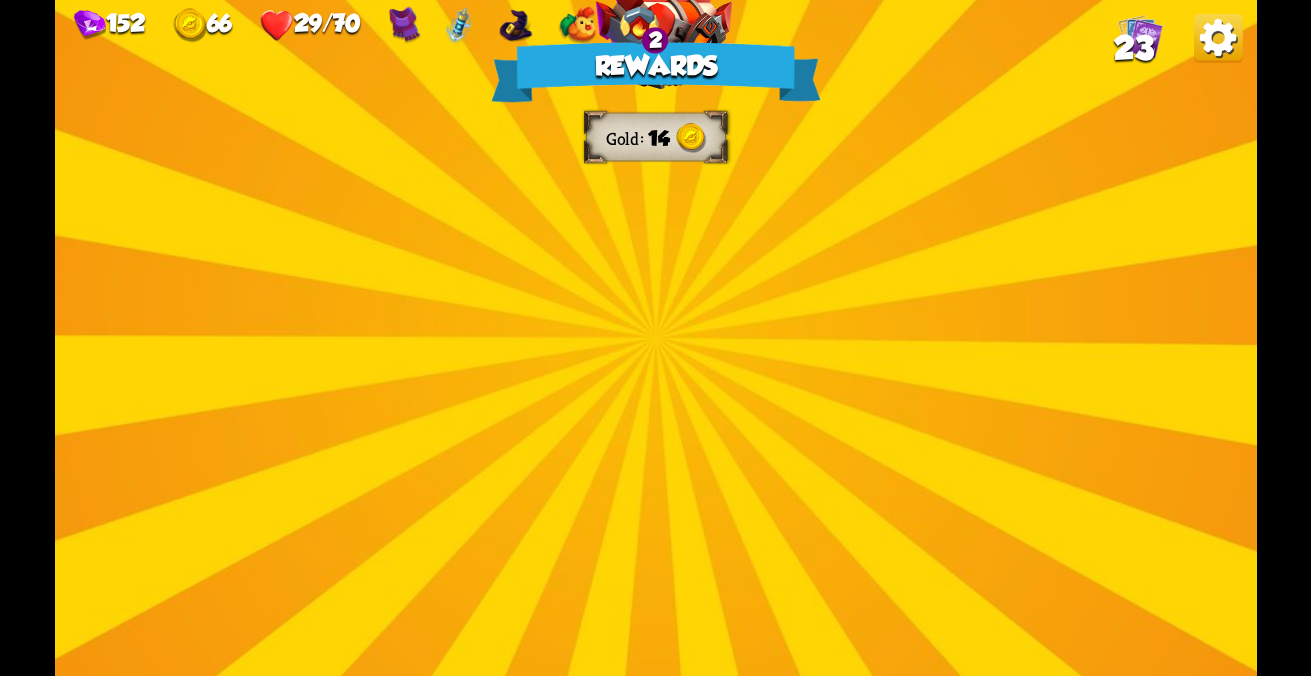 click at bounding box center (663, 320) 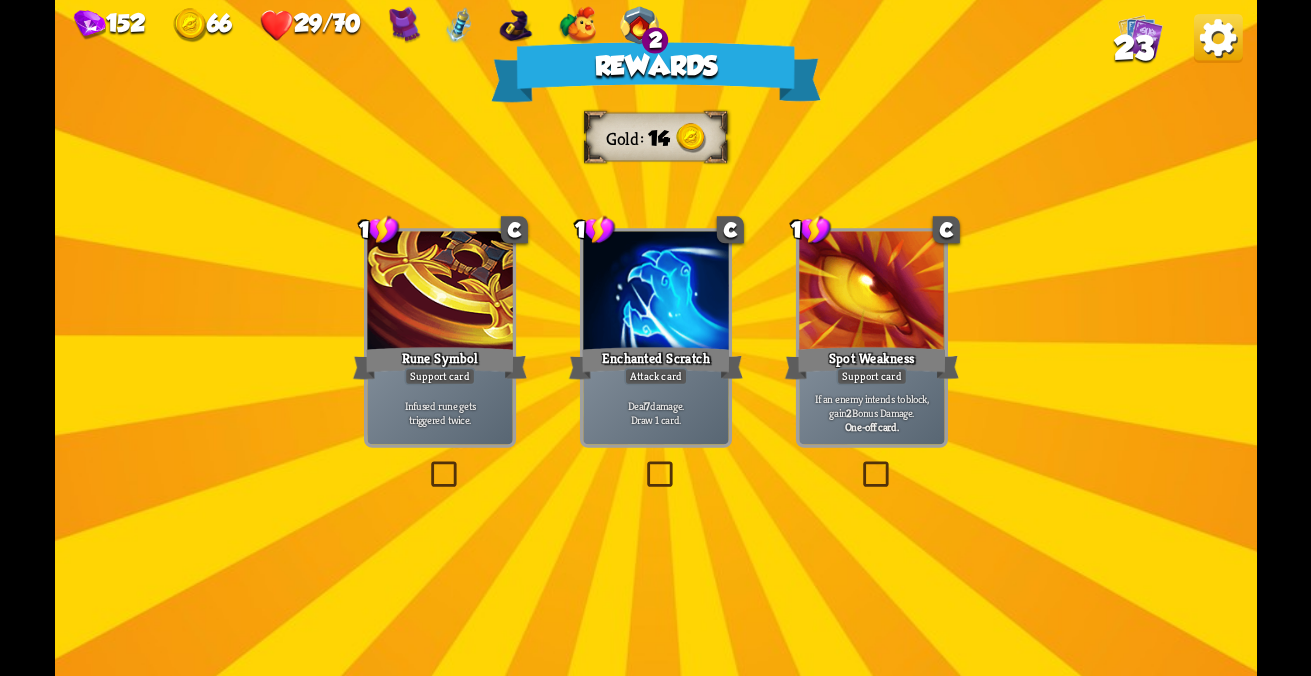 click on "Deal  7  damage. Draw 1 card." at bounding box center (439, 412) 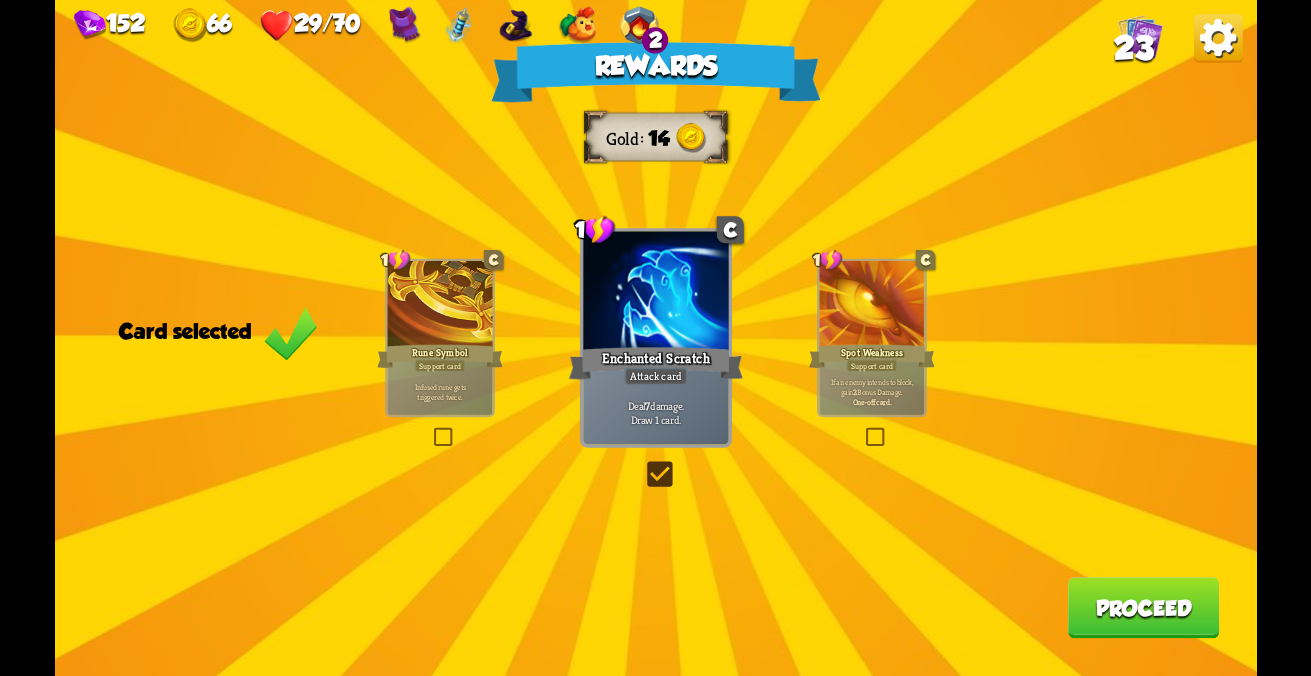 click on "Proceed" at bounding box center (1143, 607) 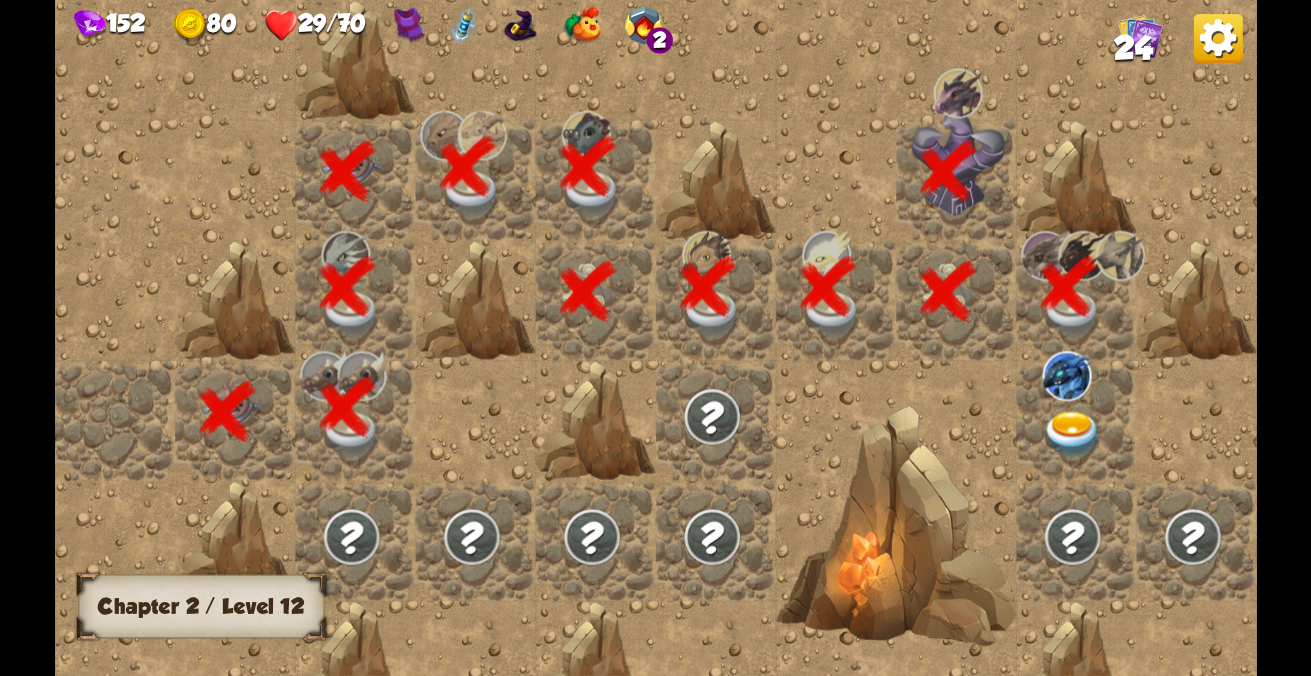 click at bounding box center [836, 338] 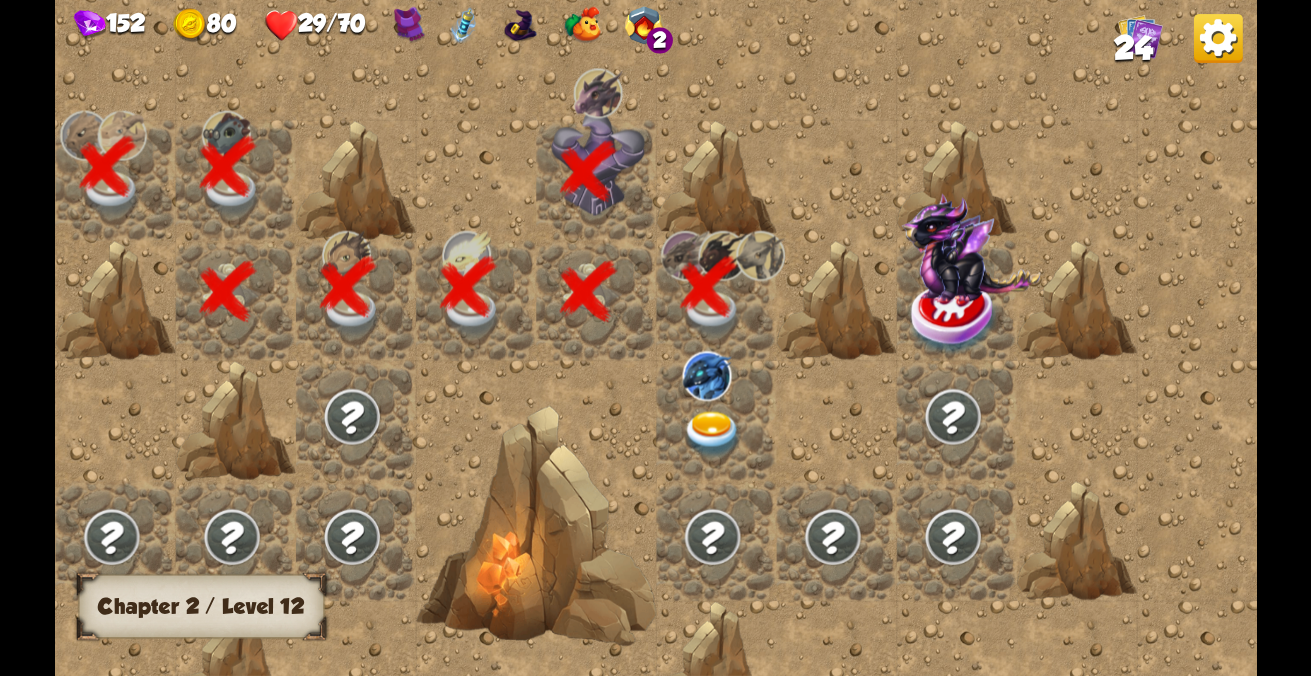 click at bounding box center [712, 434] 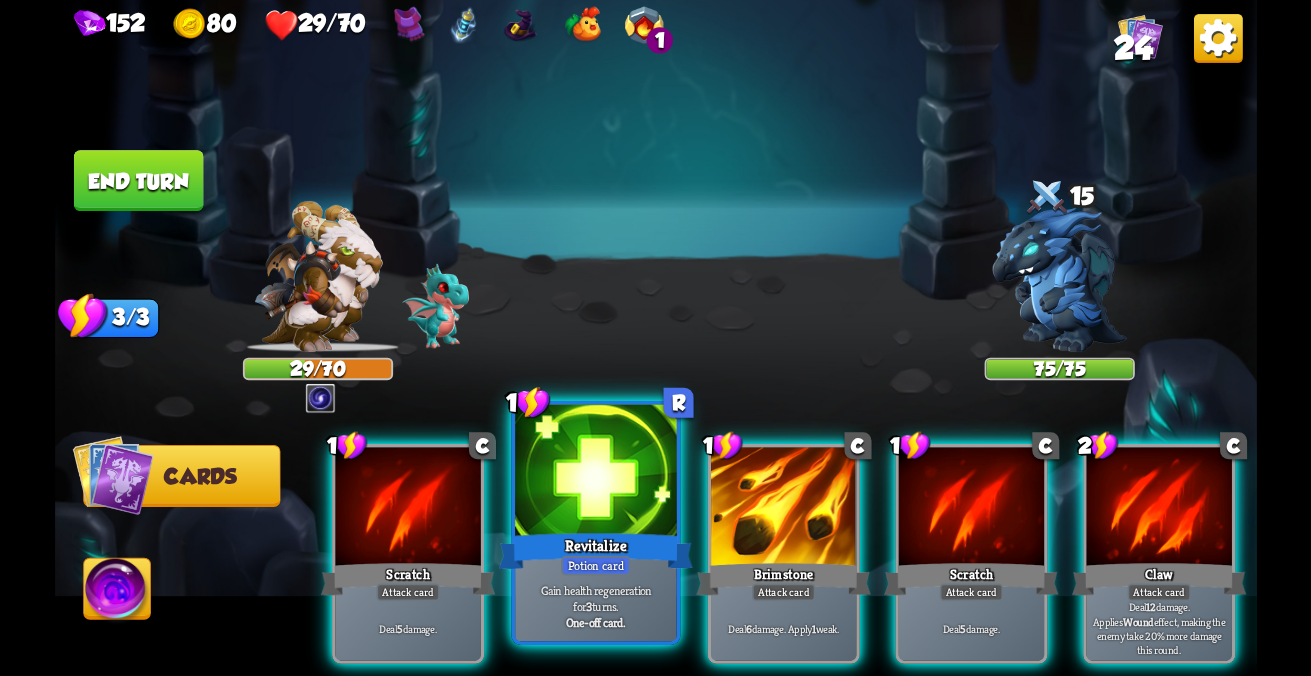 click on "Revitalize" at bounding box center (596, 551) 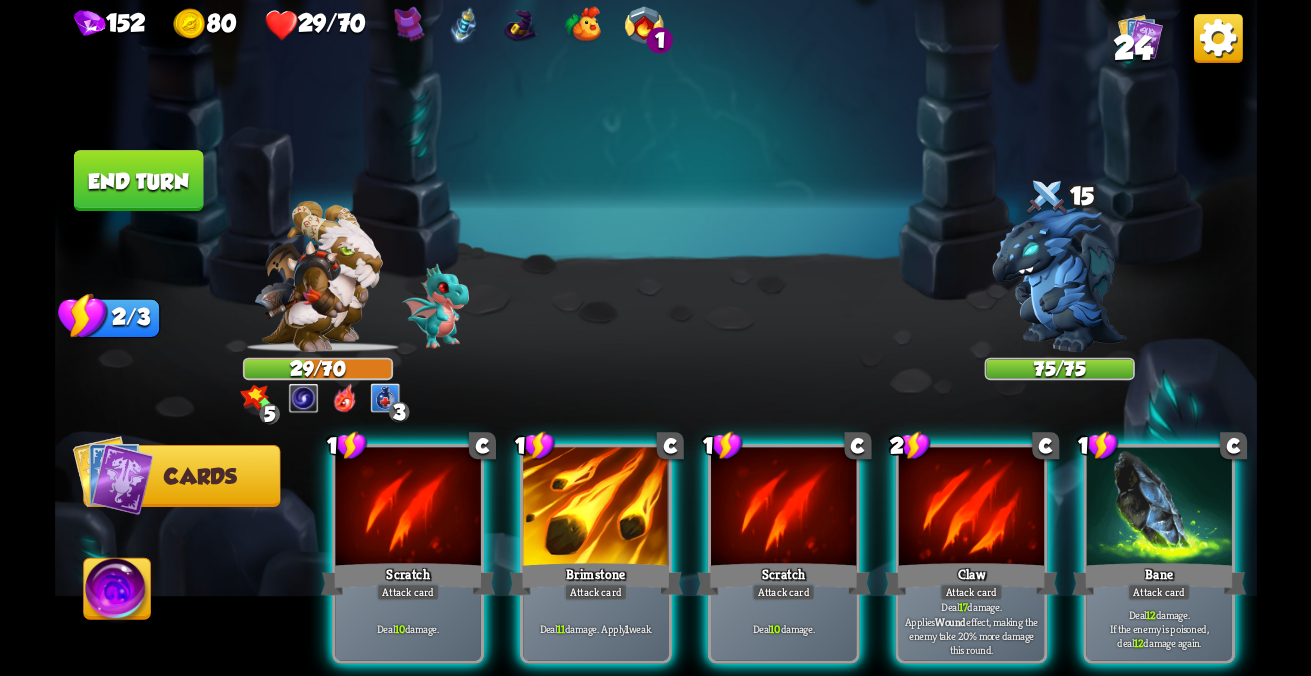 click at bounding box center (1059, 279) 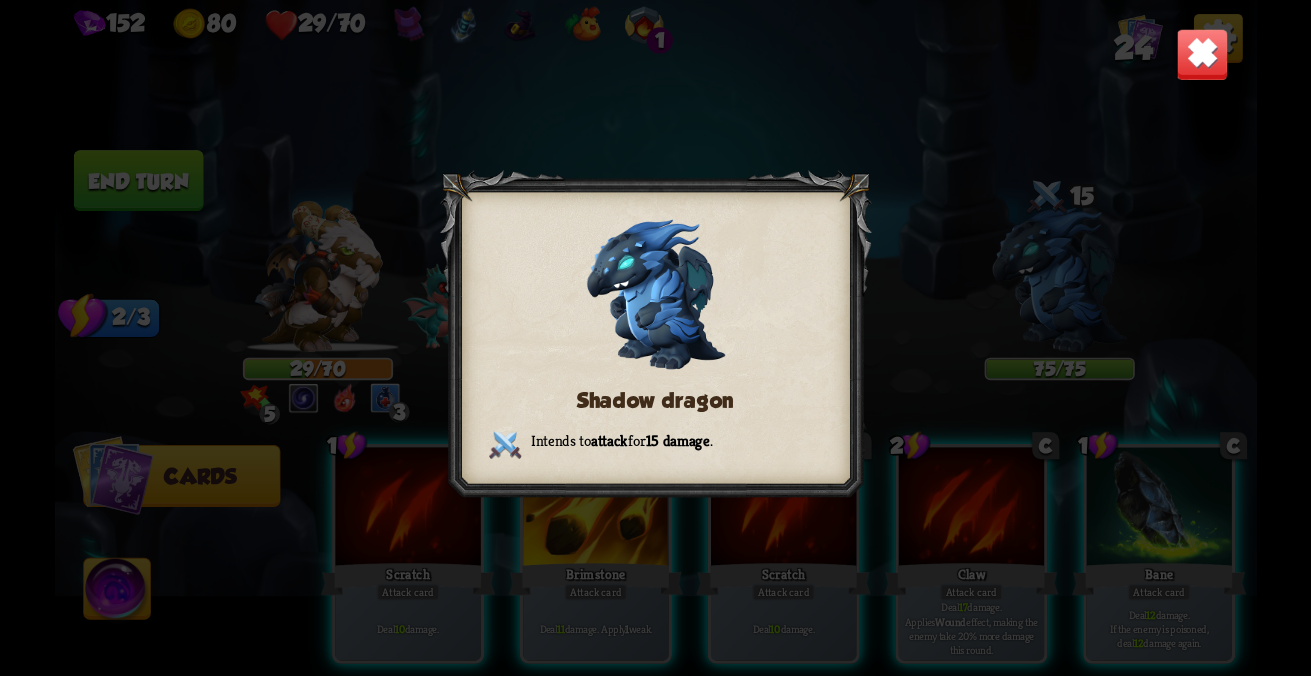 click at bounding box center [1202, 54] 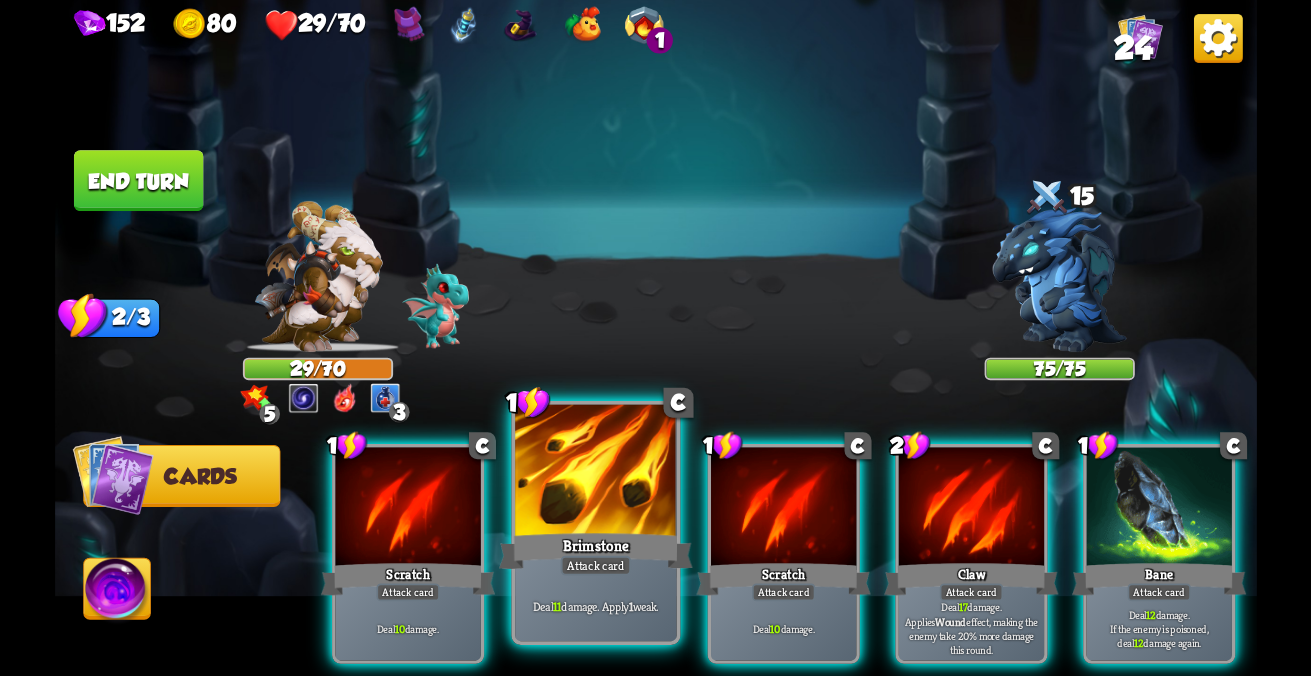 click on "Brimstone" at bounding box center [407, 579] 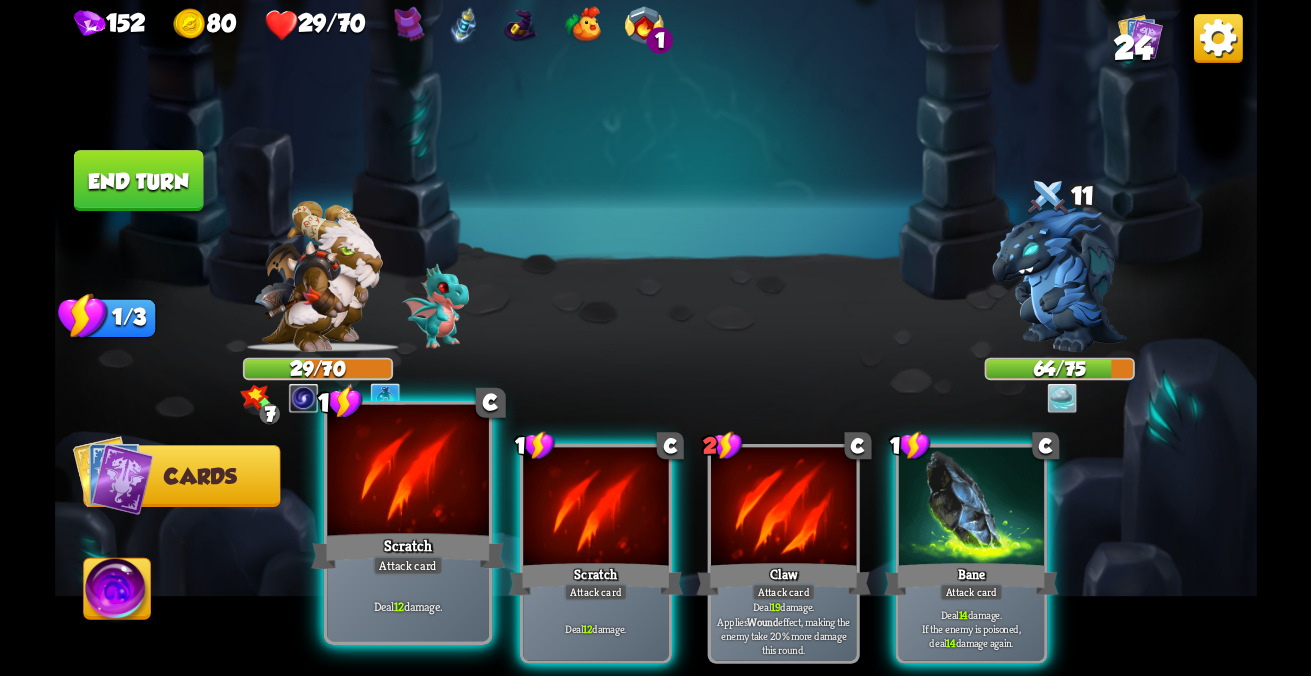 click on "Attack card" at bounding box center [407, 566] 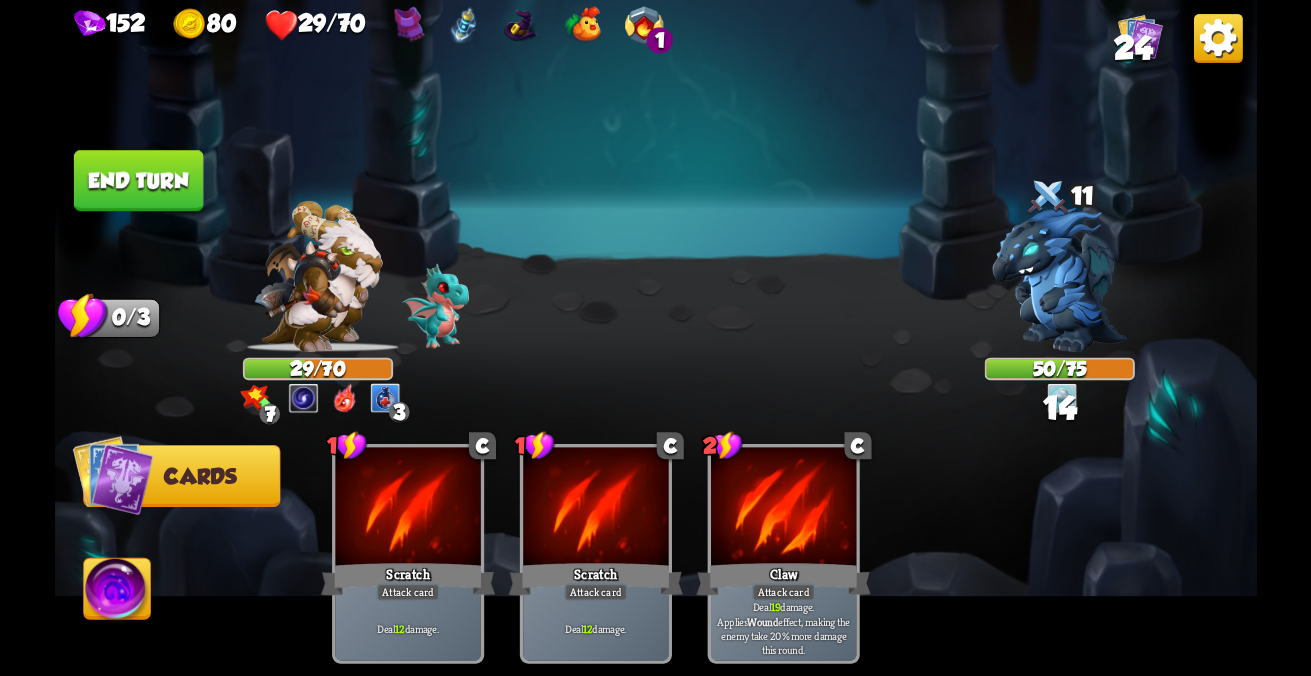 click at bounding box center (112, 475) 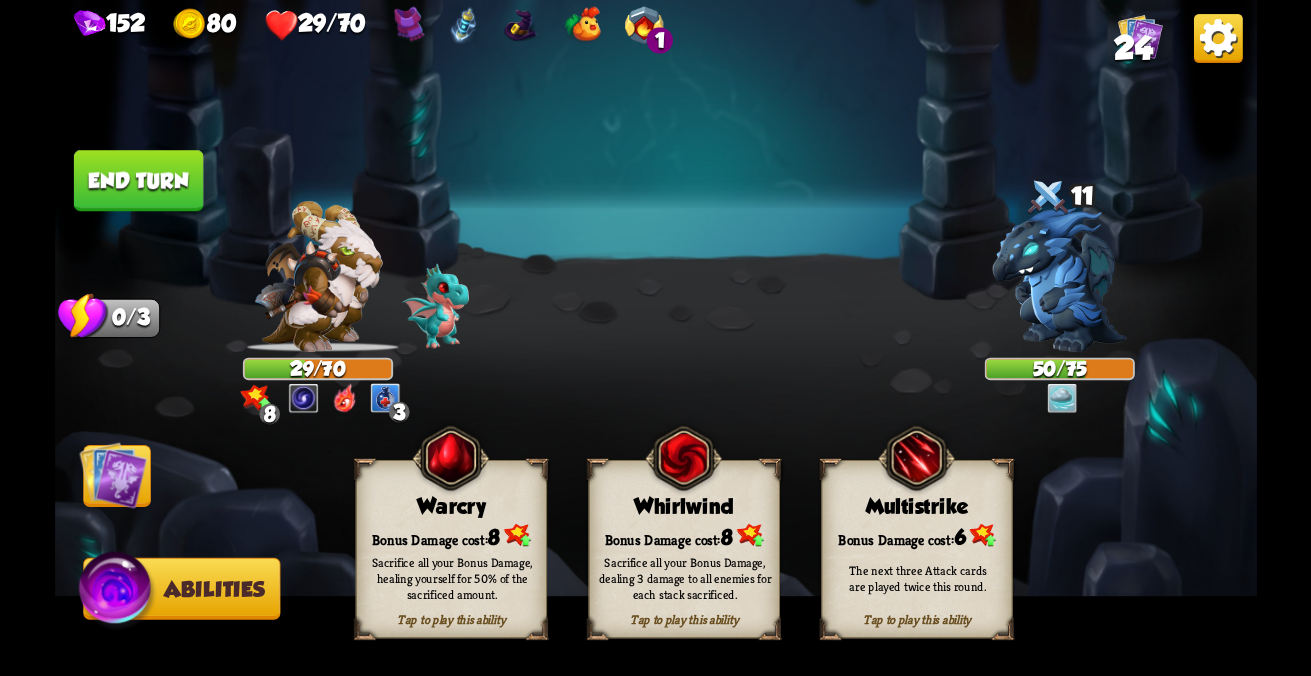 click on "Sacrifice all your Bonus Damage, healing yourself for 50% of the sacrificed amount." at bounding box center [451, 578] 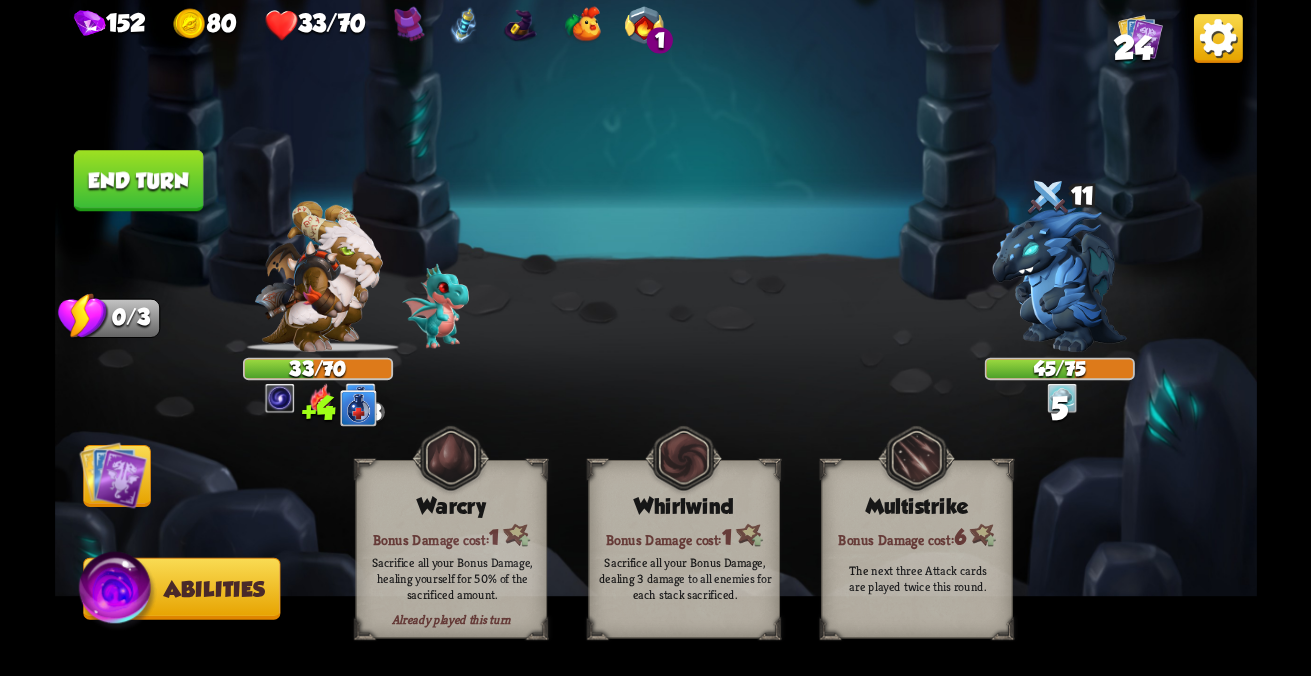 click at bounding box center [113, 475] 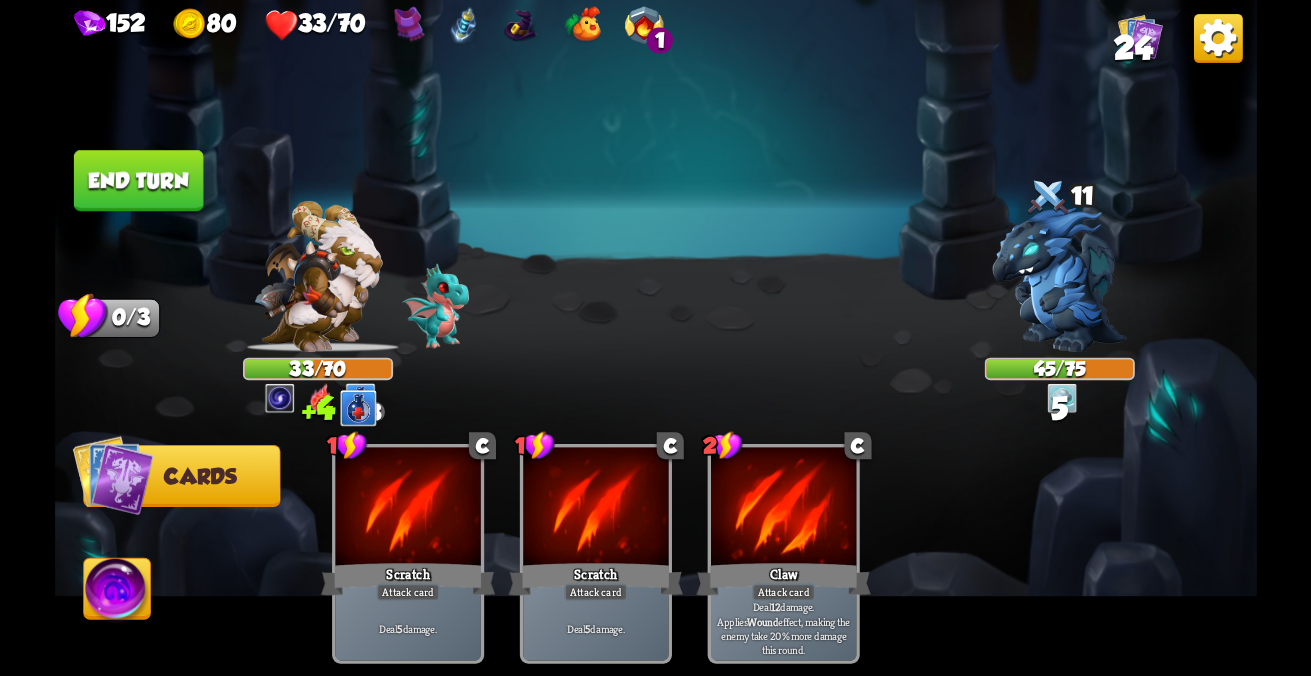 click on "End turn" at bounding box center (138, 180) 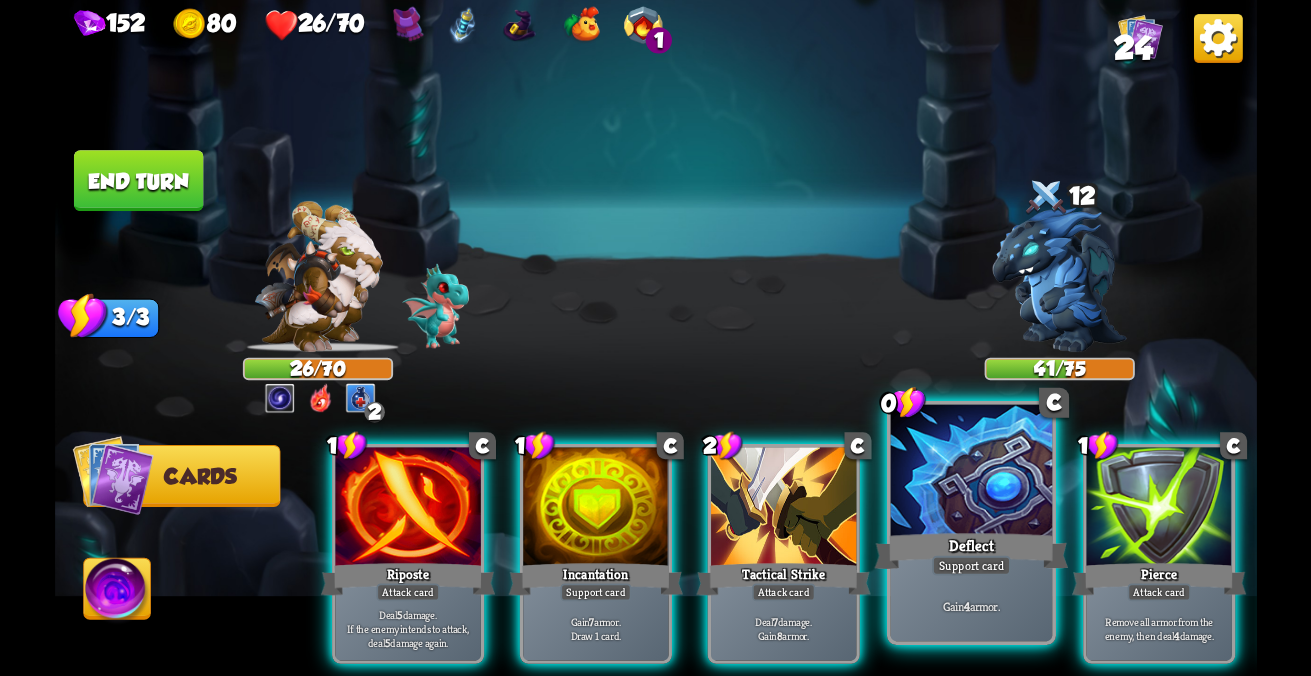 click on "Deflect" at bounding box center [407, 579] 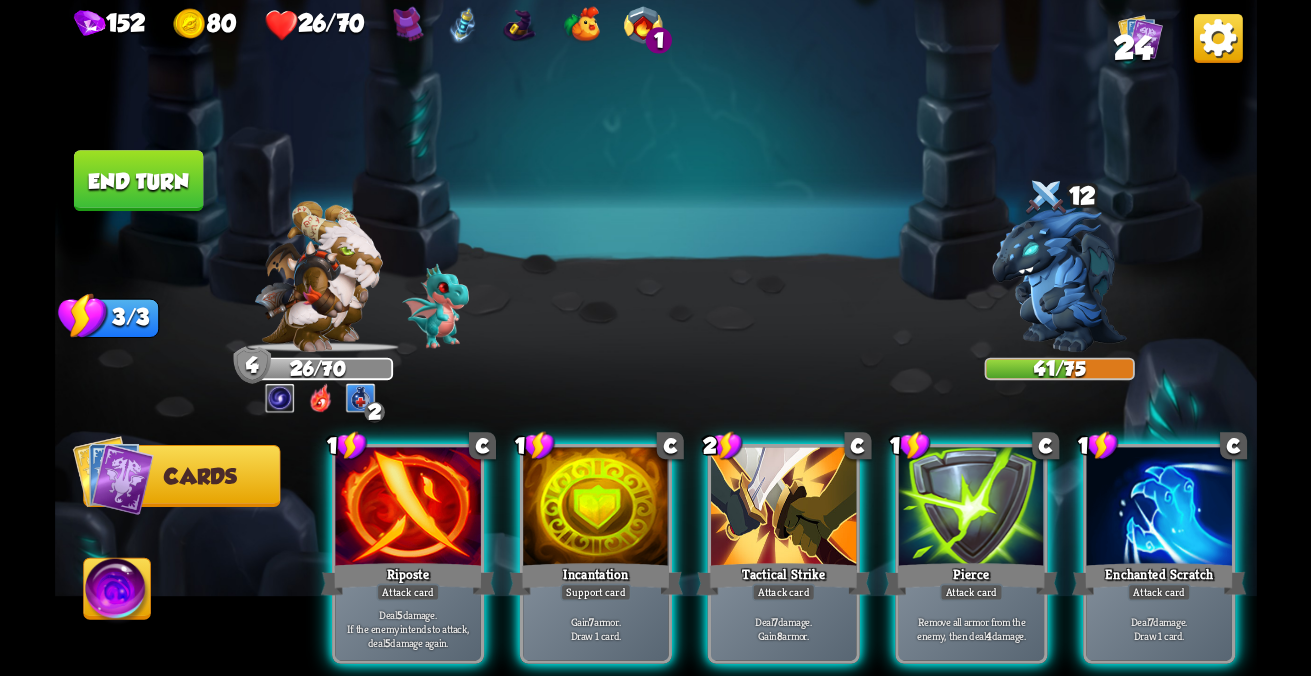 click at bounding box center [407, 508] 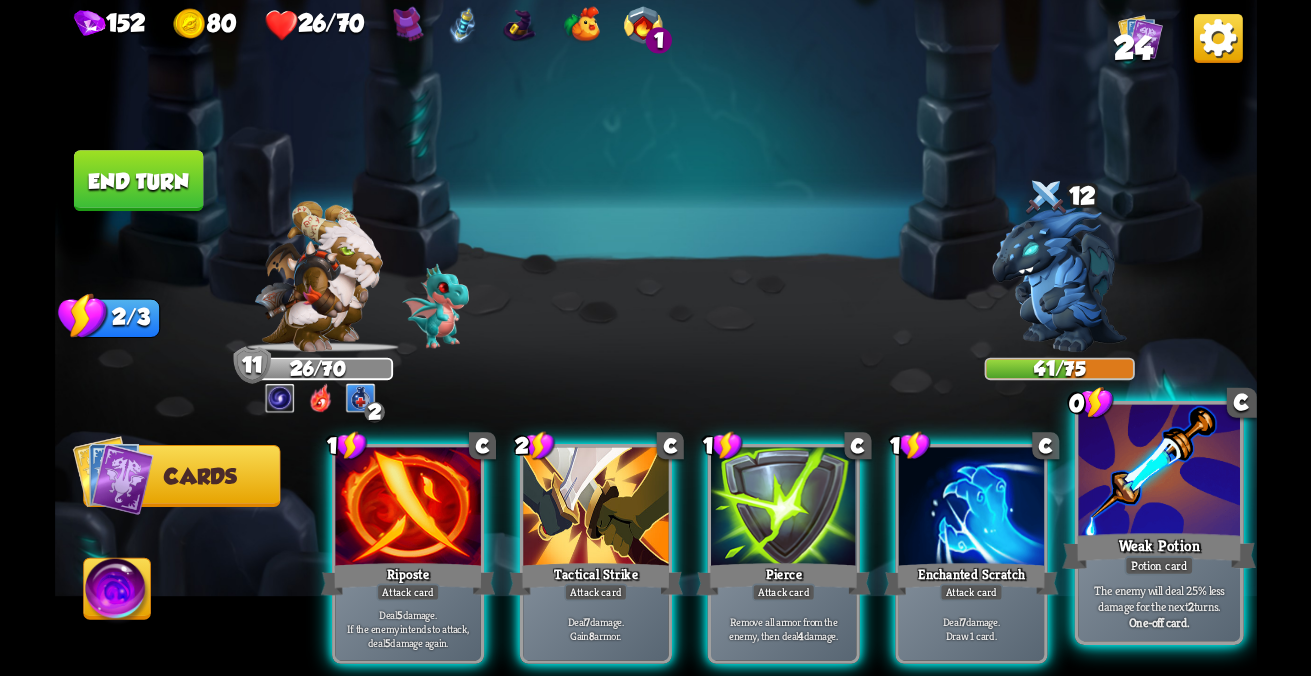 click on "Weak Potion" at bounding box center (407, 579) 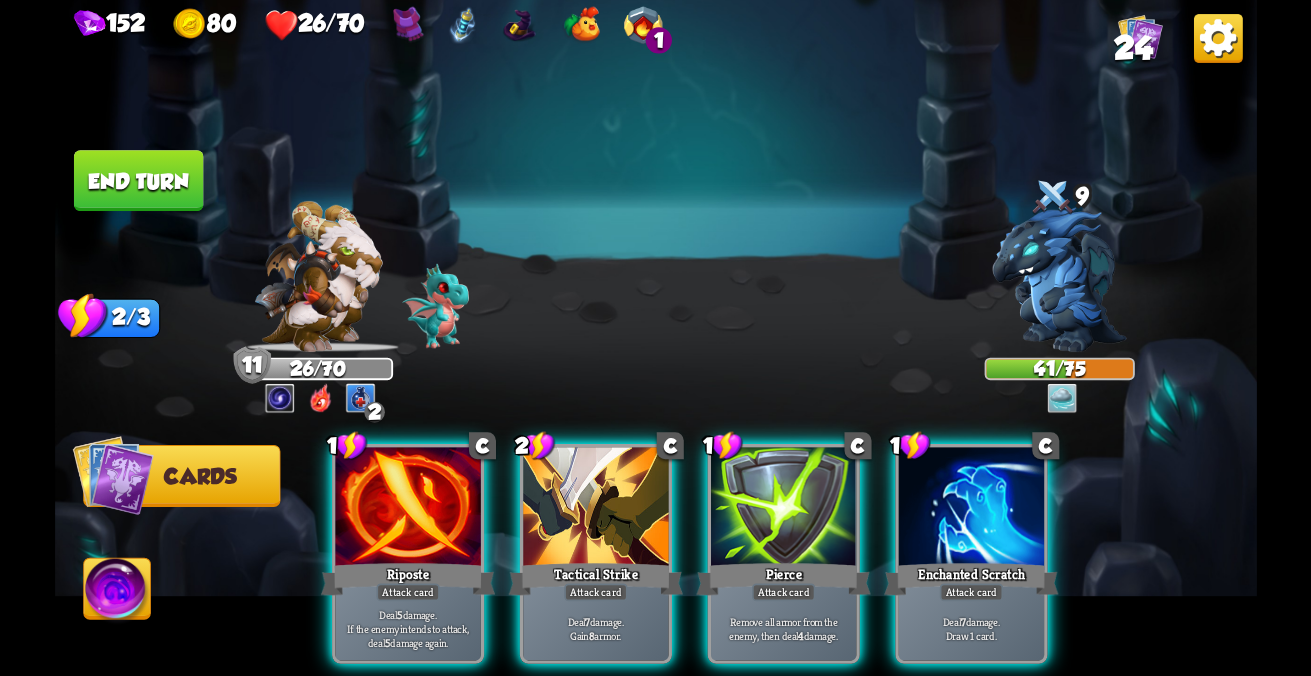 click on "Attack card" at bounding box center [407, 593] 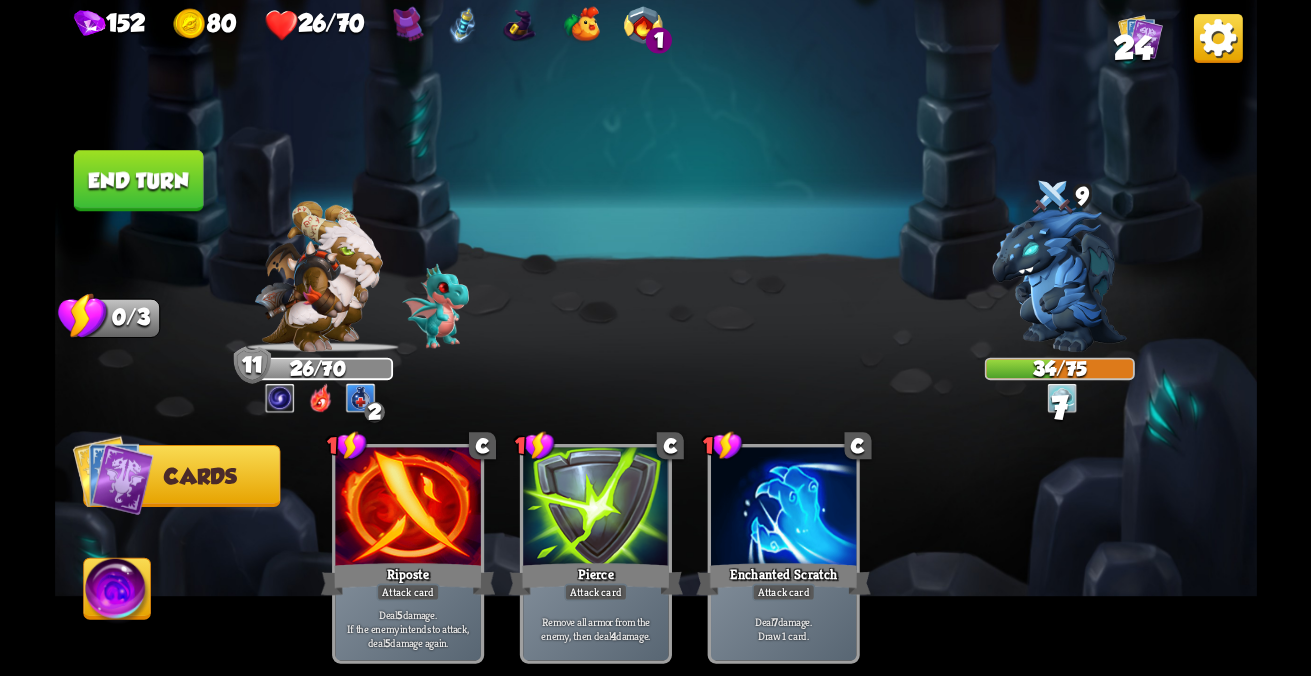 click on "End turn" at bounding box center [138, 180] 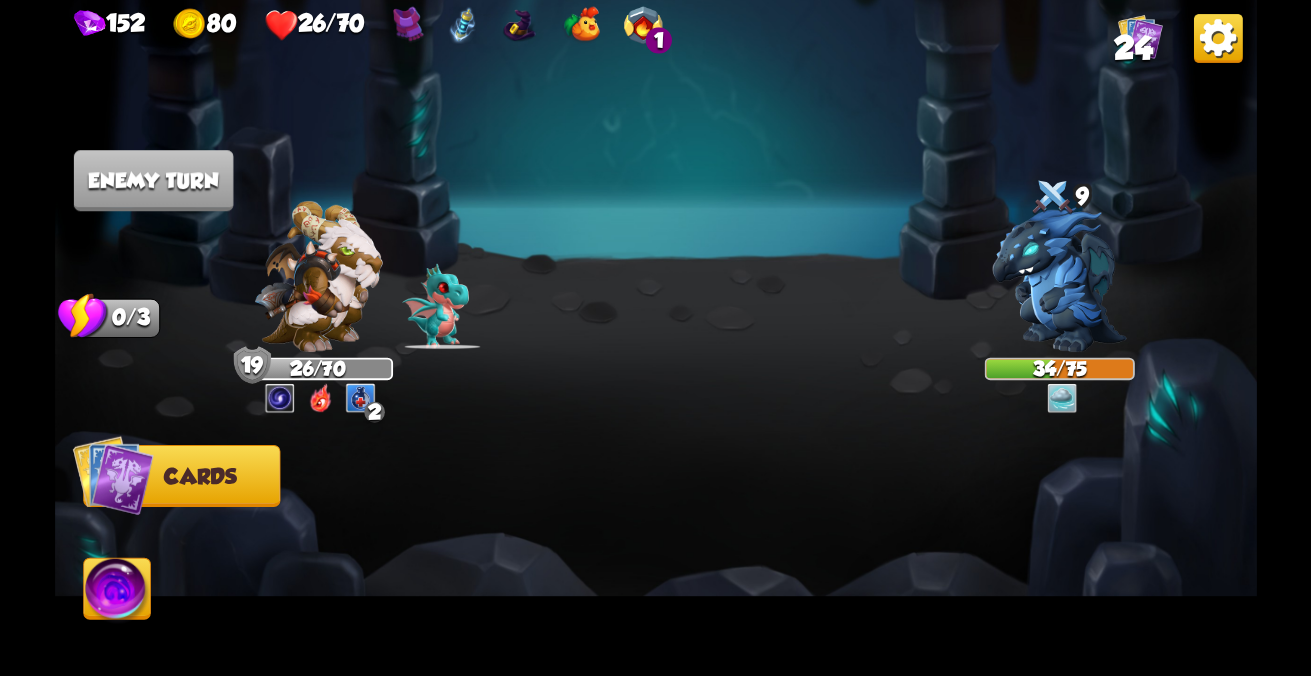 click at bounding box center (656, 338) 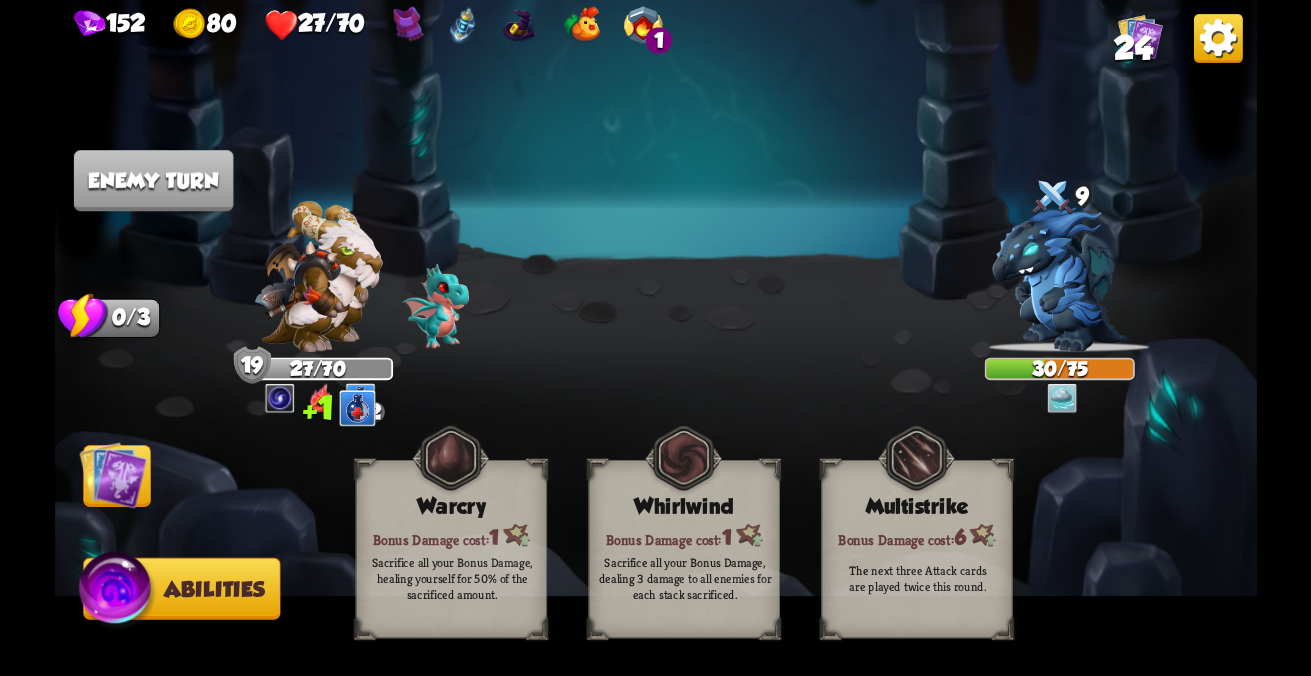 click at bounding box center (113, 475) 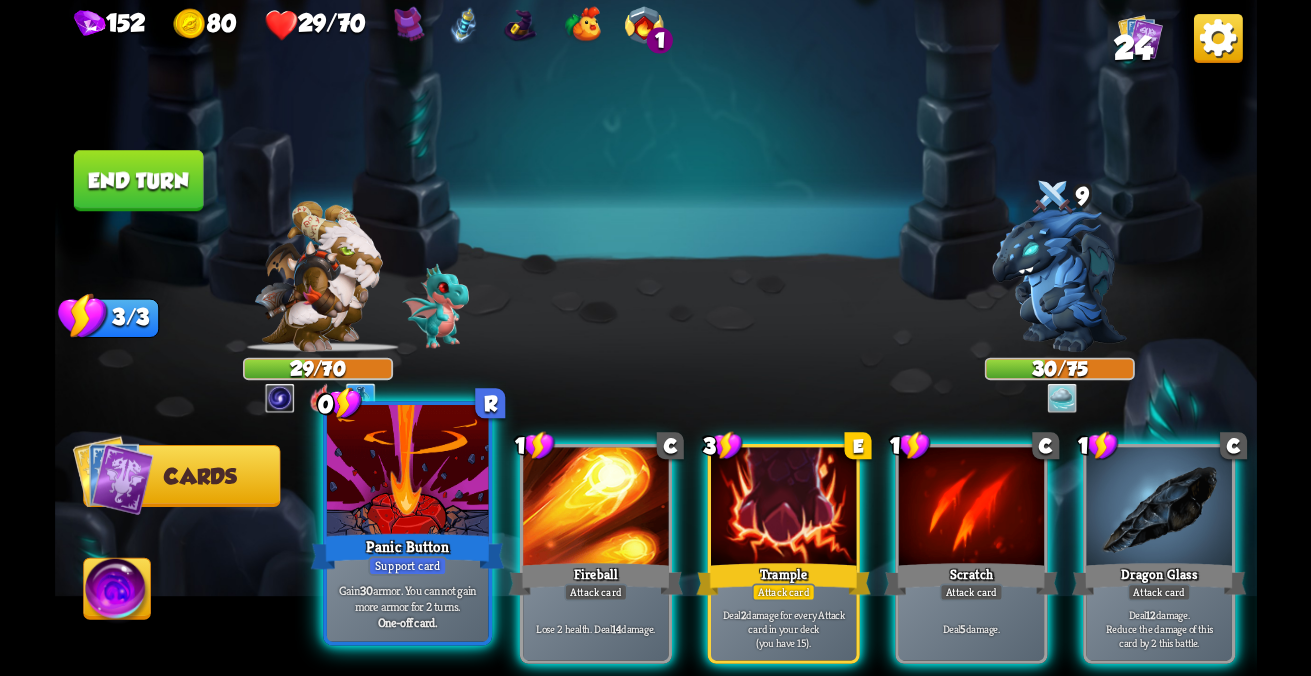 click on "Gain  30  armor. You cannot gain more armor for 2 turns.   One-off card." at bounding box center [407, 606] 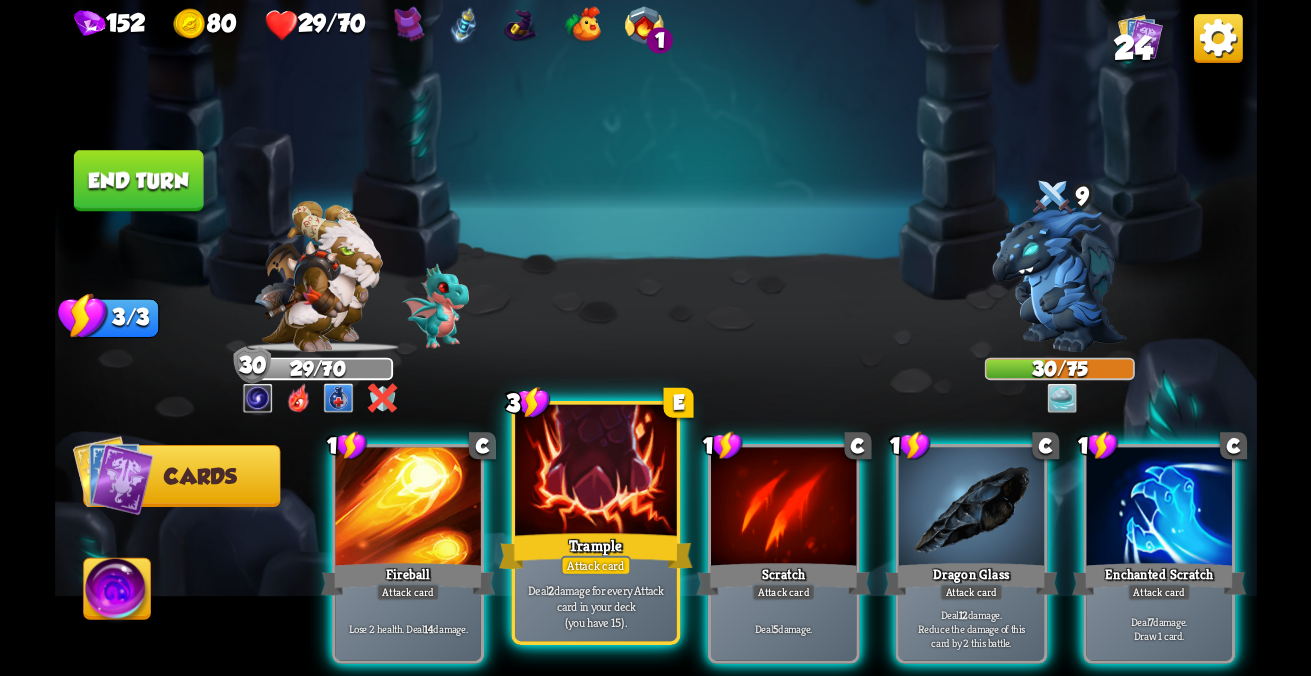 click on "Trample" at bounding box center (596, 551) 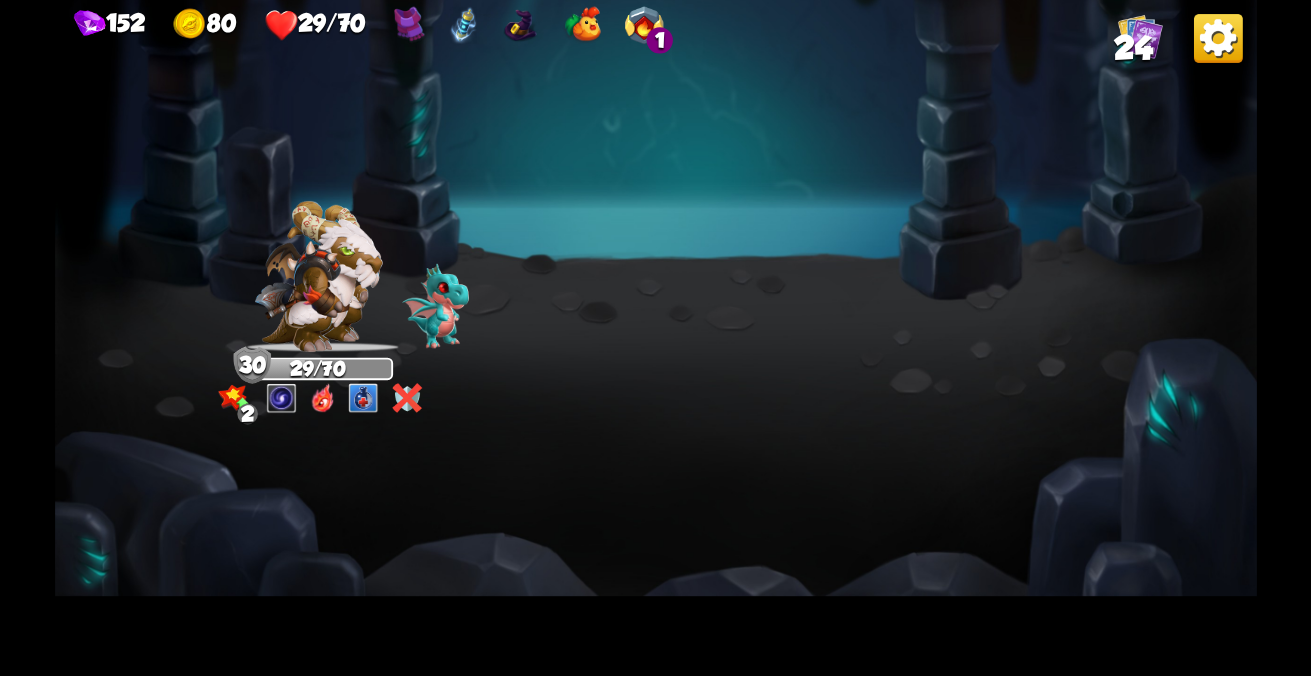 click at bounding box center (656, 338) 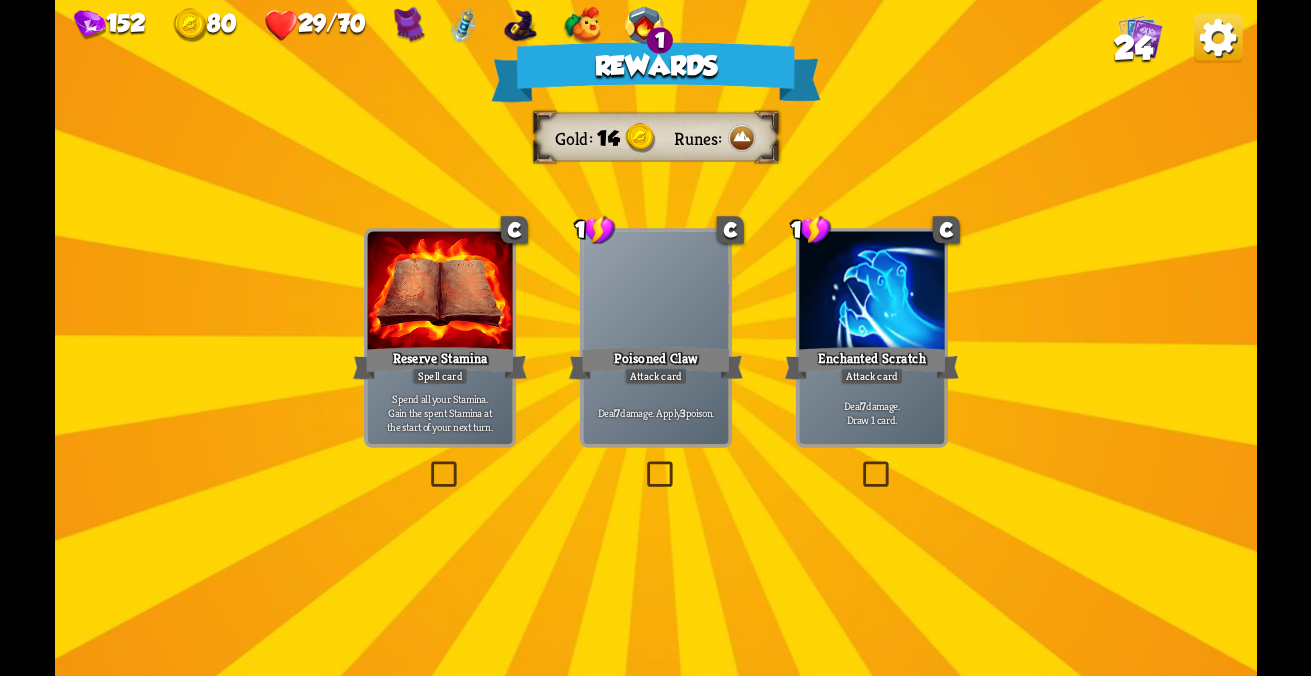 click on "Deal  7  damage. Apply  3  poison." at bounding box center [655, 412] 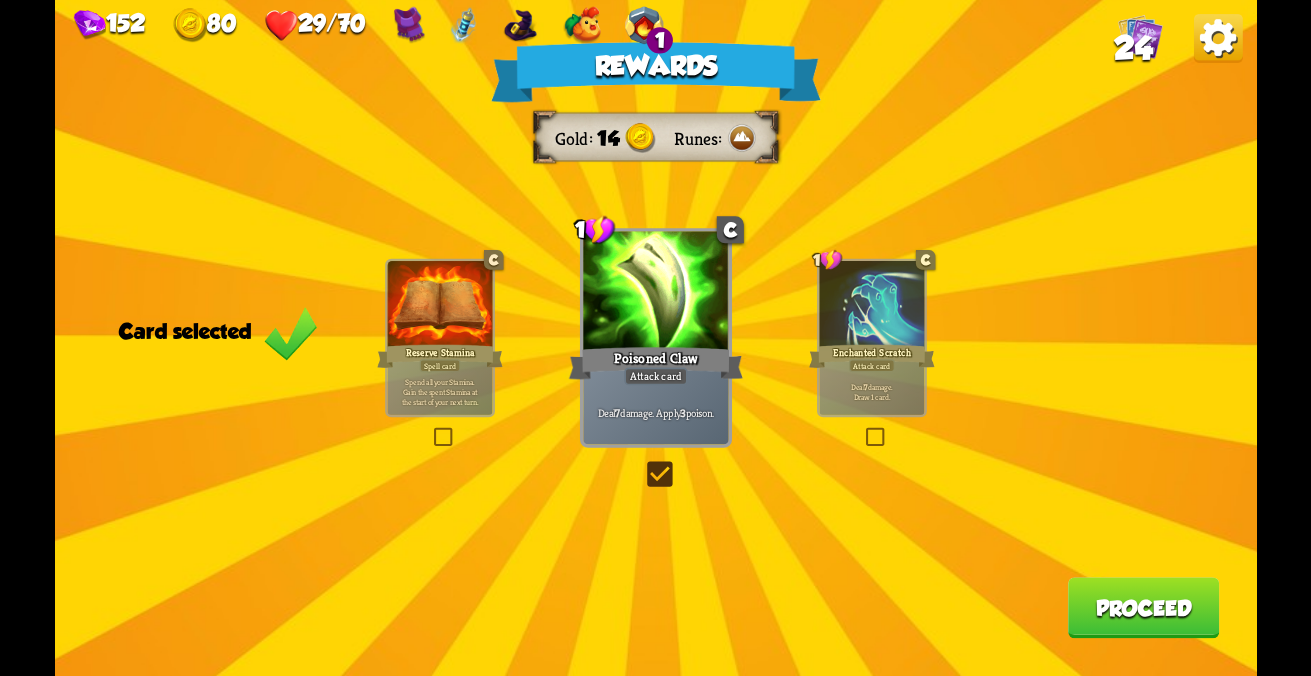 click on "Proceed" at bounding box center (1143, 607) 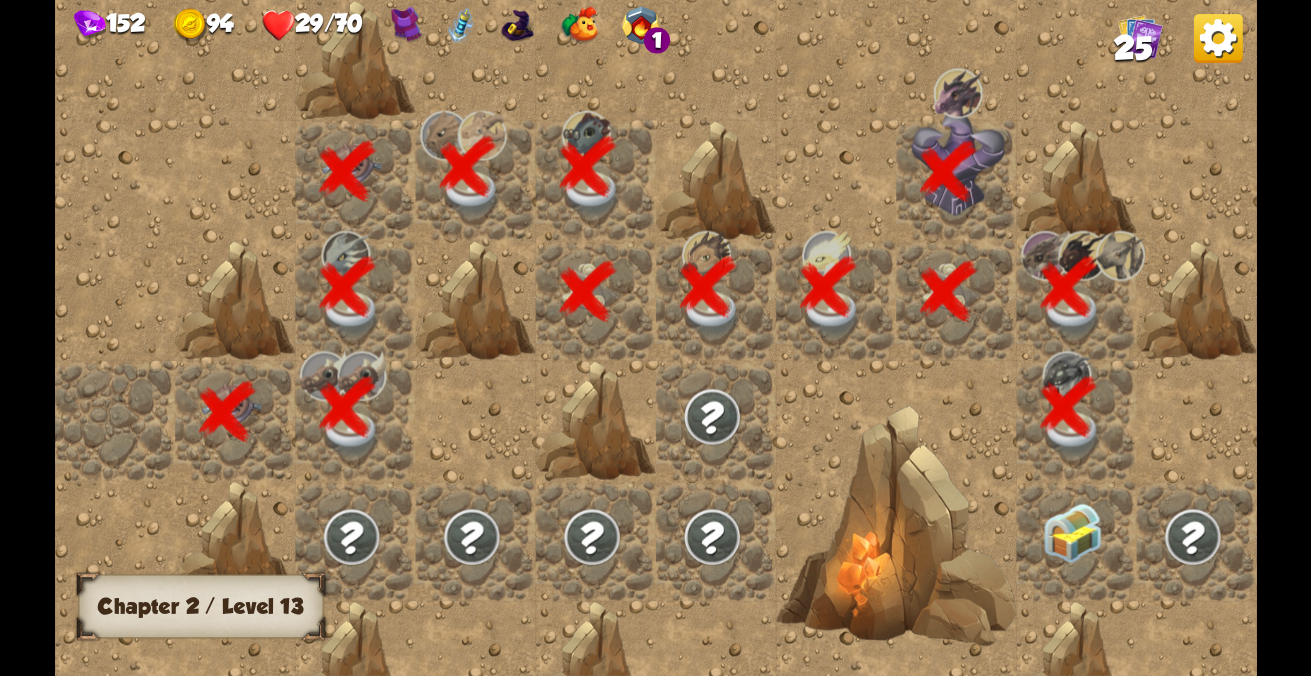 scroll, scrollTop: 0, scrollLeft: 384, axis: horizontal 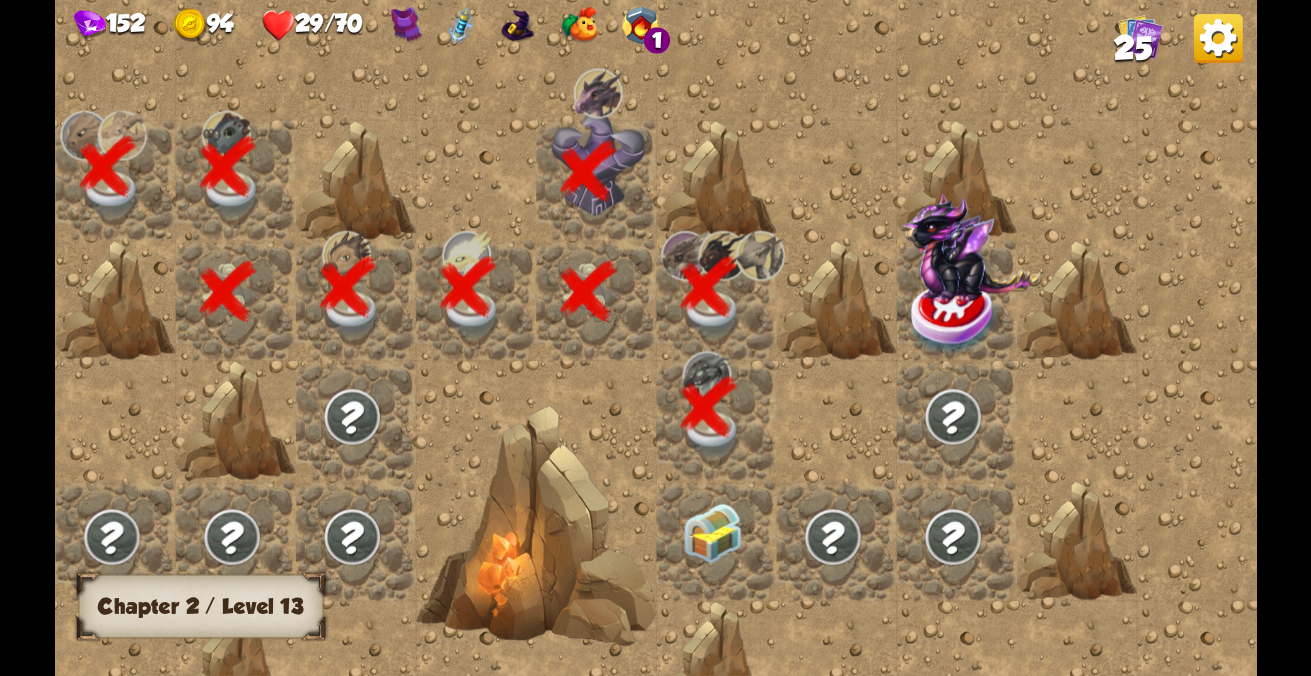 click at bounding box center [716, 541] 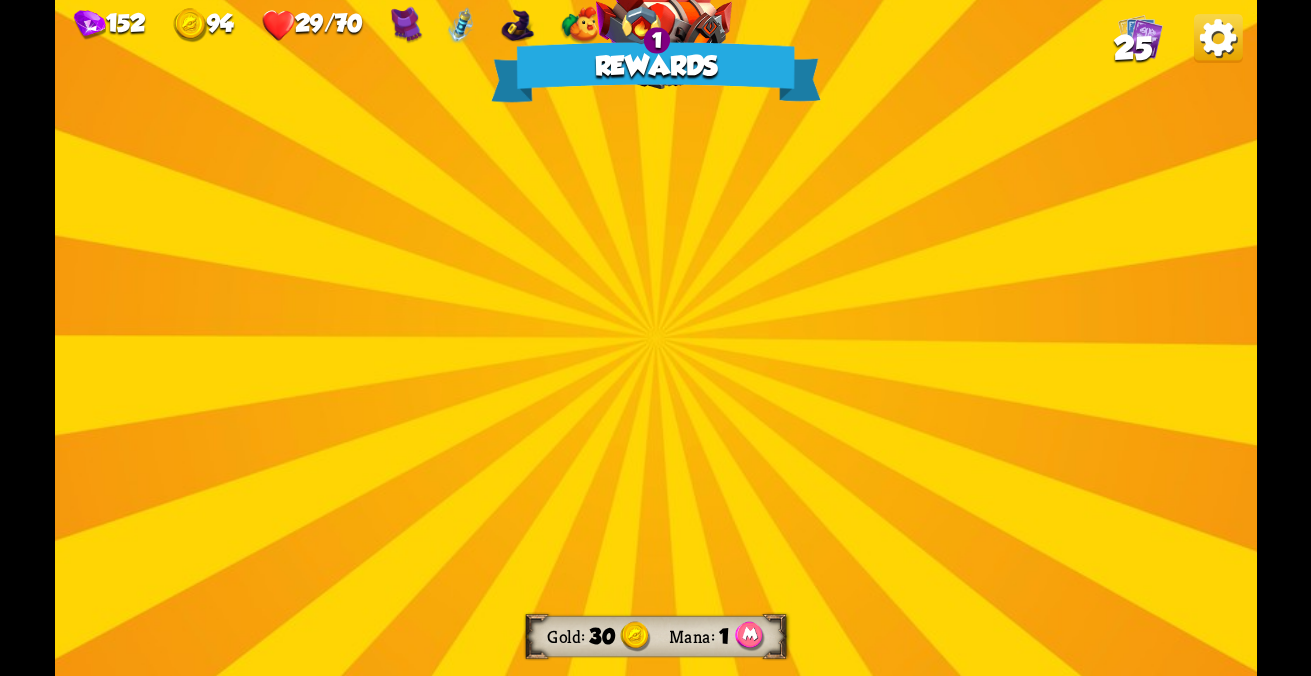 click on "Rewards           Gold   30     Mana   1
Select a card
0
R   Fire Potion     Potion card   Deal  8  damage.   One-off card.
3
R   Hibernate     Support card   Gain  12  armor. Heal for  5  health. Playing this card ends your turn.   One-off card.
1
R   Rampage     Attack card   Deal  8  damage. Increase this card's damage by  4  this battle.
Select a relic
Calculator   Shop inventory can be reset 3 times.                 Membership Token   50% discount on all products in the shop.                 Map   Reveal all path points on the map.         Proceed" at bounding box center (656, 338) 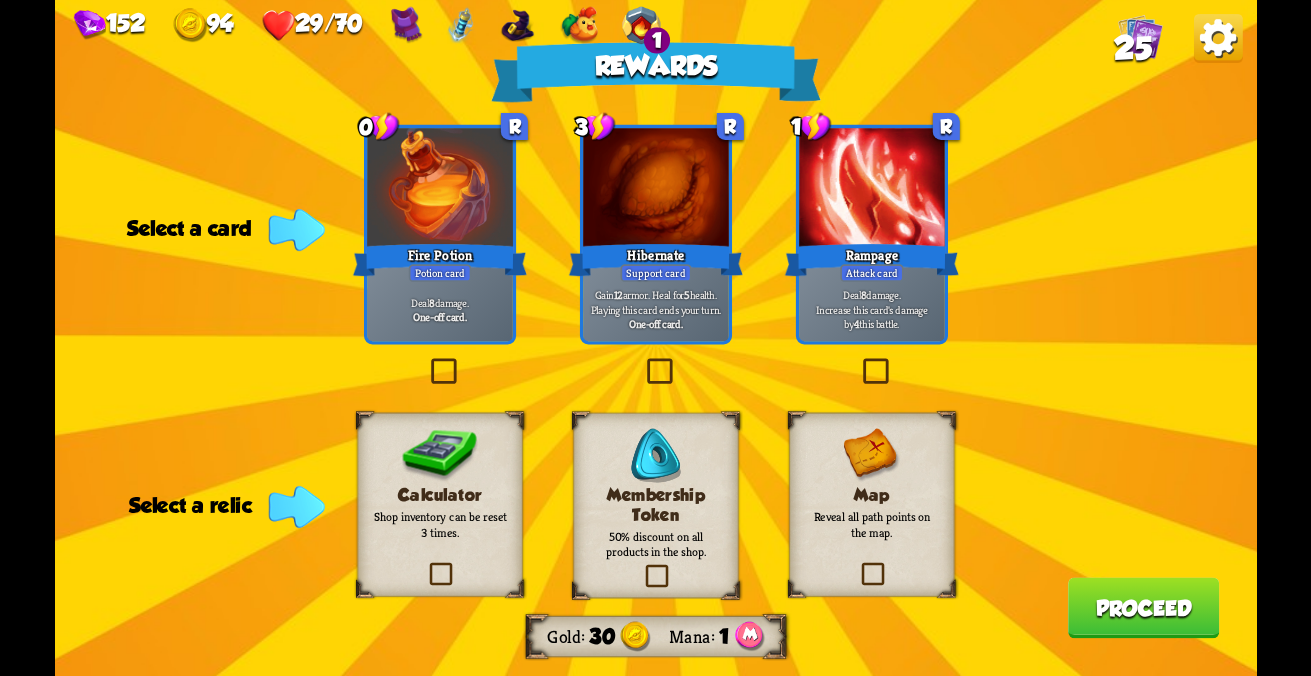 click on "Map   Reveal all path points on the map." at bounding box center (871, 505) 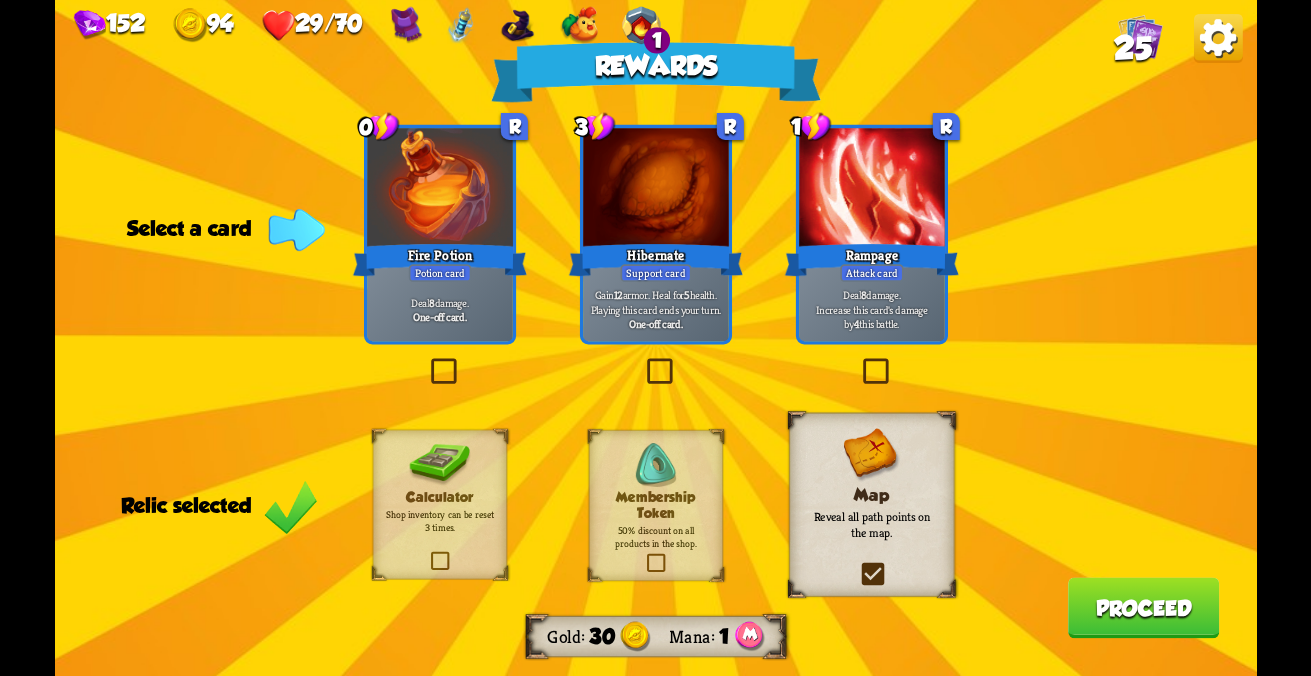 click on "3
R   Hibernate     Support card   Gain  12  armor. Heal for  5  health. Playing this card ends your turn.   One-off card." at bounding box center (440, 235) 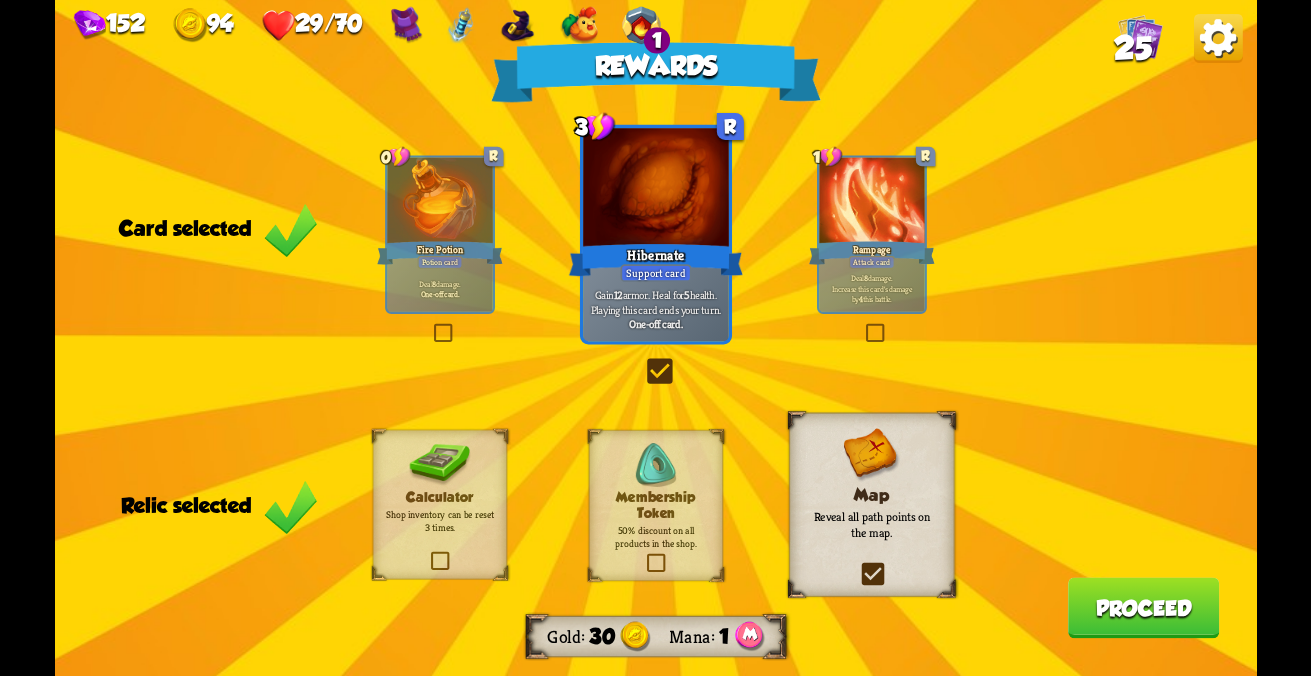 click on "Proceed" at bounding box center (1143, 607) 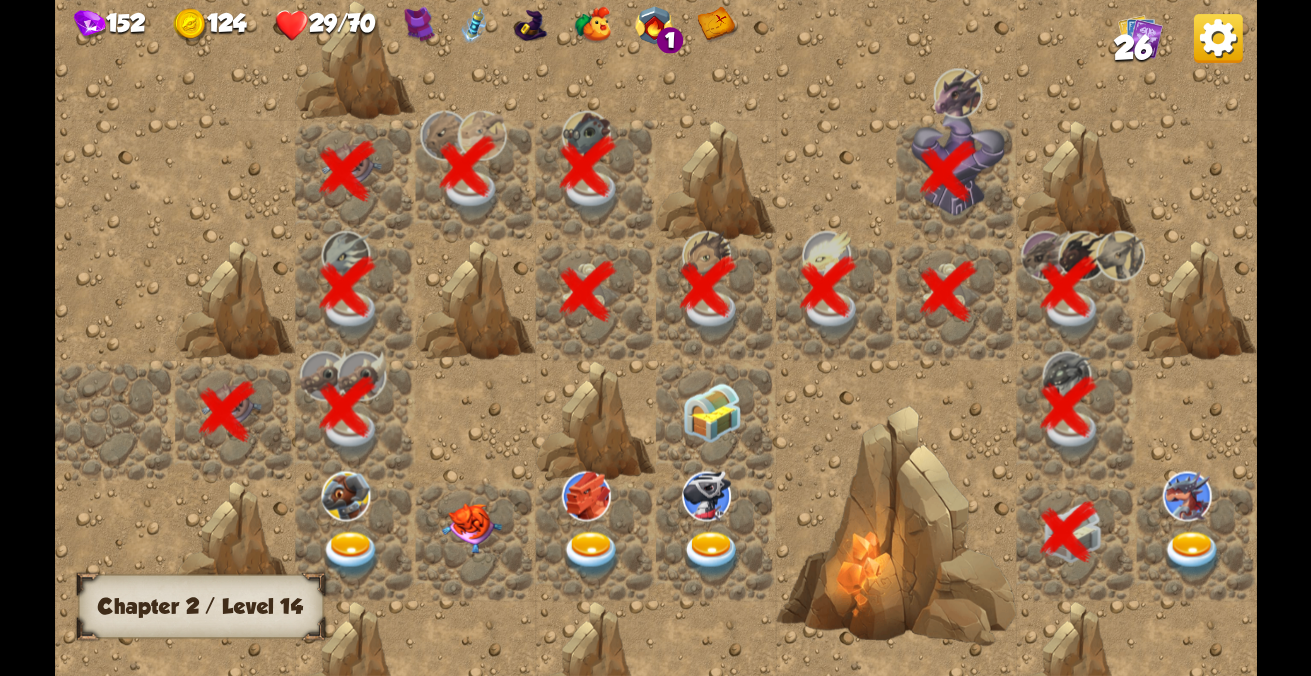 scroll, scrollTop: 0, scrollLeft: 384, axis: horizontal 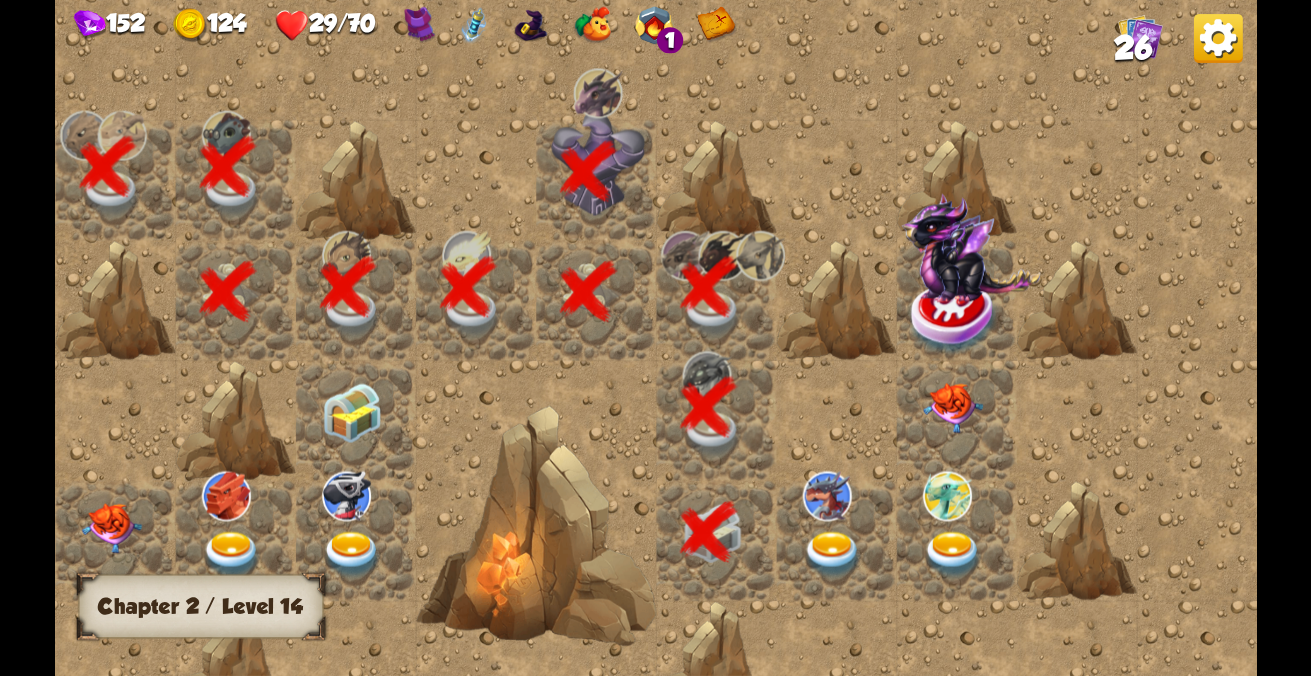 click at bounding box center [832, 554] 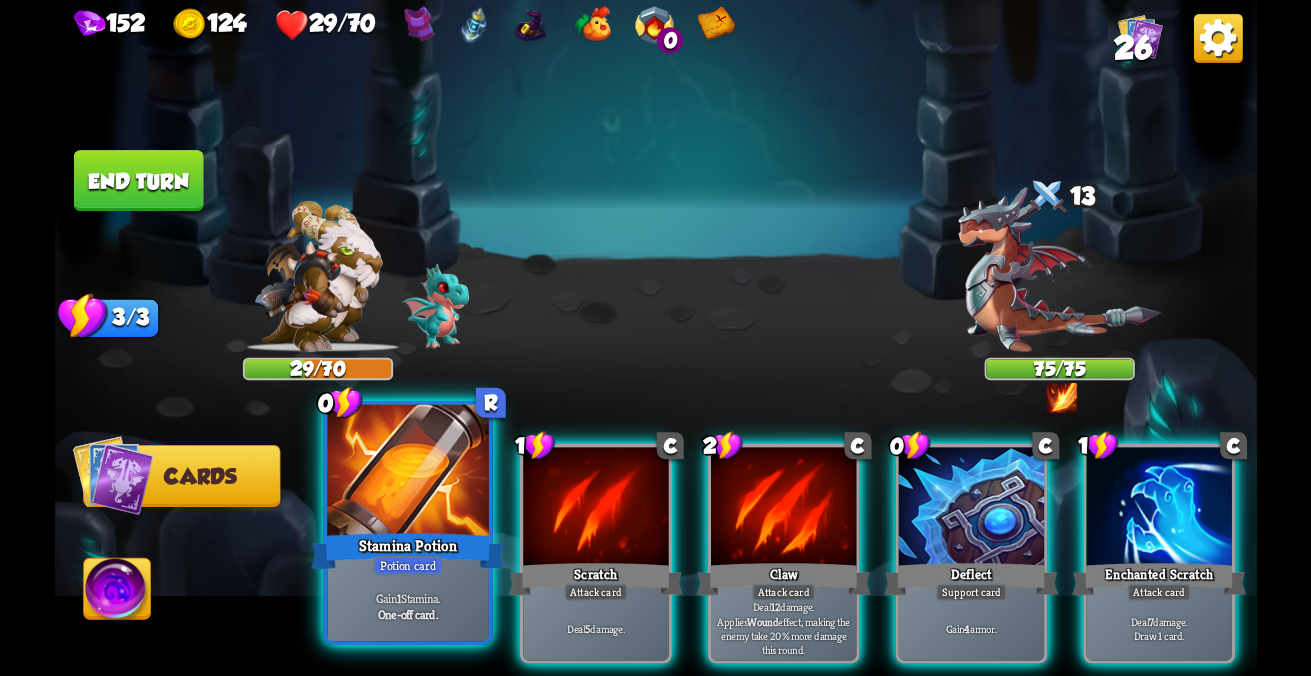 click on "Stamina Potion" at bounding box center [408, 551] 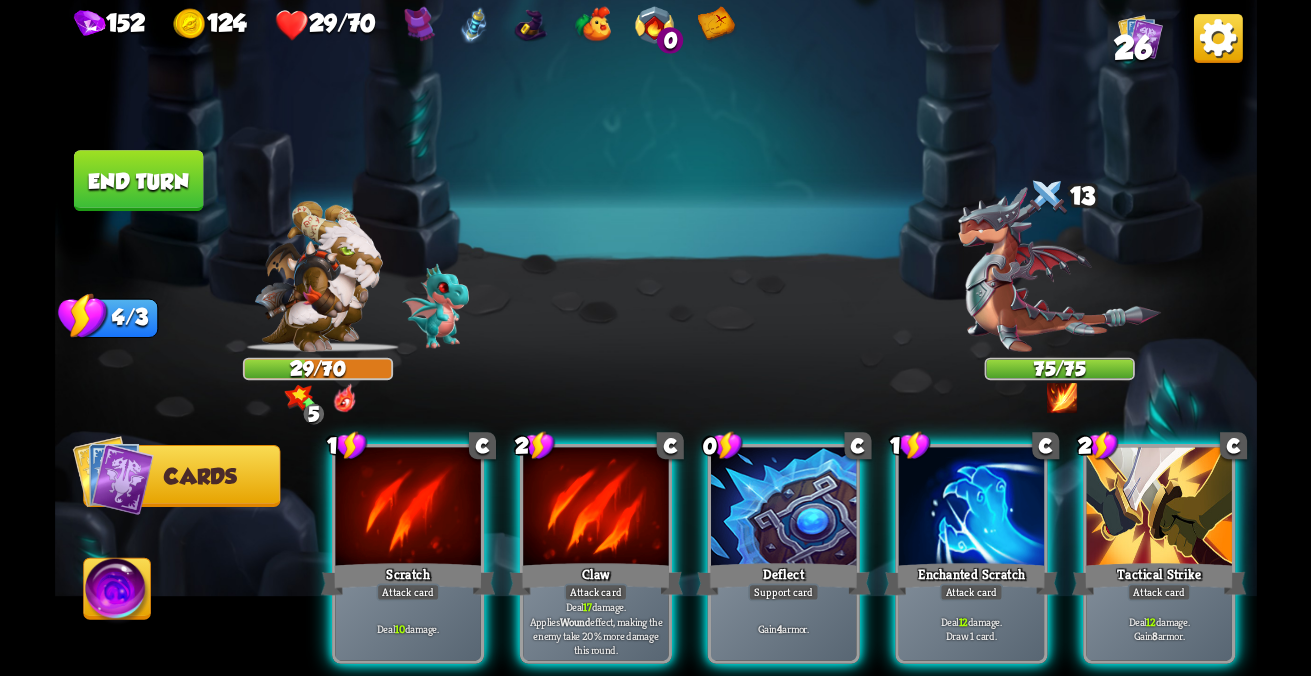 click at bounding box center [407, 508] 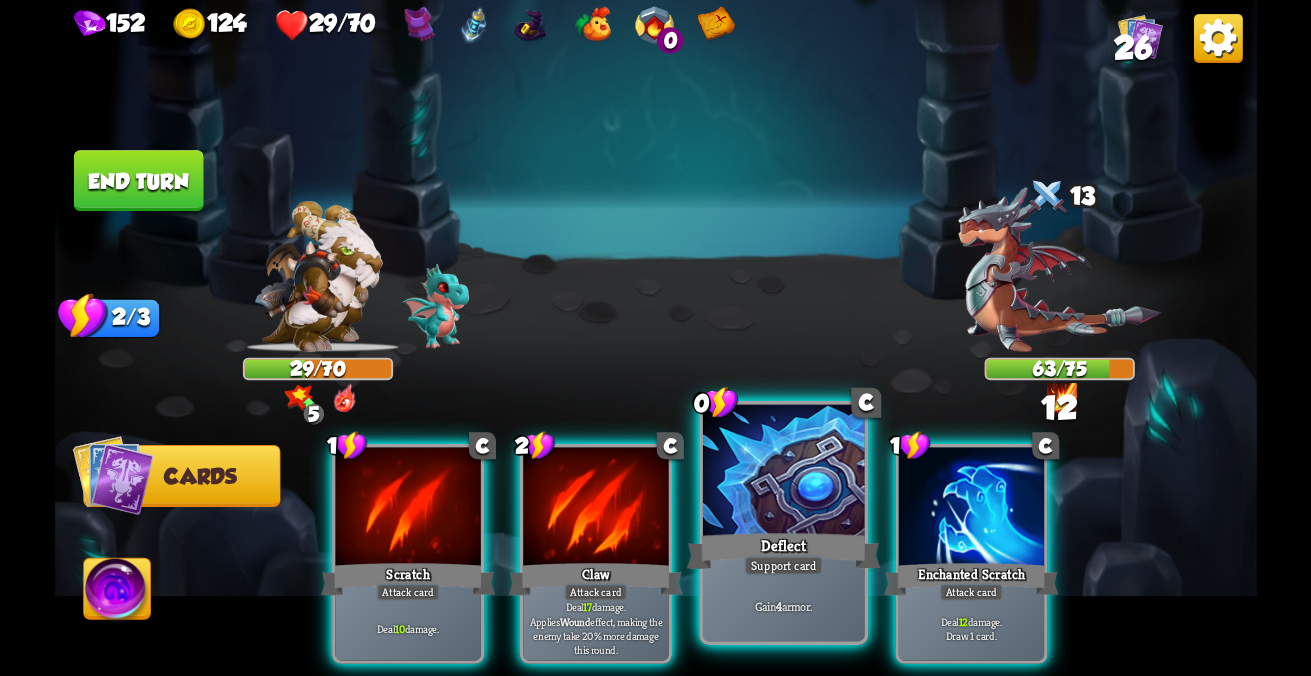 click at bounding box center (407, 508) 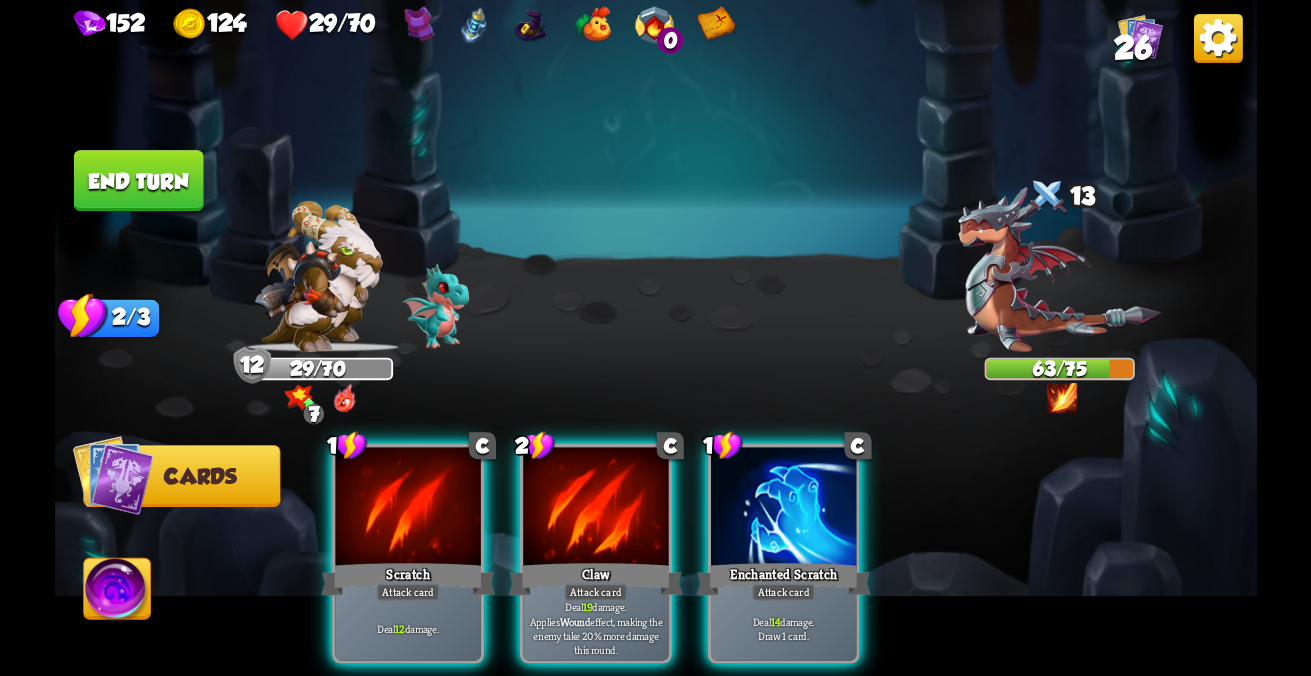 click at bounding box center [407, 508] 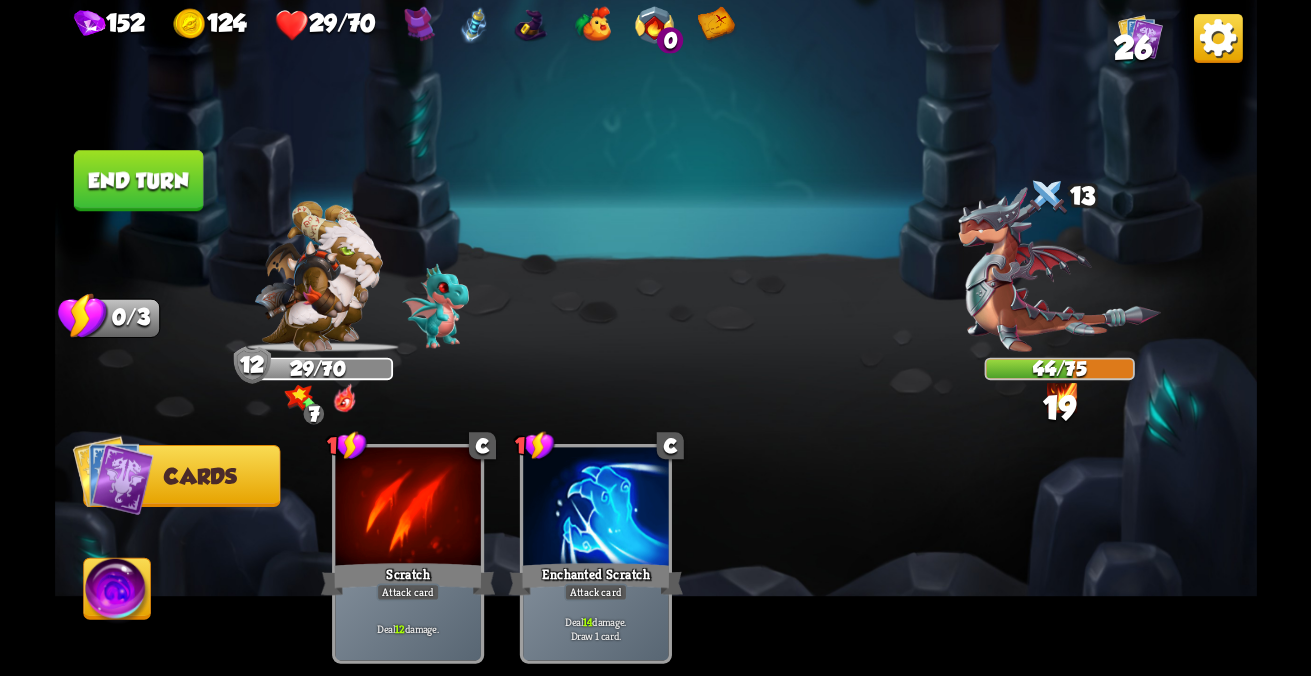 click on "End turn" at bounding box center (138, 180) 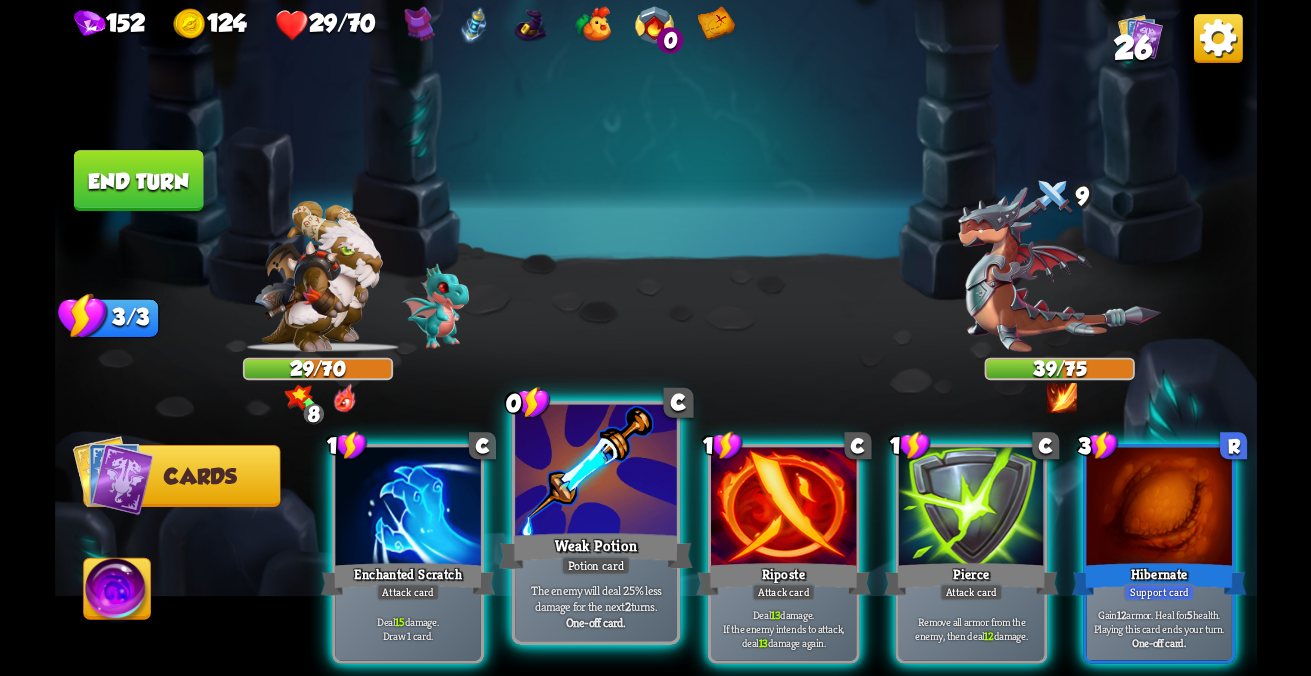 click at bounding box center (407, 508) 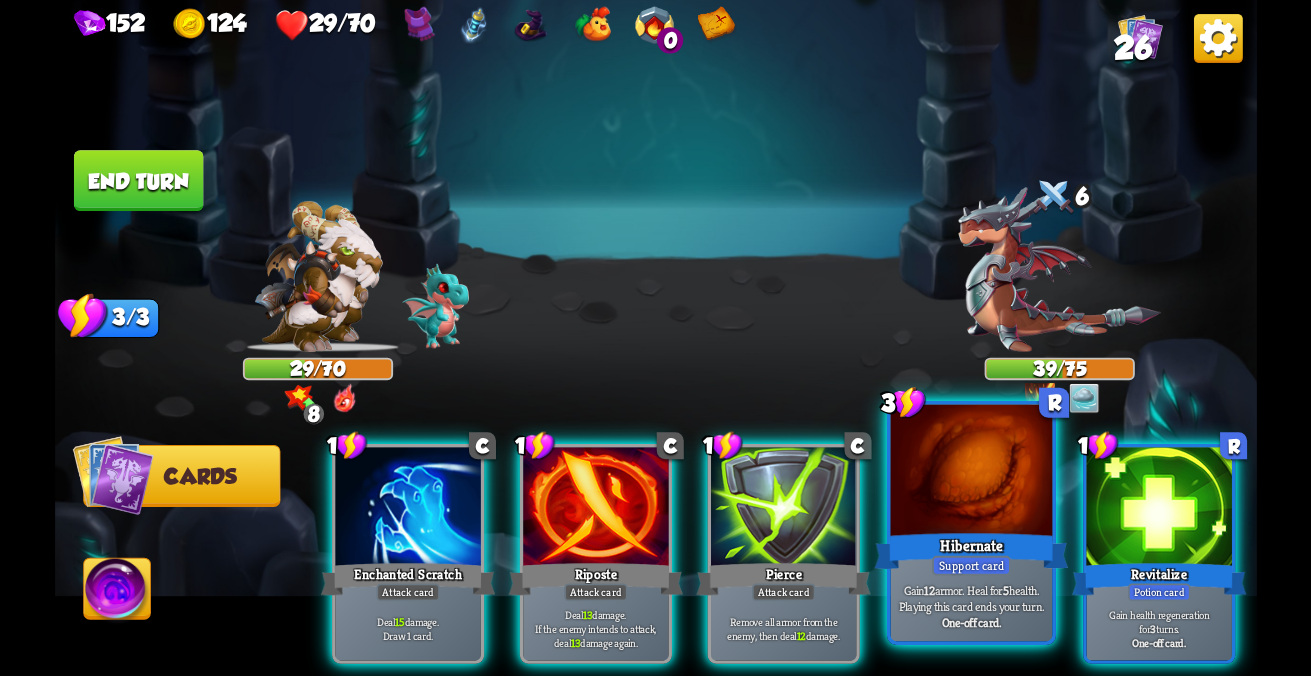 click on "Hibernate" at bounding box center [971, 551] 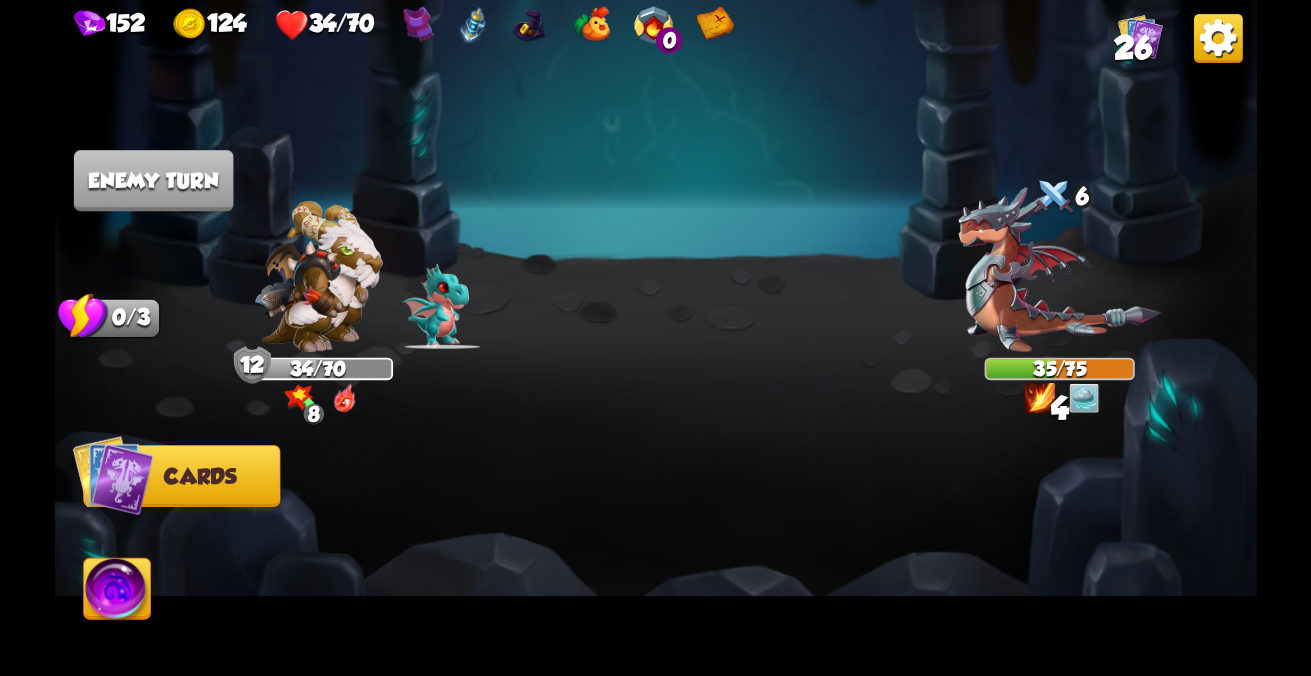 click at bounding box center [112, 475] 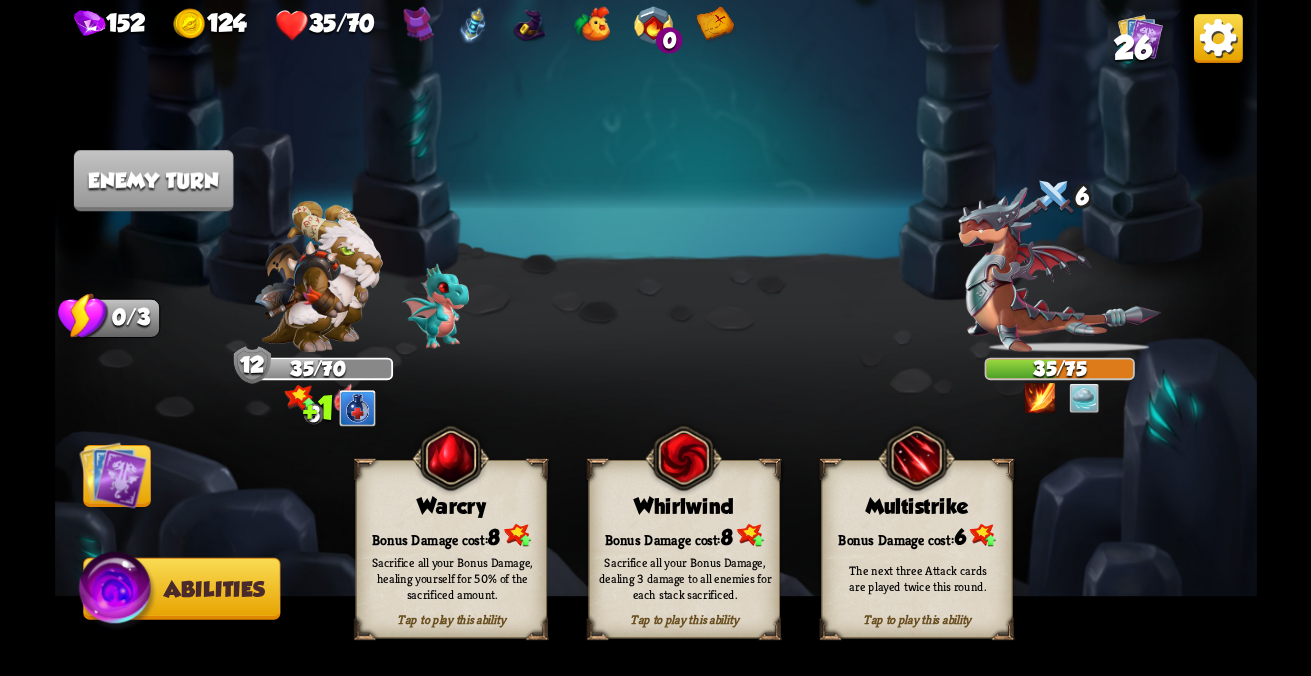 click on "Warcry" at bounding box center (451, 506) 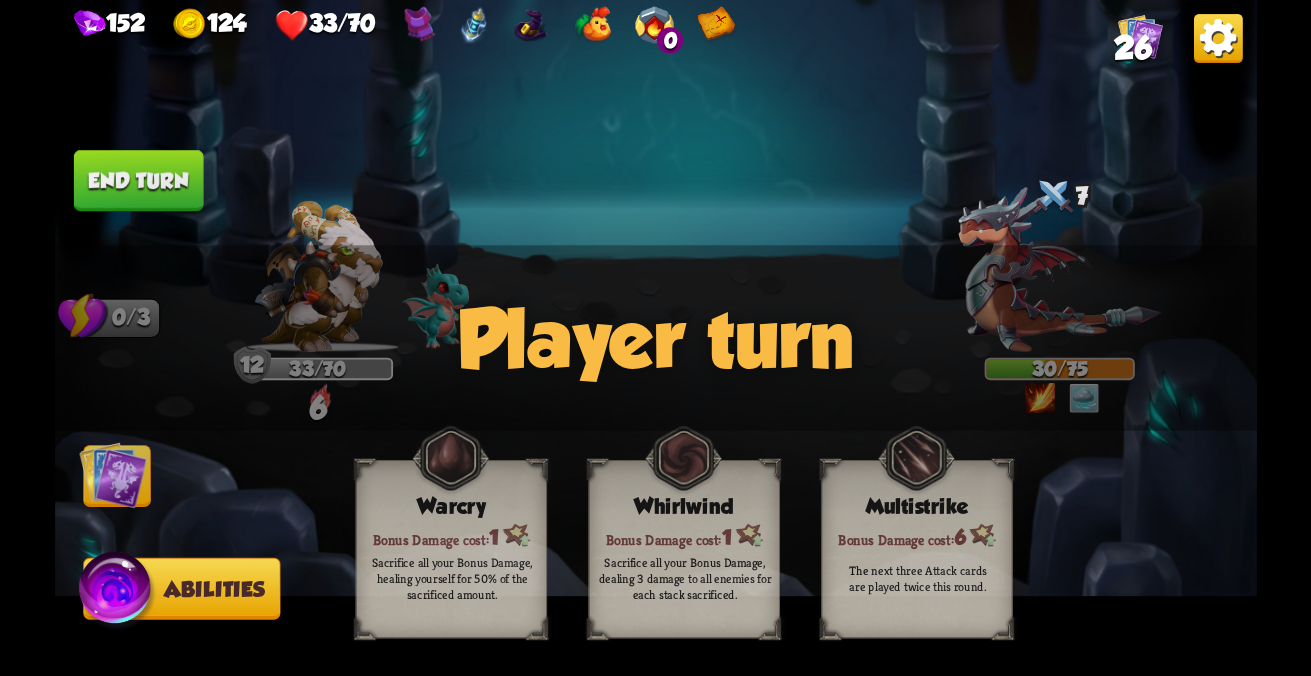 click at bounding box center (113, 475) 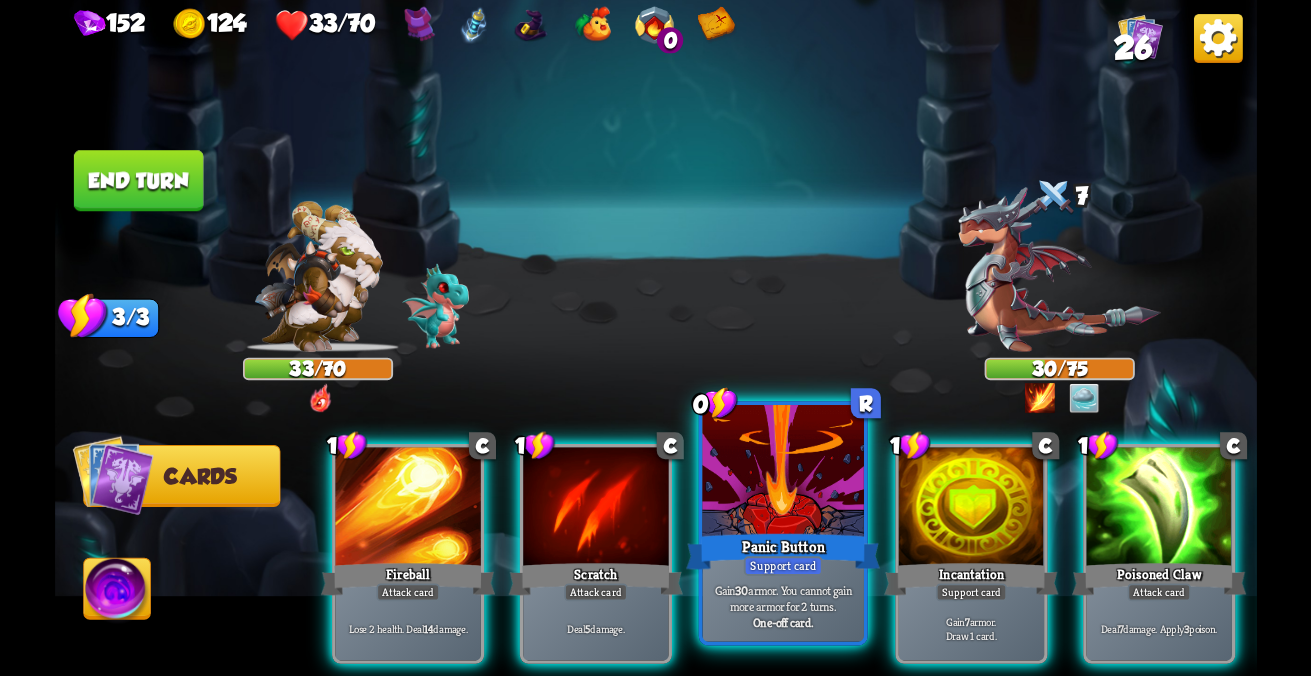 click at bounding box center (782, 473) 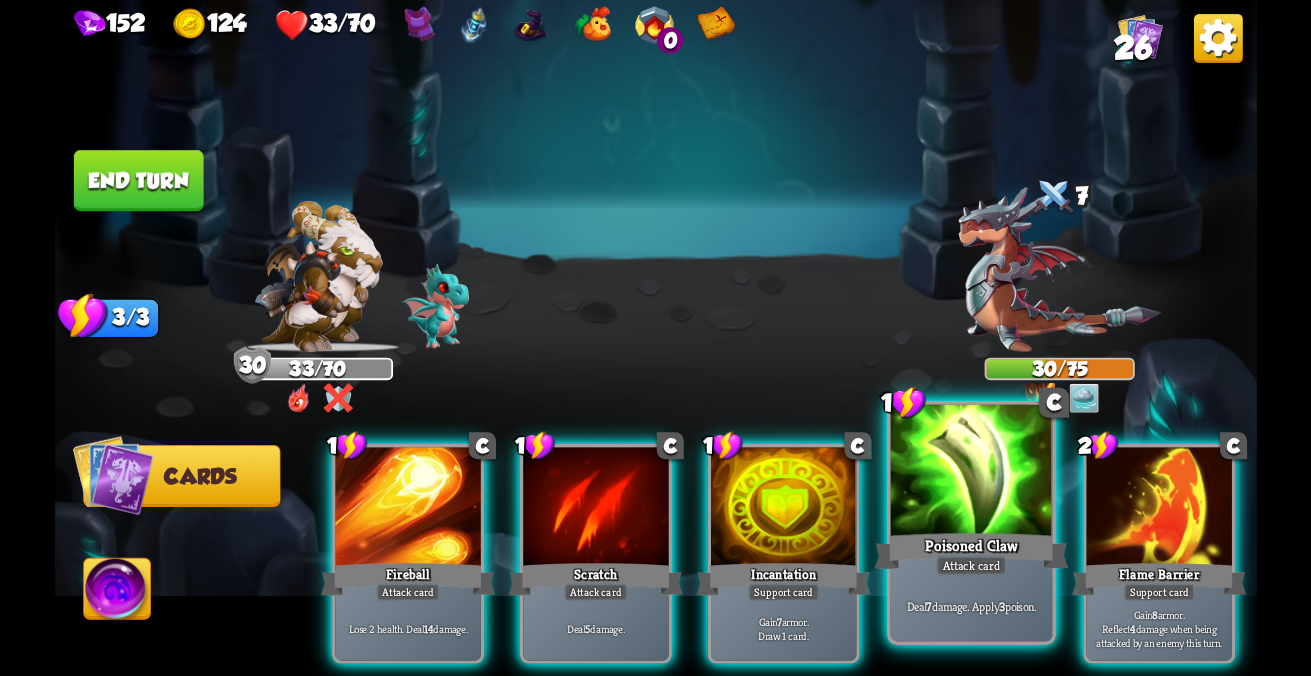 click on "Attack card" at bounding box center [407, 593] 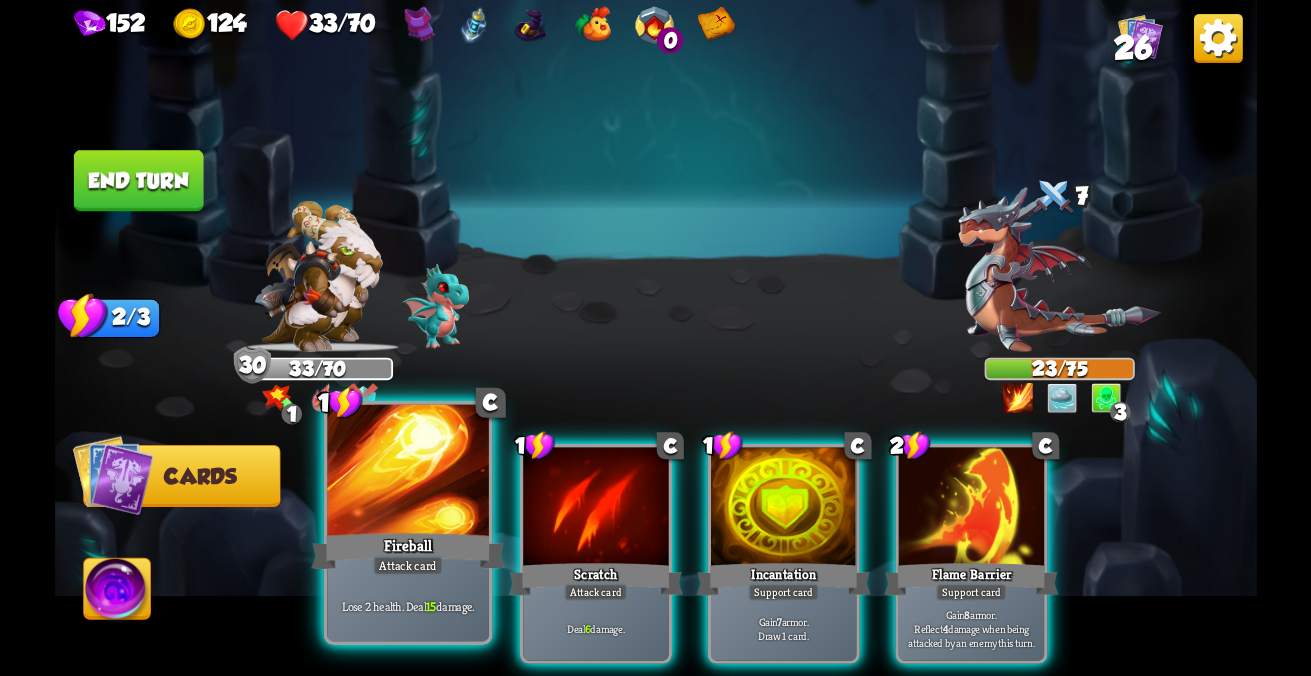 click on "Attack card" at bounding box center [407, 566] 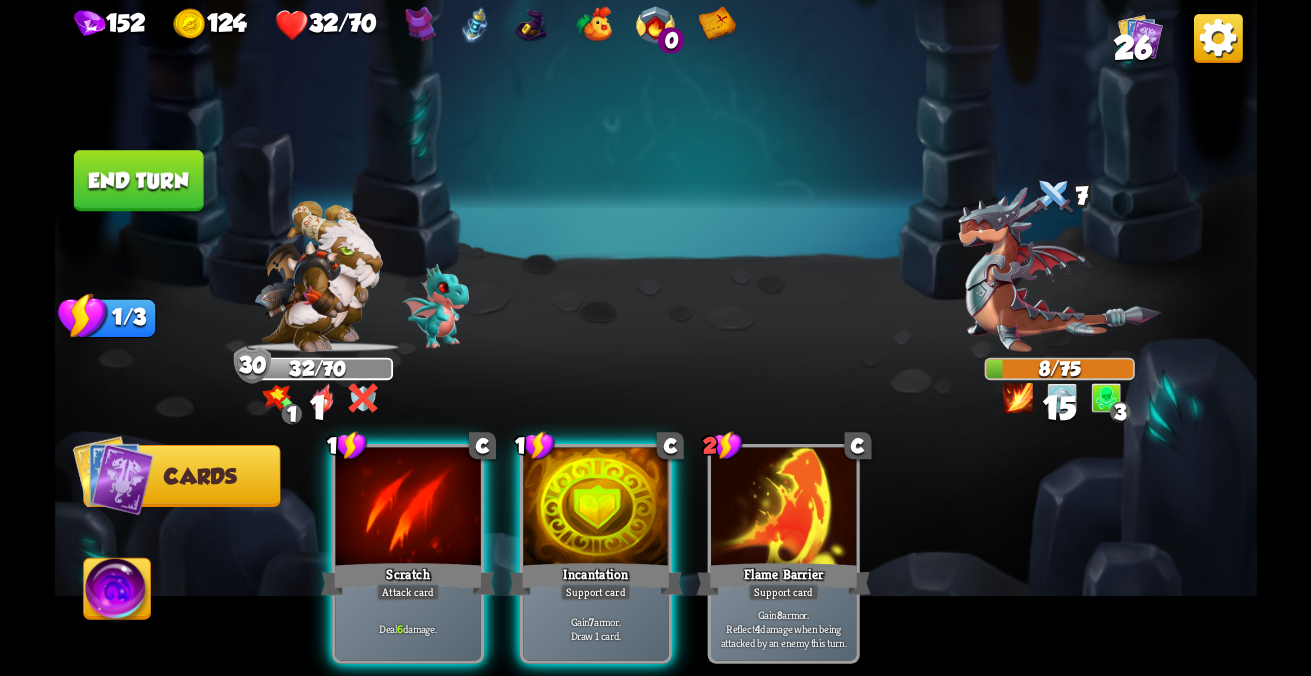 click on "152
124
32/70
0       26                         Select an enemy to attack...   You don't have enough   stamina to play that card...
Player turn
30
32/70
1     0               Blocked 1      7      0
8/75
0     0             3       Blocked 15
1/3
Stamina   Your current stamina count. Cards require stamina to play.
0/0
Mana   Your current mana count. Used for activating abilities. Earn mana by defeating enemies.       Cards     Abilities
1
C   Scratch     Attack card   Deal  6  damage.
1
C   Incantation     Support card   Gain  7  armor. Draw 1 card.
2
C   Flame Barrier     Support card   Gain  8  armor.  Reflect  4  damage when being attacked by an enemy this turn.
End turn
End your turn" at bounding box center (655, 338) 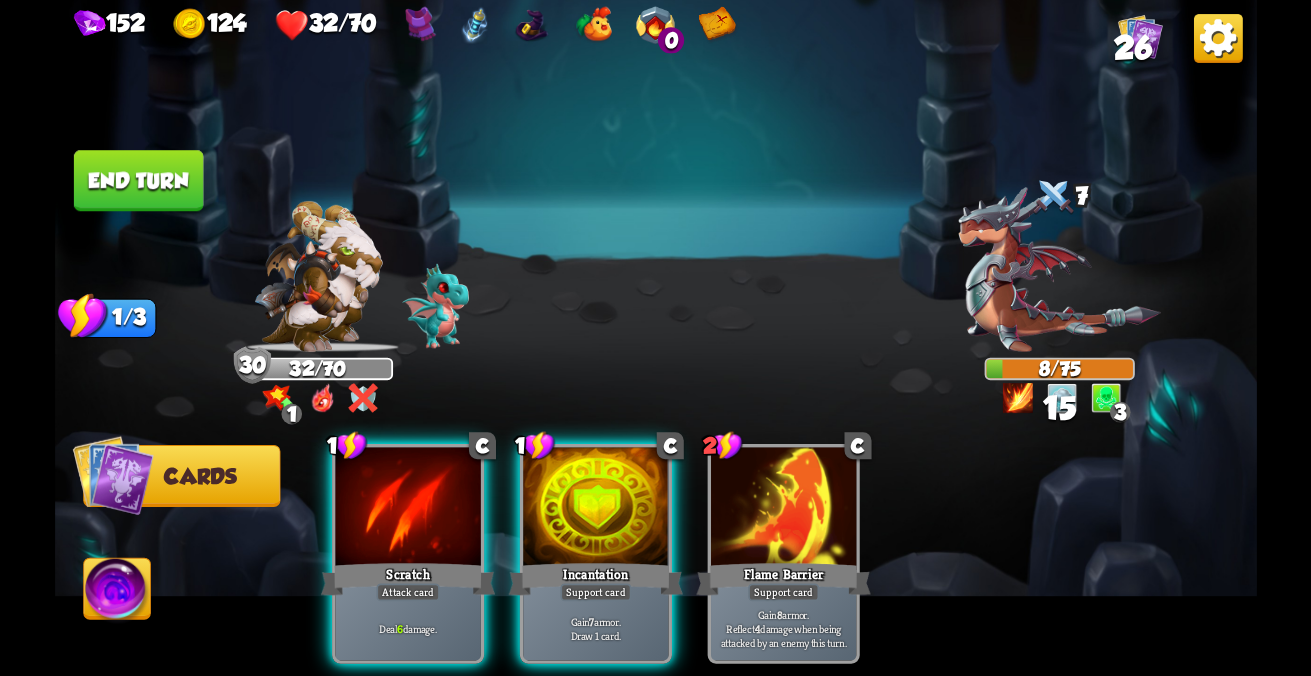 click on "End turn" at bounding box center [138, 180] 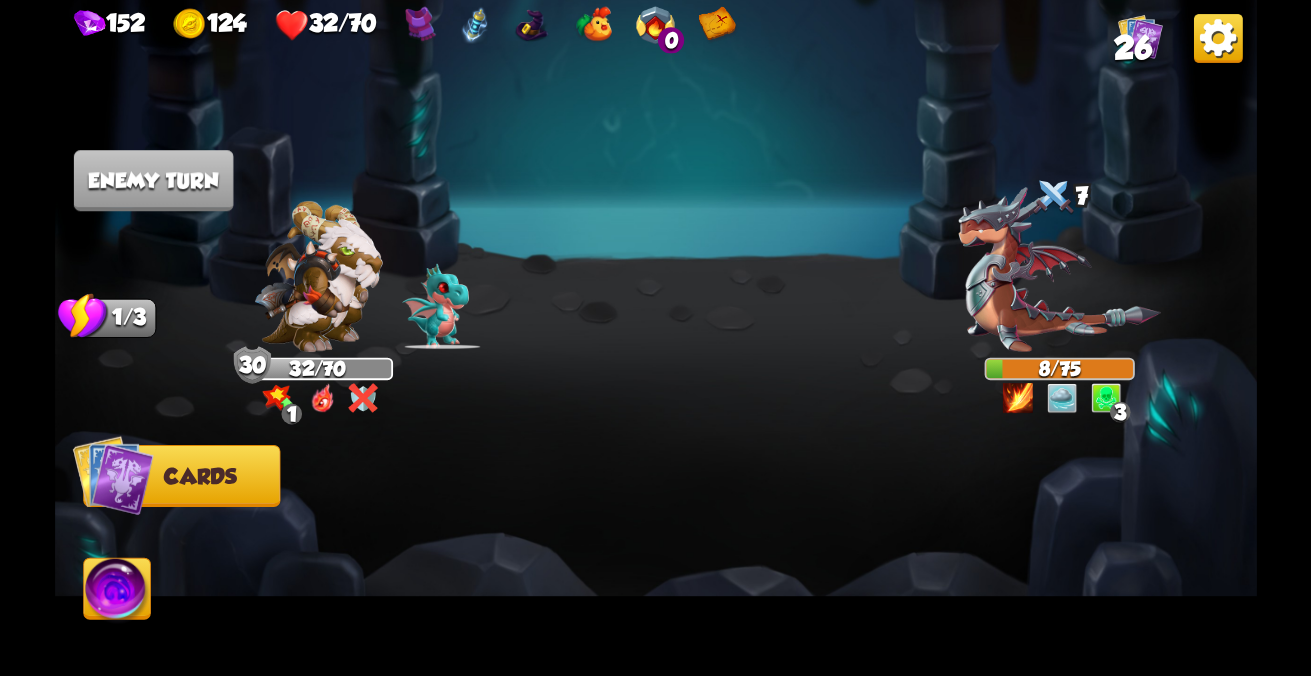click at bounding box center (112, 475) 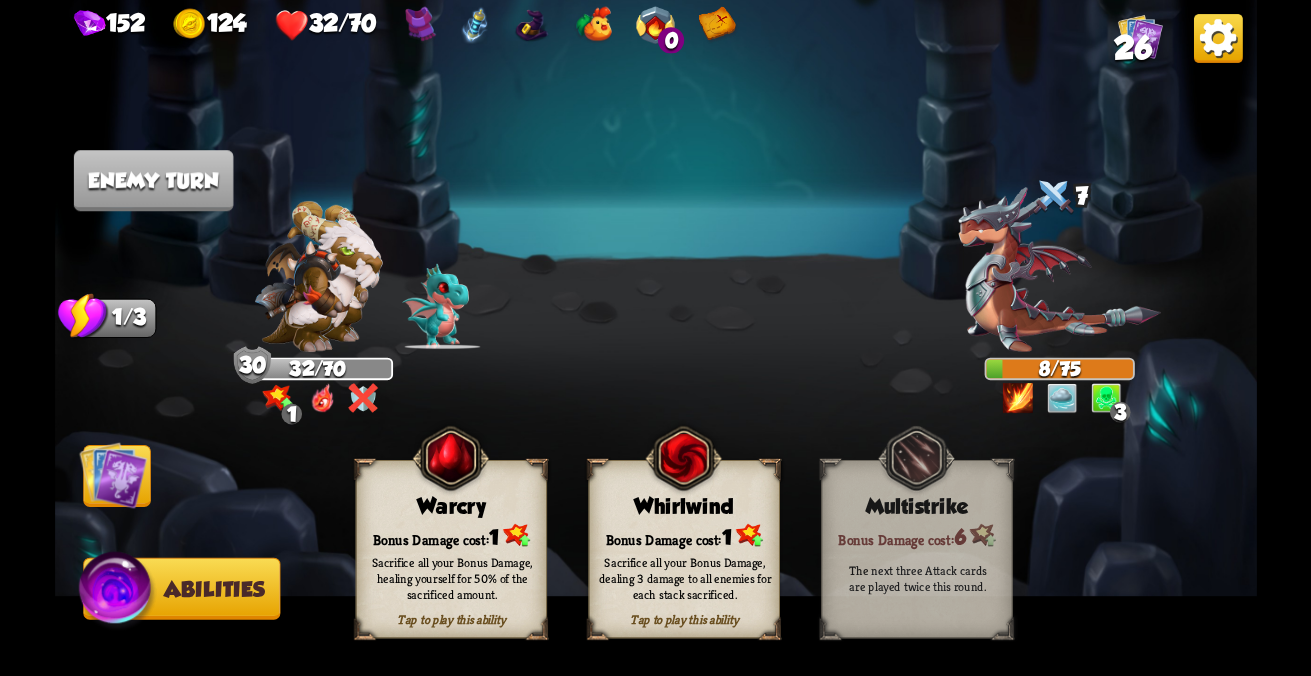 click at bounding box center [117, 592] 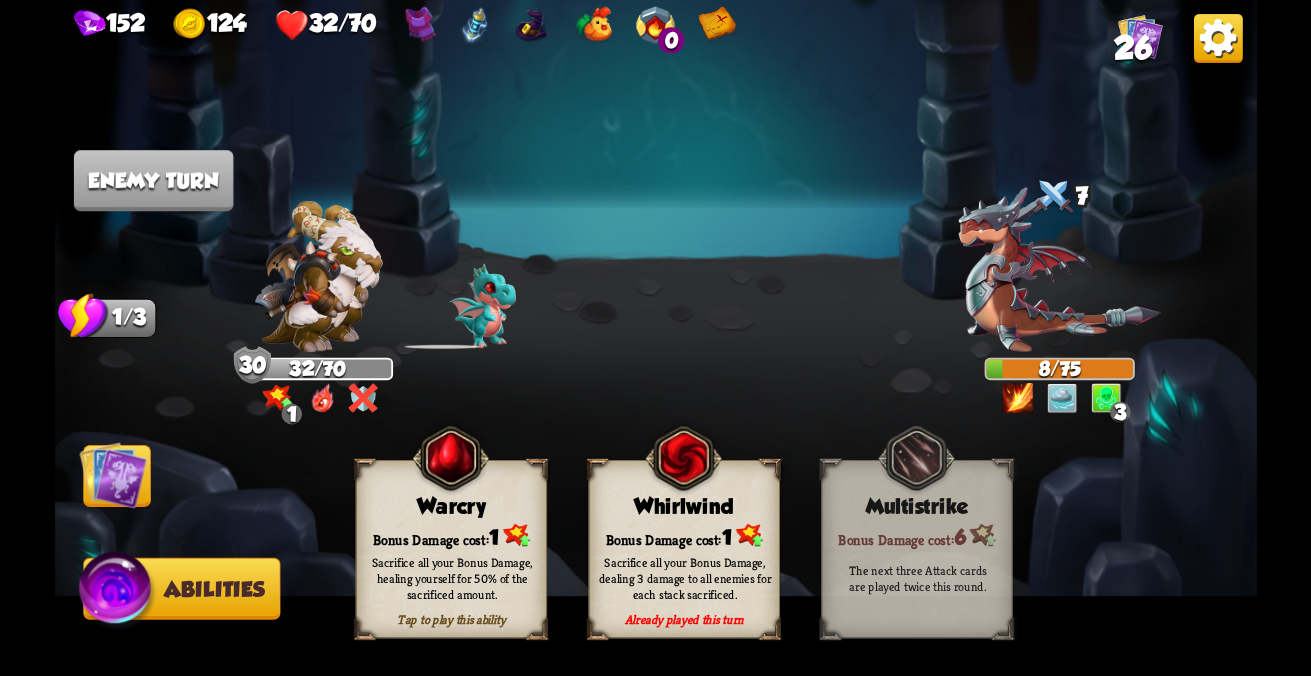 click on "Bonus Damage cost:  1" at bounding box center (684, 535) 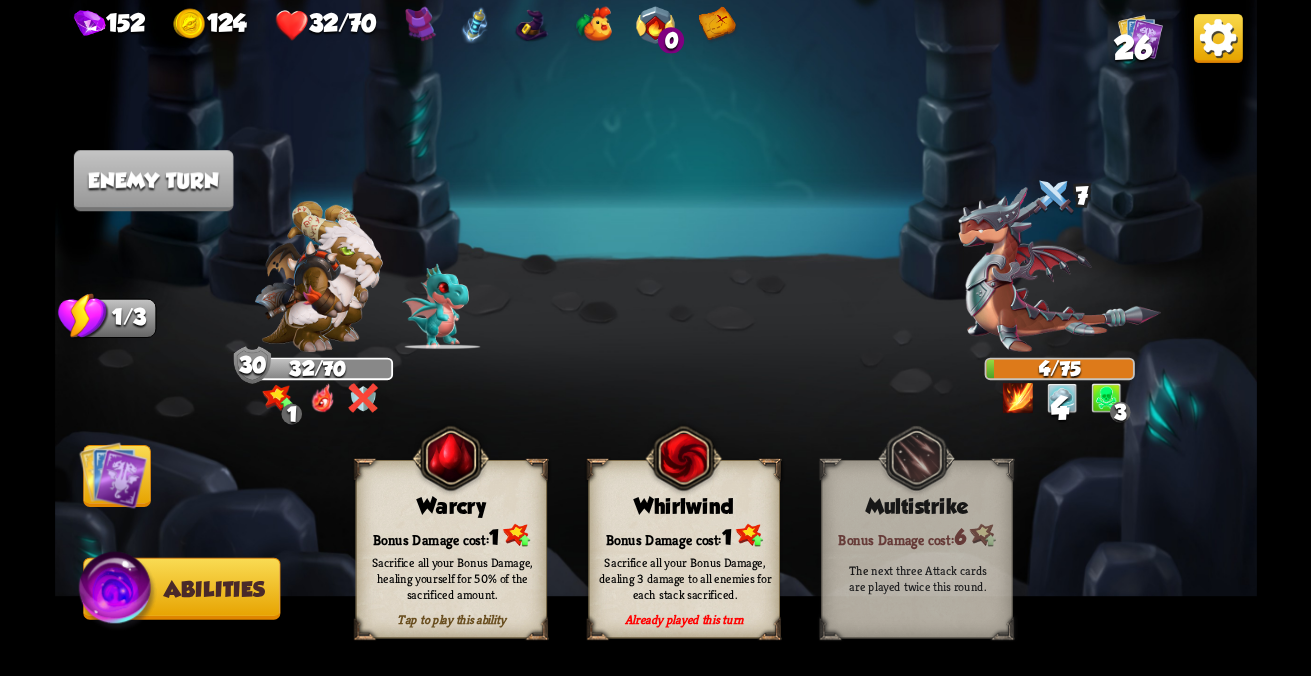 click on "Whirlwind" at bounding box center [684, 506] 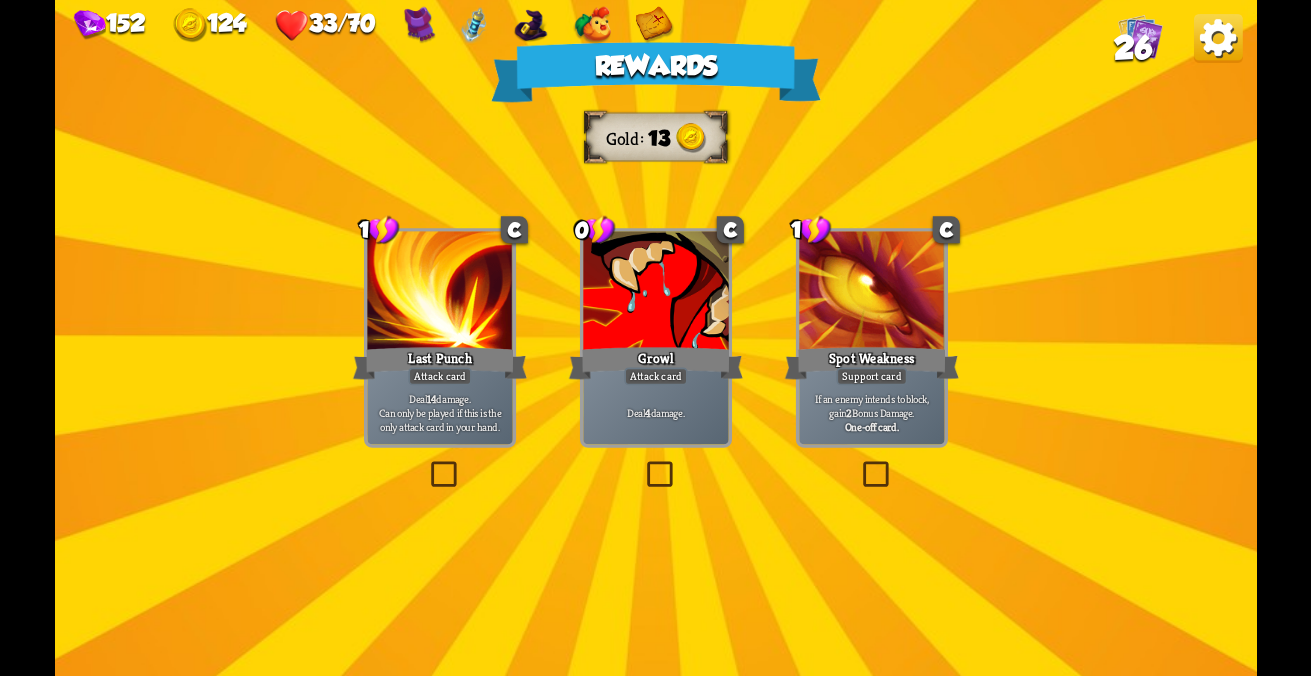 click on "Attack card" at bounding box center [439, 377] 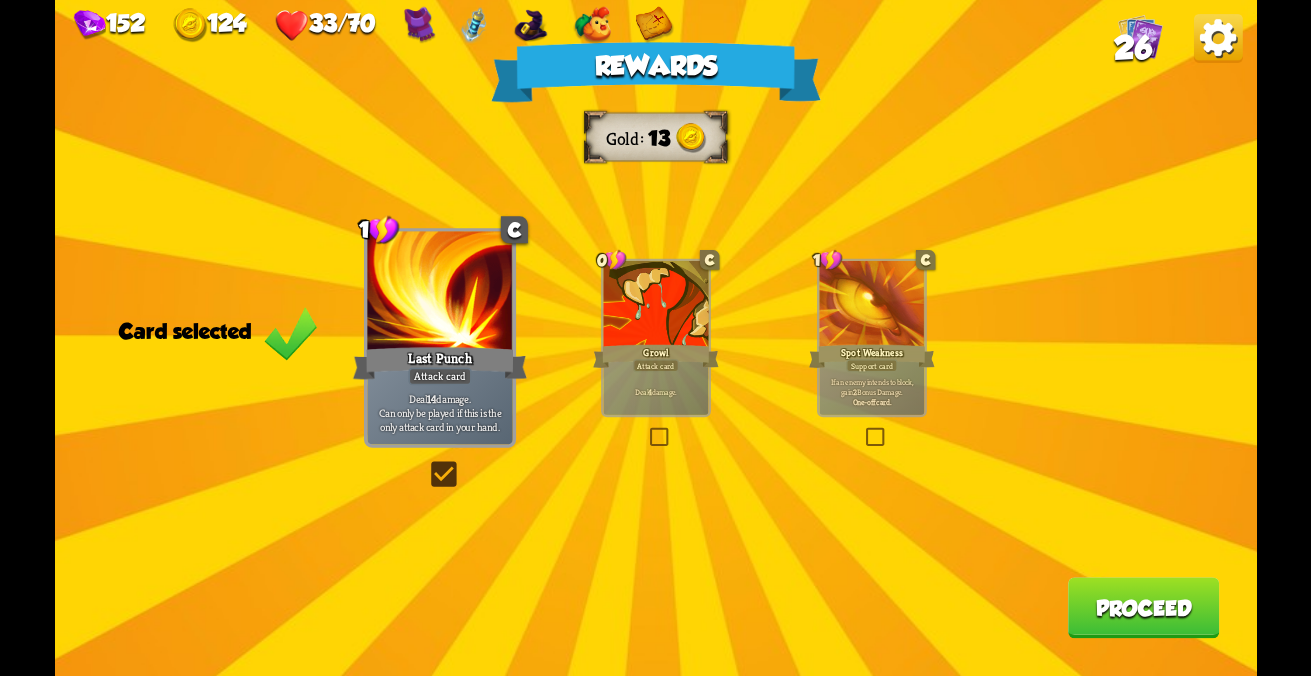 click on "Proceed" at bounding box center [1143, 607] 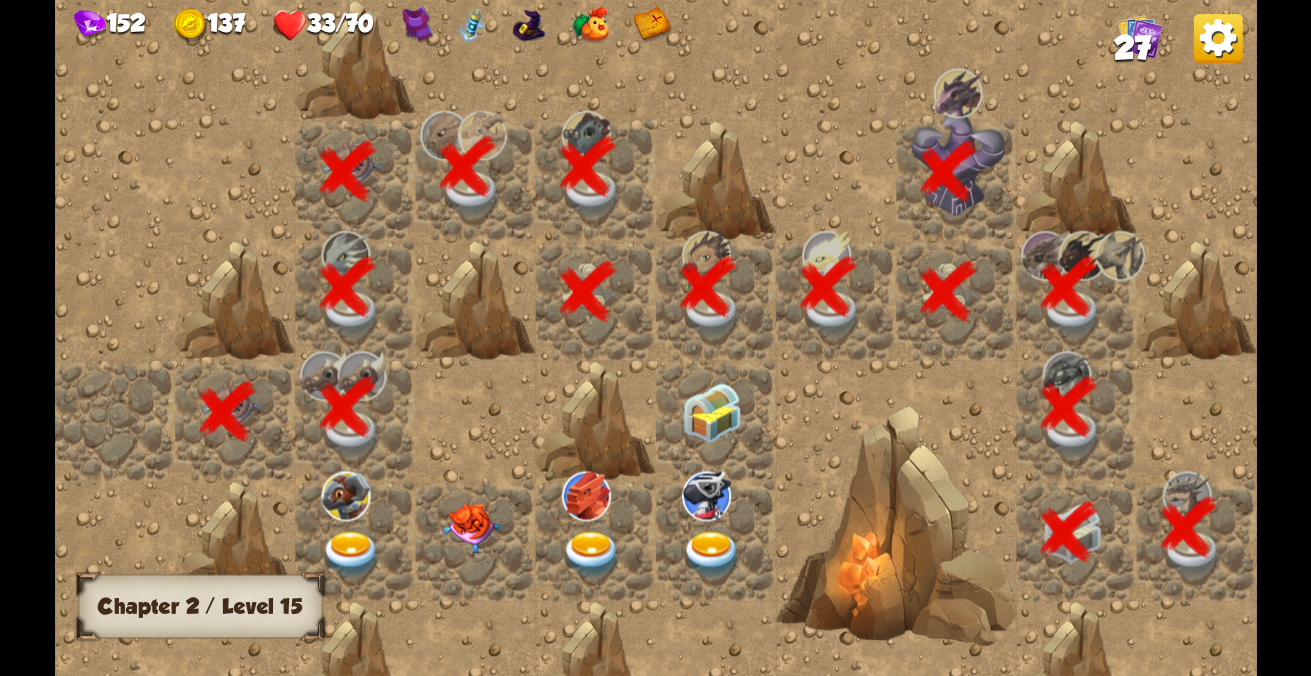 scroll, scrollTop: 0, scrollLeft: 384, axis: horizontal 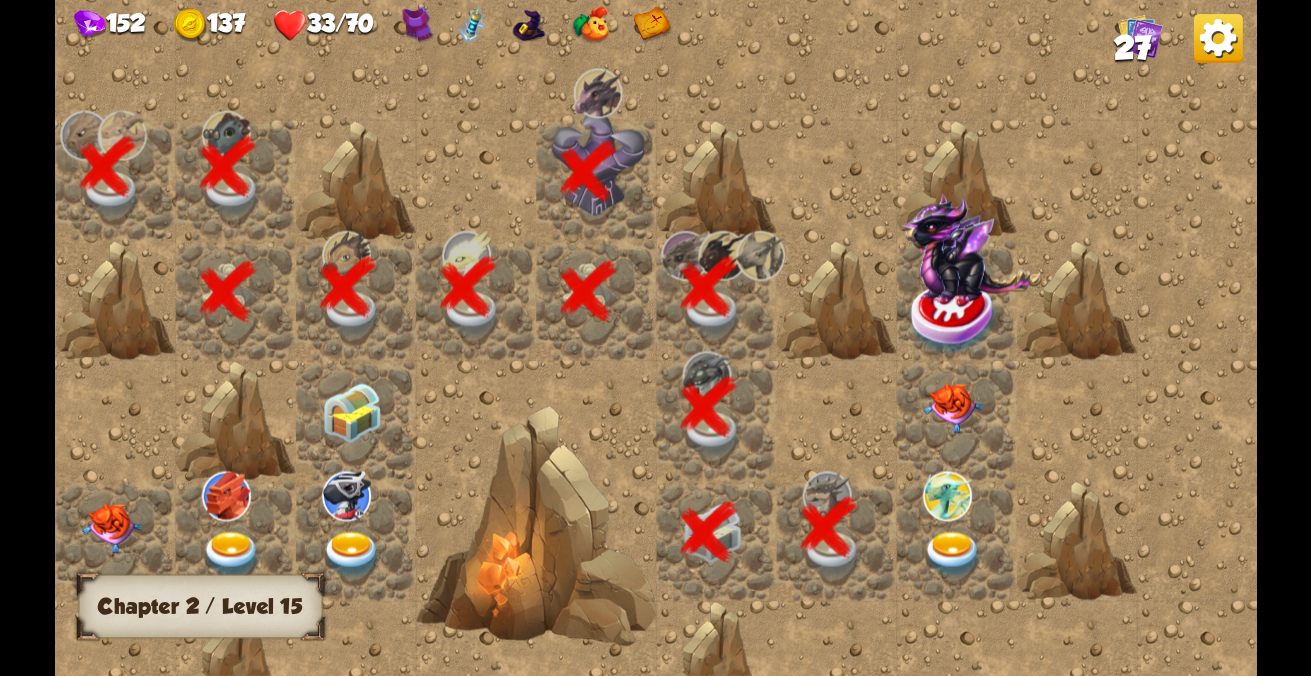 click at bounding box center (946, 495) 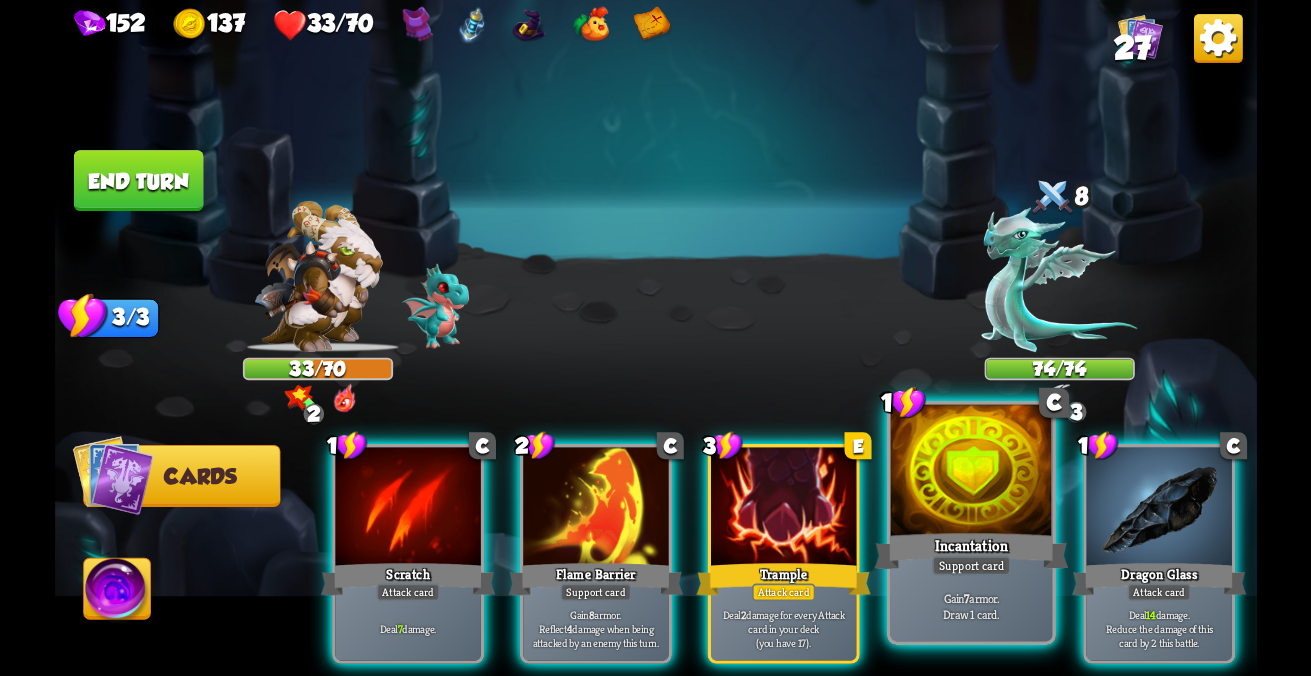 click on "Incantation" at bounding box center (407, 579) 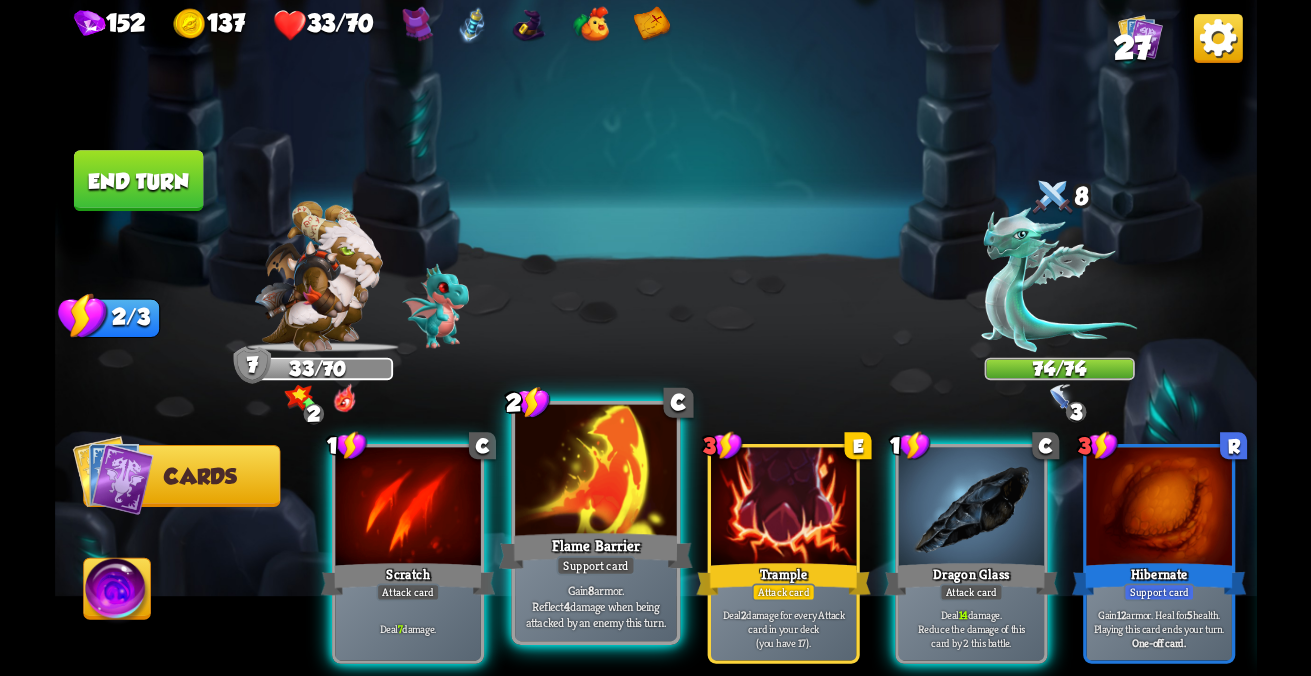 click on "Flame Barrier" at bounding box center [407, 579] 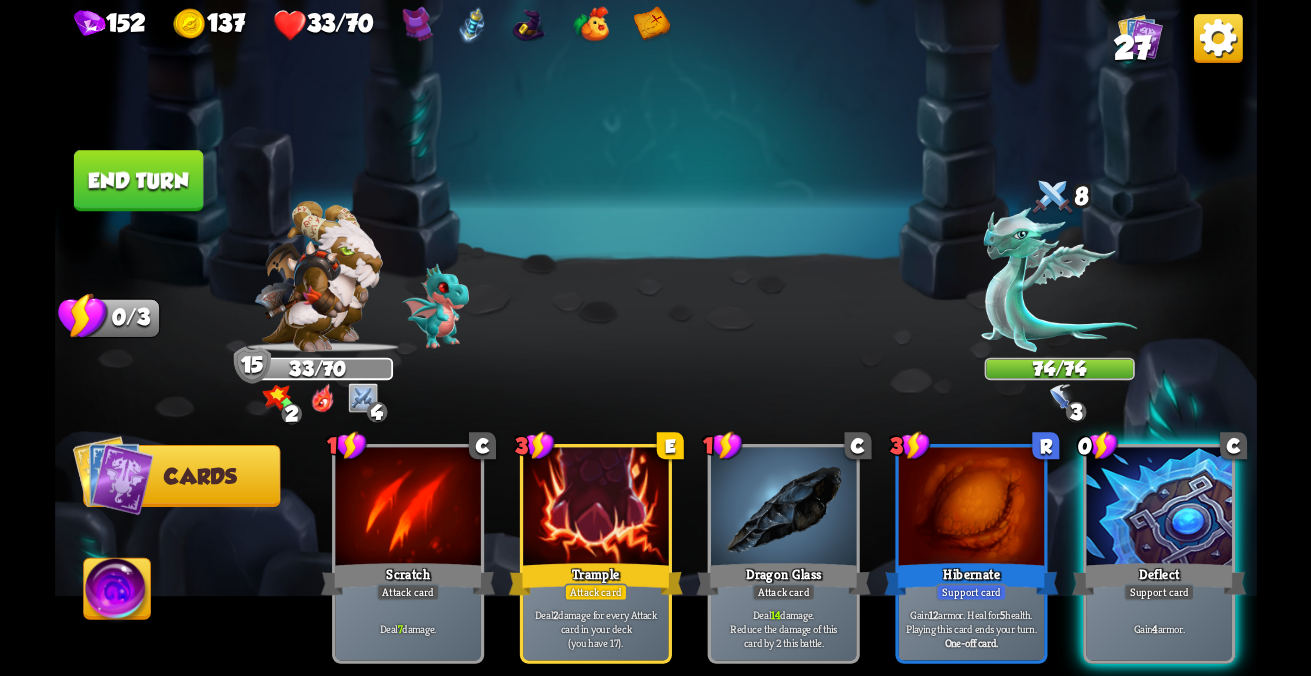 click on "End turn" at bounding box center (138, 180) 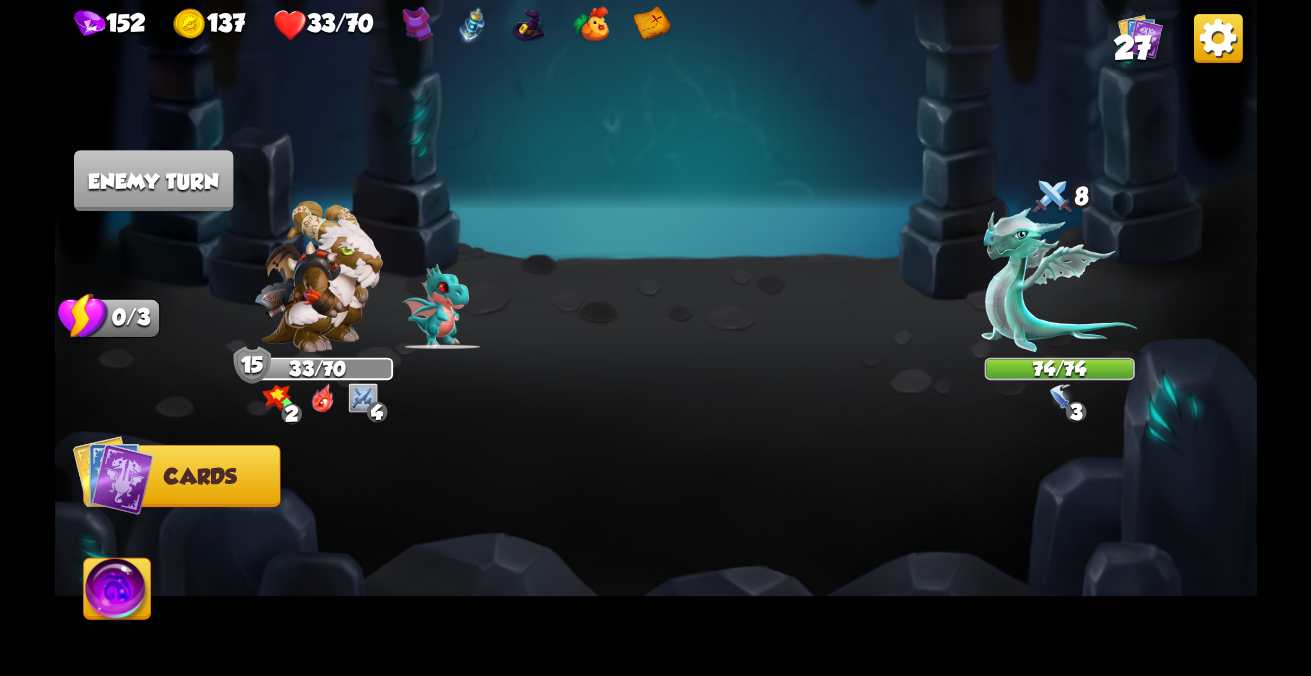 click at bounding box center (112, 475) 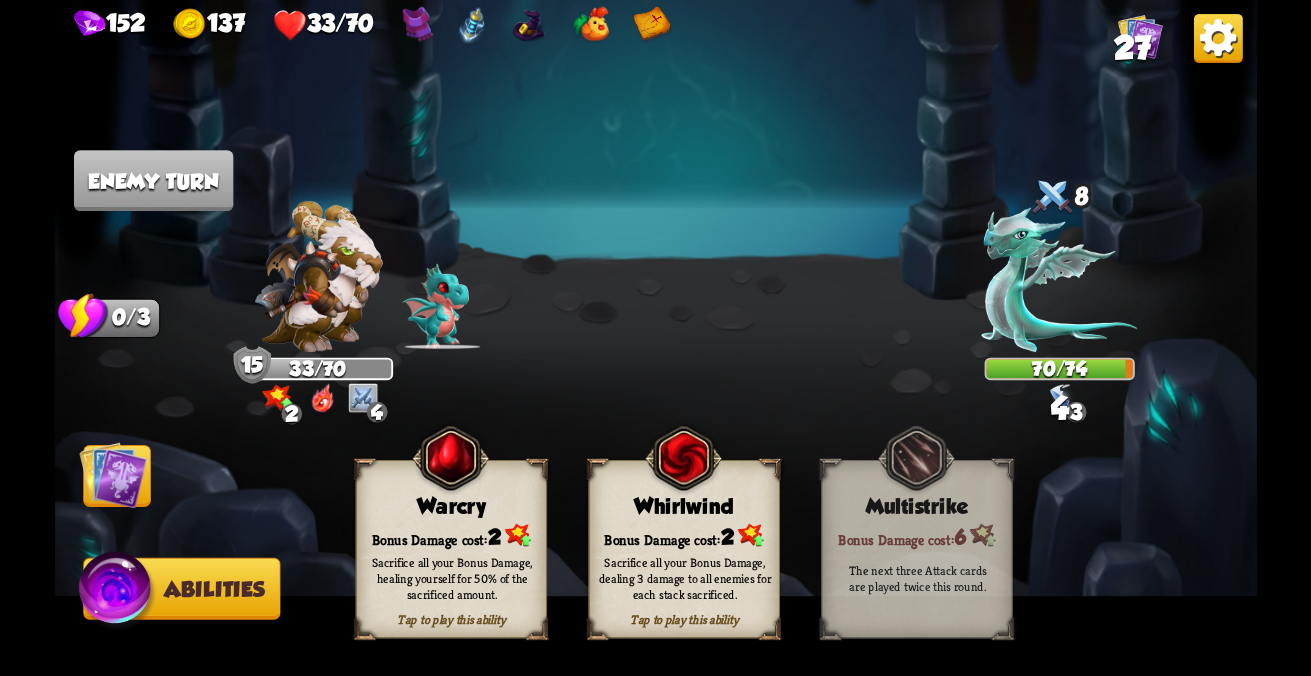 click on "Sacrifice all your Bonus Damage, healing yourself for 50% of the sacrificed amount." at bounding box center (452, 578) 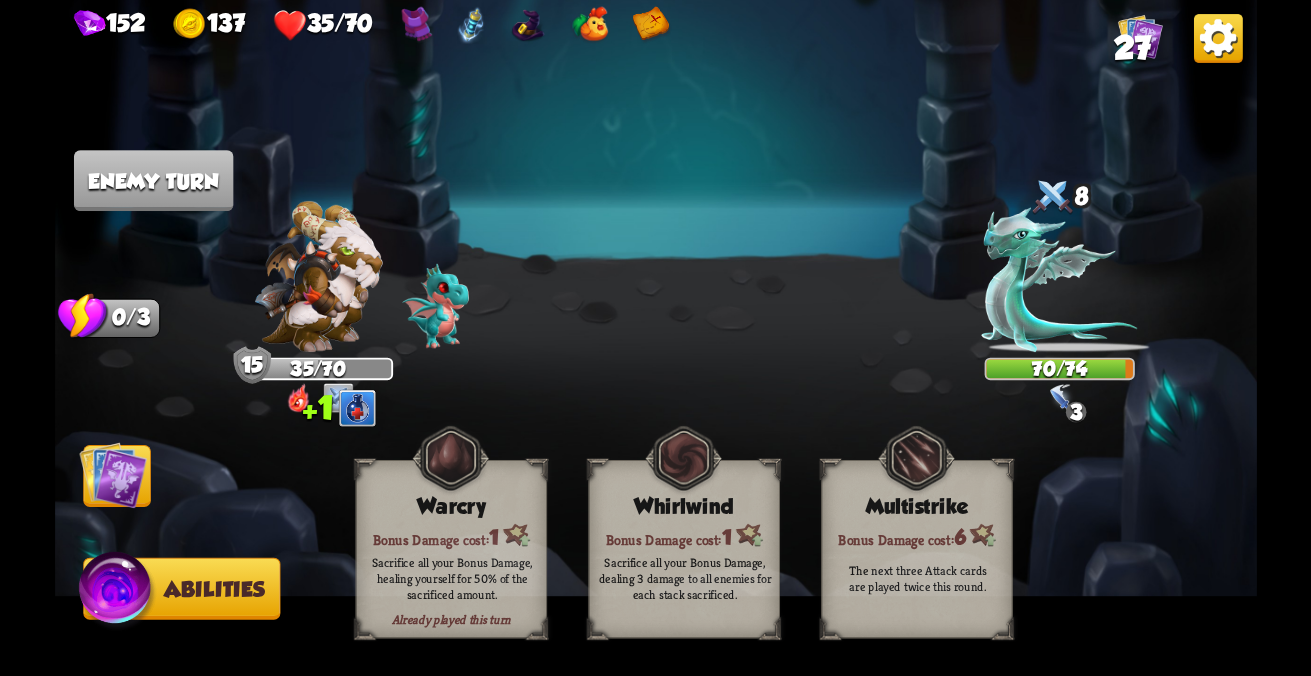 click at bounding box center (113, 475) 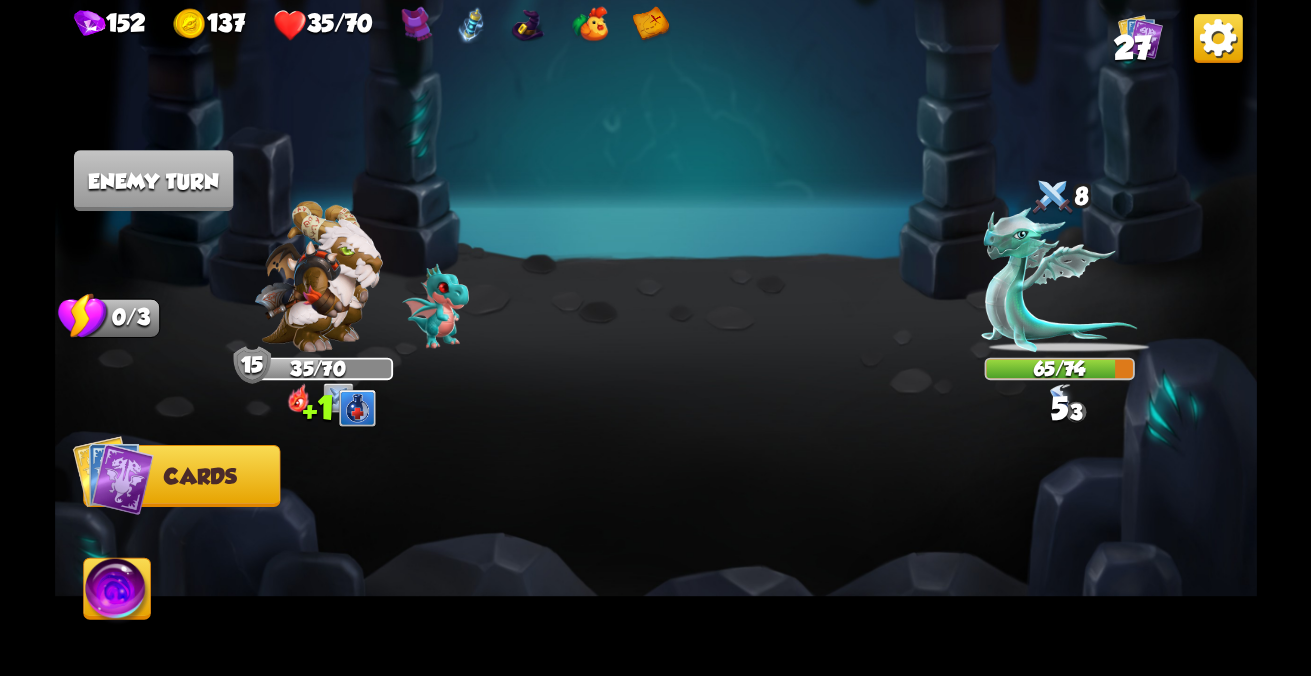click at bounding box center (112, 475) 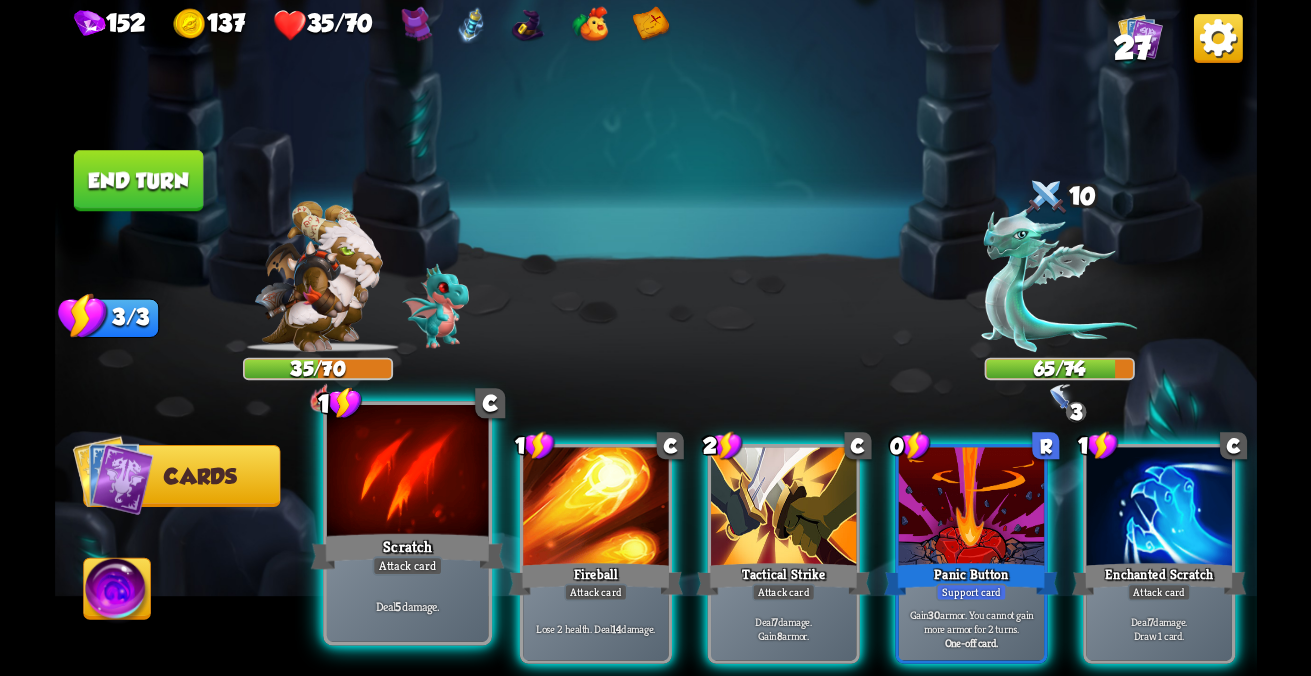 click at bounding box center [407, 473] 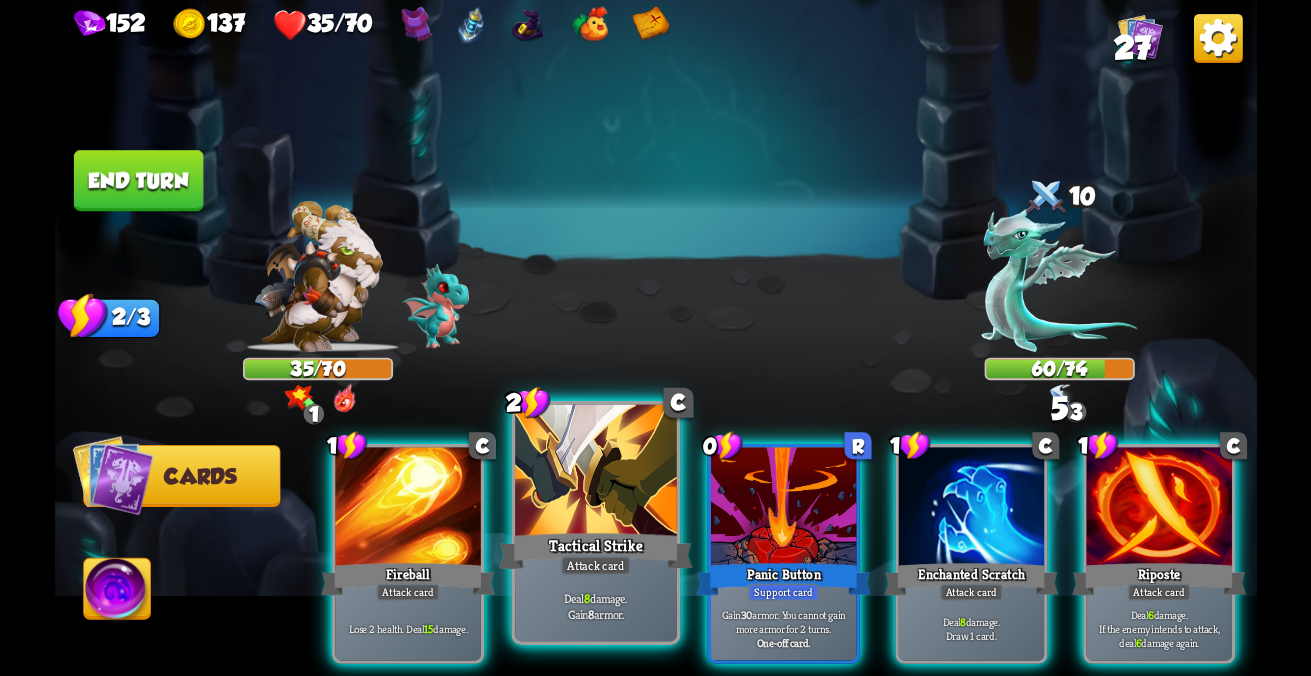 click on "Tactical Strike" at bounding box center [407, 579] 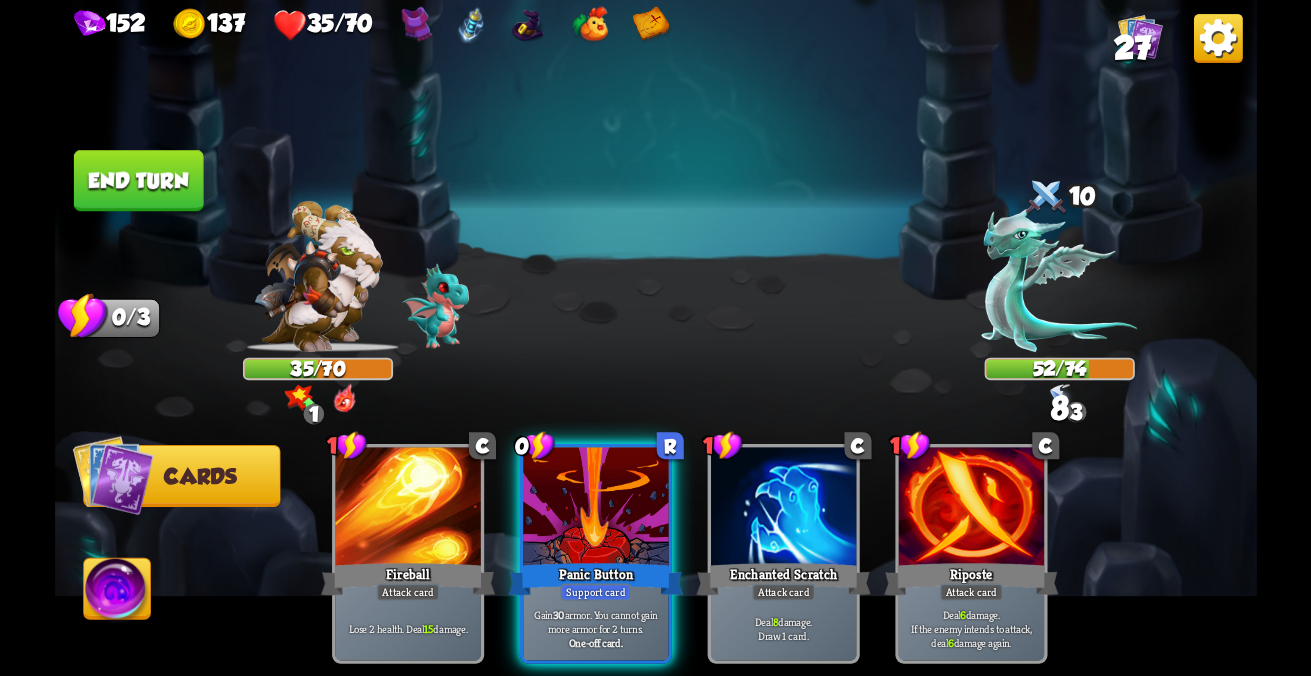 click on "End turn" at bounding box center (138, 180) 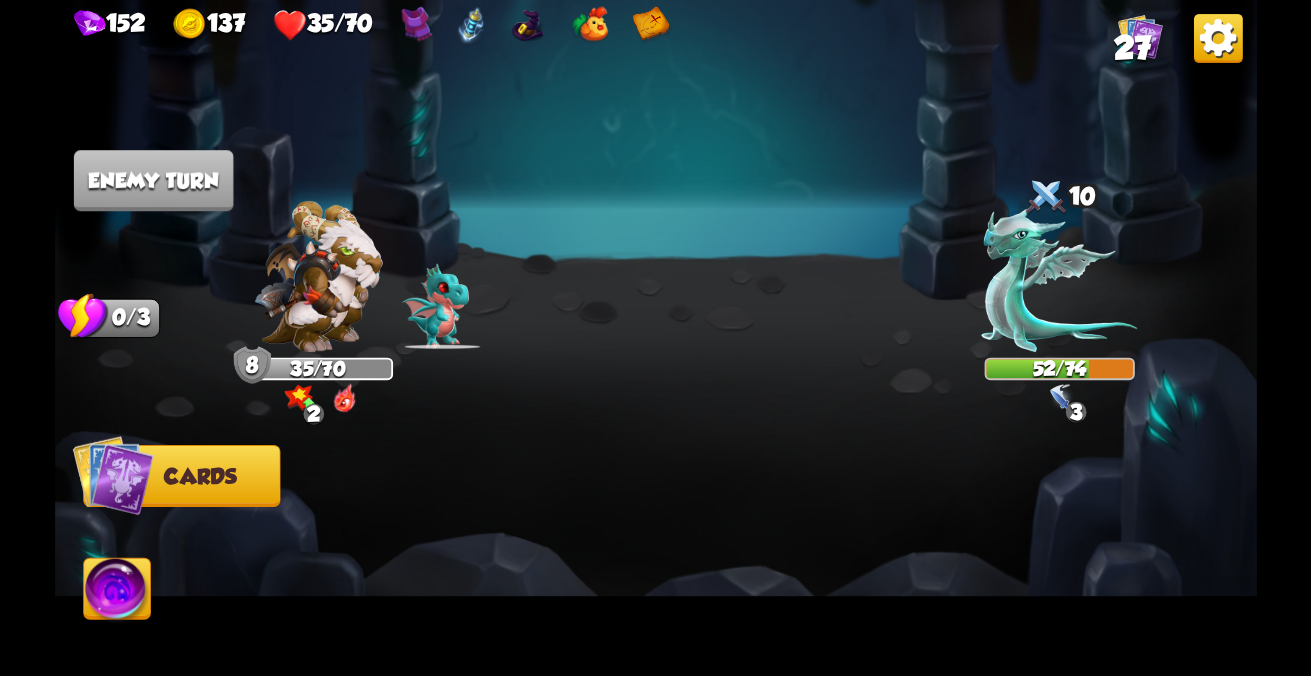 click at bounding box center [112, 475] 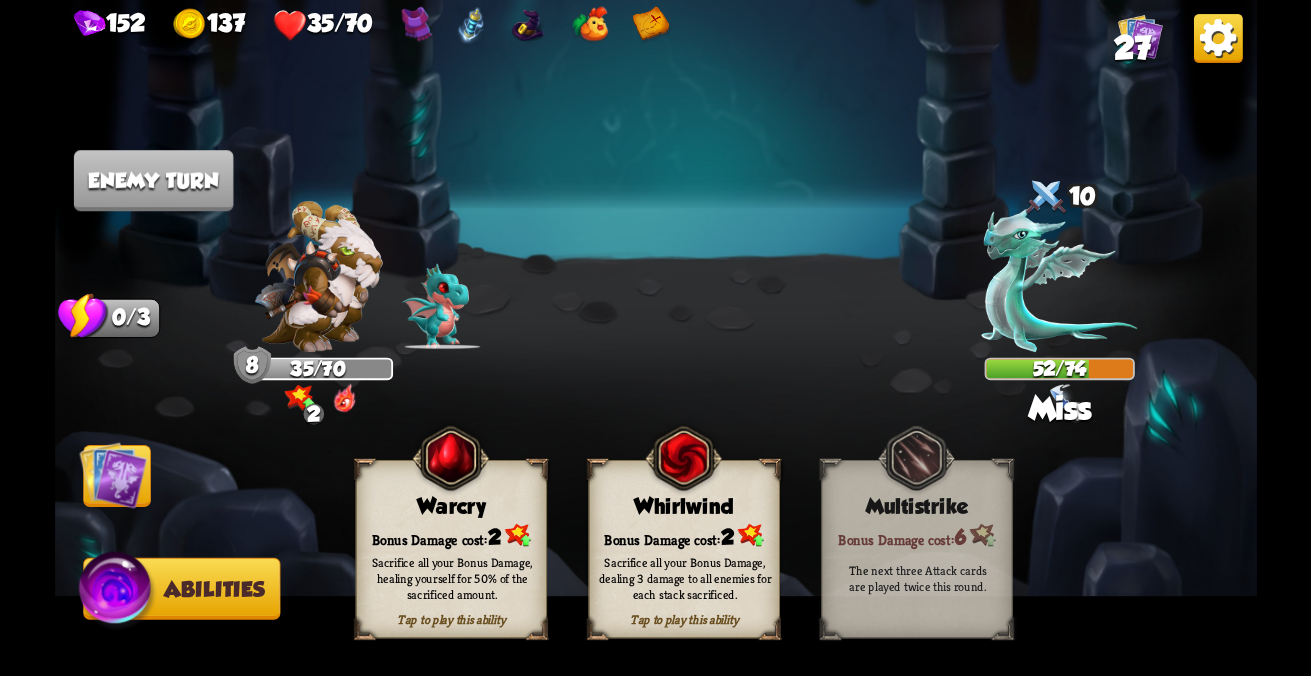 click on "Sacrifice all your Bonus Damage, healing yourself for 50% of the sacrificed amount." at bounding box center [451, 578] 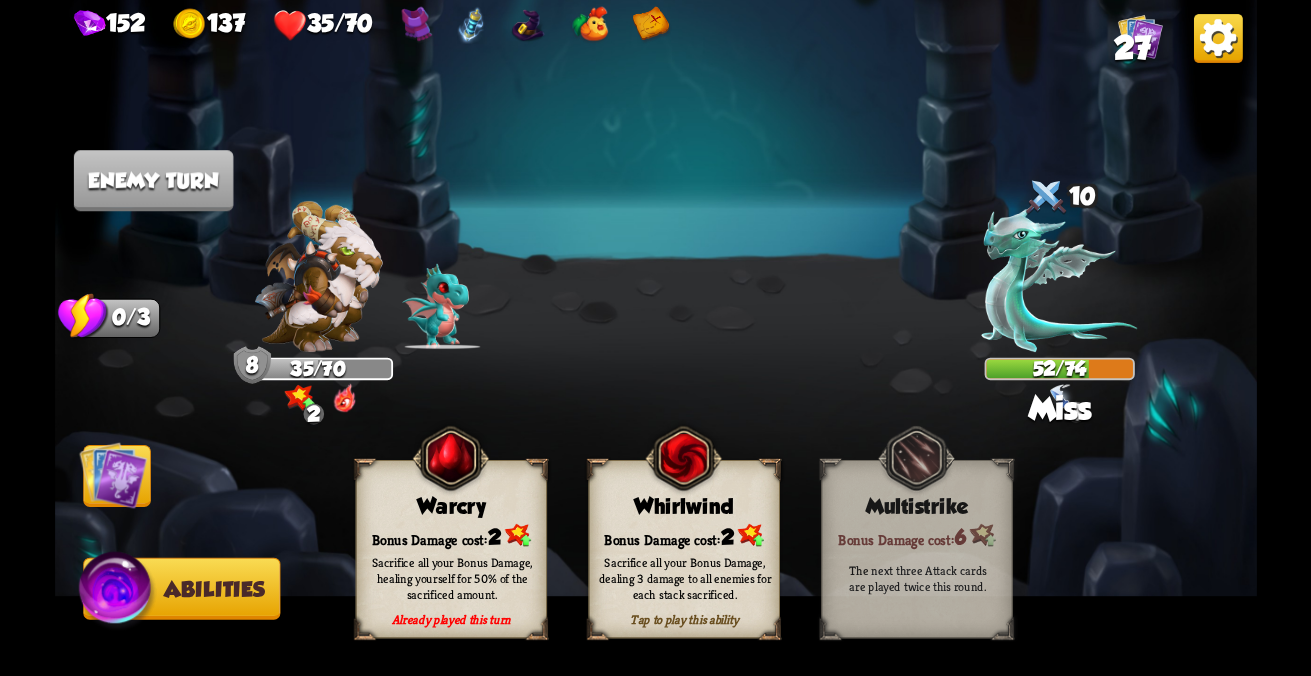 click on "Sacrifice all your Bonus Damage, healing yourself for 50% of the sacrificed amount." at bounding box center [451, 578] 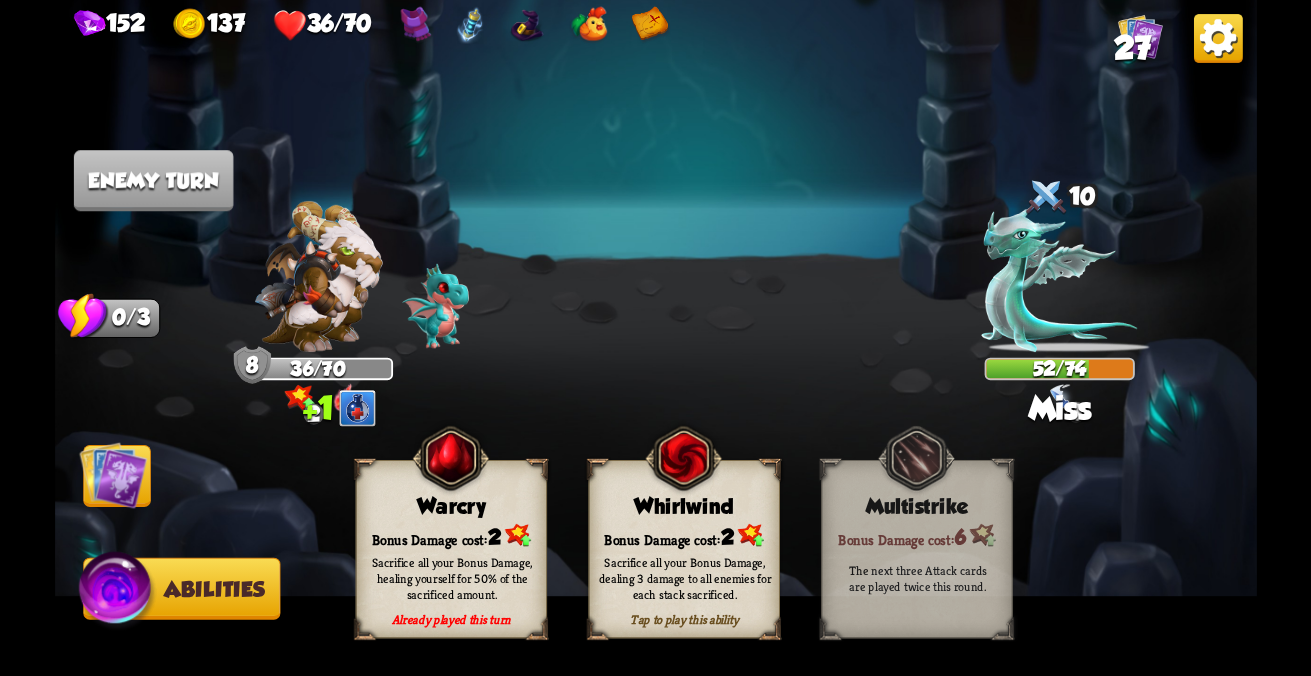 click at bounding box center (113, 475) 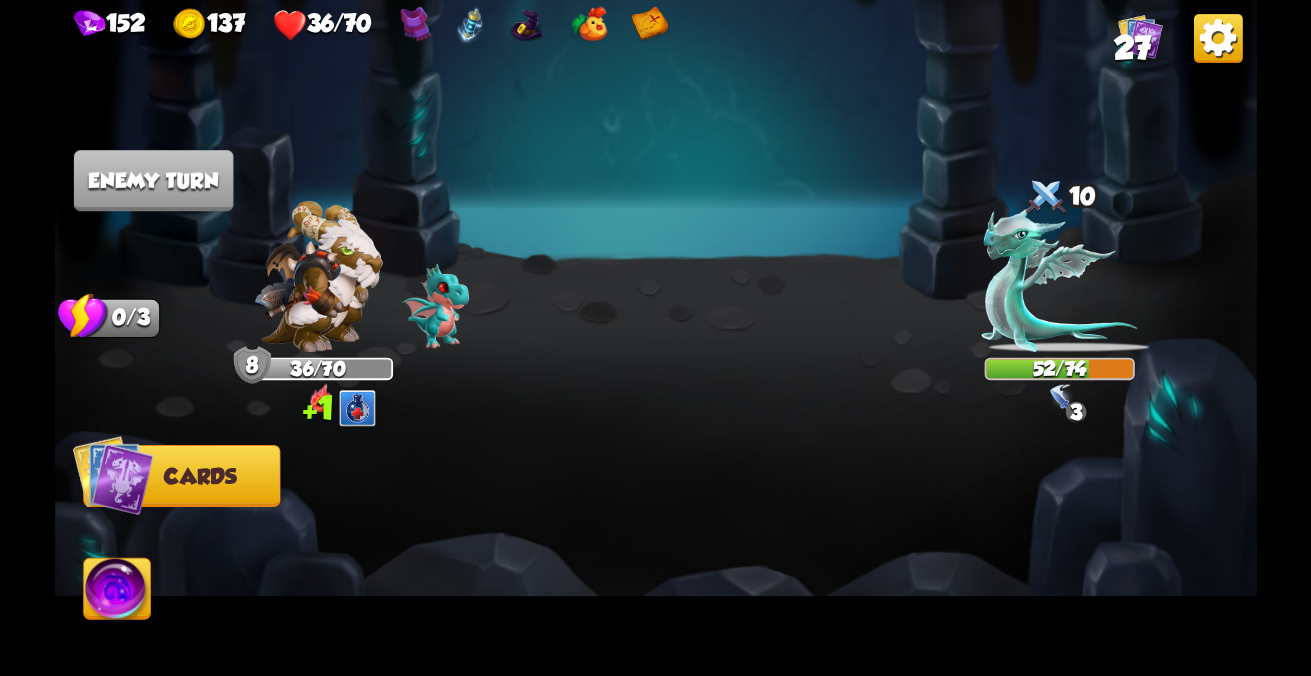 click at bounding box center (112, 475) 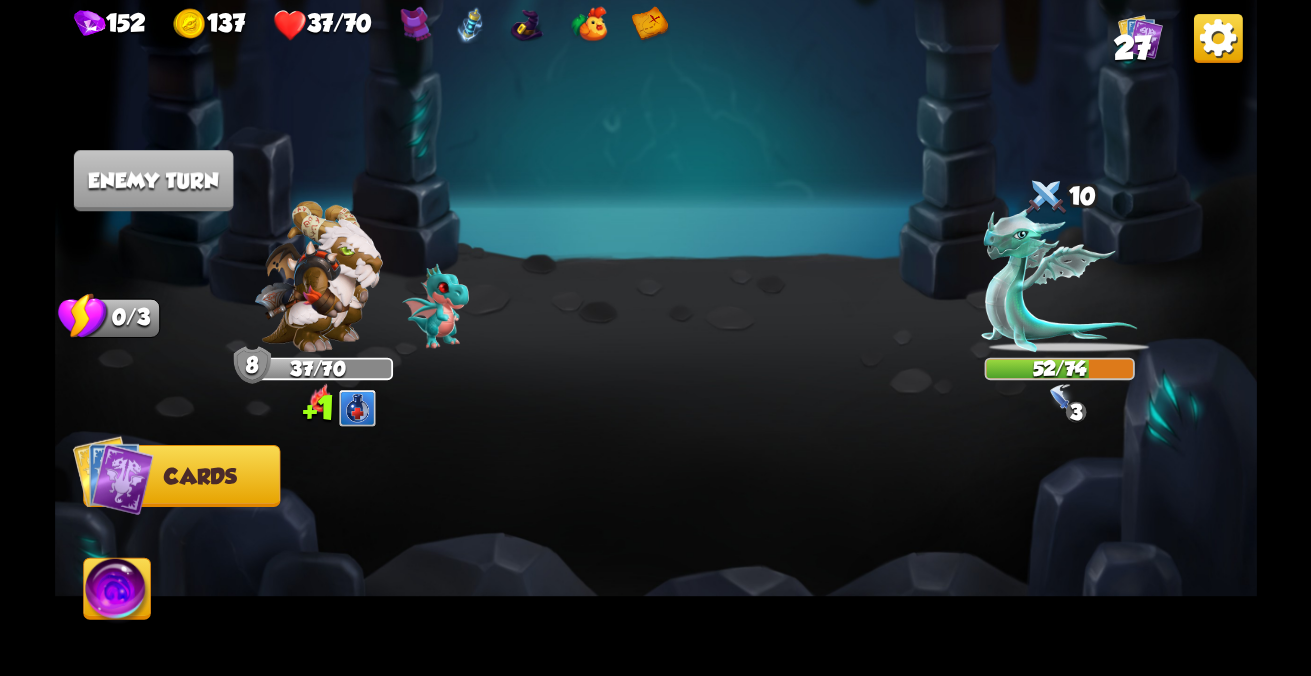 click at bounding box center (112, 475) 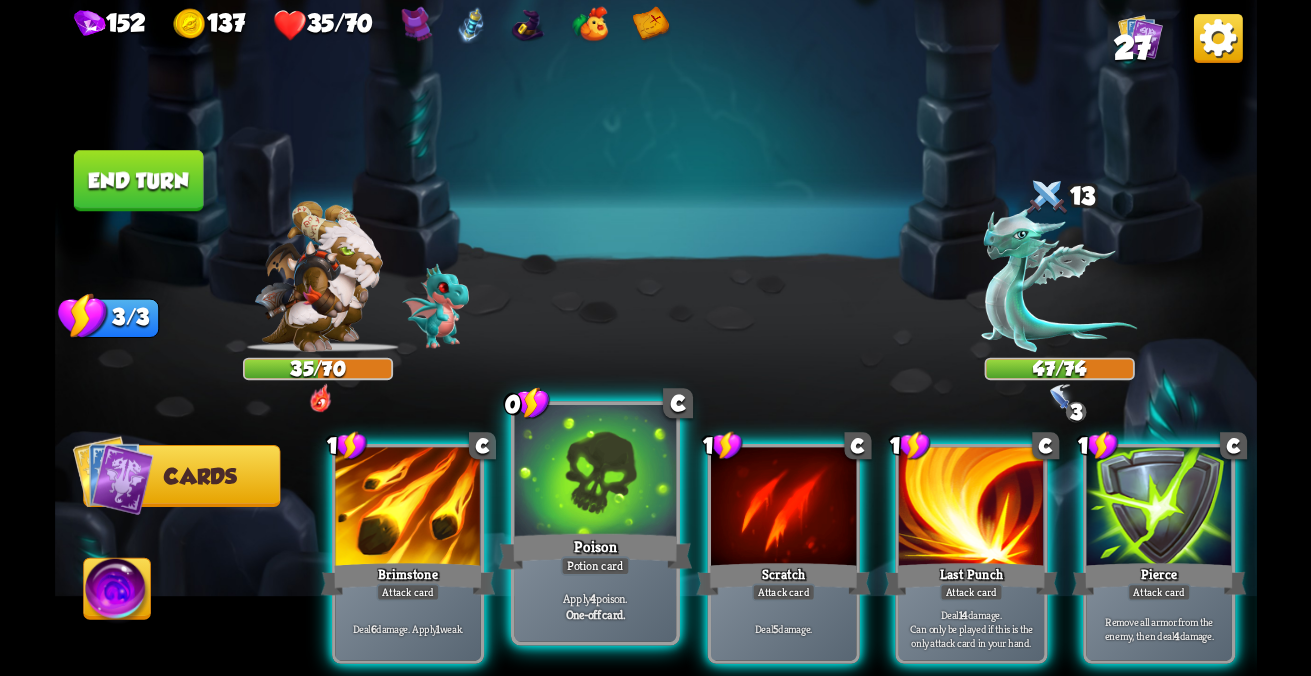 click at bounding box center [407, 508] 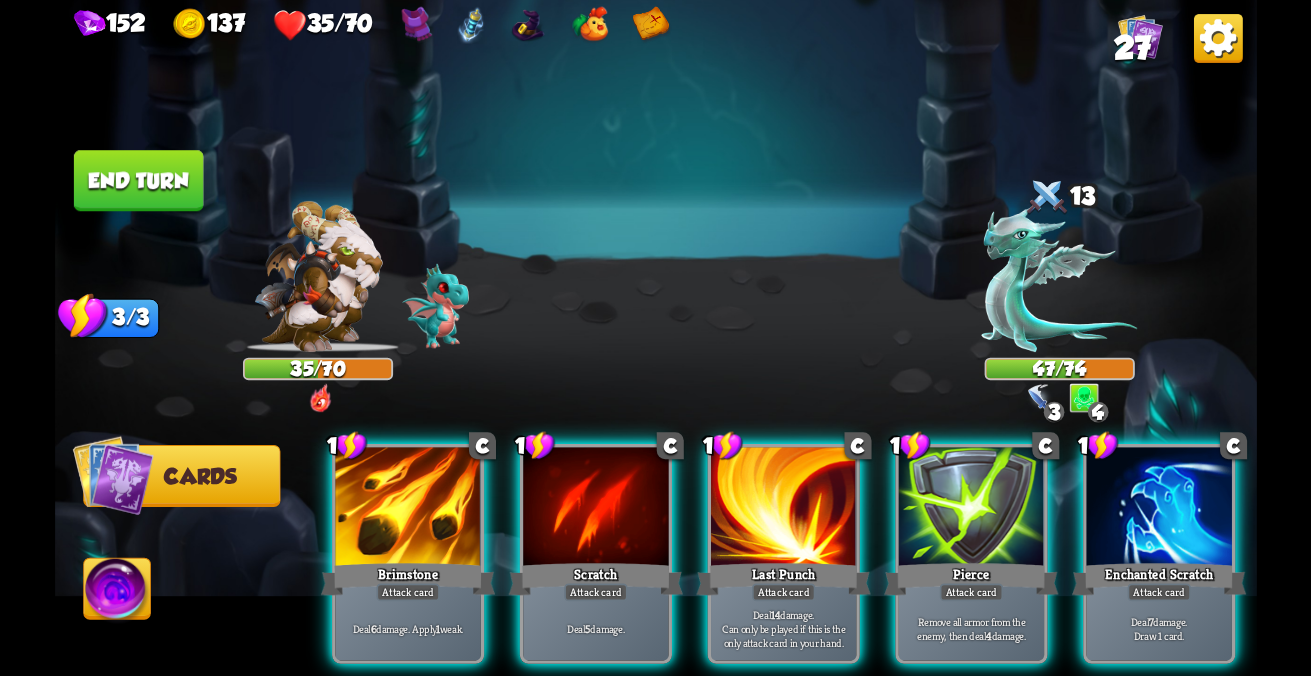 click at bounding box center [407, 508] 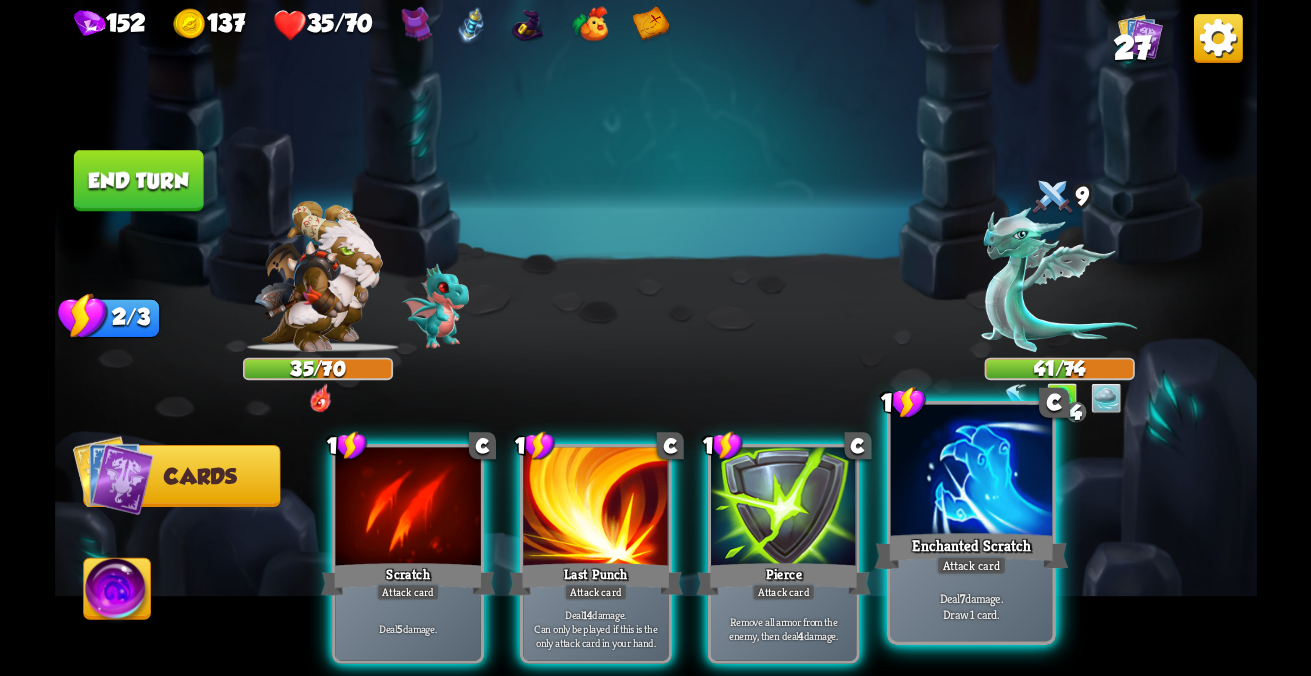 click on "Enchanted Scratch" at bounding box center [407, 579] 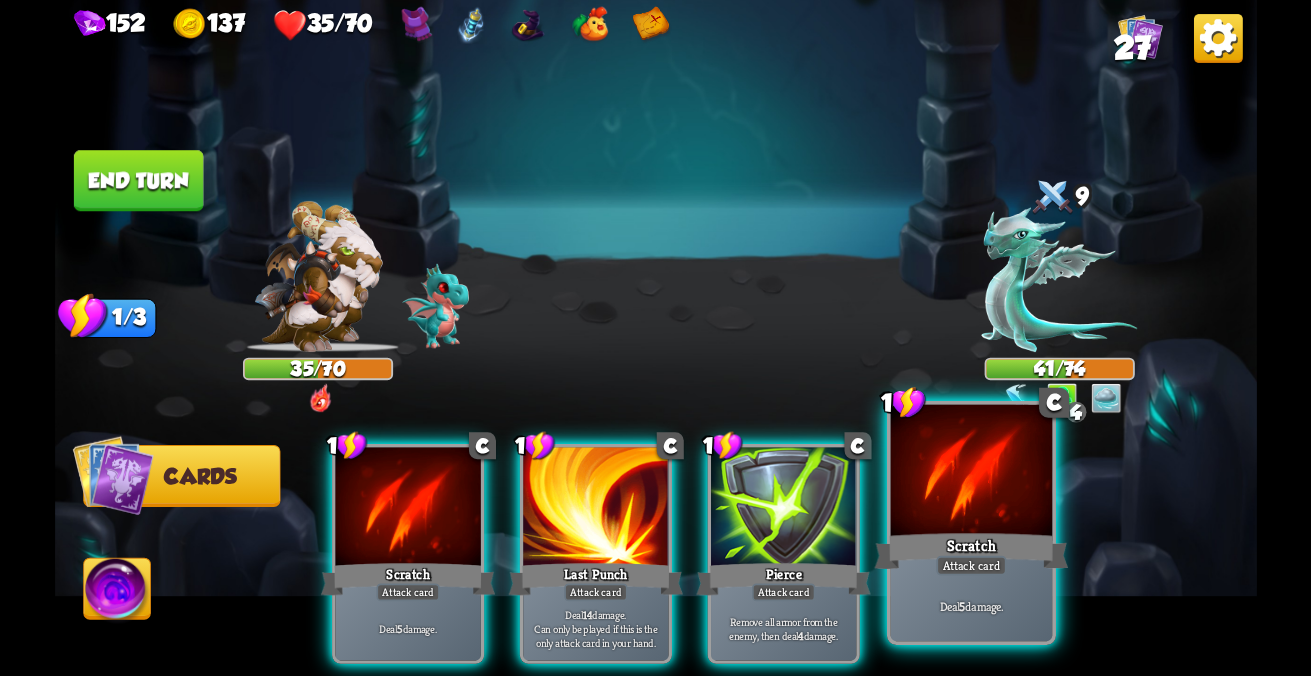 click on "Scratch" at bounding box center [407, 579] 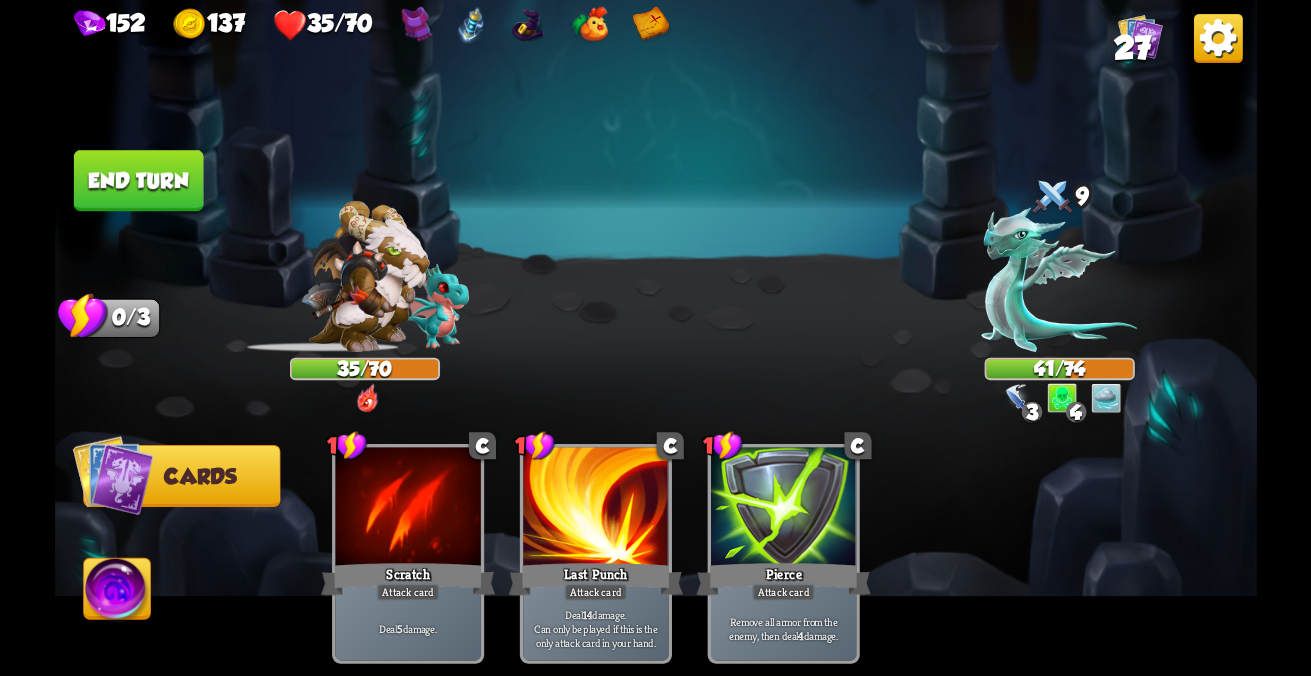 click on "End turn" at bounding box center [138, 180] 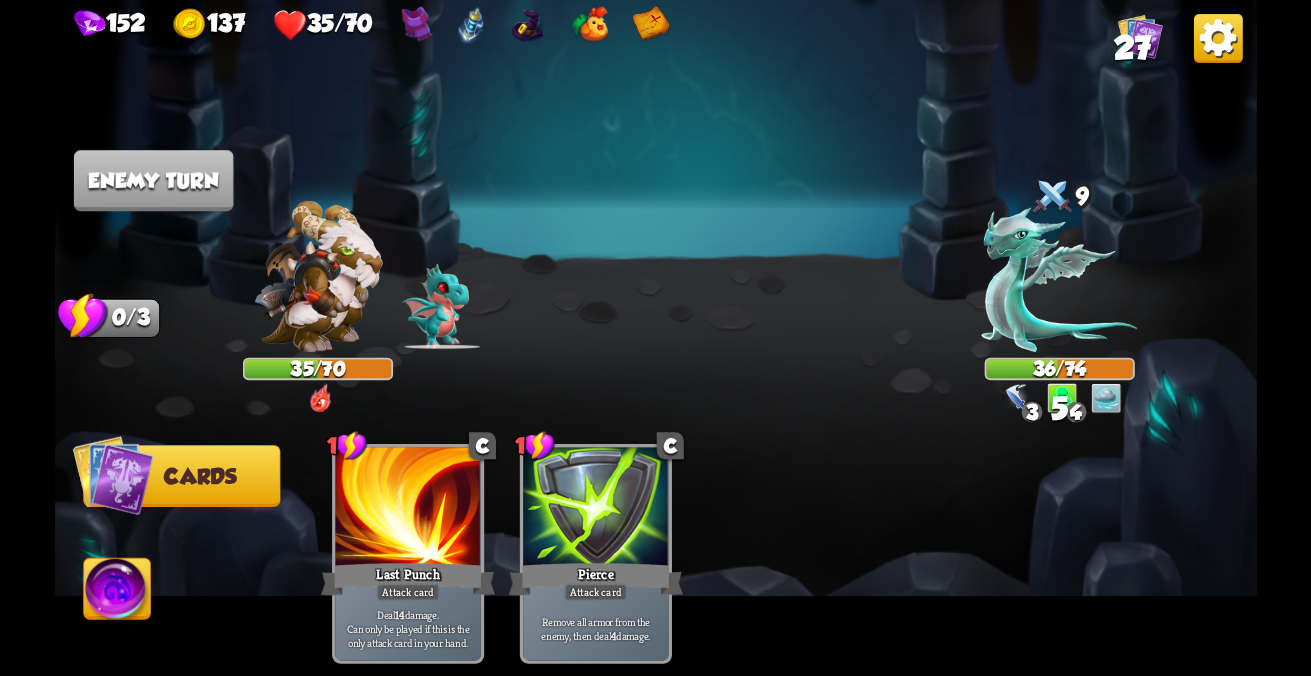 click at bounding box center (112, 475) 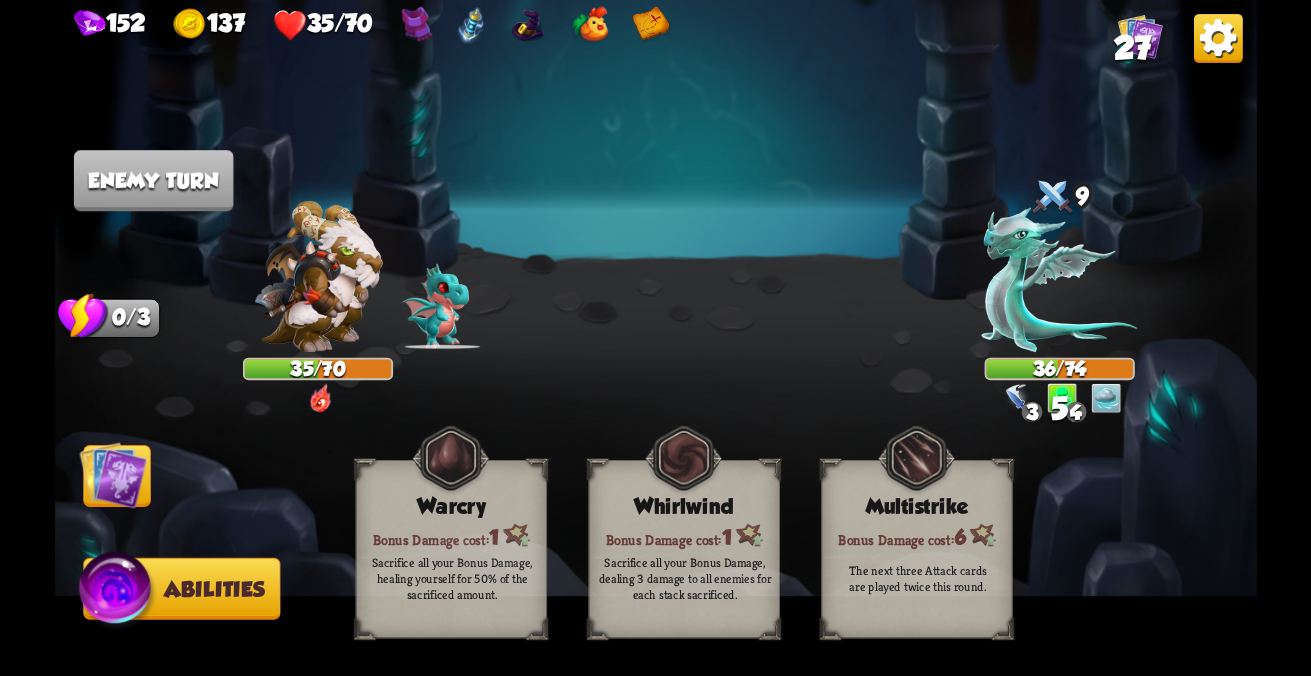 click at bounding box center (117, 592) 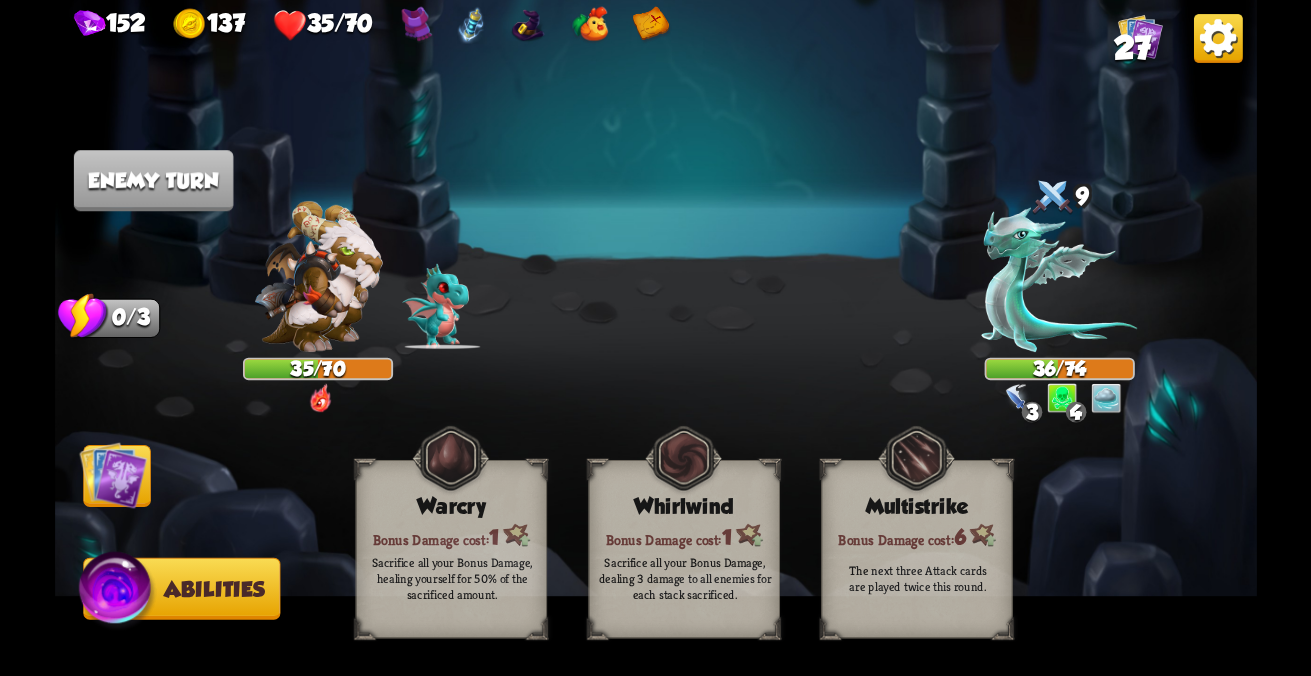 click at bounding box center [113, 475] 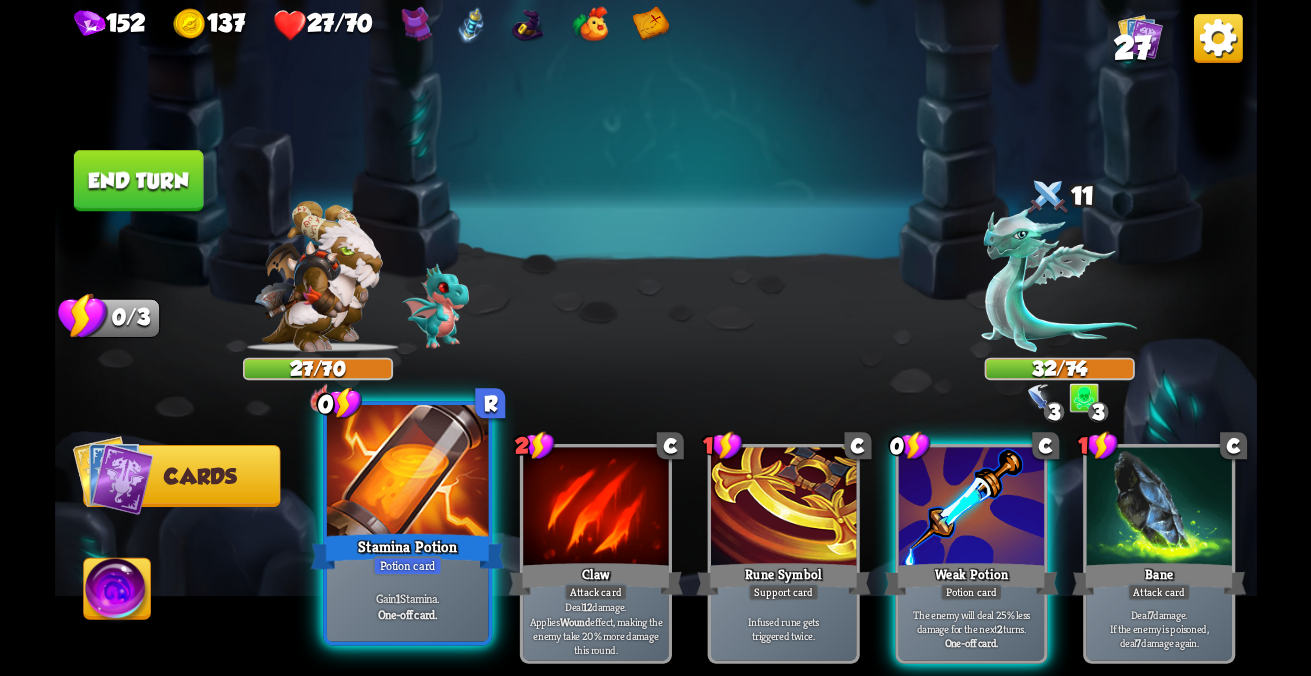 click on "Gain  1  Stamina.   One-off card." at bounding box center [407, 606] 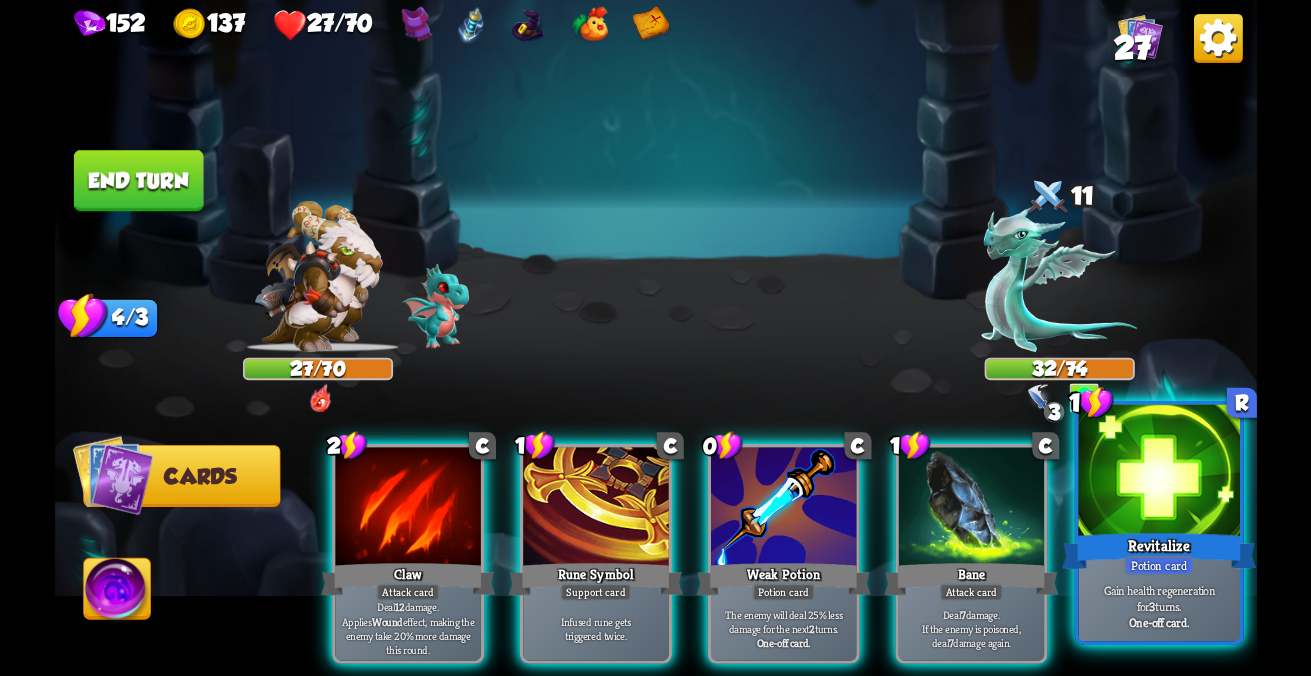 click at bounding box center [1158, 473] 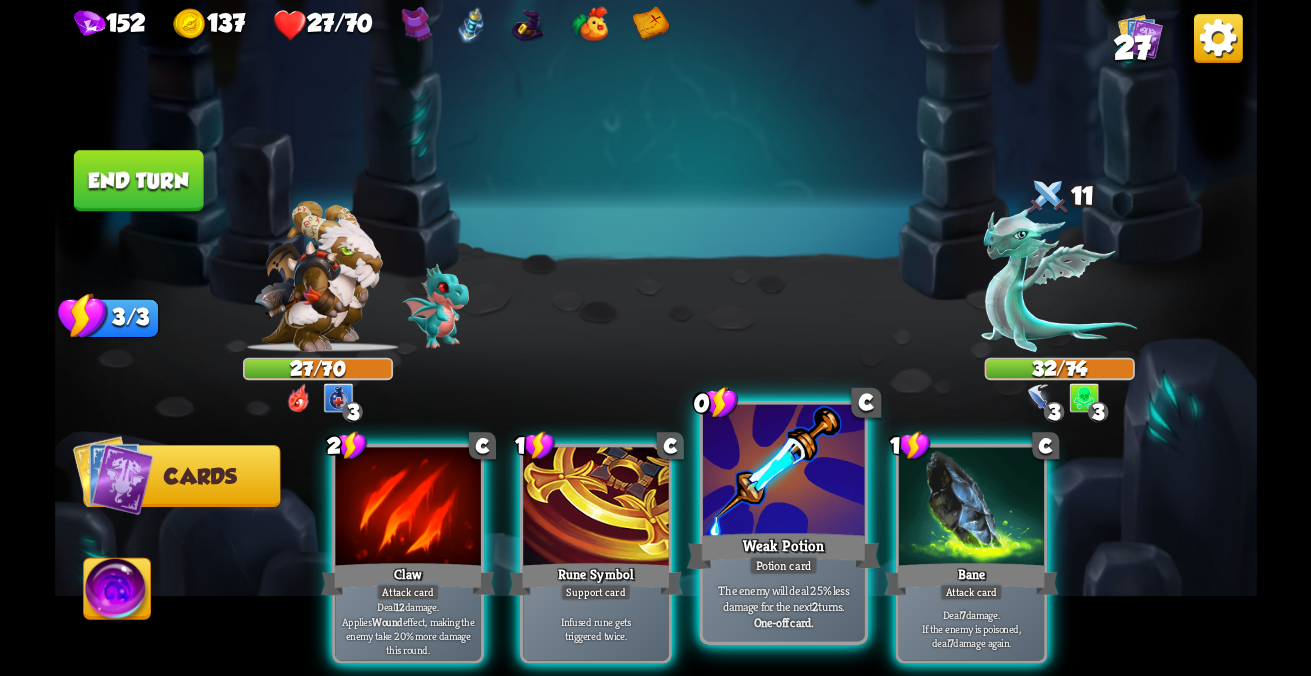 click at bounding box center [407, 508] 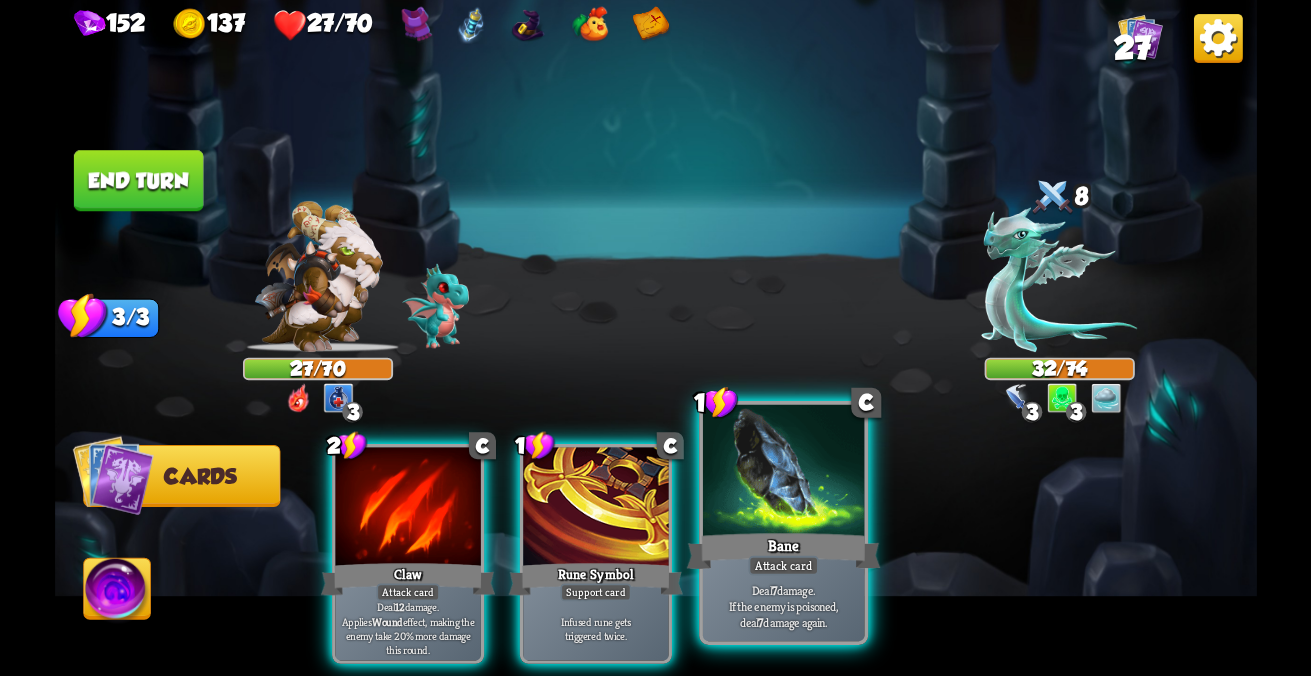click on "Attack card" at bounding box center [407, 593] 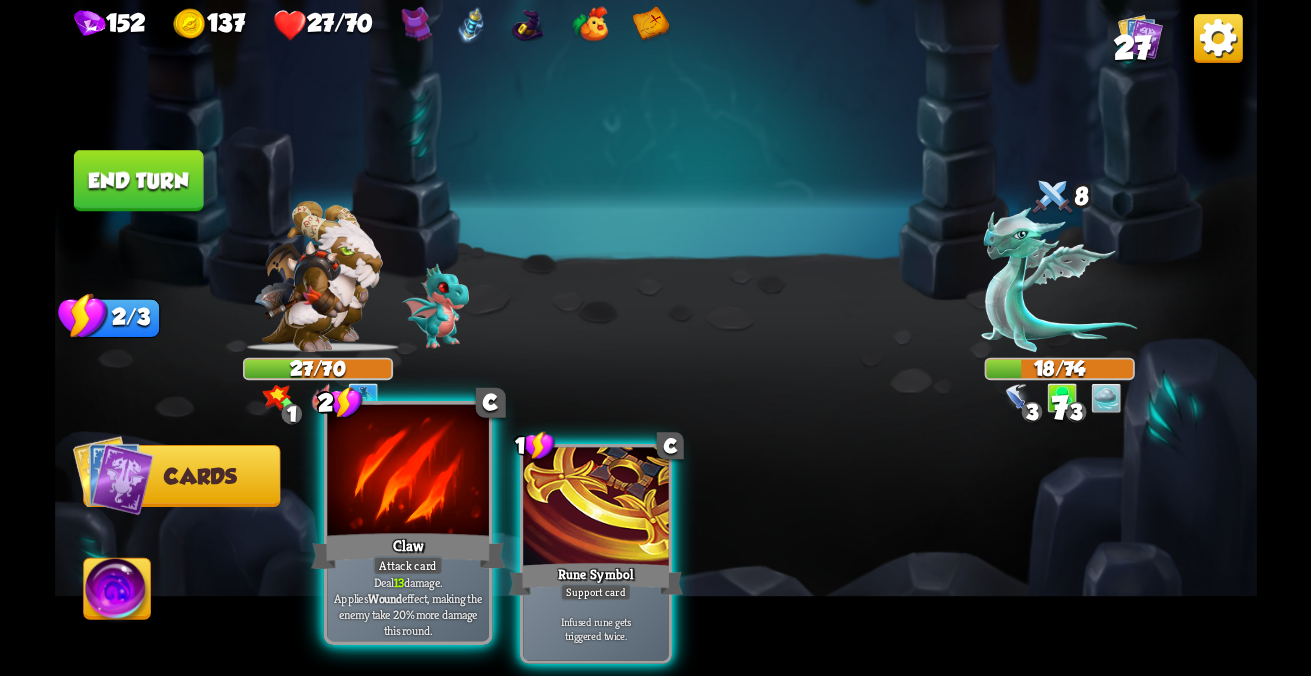click on "Claw" at bounding box center (408, 551) 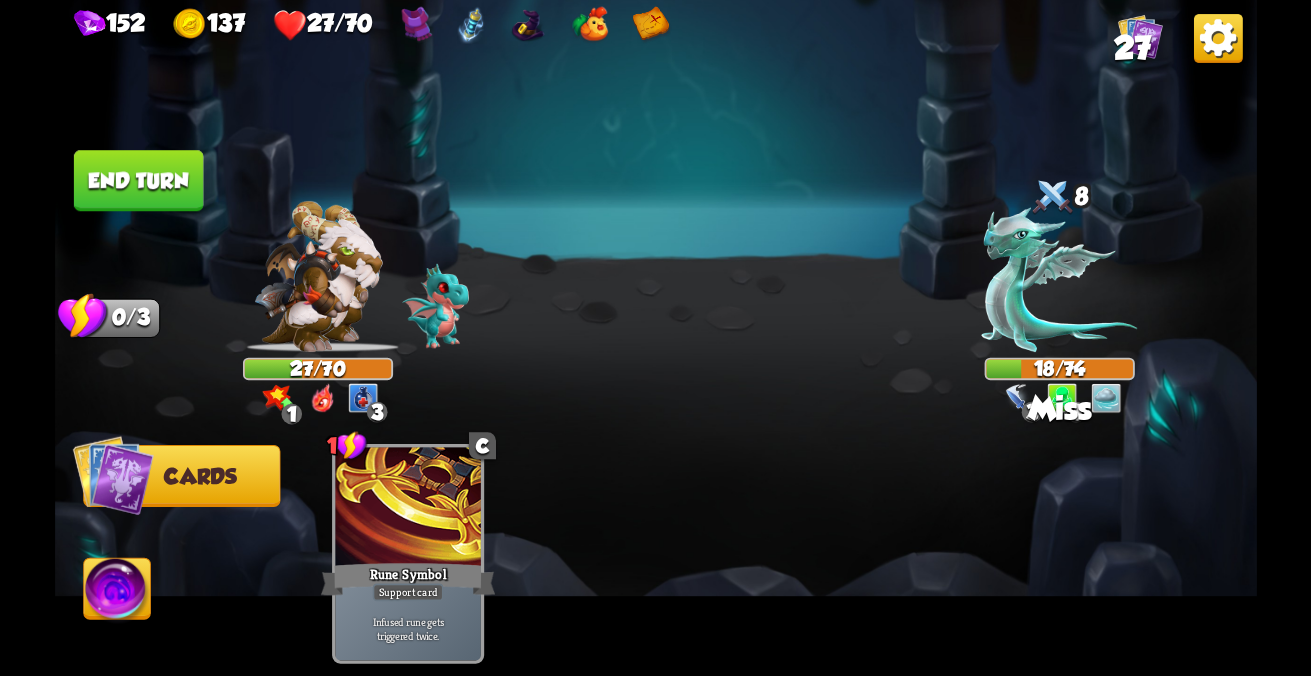 click at bounding box center [112, 475] 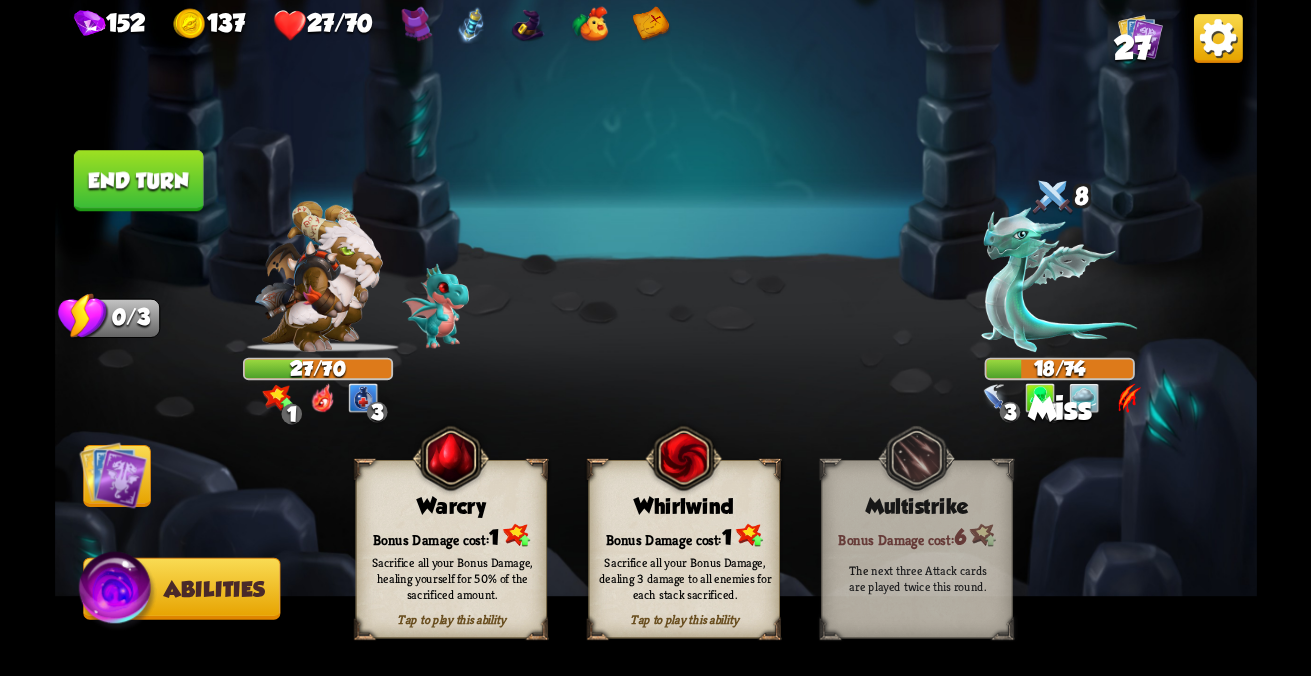 click at bounding box center [117, 592] 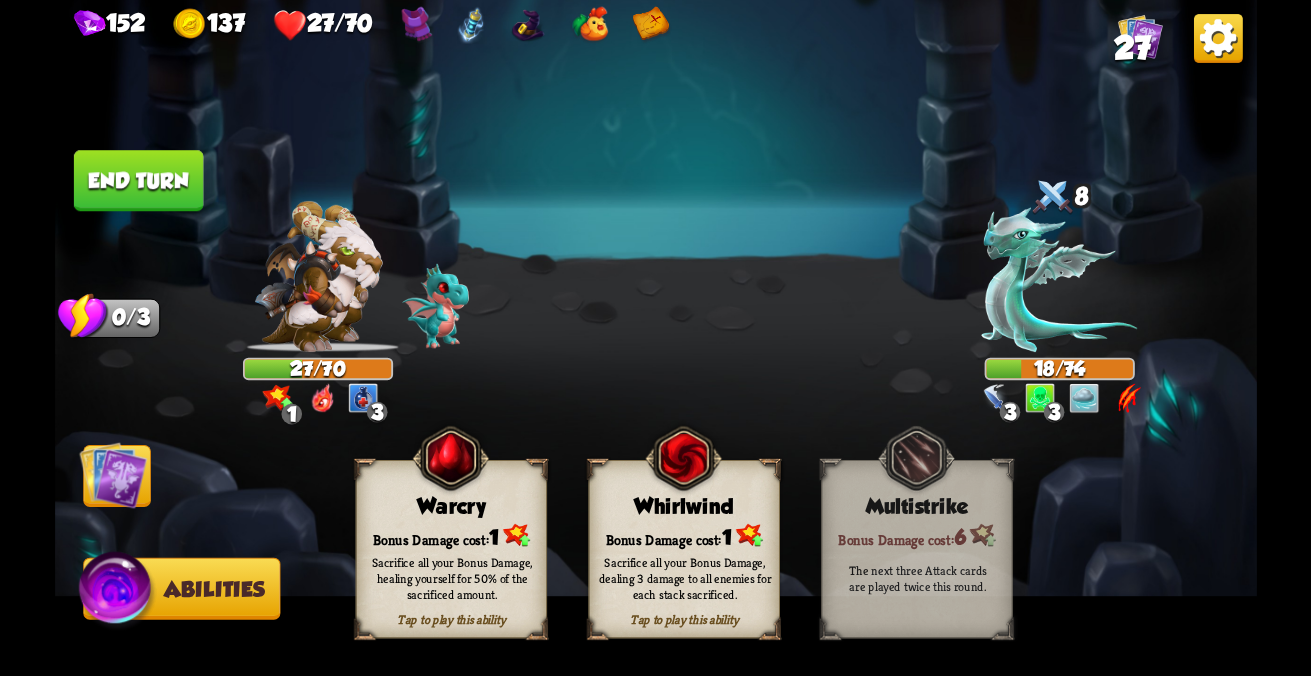 click on "Bonus Damage cost:  1" at bounding box center [451, 535] 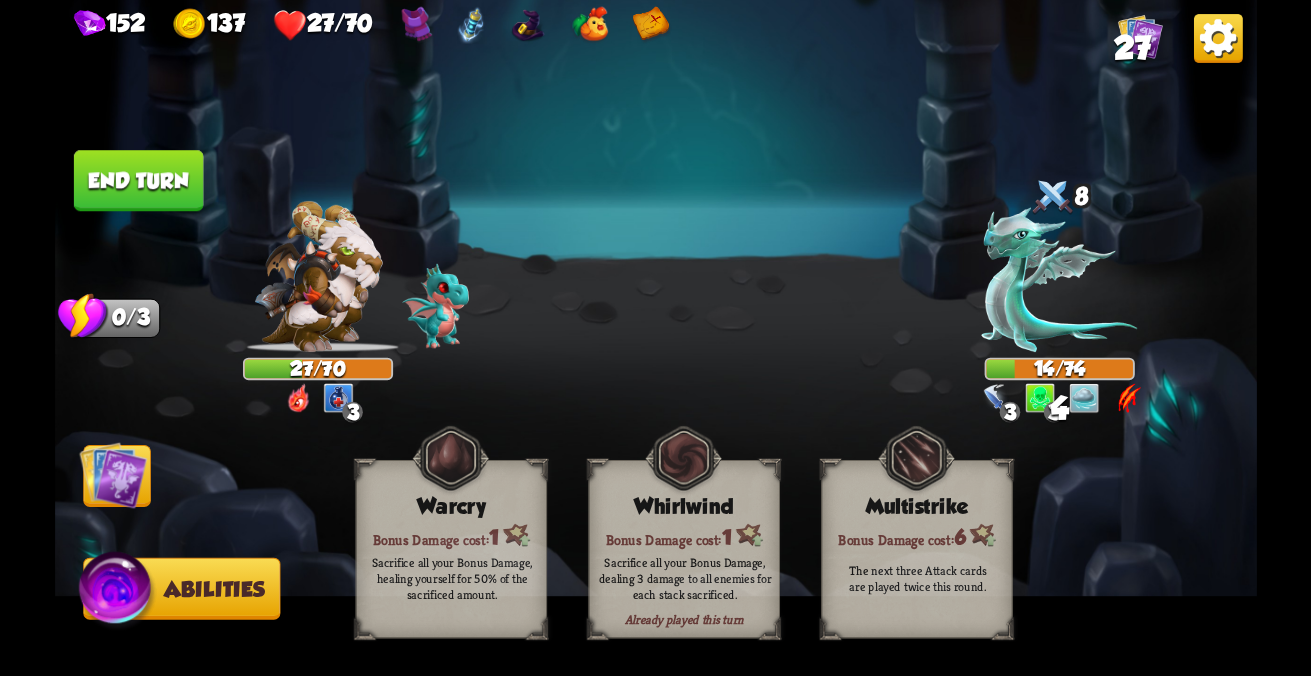 click at bounding box center [656, 338] 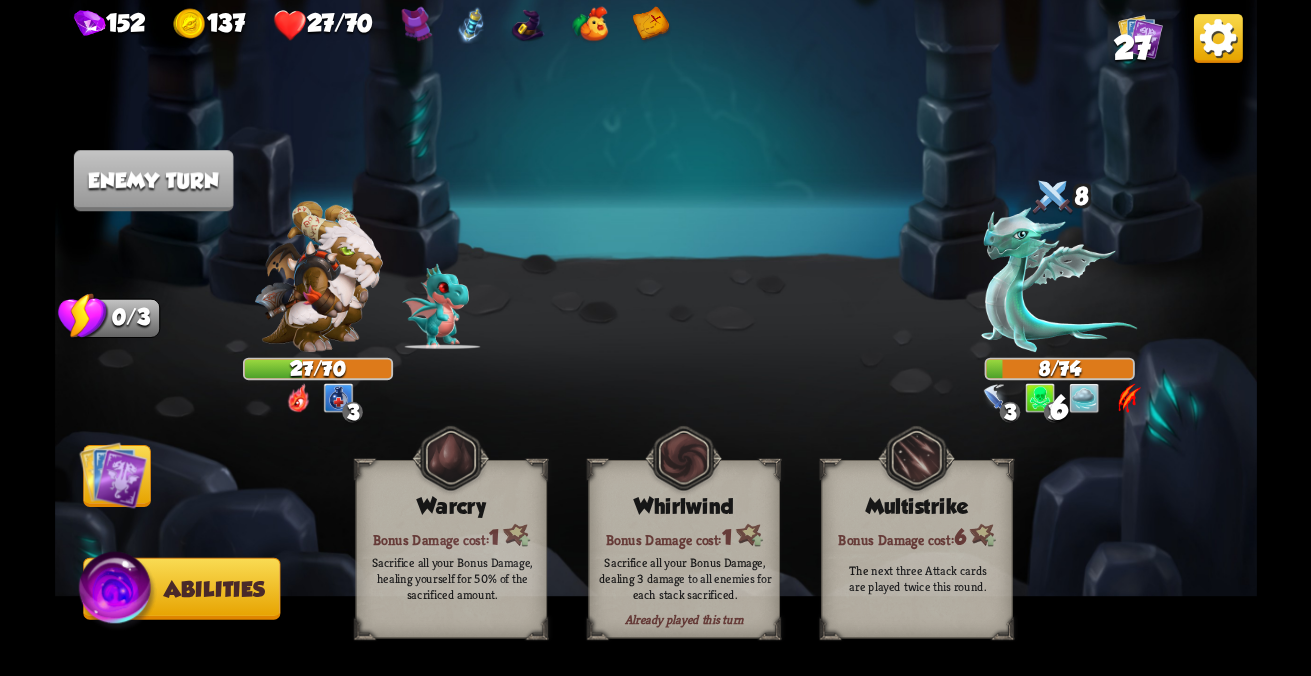 click at bounding box center [113, 475] 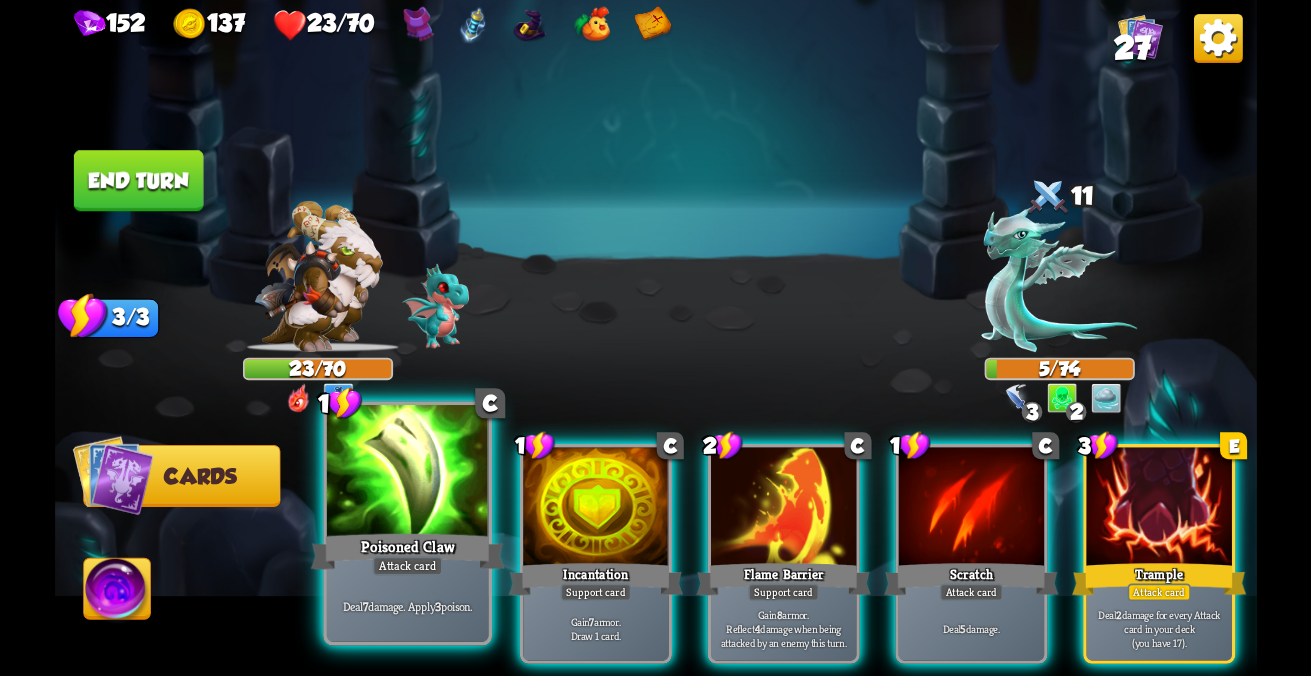 click on "Poisoned Claw" at bounding box center [408, 551] 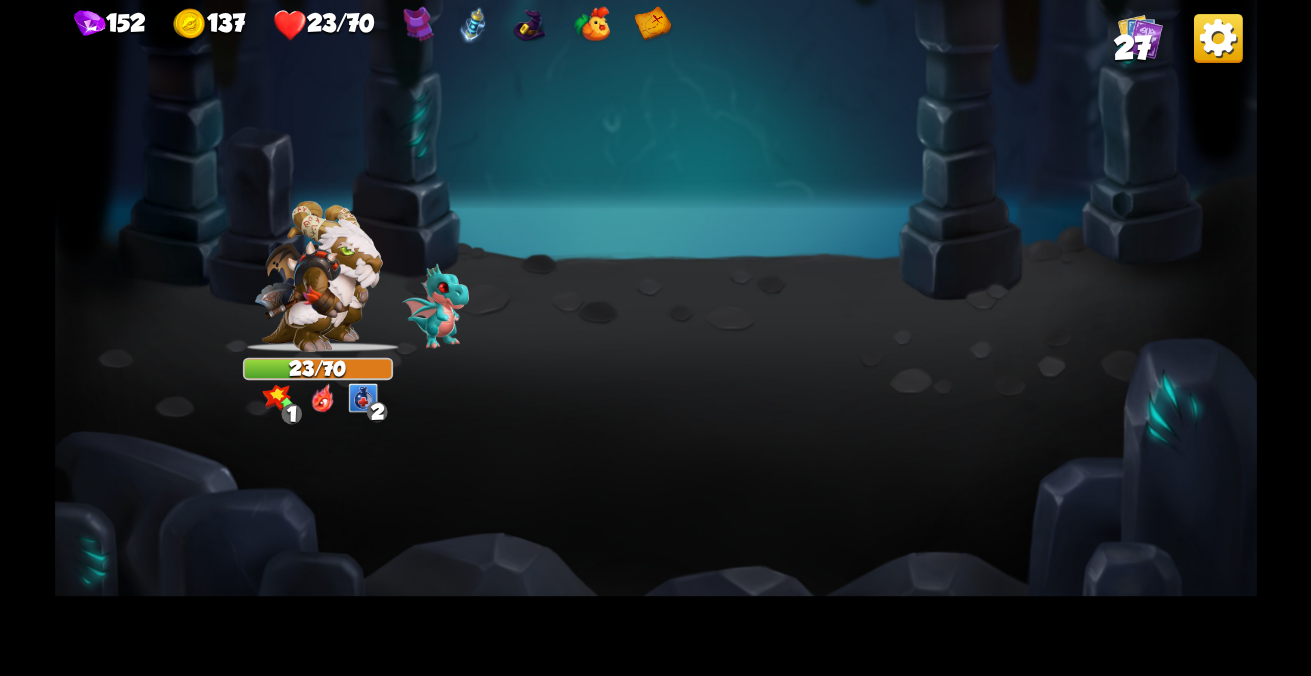 click on "[NUMBER]
[NUMBER]
[NUMBER]/[NUMBER]
[NUMBER]                         Select an enemy to attack...   You don't have enough   stamina to play that card...
Player turn
[NUMBER]
[NUMBER]/[NUMBER]
[NUMBER]     [NUMBER]         [NUMBER]       Blocked      [NUMBER]      [NUMBER]
Defeated
[NUMBER]     [NUMBER]     [NUMBER]     [NUMBER]           Blocked [NUMBER]
[NUMBER]/[NUMBER]
Stamina   Your current stamina count. Cards require stamina to play.
[NUMBER]/[NUMBER]
Mana   Your current mana count. Used for activating abilities. Earn mana by defeating enemies.       Cards     Abilities
[NUMBER]
C   Incantation     Support card   Gain  [NUMBER]  armor. Draw [NUMBER] card.
[NUMBER]
C   Flame Barrier     Support card   Gain  [NUMBER]  armor.  Reflect  [NUMBER]  damage when being attacked by an enemy this turn.
[NUMBER]
C   Scratch     Attack card   Deal  [NUMBER]  damage.
[NUMBER]
E   Trample     Attack card   Deal  [NUMBER] (you have [NUMBER])." at bounding box center (655, 338) 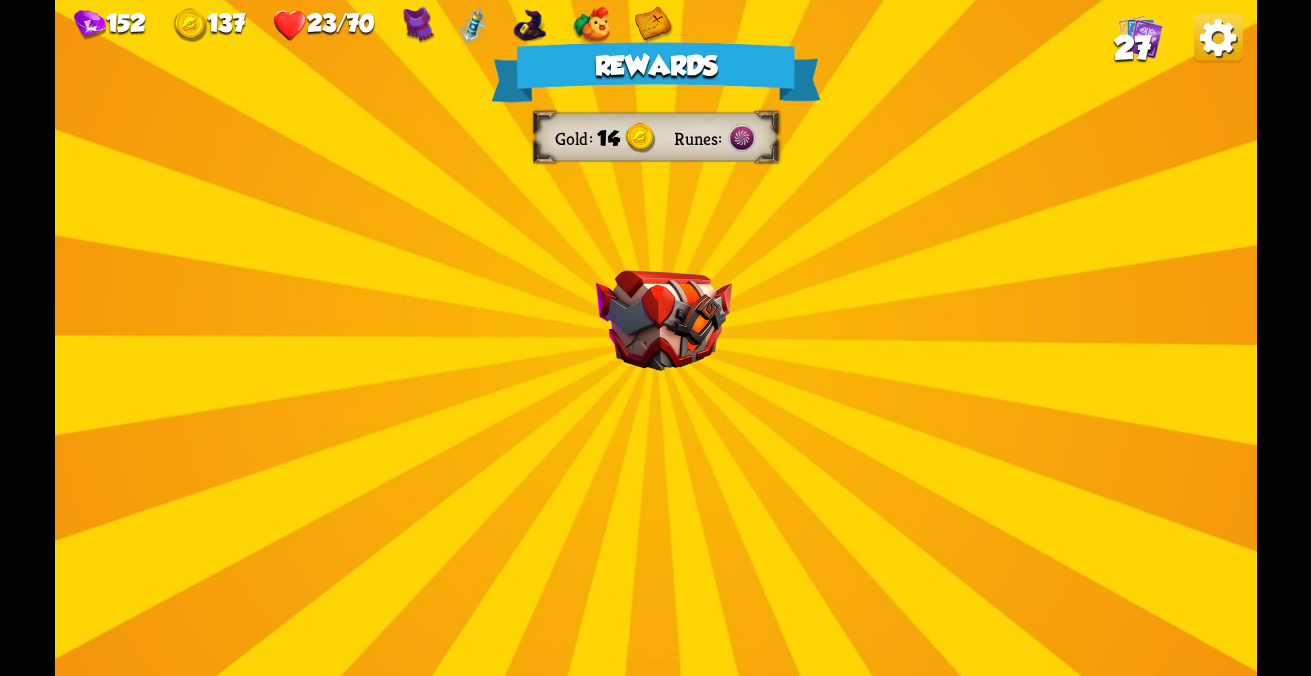 click on "Rewards           Gold   14       Runes
Select a card
1
C   Rebound     Attack card   Deal  8  damage. Put the next card you play this turn on top of your draw pile.
0
C   Weak Potion     Potion card   The enemy will deal 25% less damage for the next  2  turns.   One-off card.
0
C   Deflect     Support card   Gain  4  armor.               Proceed" at bounding box center [656, 338] 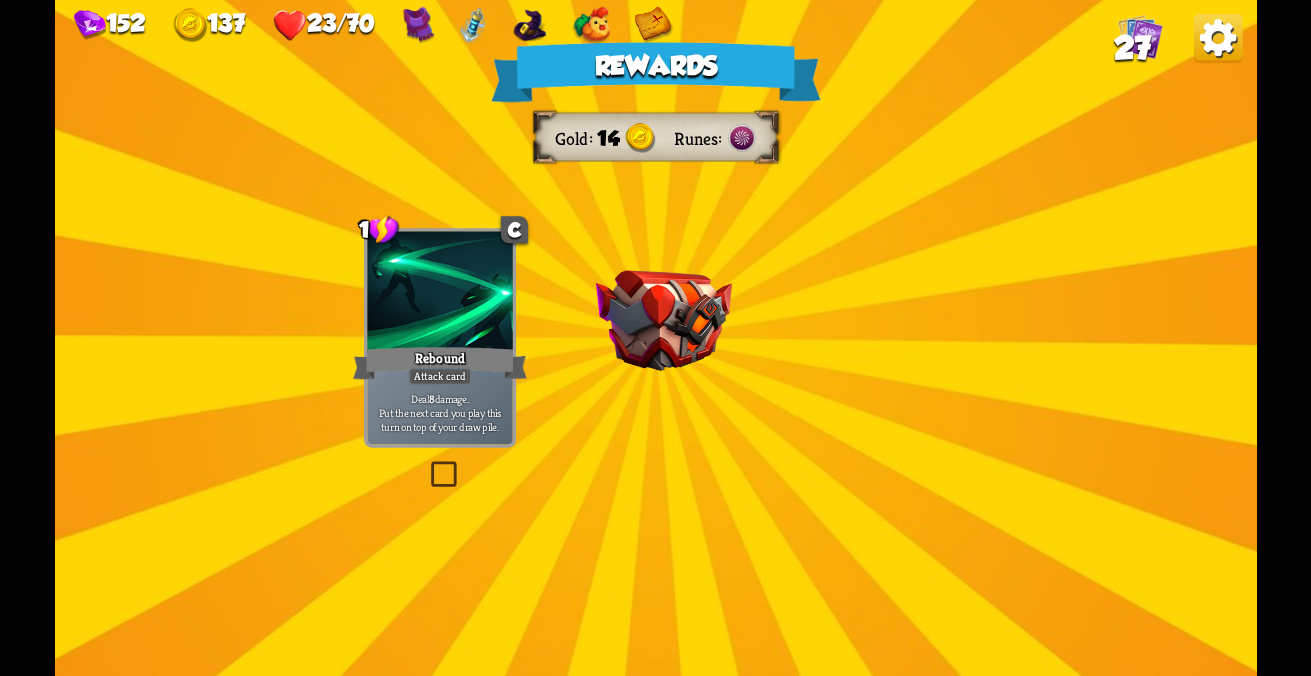 click on "Rewards           Gold   14       Runes
Select a card
1
C   Rebound     Attack card   Deal  8  damage. Put the next card you play this turn on top of your draw pile.
0
C   Weak Potion     Potion card   The enemy will deal 25% less damage for the next  2  turns.   One-off card.
0
C   Deflect     Support card   Gain  4  armor.               Proceed" at bounding box center [656, 338] 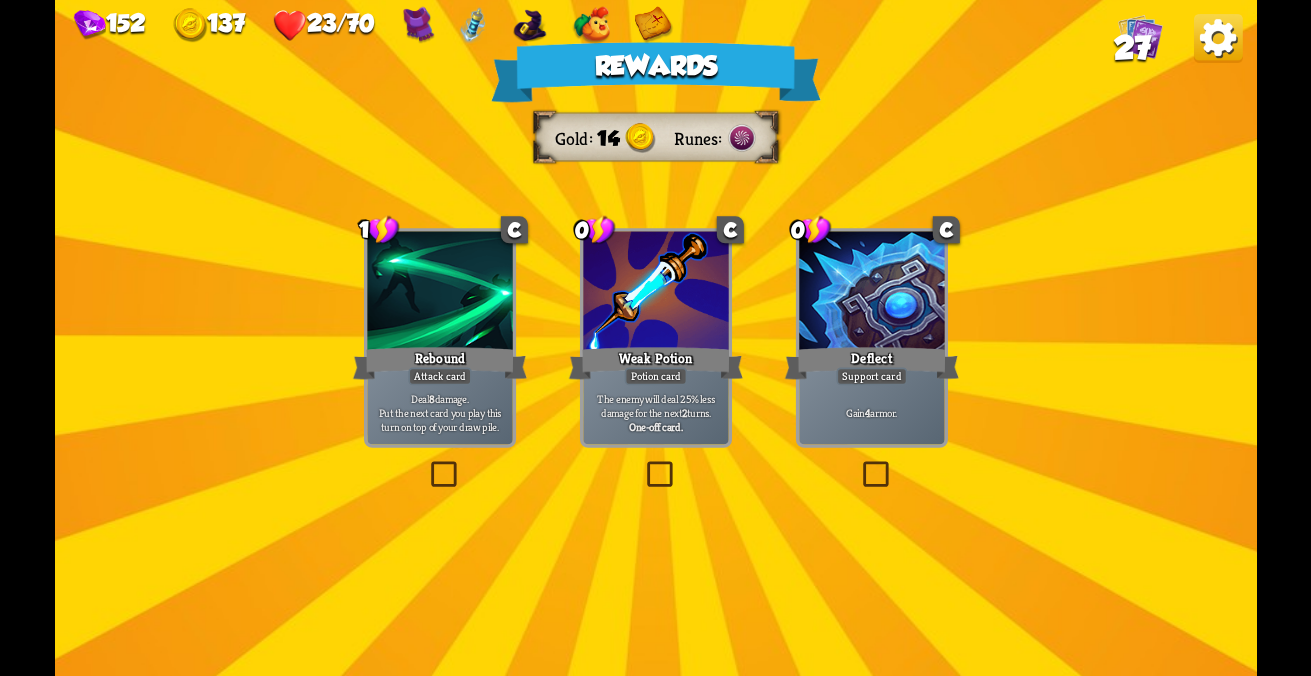 click on "Potion card" at bounding box center [439, 377] 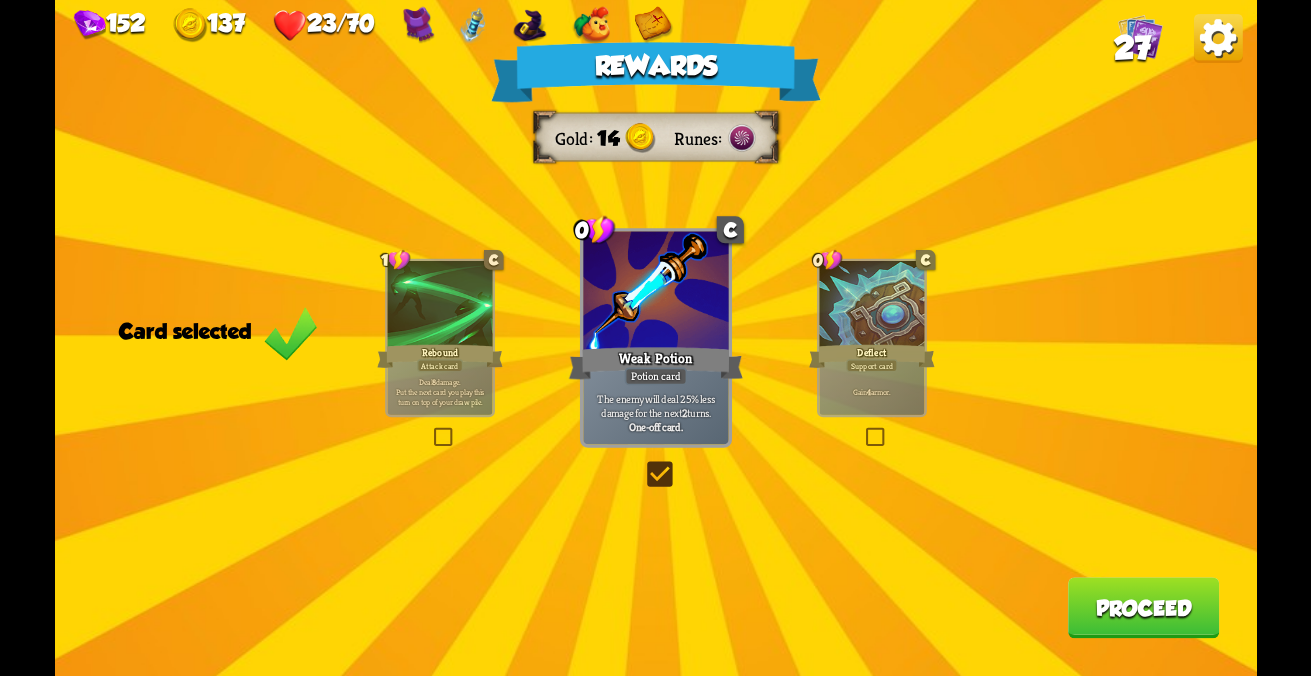 click on "Proceed" at bounding box center [1143, 607] 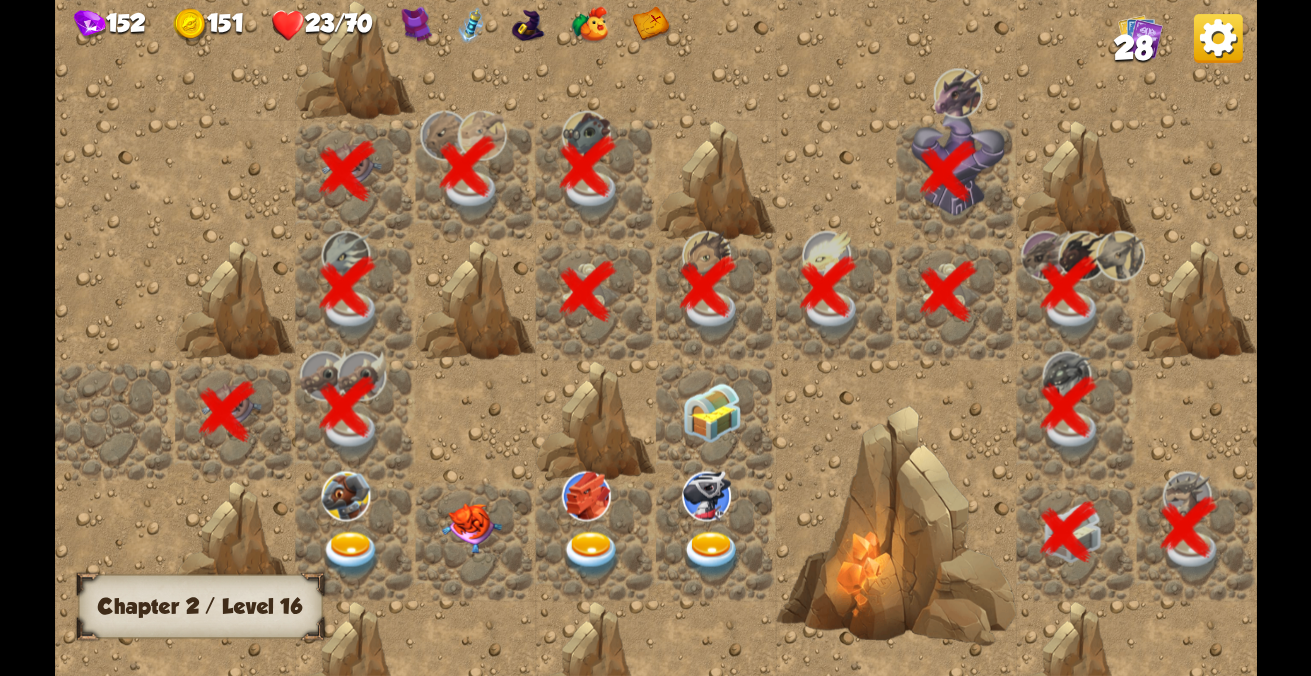 scroll, scrollTop: 0, scrollLeft: 384, axis: horizontal 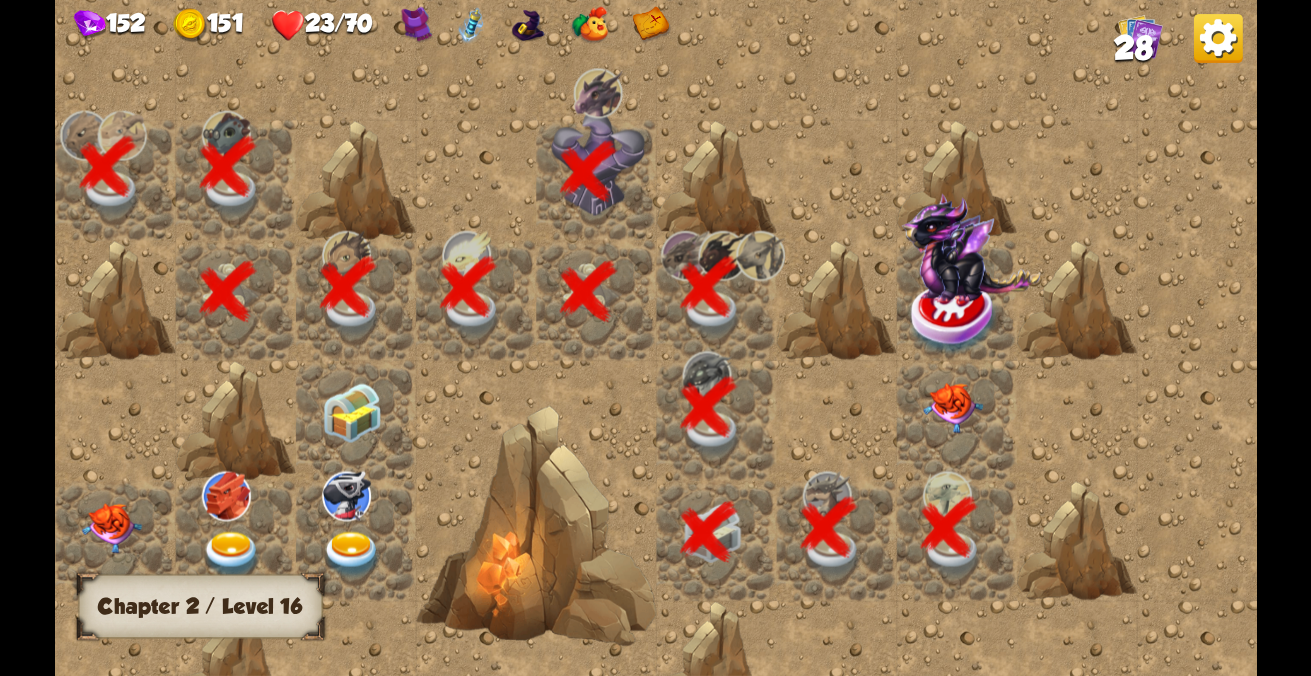 click at bounding box center [952, 408] 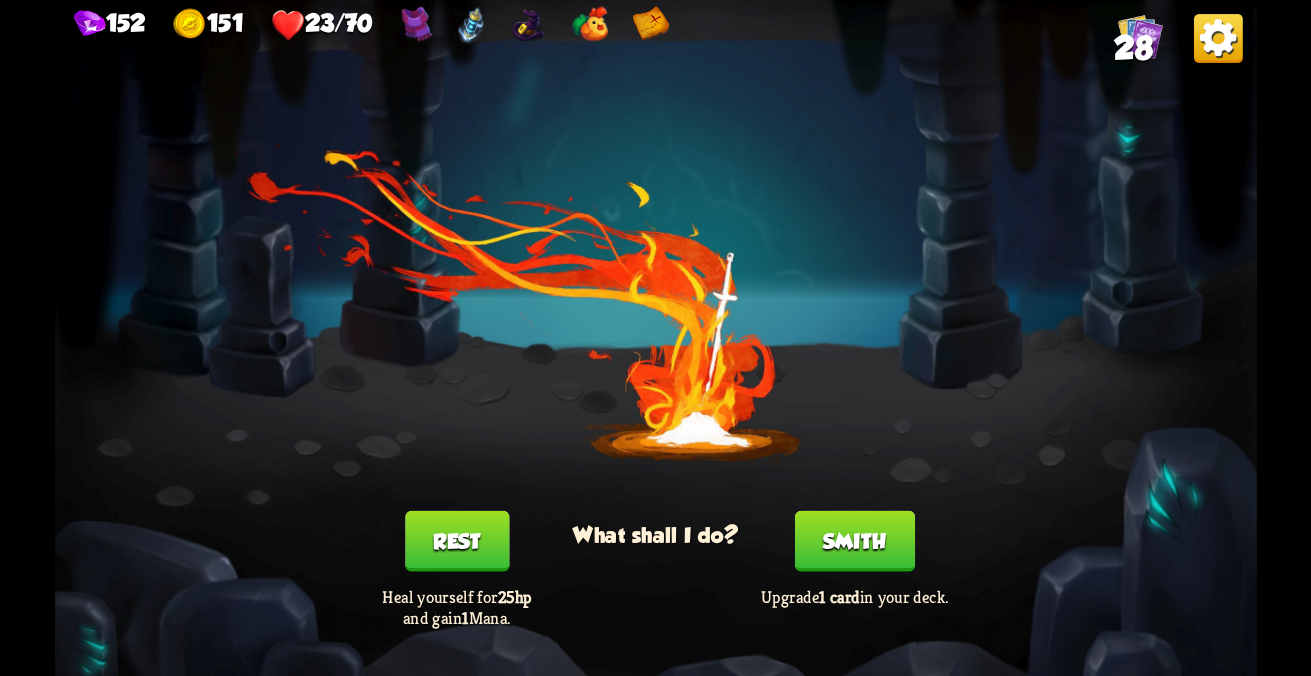 click on "Rest" at bounding box center [456, 541] 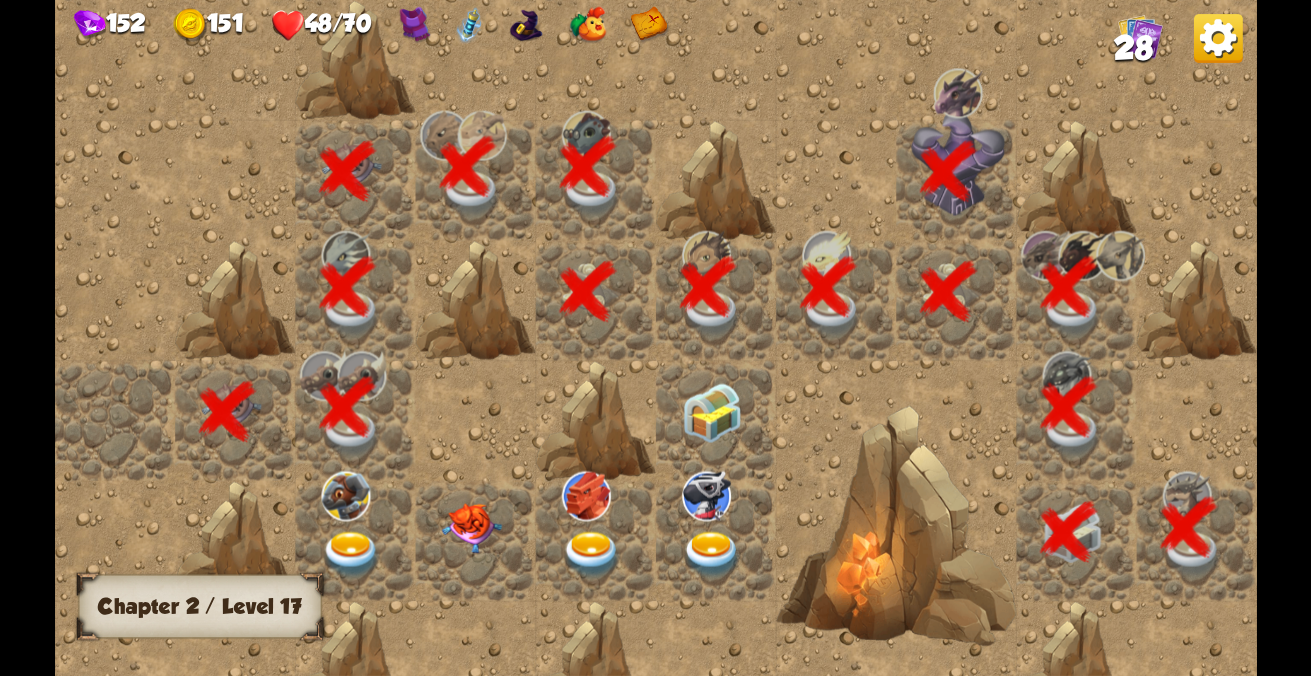 scroll, scrollTop: 0, scrollLeft: 384, axis: horizontal 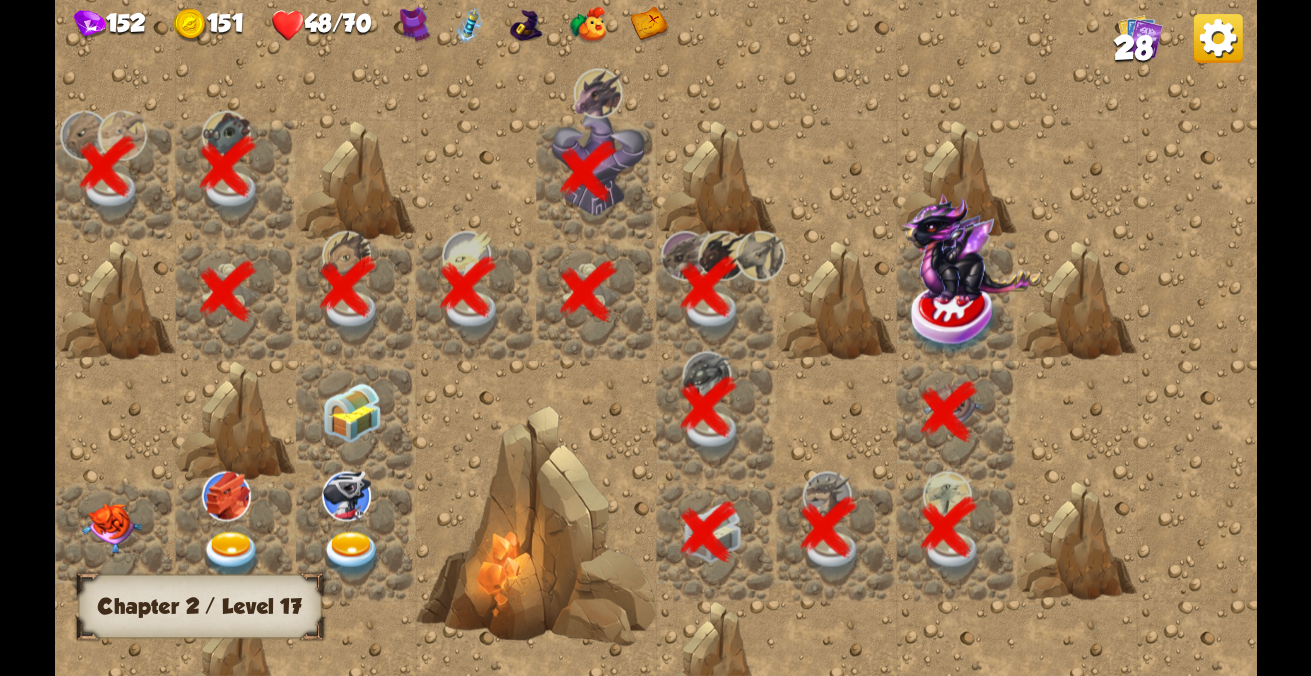 click at bounding box center (970, 247) 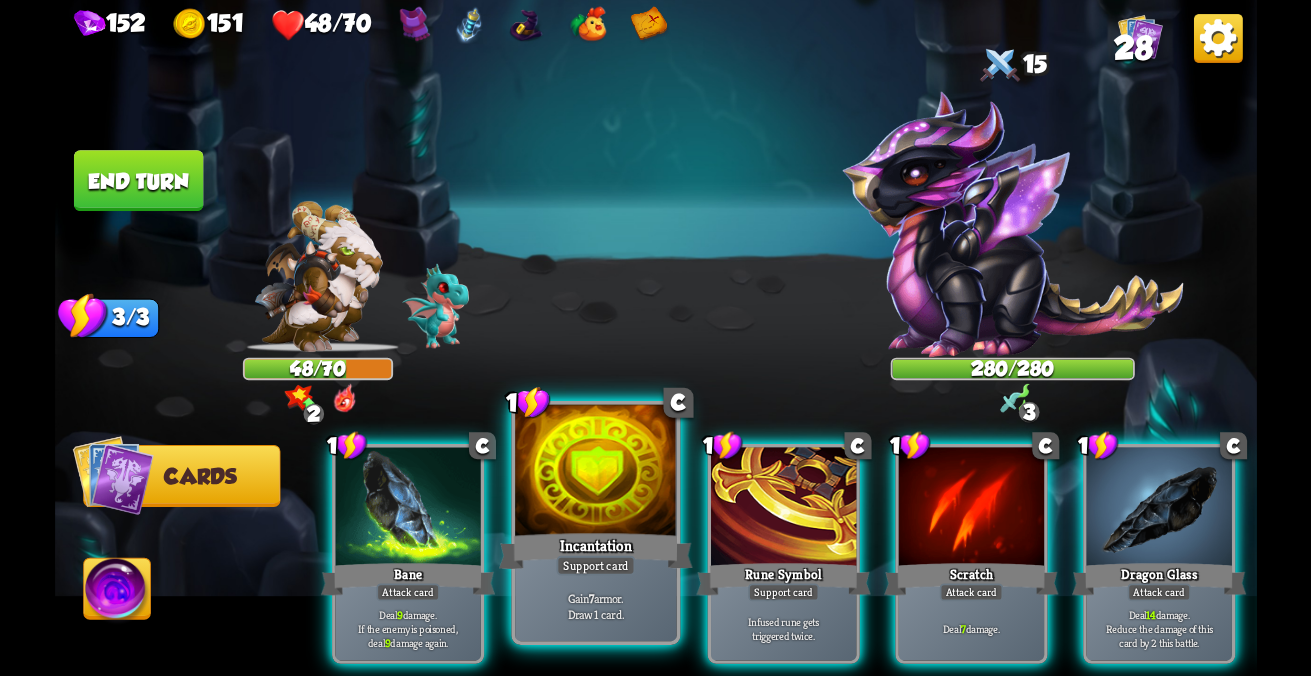 click at bounding box center [407, 508] 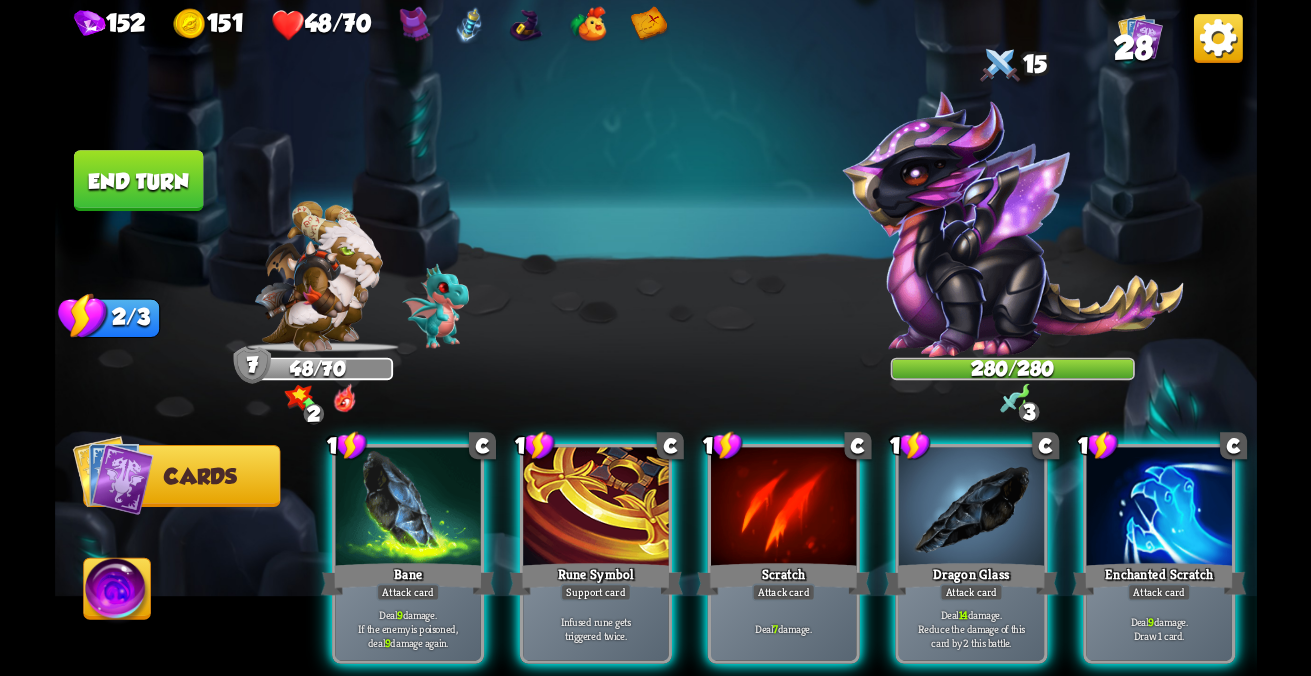 click at bounding box center (112, 475) 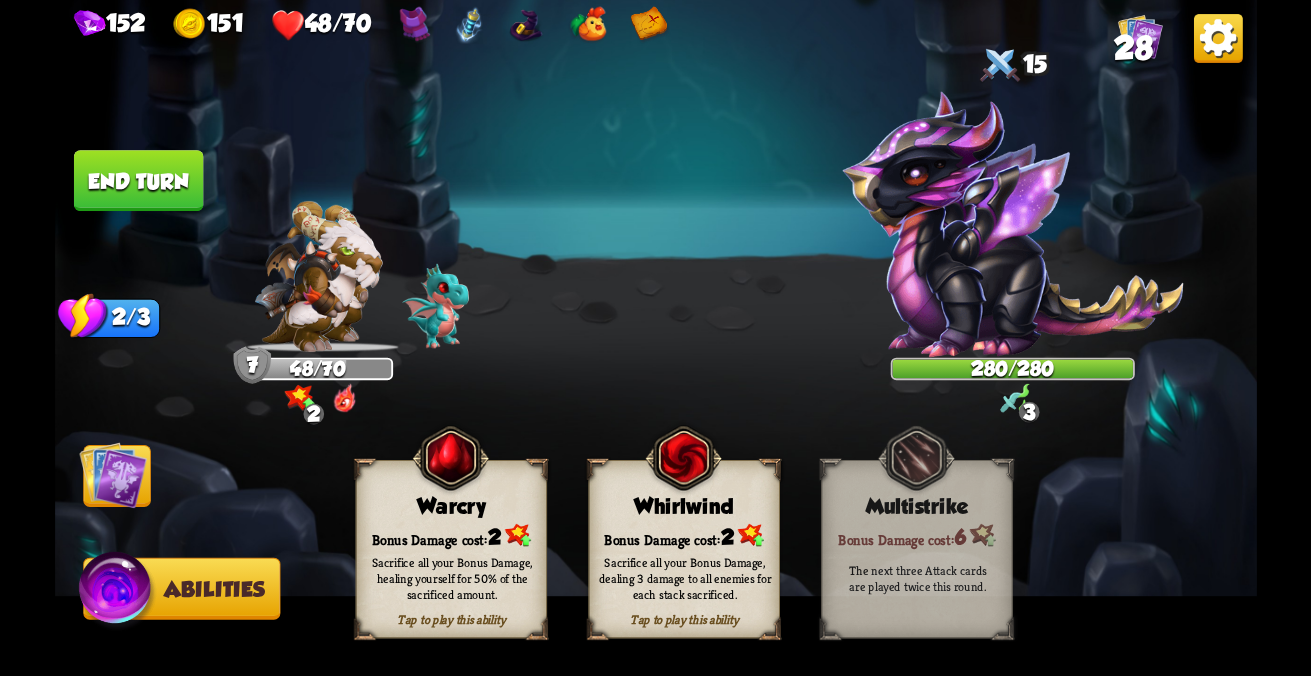 click at bounding box center (113, 475) 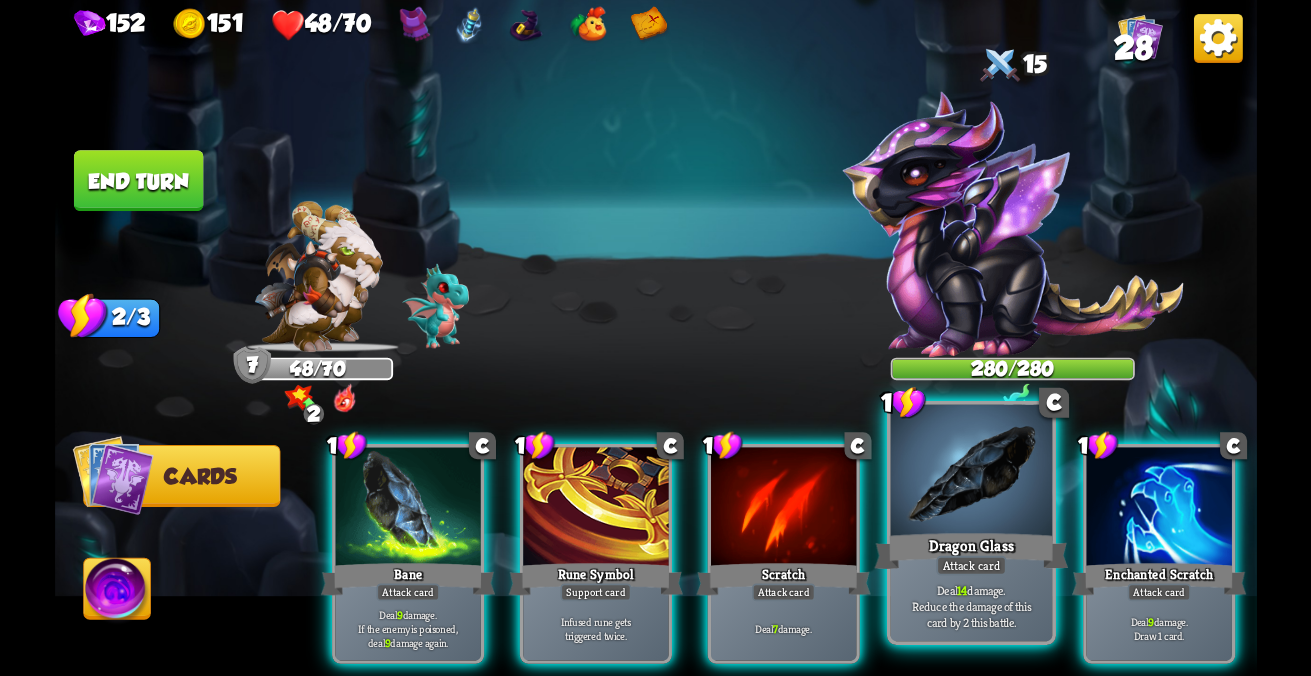 click on "Dragon Glass" at bounding box center (407, 579) 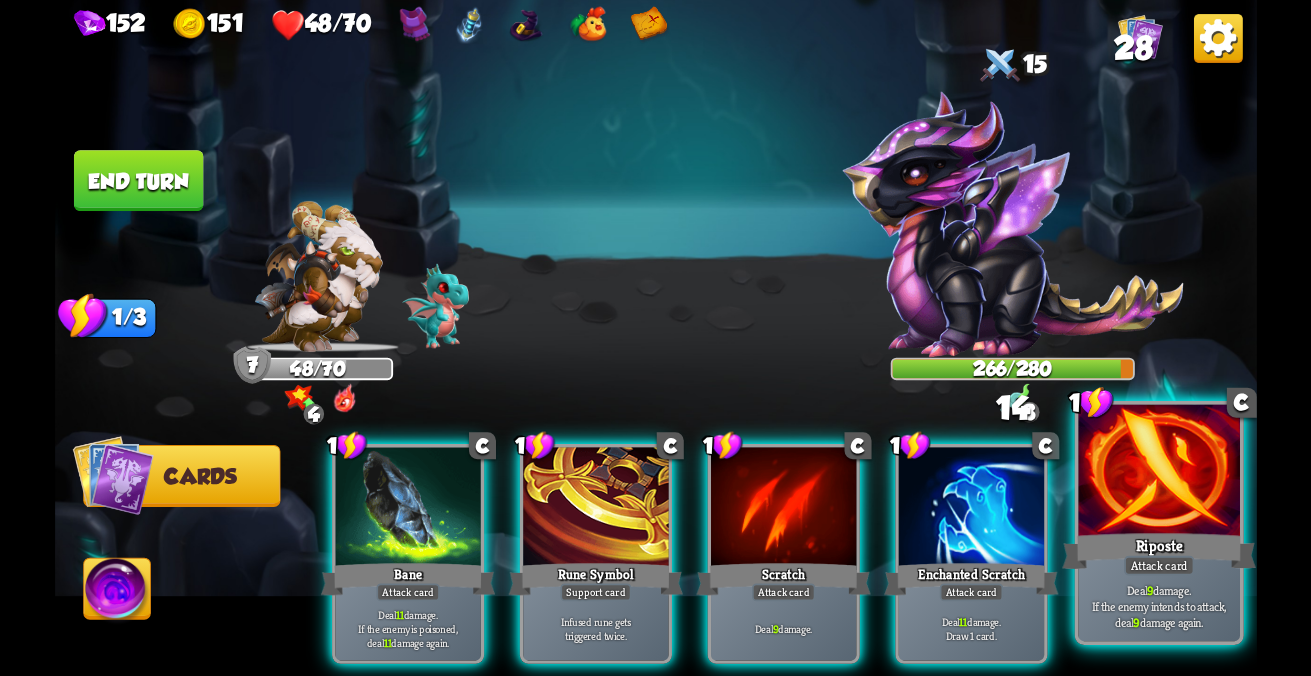 click on "Riposte" at bounding box center [407, 579] 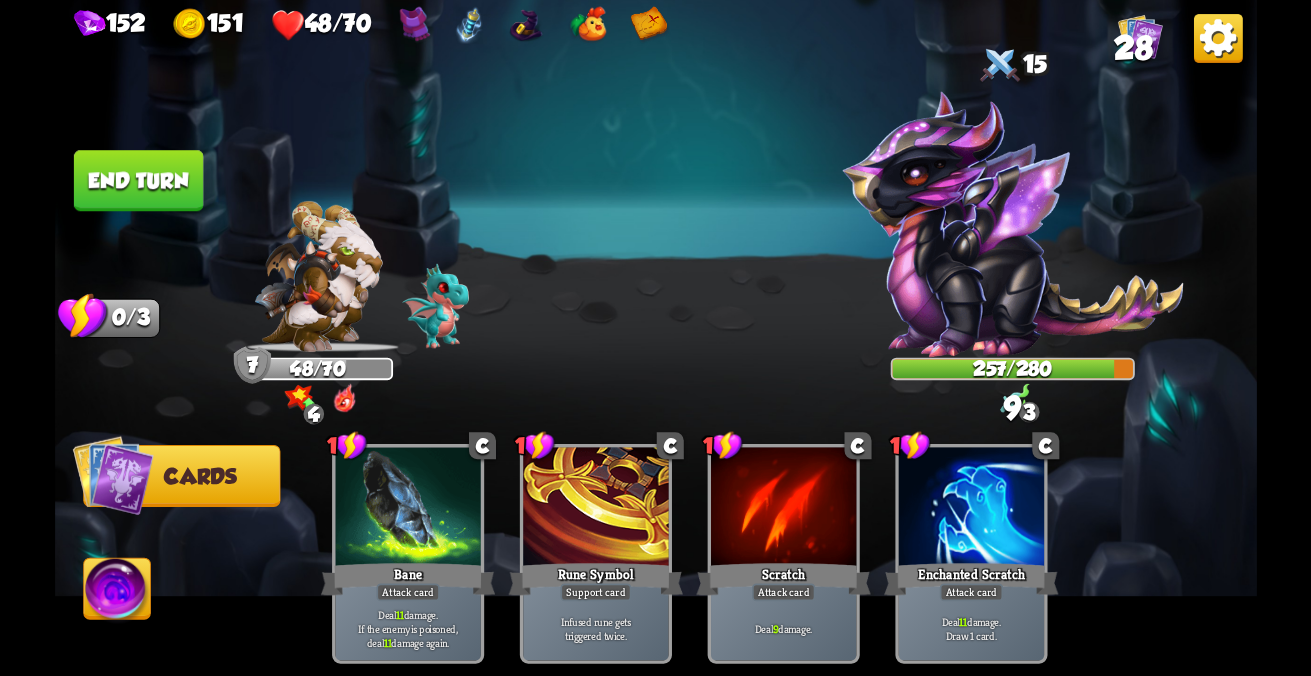 click at bounding box center (112, 475) 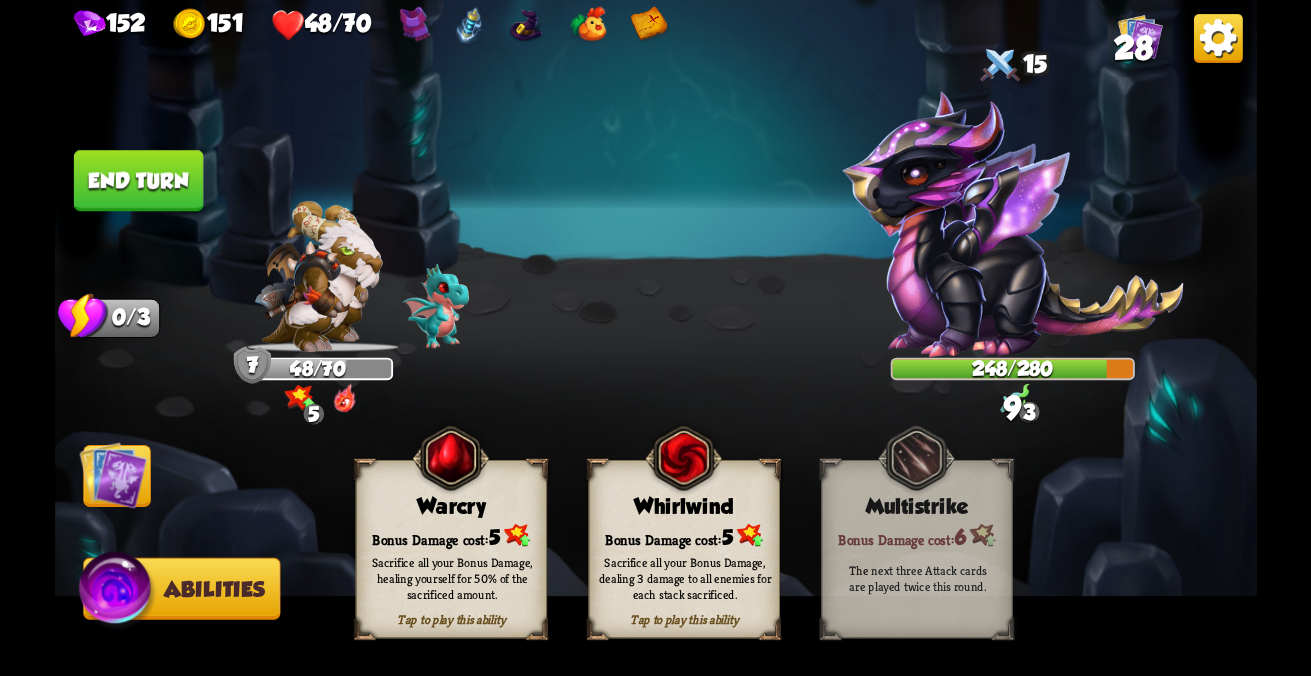 click at bounding box center (113, 475) 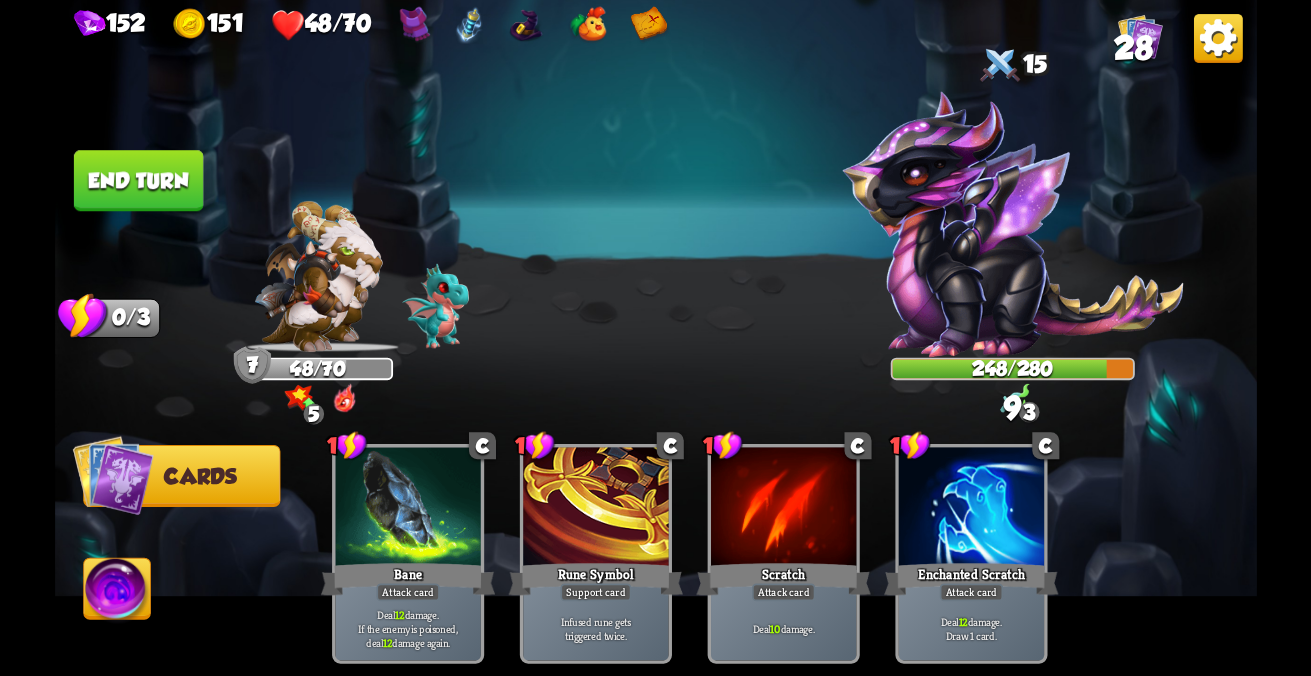 click on "End turn" at bounding box center (138, 180) 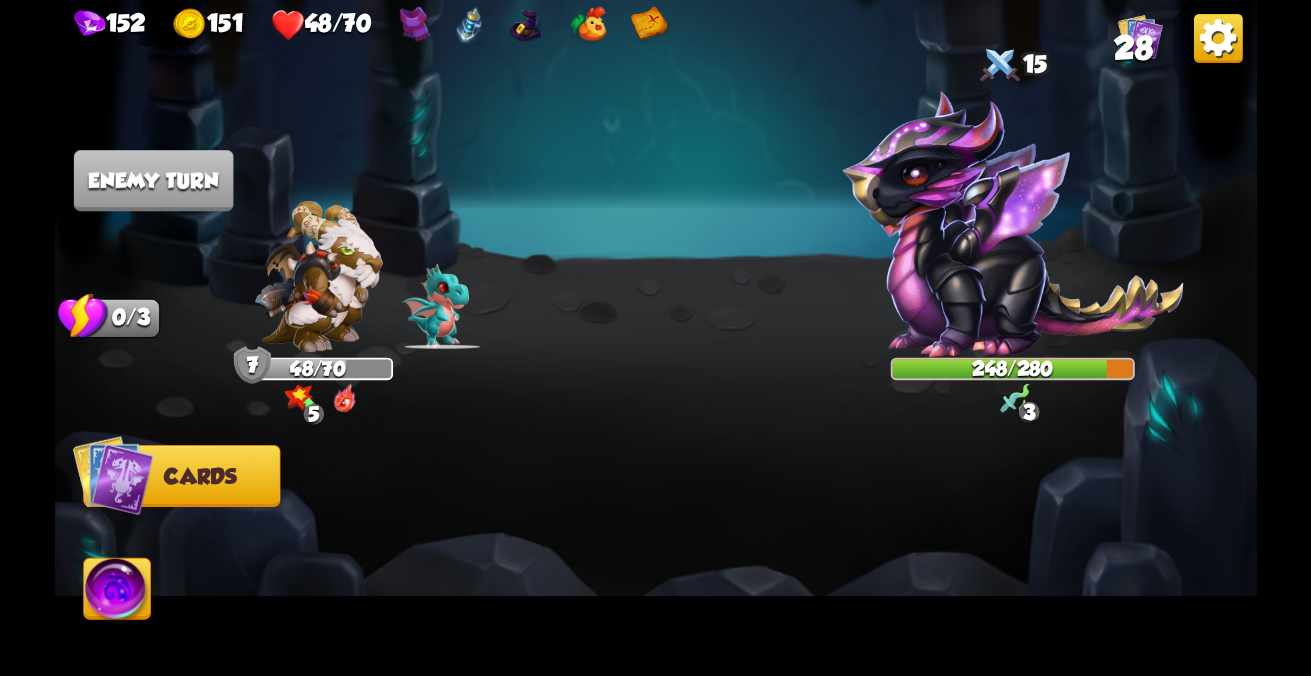 click at bounding box center [112, 475] 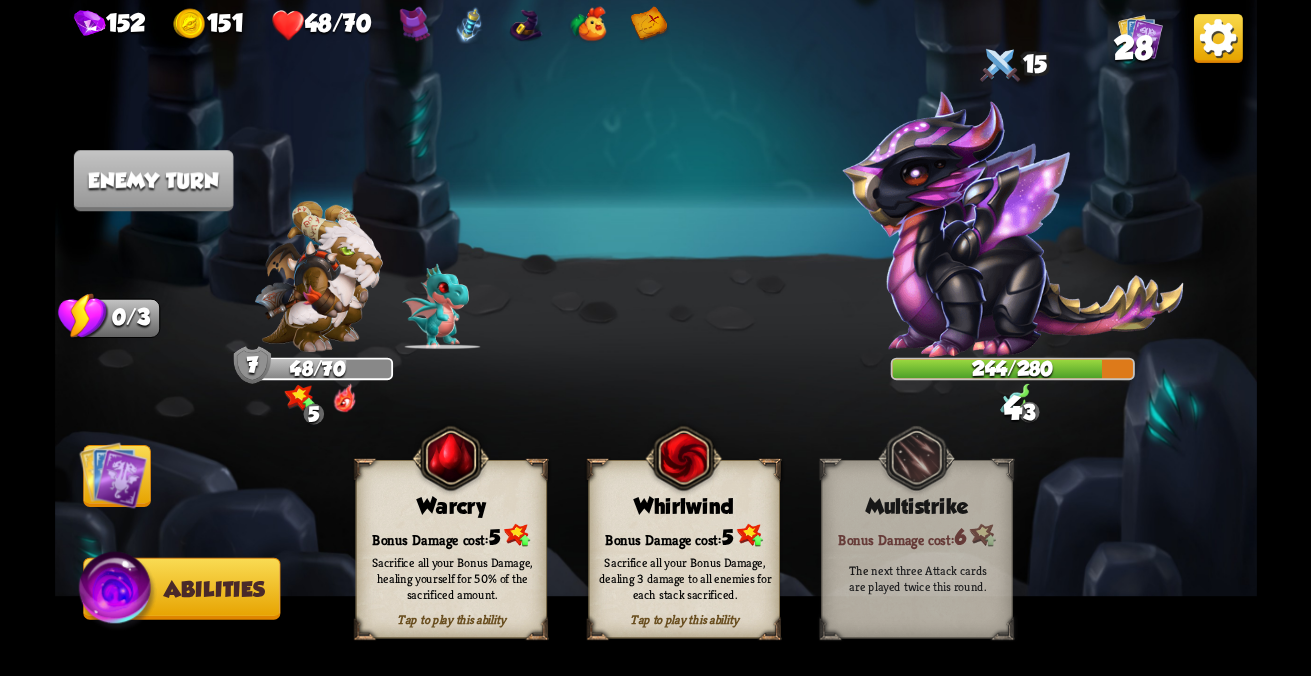click at bounding box center [113, 475] 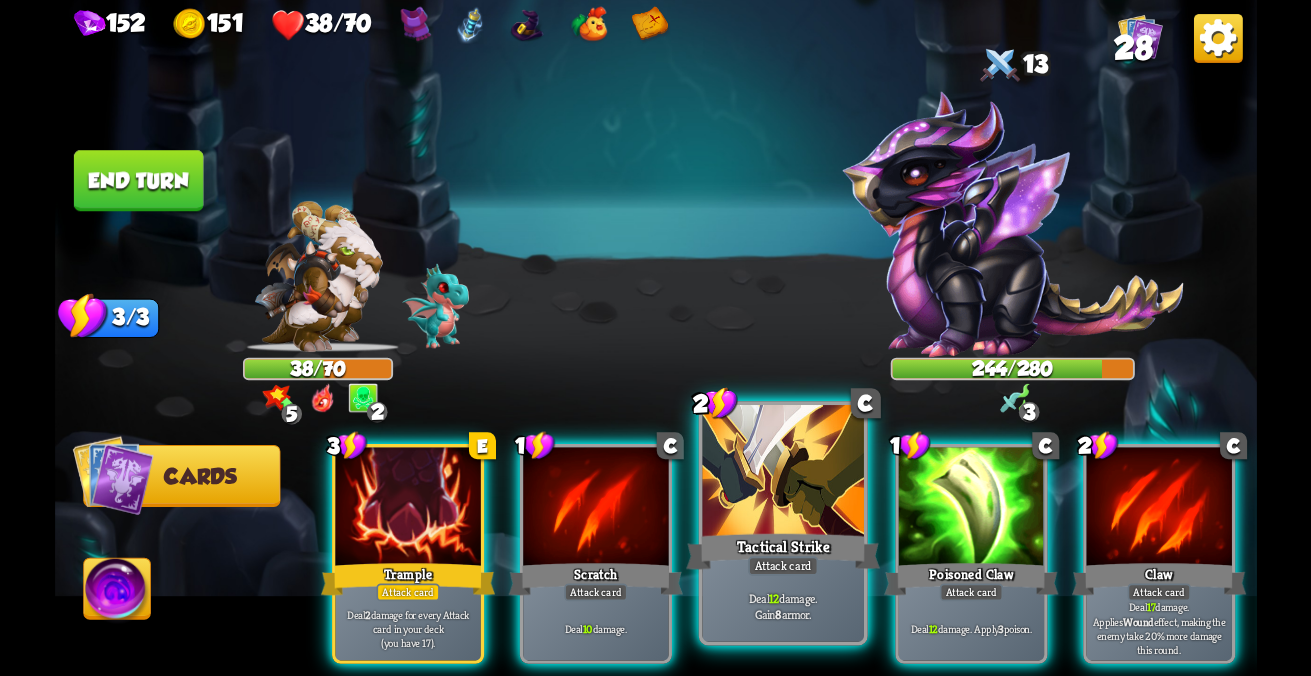 click at bounding box center [595, 508] 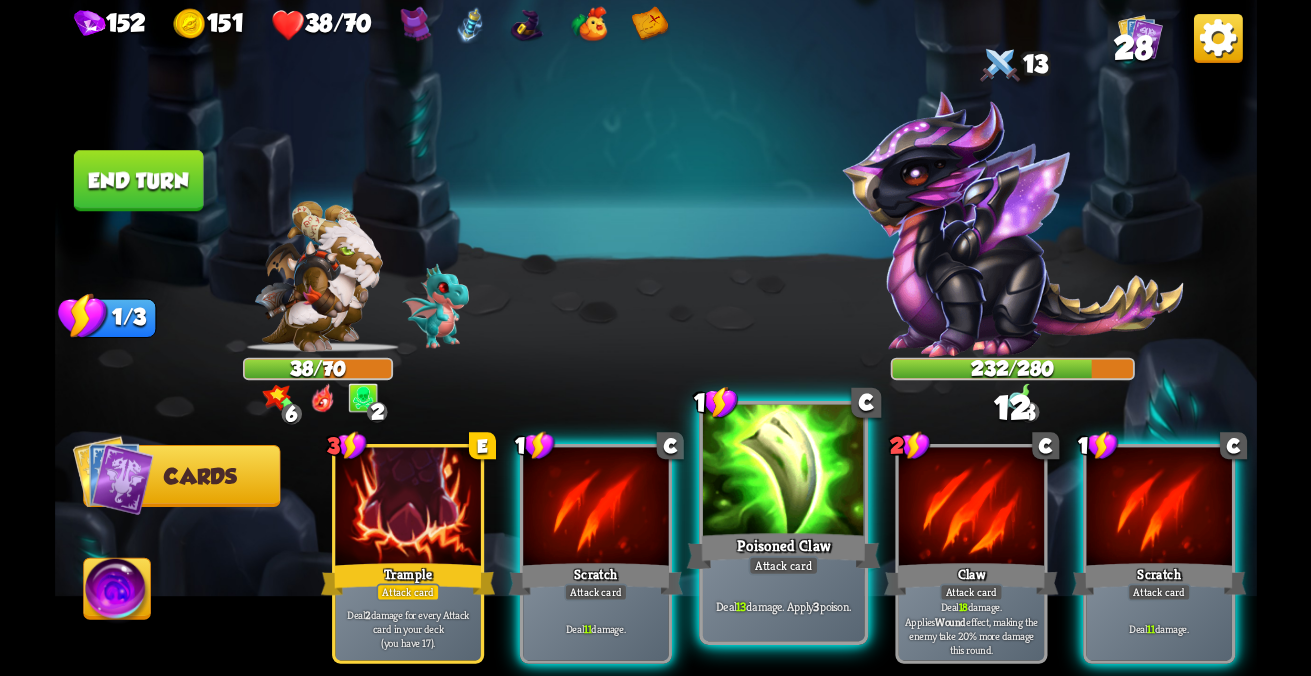 click at bounding box center (595, 508) 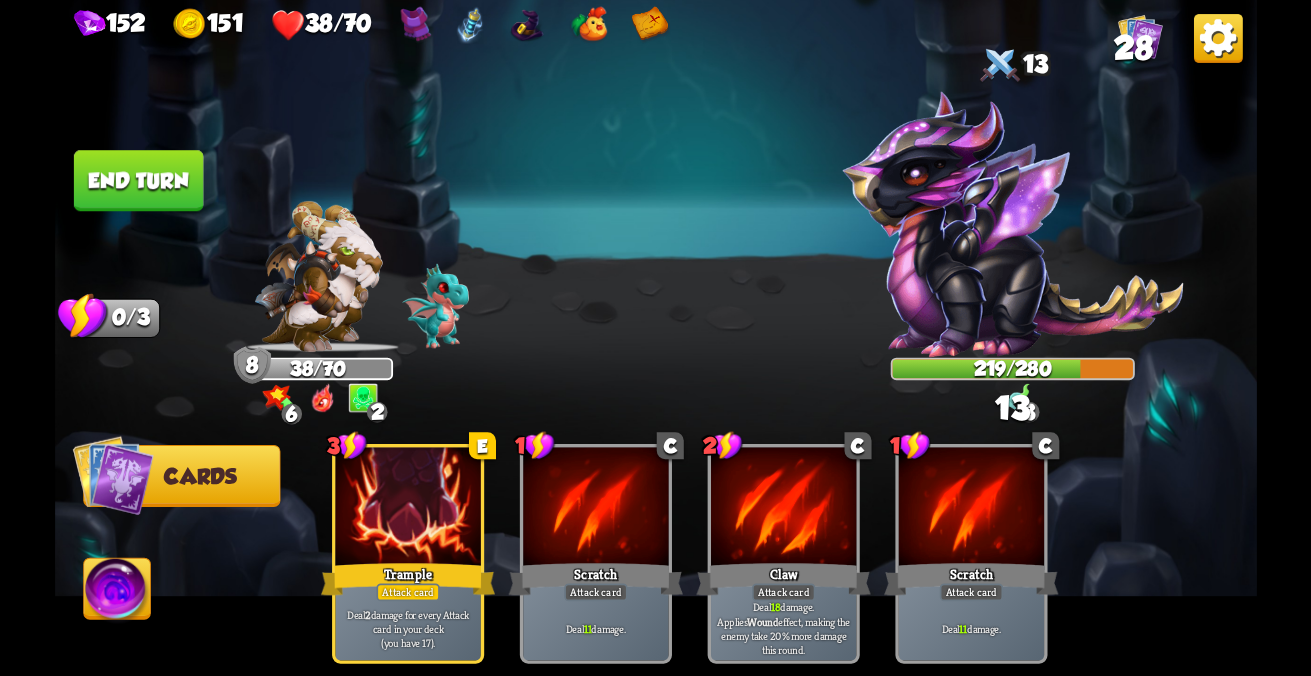 click at bounding box center (112, 475) 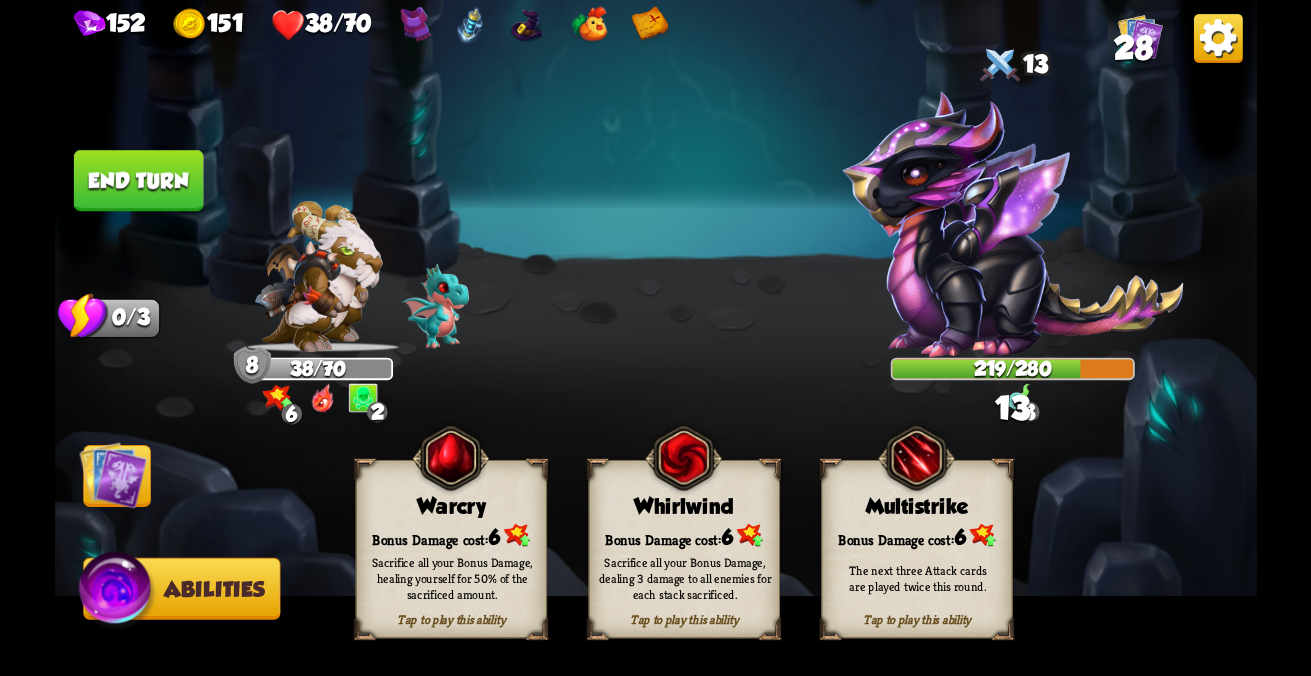 click at bounding box center [117, 592] 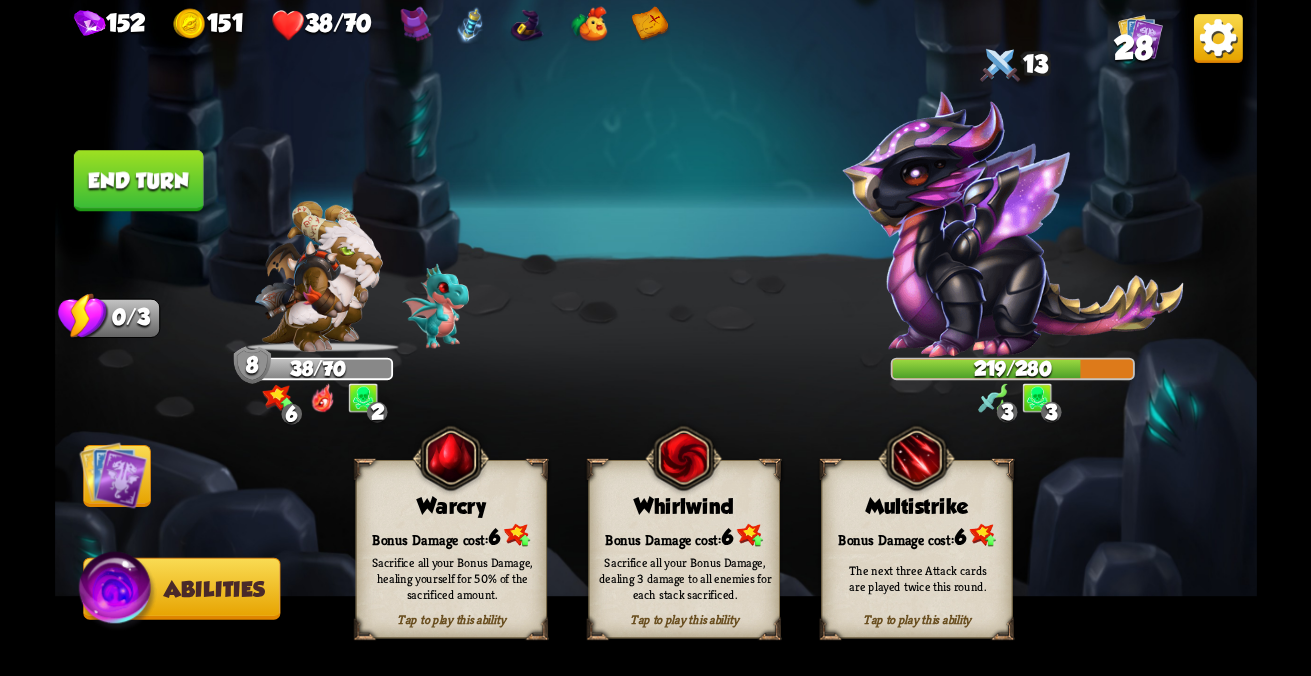 click on "Sacrifice all your Bonus Damage, healing yourself for 50% of the sacrificed amount." at bounding box center [452, 578] 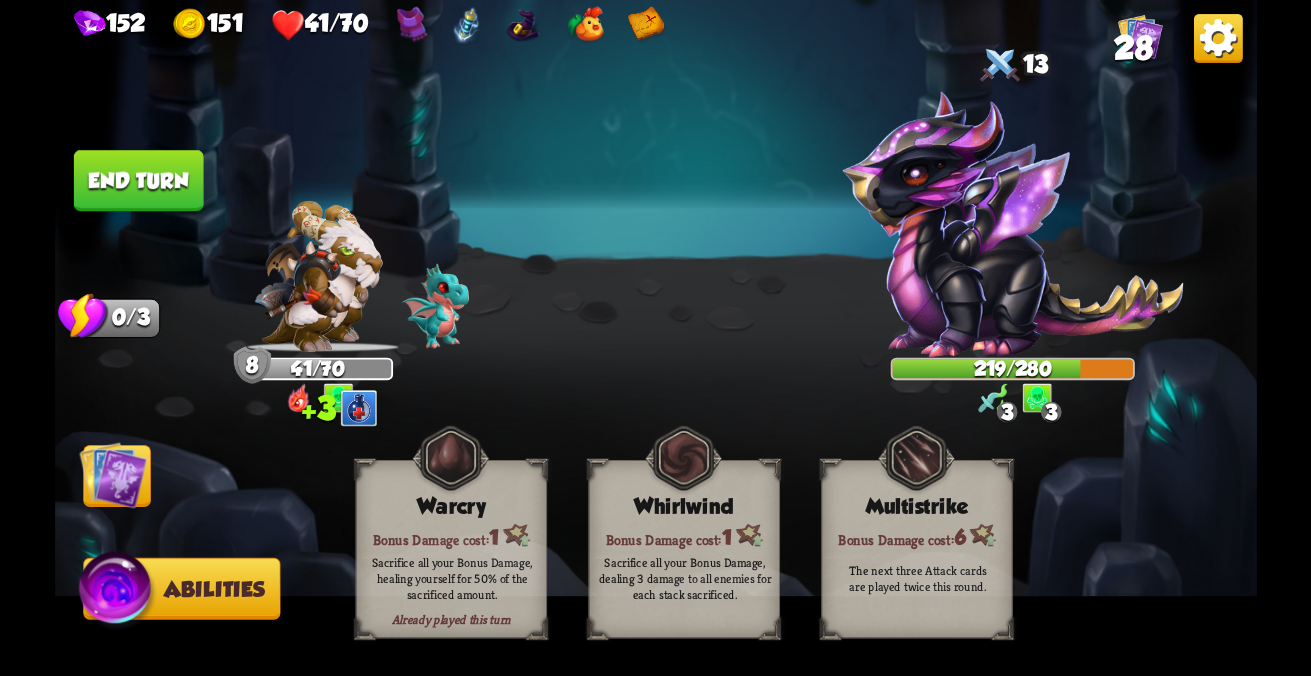 click on "End turn" at bounding box center (138, 180) 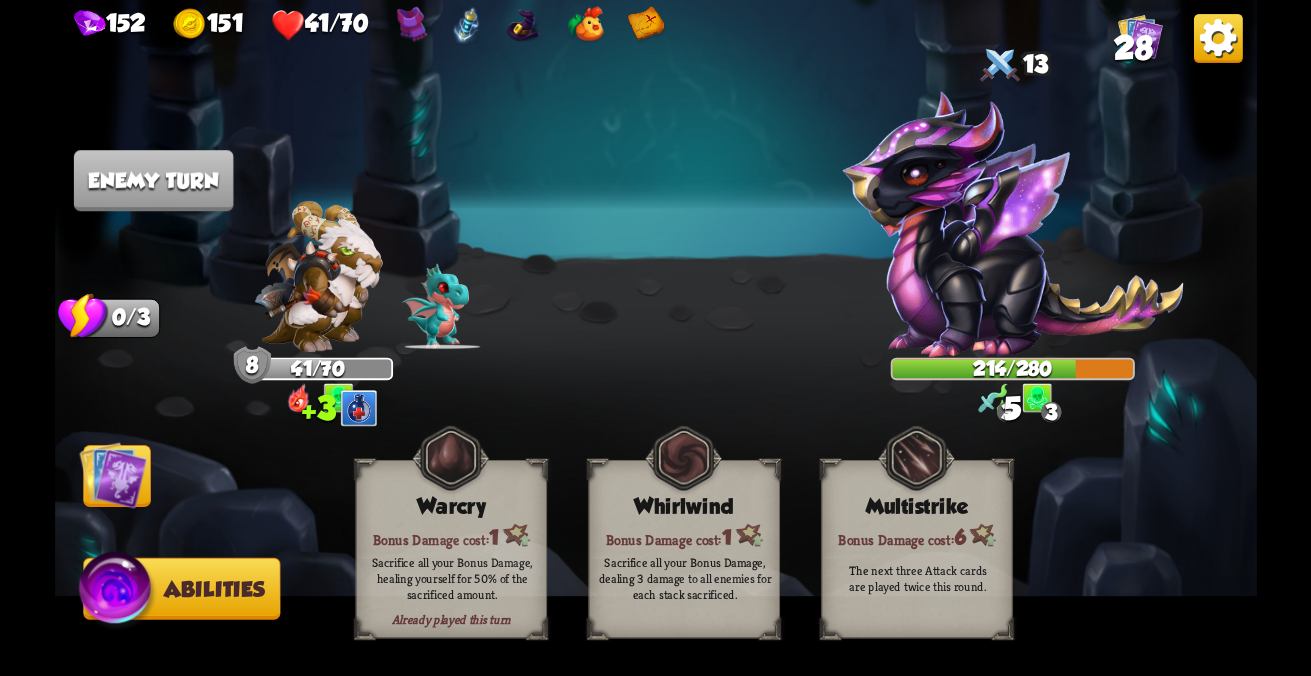 click at bounding box center [113, 475] 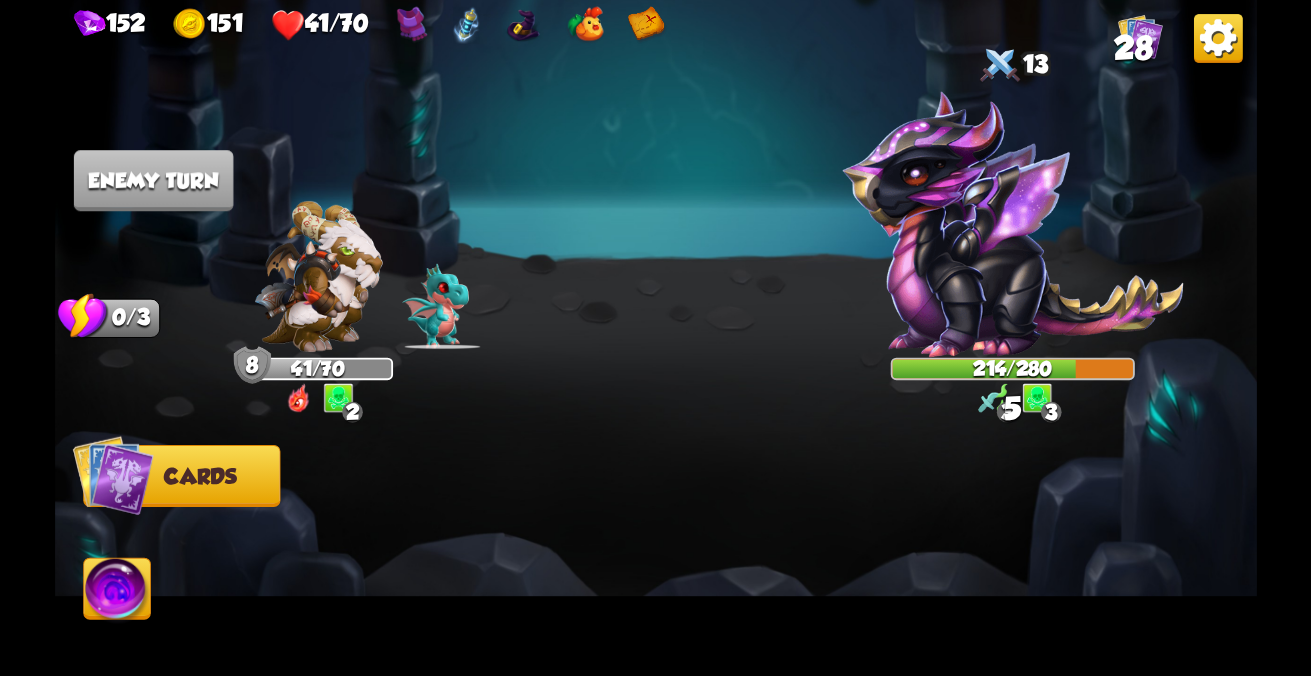 click at bounding box center (112, 475) 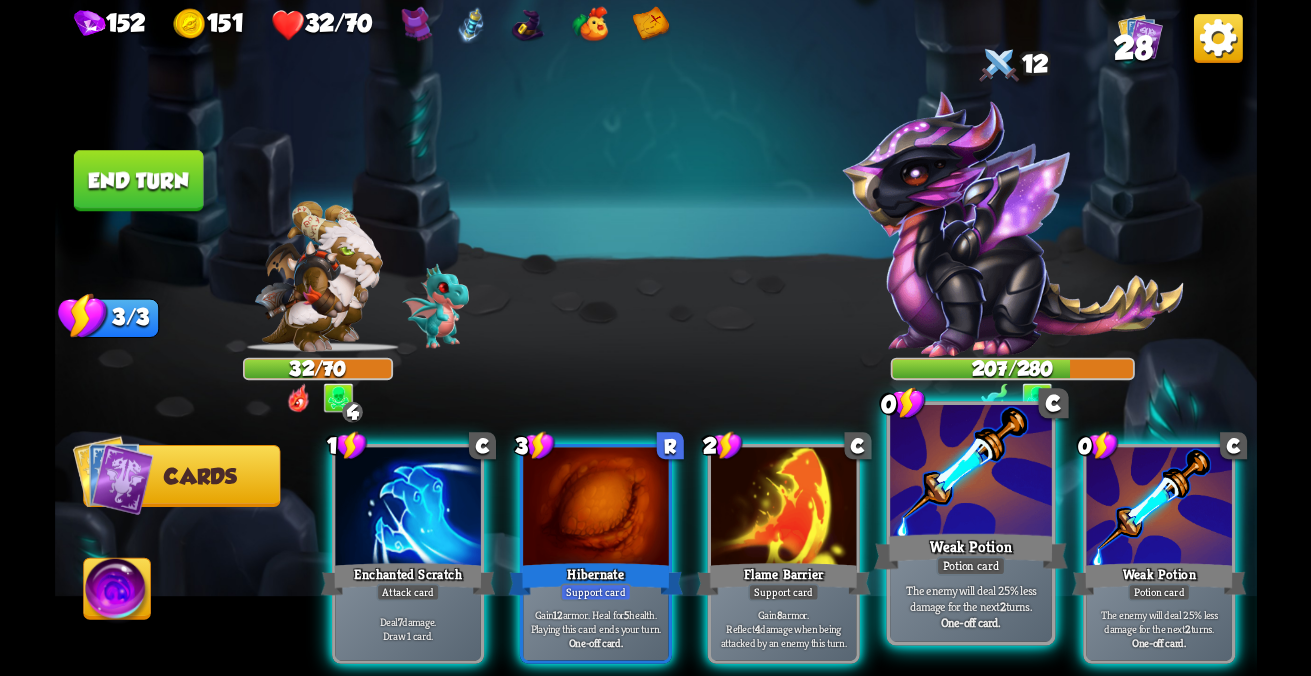 click on "The enemy will deal 25% less damage for the next  2  turns.   One-off card." at bounding box center [407, 628] 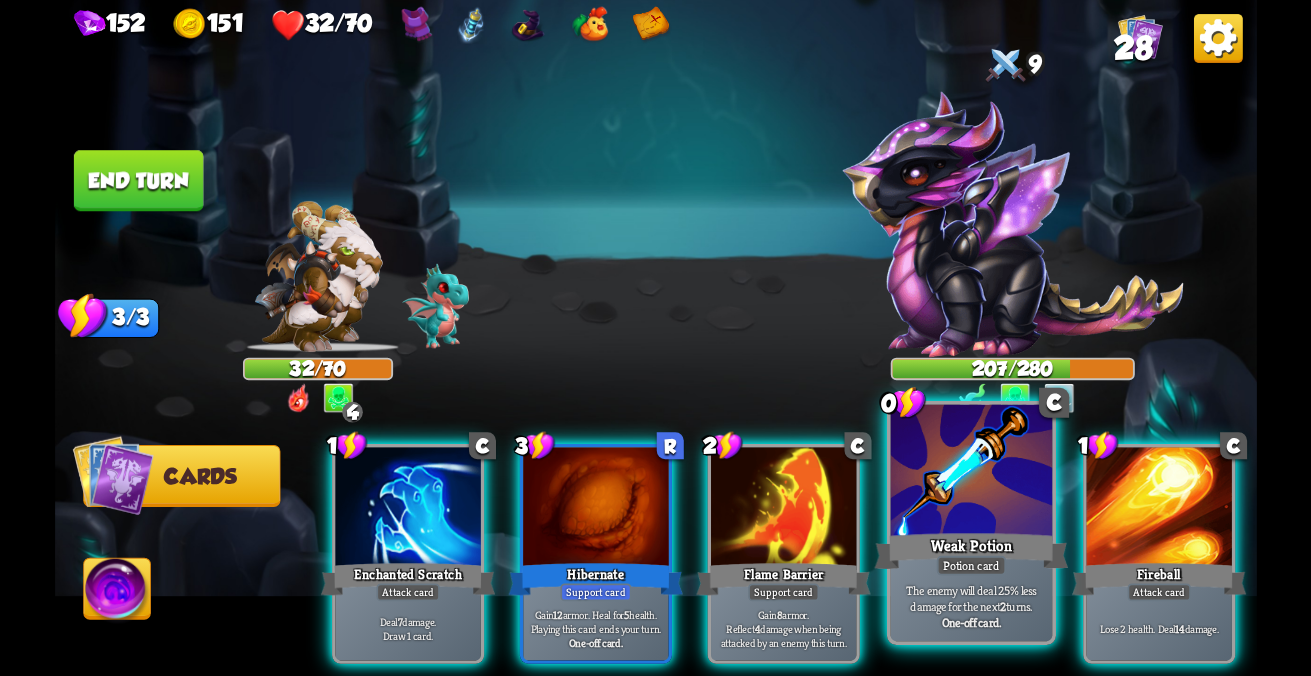 click on "The enemy will deal 25% less damage for the next  2  turns." at bounding box center (408, 628) 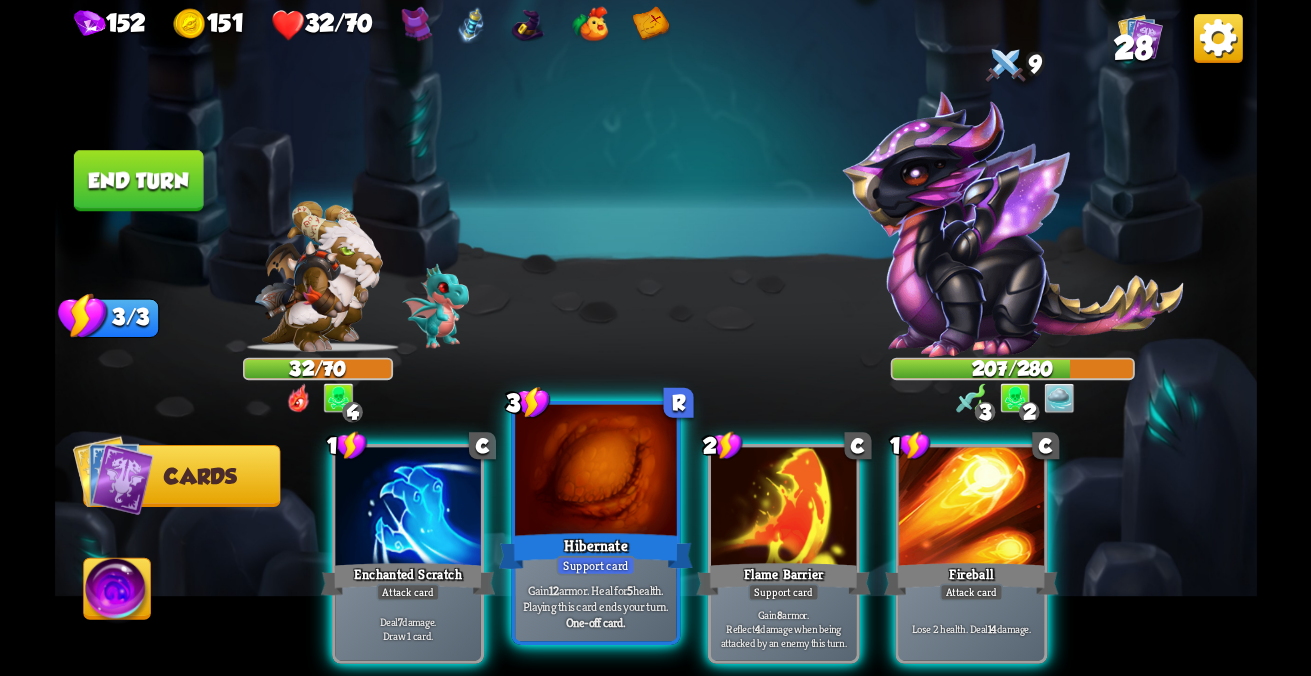 click at bounding box center (595, 473) 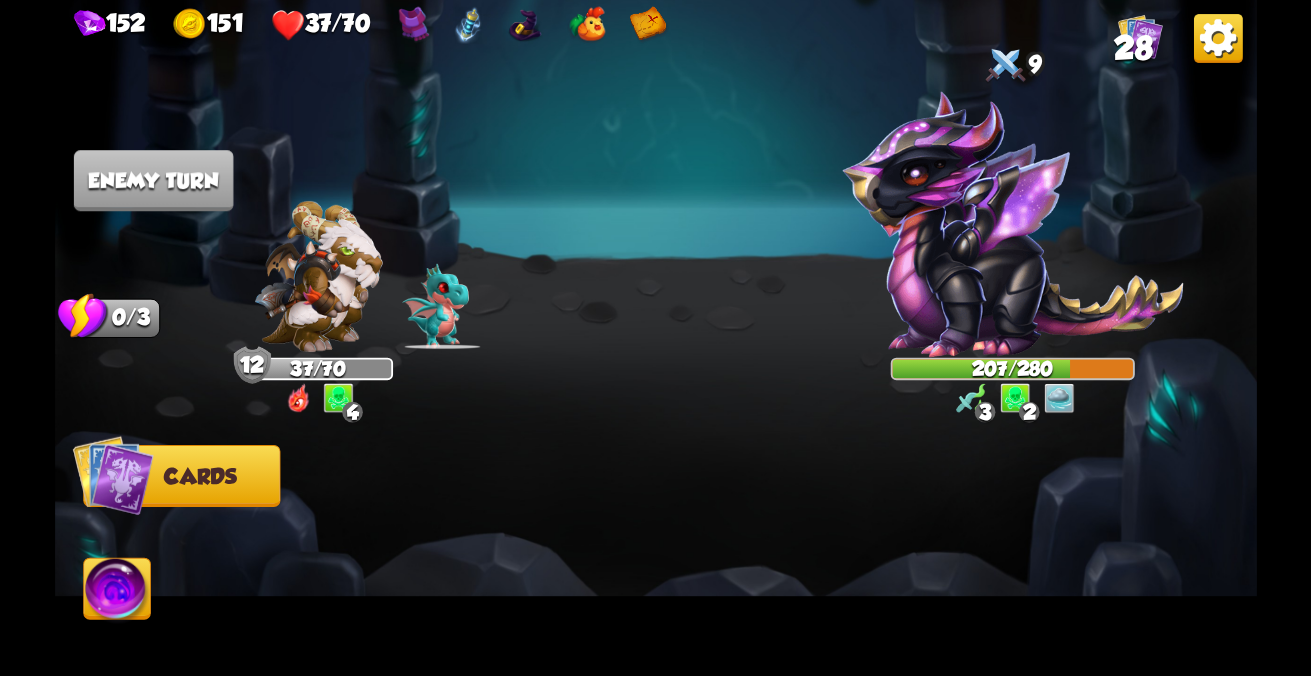 click at bounding box center (112, 475) 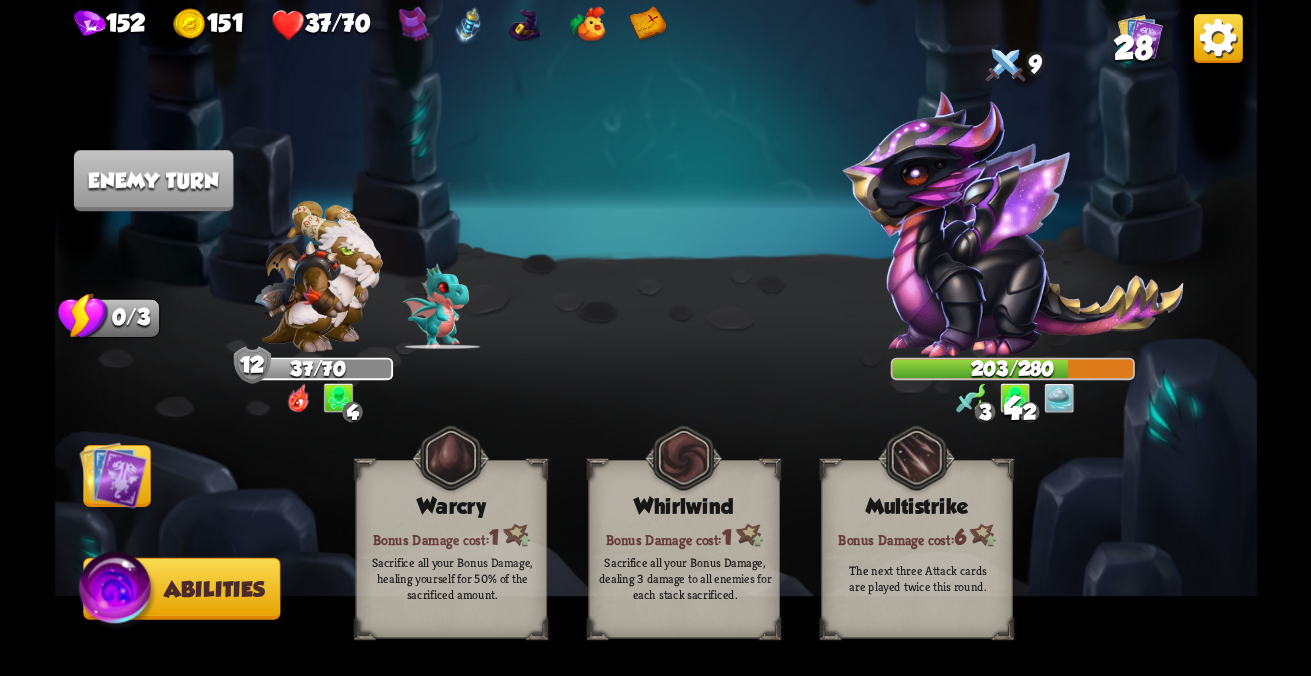 click at bounding box center [113, 475] 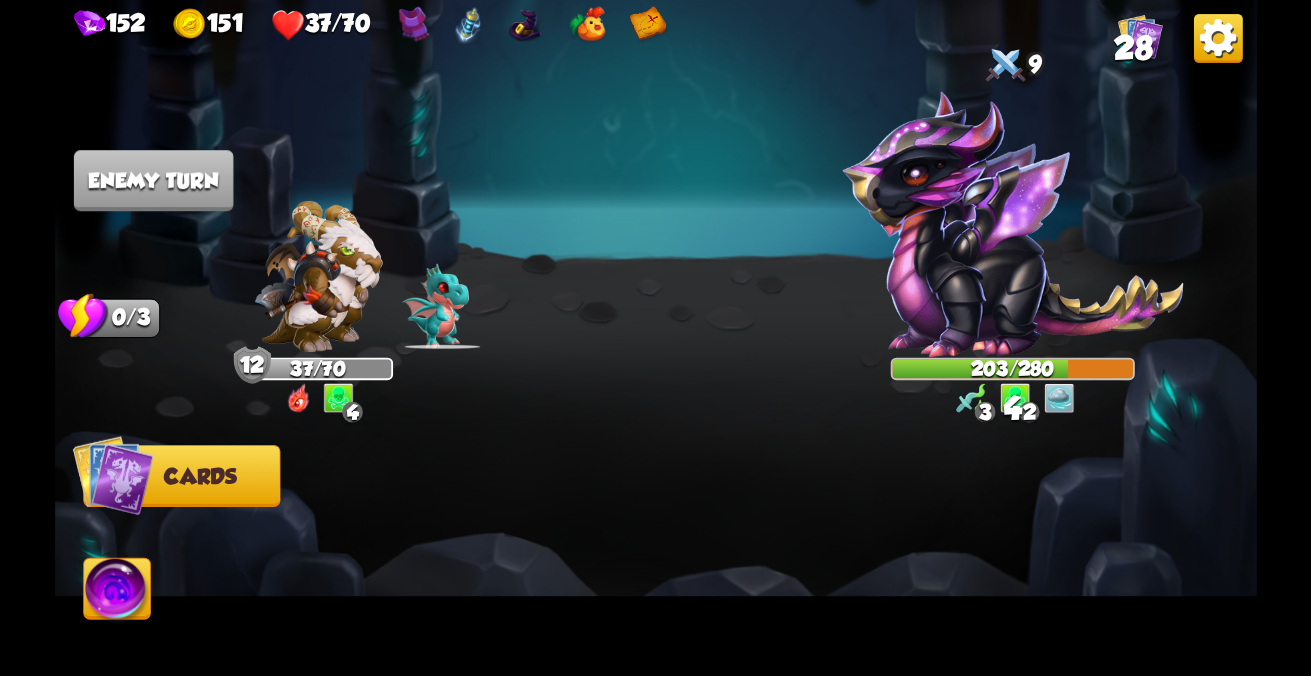 click at bounding box center (112, 475) 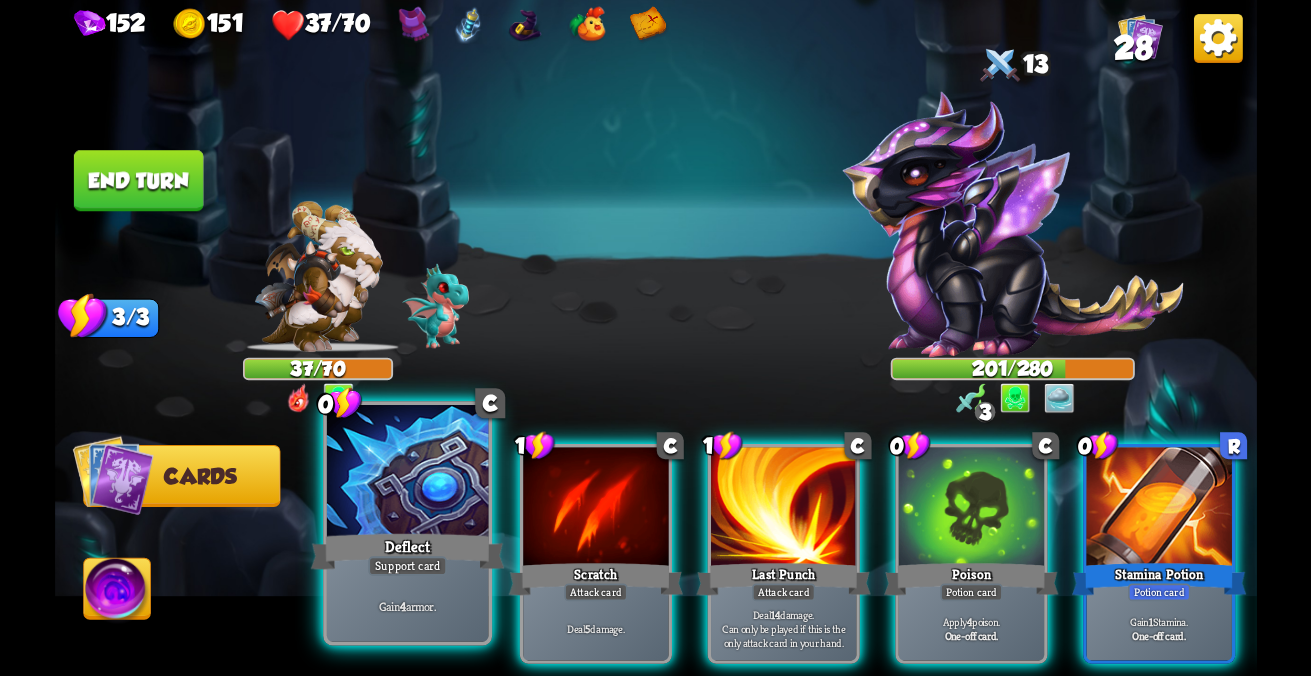 click on "Deflect" at bounding box center [408, 551] 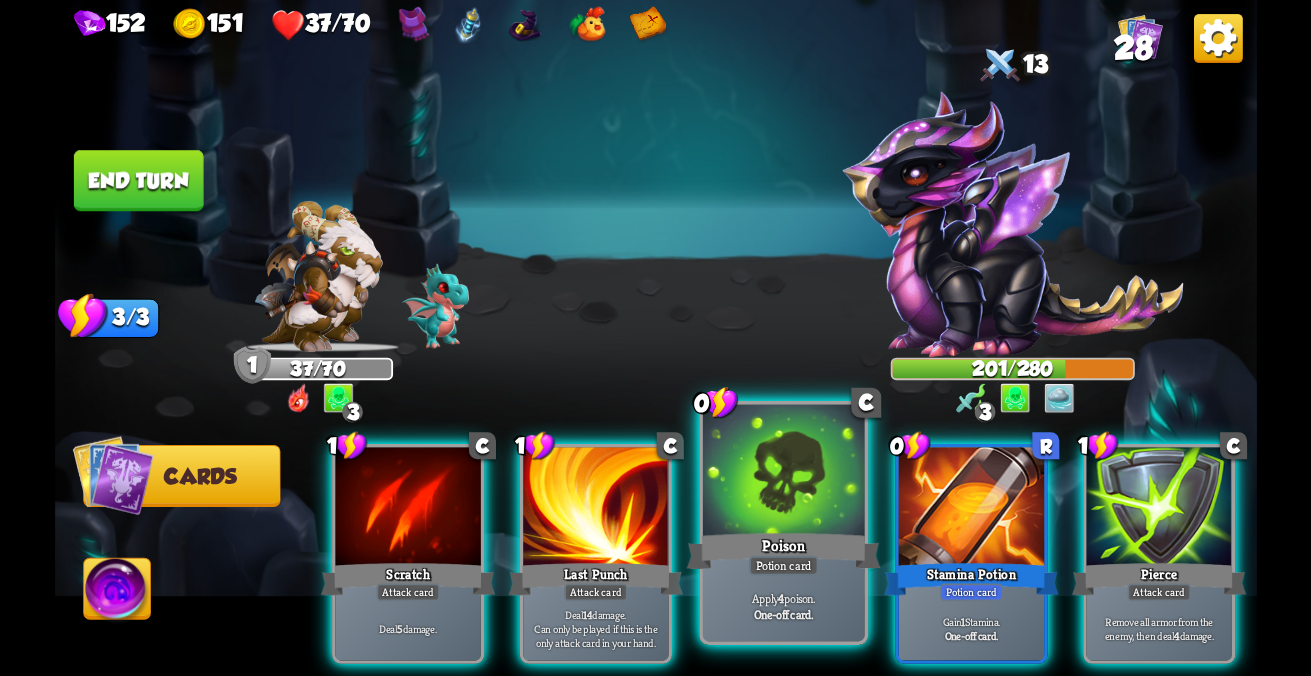 click on "Poison" at bounding box center (407, 579) 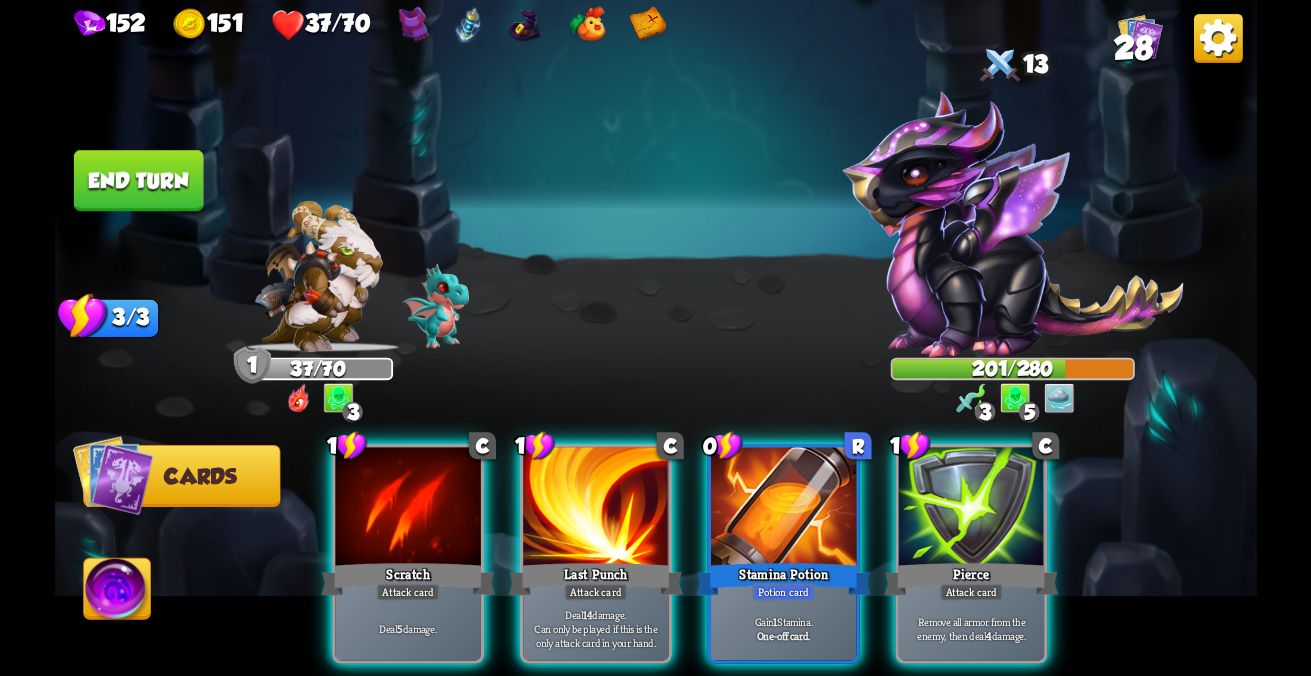 click on "Stamina Potion" at bounding box center (783, 579) 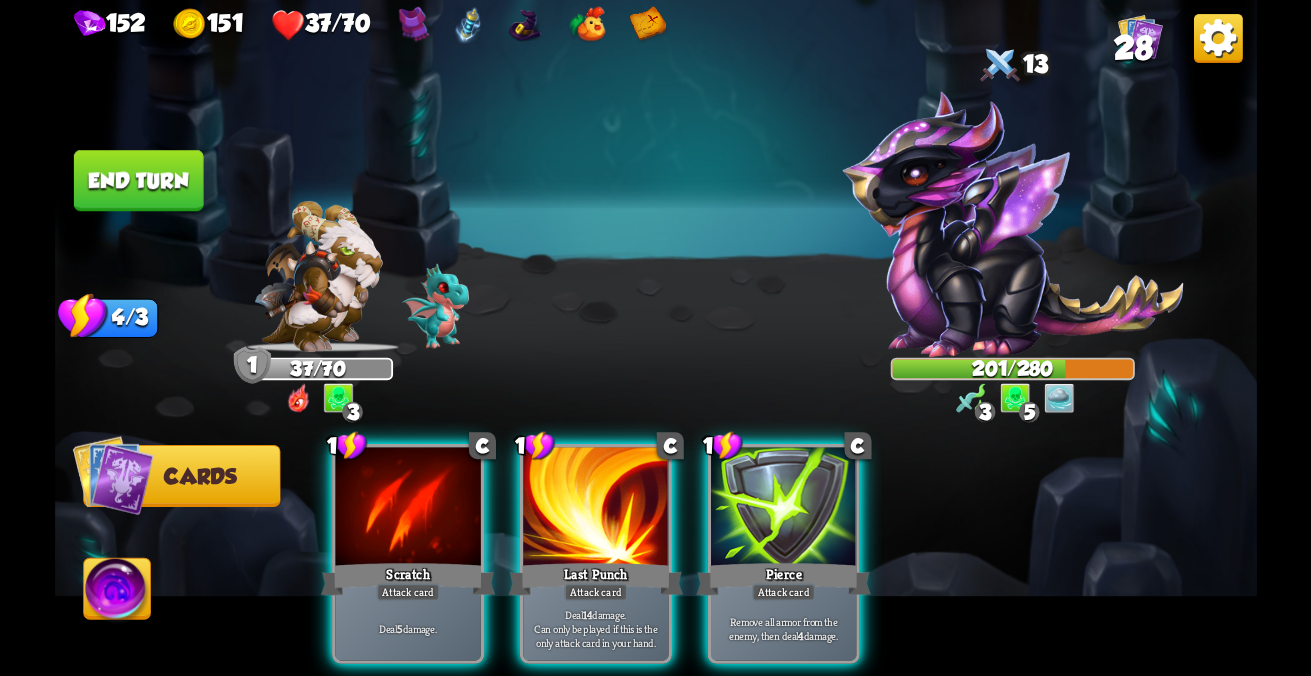 click at bounding box center (407, 508) 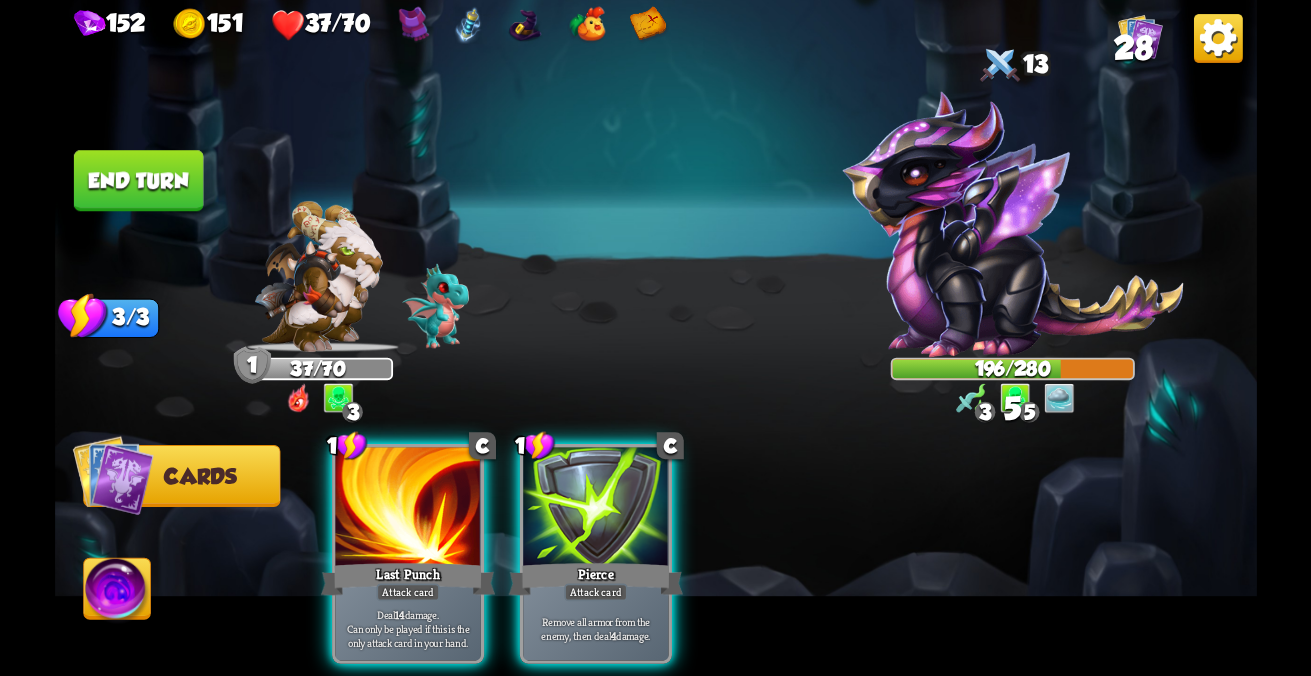 click on "Pierce" at bounding box center [407, 579] 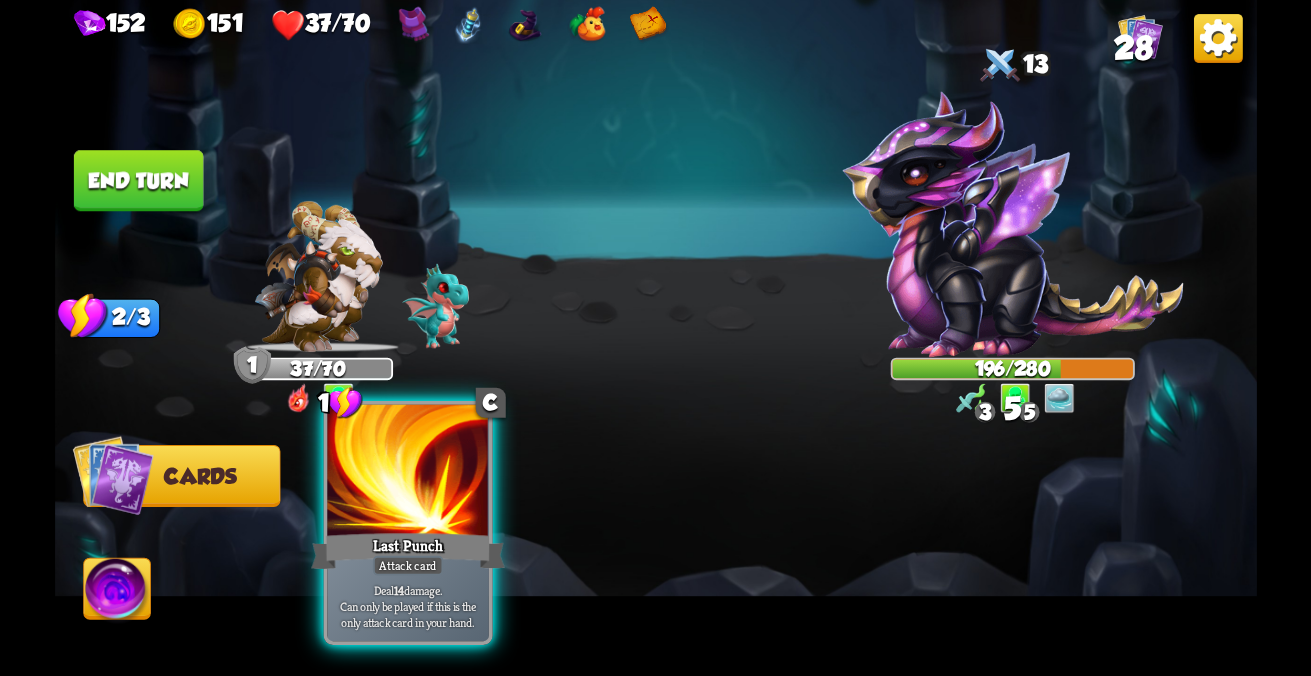 click on "Attack card" at bounding box center [407, 566] 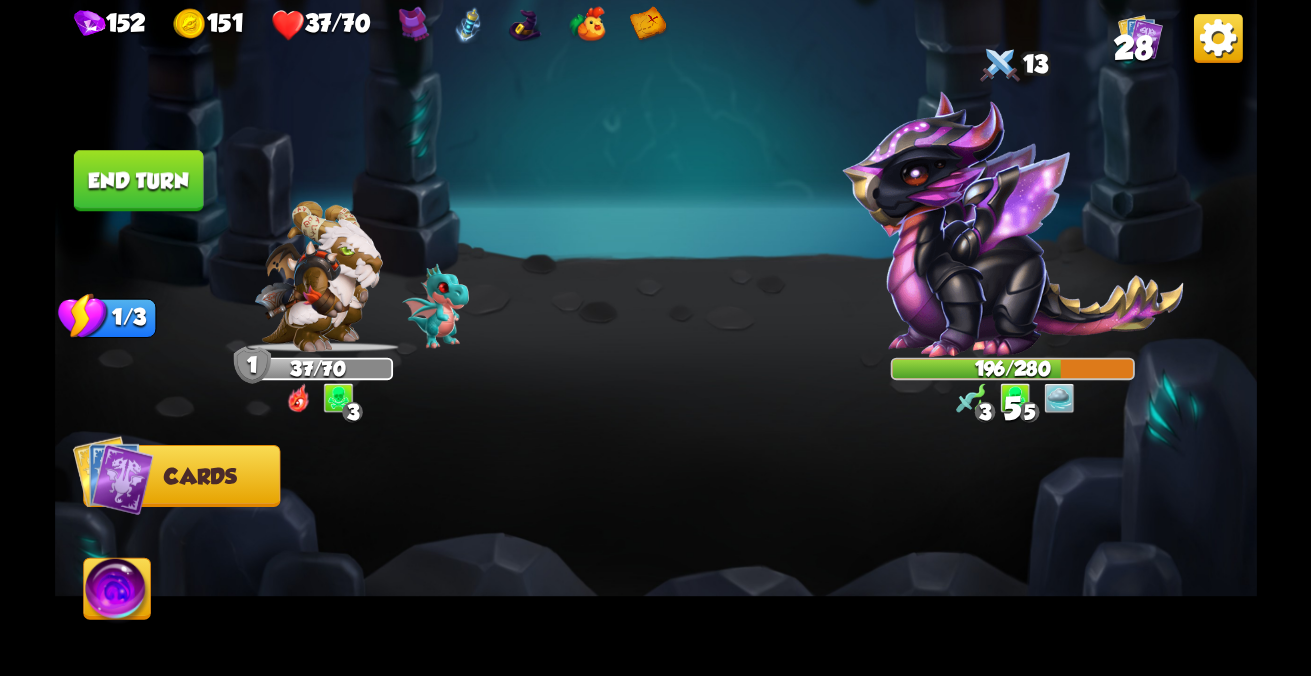click at bounding box center (775, 526) 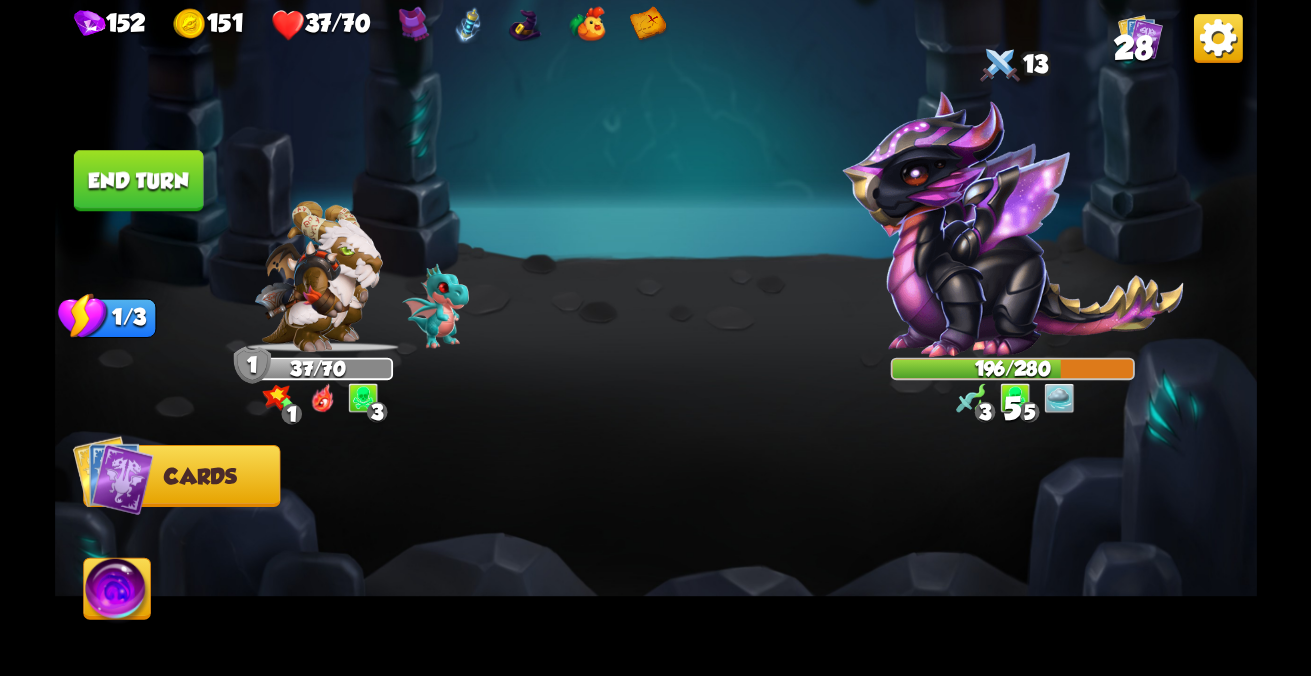 click at bounding box center [775, 526] 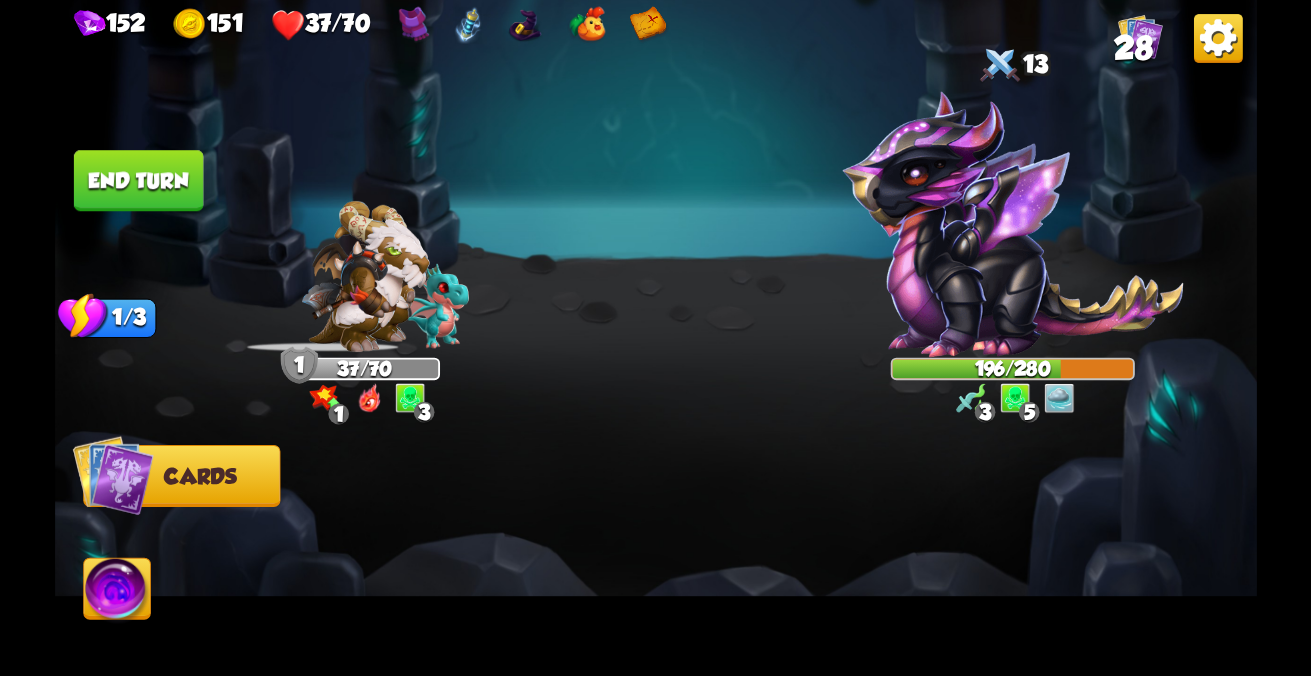 click at bounding box center (112, 475) 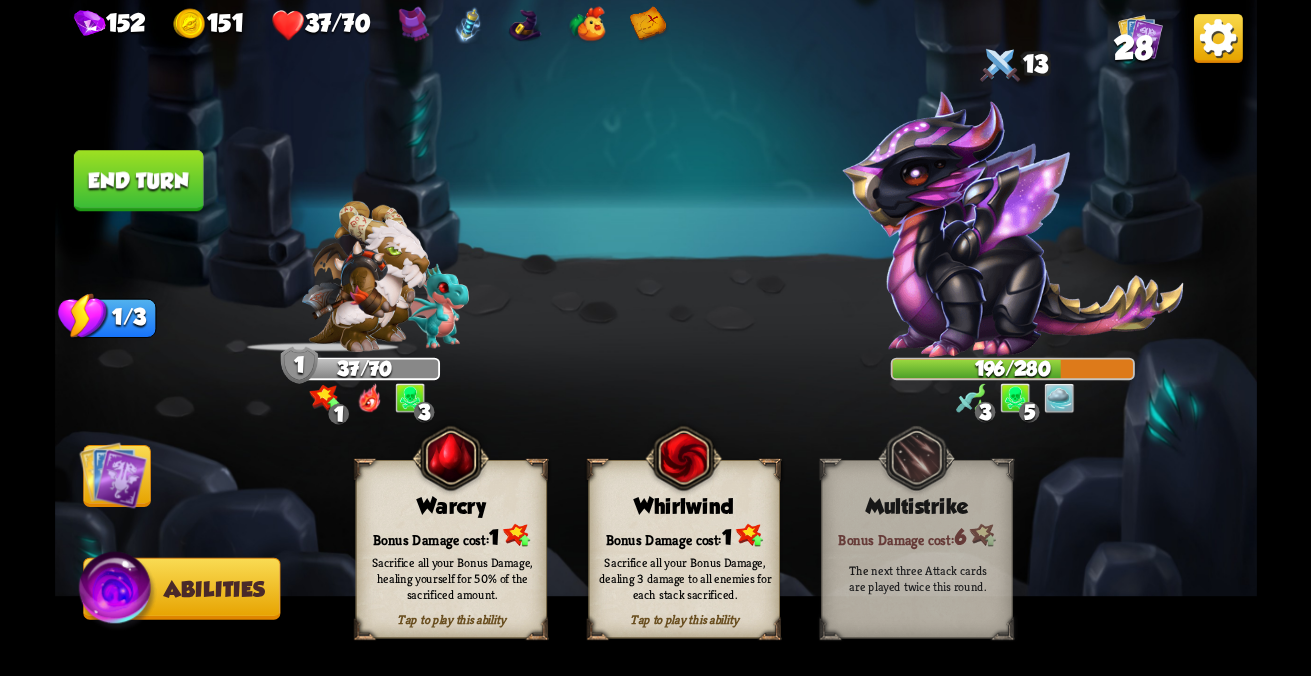 click at bounding box center [117, 592] 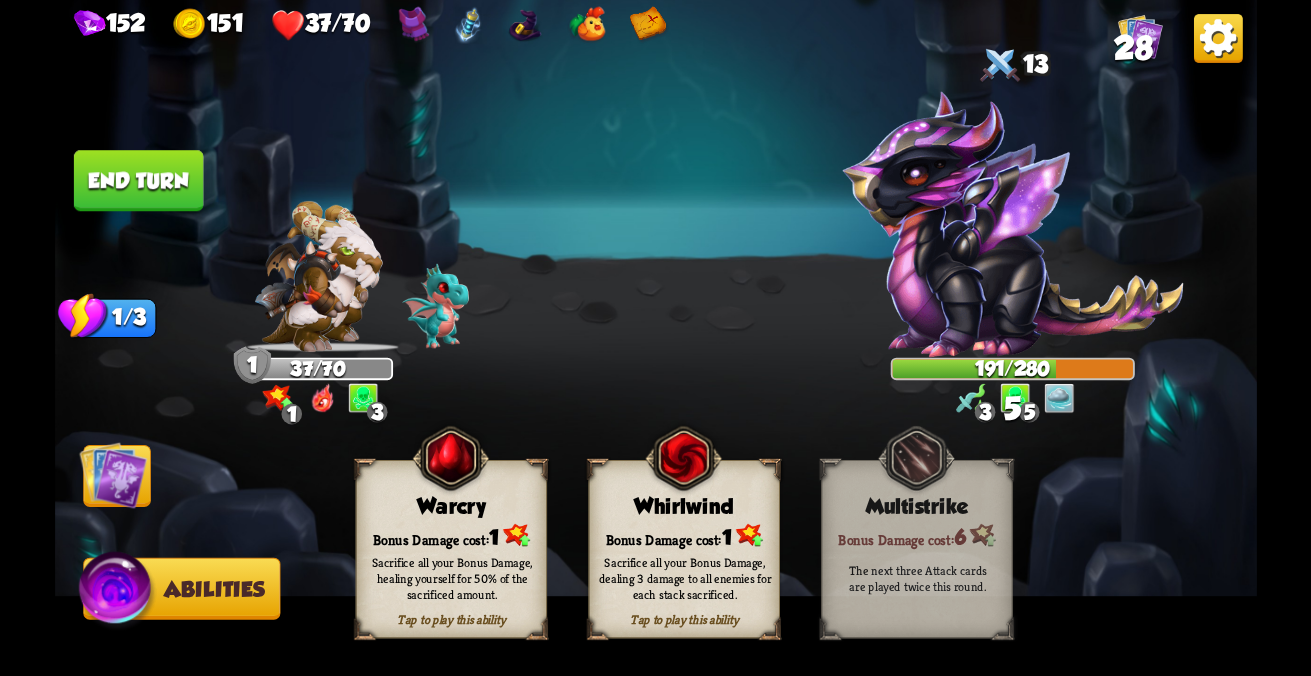 click on "End turn" at bounding box center (138, 180) 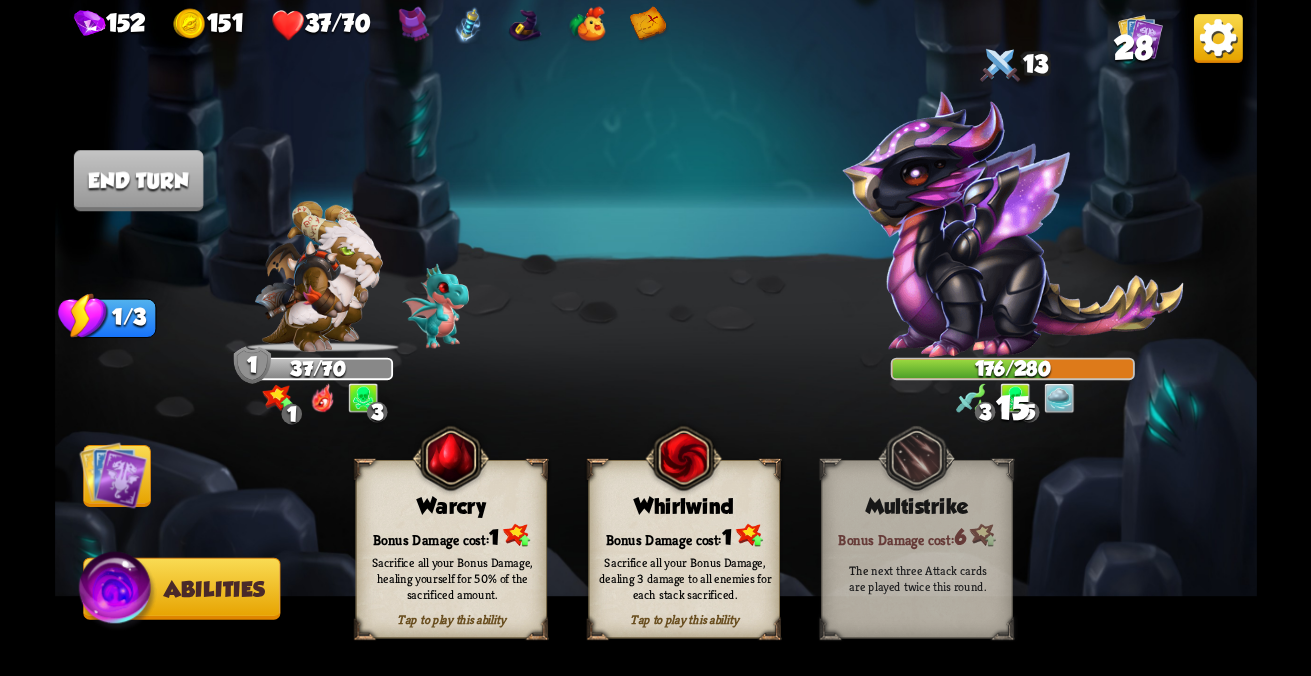 click on "Sacrifice all your Bonus Damage, healing yourself for 50% of the sacrificed amount." at bounding box center [451, 578] 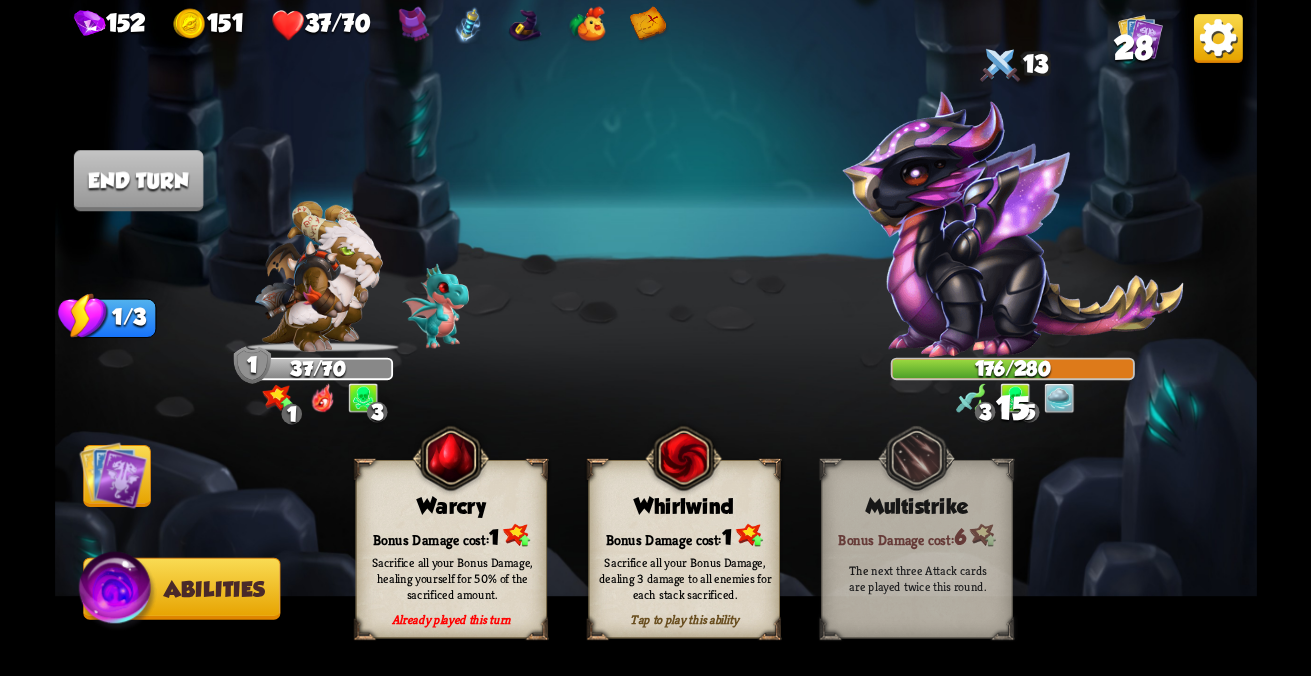 click at bounding box center [113, 475] 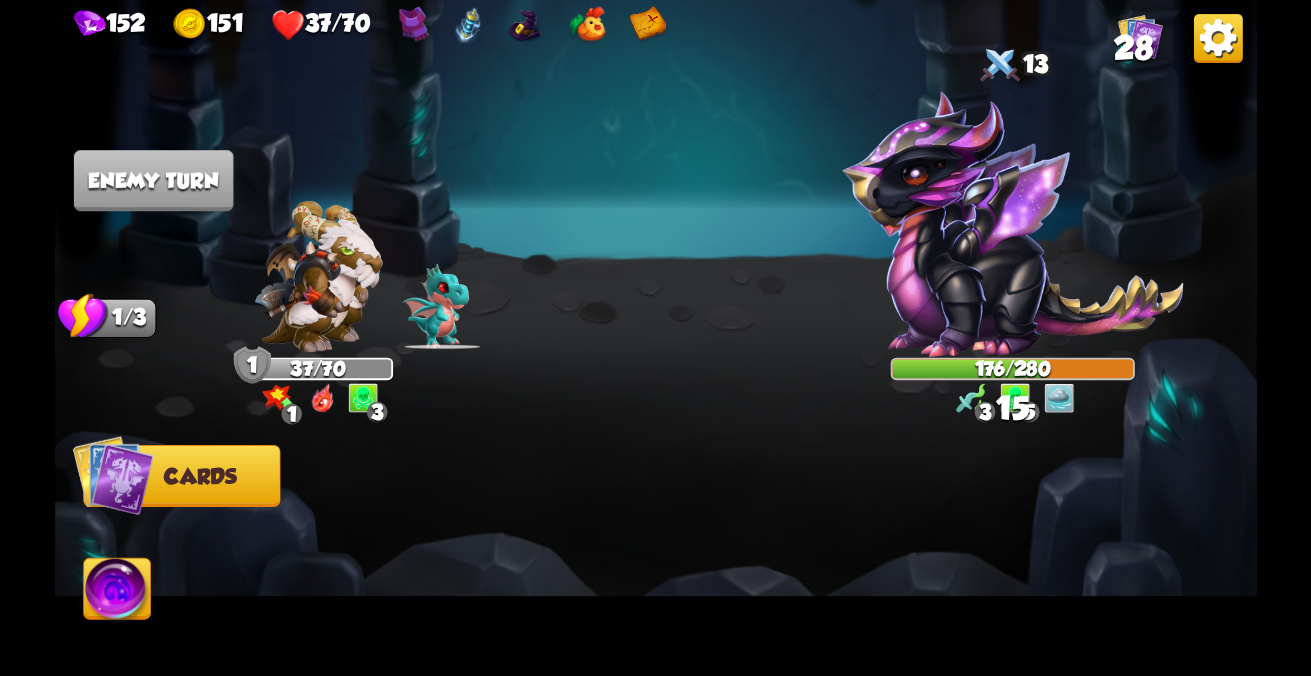 click at bounding box center [112, 475] 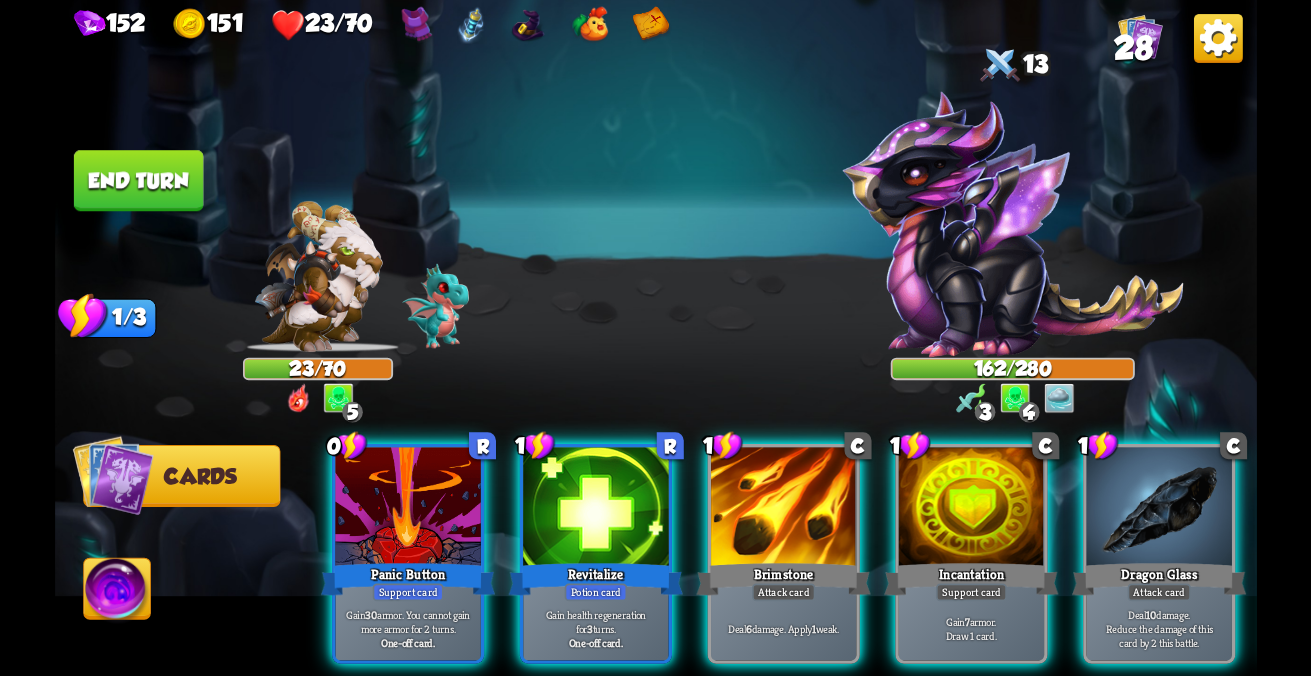 click at bounding box center [1217, 38] 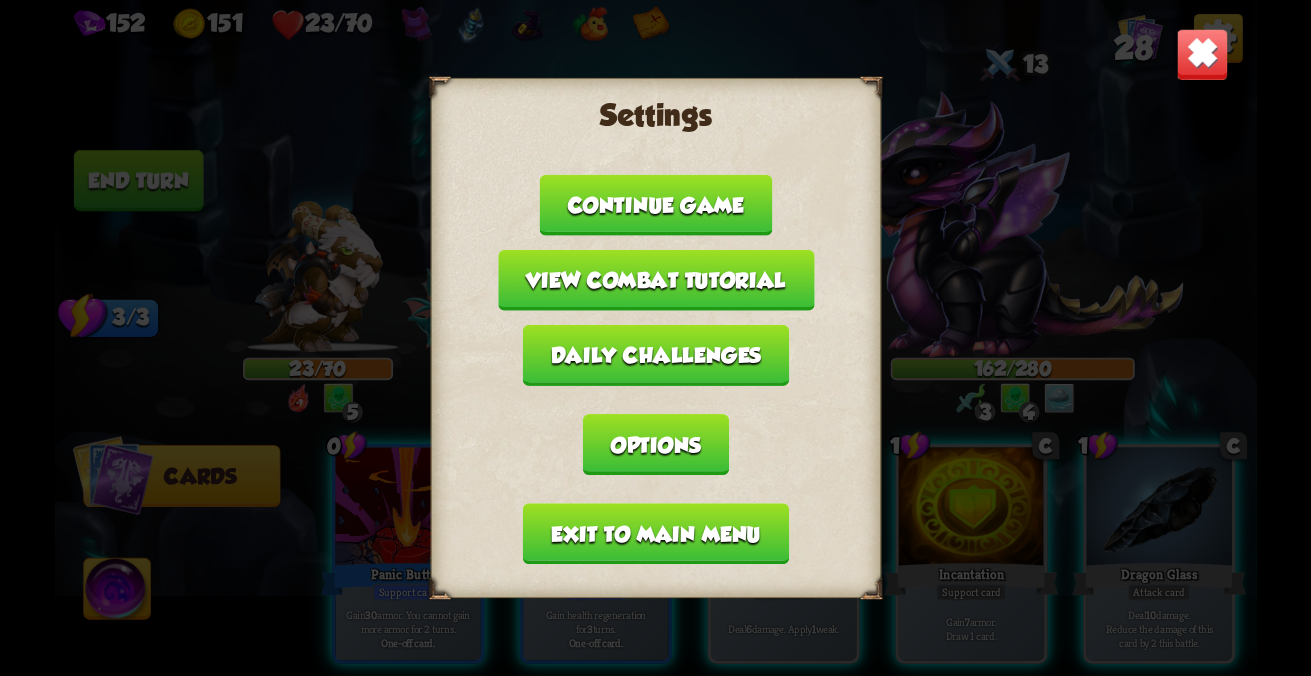 click on "Exit to main menu" at bounding box center [655, 533] 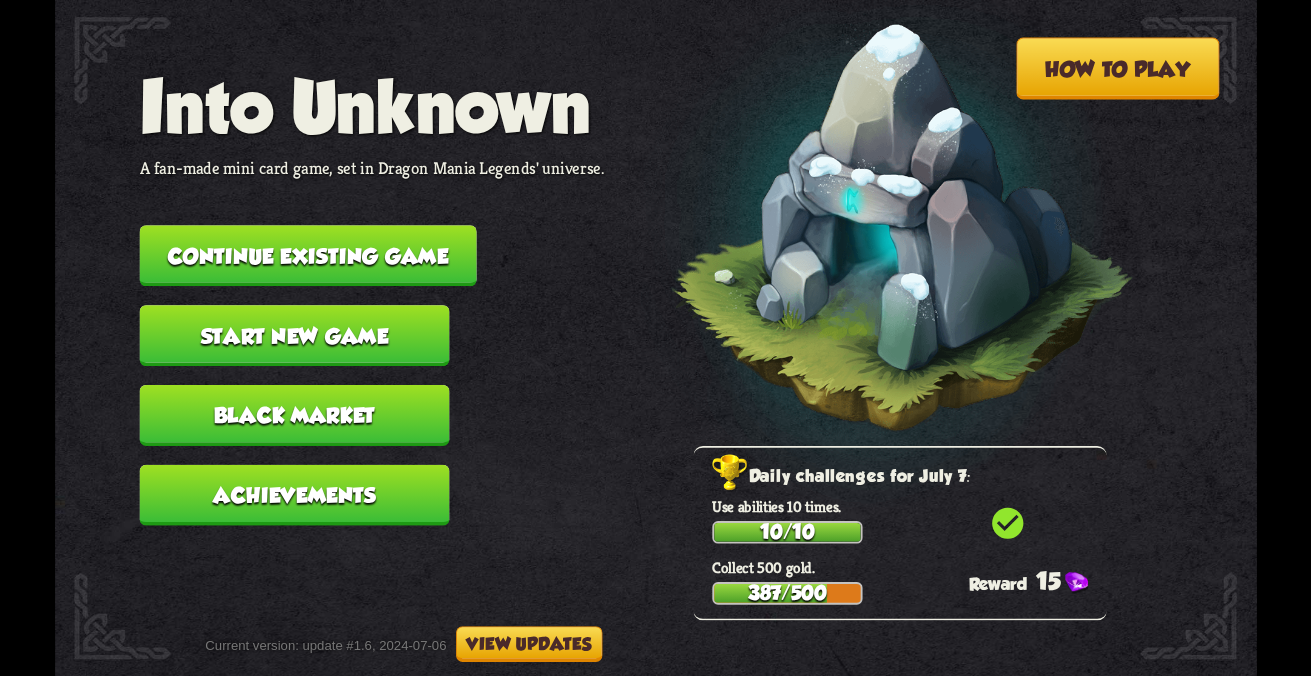 click on "Start new game" at bounding box center [294, 335] 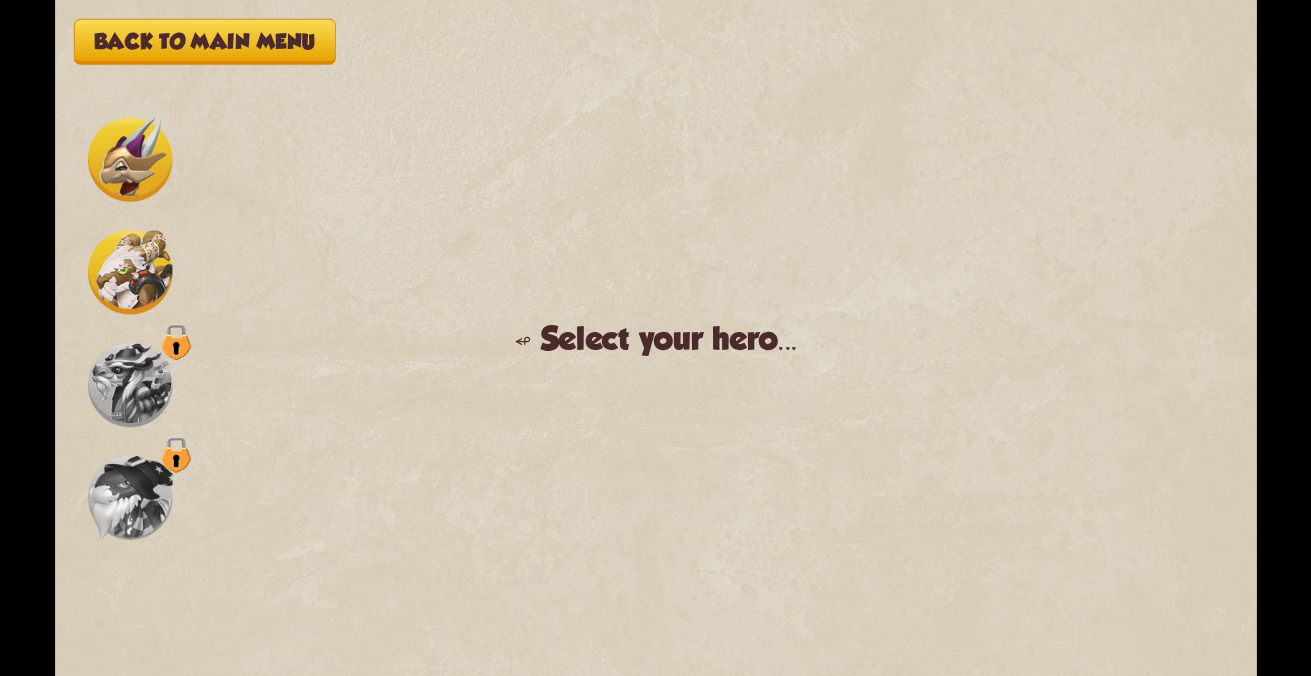 click on "Back
to main menu
↫ Select your hero...
You muster all your courage and set out to explore the cave, not knowing of dangers lurking ahead...   Continue" at bounding box center (656, 338) 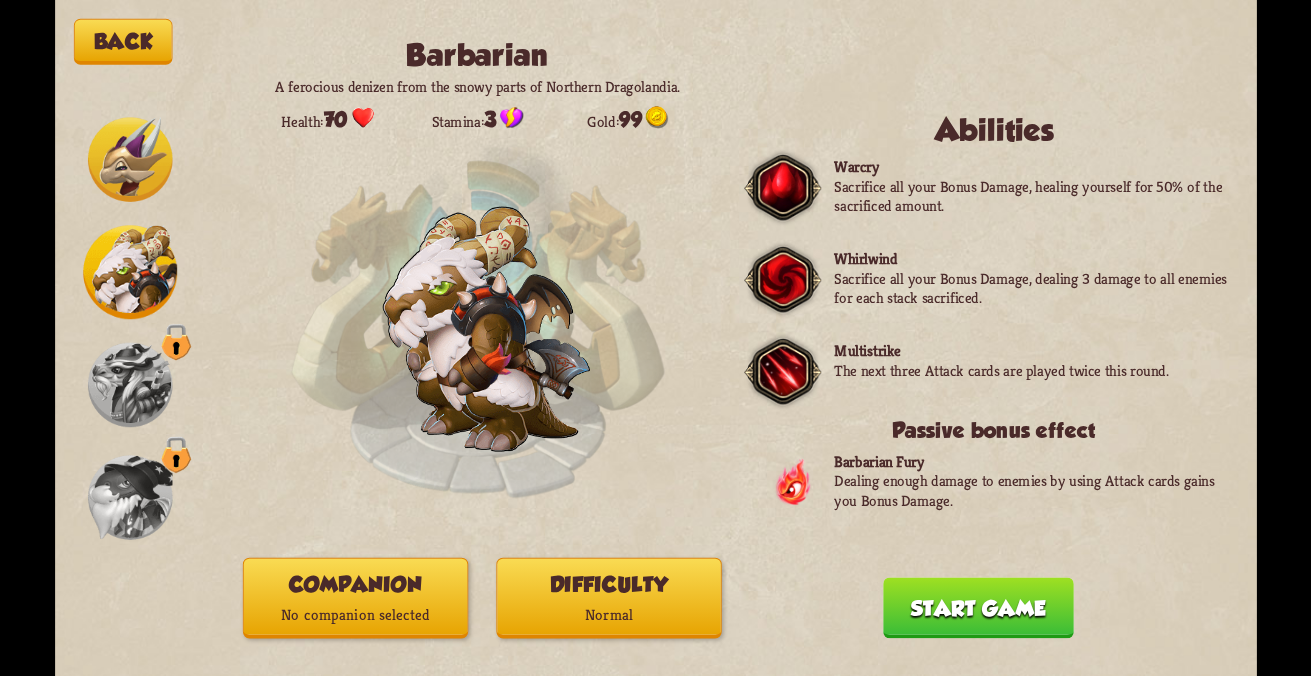 click on "Start game" at bounding box center (978, 607) 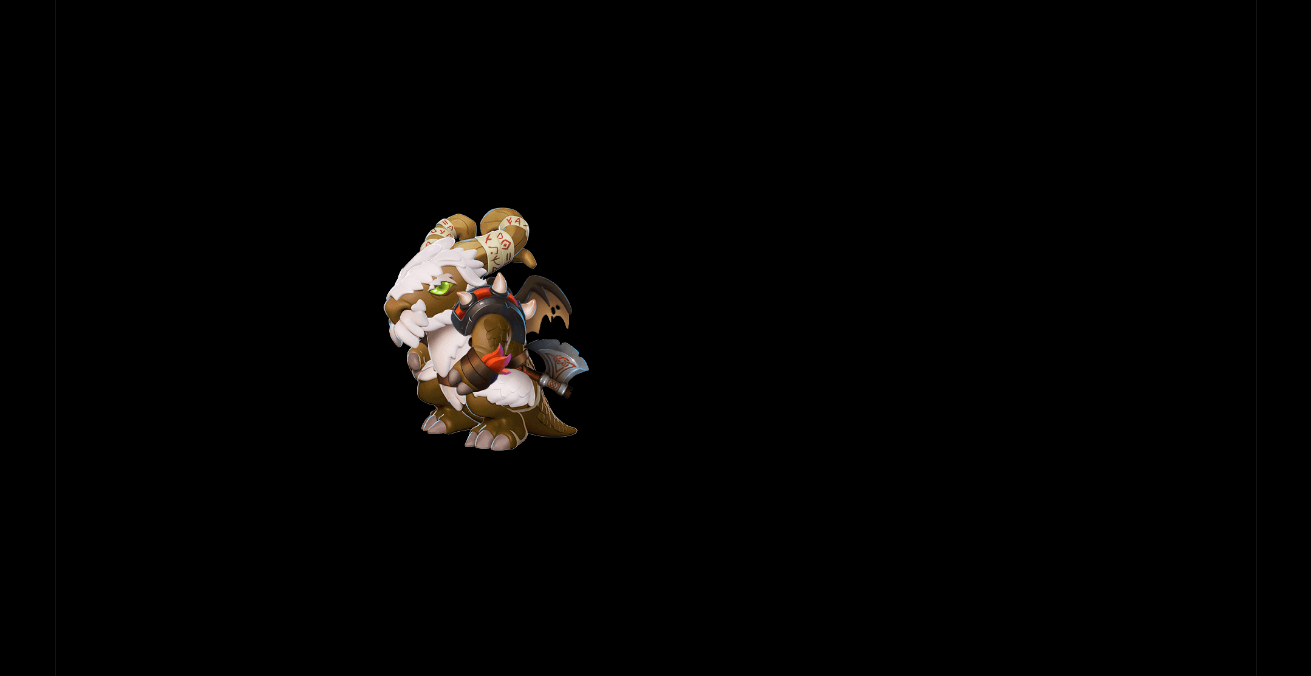 click on "Back
Barbarian   A ferocious denizen from the snowy parts of Northern Dragolandia.
Health:  70
Stamina:  3
Gold:  99             Abilities       Warcry   Sacrifice all your Bonus Damage, healing yourself for 50% of the sacrificed amount.     Whirlwind   Sacrifice all your Bonus Damage, dealing 3 damage to all enemies for each stack sacrificed.     Multistrike   The next three Attack cards are played twice this round.   Passive bonus effect     Barbarian Fury   Dealing enough damage to enemies by using Attack cards gains you Bonus Damage.
Companion
No companion selected
Difficulty
Normal     Starting...   You muster all your courage and set out to explore the cave, not knowing of dangers lurking ahead...   Continue" at bounding box center (656, 338) 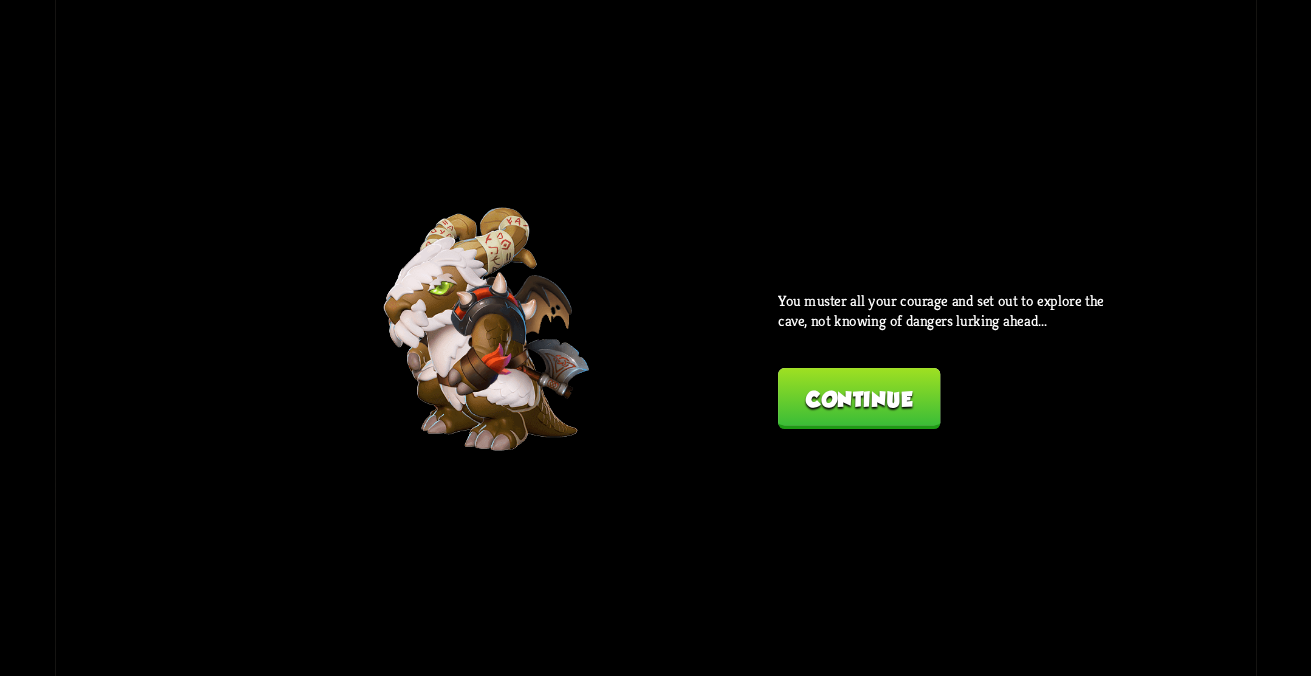 click on "Continue" at bounding box center [859, 398] 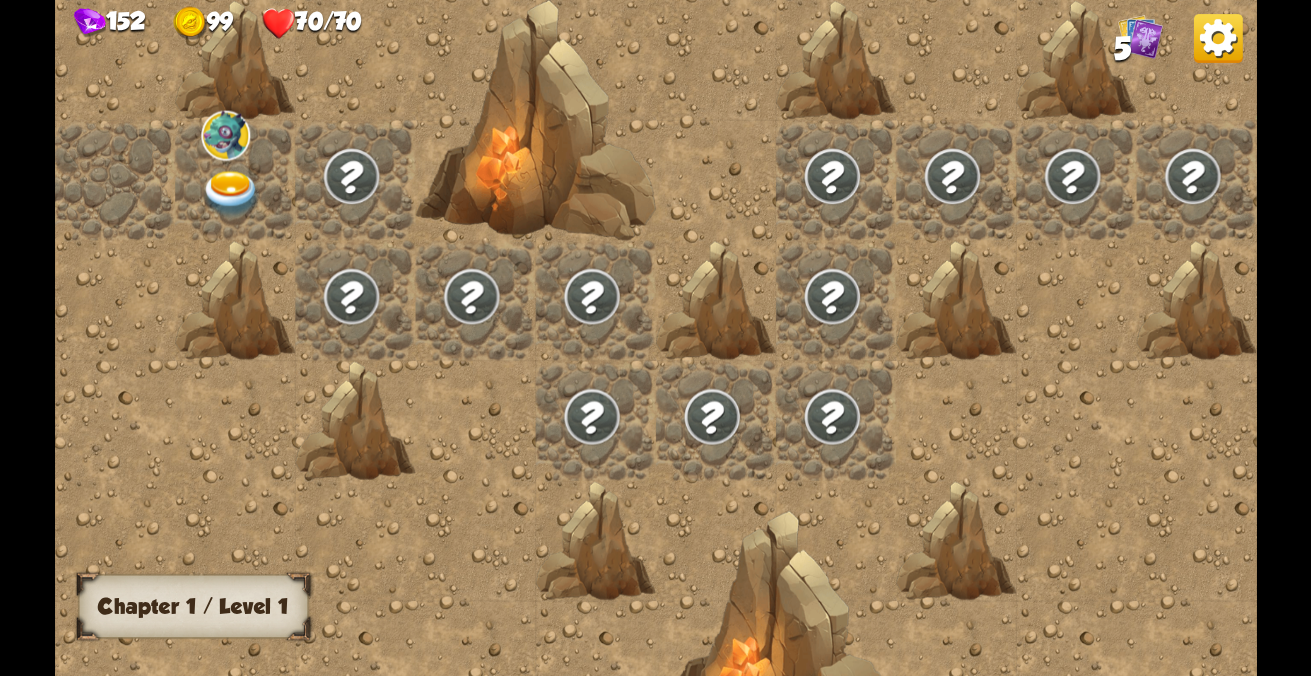 click at bounding box center [231, 194] 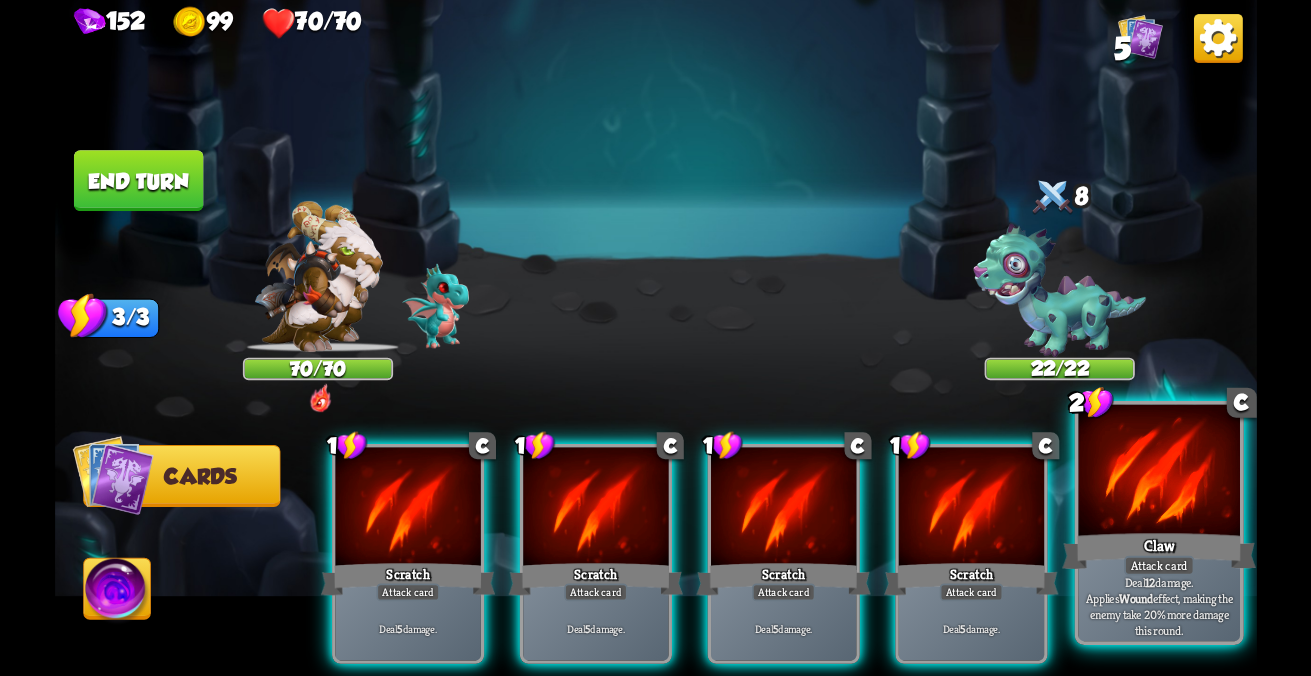click at bounding box center (407, 508) 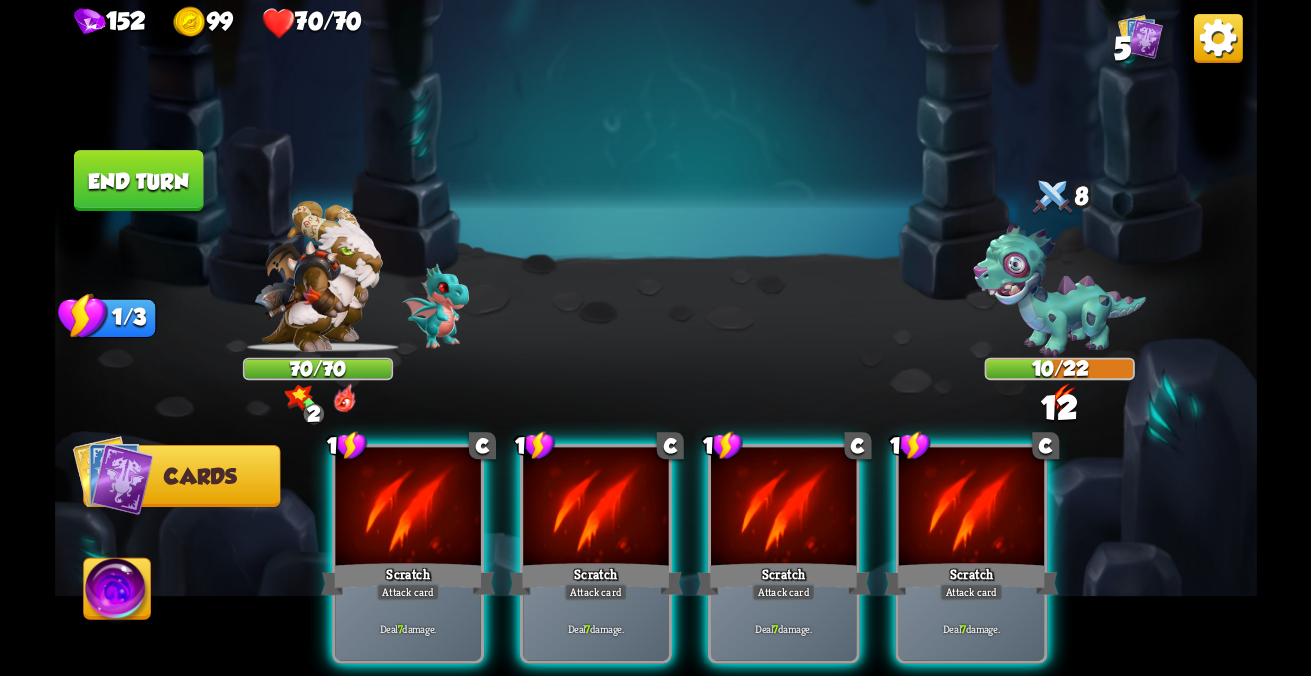 click on "Scratch" at bounding box center (407, 579) 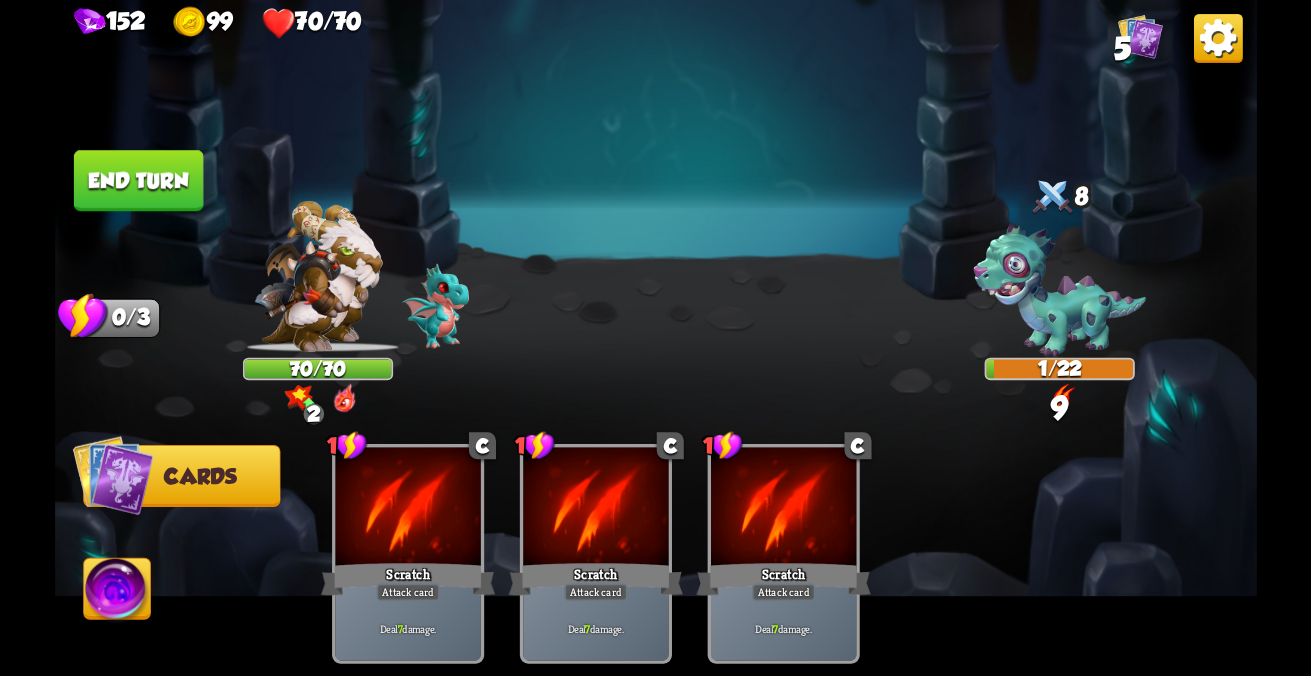 click on "End turn" at bounding box center (138, 180) 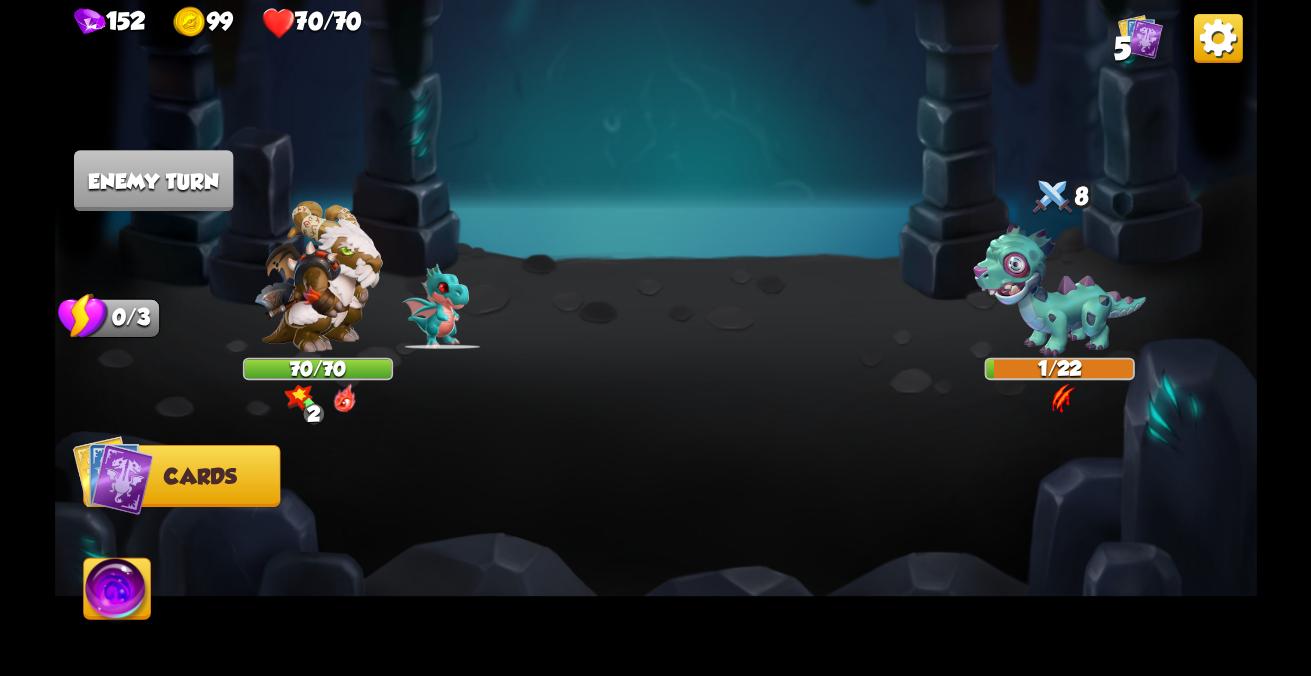 click at bounding box center (112, 475) 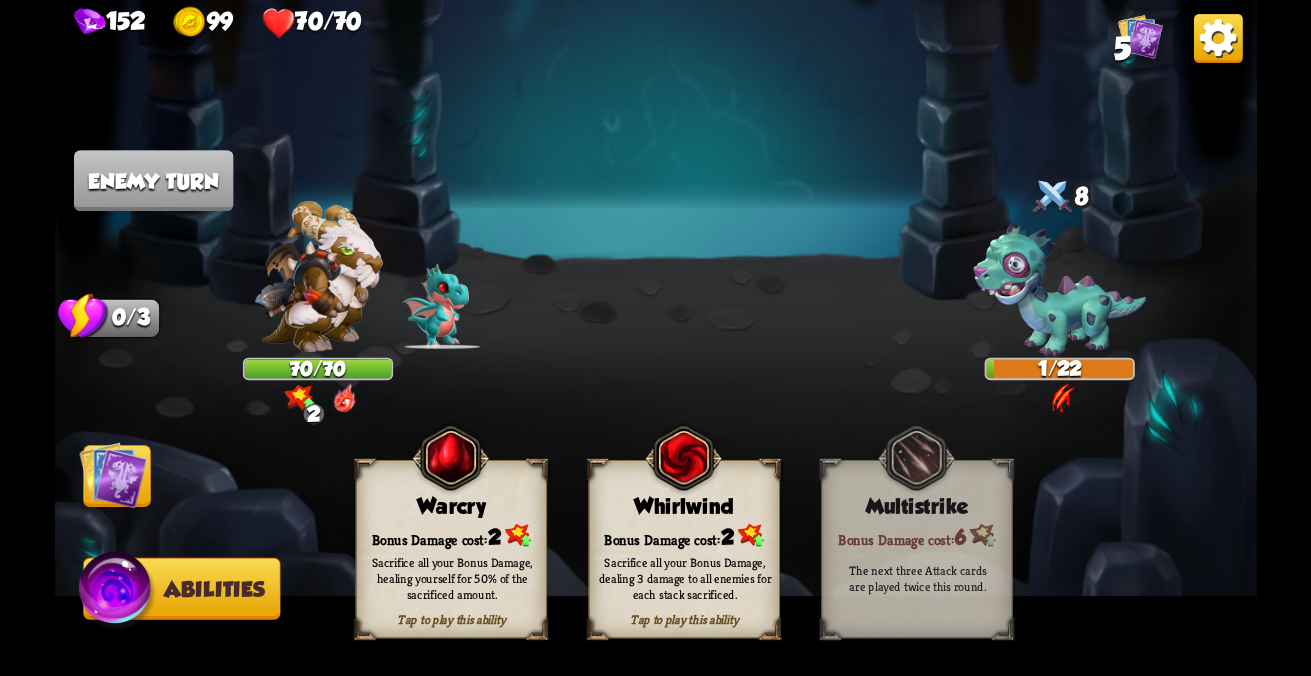 click at bounding box center (117, 592) 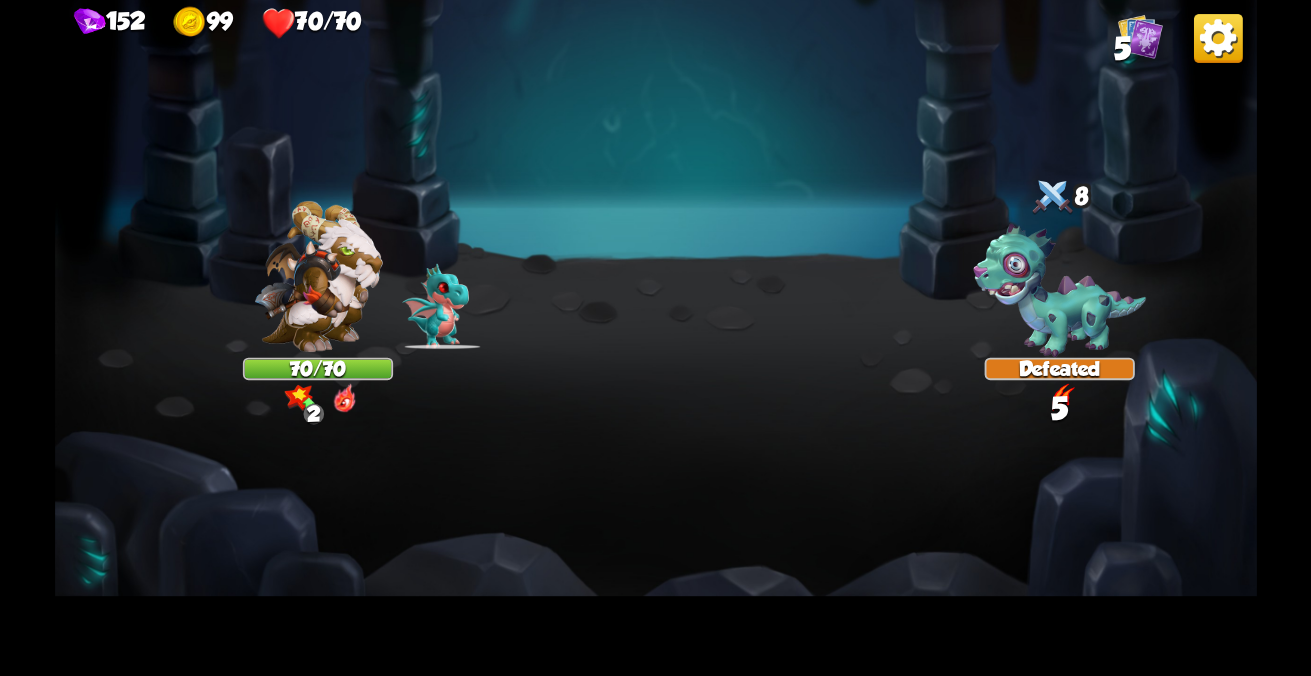 click at bounding box center (656, 338) 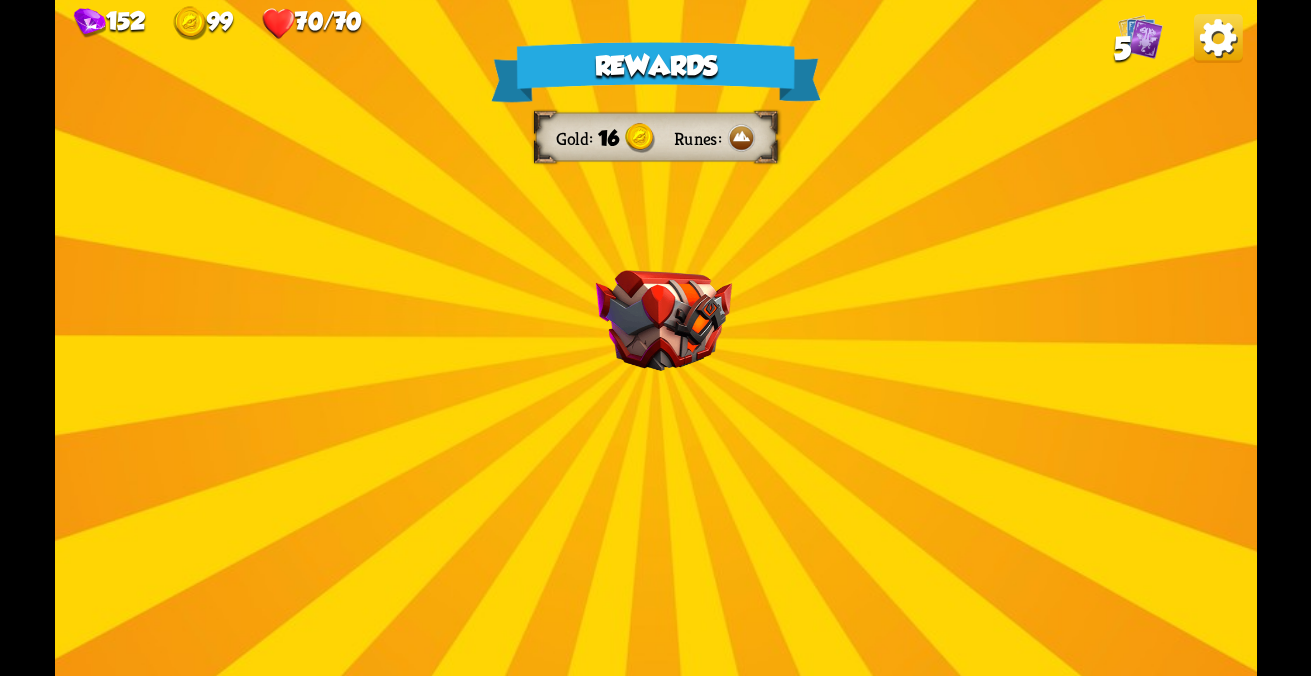click on "Rewards           Gold   16       Runes
Select a card
1
C   Fire Breath     Attack card   Deal  6  damage to all enemies.
1
C   Riposte     Attack card   Deal  5  damage. If the enemy intends to attack, deal  5  damage again.
0
C   Growl     Attack card   Deal  4  damage.               Proceed" at bounding box center [656, 338] 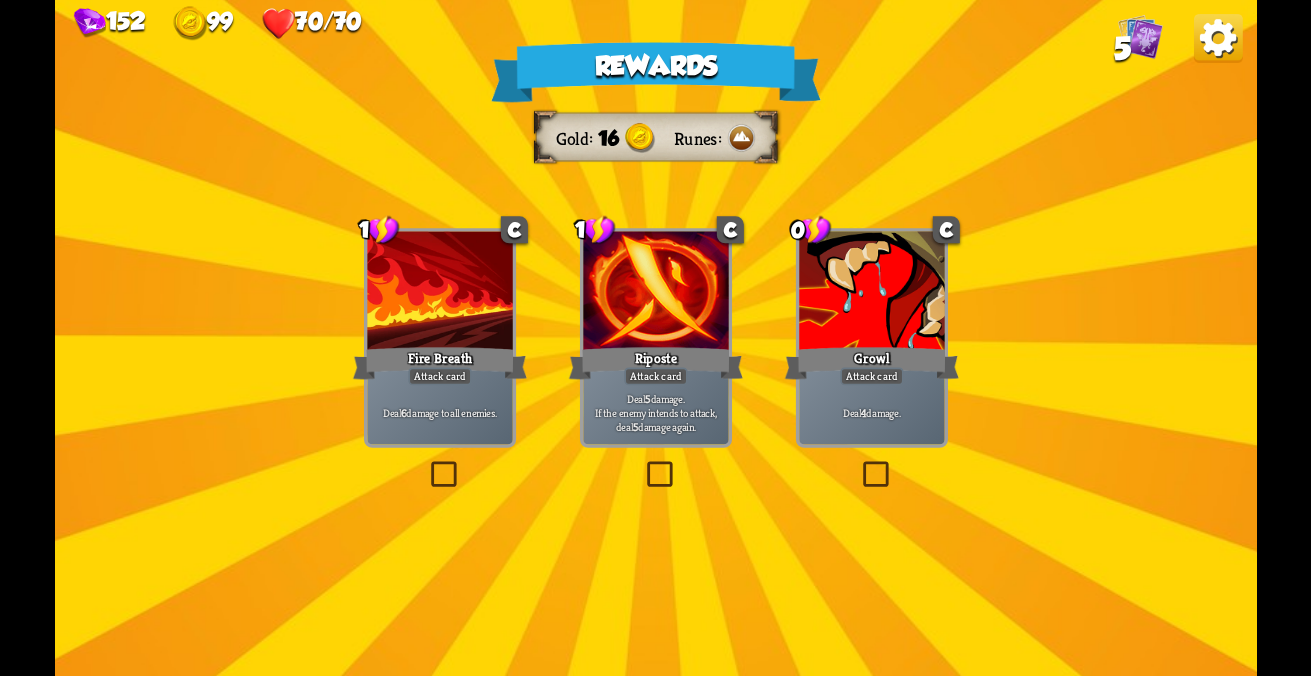 click on "Deal  5  damage. If the enemy intends to attack, deal  5  damage again." at bounding box center [440, 413] 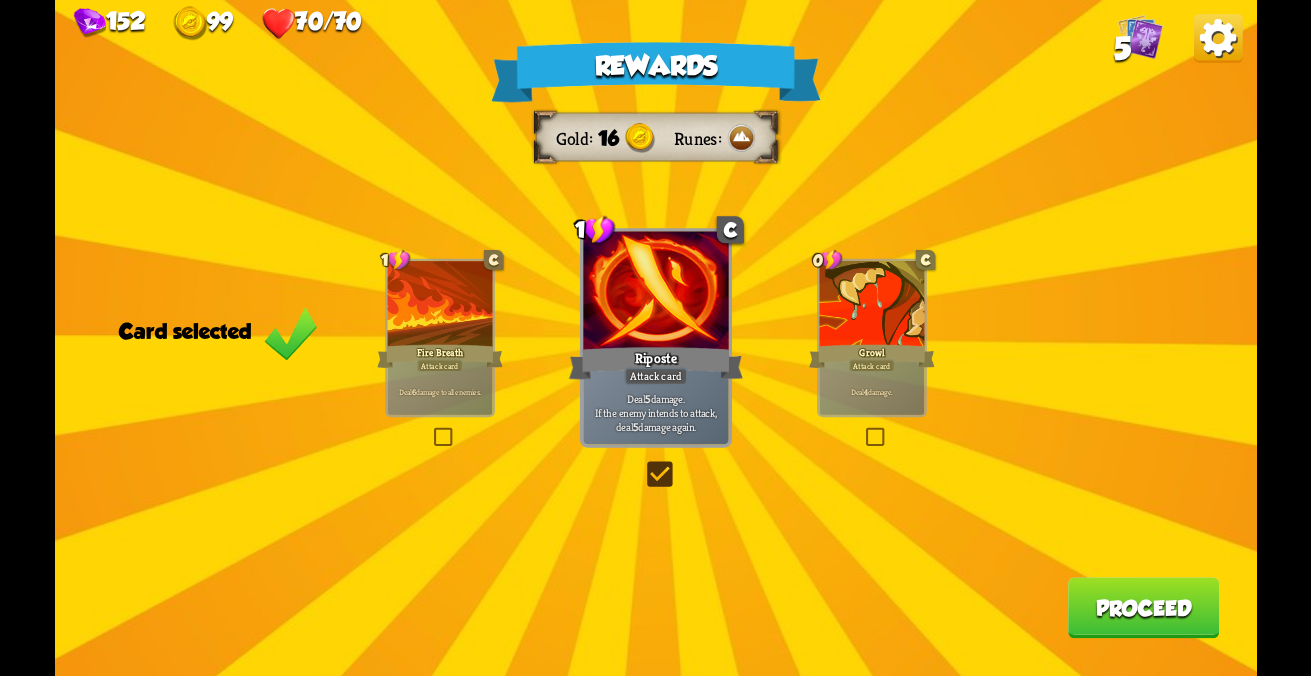 click on "Proceed" at bounding box center [1143, 607] 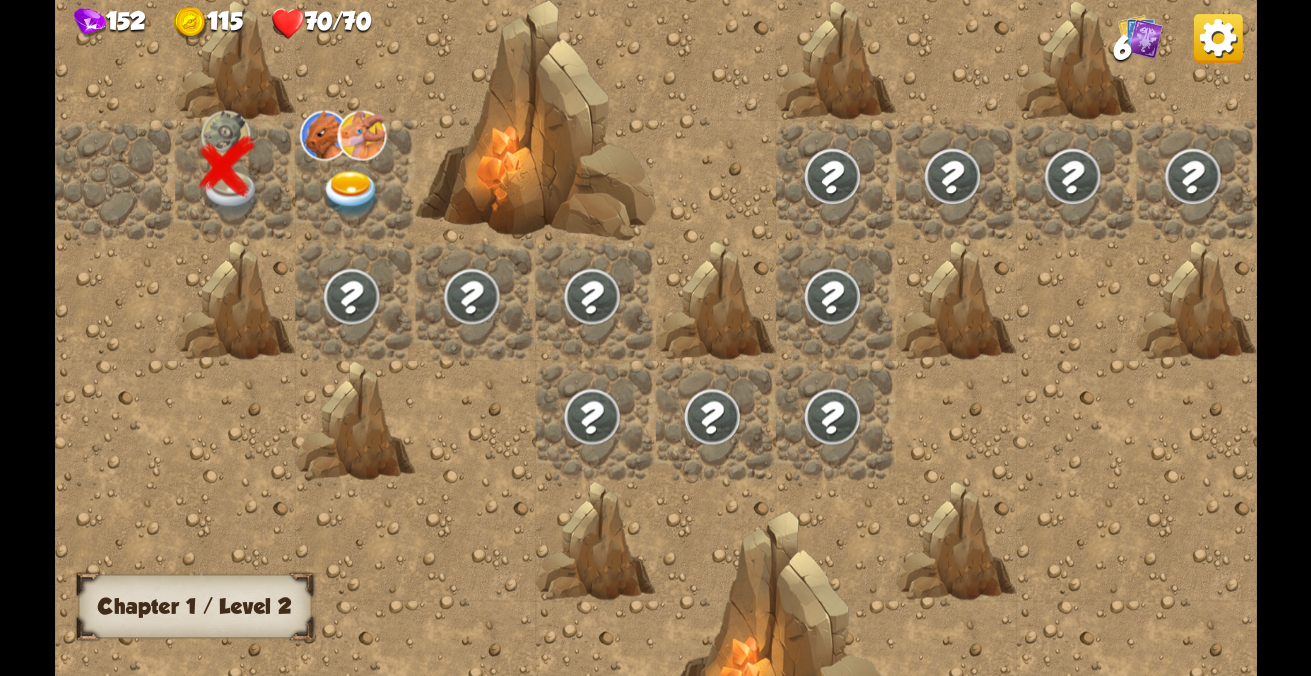 click at bounding box center (351, 194) 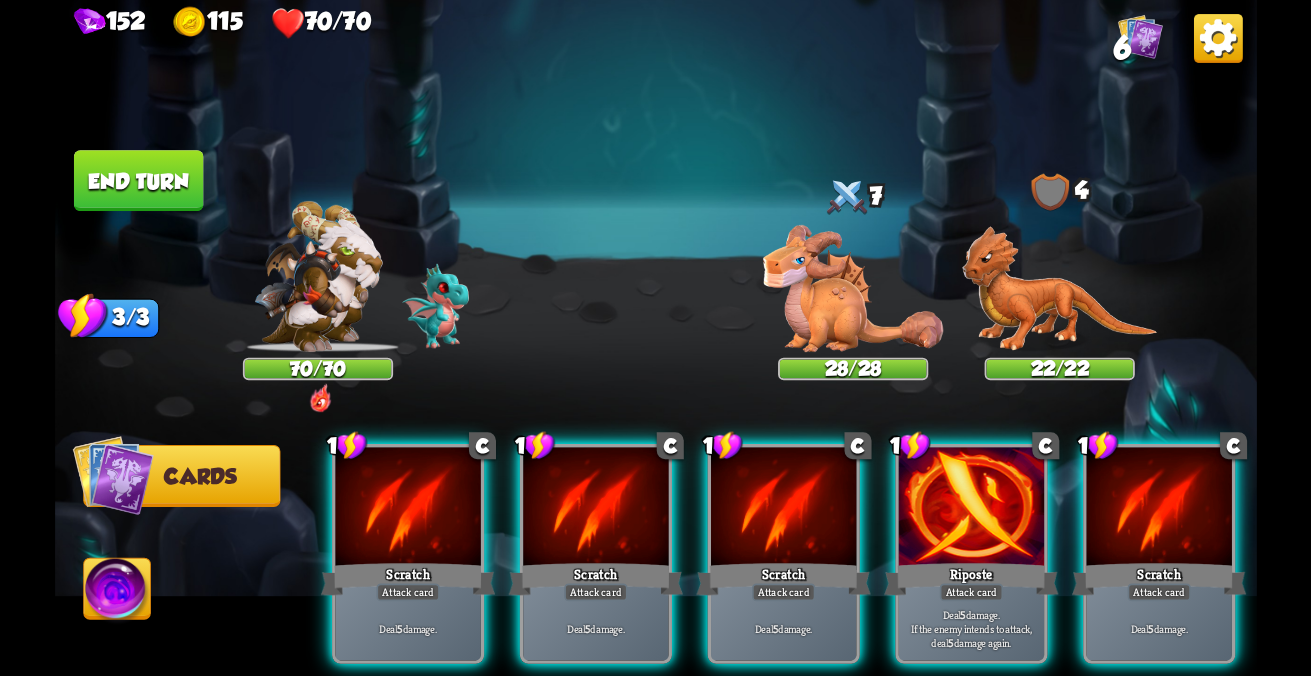 click at bounding box center [407, 508] 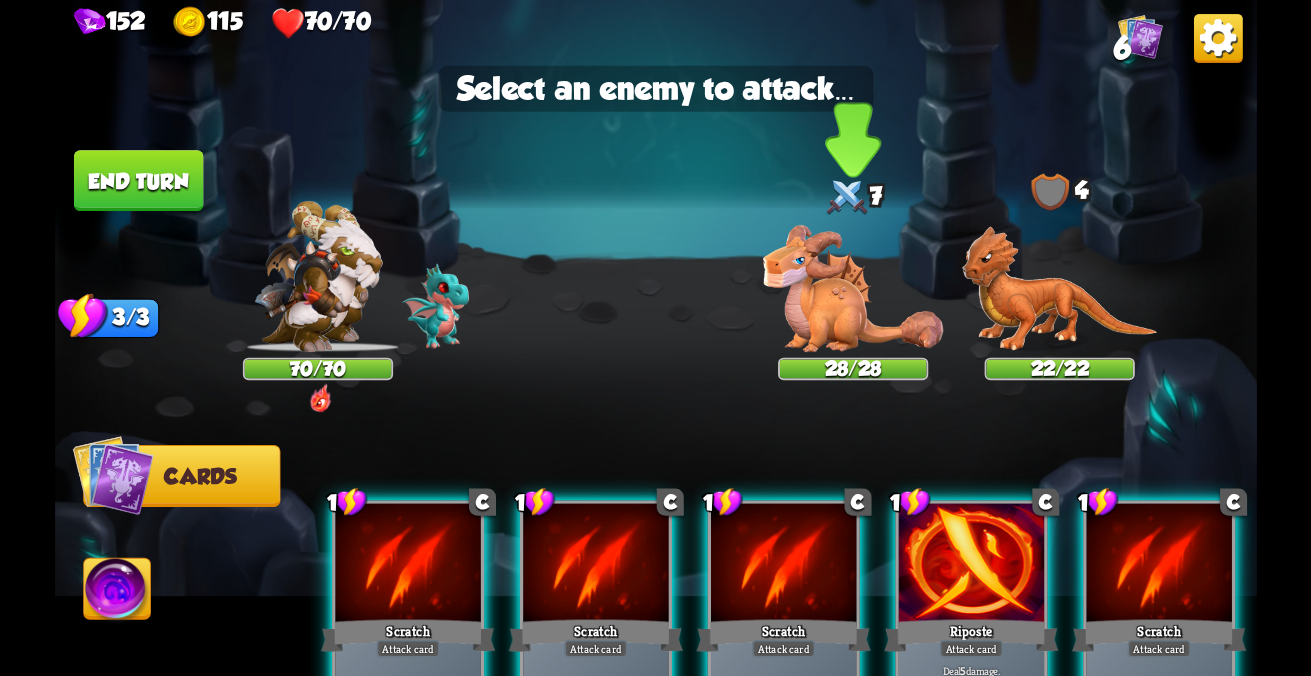 click at bounding box center [1059, 289] 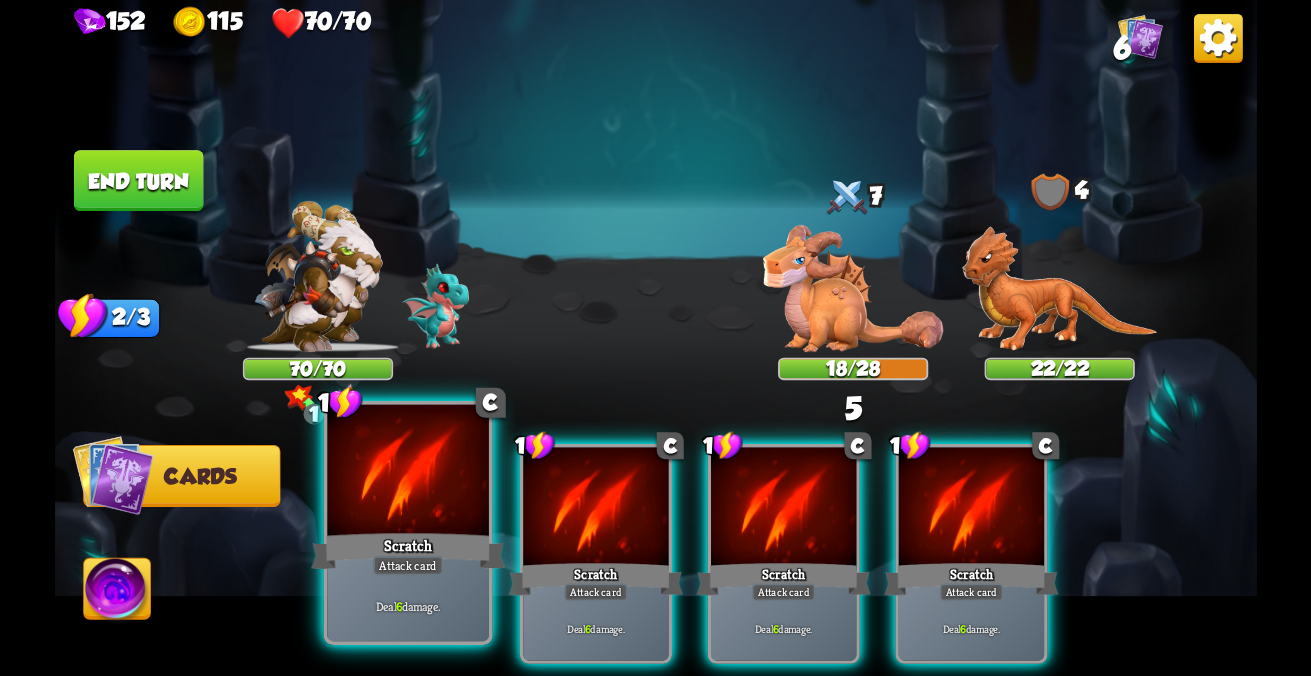 click at bounding box center [407, 473] 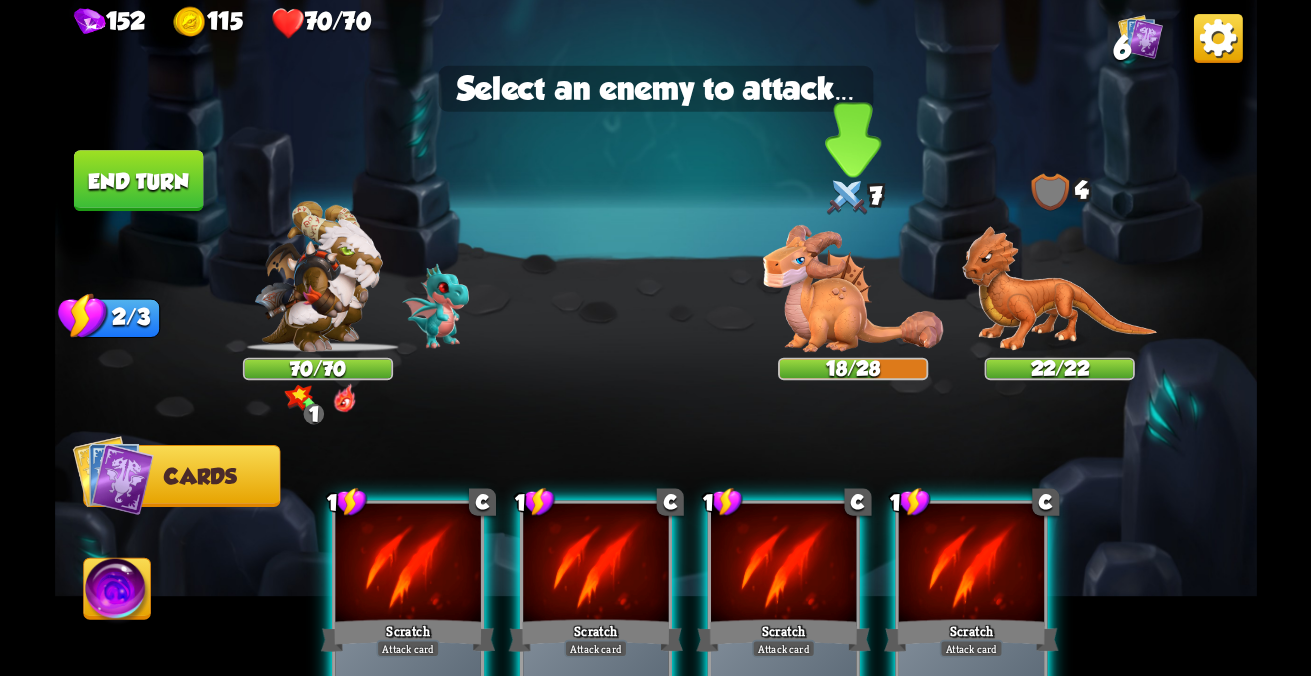 click at bounding box center [1059, 289] 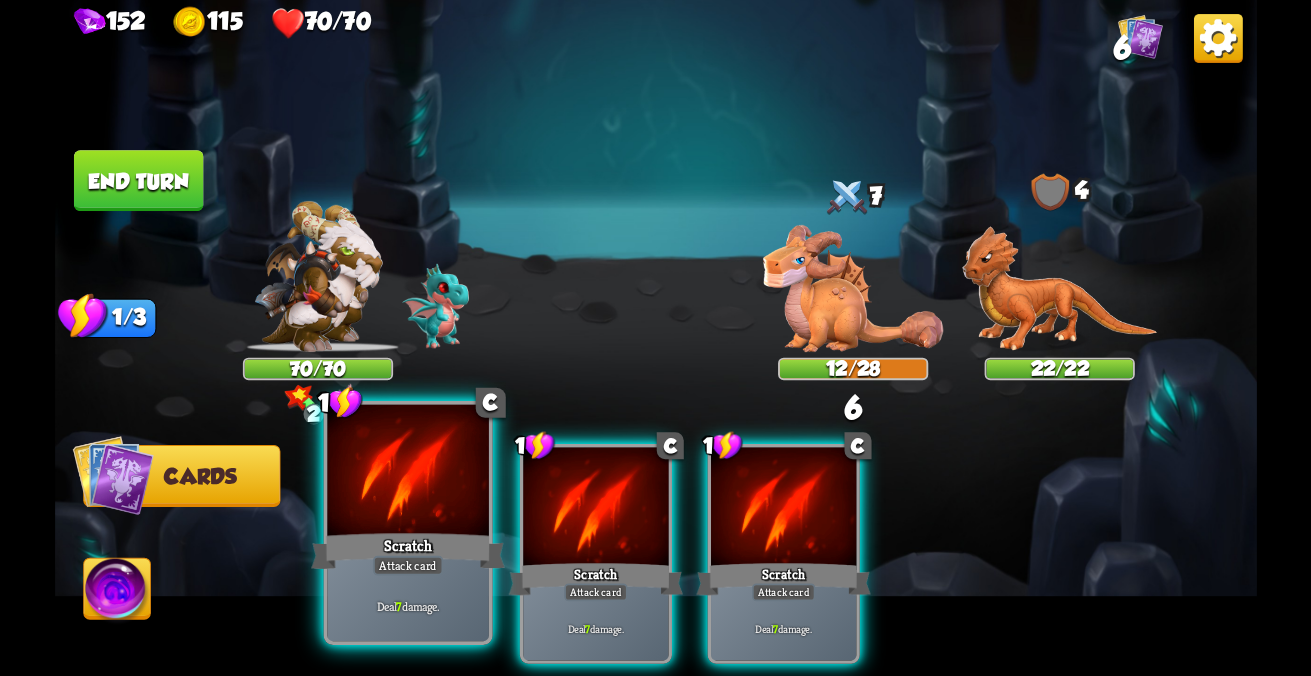 click on "Scratch" at bounding box center (408, 551) 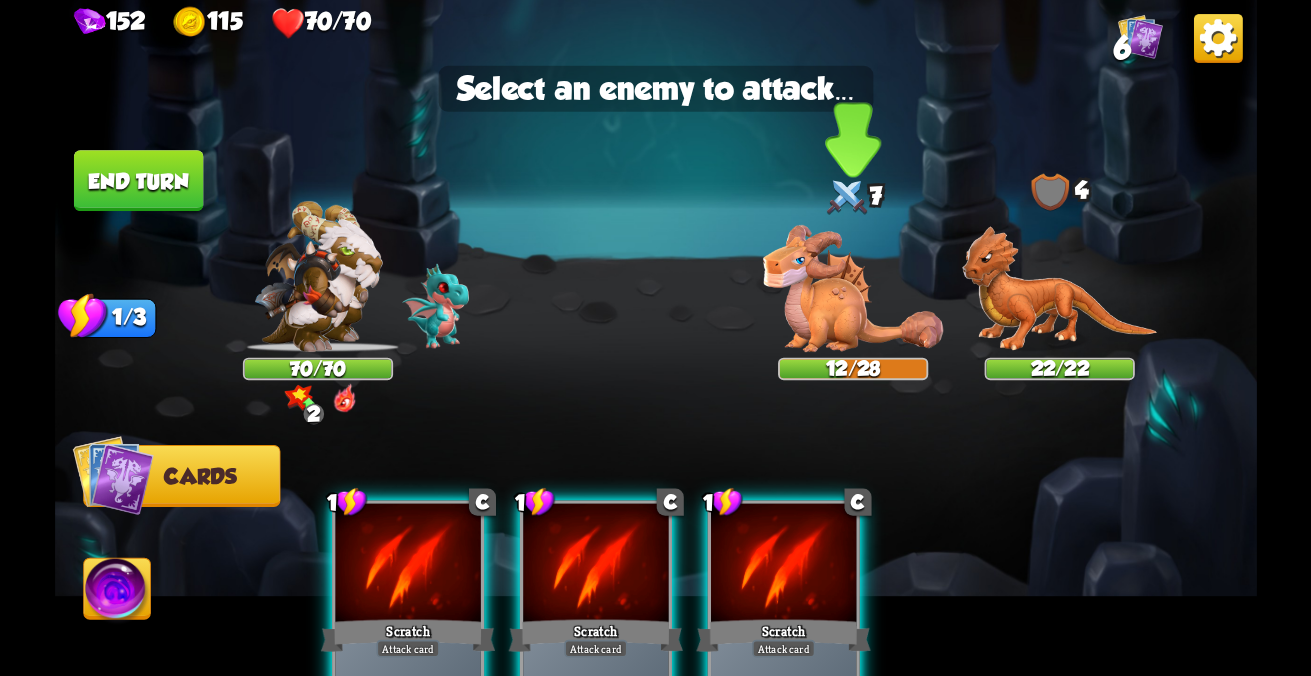 click at bounding box center (1059, 289) 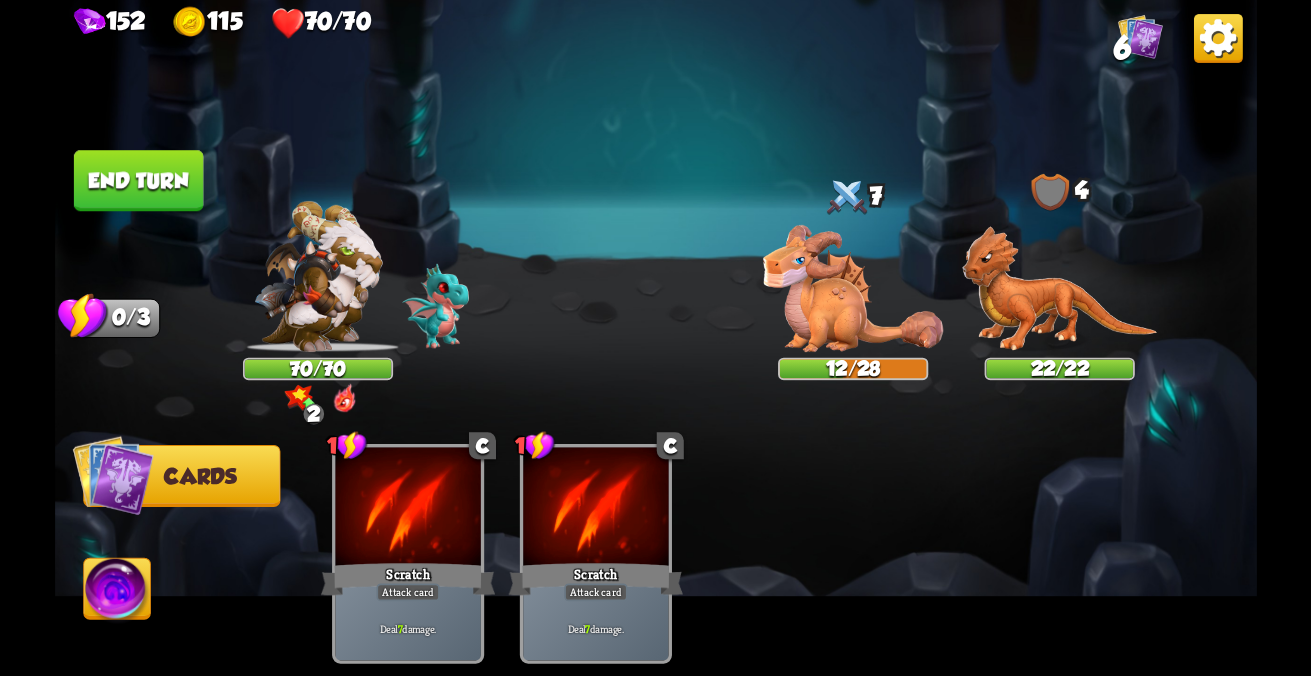 click at bounding box center [1059, 289] 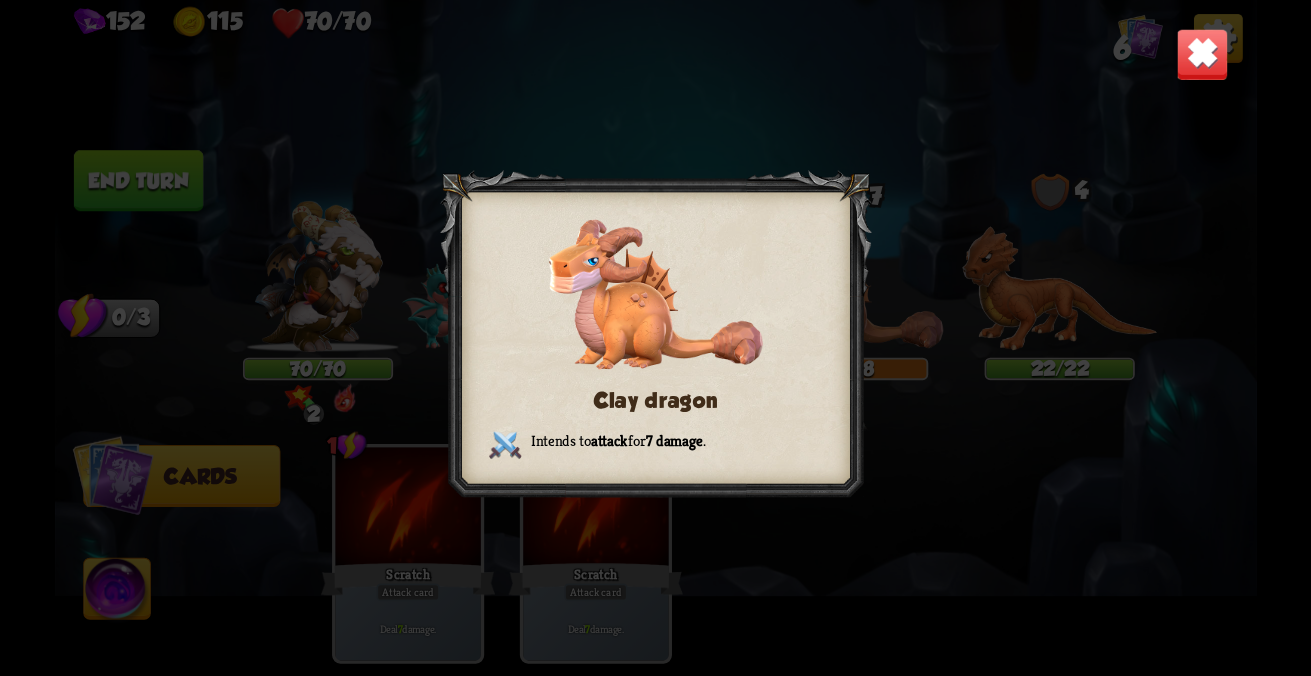 click at bounding box center [1202, 54] 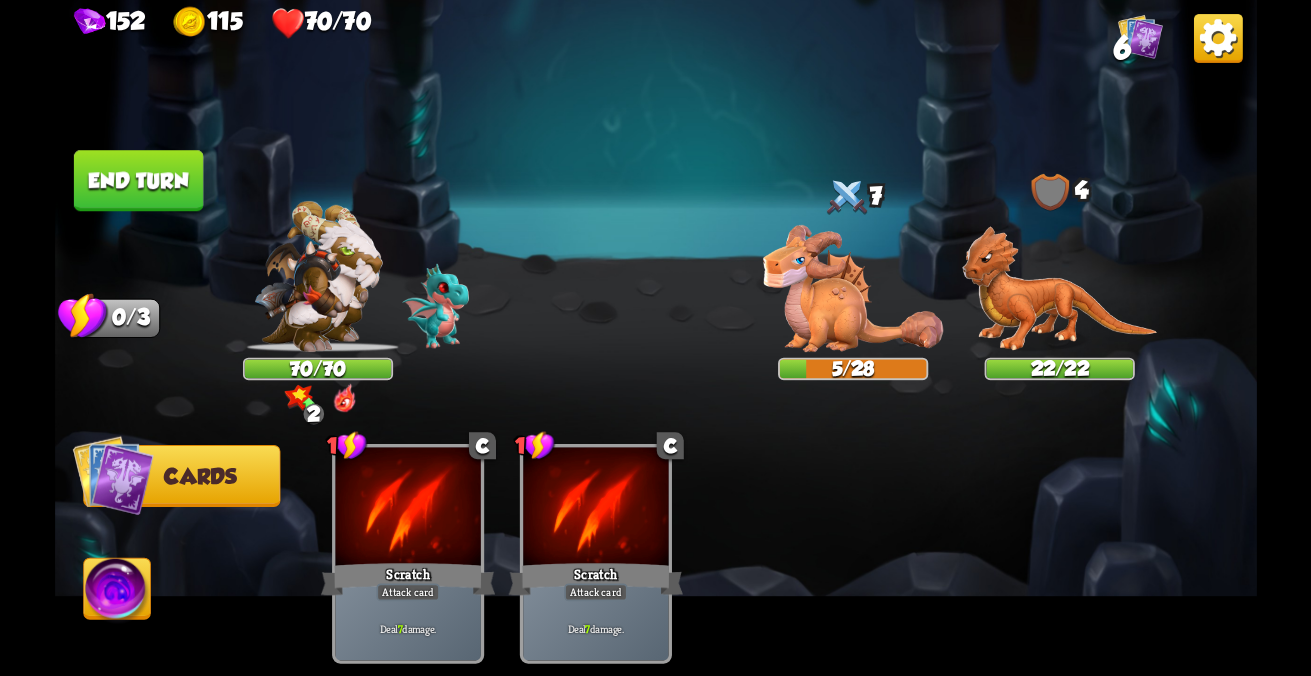 click at bounding box center [112, 475] 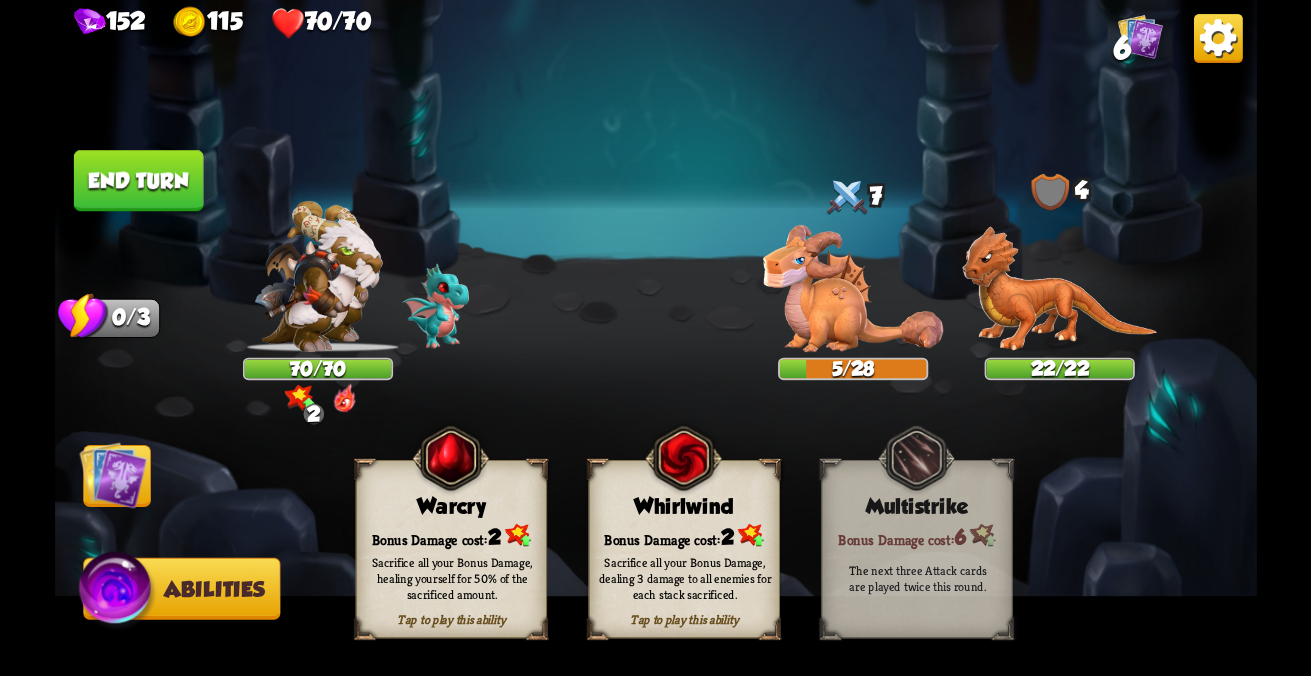 click at bounding box center [117, 592] 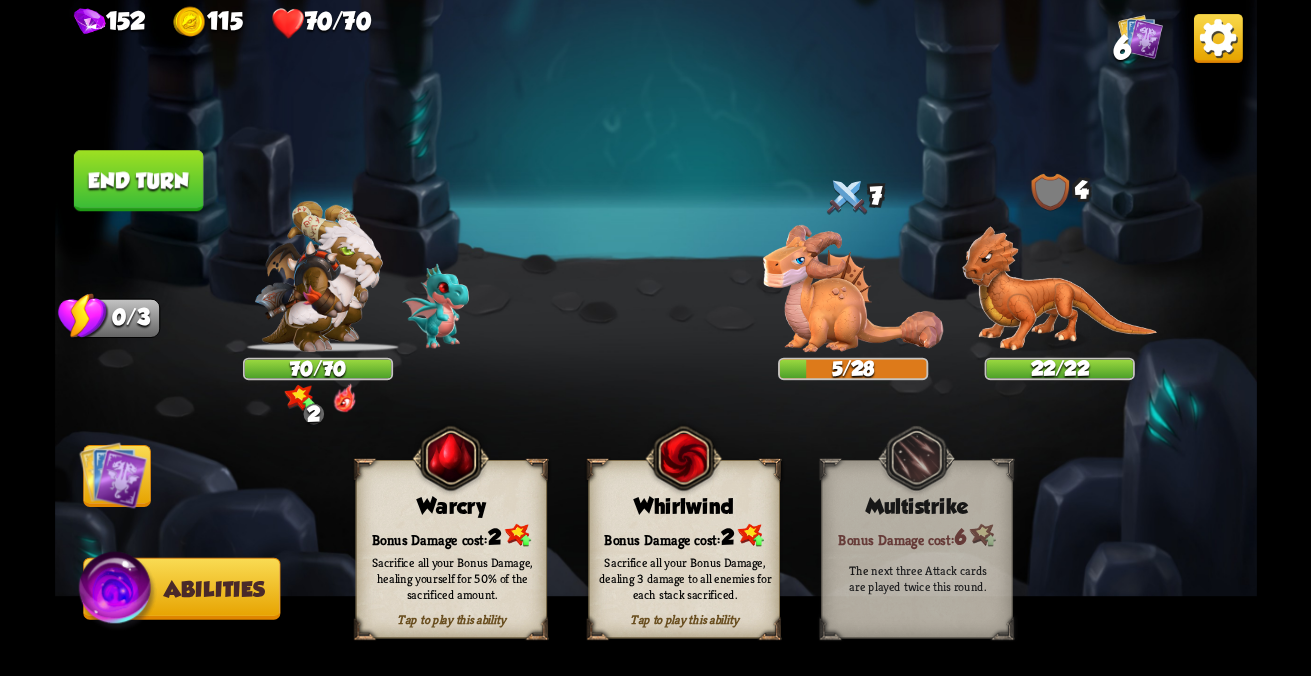 click on "Bonus Damage cost:  2" at bounding box center [451, 535] 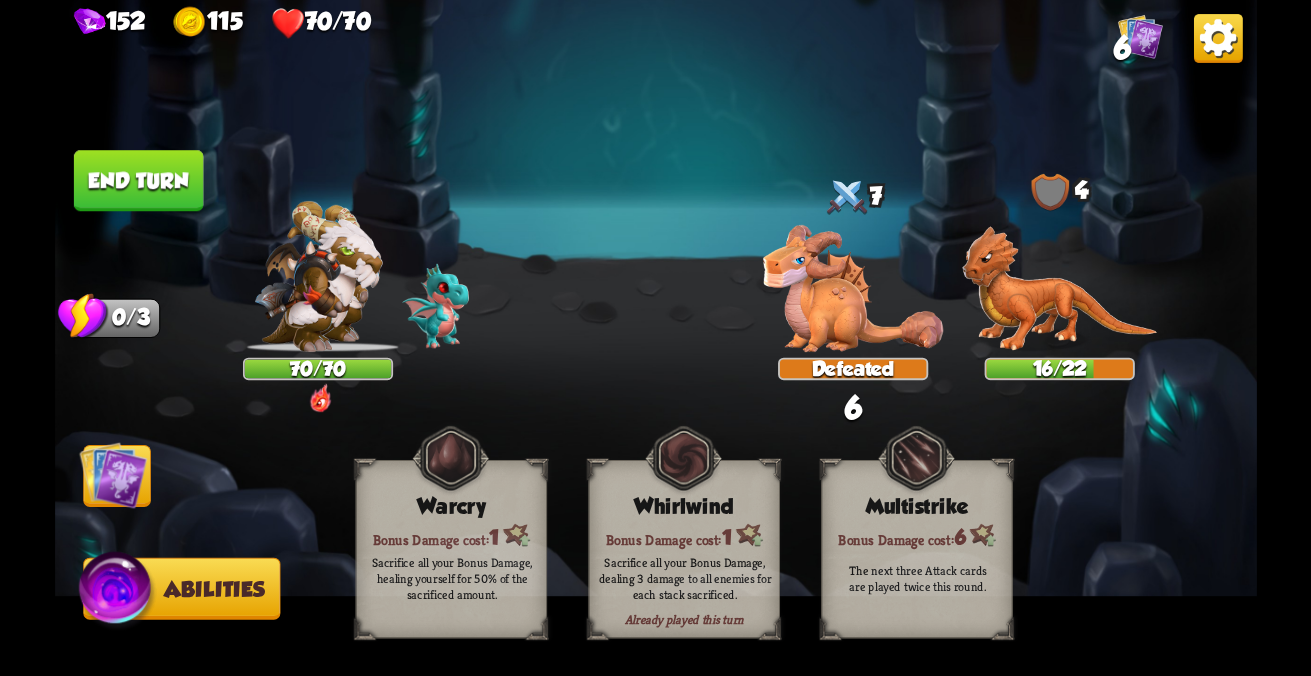 click on "End turn" at bounding box center [138, 180] 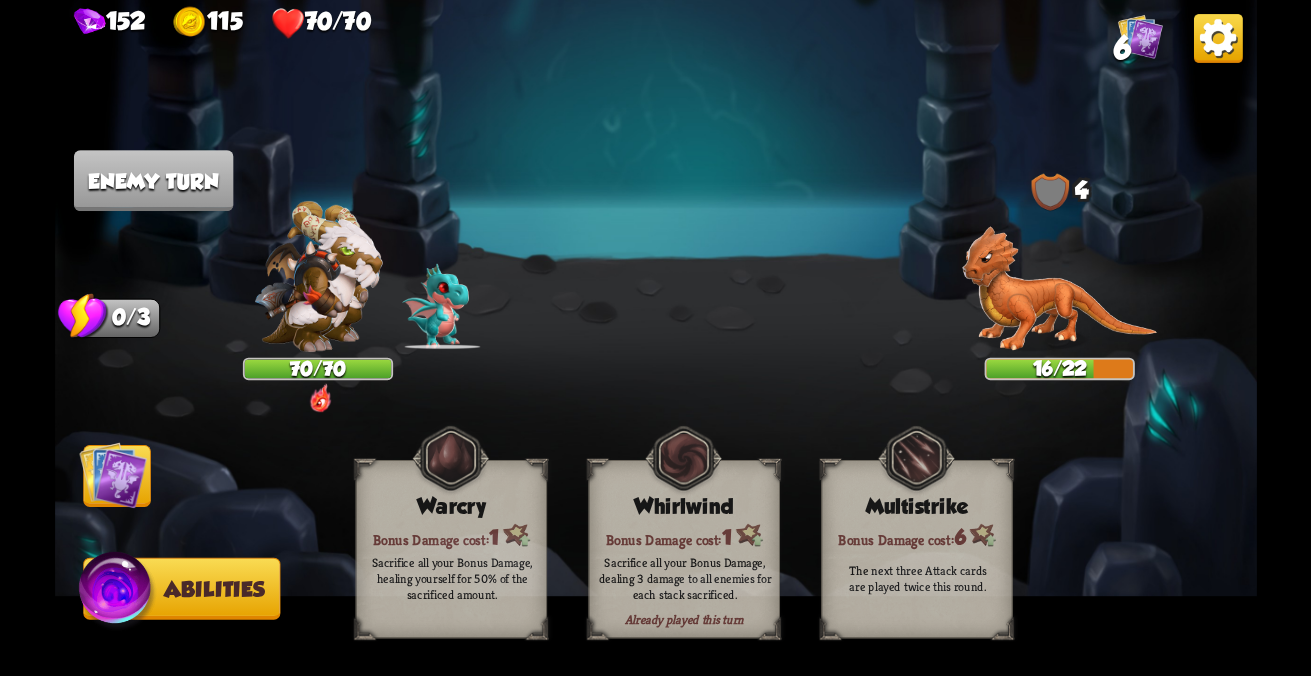 click at bounding box center (113, 475) 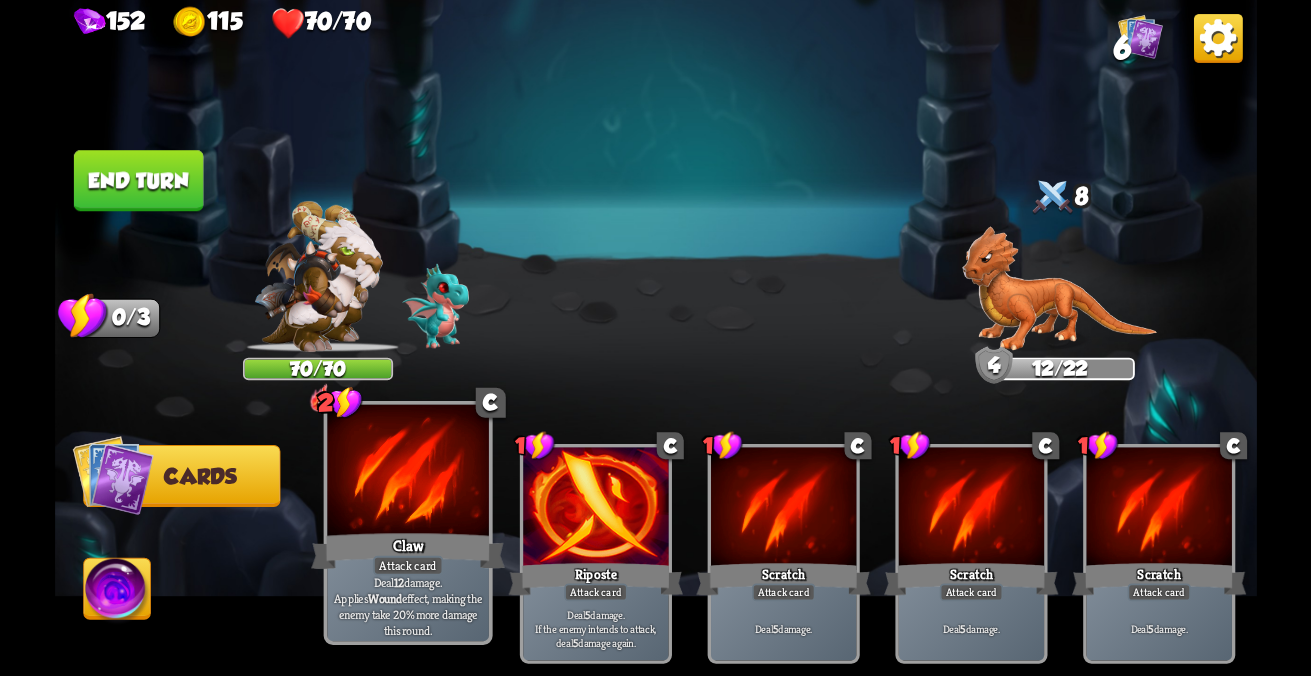click on "Attack card" at bounding box center [407, 566] 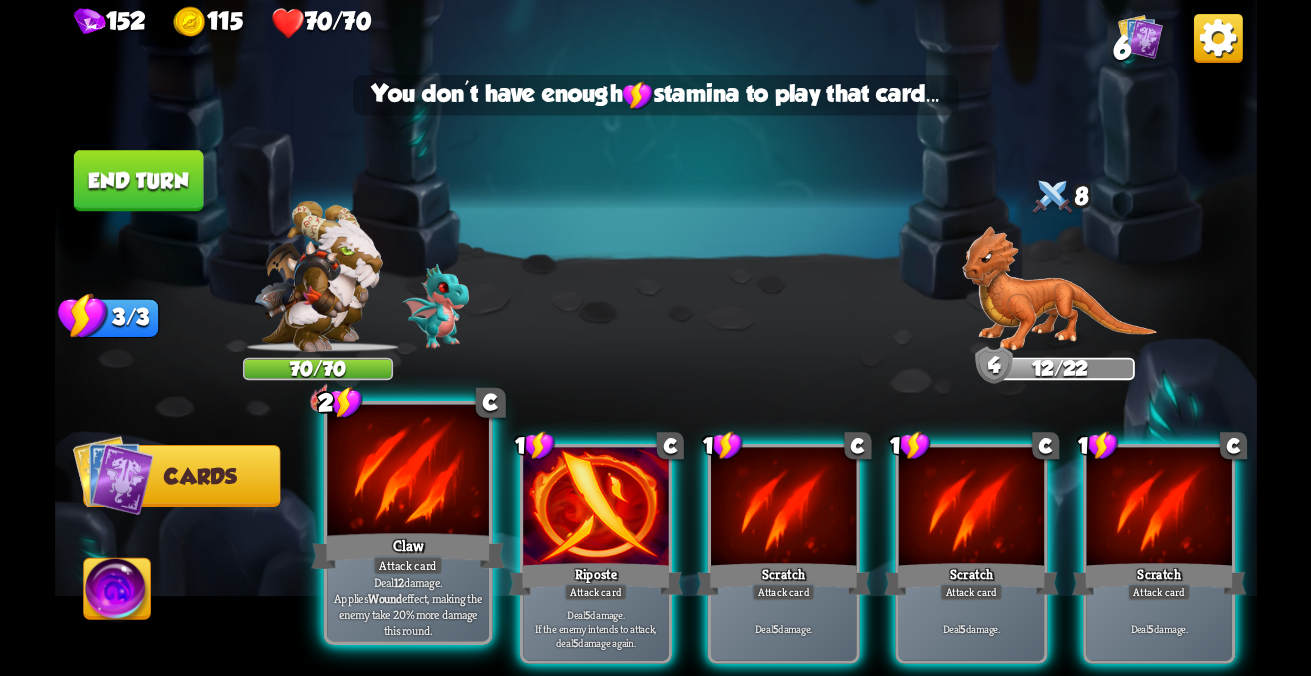 click on "Claw" at bounding box center [408, 551] 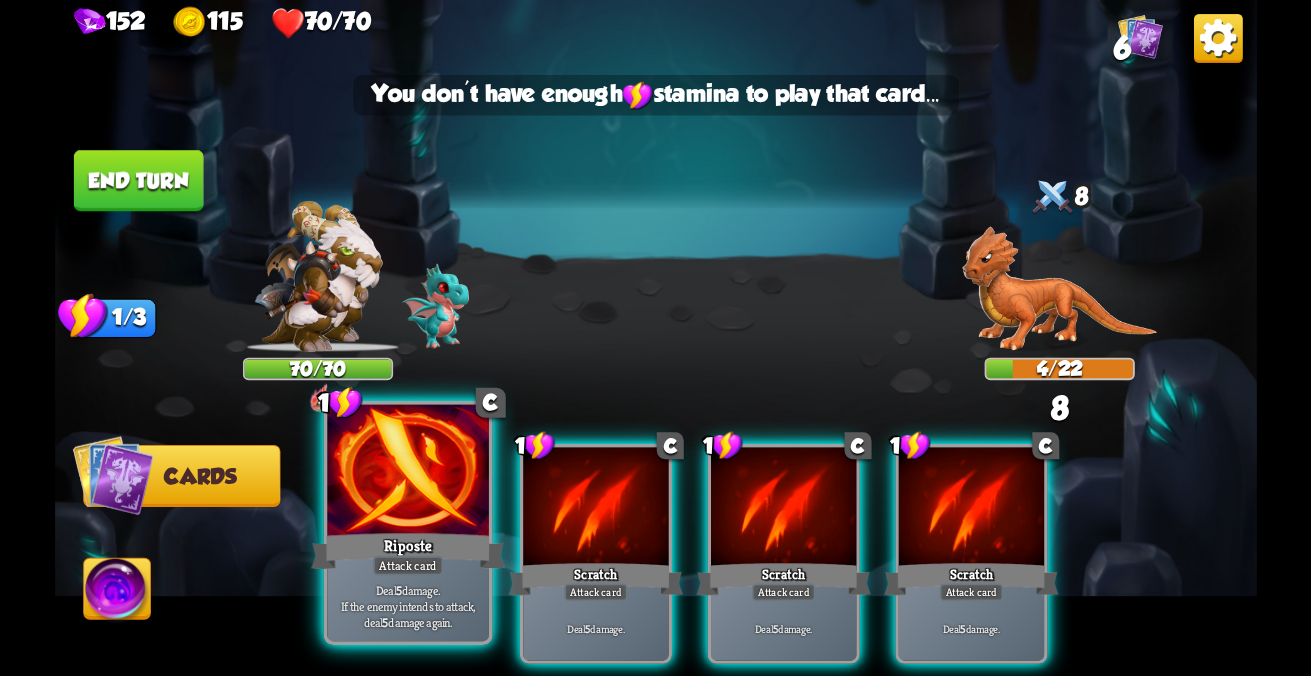 click on "Riposte" at bounding box center (408, 551) 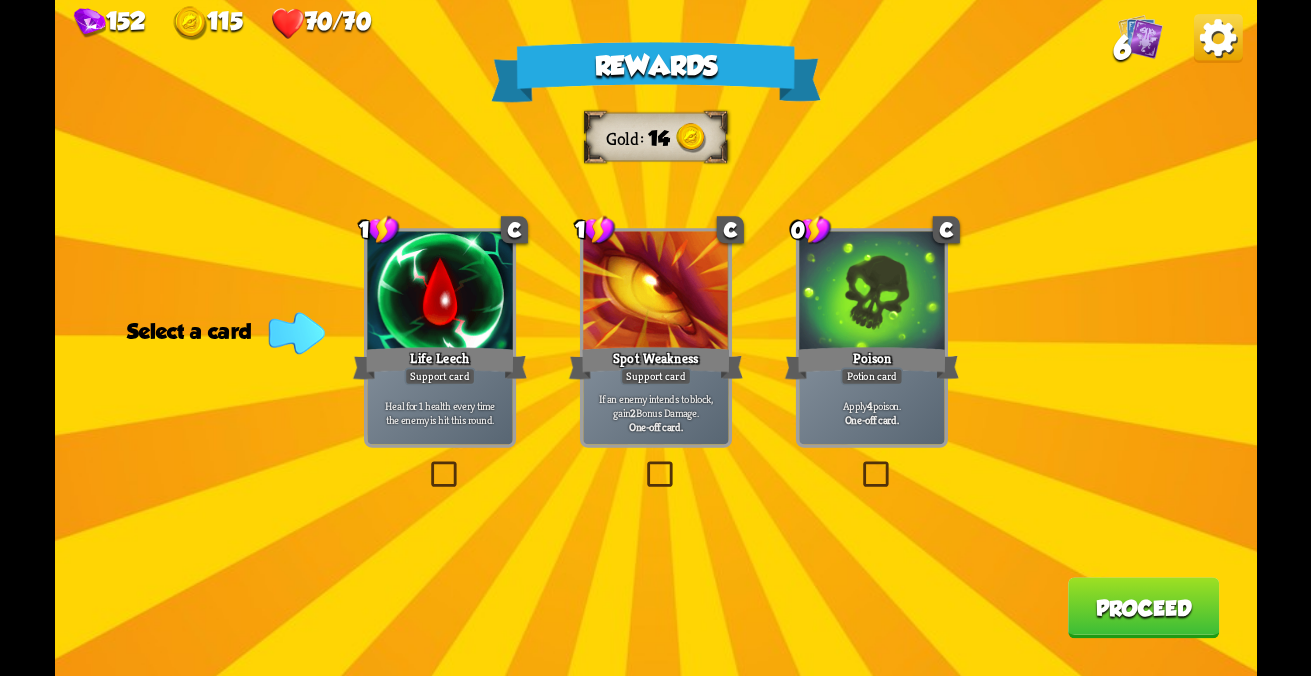 click on "Poison" at bounding box center [439, 363] 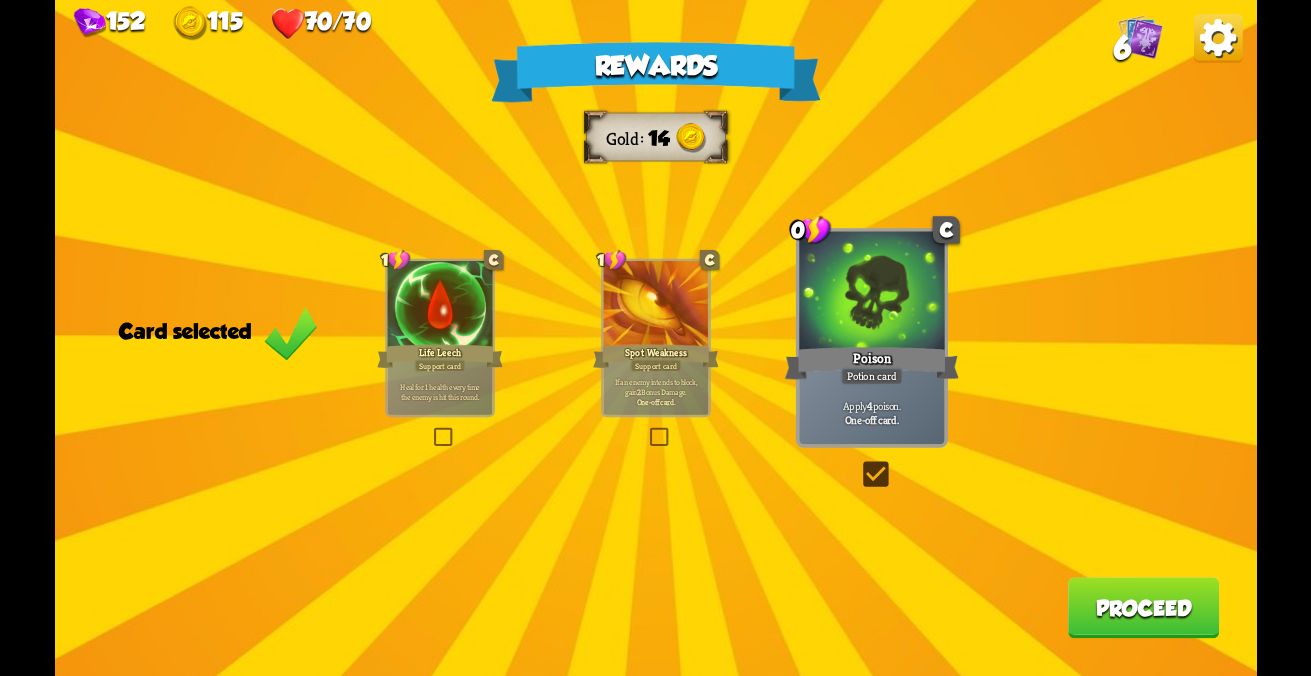 click on "Proceed" at bounding box center [1143, 607] 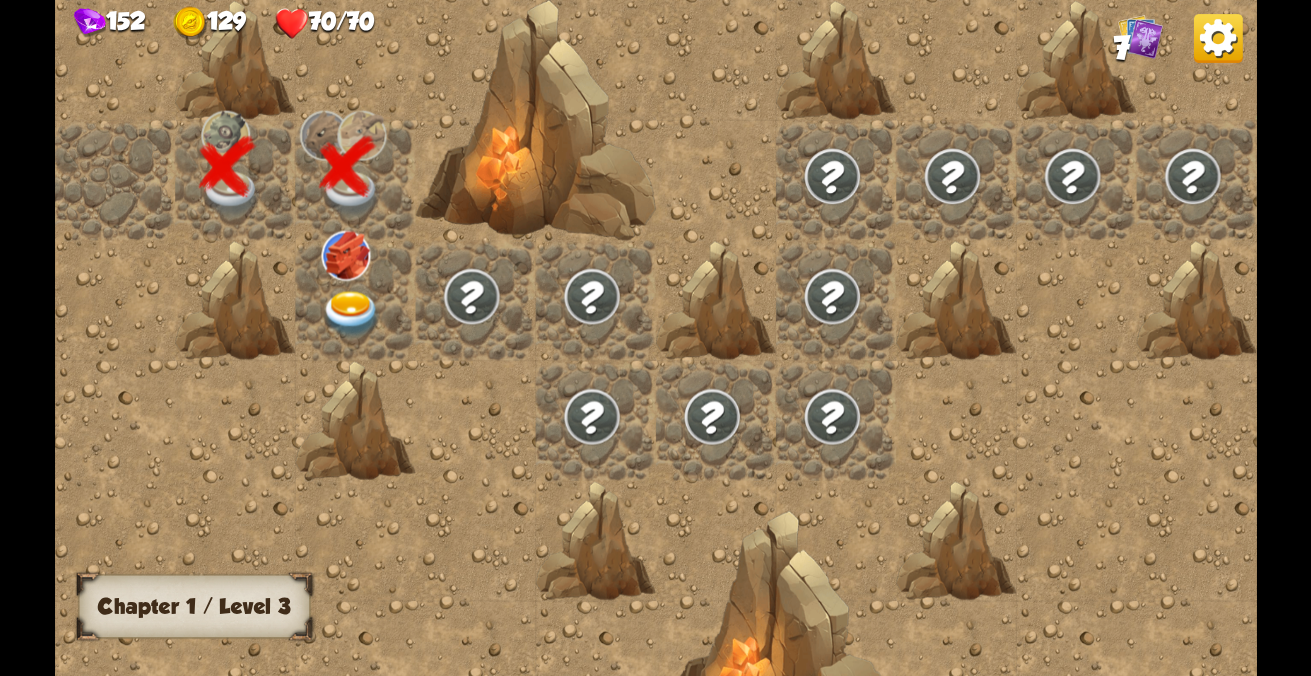 click at bounding box center [345, 255] 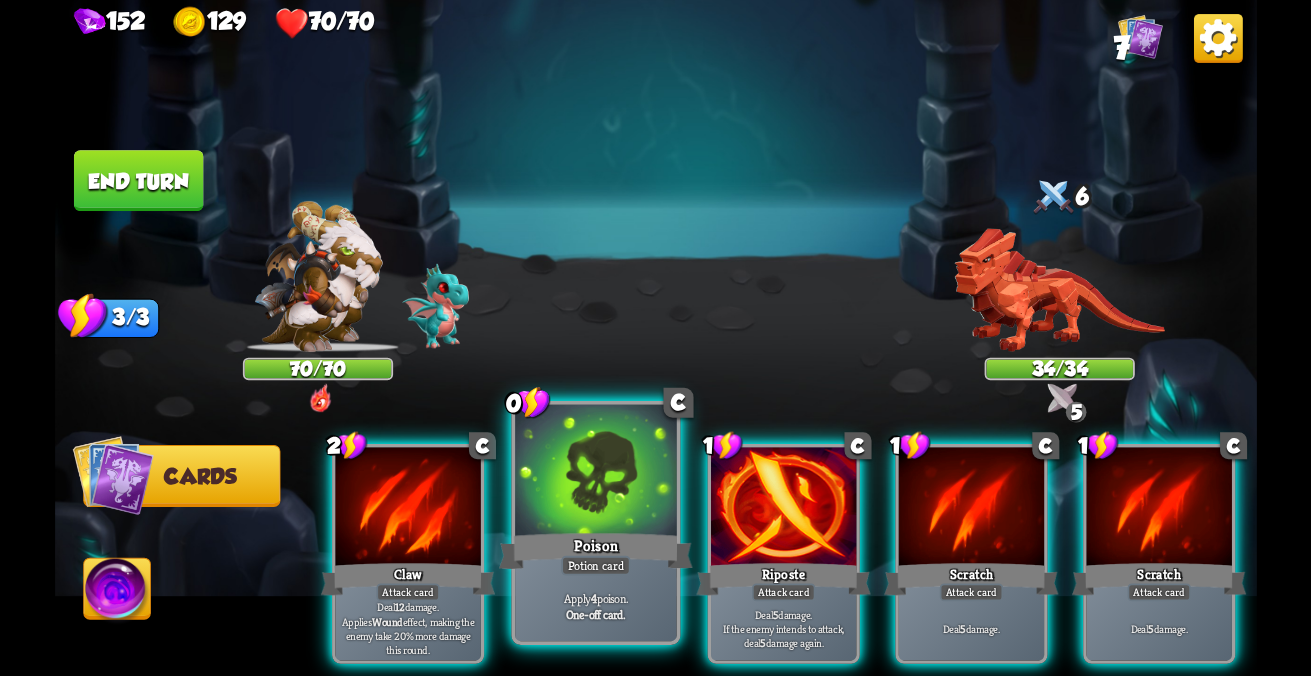 click on "Poison" at bounding box center (407, 579) 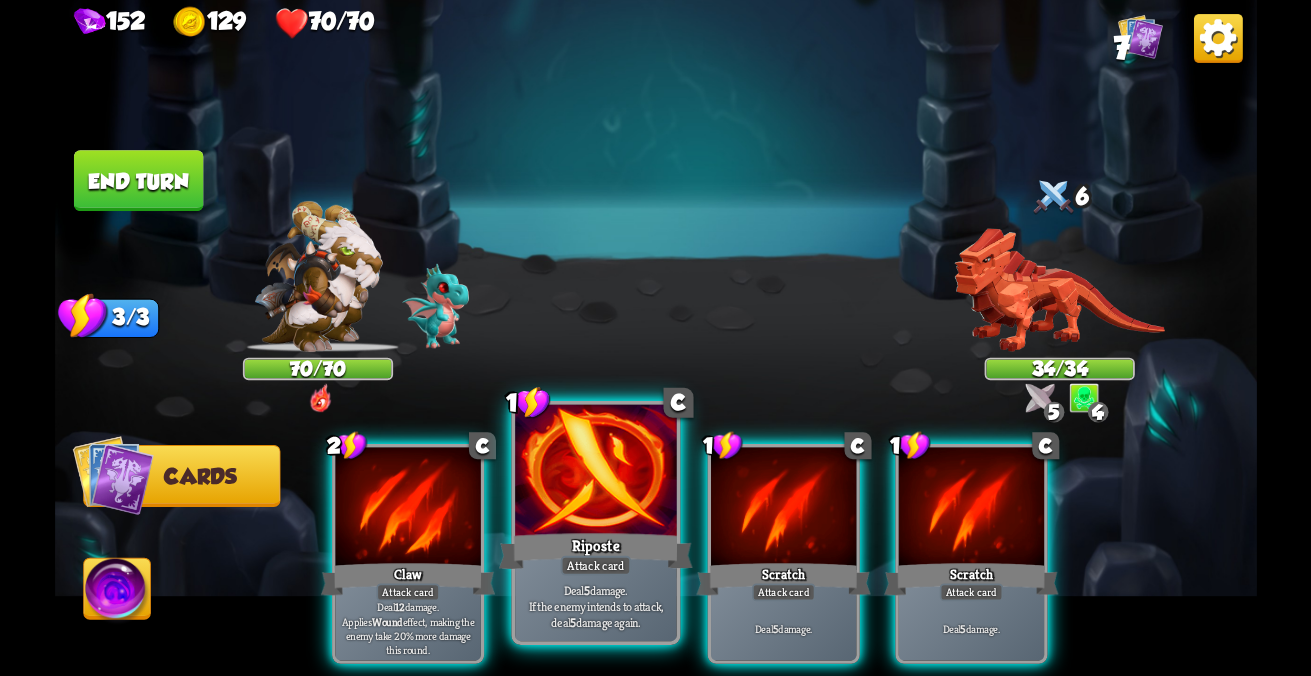 click at bounding box center (407, 508) 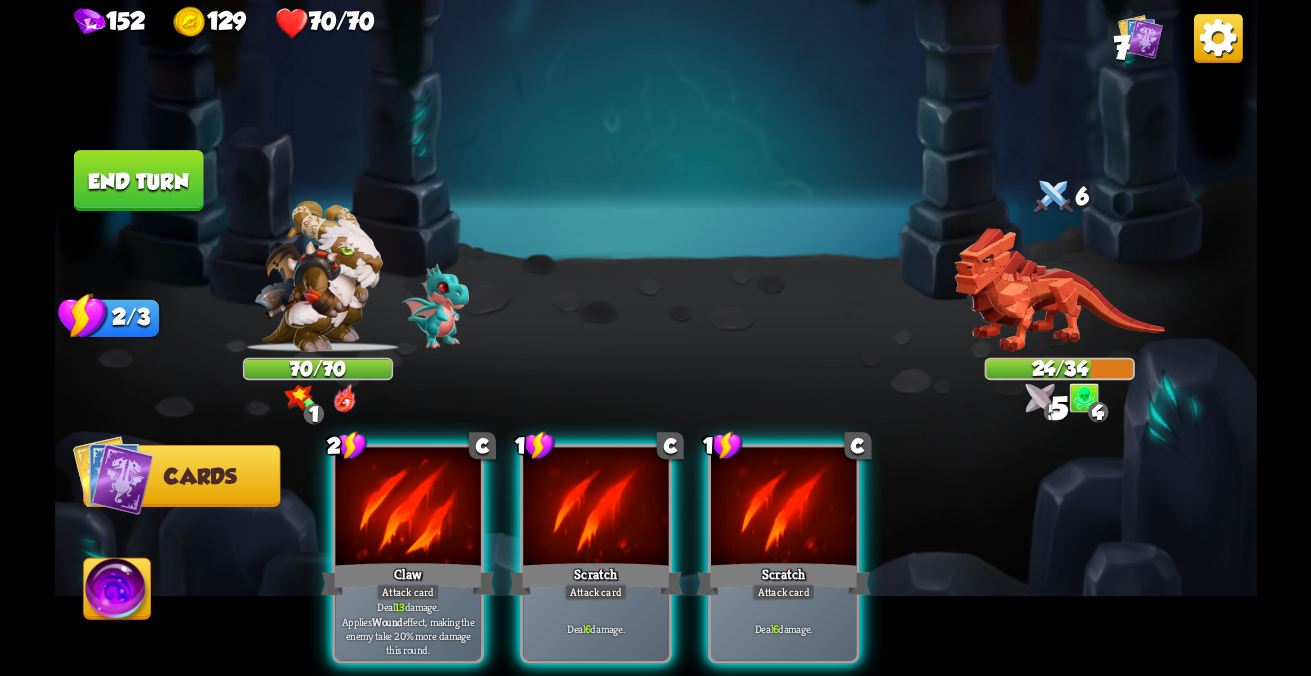 click at bounding box center (407, 508) 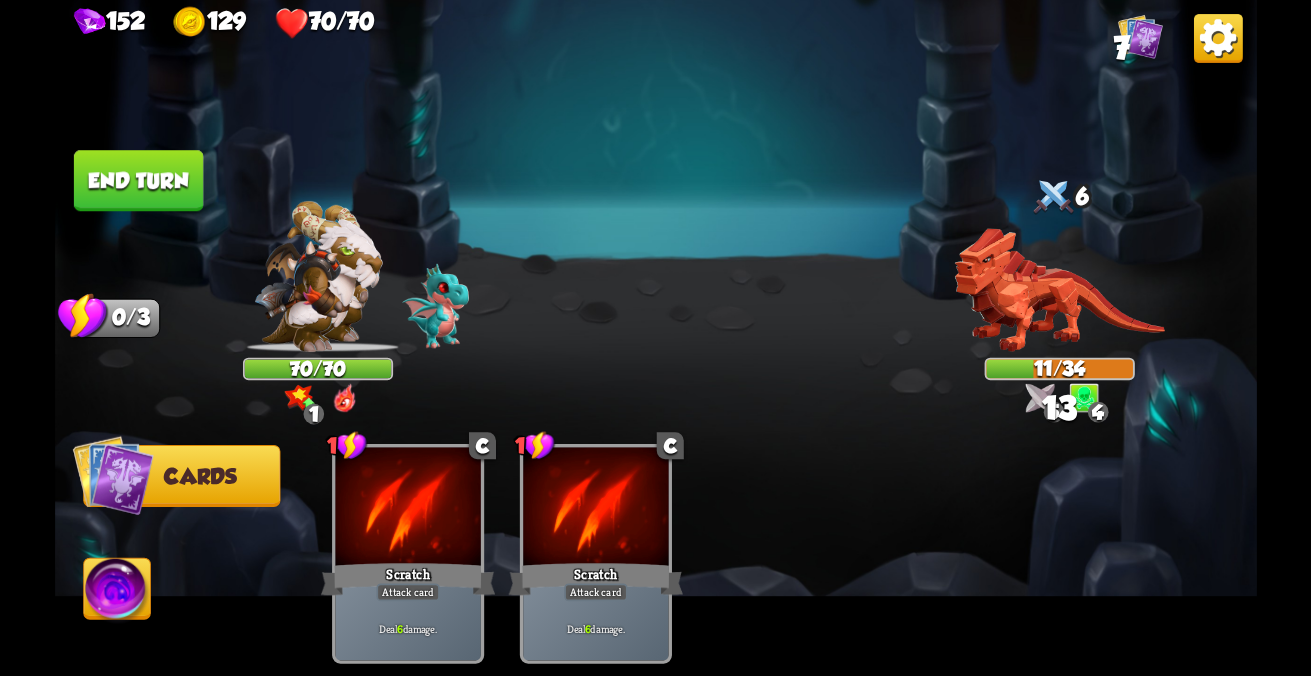 click on "End turn" at bounding box center [138, 180] 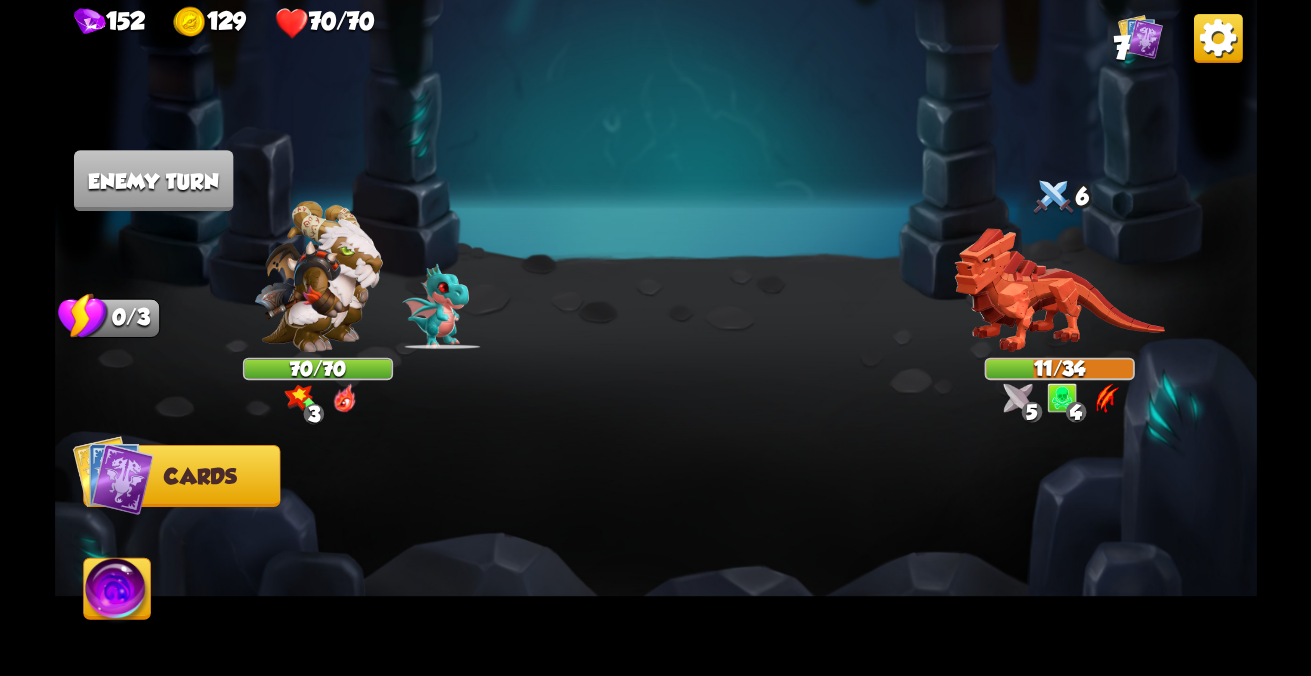 click at bounding box center (112, 475) 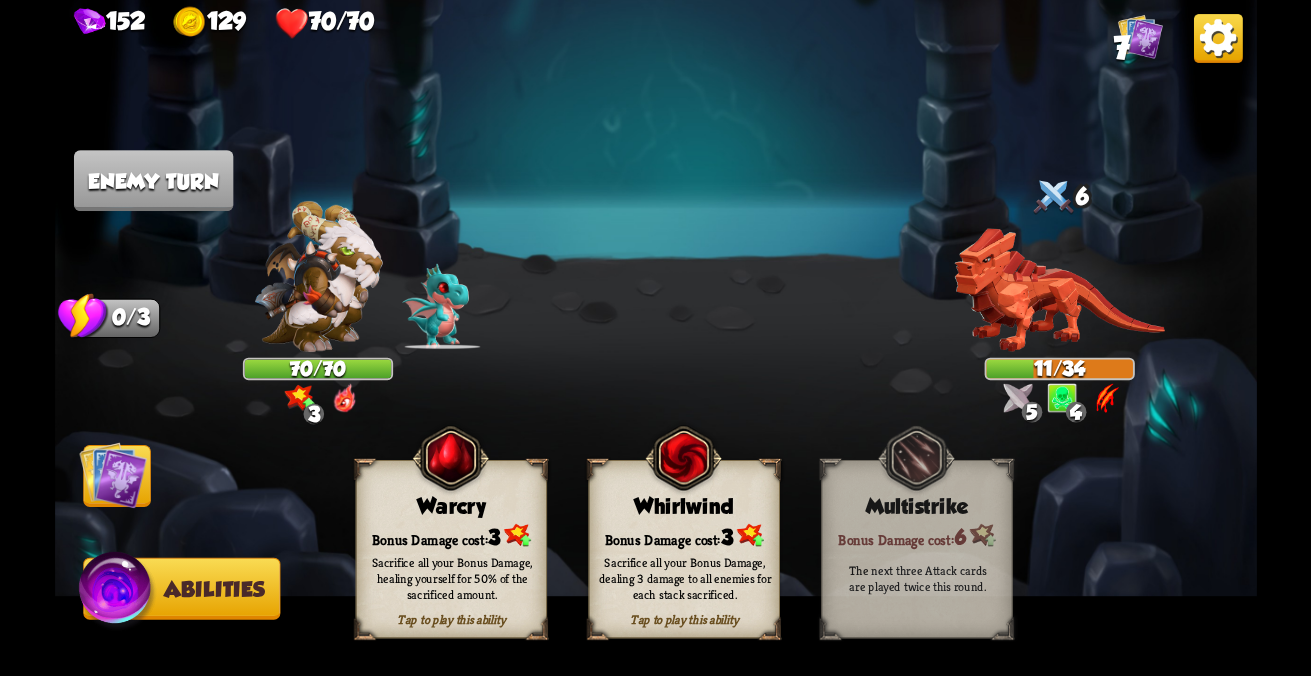 click on "Tap to play this ability   Whirlwind
Bonus Damage cost:  3     Sacrifice all your Bonus Damage, dealing 3 damage to all enemies for each stack sacrificed." at bounding box center (684, 549) 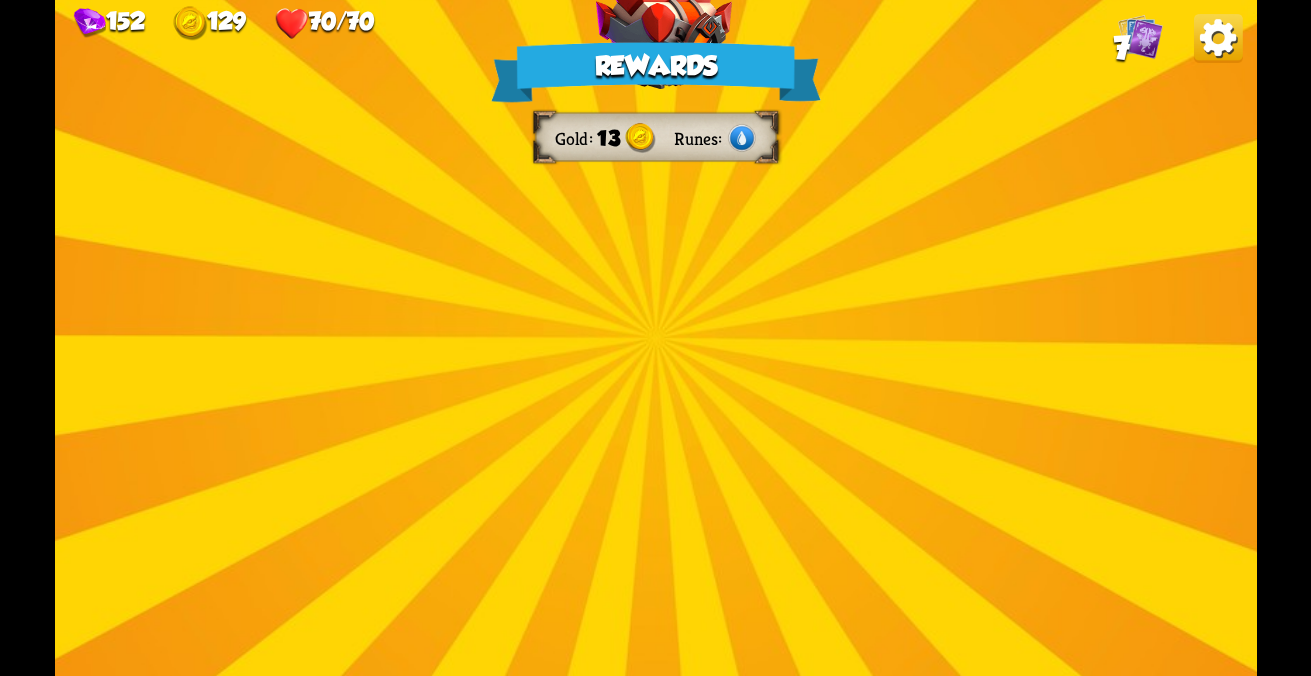 click on "Rewards           Gold   13       Runes
Select a card
1
C   Fireball     Attack card   Lose 2 health. Deal  14  damage.
1
C   Rebound     Attack card   Deal  8  damage. Put the next card you play this turn on top of your draw pile.
2
C   Claw     Attack card   Deal  12  damage. Applies  Wound  effect, making the enemy take 20% more damage this round.               Proceed" at bounding box center (656, 338) 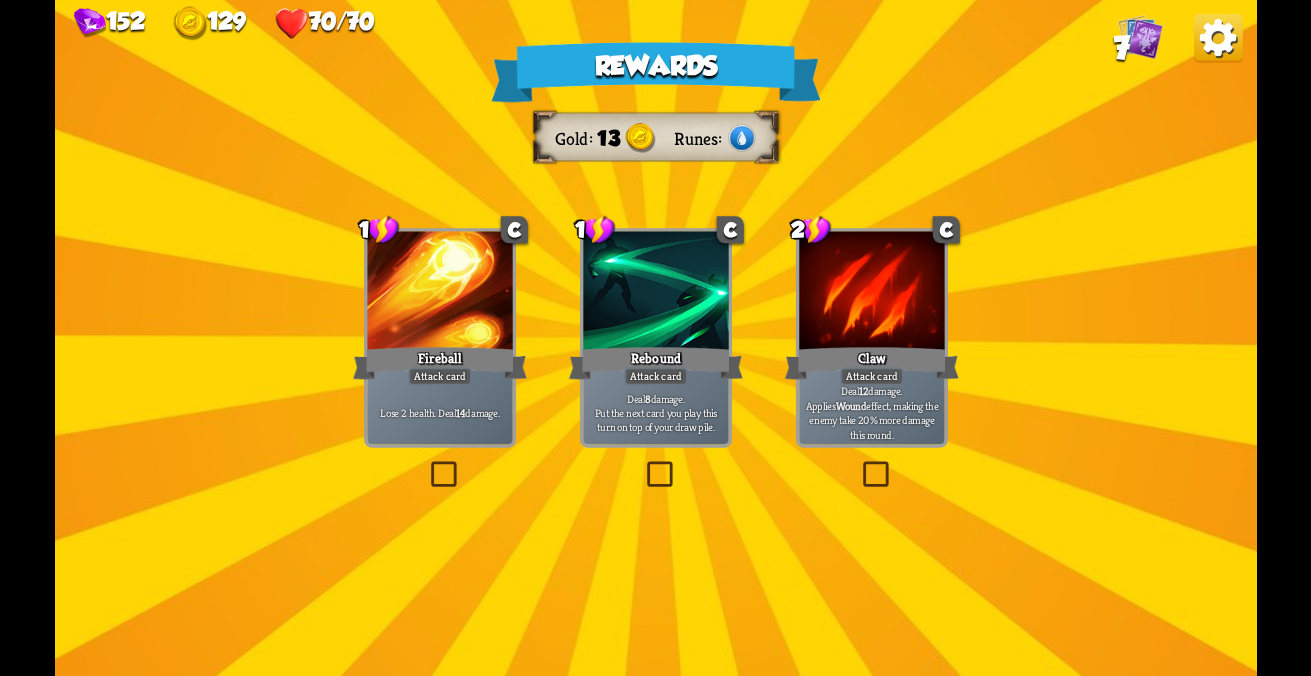 click at bounding box center (439, 293) 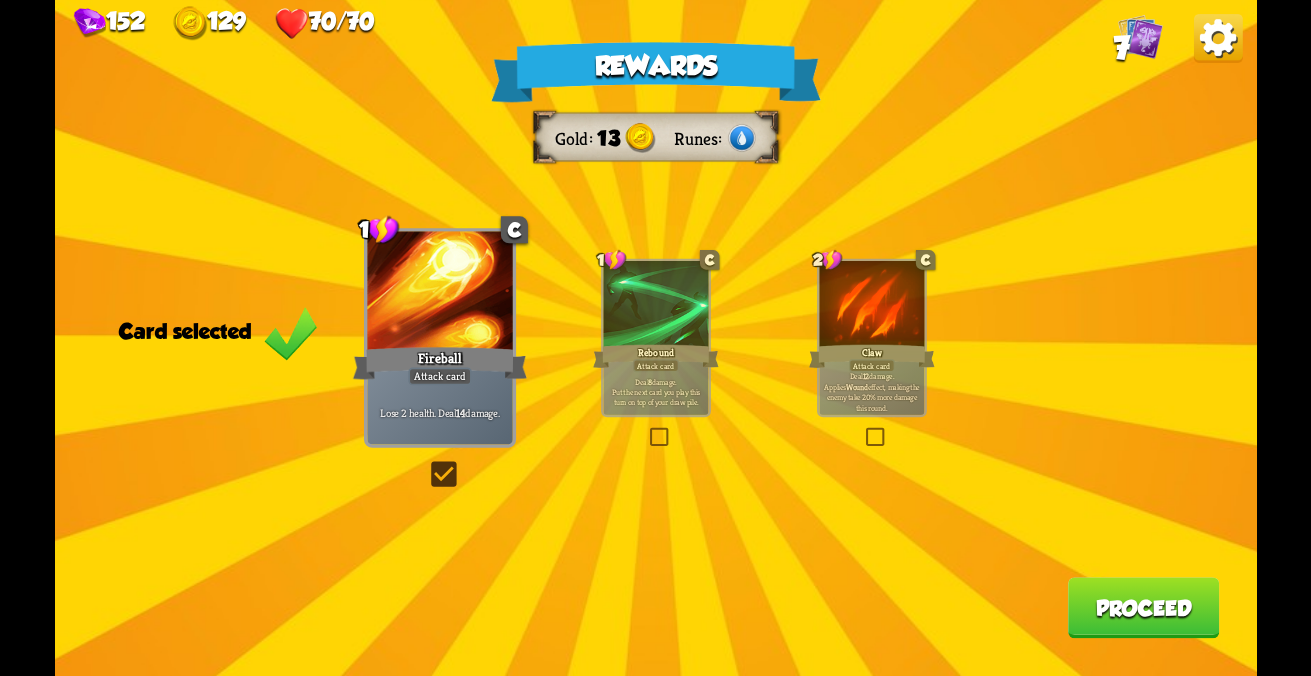 click on "Proceed" at bounding box center (1143, 607) 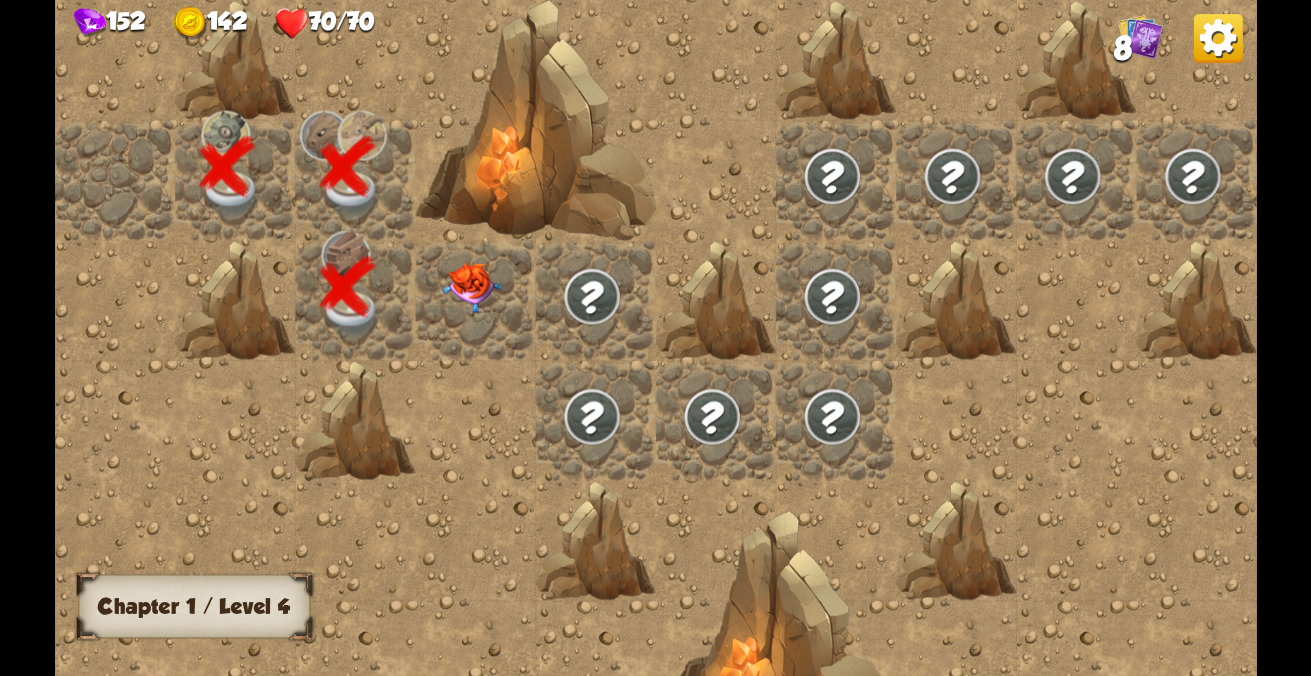 click at bounding box center (475, 300) 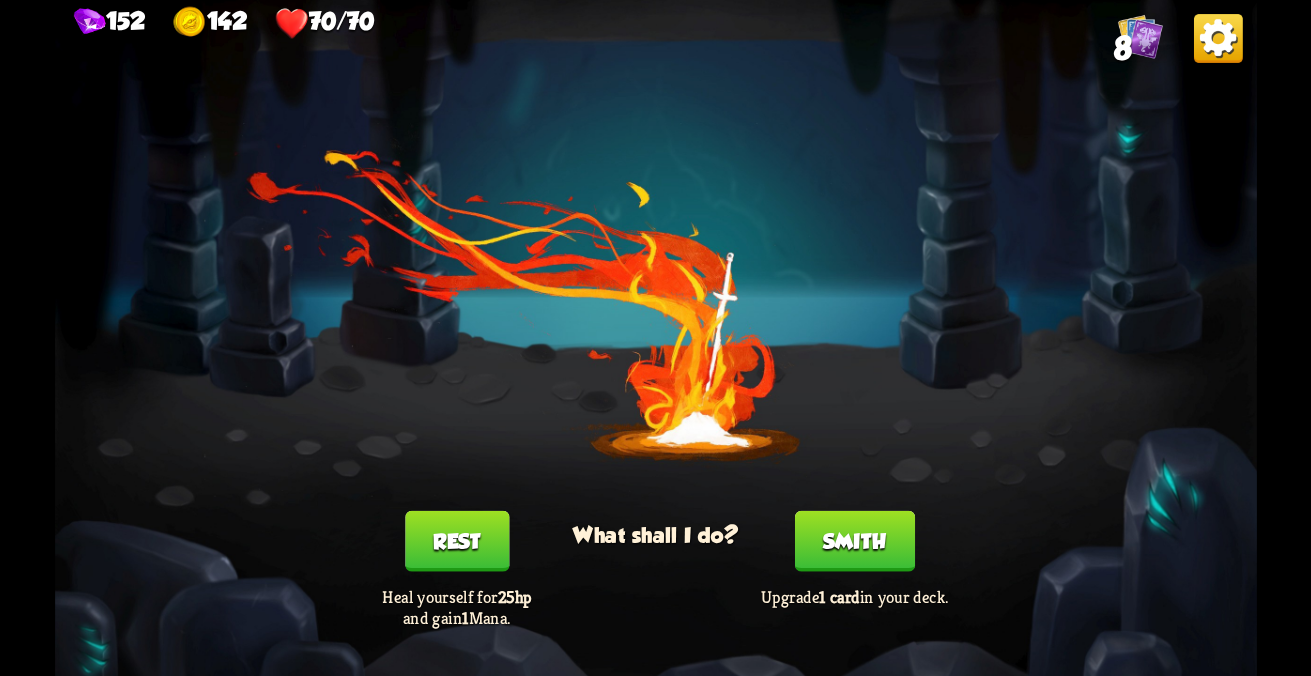 click on "Rest" at bounding box center (456, 541) 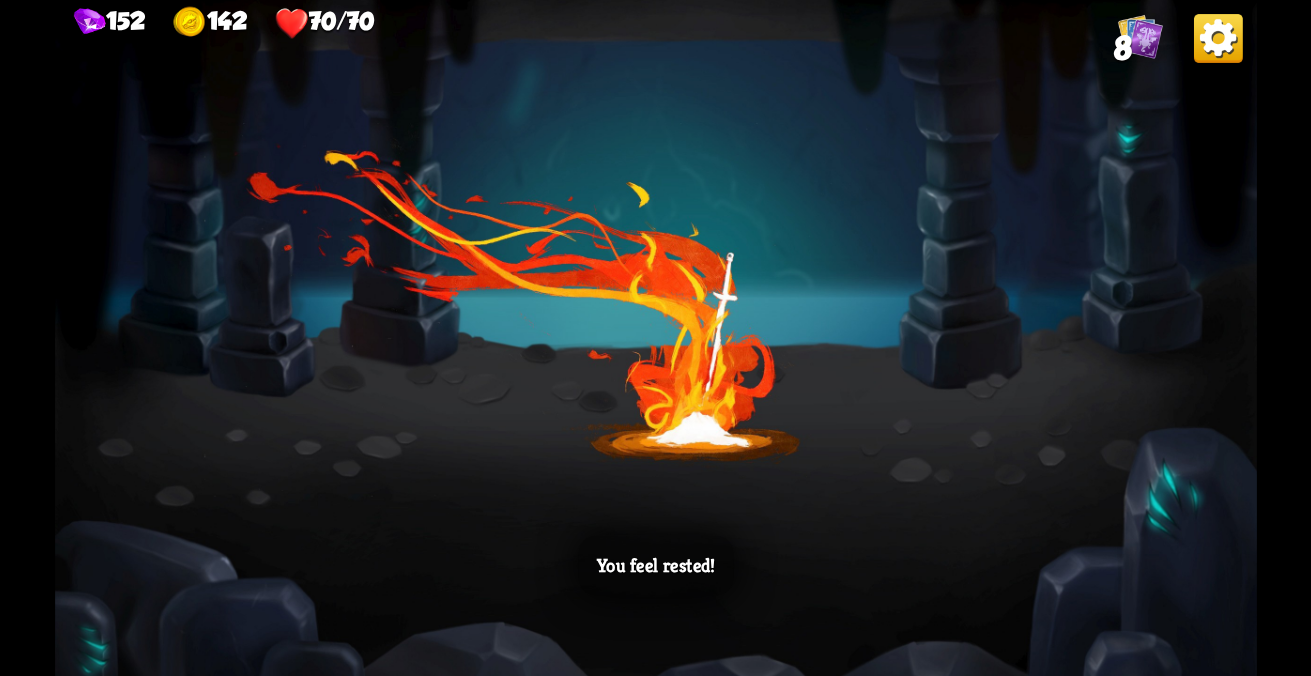 click on "You feel rested!" at bounding box center (656, 338) 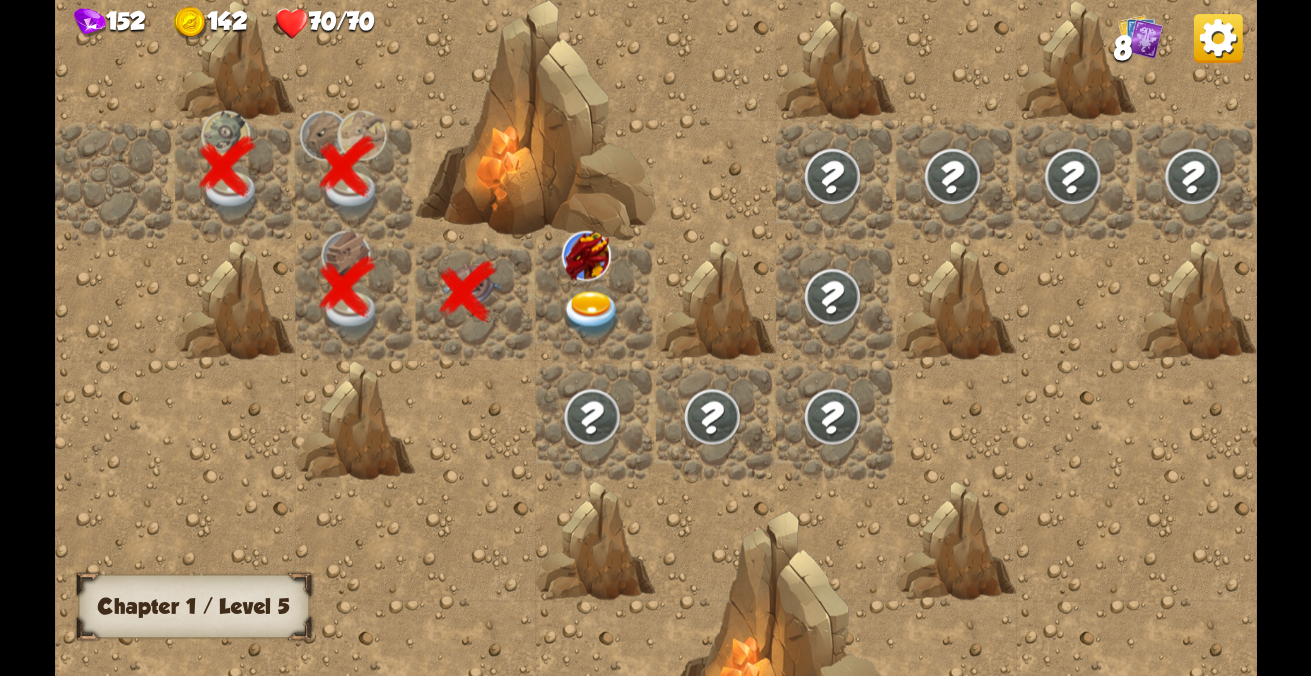 click at bounding box center (595, 300) 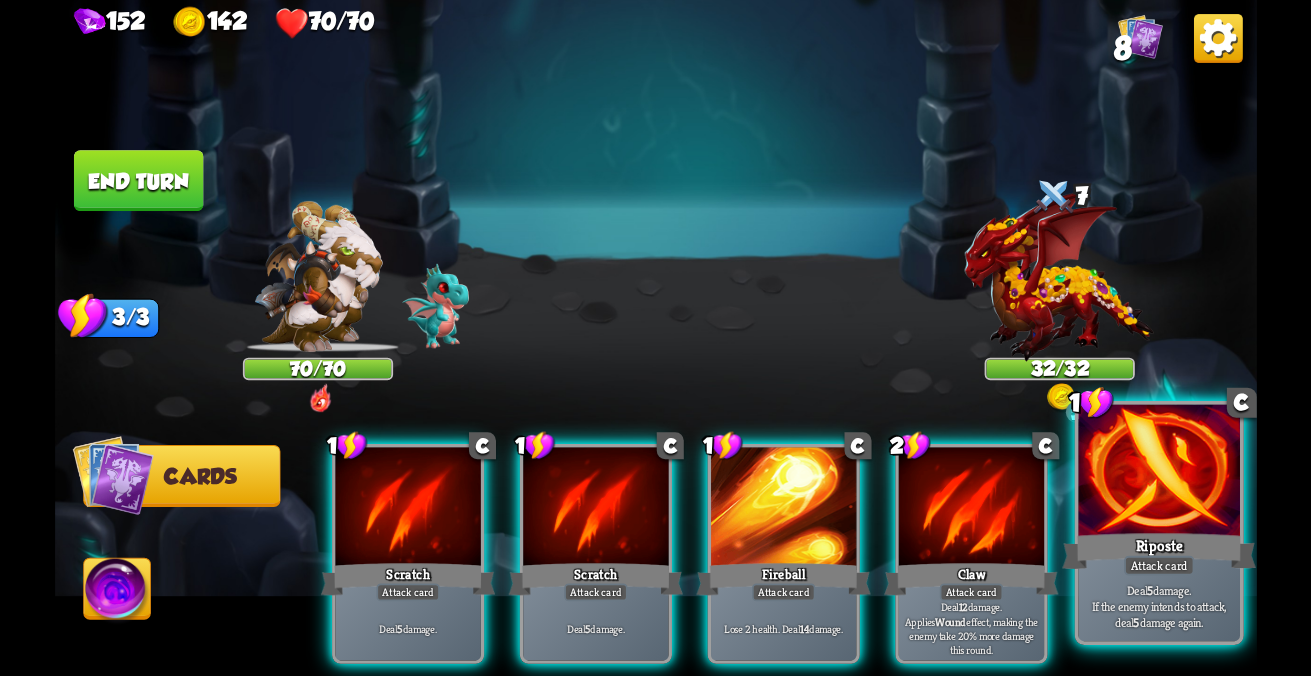 click at bounding box center (407, 508) 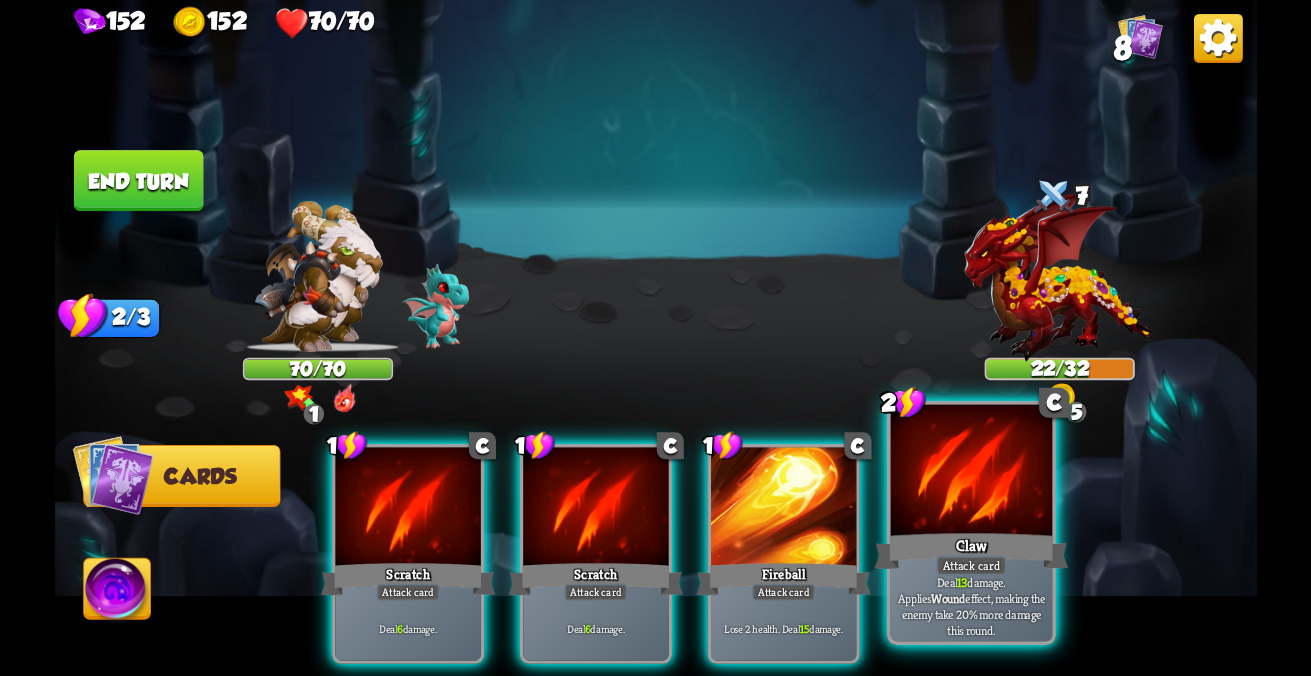 click on "Claw" at bounding box center [407, 579] 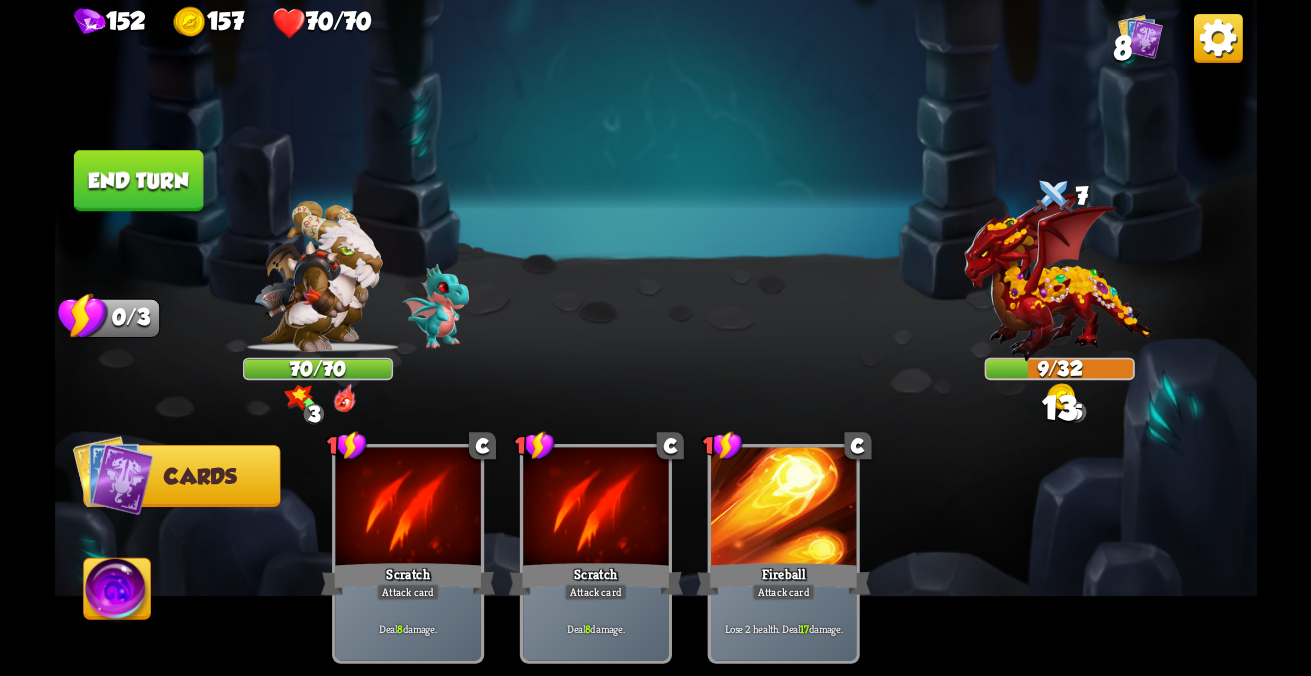 click on "End turn" at bounding box center (138, 180) 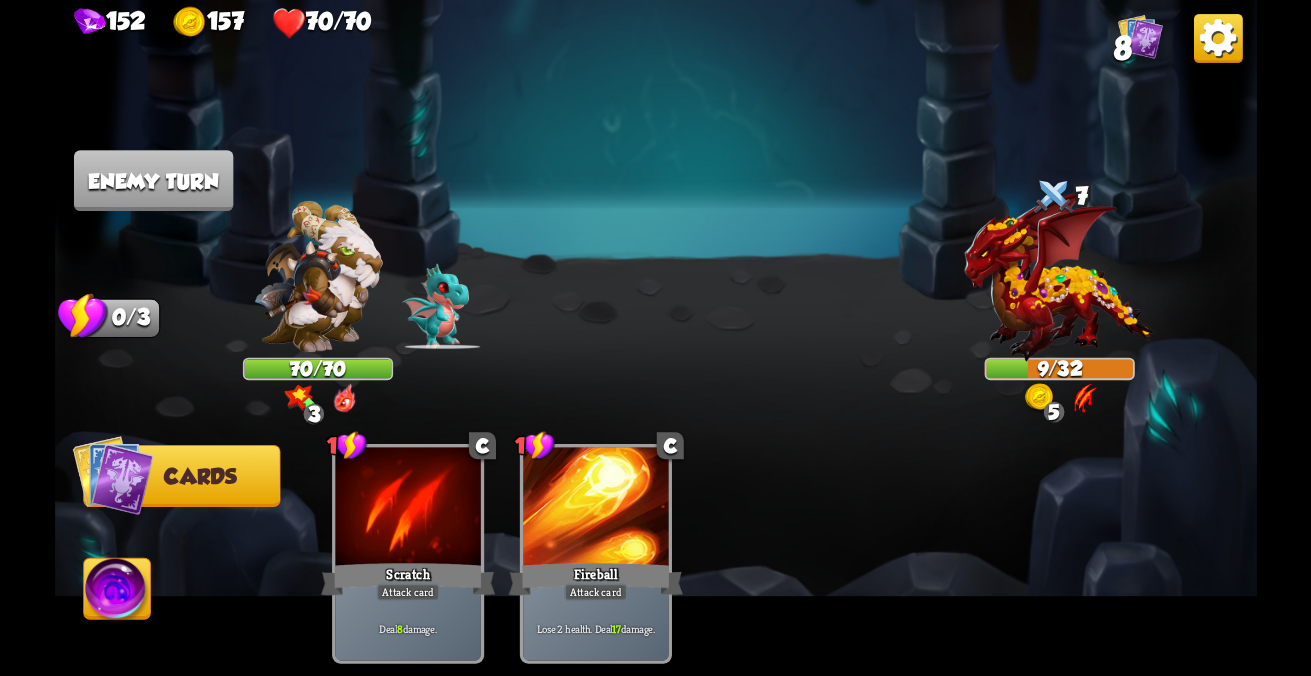 click at bounding box center (112, 475) 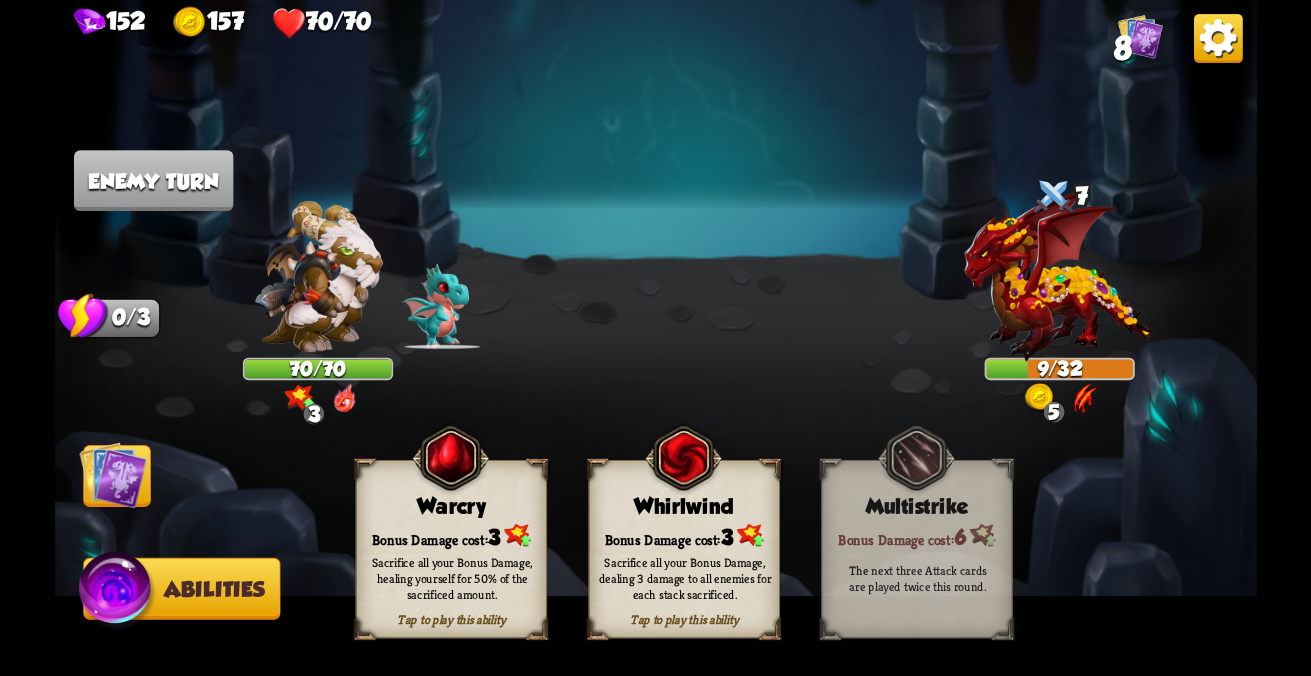 click at bounding box center (117, 592) 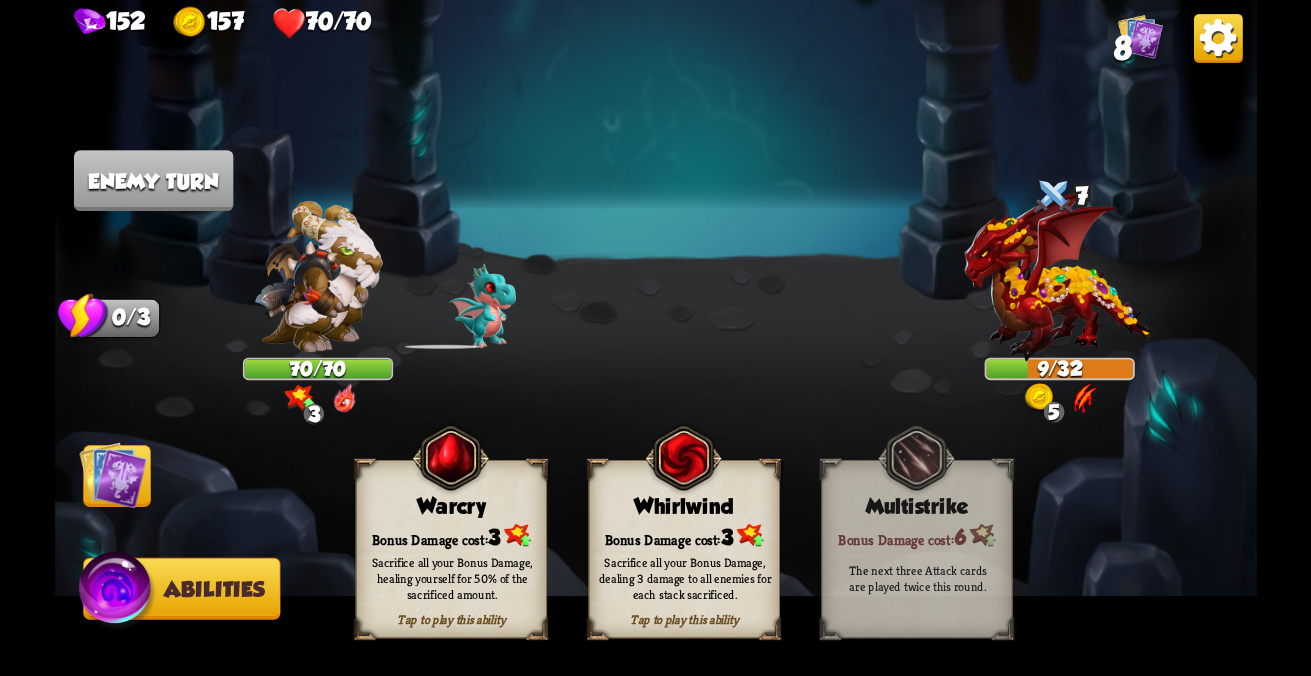 click on "Sacrifice all your Bonus Damage, dealing 3 damage to all enemies for each stack sacrificed." at bounding box center (452, 578) 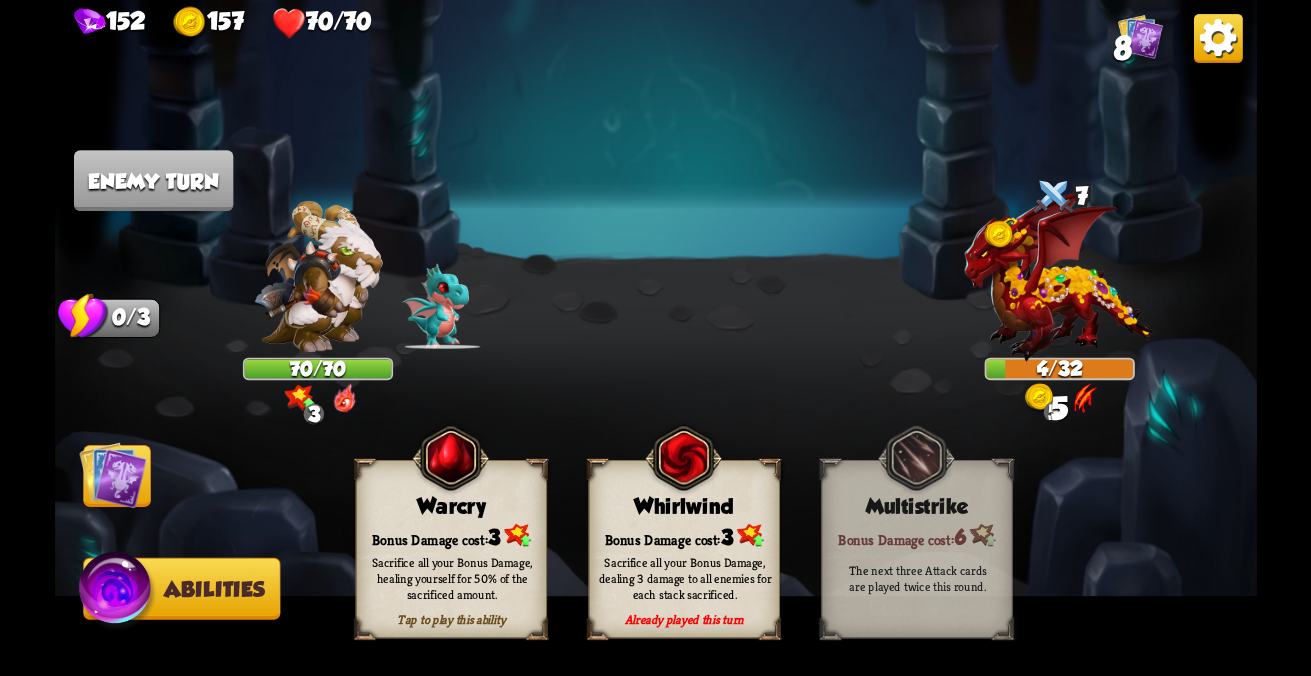 click on "Bonus Damage cost:  3" at bounding box center (684, 535) 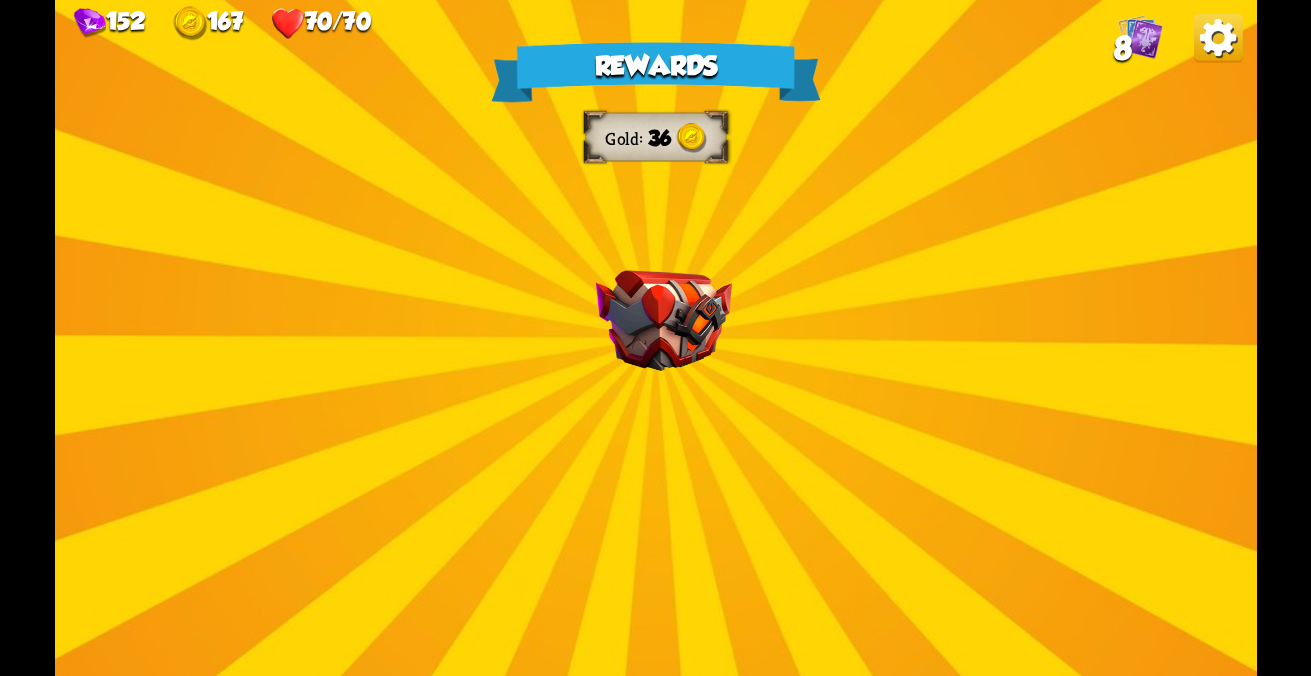 click on "Rewards           Gold   36
Select a card
1
C   Bane     Attack card   Deal  7  damage. If the enemy is poisoned, deal  7  damage again.
1
C   Shell     Support card   If you have no armor, gain  10  armor.
1
C   Poisoned Claw     Attack card   Deal  7  damage. Apply  3  poison.               Proceed" at bounding box center [656, 338] 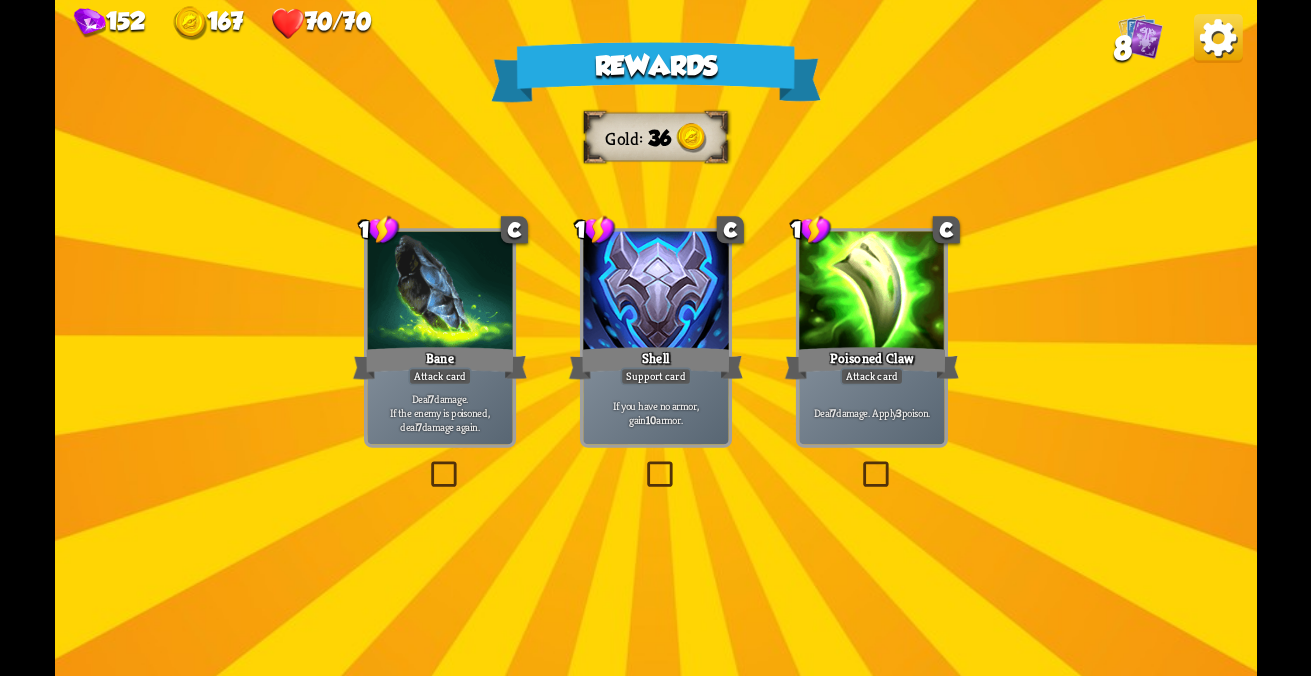 click on "Deal  7  damage. If the enemy is poisoned, deal  7  damage again." at bounding box center (440, 412) 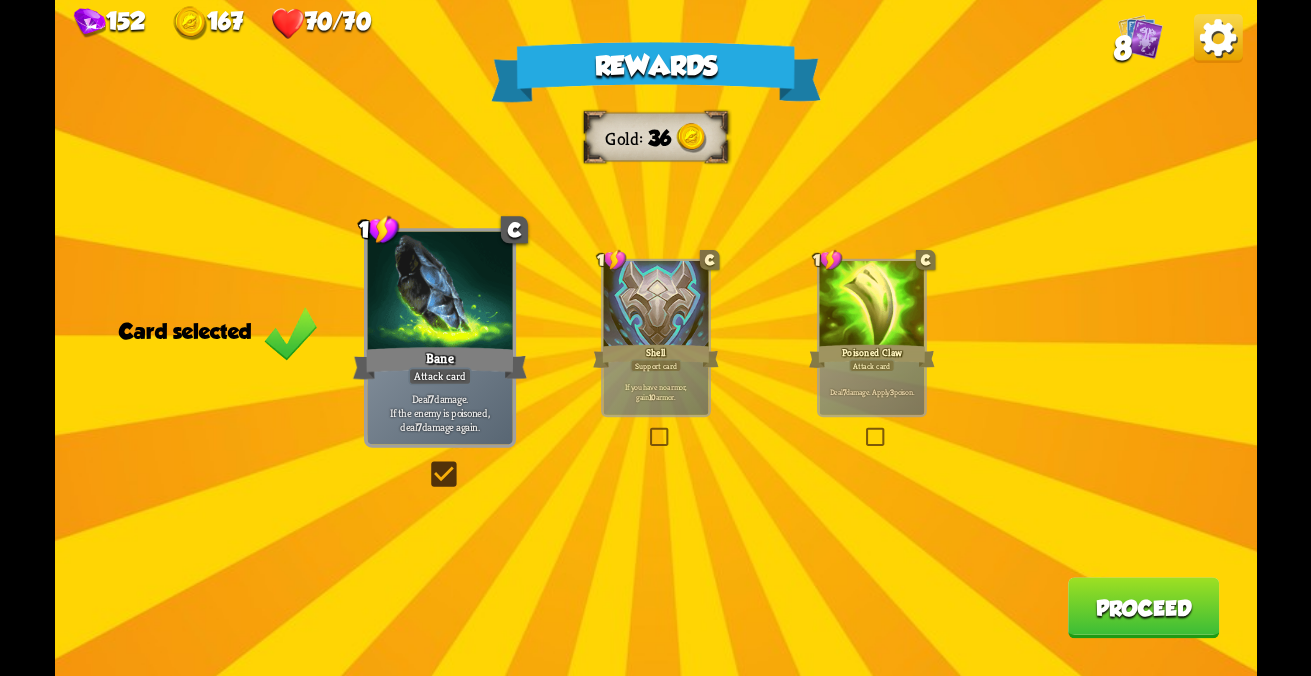 click on "1
C   Shell     Support card   If you have no armor, gain  10  armor." at bounding box center (440, 338) 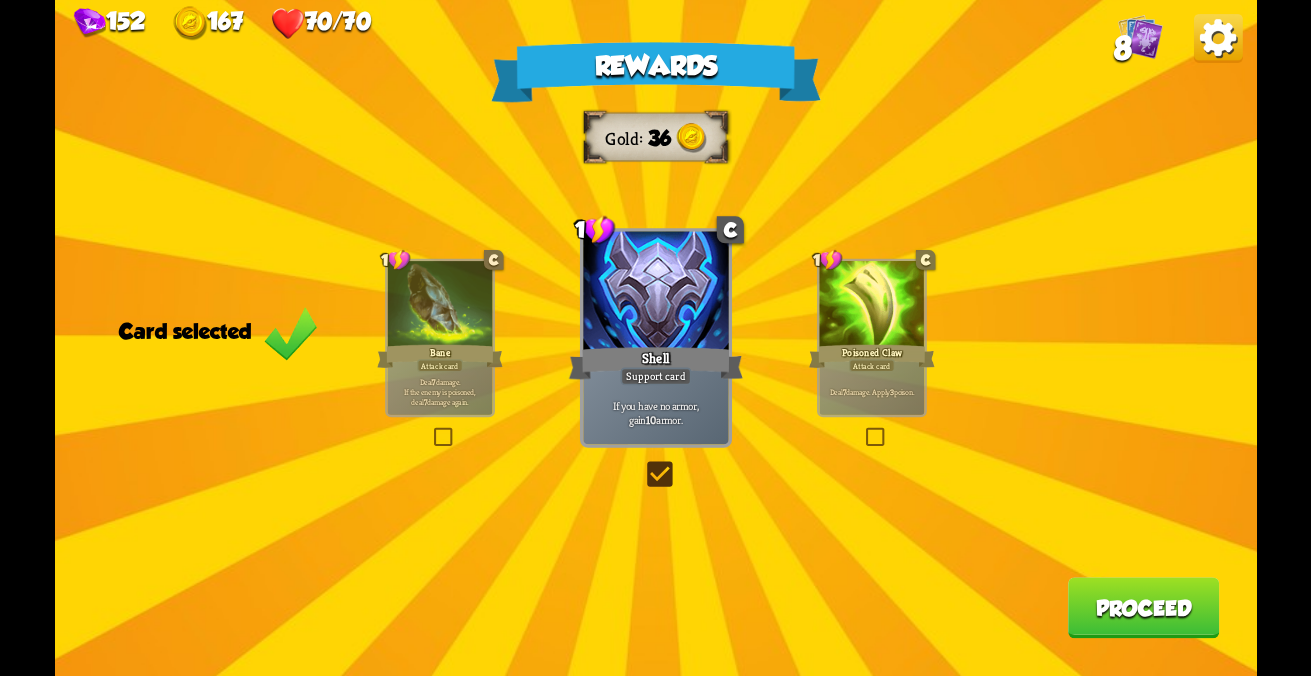 click on "Proceed" at bounding box center [1143, 607] 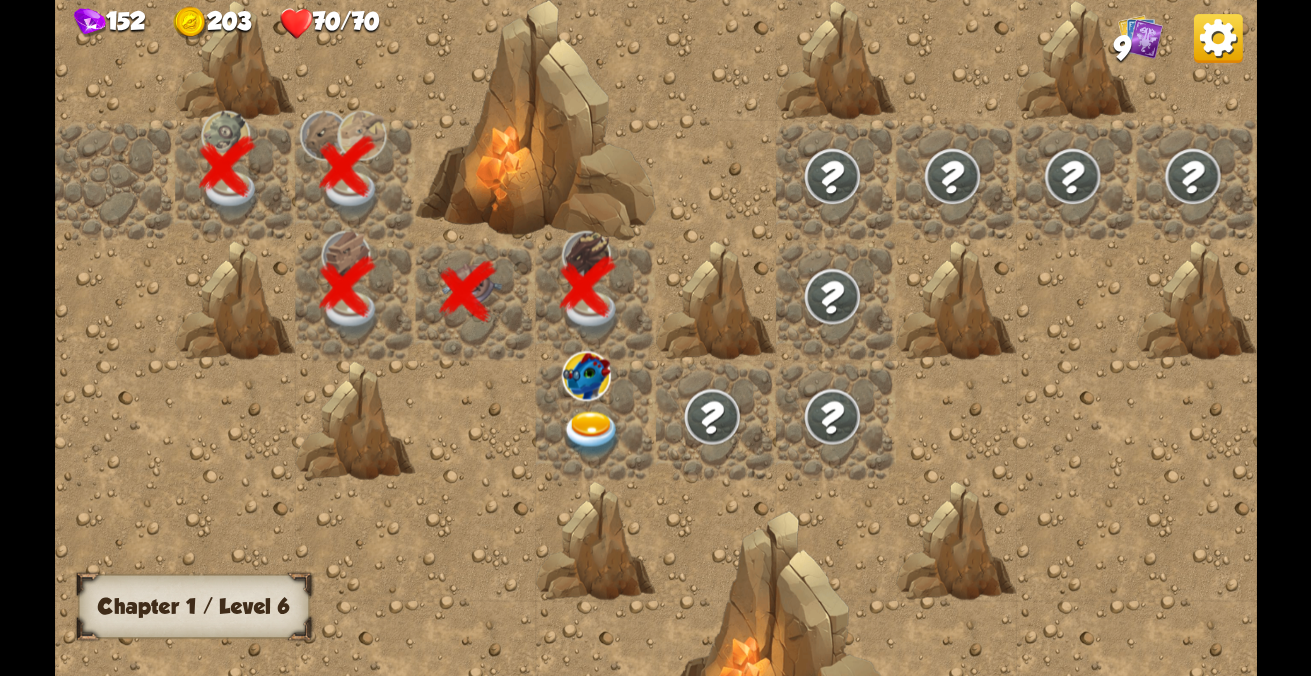 click at bounding box center (595, 421) 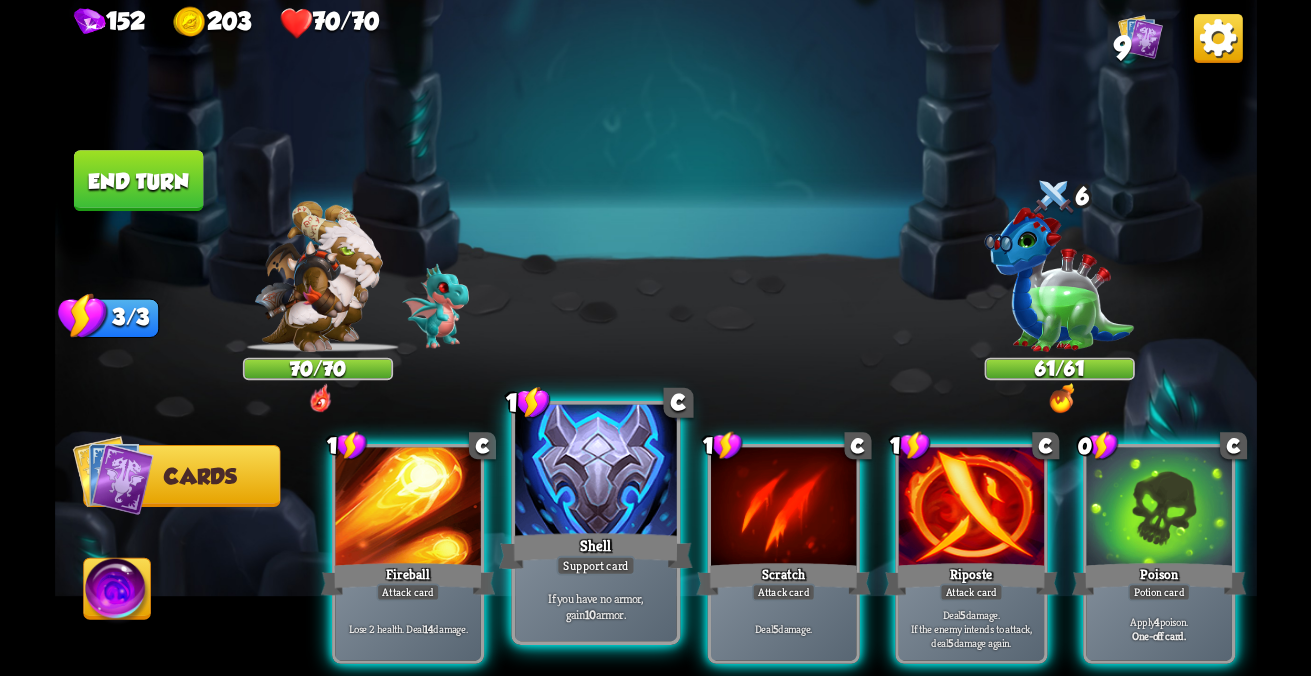 click at bounding box center (407, 508) 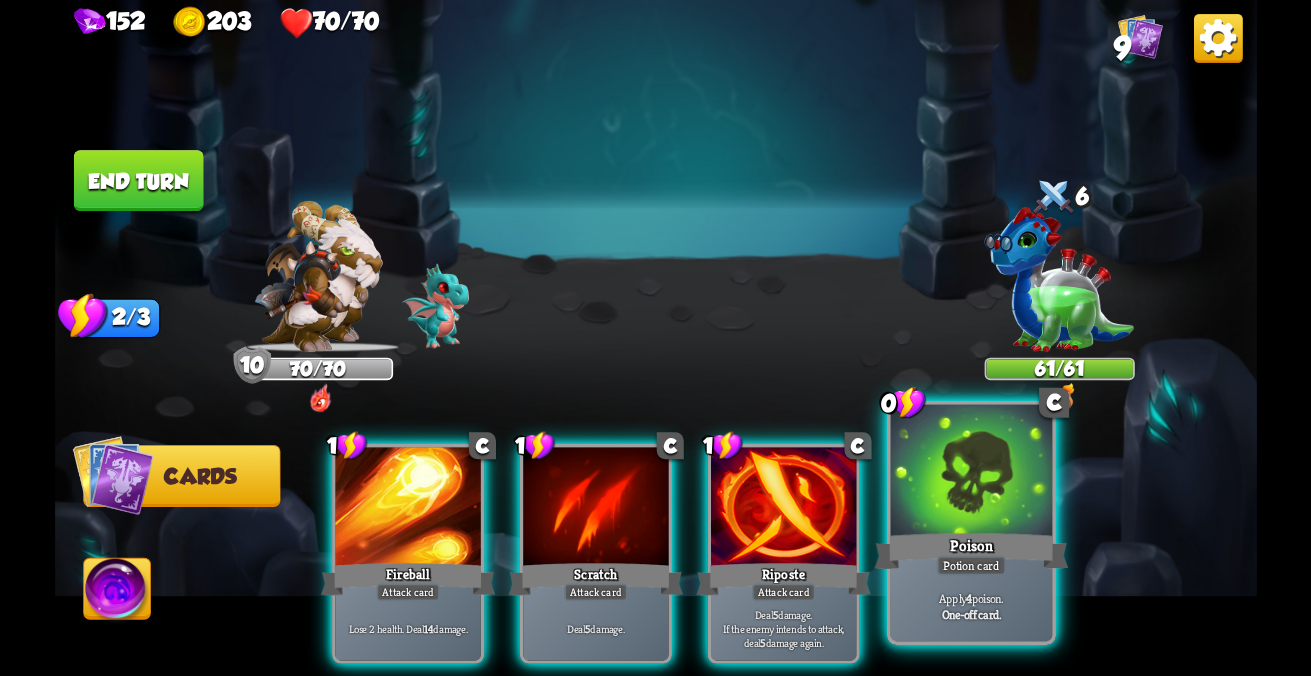 click at bounding box center (407, 508) 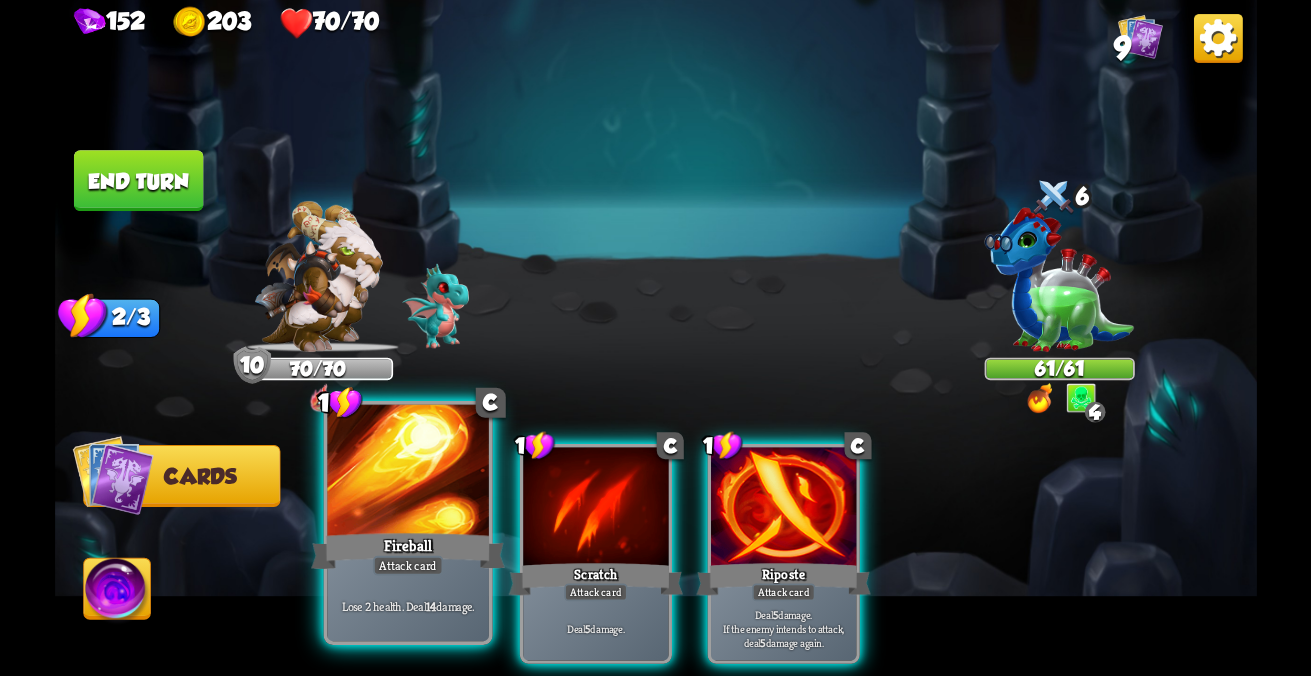 click at bounding box center [407, 473] 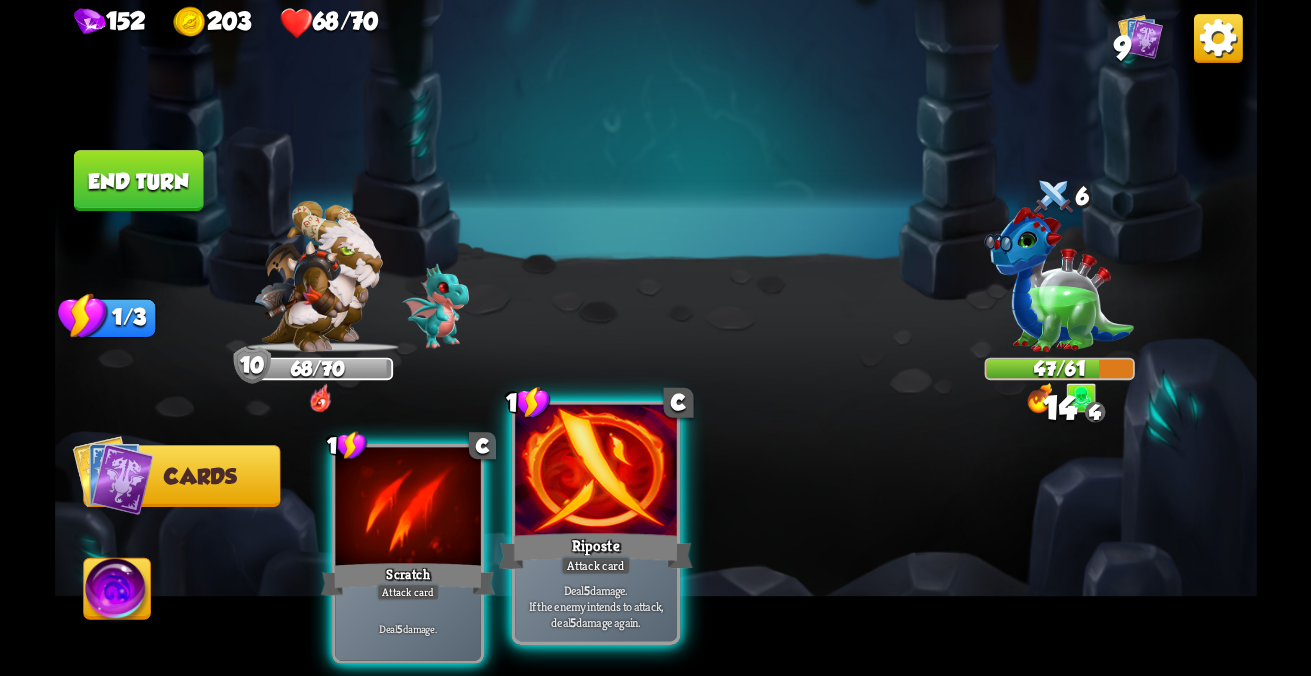 click at bounding box center (407, 508) 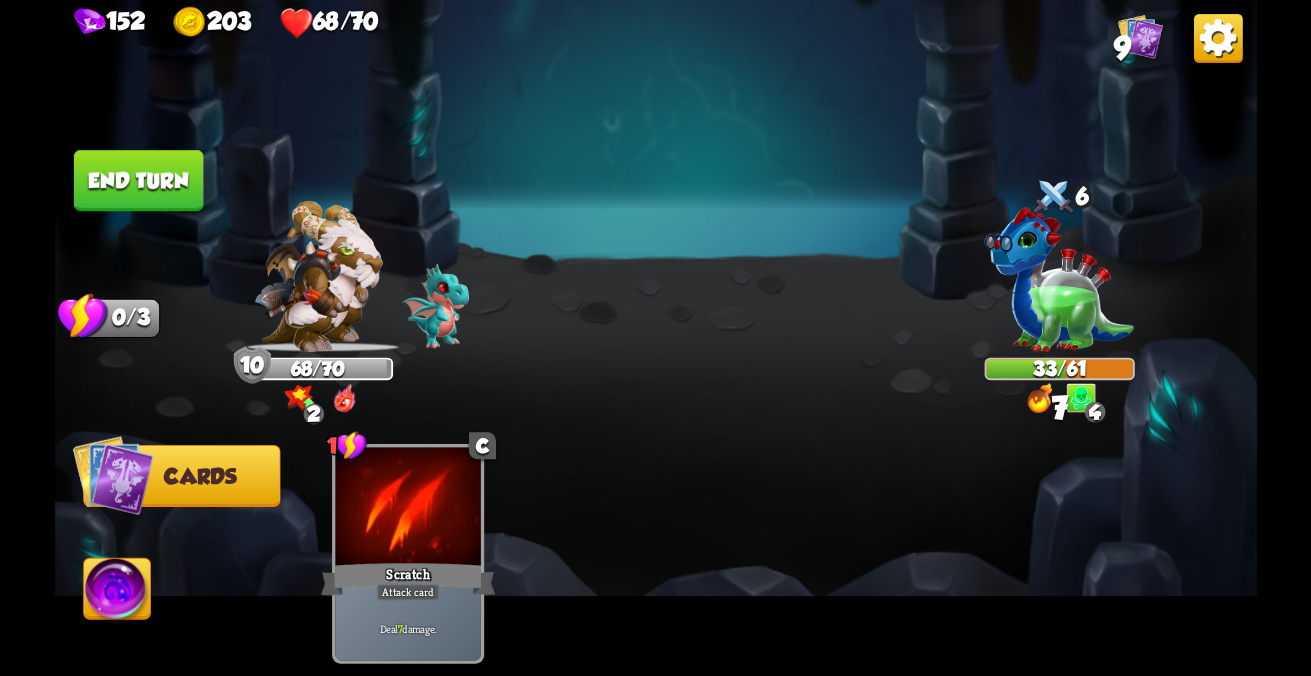 click on "End turn" at bounding box center [138, 180] 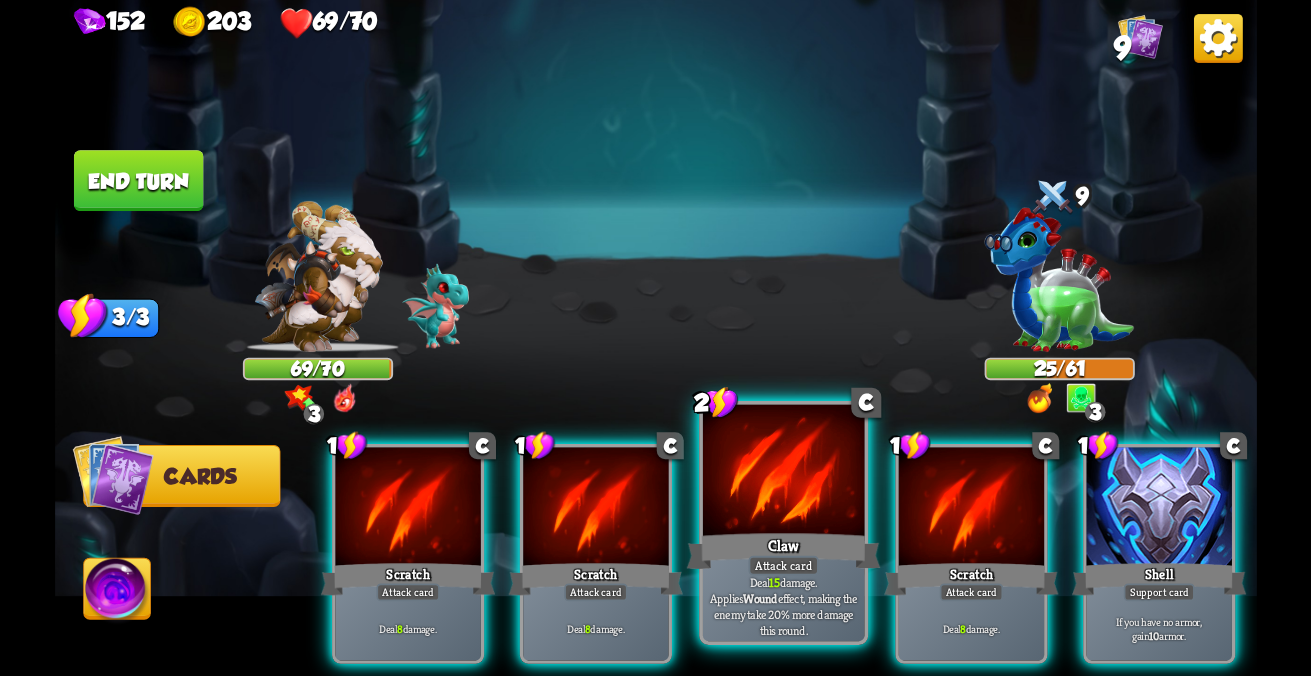 click at bounding box center [407, 508] 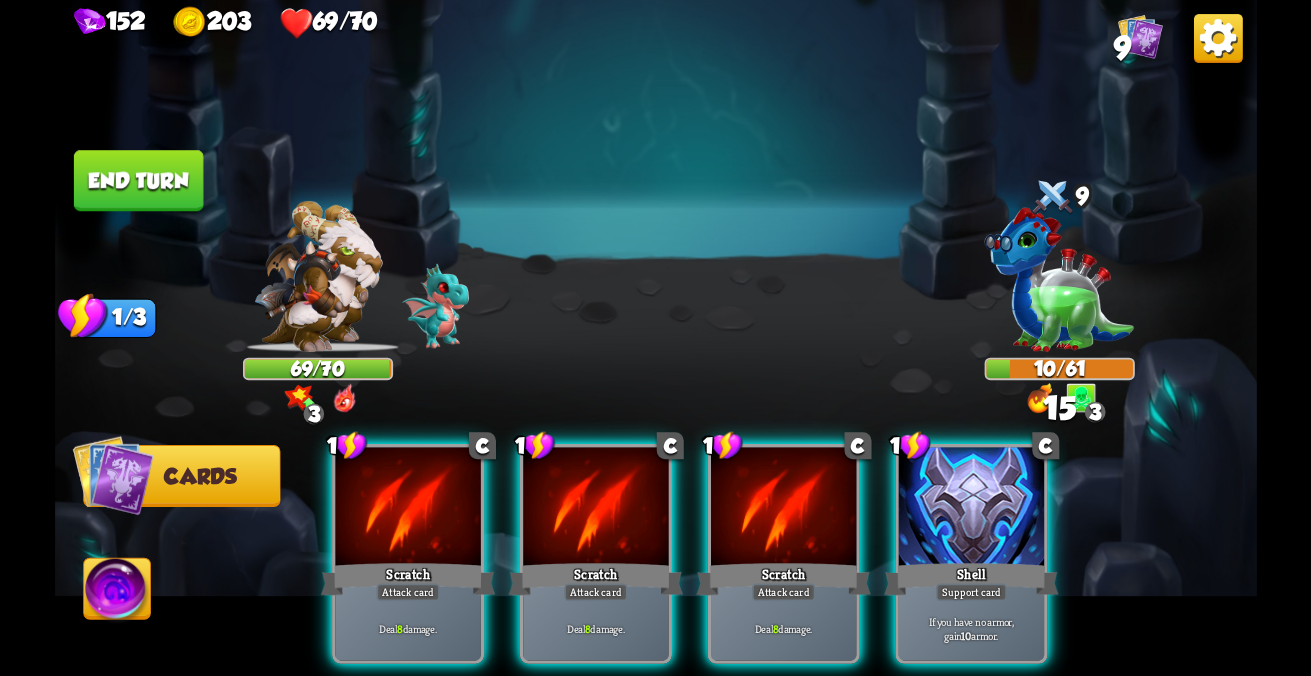 click on "End turn" at bounding box center [138, 180] 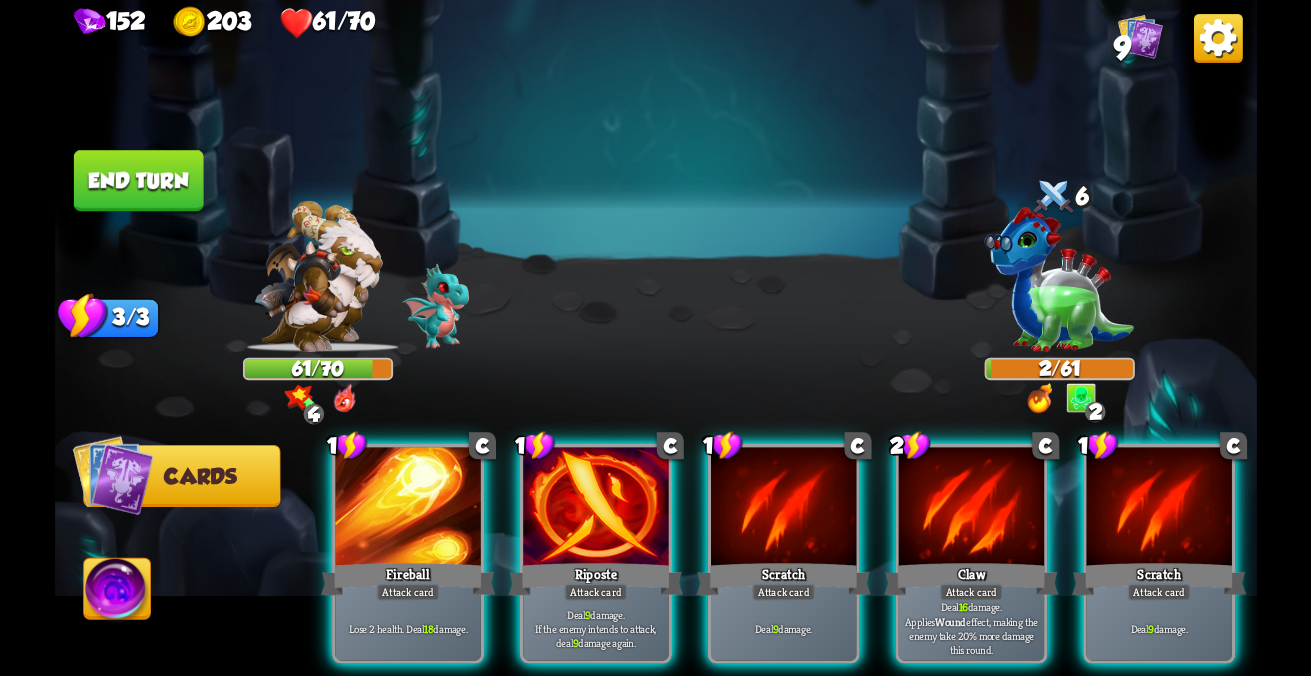 click at bounding box center [407, 508] 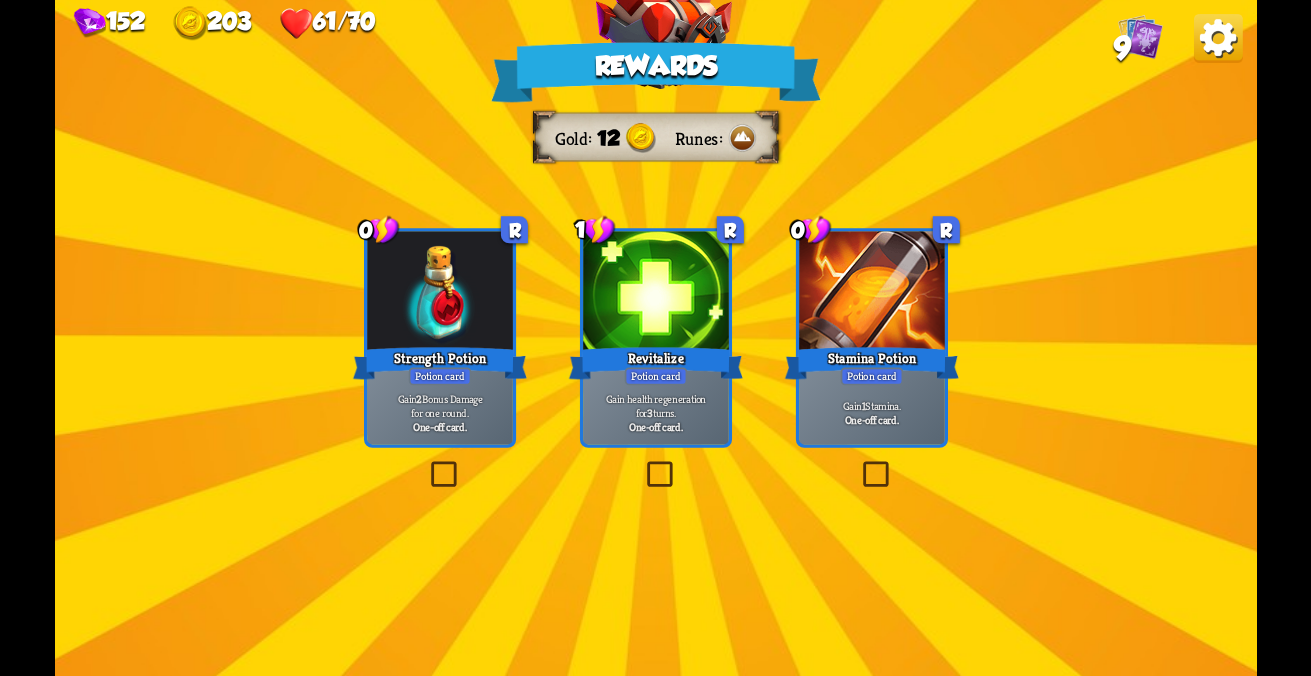 click on "Gain  2  Bonus Damage for one round.   One-off card." at bounding box center [439, 412] 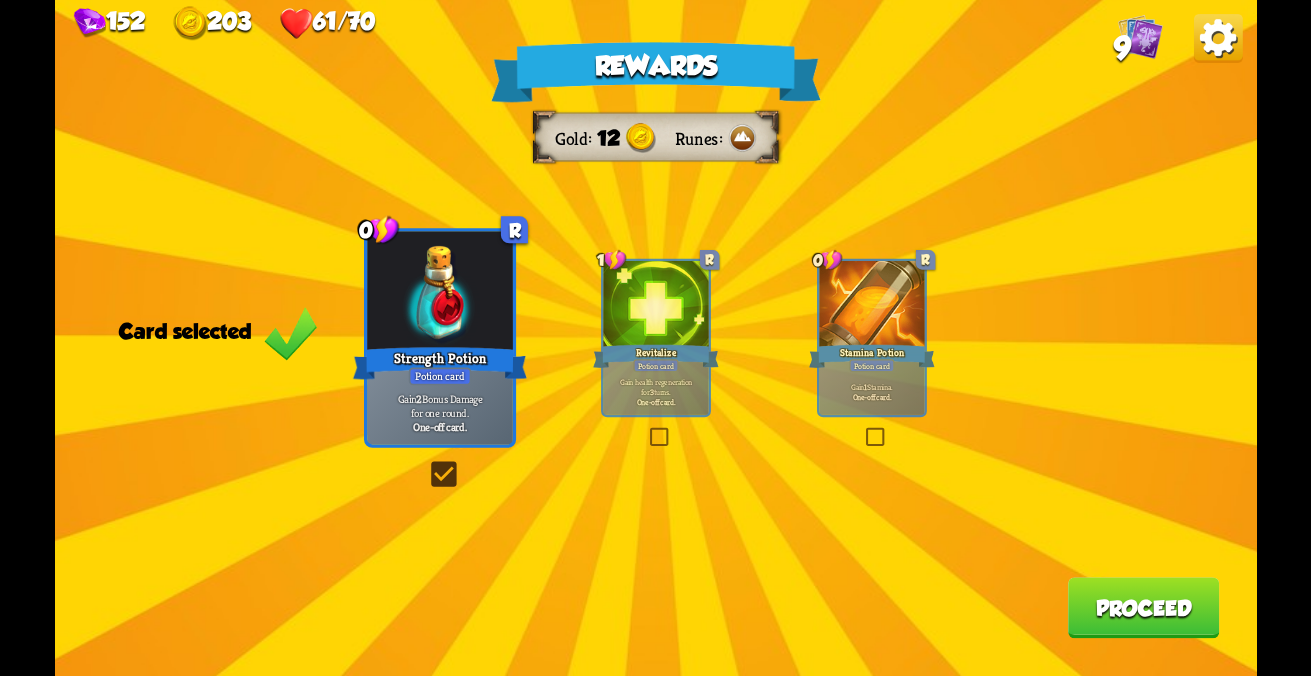 click on "Potion card" at bounding box center [439, 377] 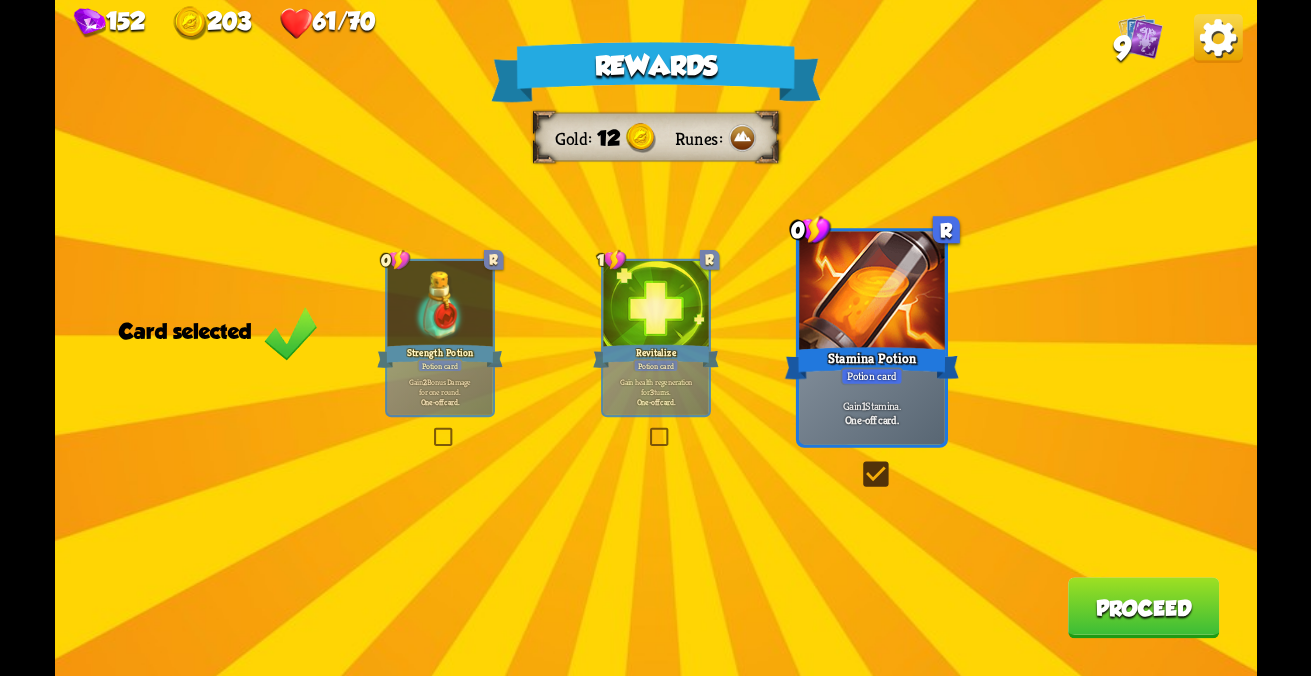 click on "Revitalize" at bounding box center (440, 356) 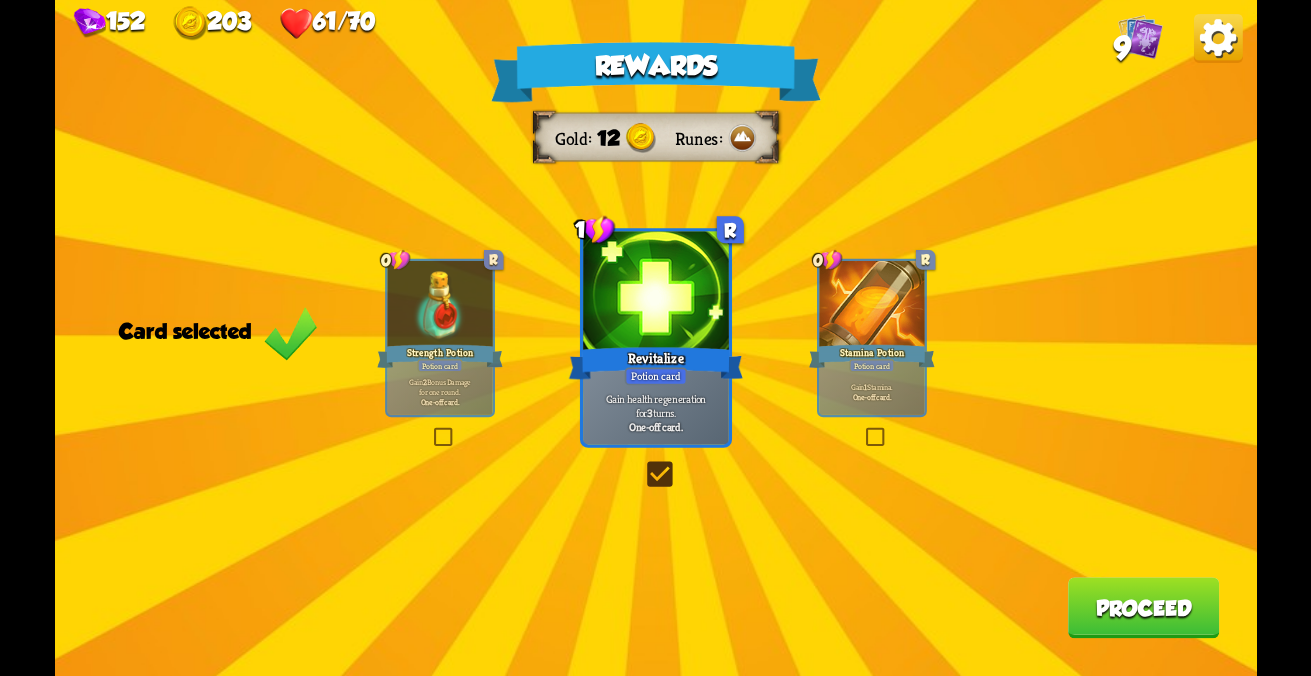 click on "Proceed" at bounding box center (1143, 607) 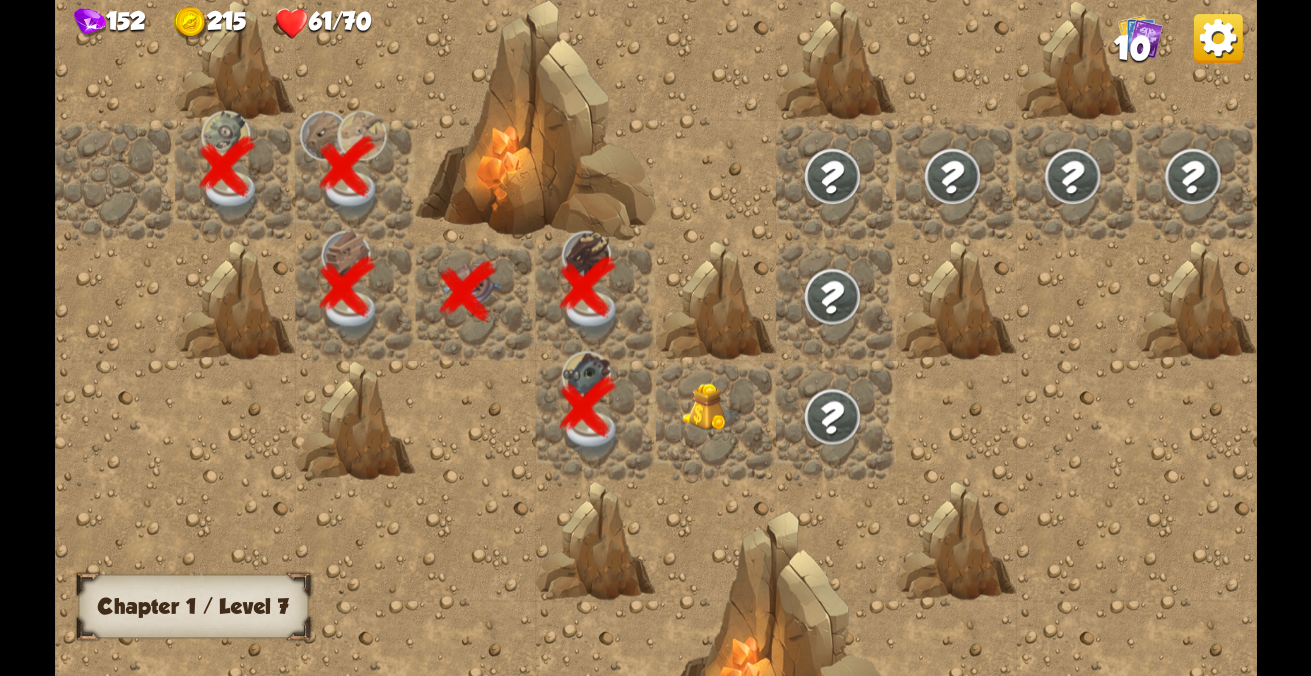 click at bounding box center [716, 421] 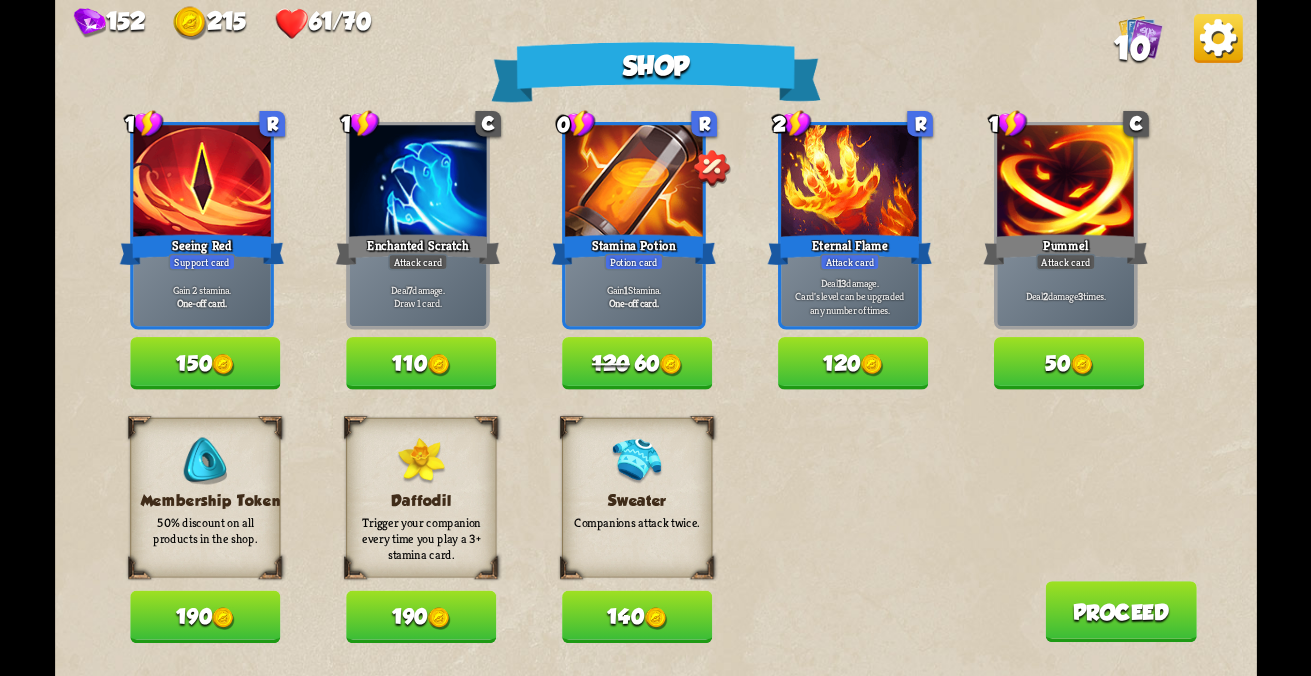 click on "140" at bounding box center [205, 617] 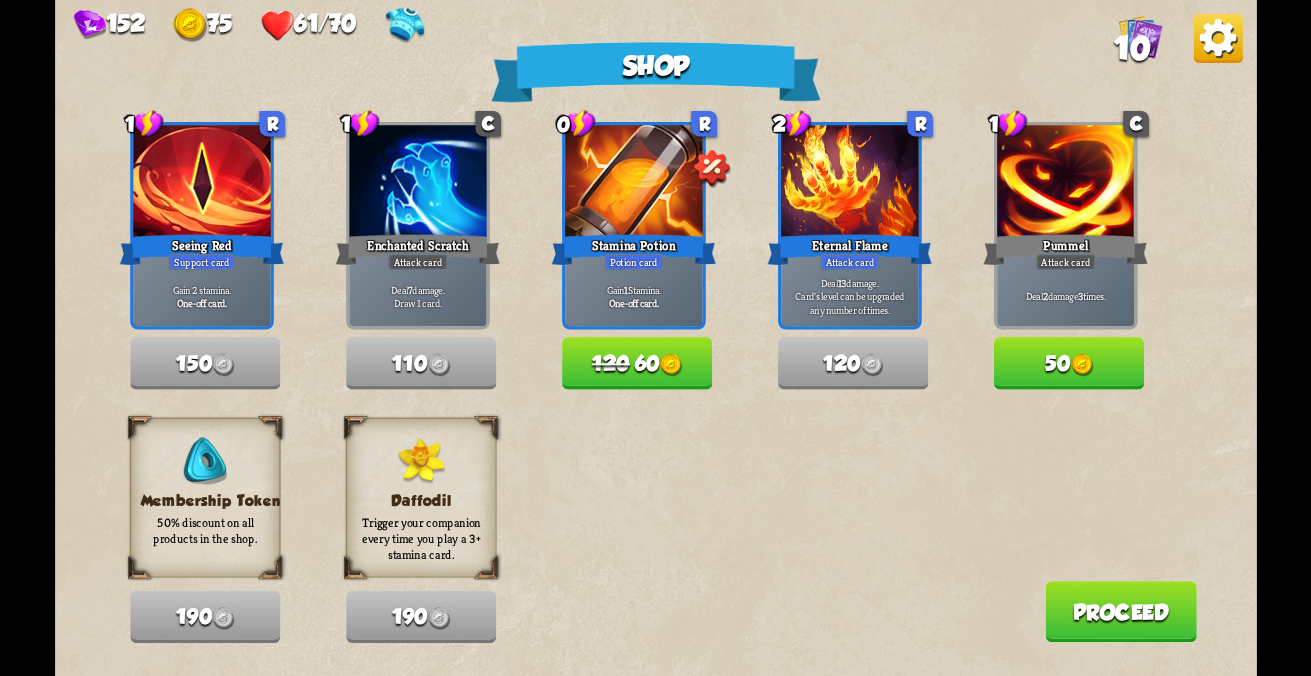 click on "Proceed" at bounding box center [1121, 611] 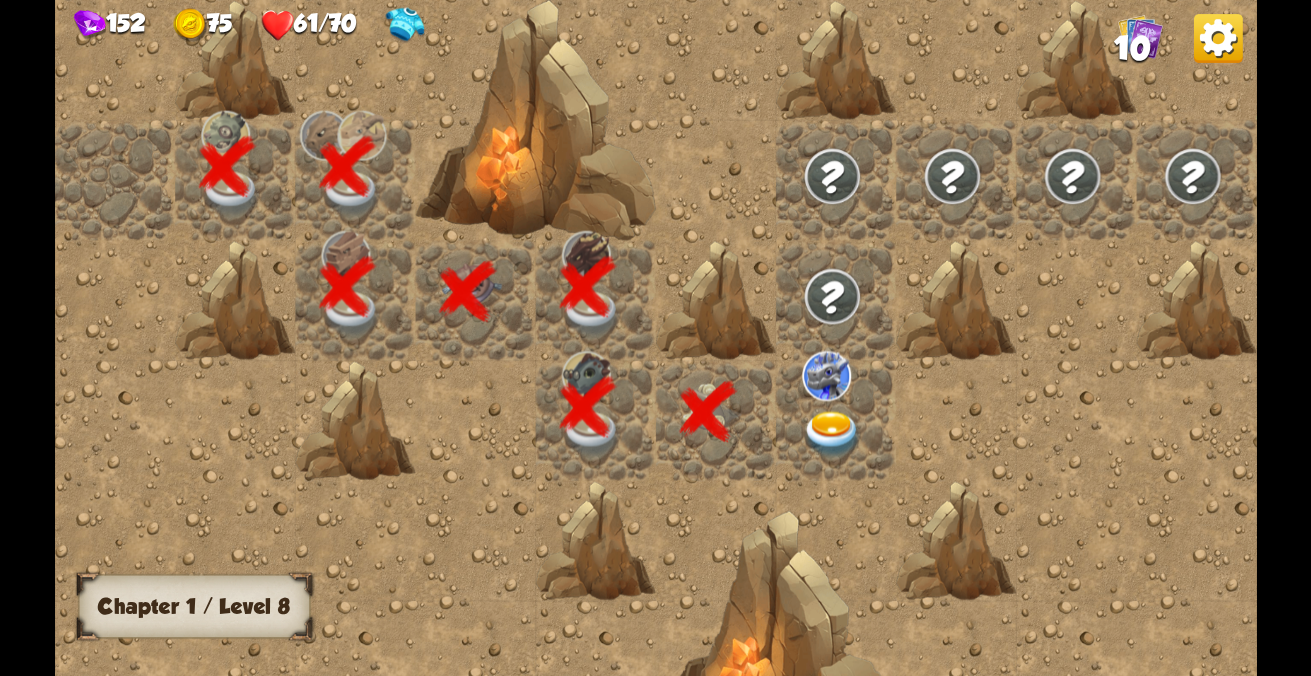 click at bounding box center [836, 338] 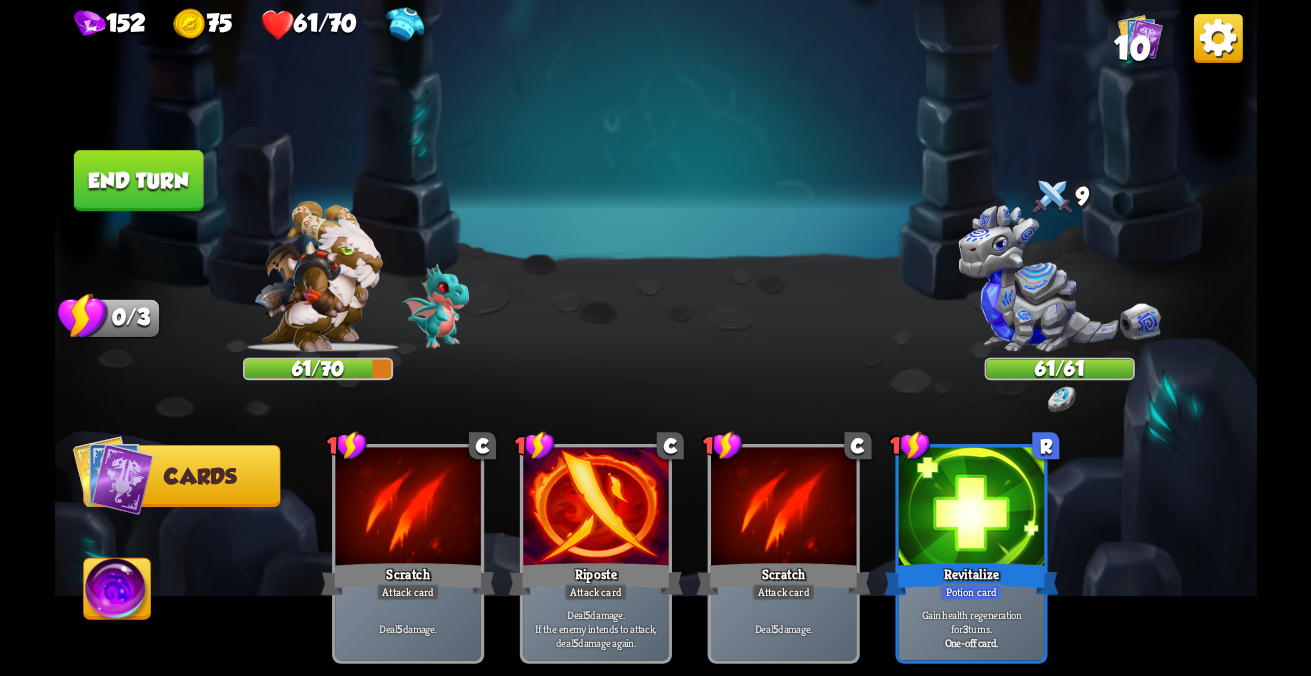 click at bounding box center [1059, 278] 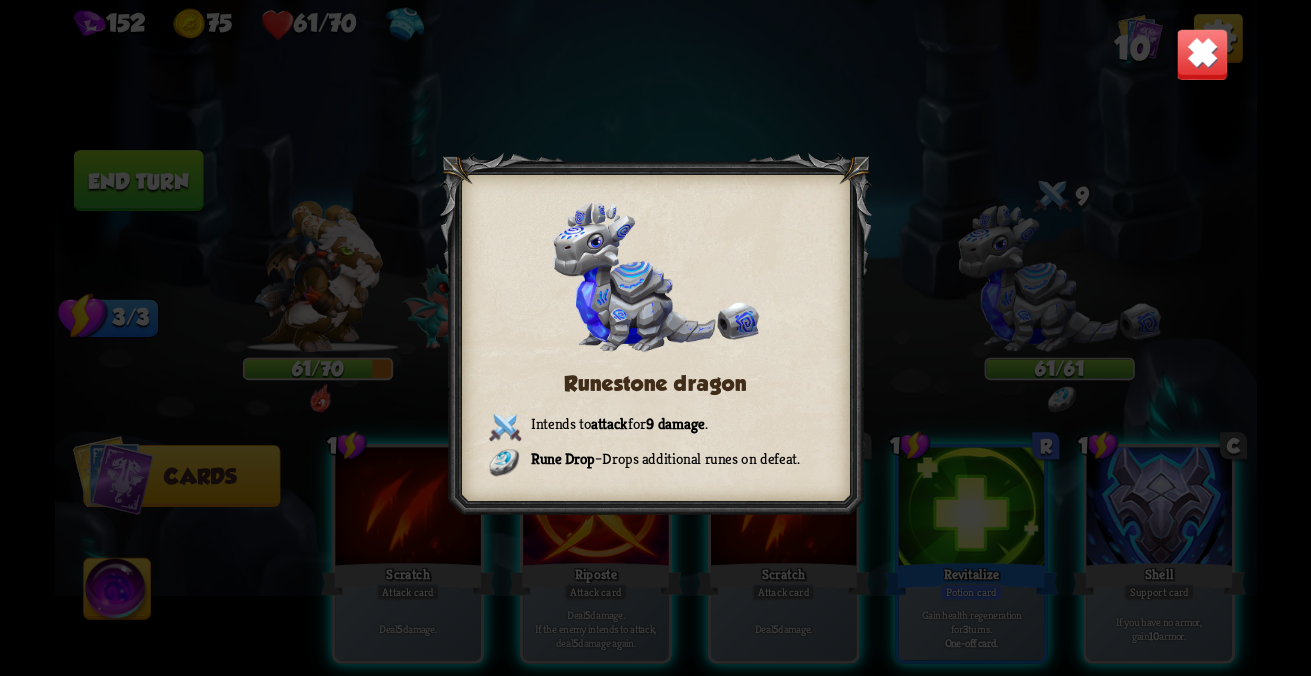 click at bounding box center (1202, 54) 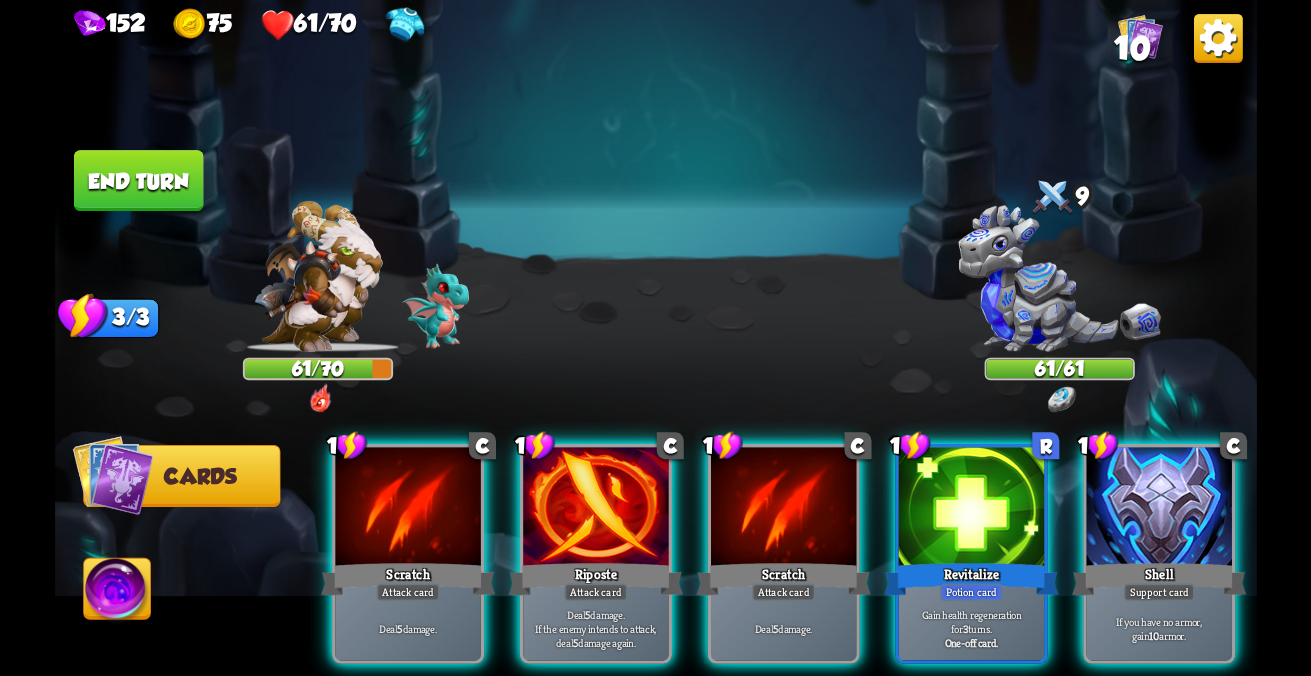click at bounding box center (970, 508) 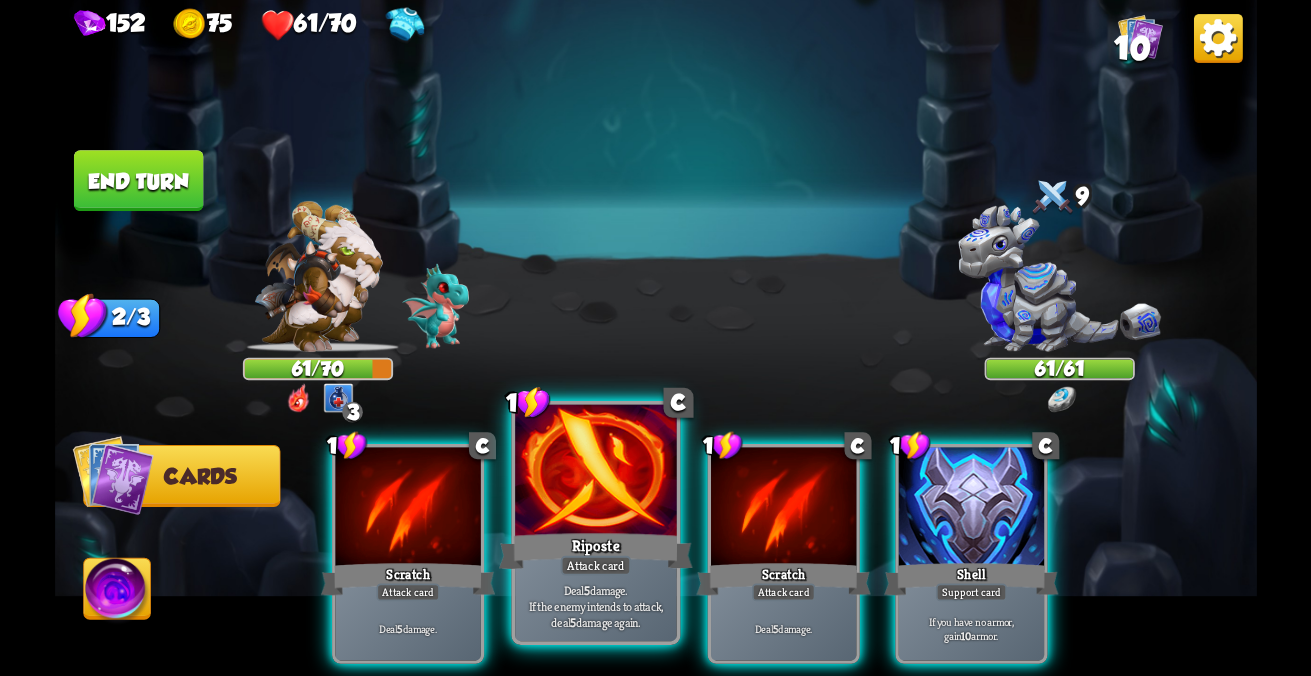 click at bounding box center [407, 508] 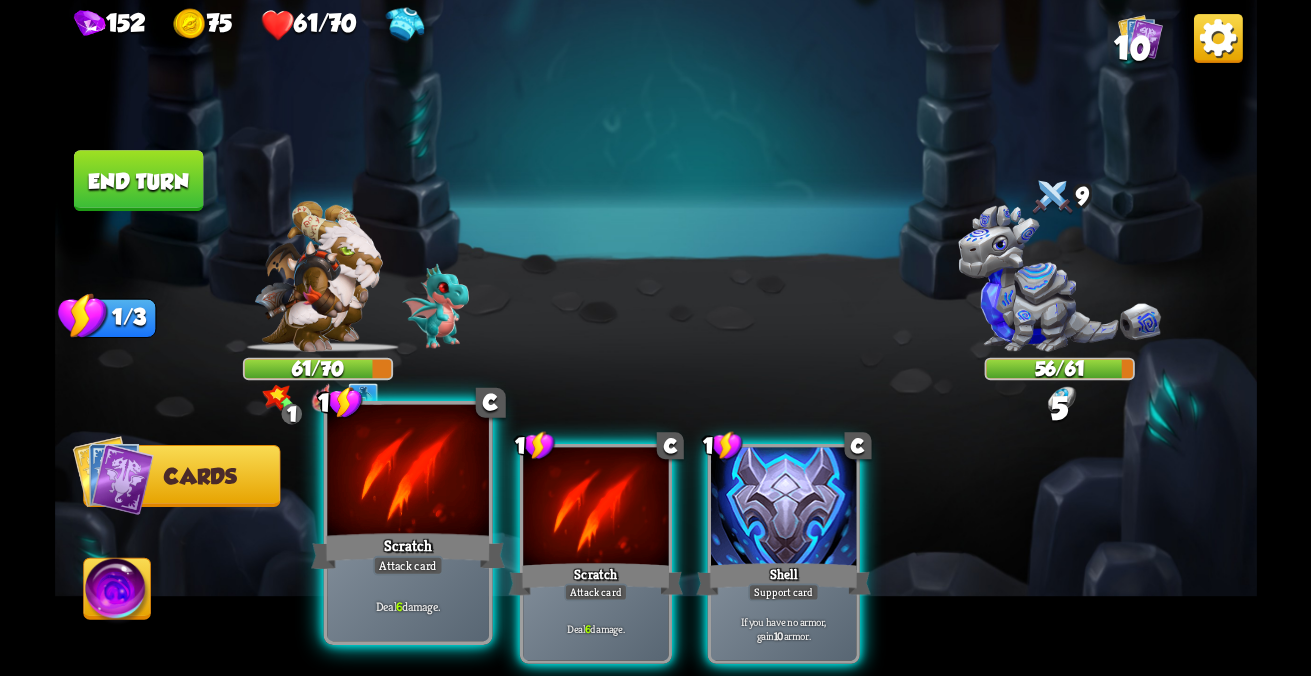 click on "Scratch" at bounding box center (408, 551) 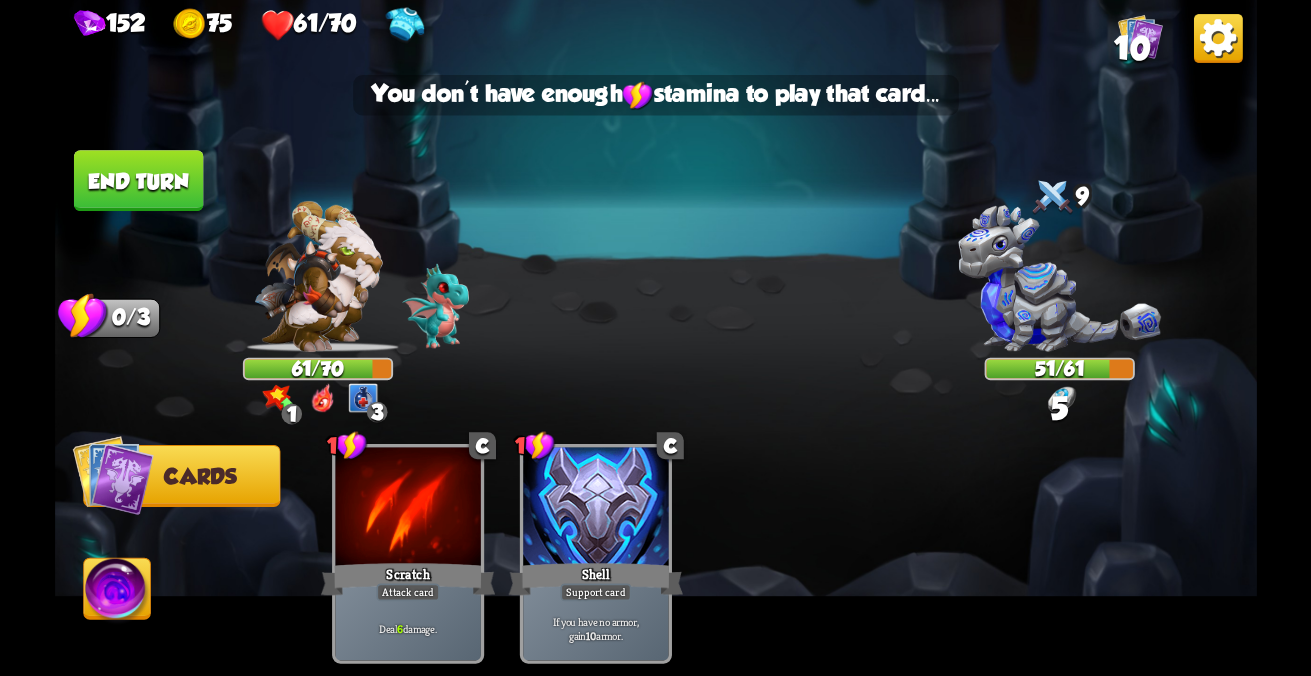 click on "End turn" at bounding box center [138, 180] 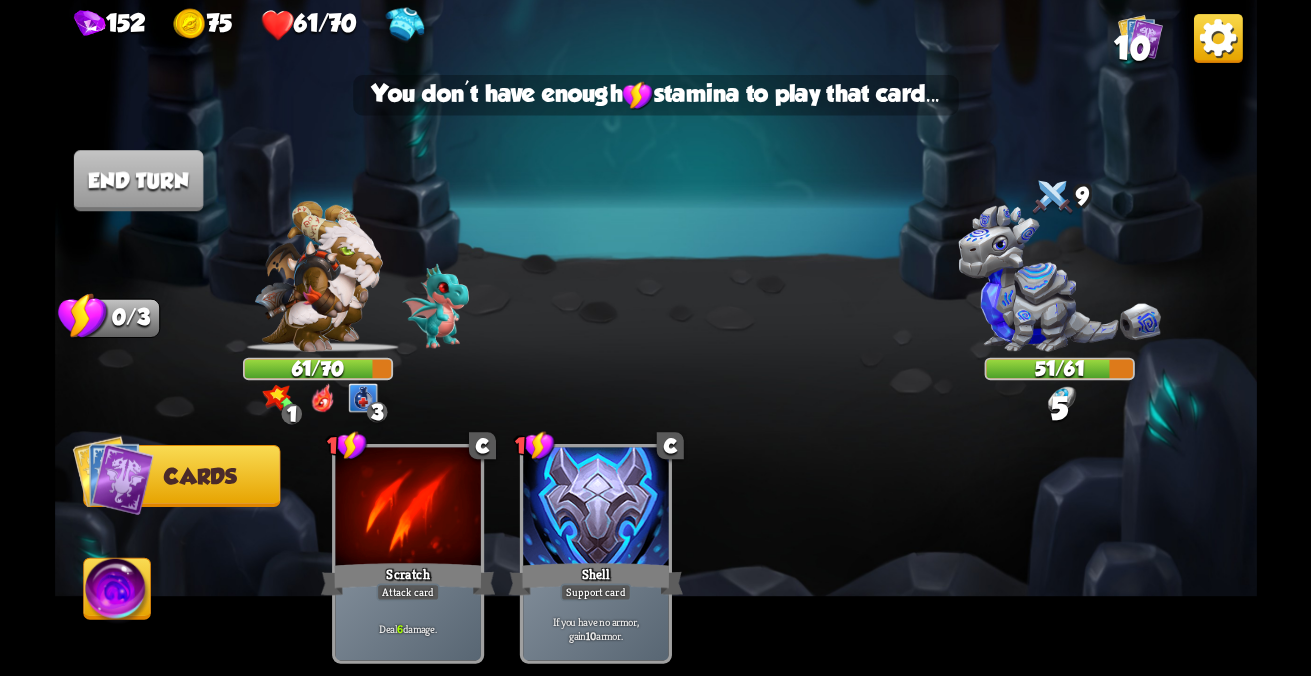 click at bounding box center [112, 475] 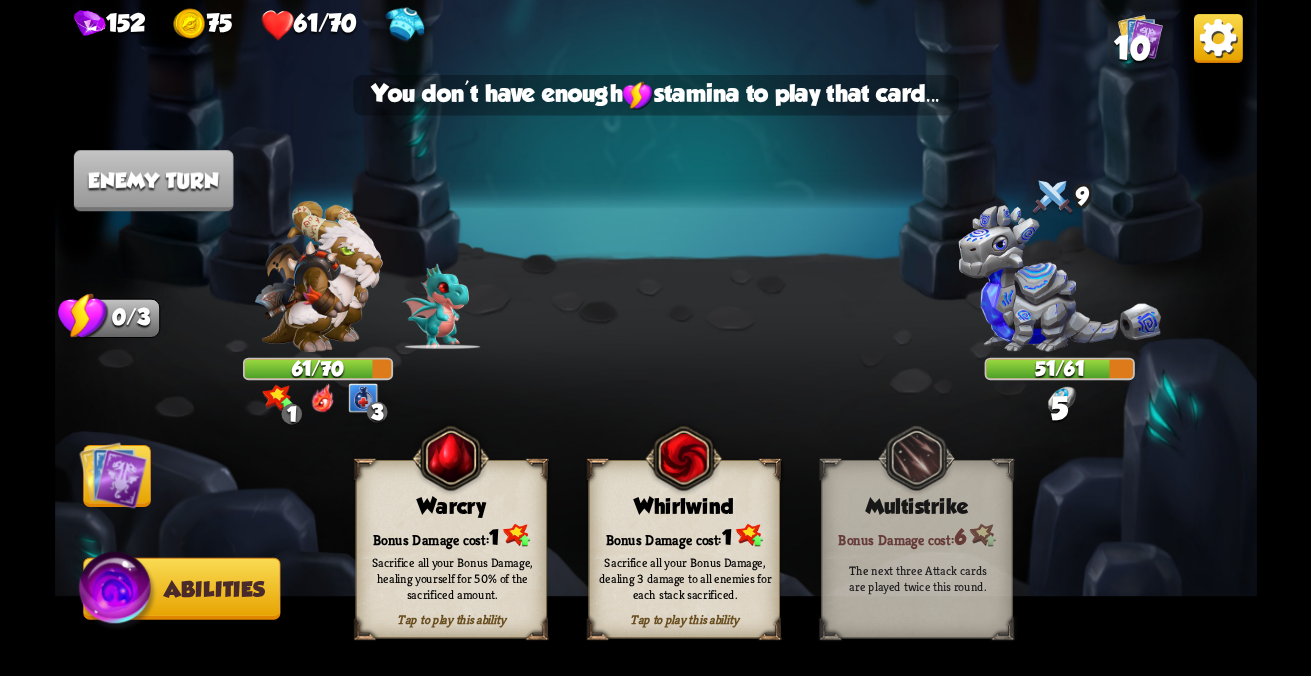 click at bounding box center (117, 592) 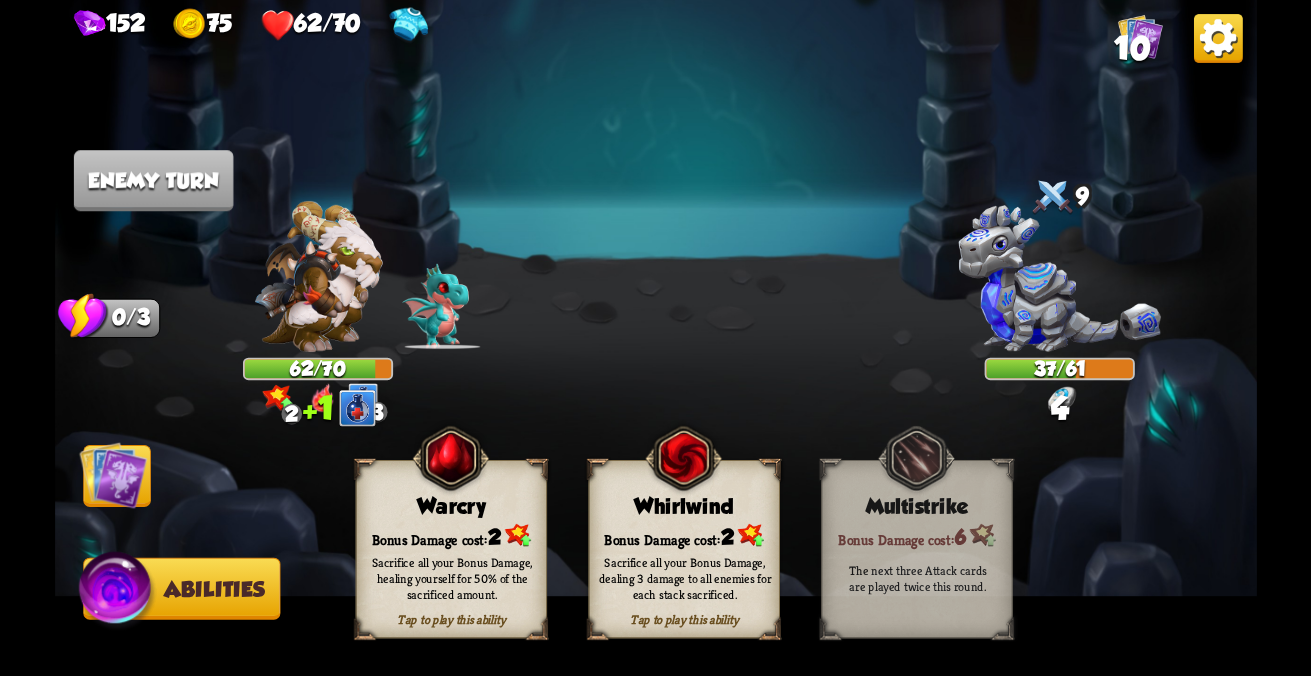 click at bounding box center (113, 475) 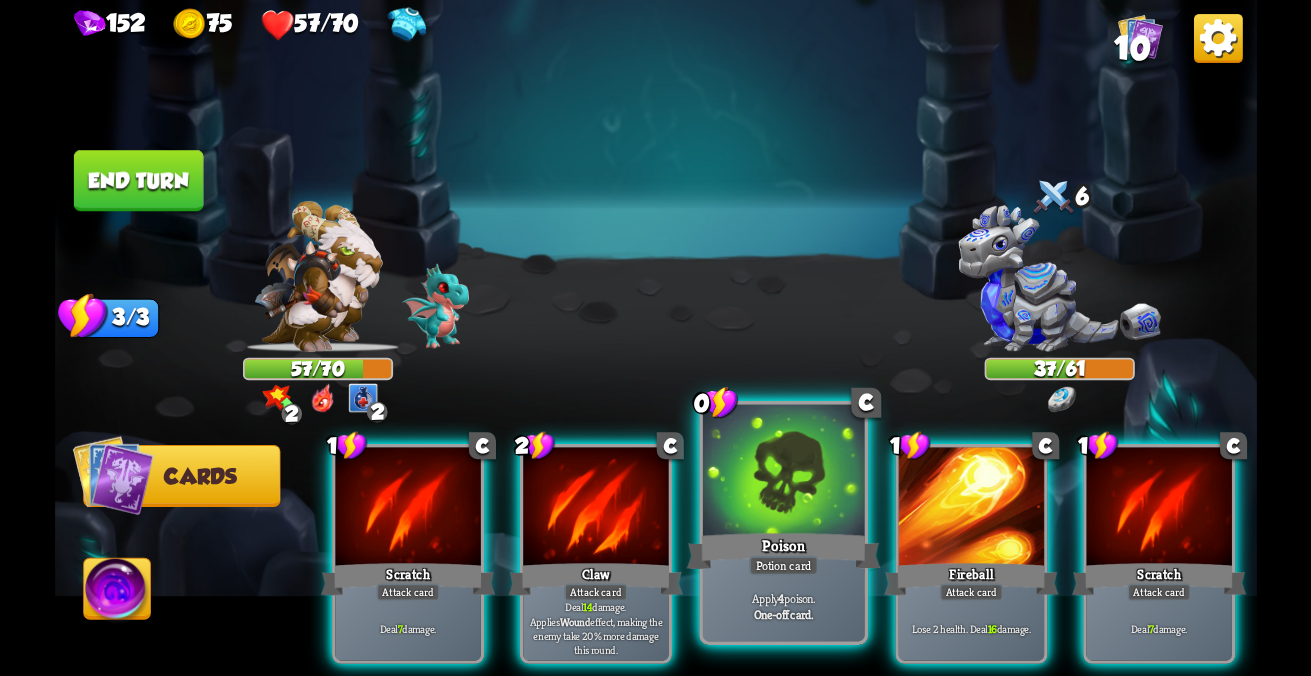 click at bounding box center [407, 508] 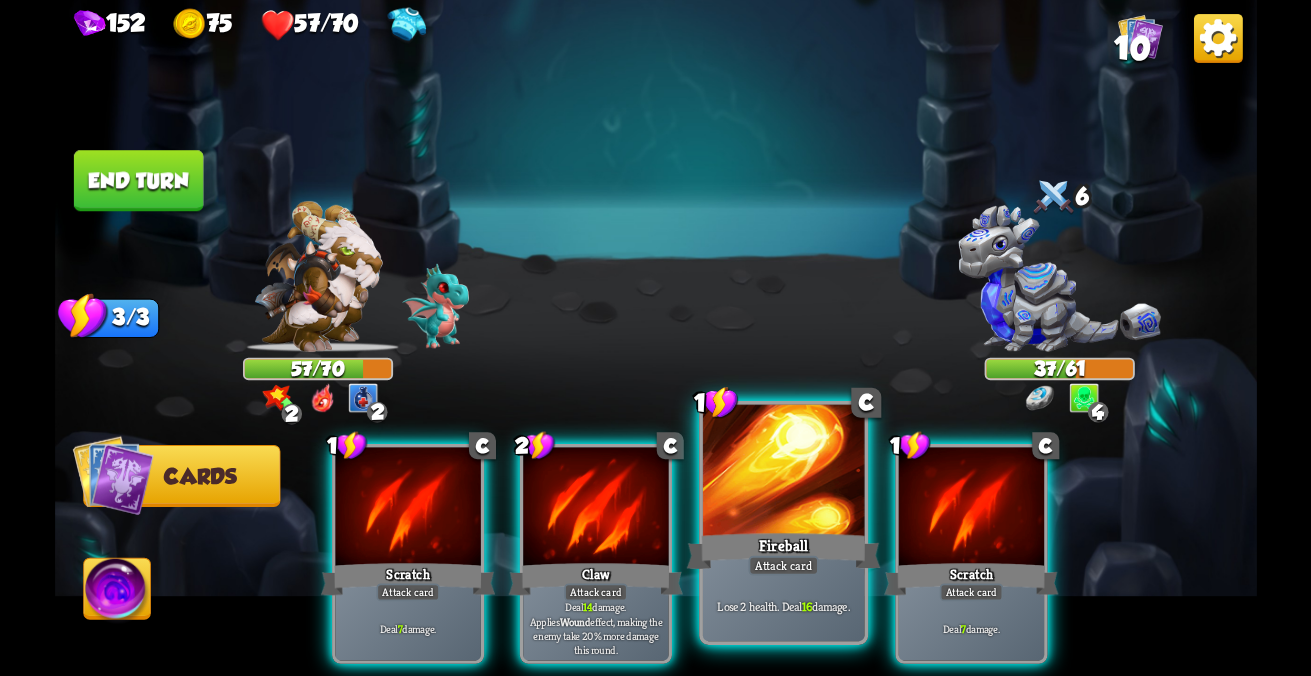 click on "Fireball" at bounding box center (407, 579) 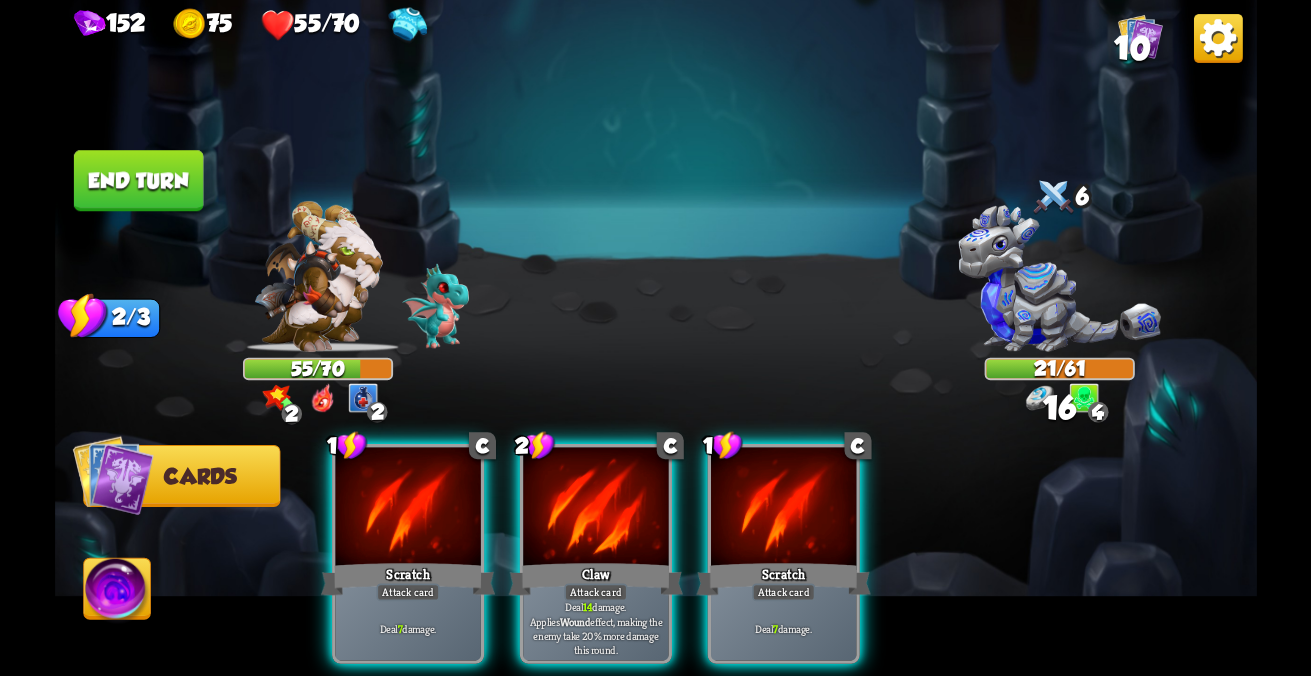click on "Scratch" at bounding box center [407, 579] 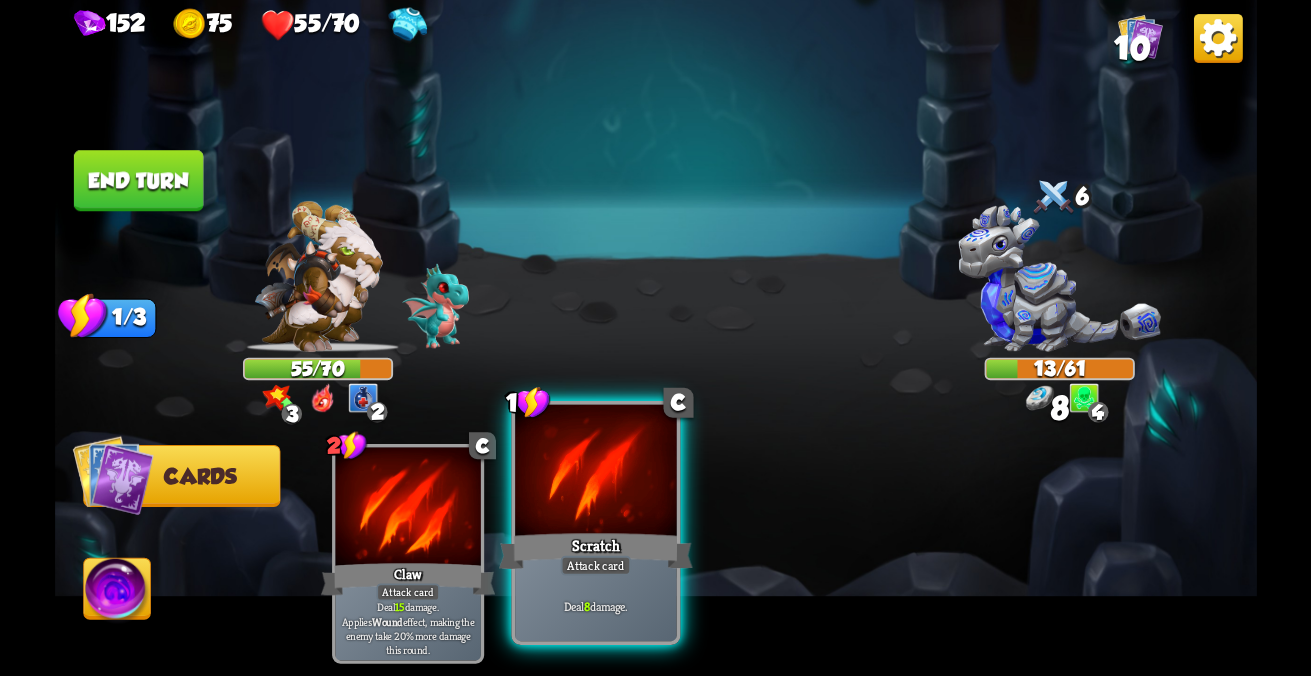click on "Scratch" at bounding box center (407, 579) 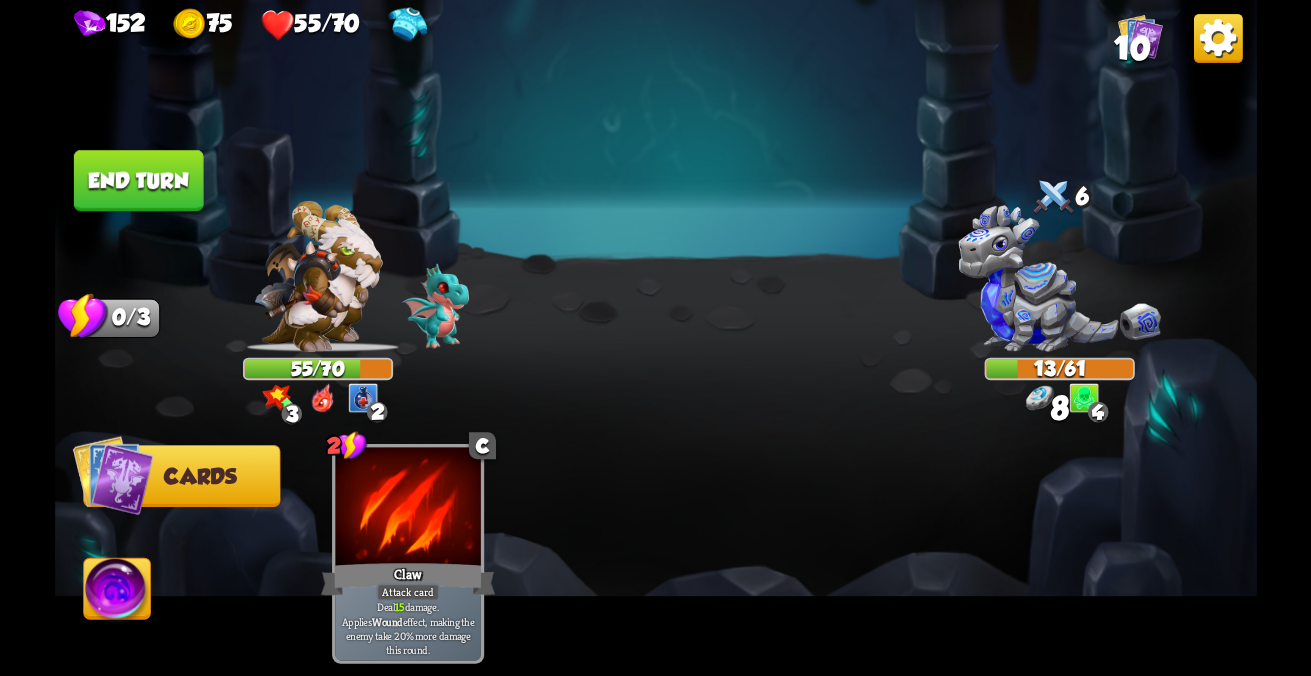 click on "2
C   Claw     Attack card   Deal  15  damage. Applies  Wound  effect, making the enemy take 20% more damage this round." at bounding box center (775, 526) 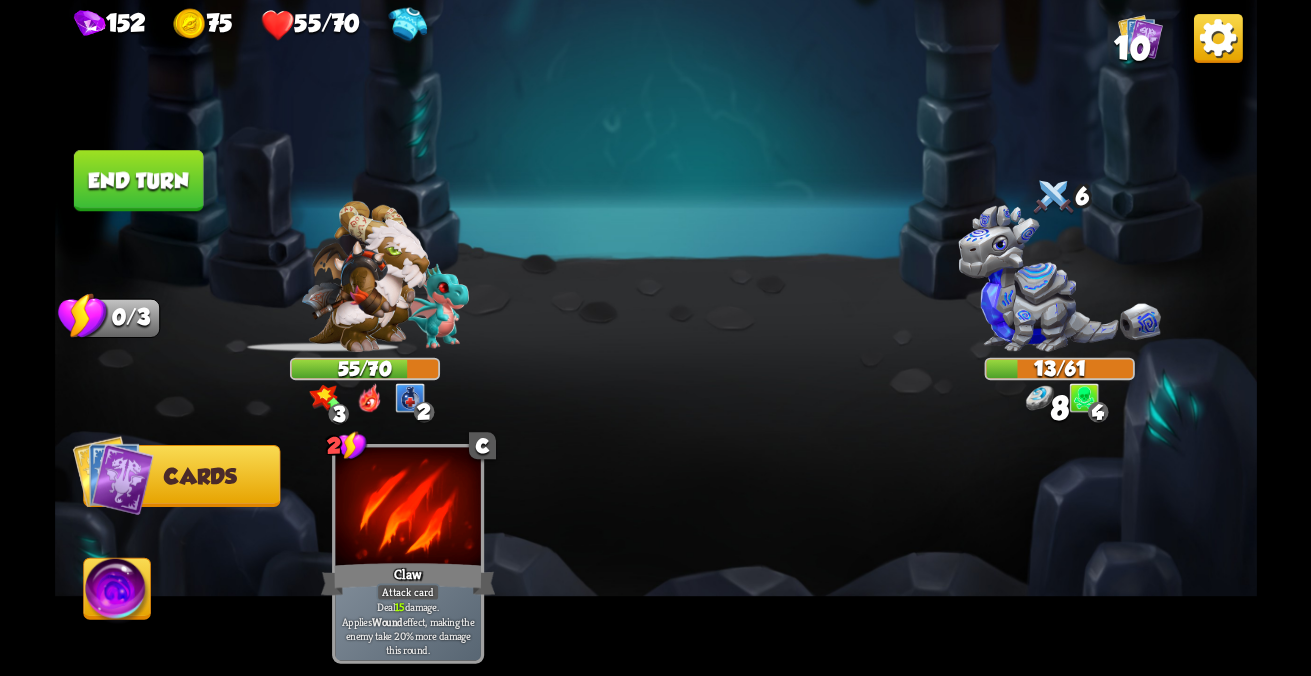 click on "End turn" at bounding box center (138, 180) 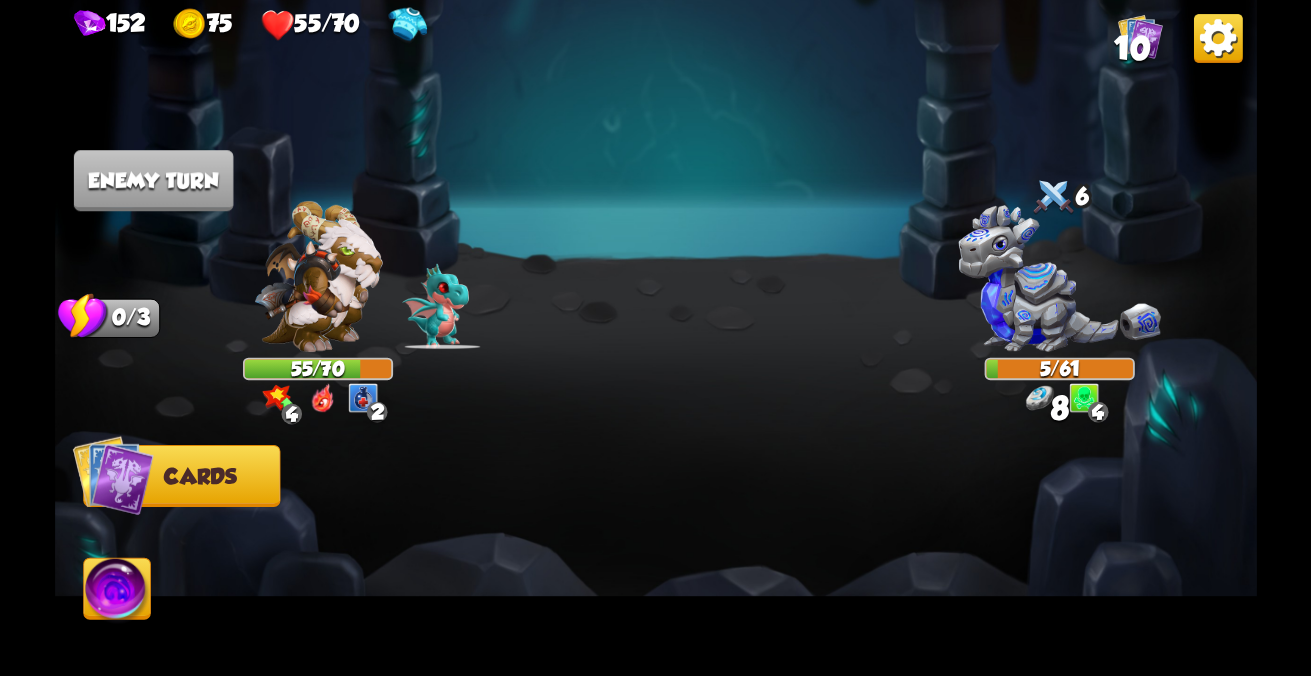 click at bounding box center [656, 338] 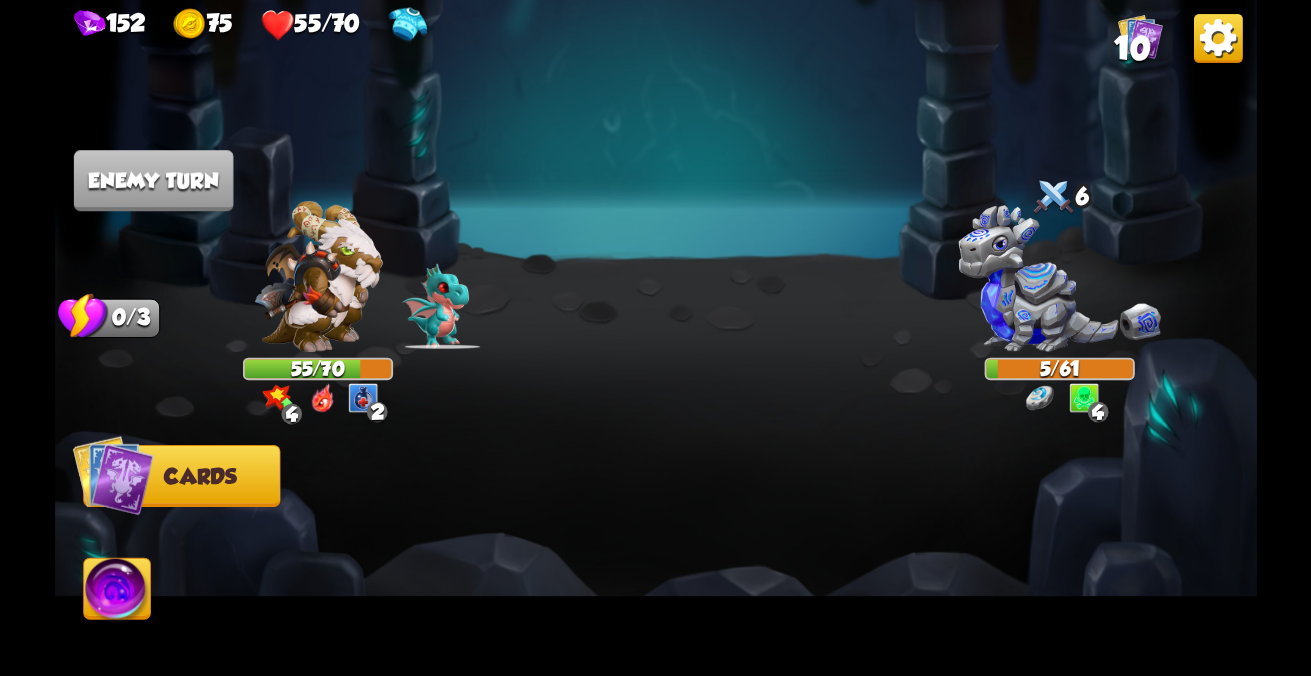 click at bounding box center (112, 475) 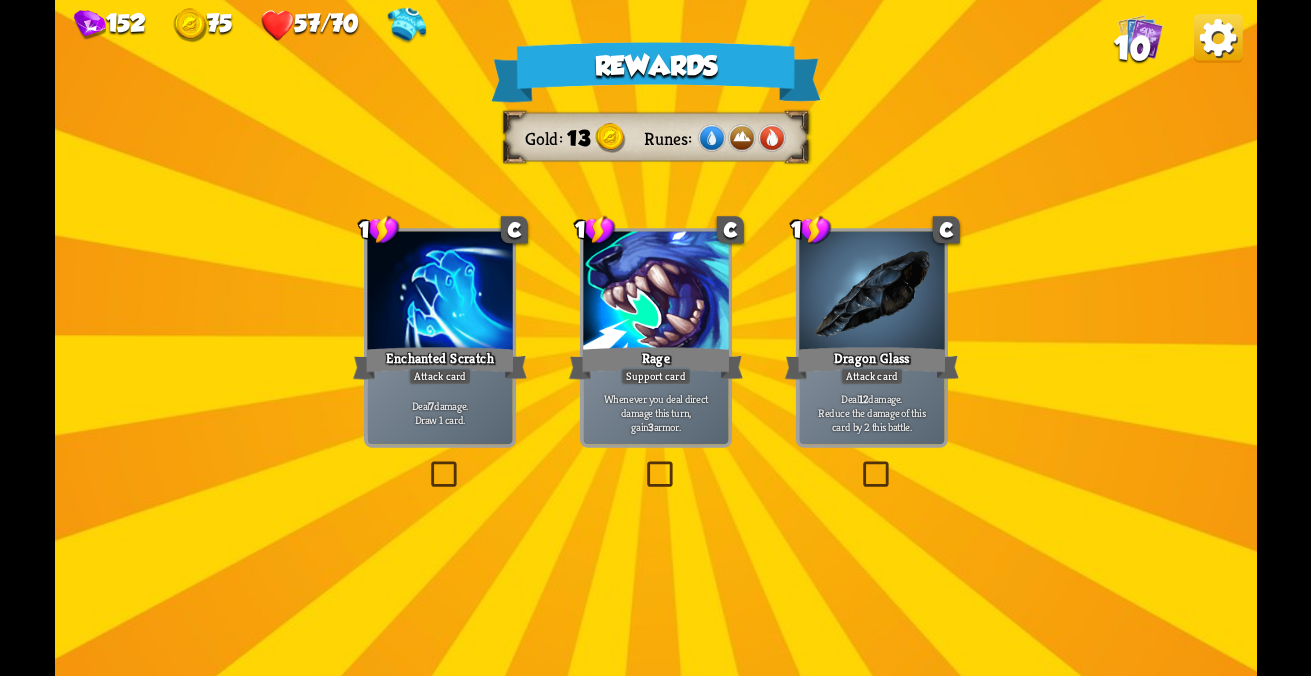click on "Rage" at bounding box center [439, 363] 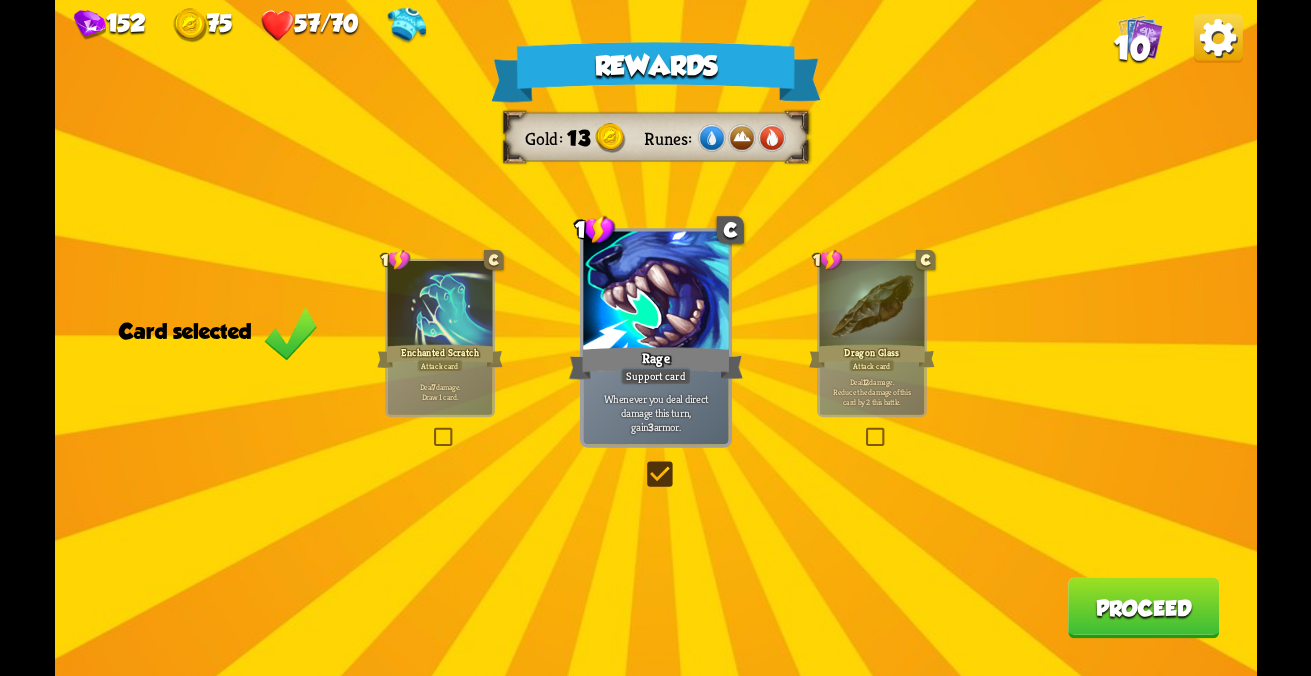 click on "Enchanted Scratch" at bounding box center [440, 356] 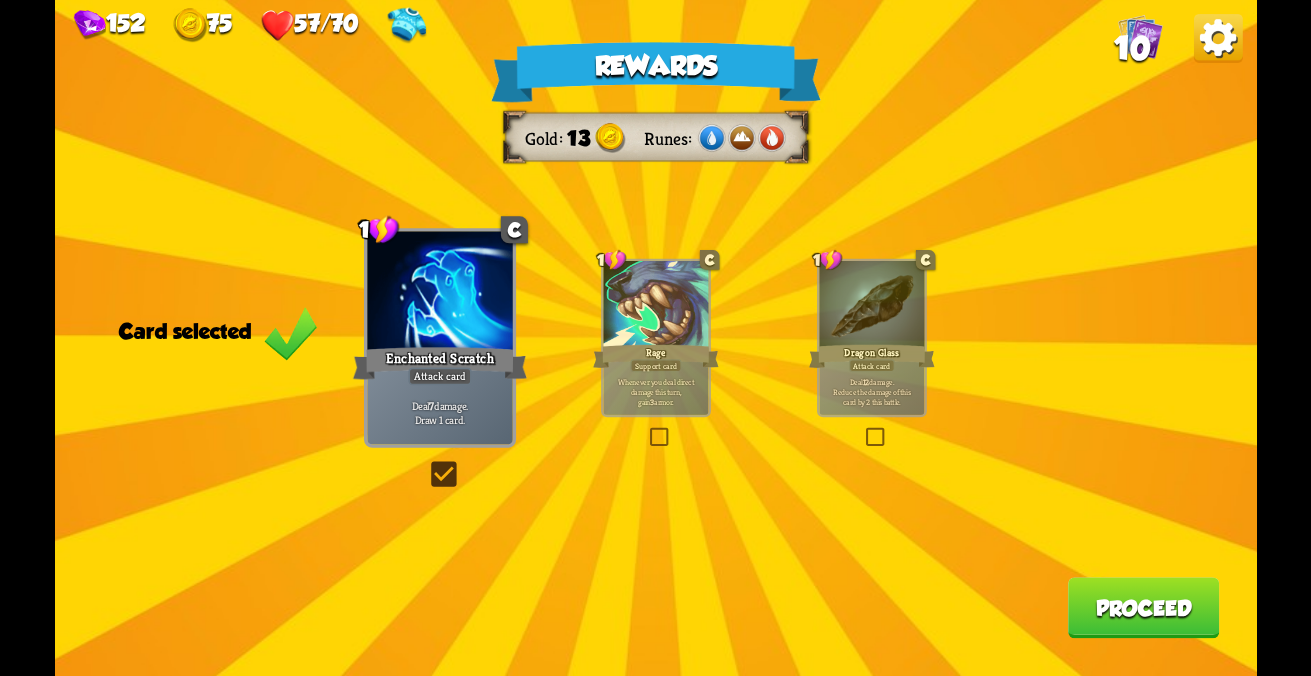 click on "Proceed" at bounding box center [1143, 607] 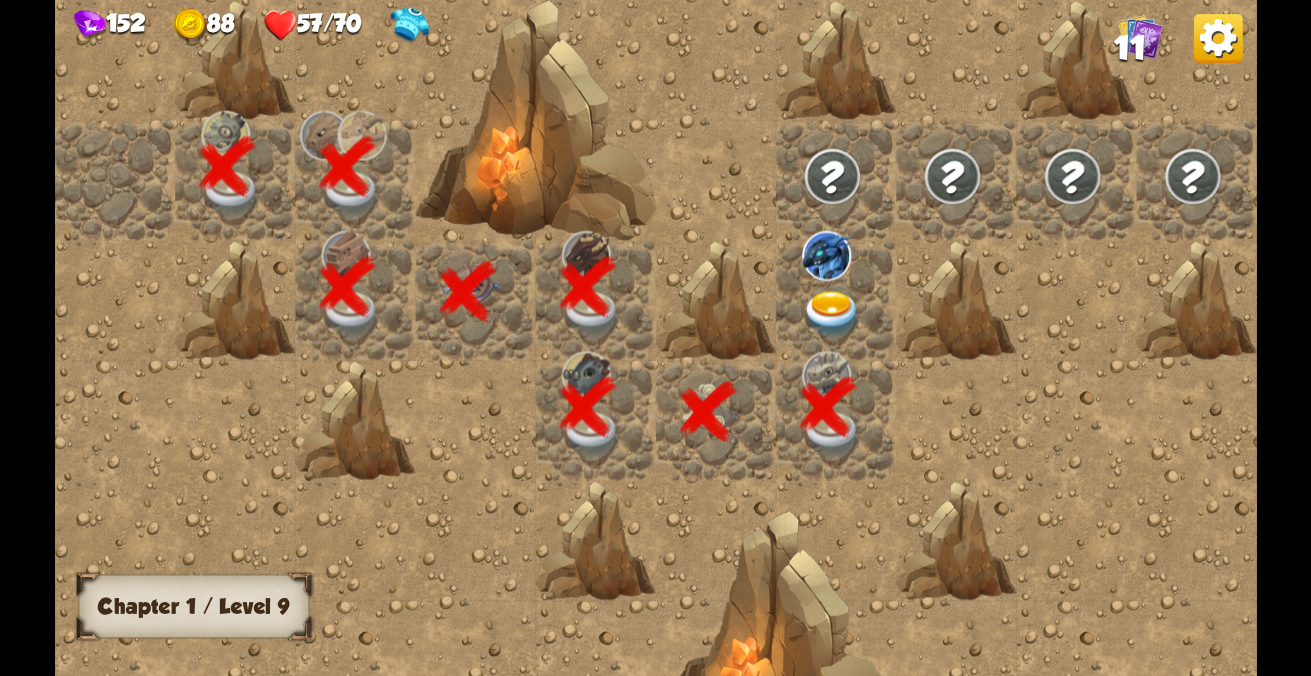 click at bounding box center (832, 314) 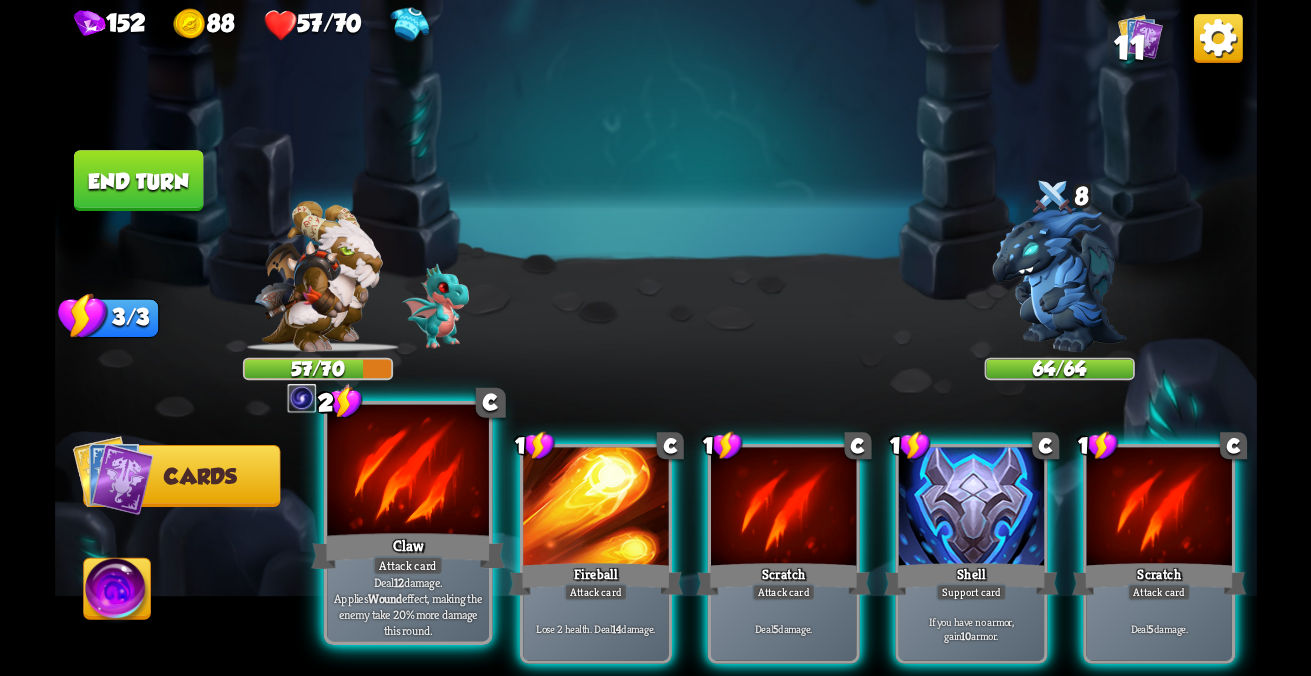 click on "Claw" at bounding box center (408, 551) 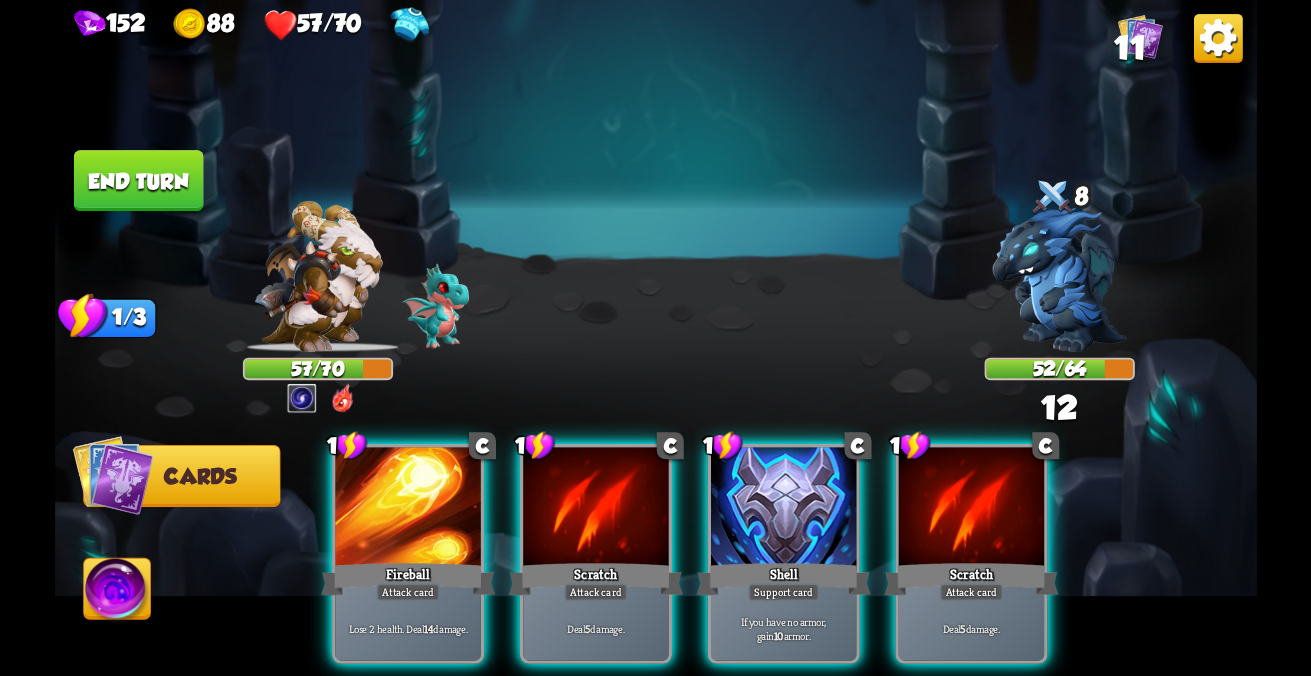 click at bounding box center [407, 508] 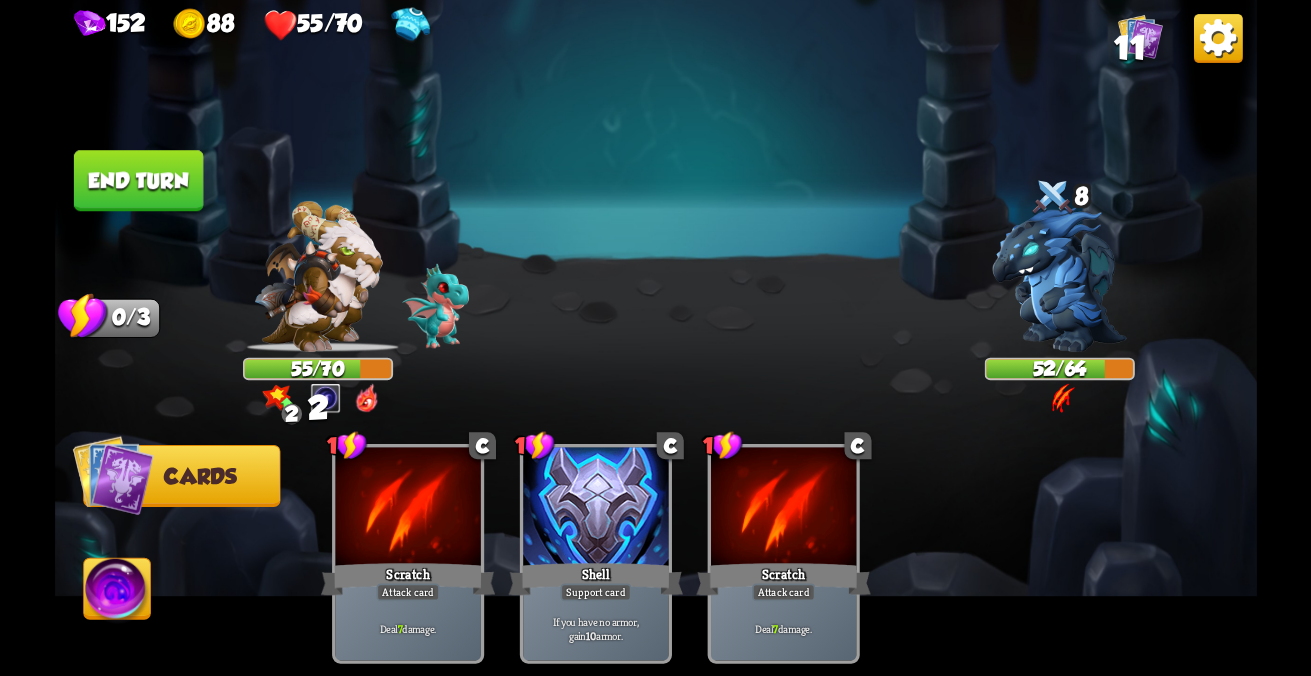 click on "End turn" at bounding box center (138, 180) 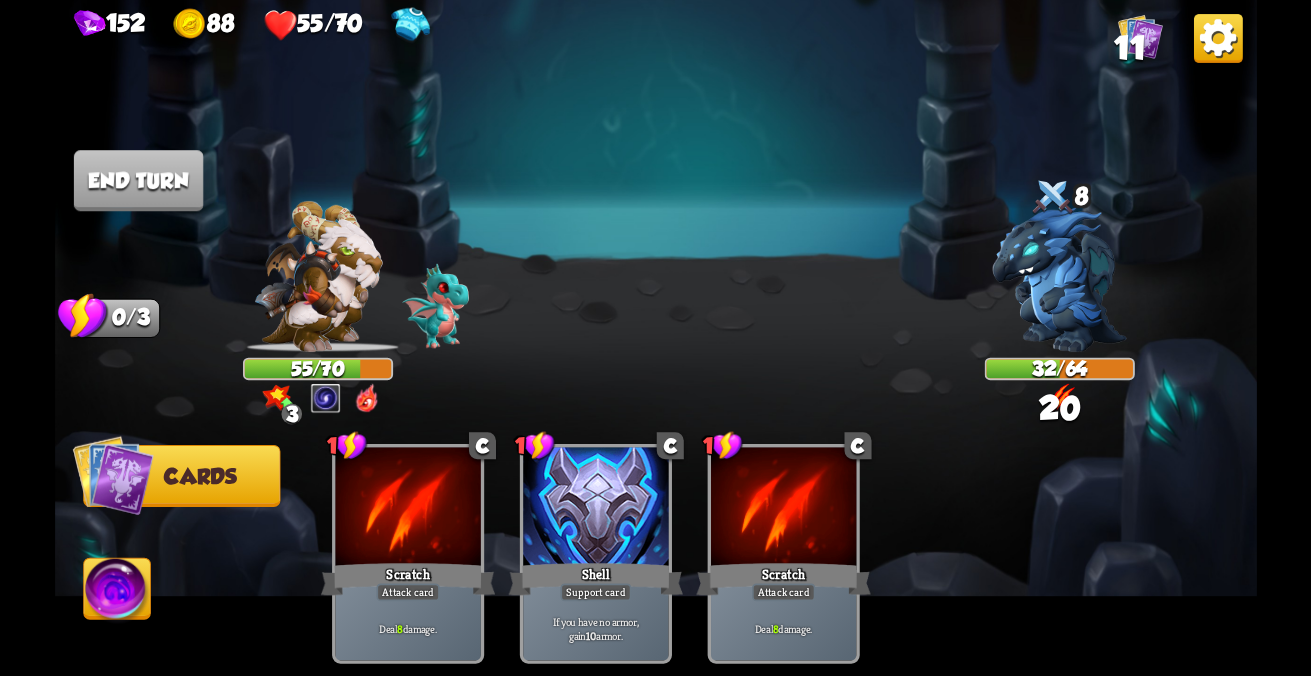 click at bounding box center [112, 475] 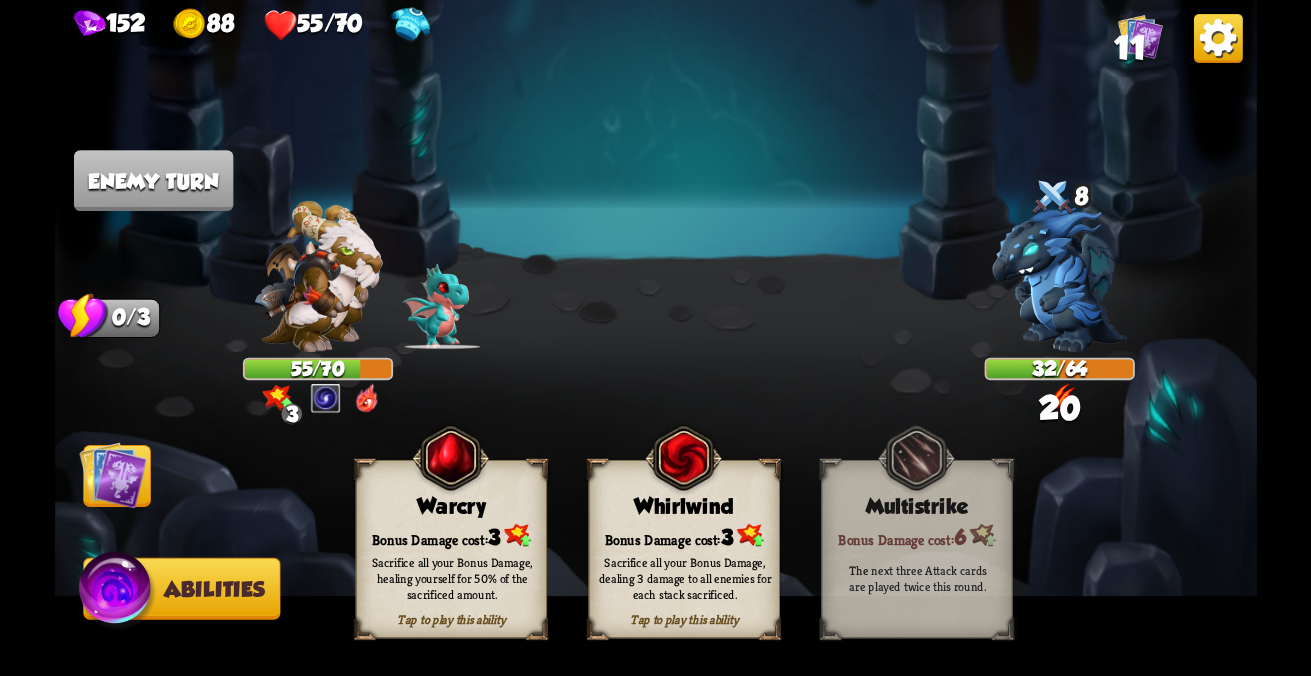click at bounding box center [117, 592] 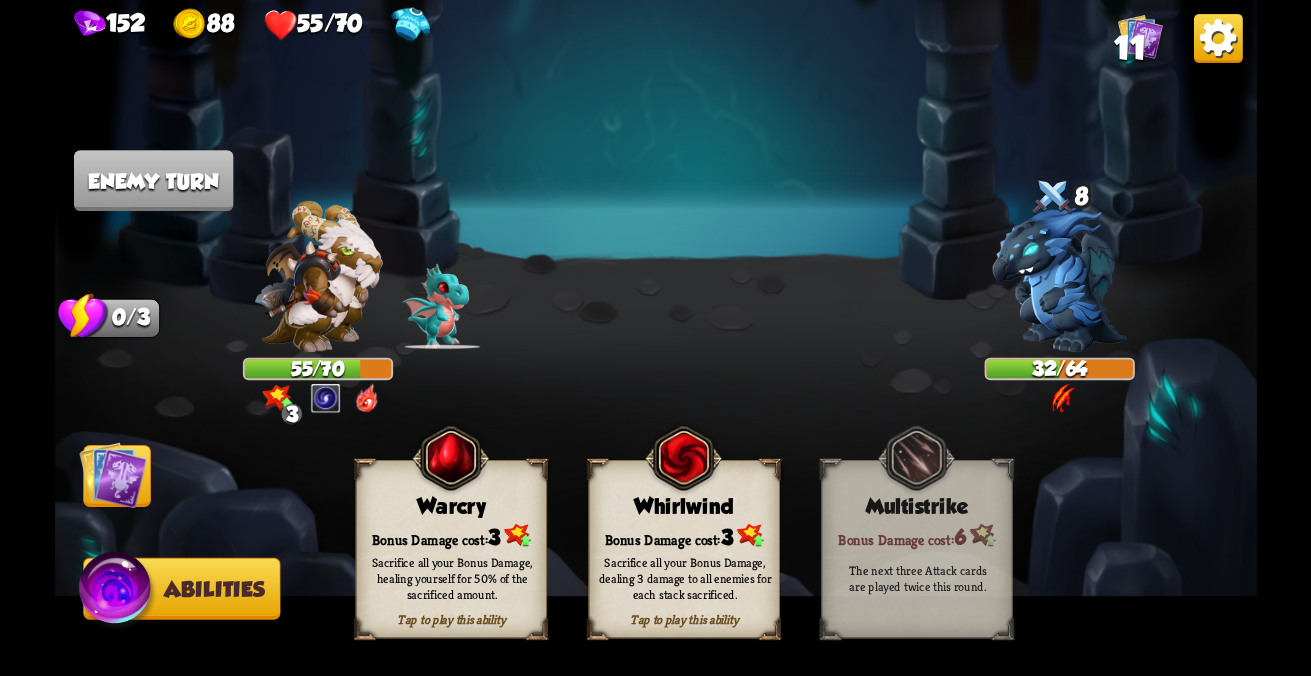 click on "Warcry" at bounding box center [451, 506] 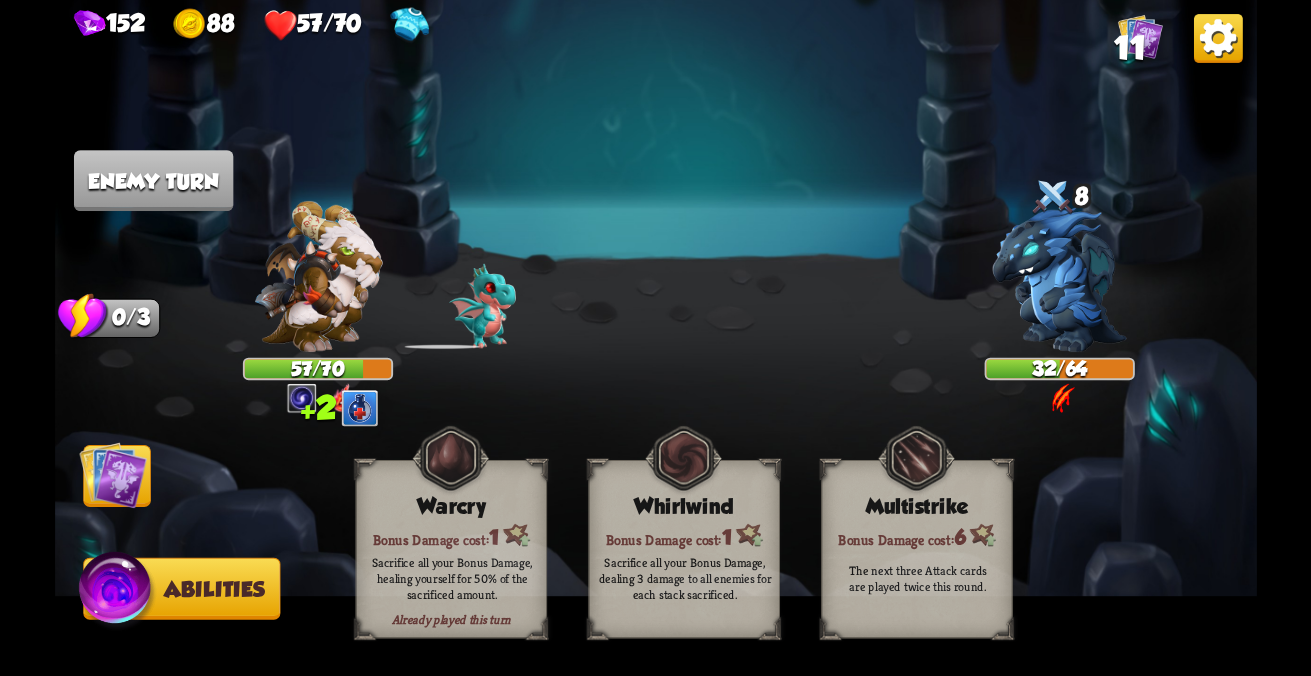 click at bounding box center [113, 475] 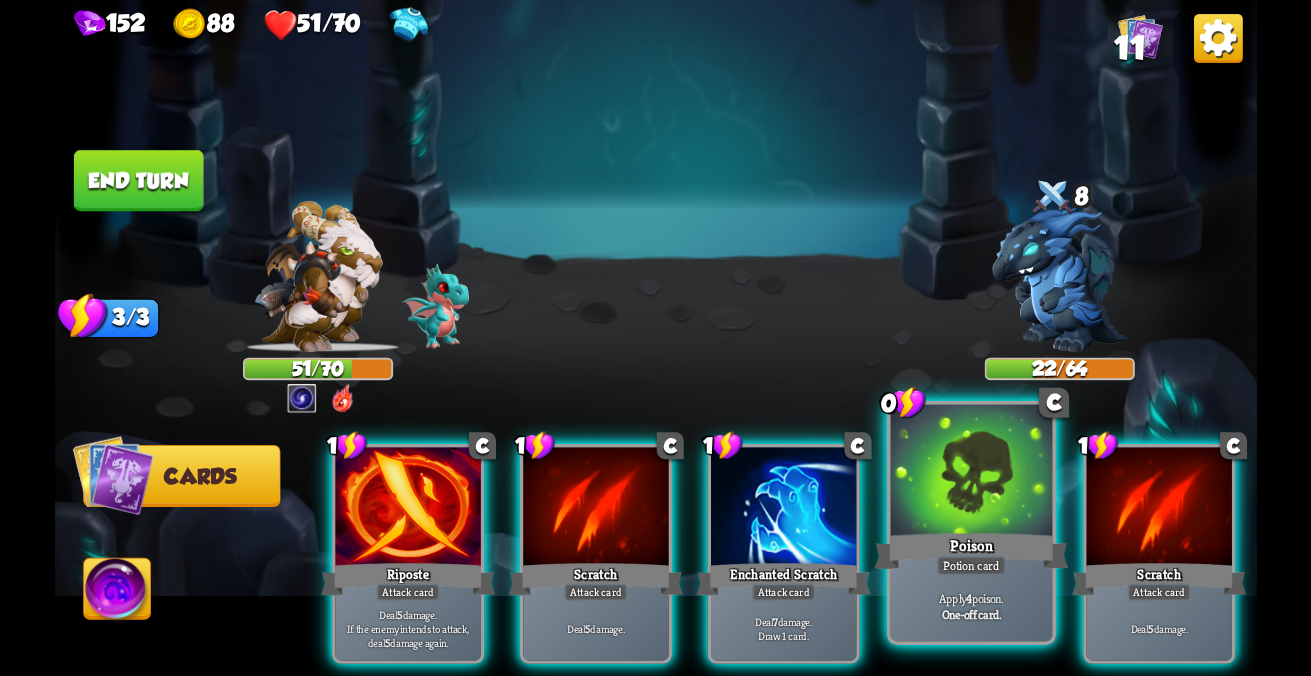 click at bounding box center (407, 508) 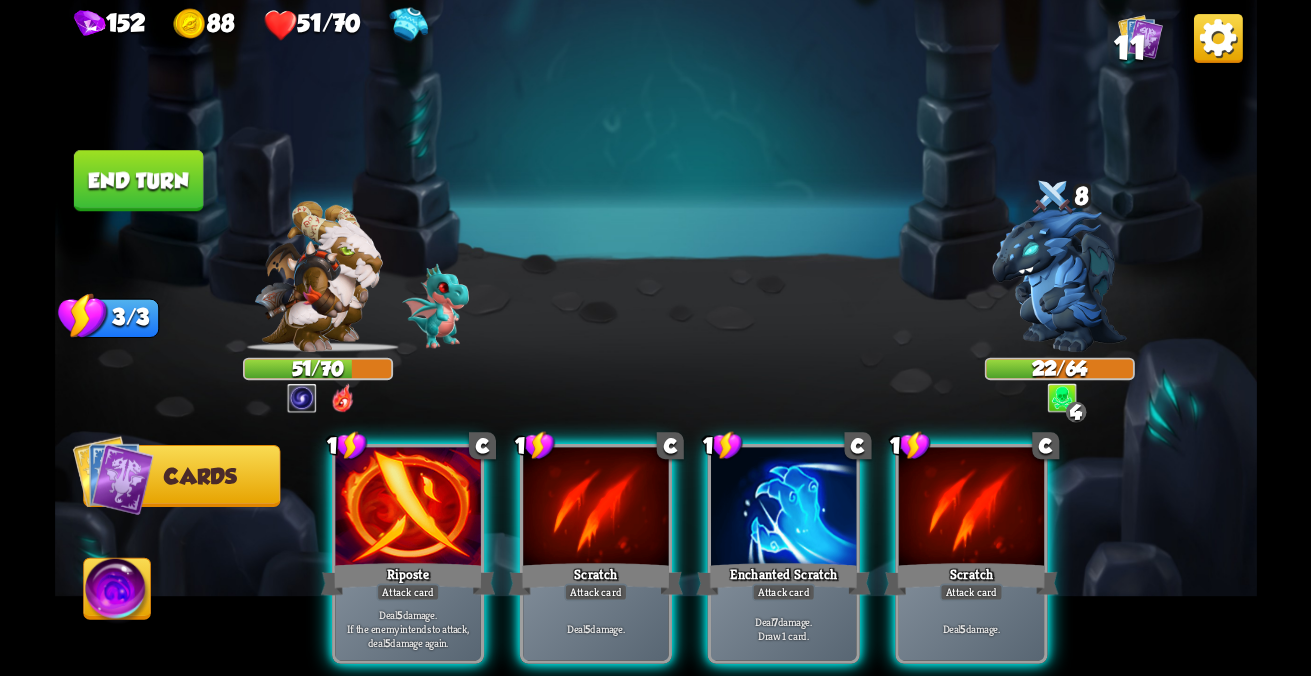 click on "Attack card" at bounding box center [407, 593] 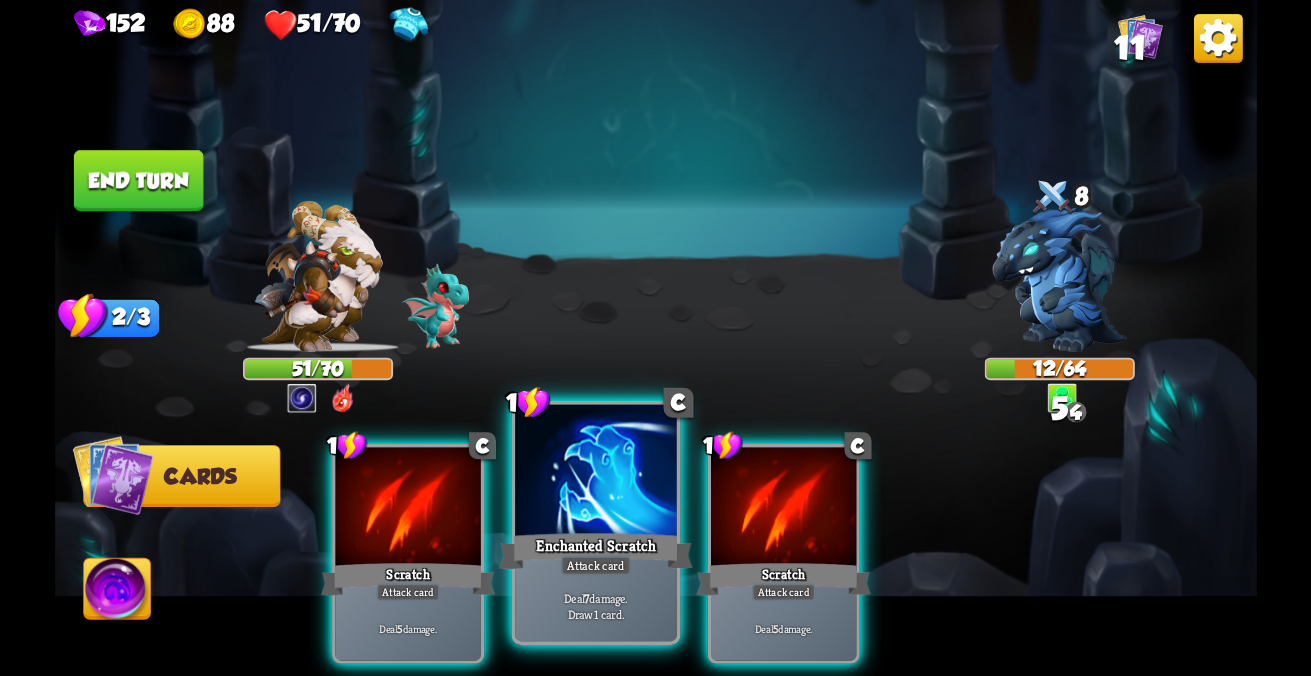 click at bounding box center (407, 508) 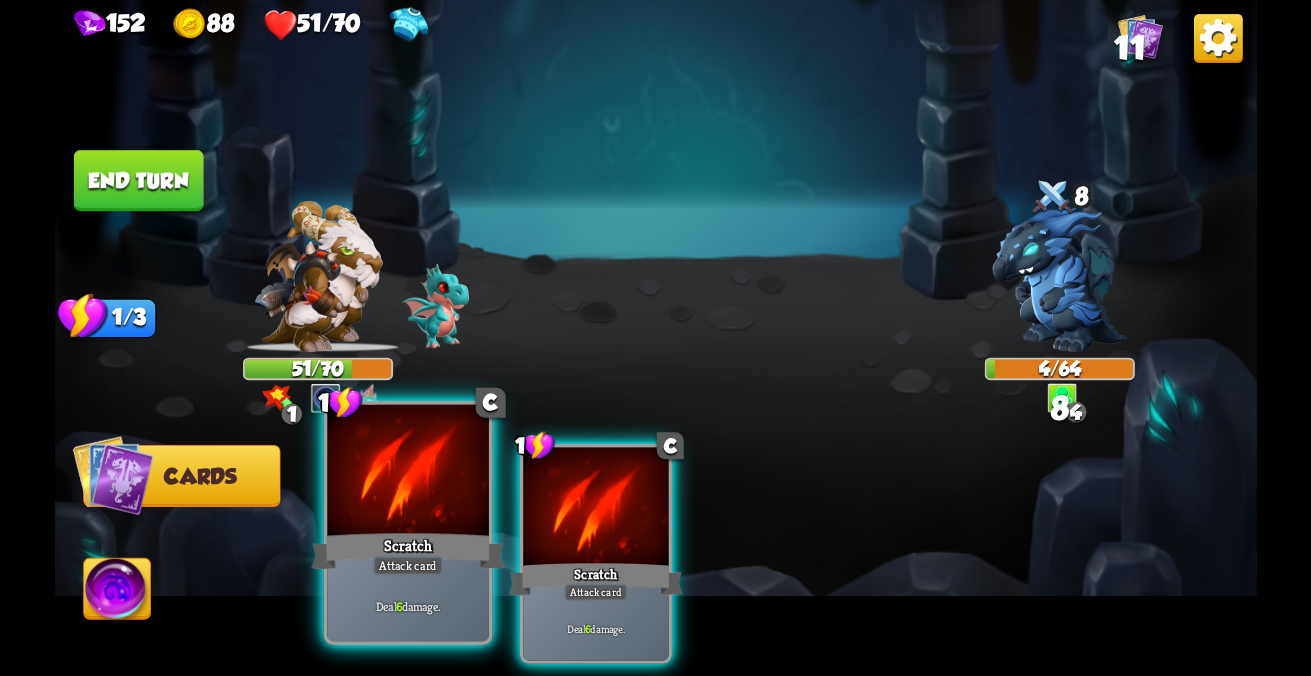 click on "Deal  6  damage." at bounding box center [407, 606] 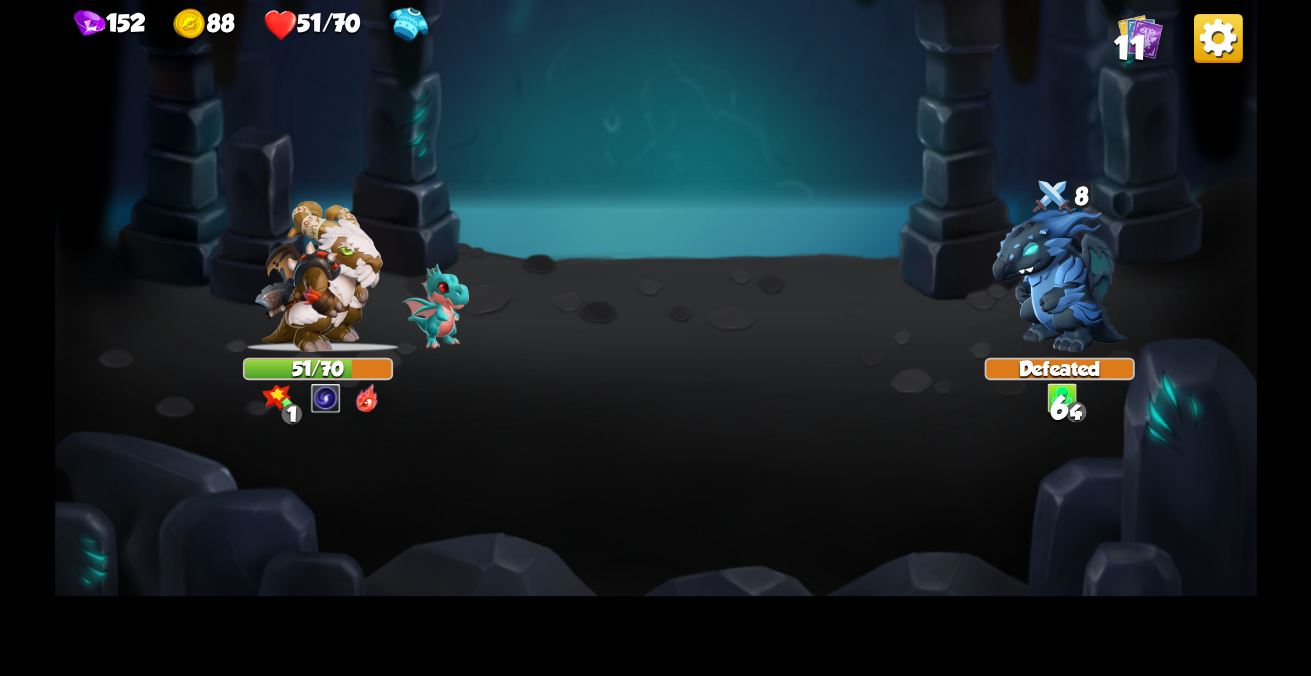 click at bounding box center [656, 338] 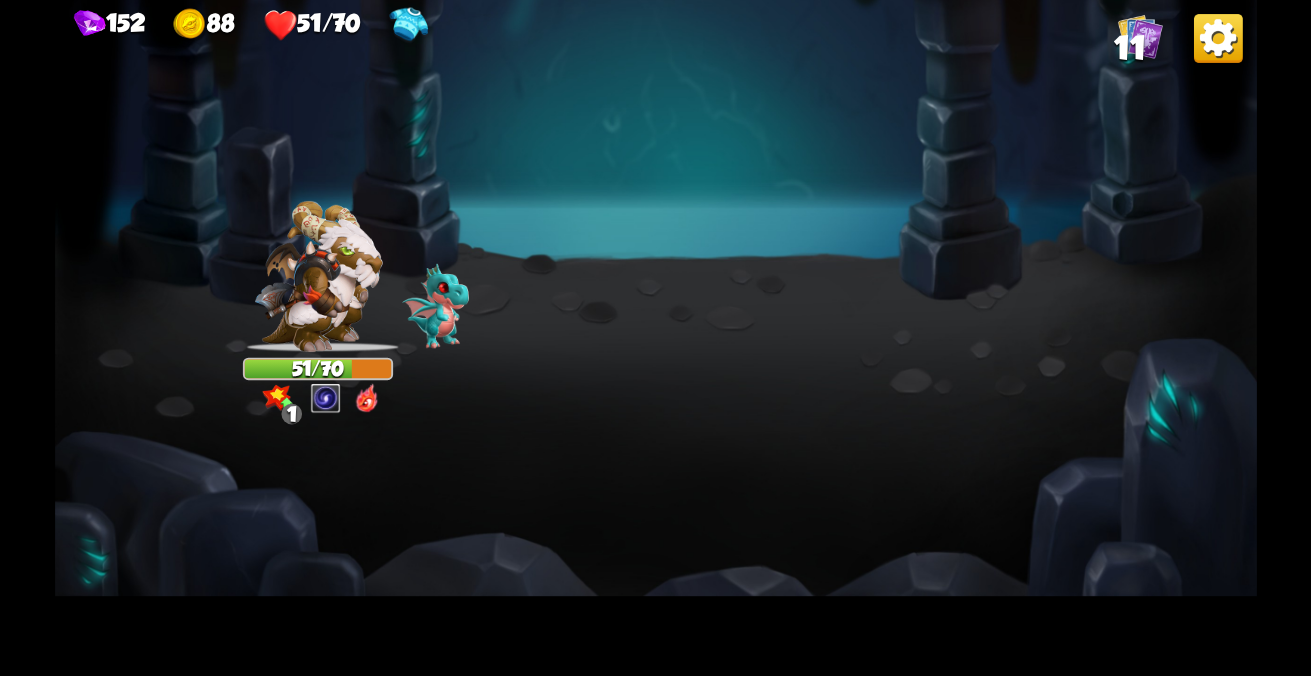 click at bounding box center [656, 338] 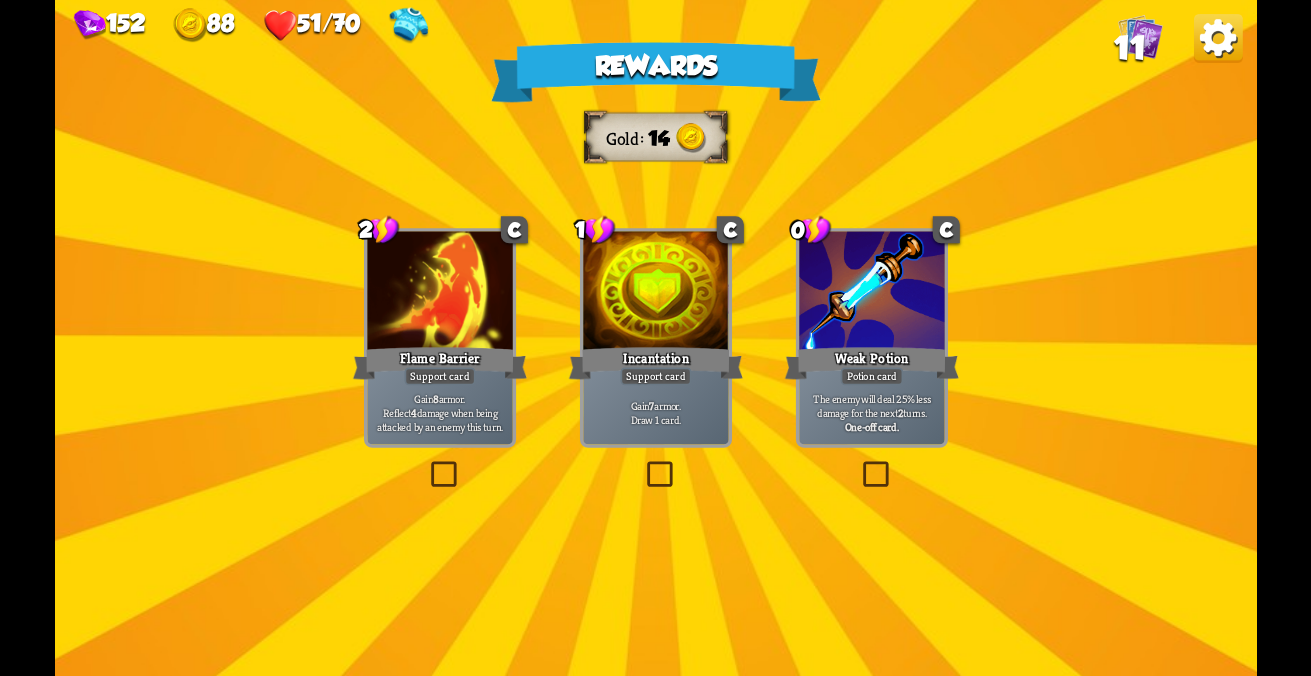 click on "Gain  8  armor.  Reflect  4  damage when being attacked by an enemy this turn." at bounding box center (440, 412) 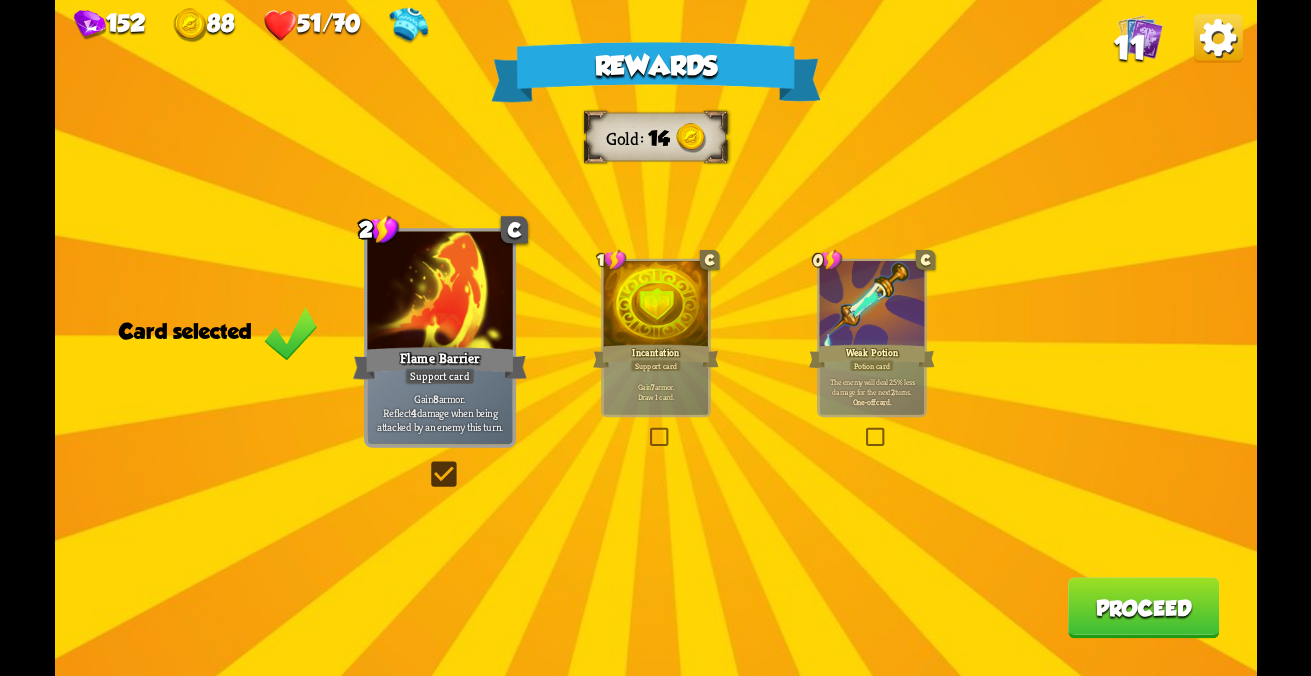click on "Proceed" at bounding box center [1143, 607] 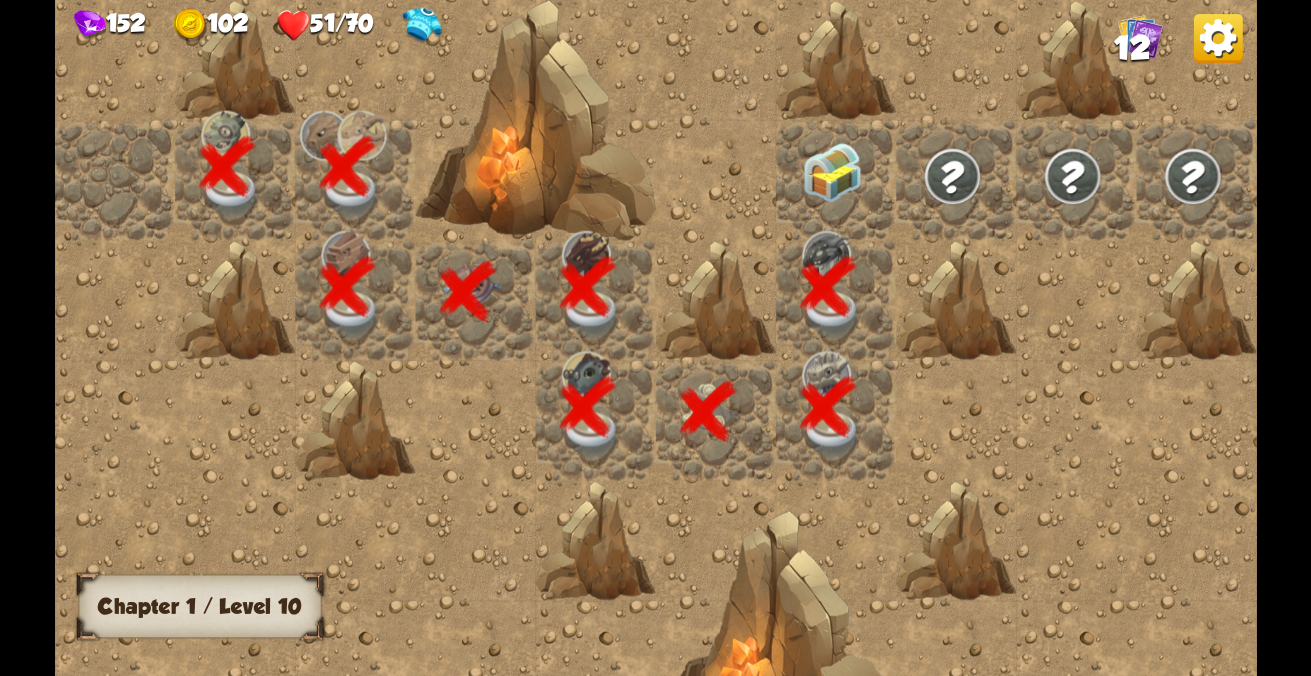 click at bounding box center [836, 180] 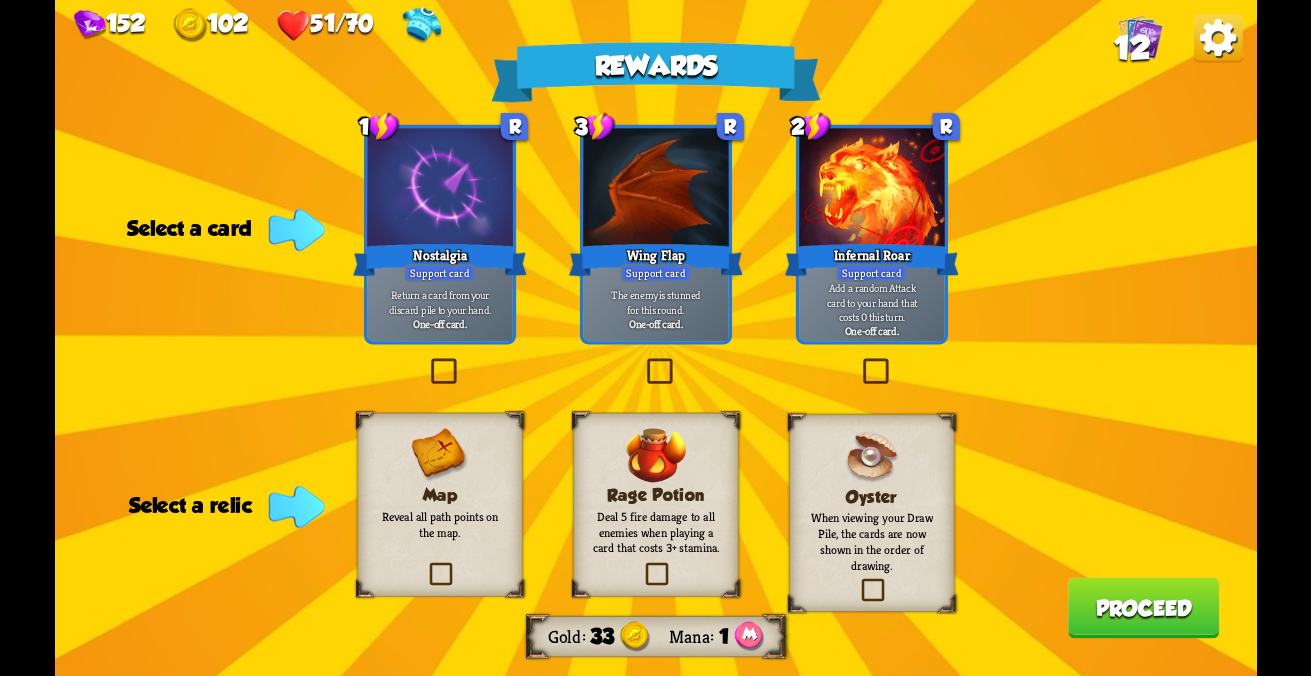 click on "Map   Reveal all path points on the map." at bounding box center [439, 505] 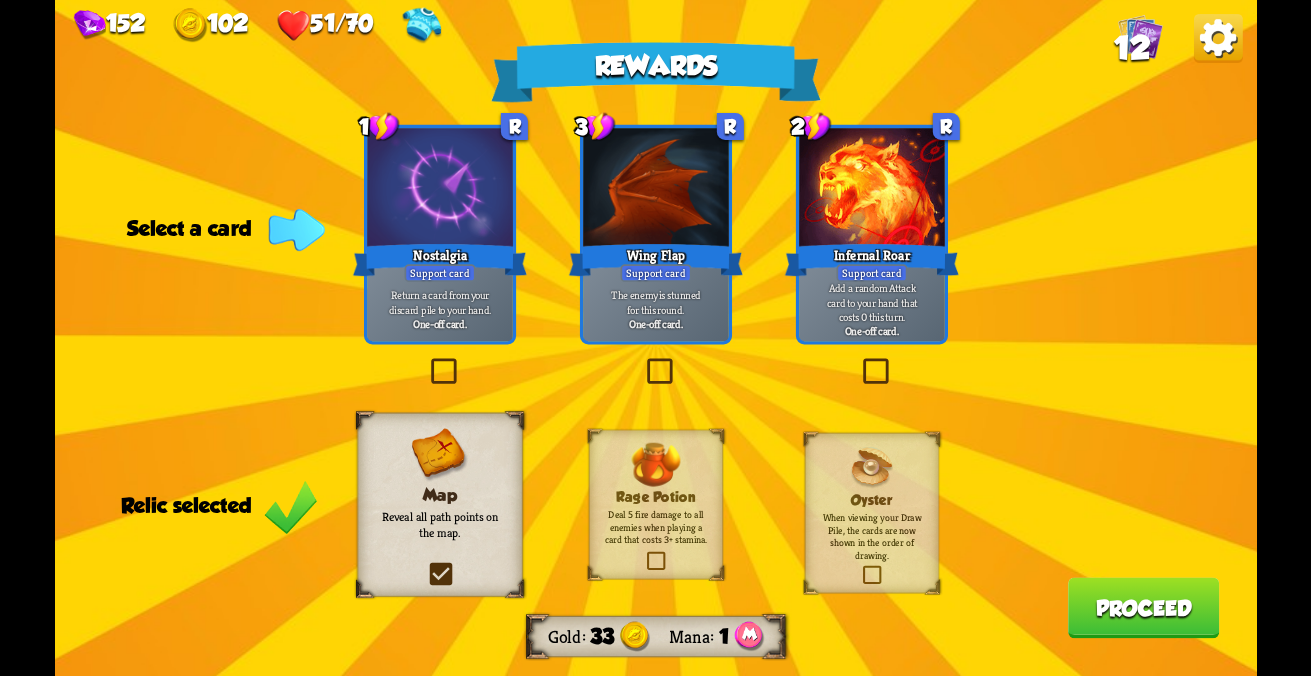 click on "One-off card." at bounding box center [440, 324] 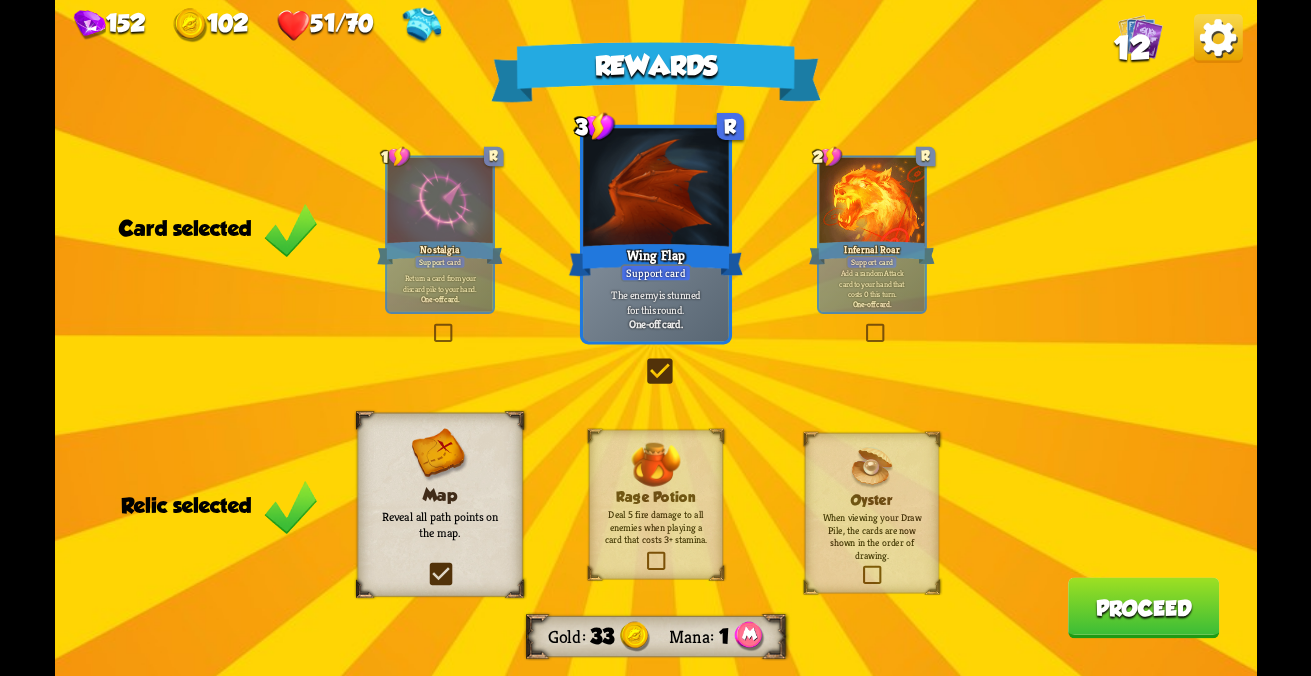 click on "Proceed" at bounding box center (1143, 607) 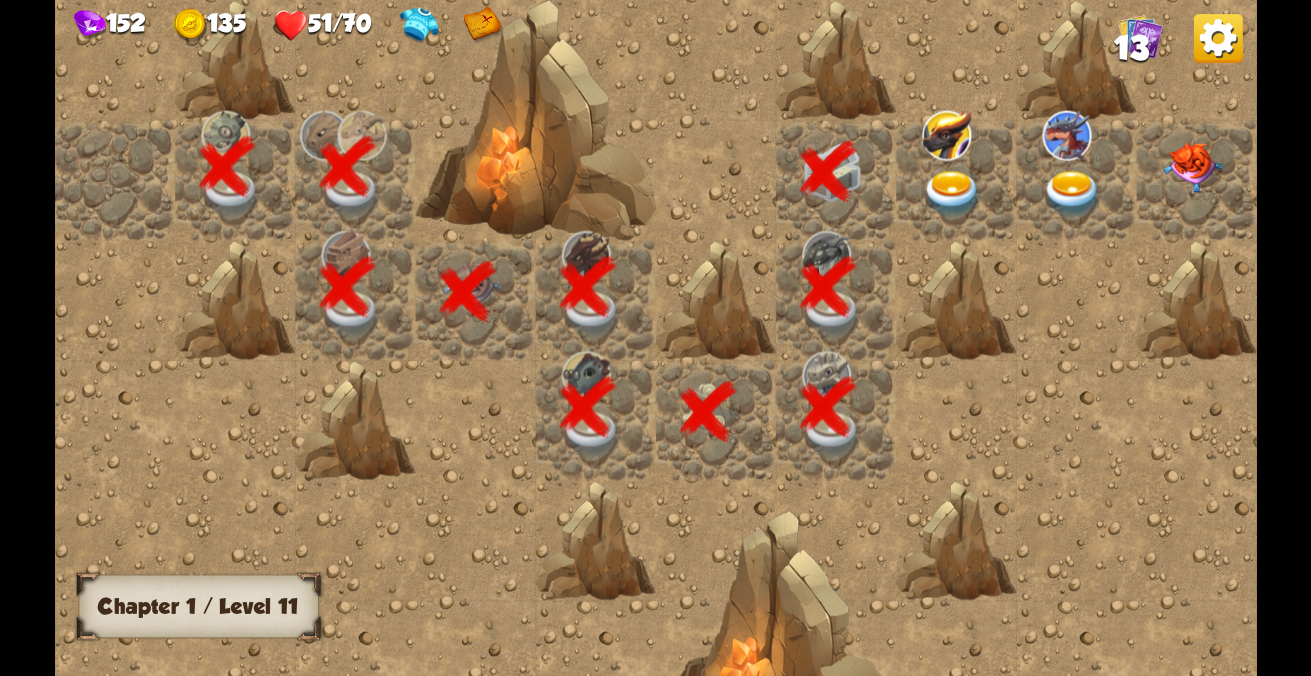scroll, scrollTop: 0, scrollLeft: 384, axis: horizontal 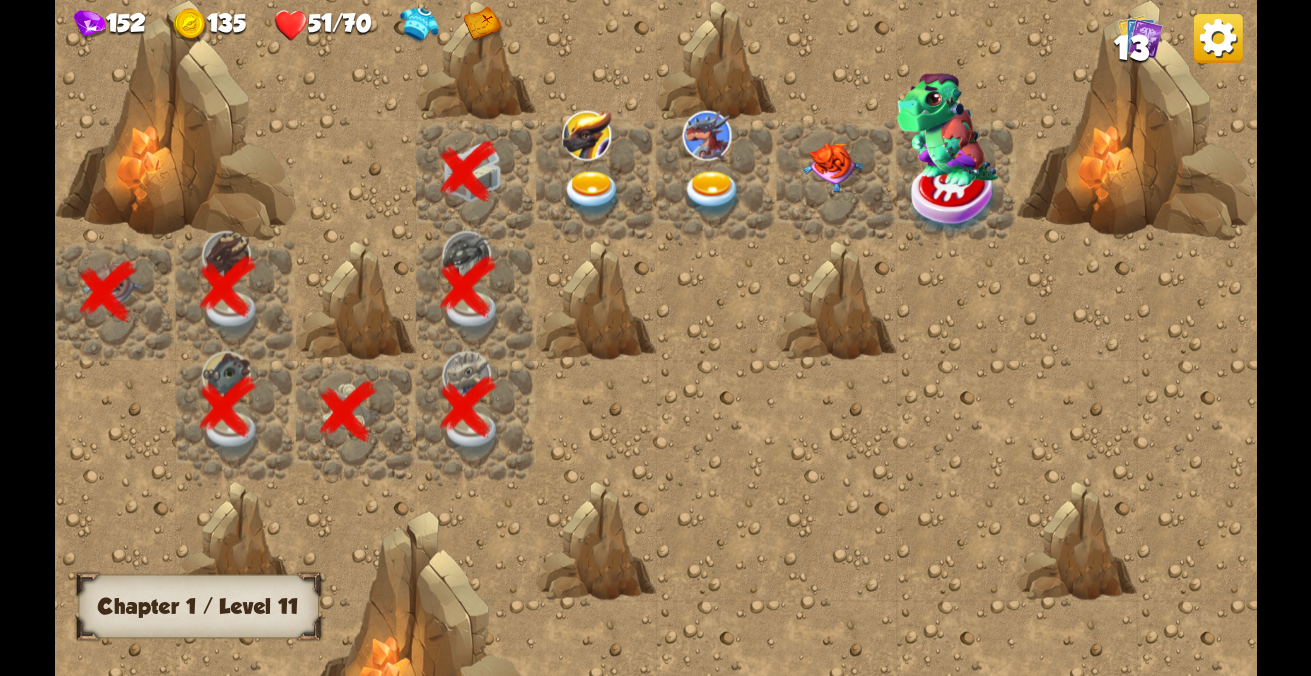 click at bounding box center (592, 194) 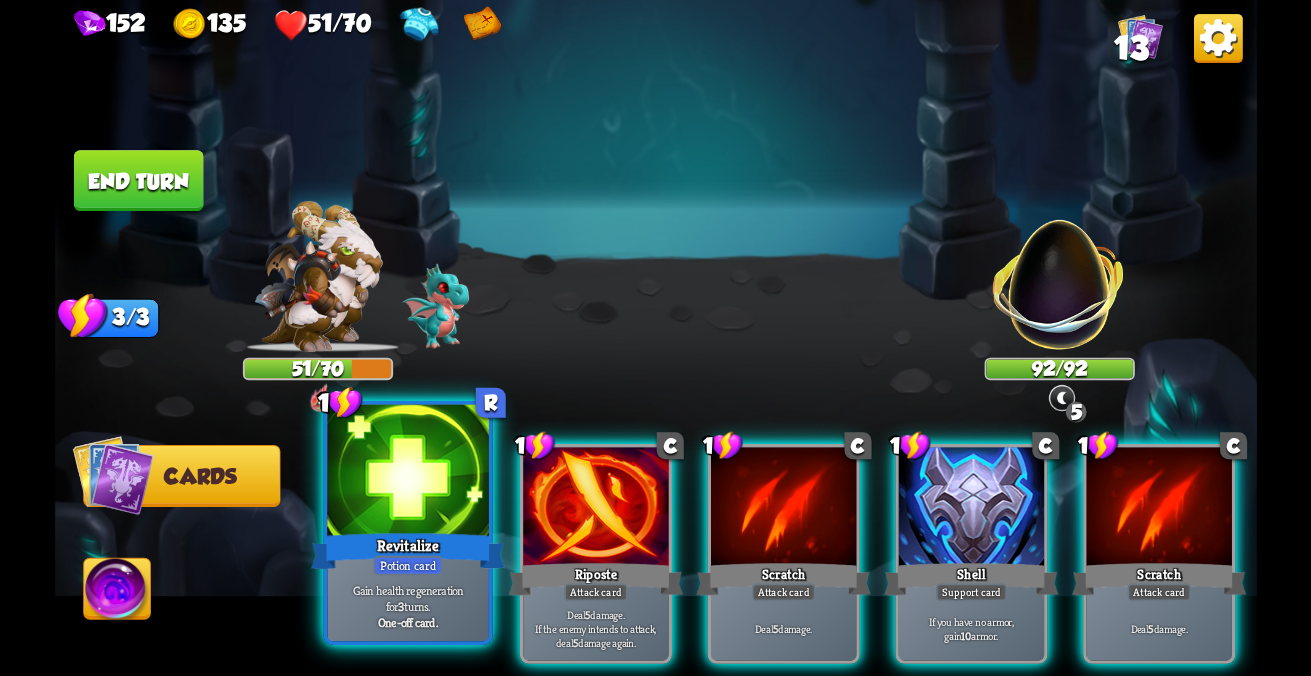 click at bounding box center (407, 473) 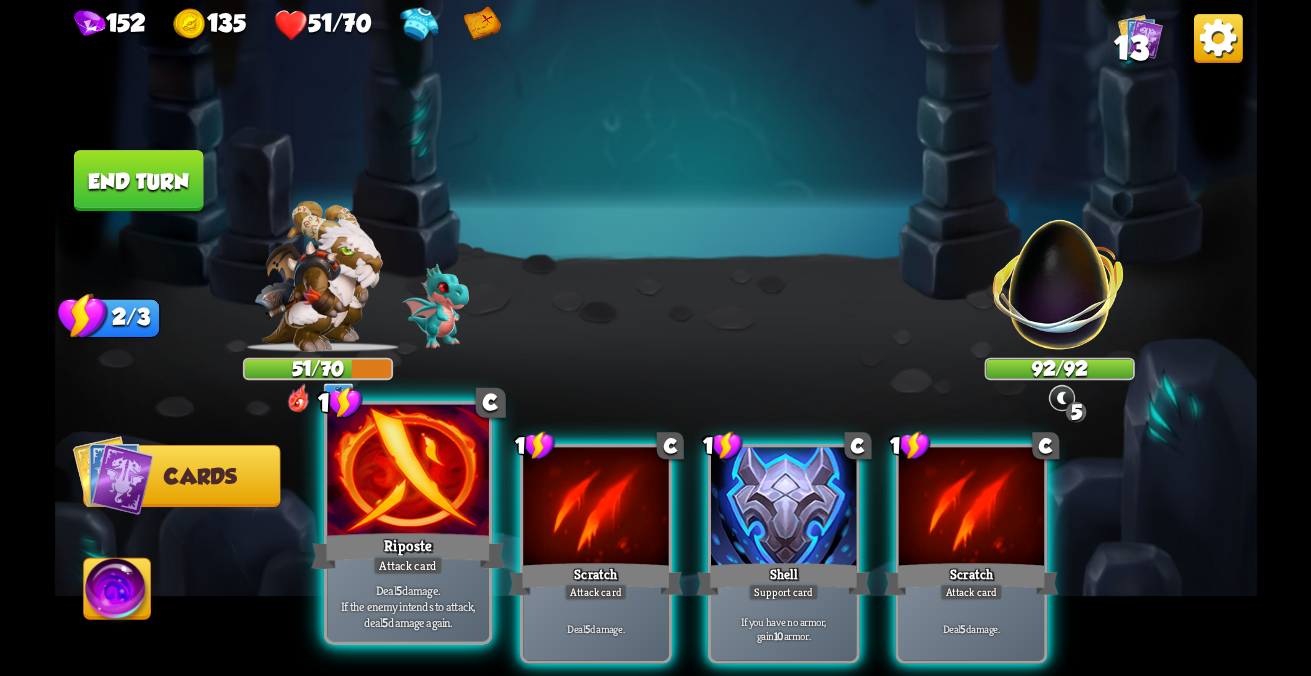 click on "Riposte" at bounding box center (408, 551) 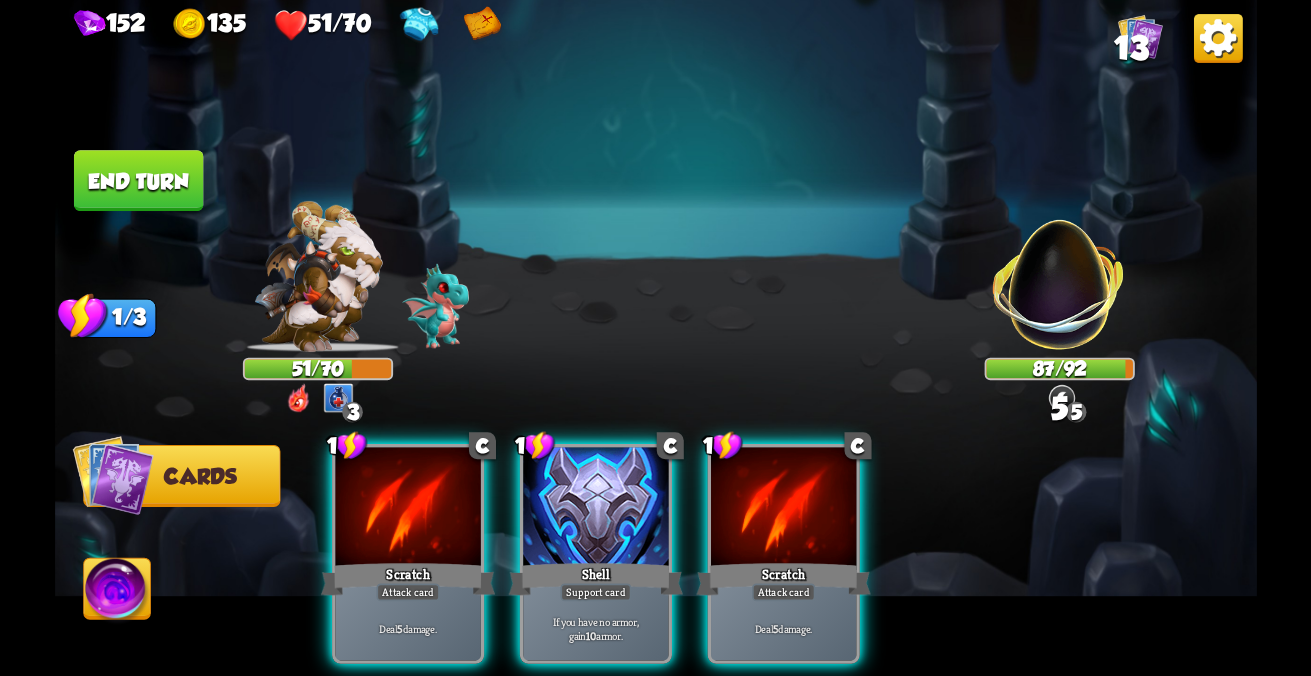 click on "Scratch" at bounding box center (407, 579) 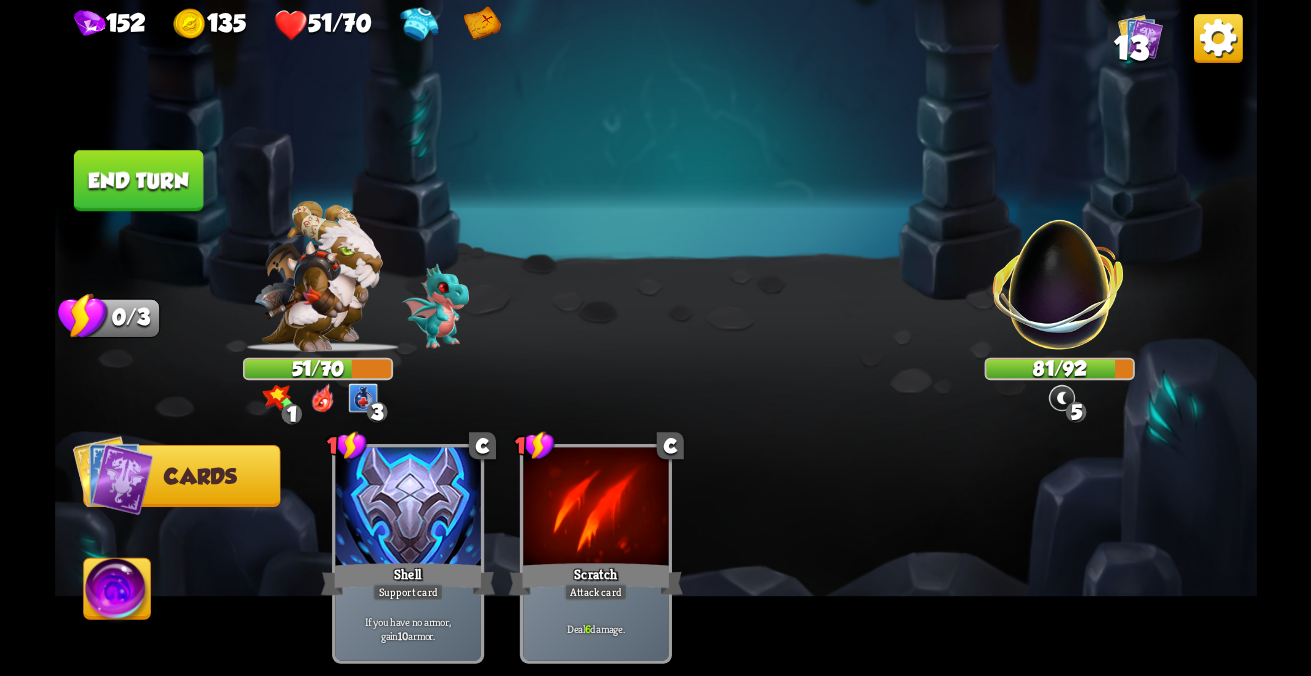 click at bounding box center (656, 338) 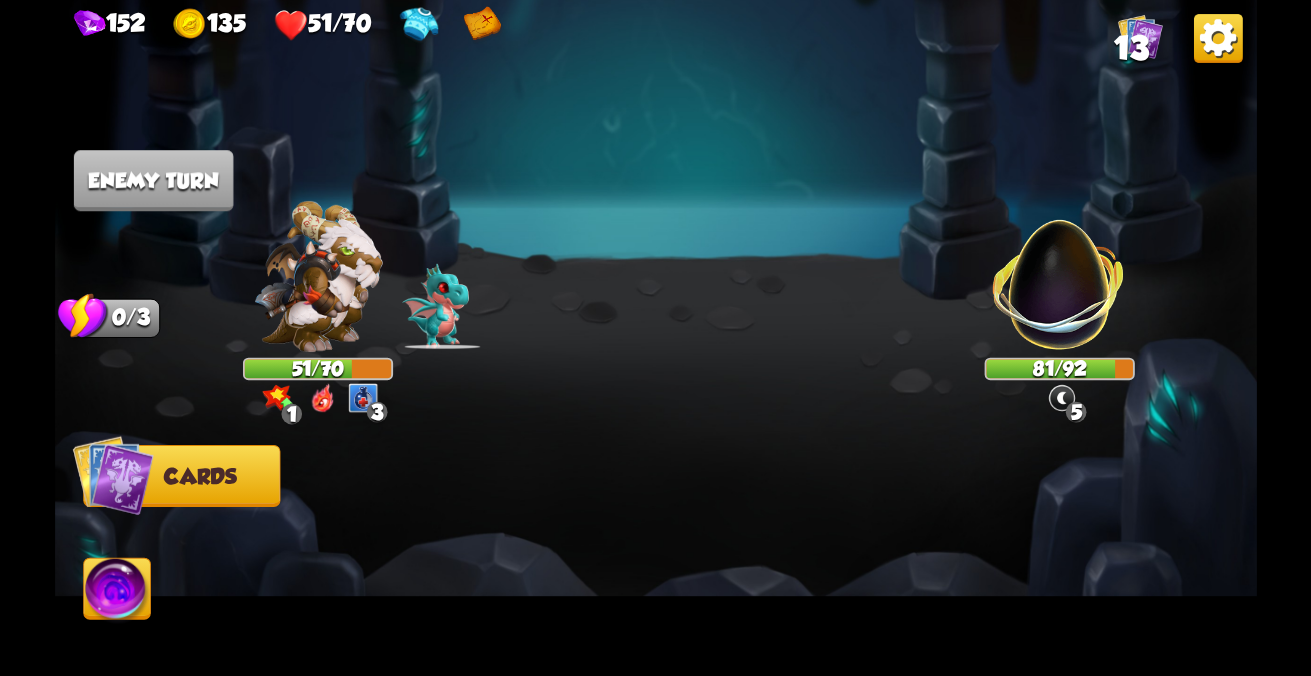 click at bounding box center (112, 475) 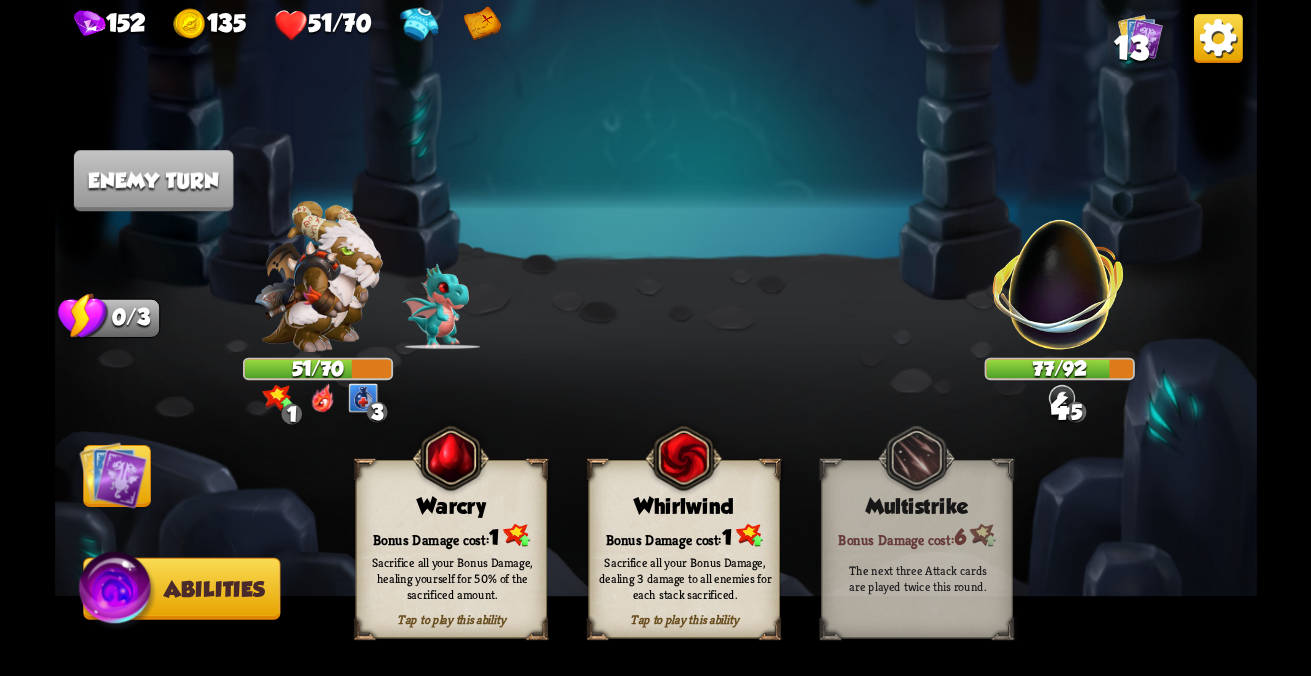 click at bounding box center (113, 475) 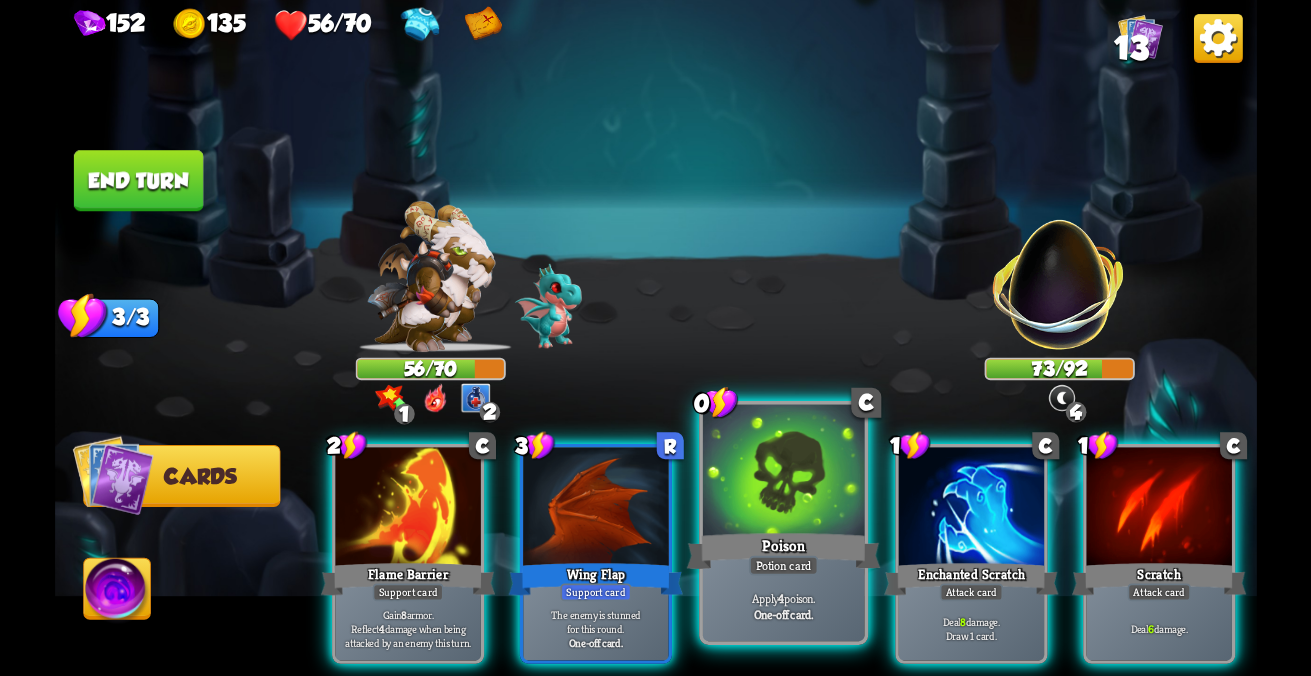 click on "Poison" at bounding box center (407, 579) 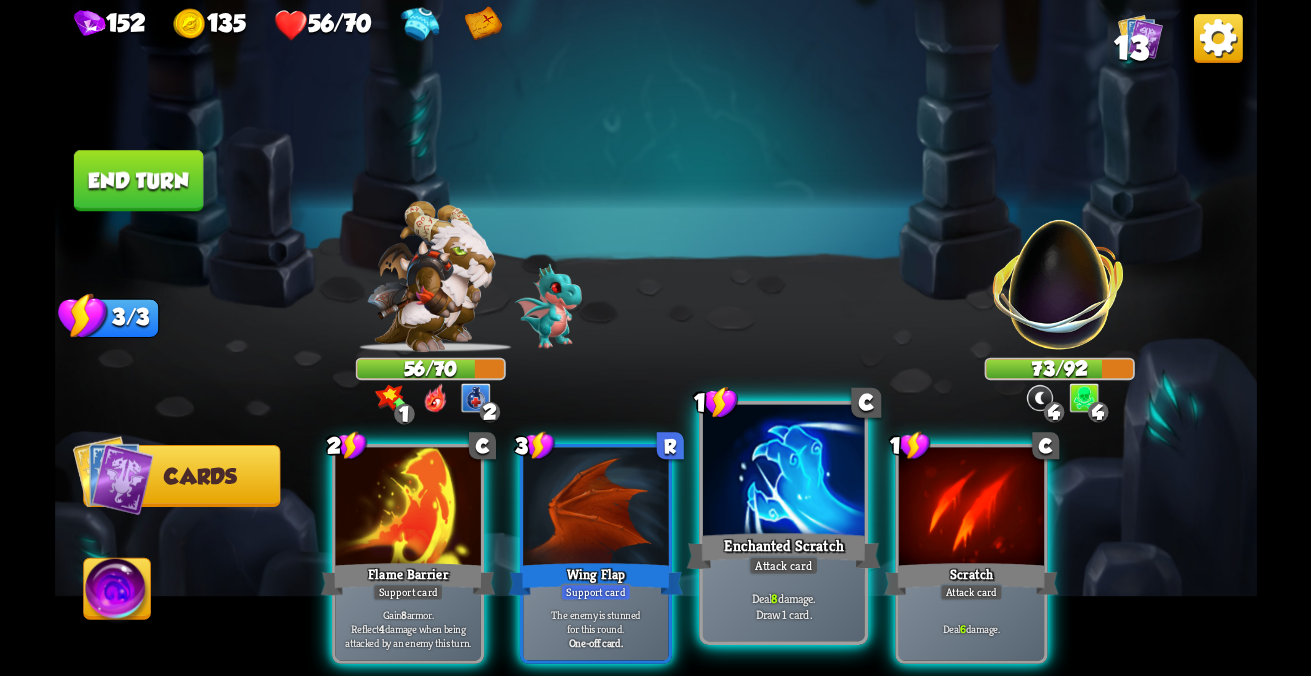 click on "Deal  8  damage. Draw 1 card." at bounding box center (408, 628) 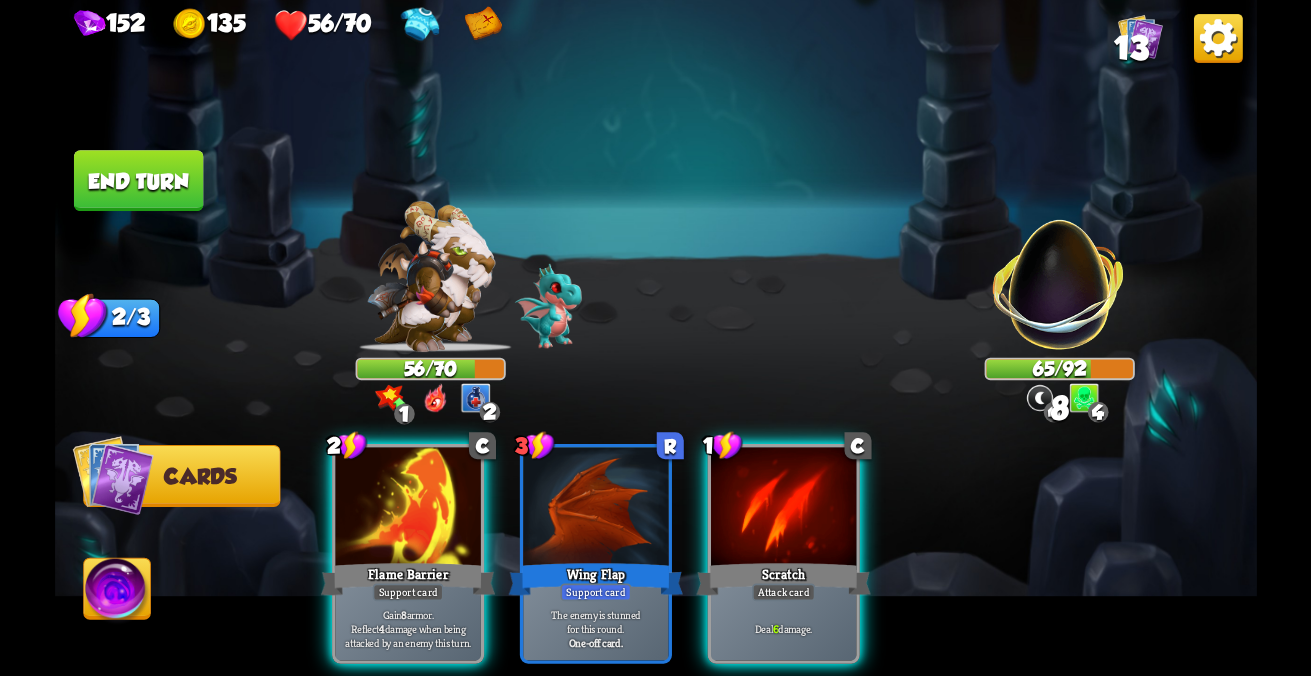 click on "Deal  6  damage." at bounding box center [407, 628] 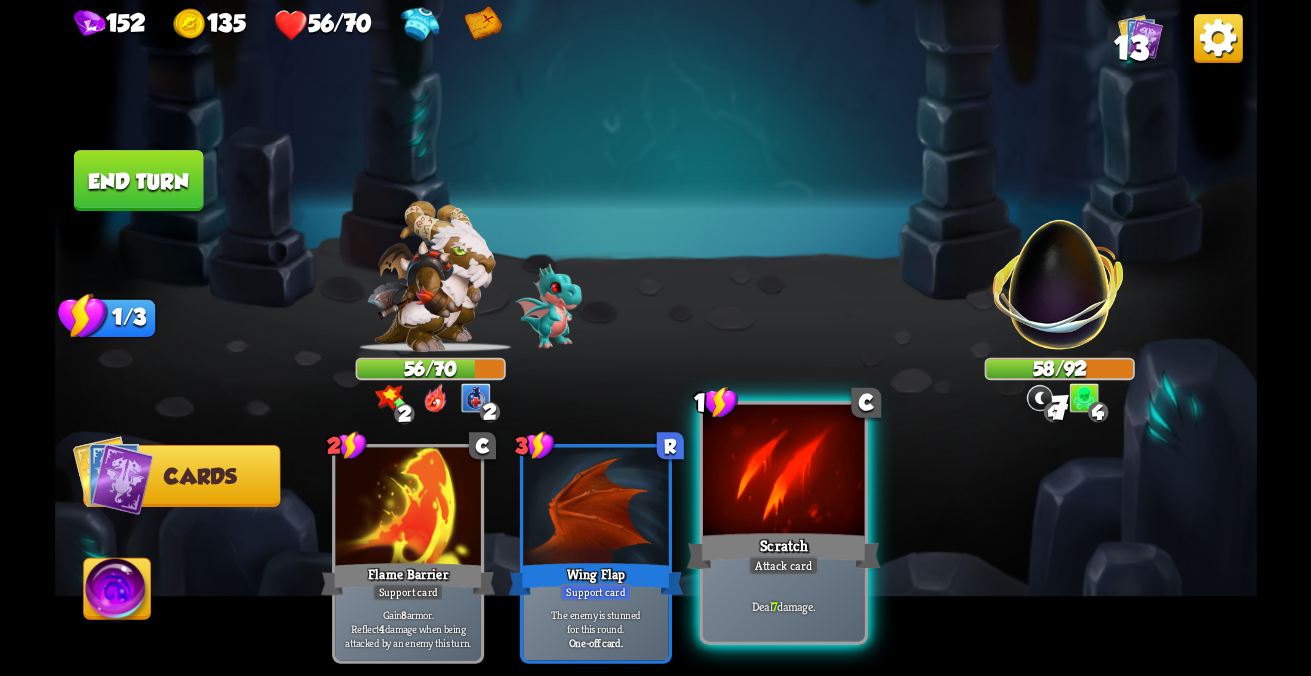 click on "Deal  7  damage." at bounding box center (407, 628) 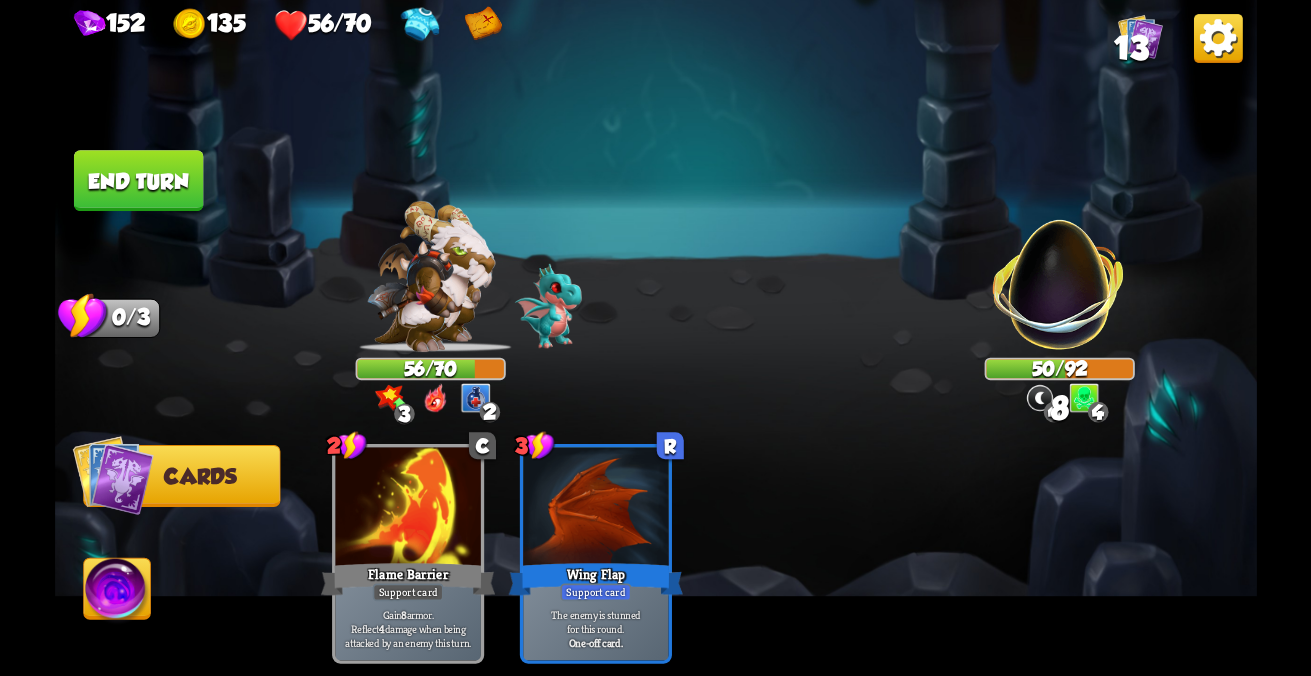 click at bounding box center (656, 338) 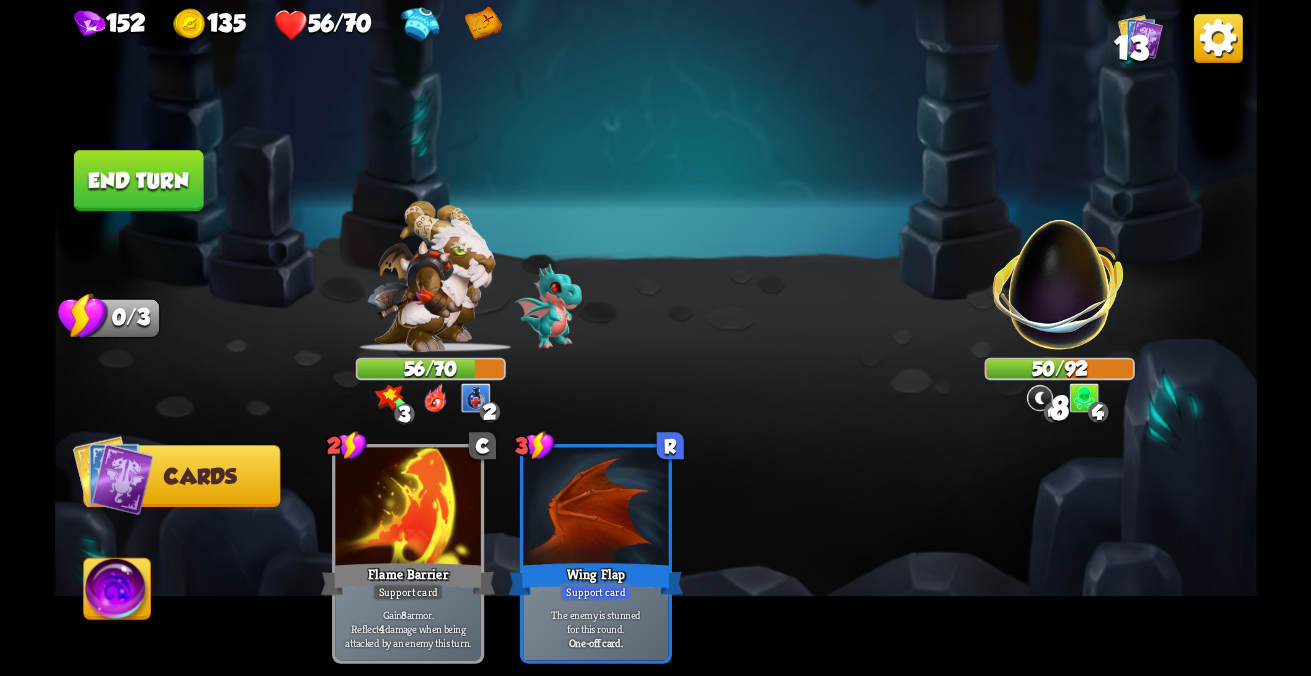 click on "End turn" at bounding box center [138, 180] 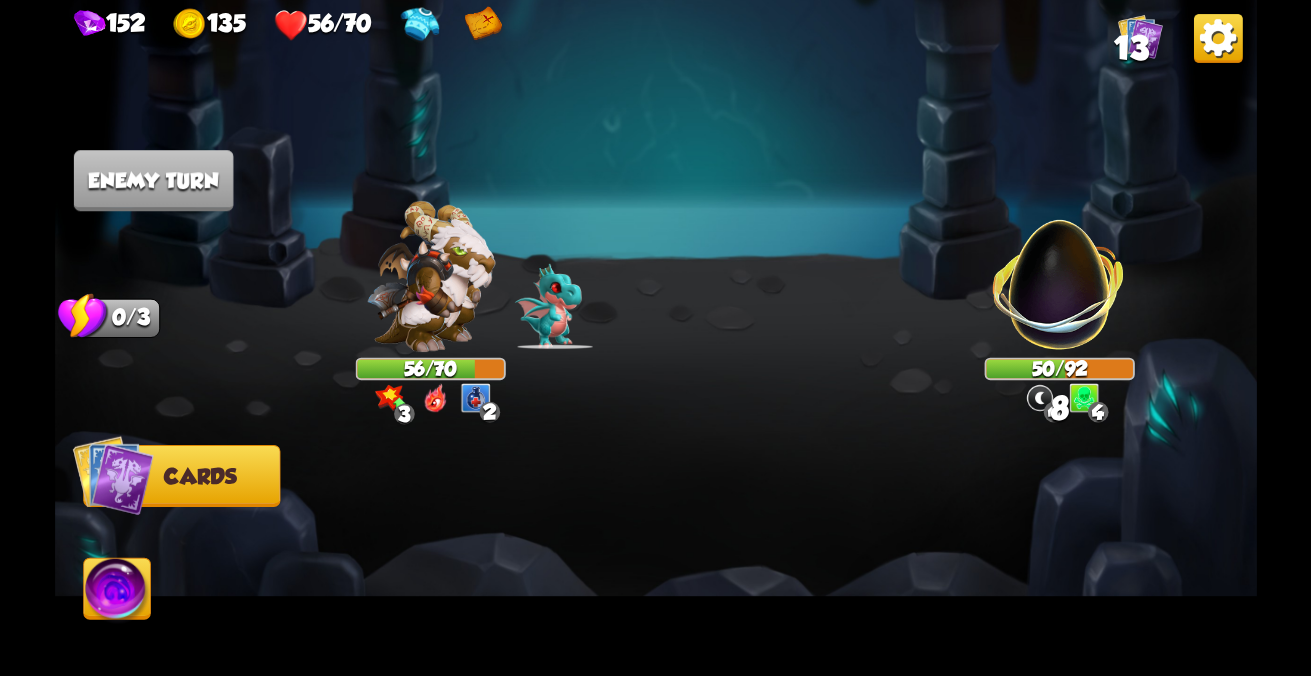 click at bounding box center [112, 475] 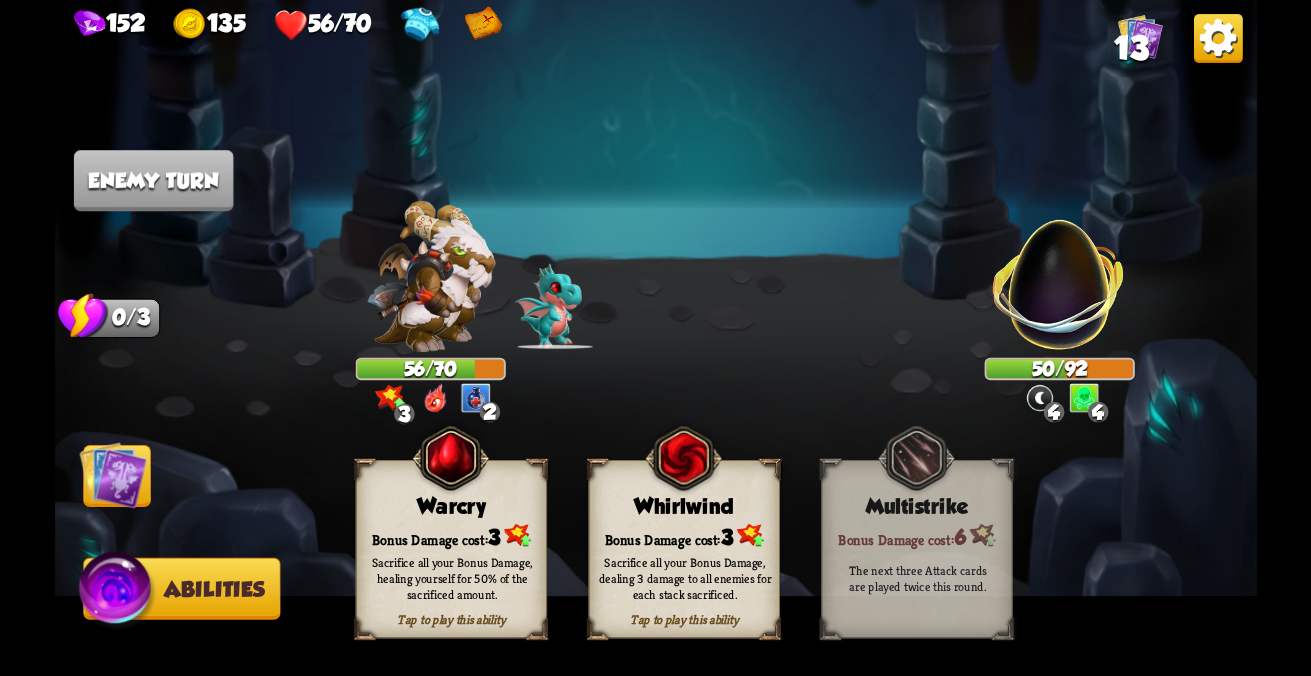 click at bounding box center (117, 592) 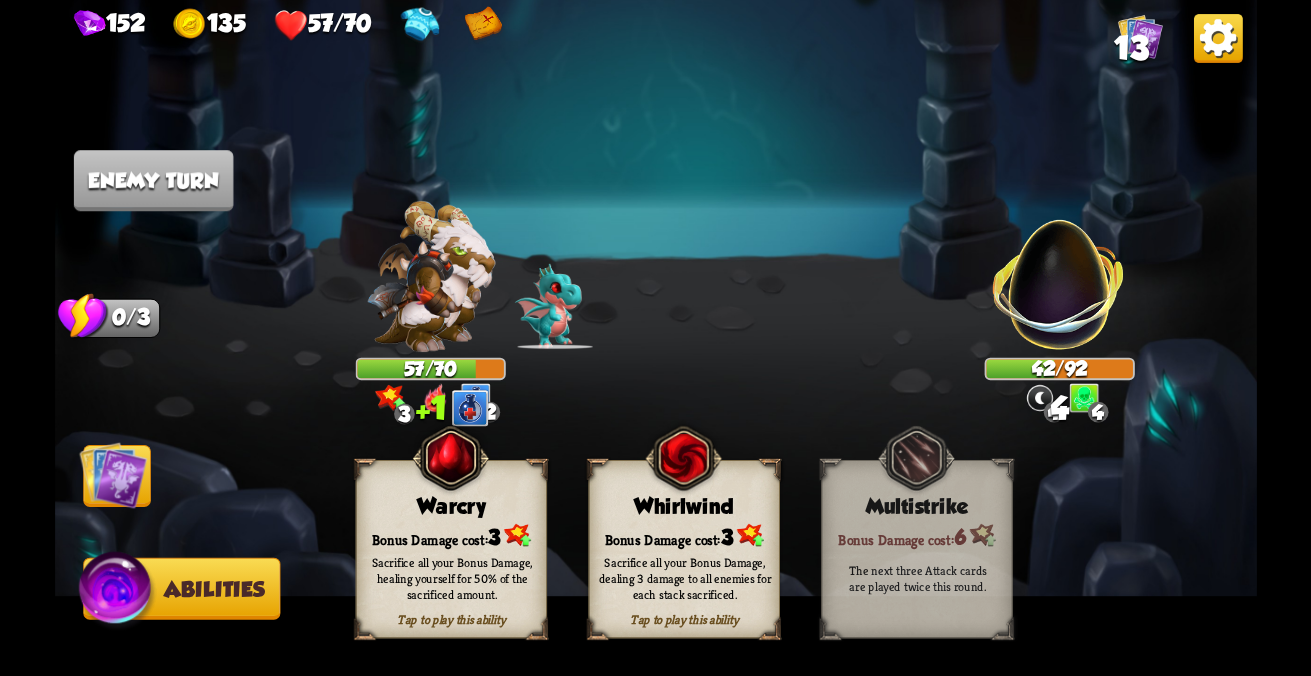 click on "Sacrifice all your Bonus Damage, dealing 3 damage to all enemies for each stack sacrificed." at bounding box center (451, 578) 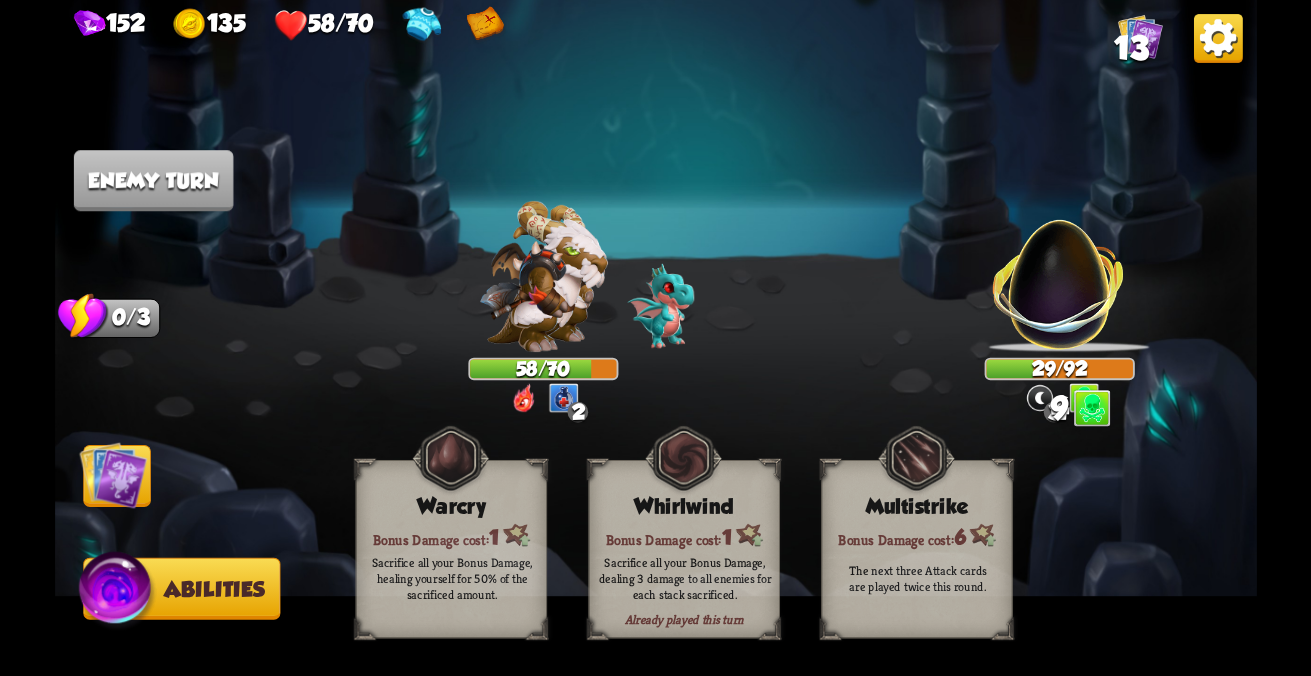 click at bounding box center [113, 475] 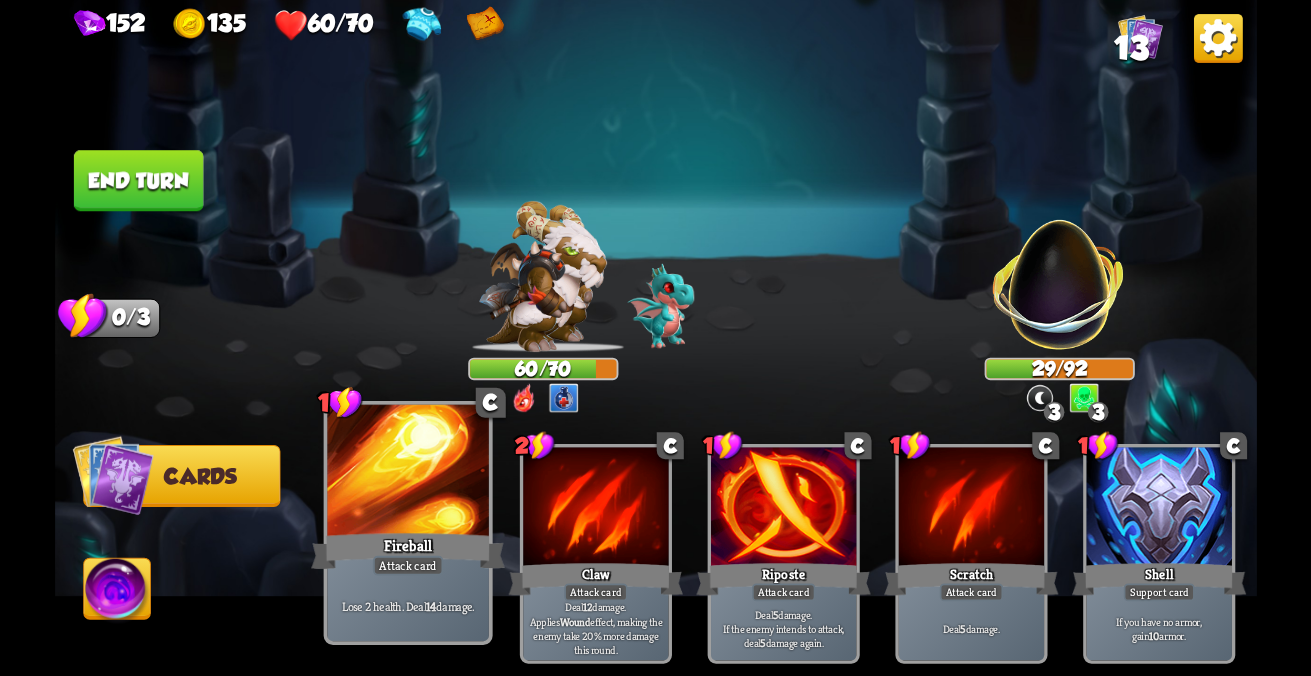 click on "Fireball" at bounding box center [408, 551] 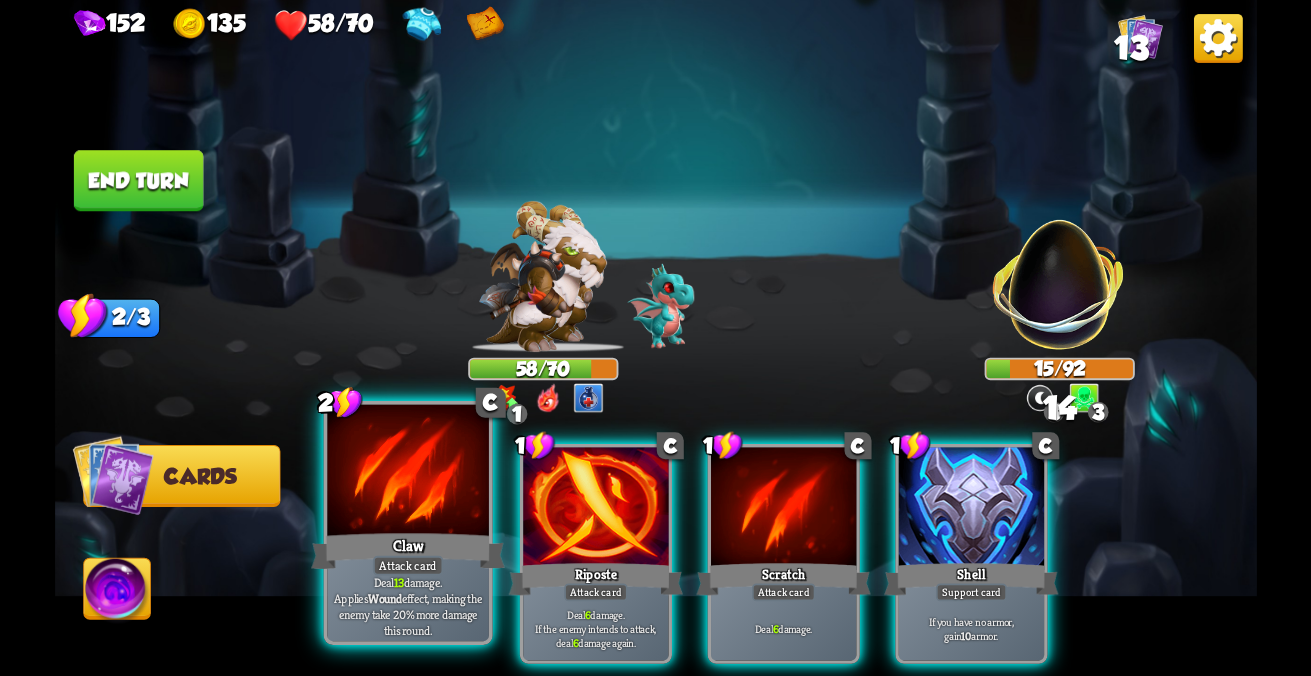 click at bounding box center [407, 473] 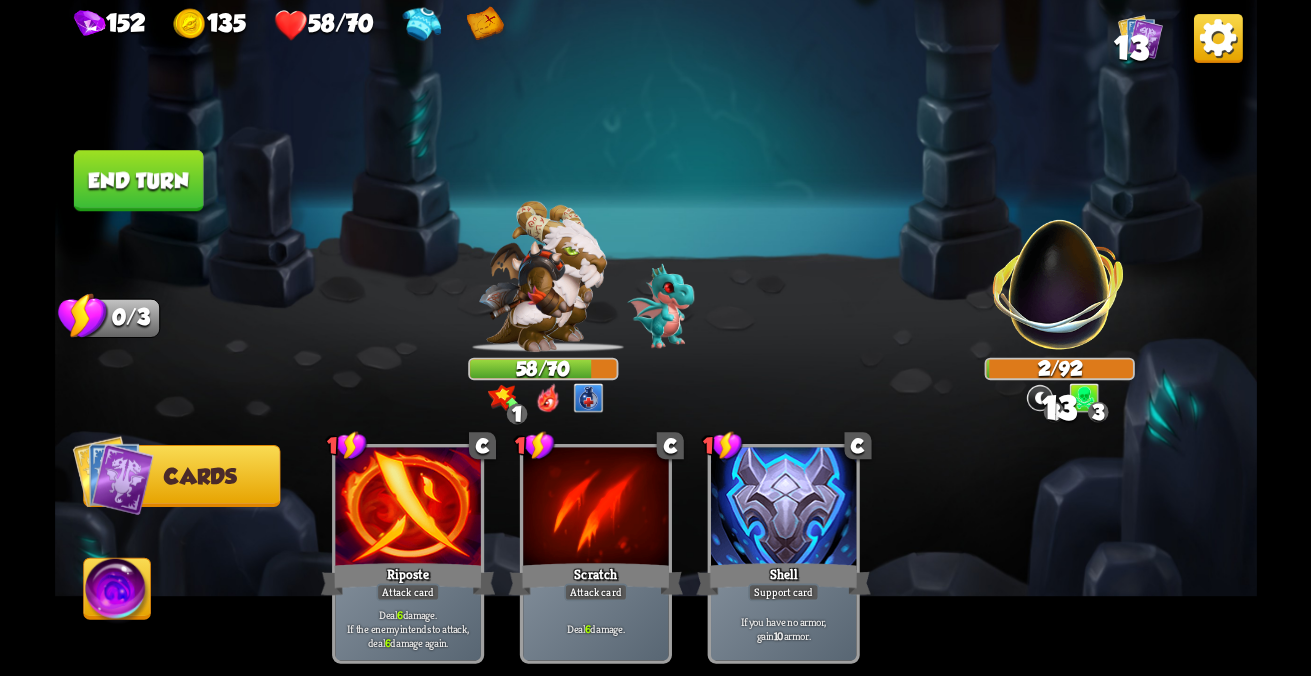 click on "End turn" at bounding box center [138, 180] 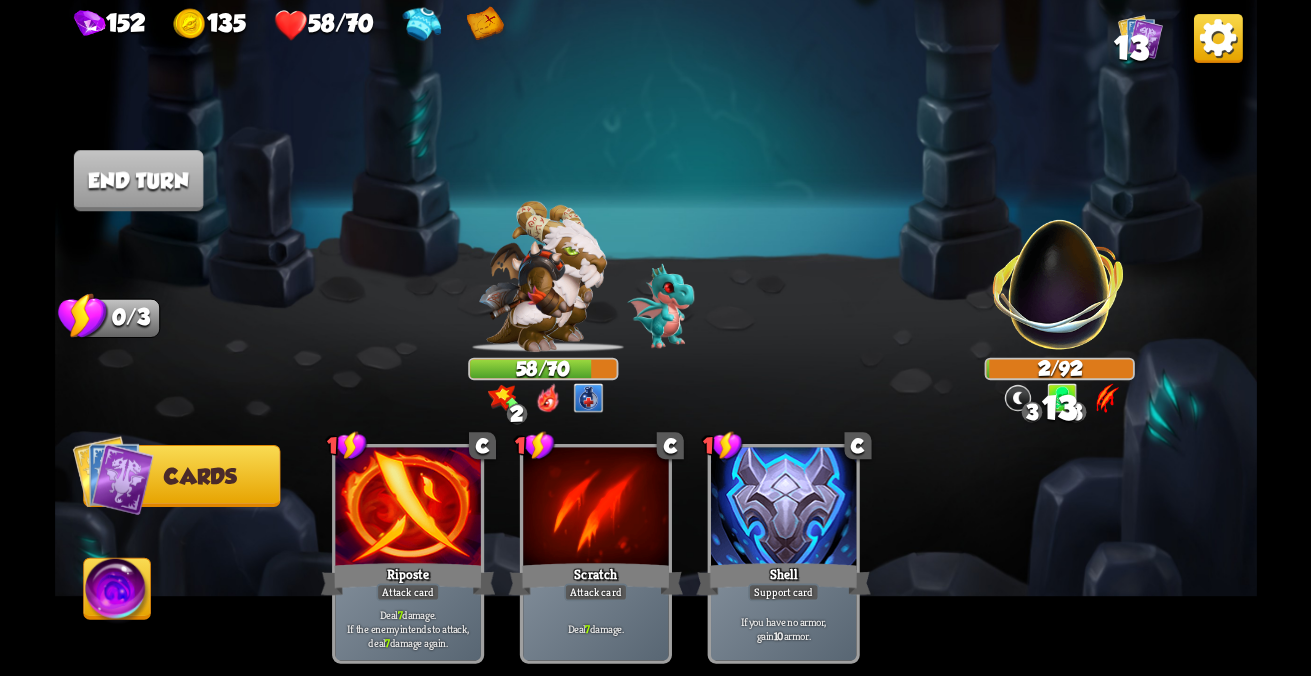 click at bounding box center (1059, 273) 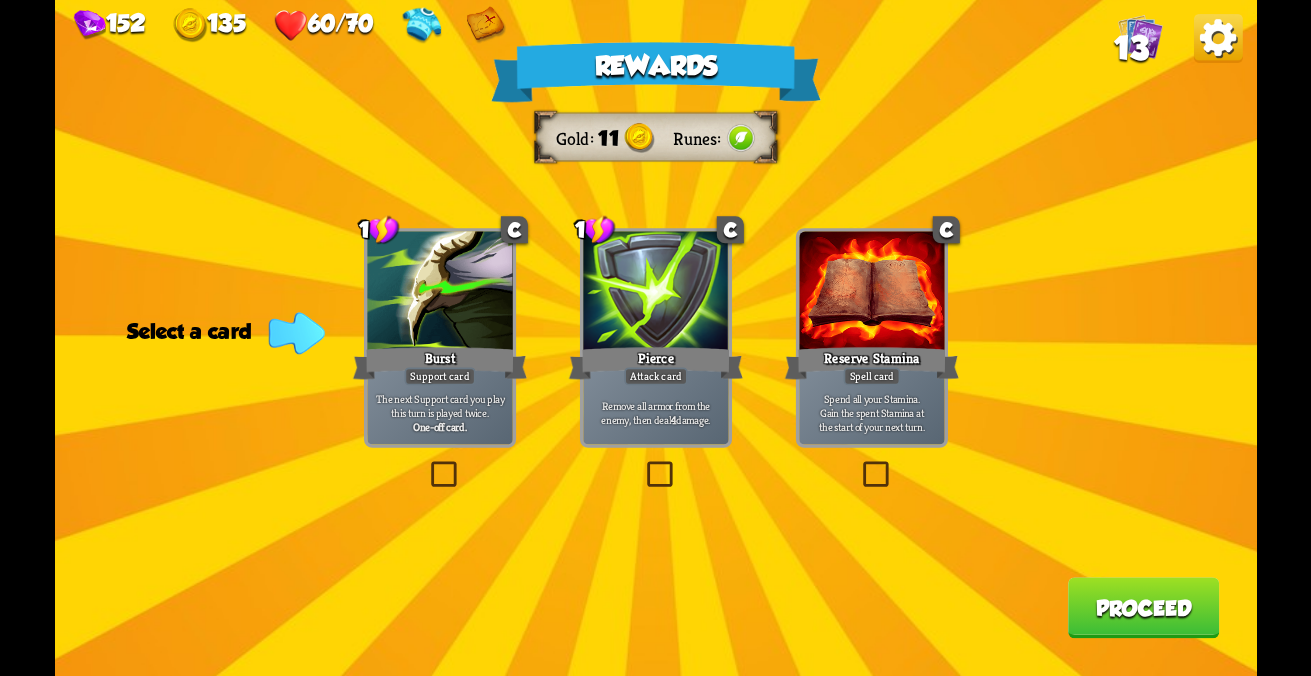 click on "Remove all armor from the enemy, then deal  4  damage." at bounding box center (439, 412) 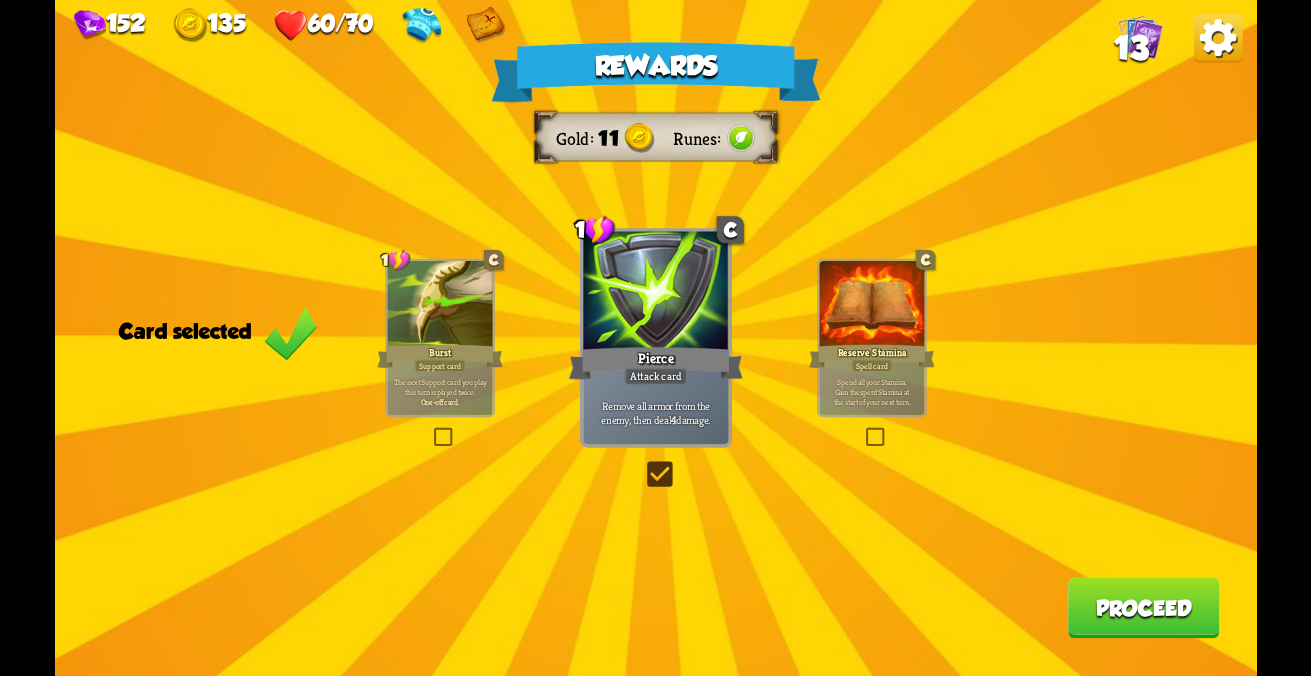 click on "Proceed" at bounding box center [1143, 607] 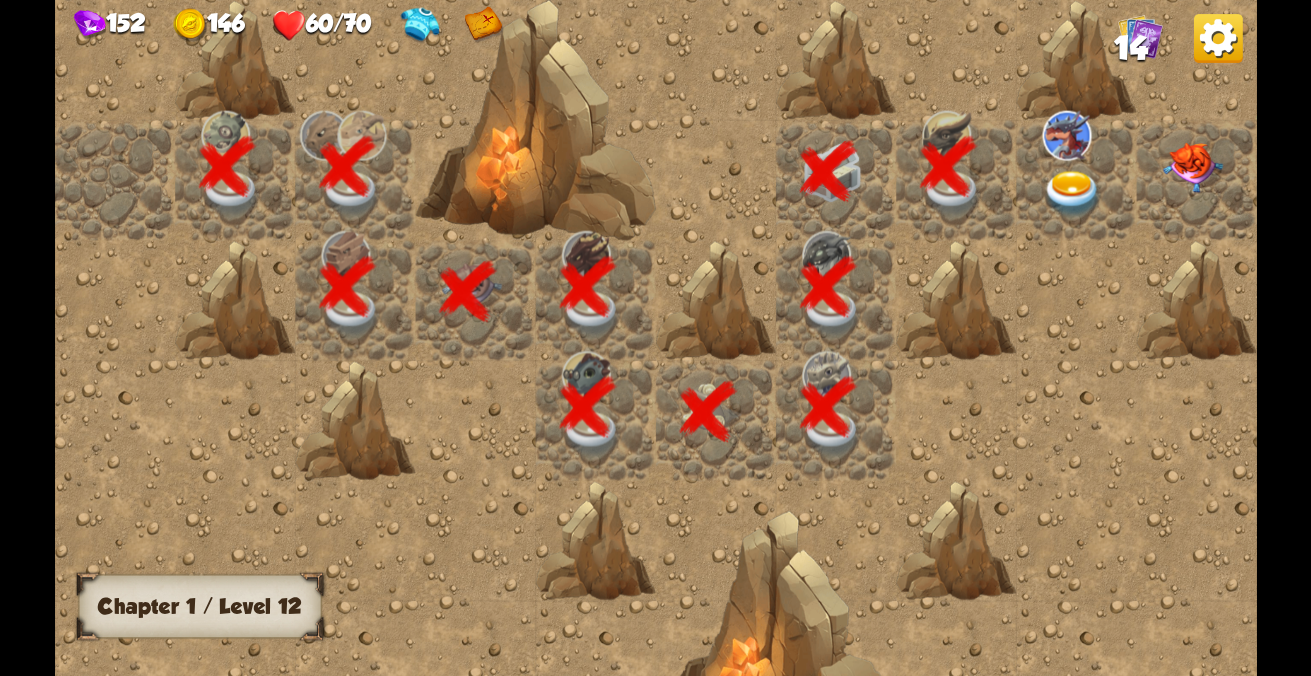 scroll, scrollTop: 0, scrollLeft: 384, axis: horizontal 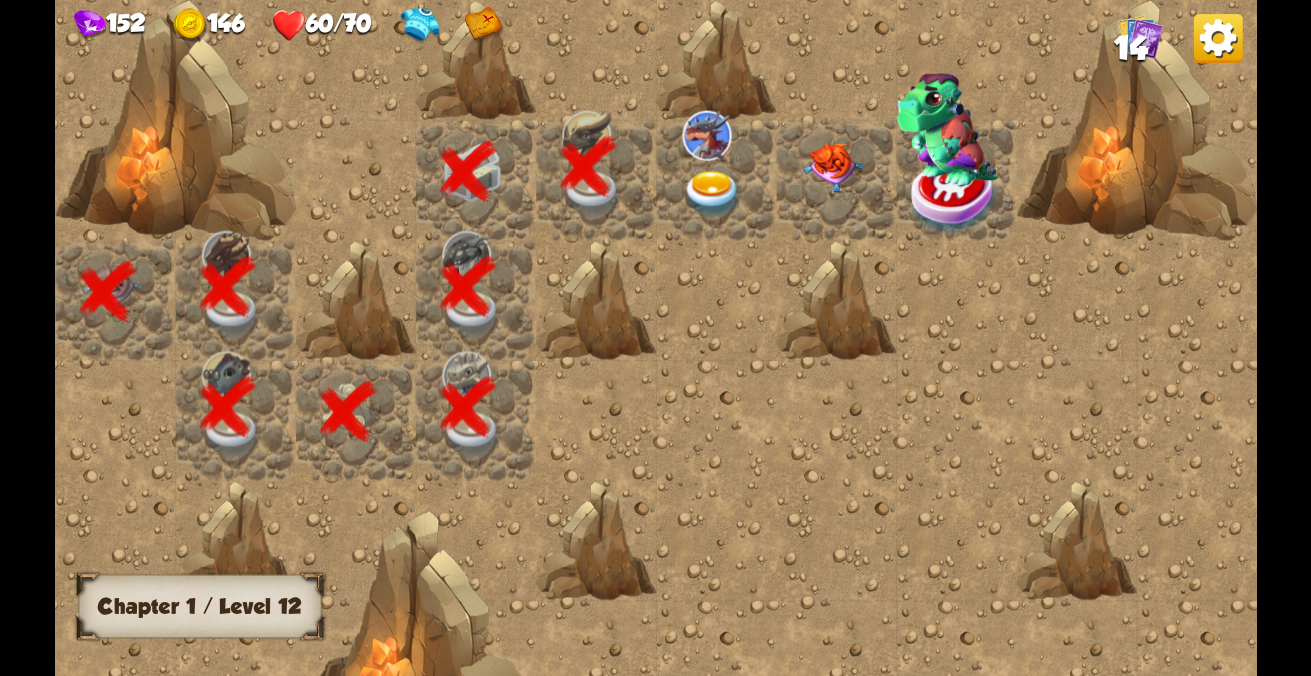 click at bounding box center [712, 194] 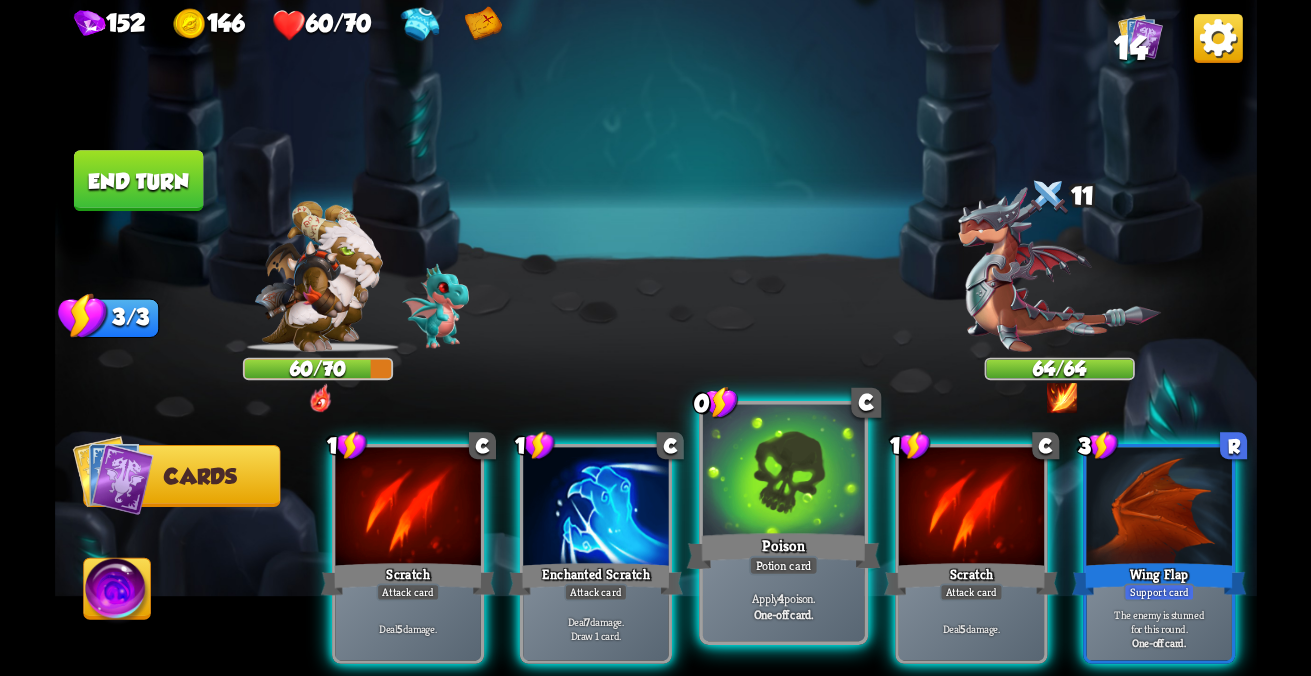 click on "Poison" at bounding box center [407, 579] 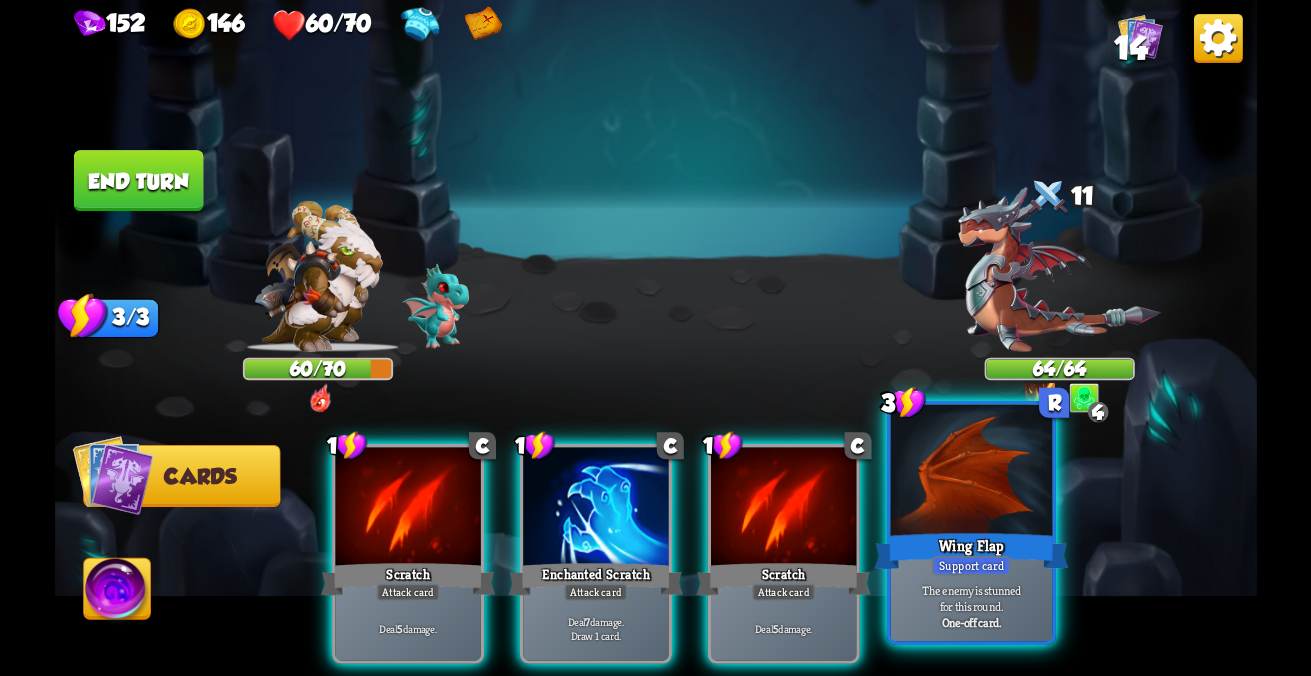click at bounding box center [970, 473] 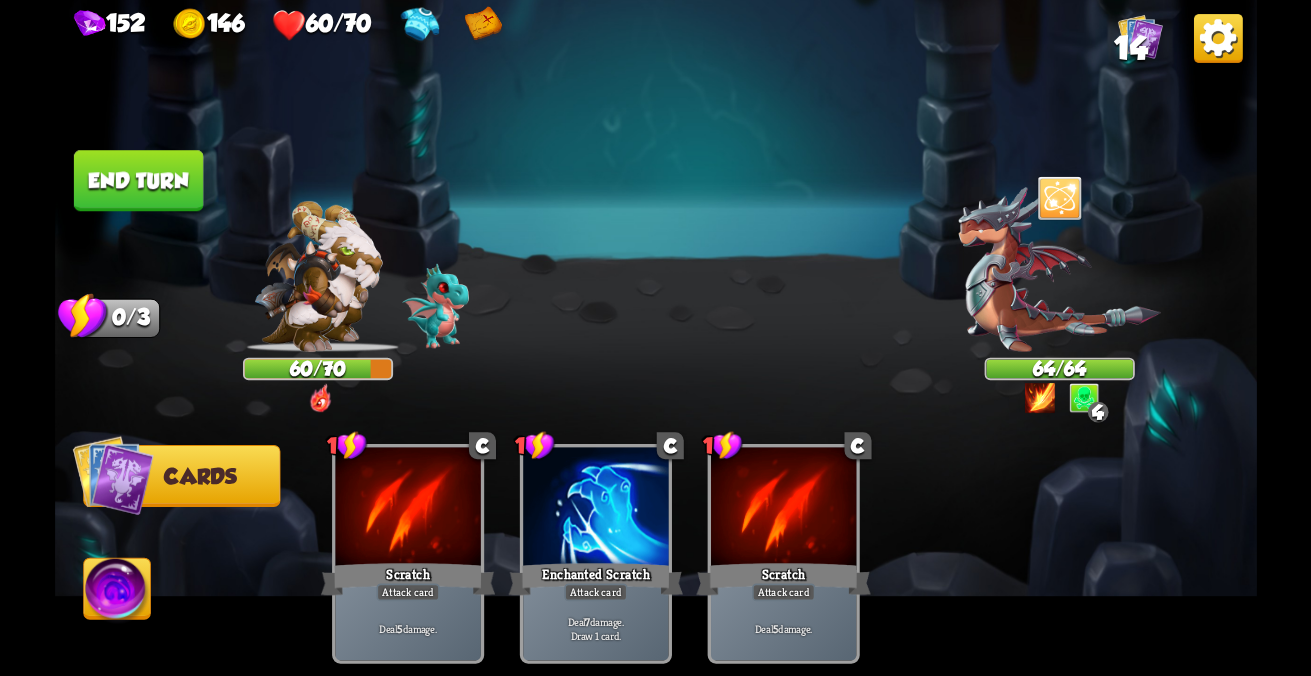 click on "End turn" at bounding box center (138, 180) 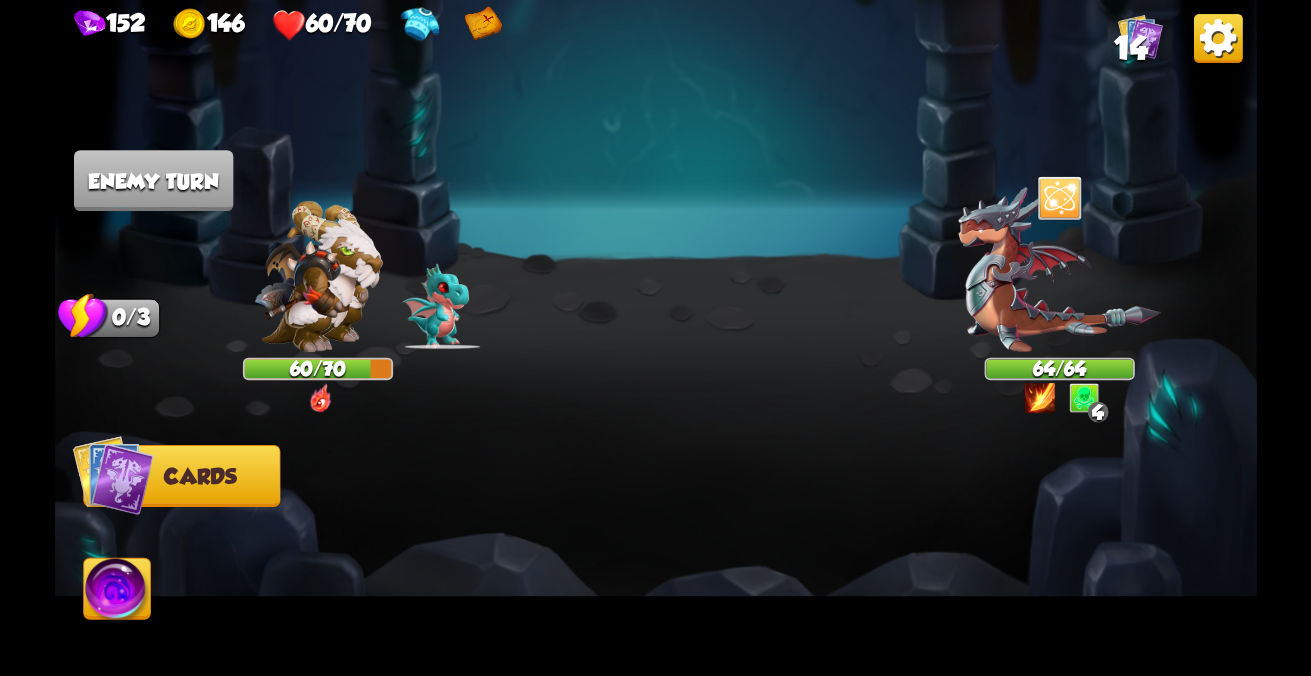 click at bounding box center [1059, 269] 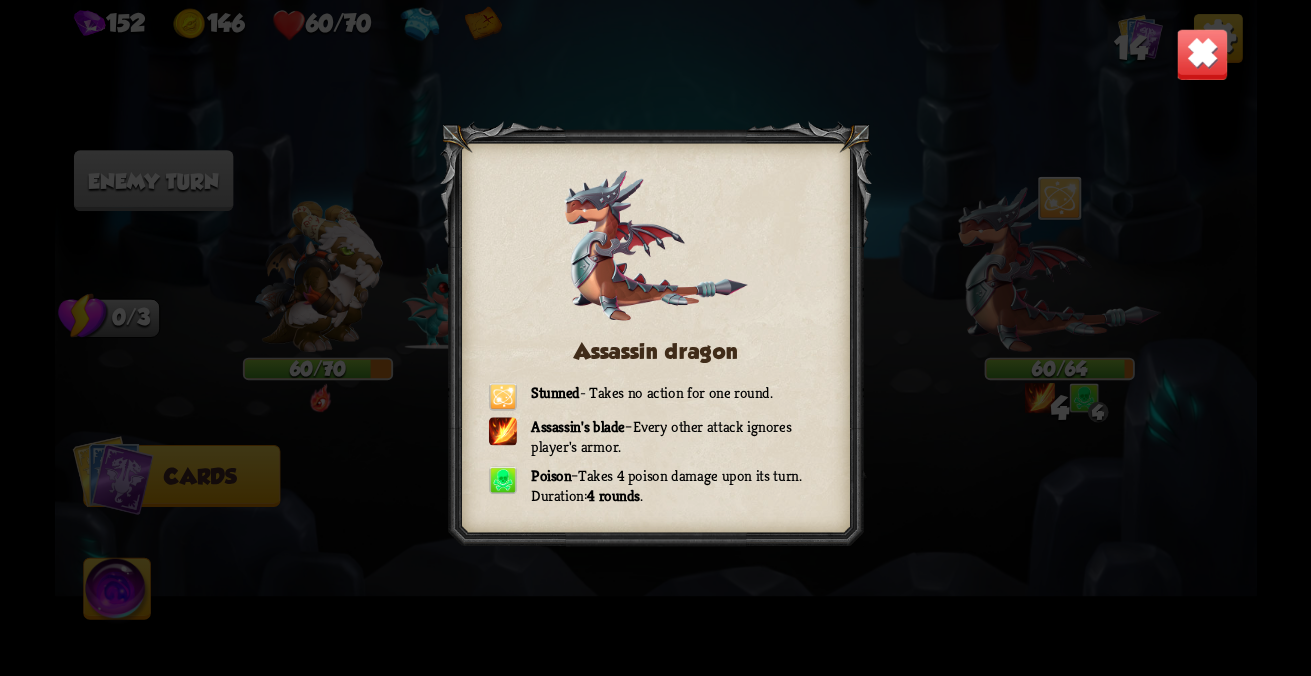 click at bounding box center (1202, 54) 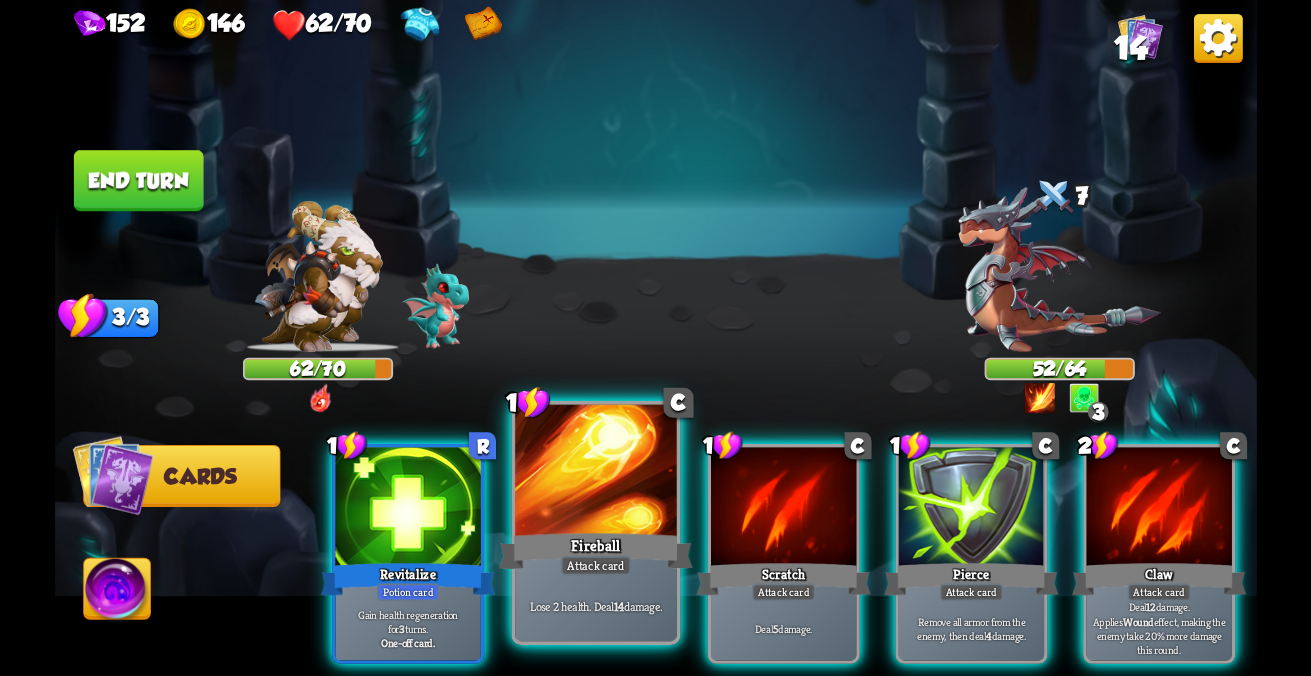 click on "Lose 2 health. Deal  14  damage." at bounding box center (595, 606) 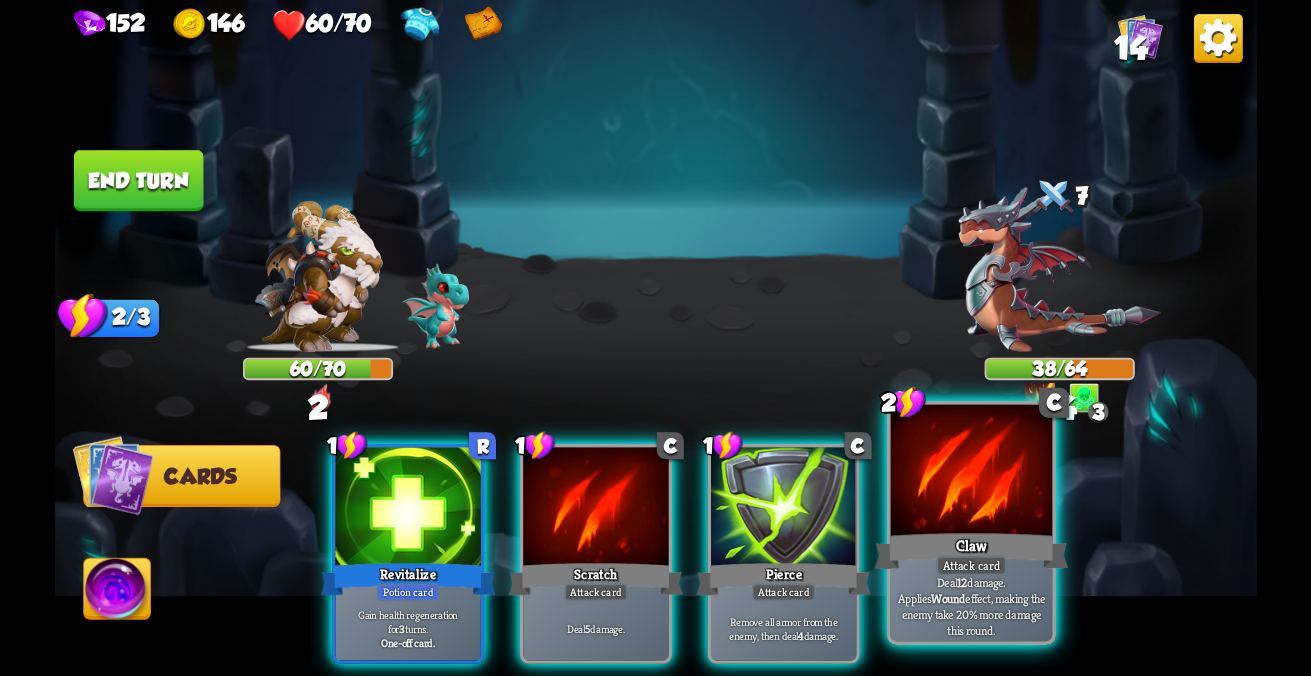 click on "Attack card" at bounding box center [595, 593] 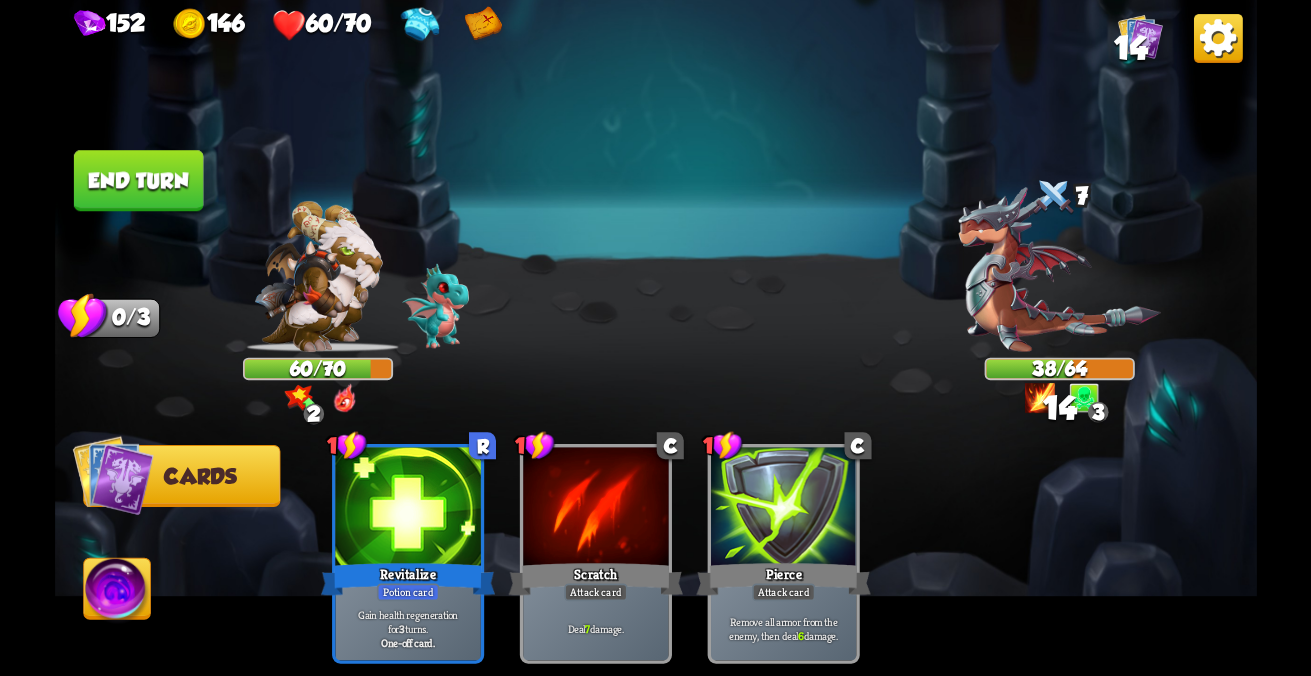 click on "End turn" at bounding box center (138, 180) 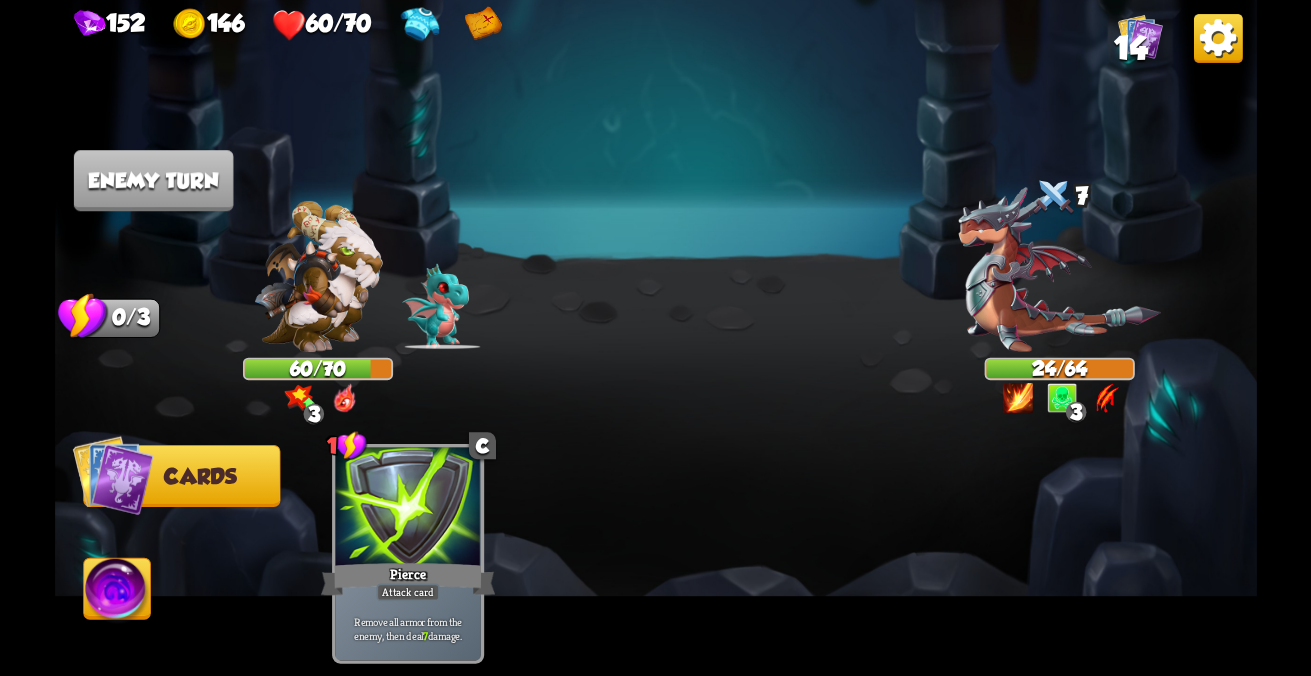 click at bounding box center (112, 475) 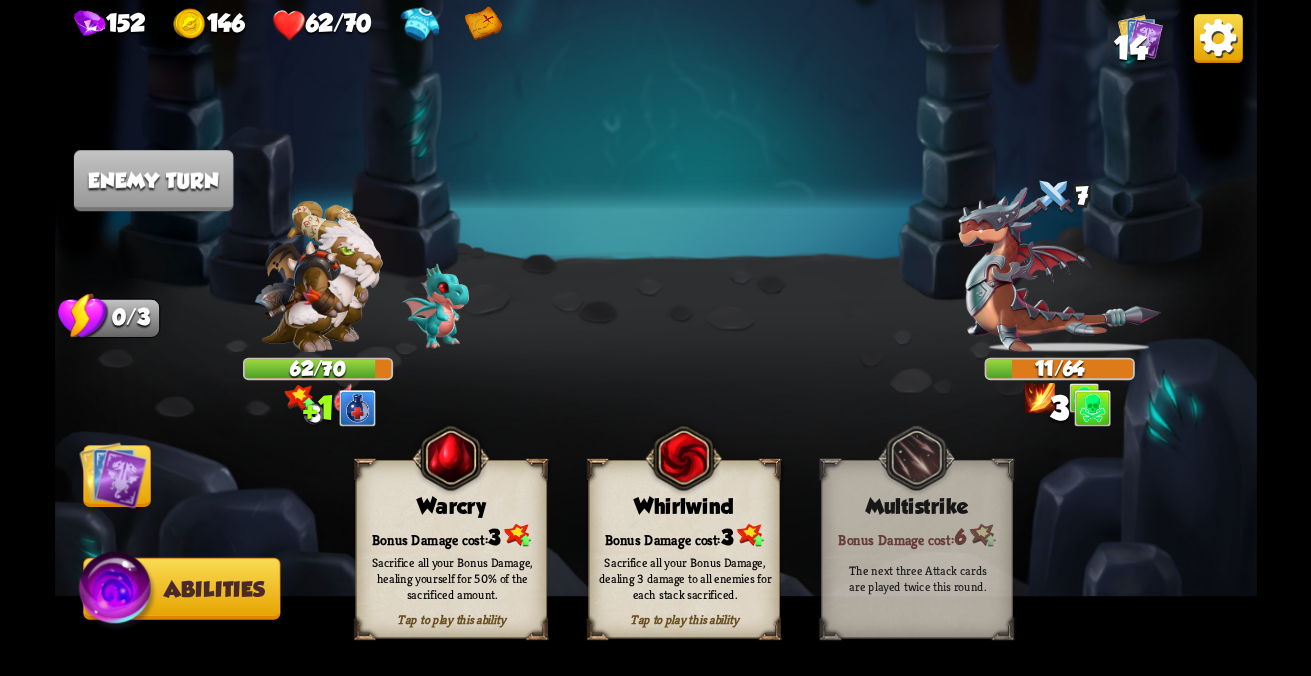 click at bounding box center [113, 475] 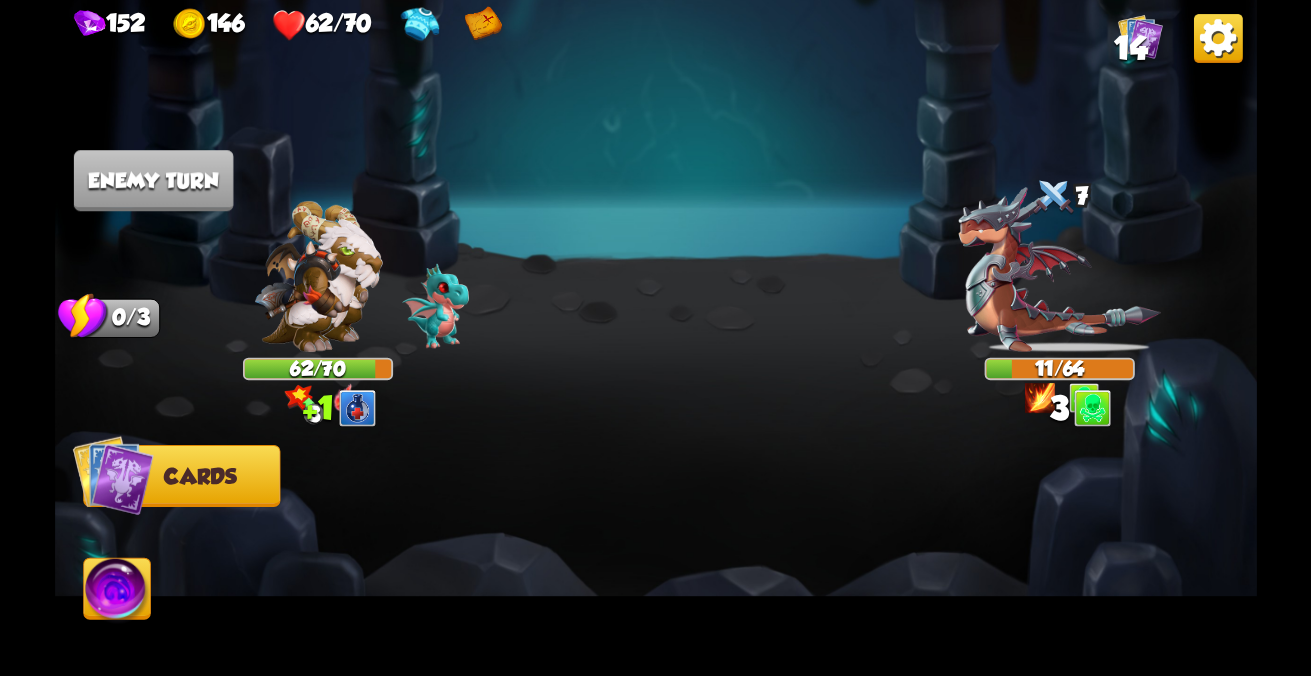 click at bounding box center (112, 475) 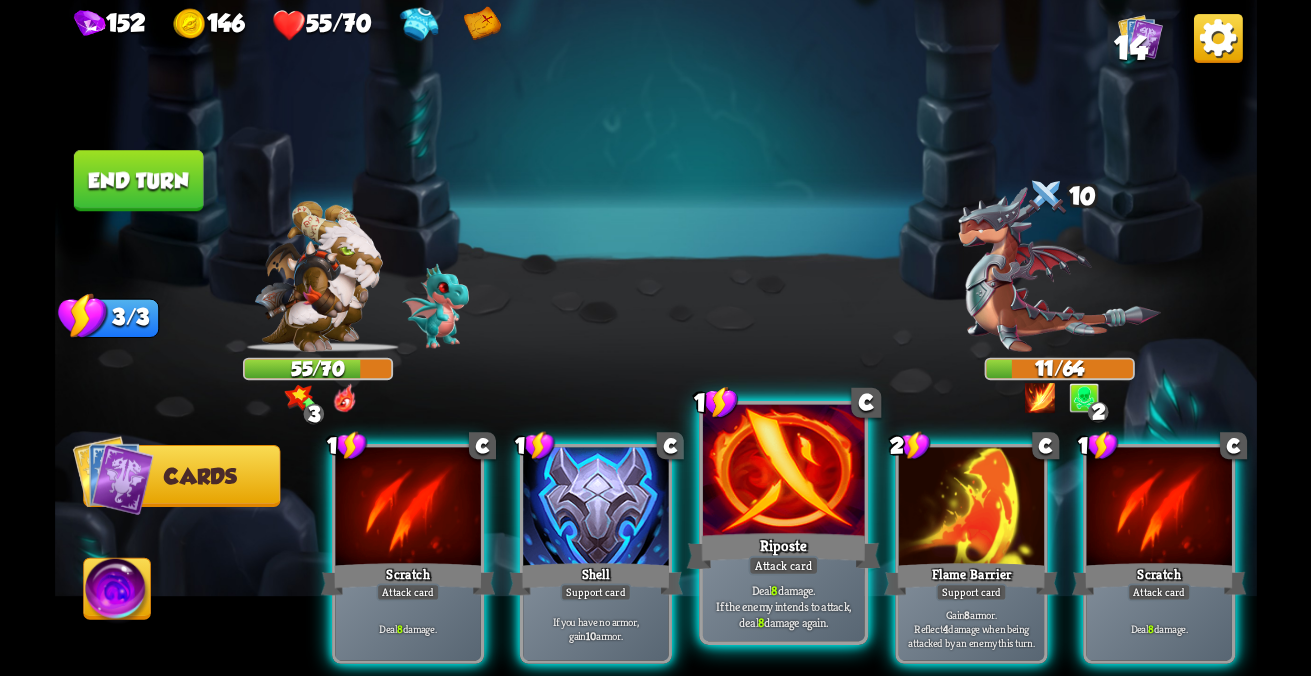 click on "Deal  8  damage. If the enemy intends to attack, deal  8  damage again." at bounding box center (408, 629) 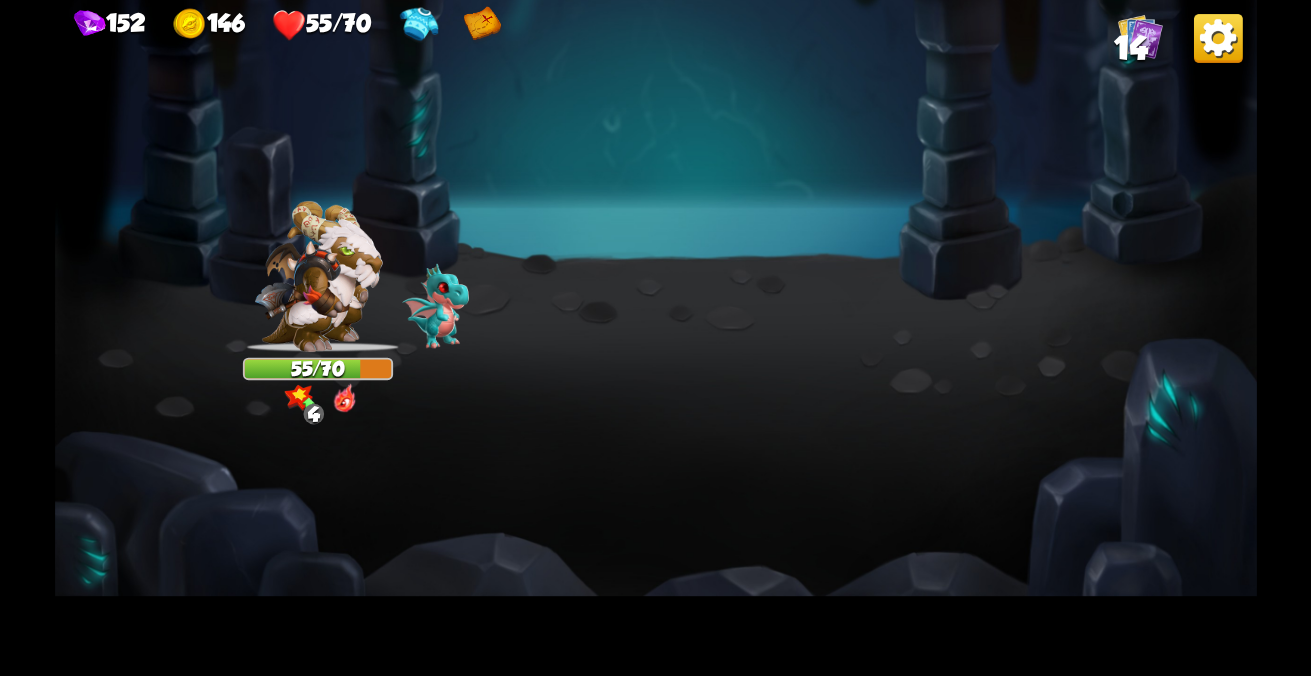 click at bounding box center (656, 338) 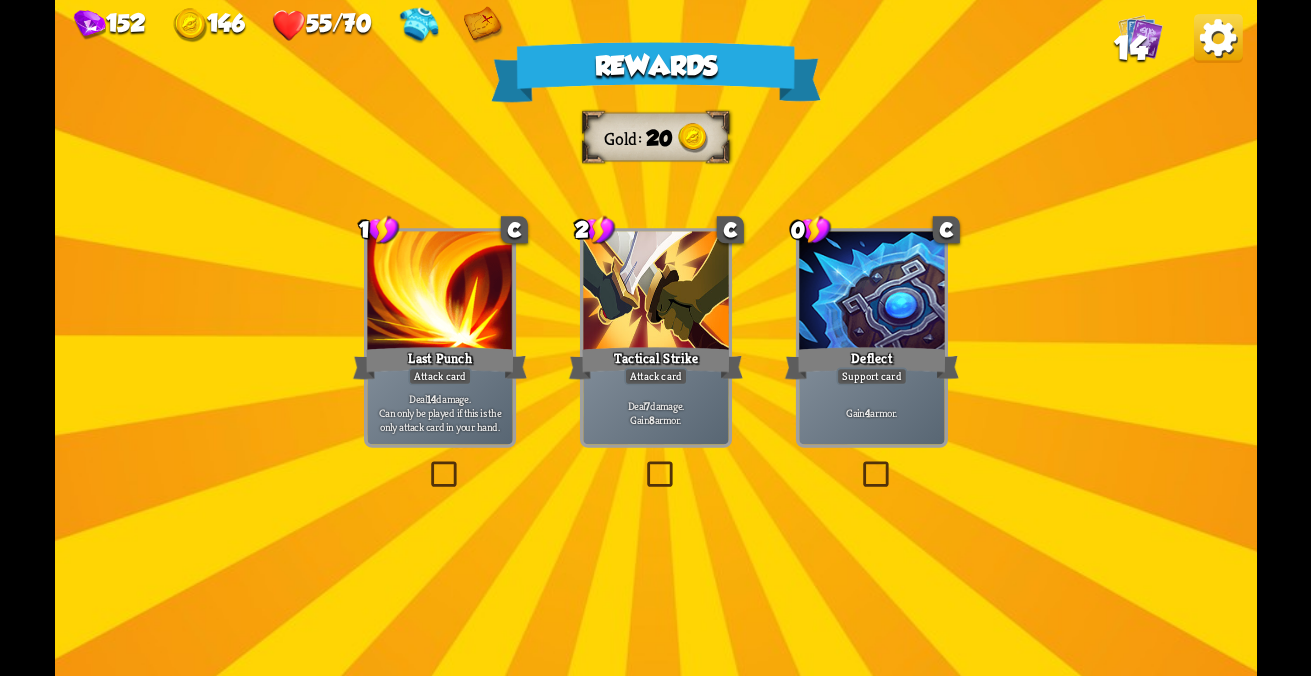 click on "Deal  7  damage. Gain  8  armor." at bounding box center [439, 412] 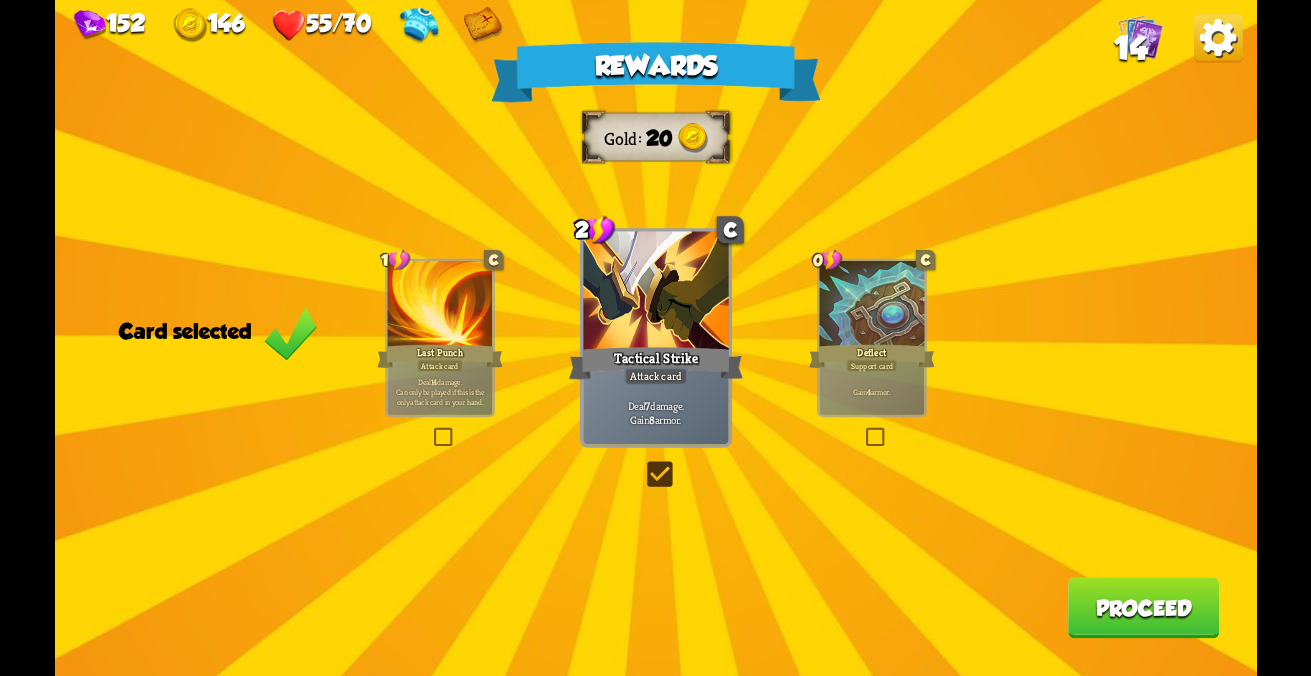 click on "Proceed" at bounding box center (1143, 607) 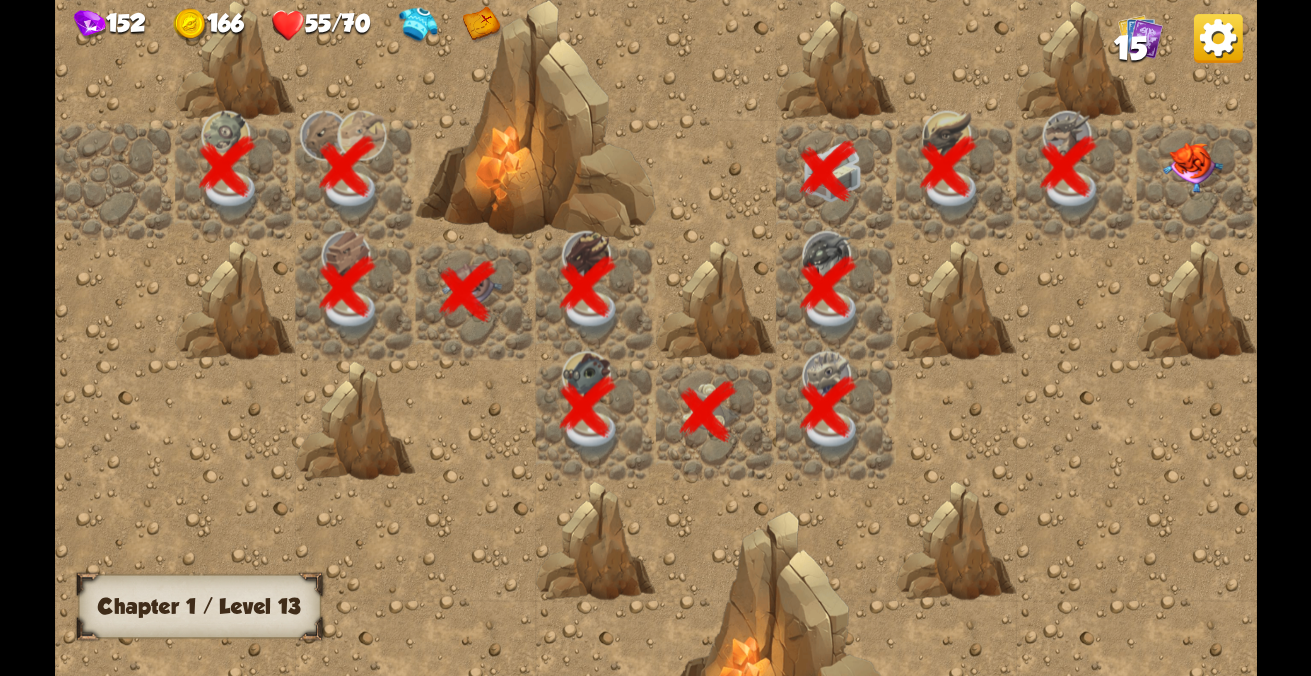 scroll, scrollTop: 0, scrollLeft: 384, axis: horizontal 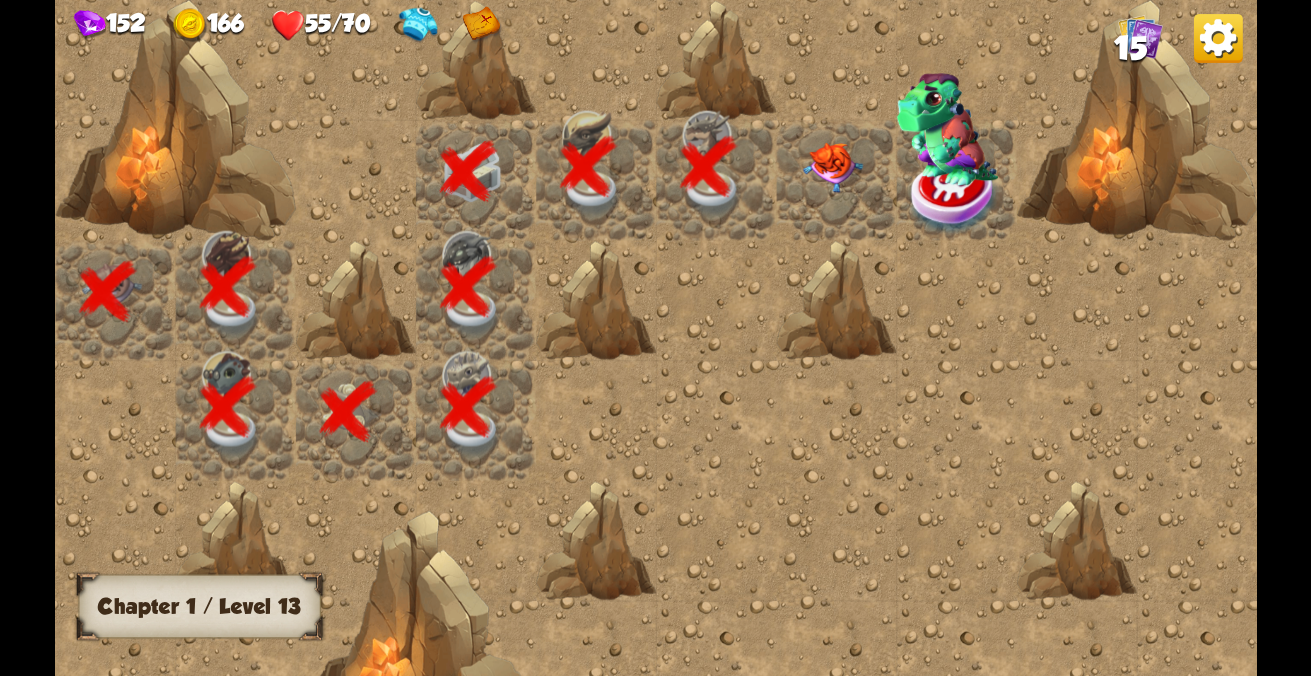 click at bounding box center (836, 180) 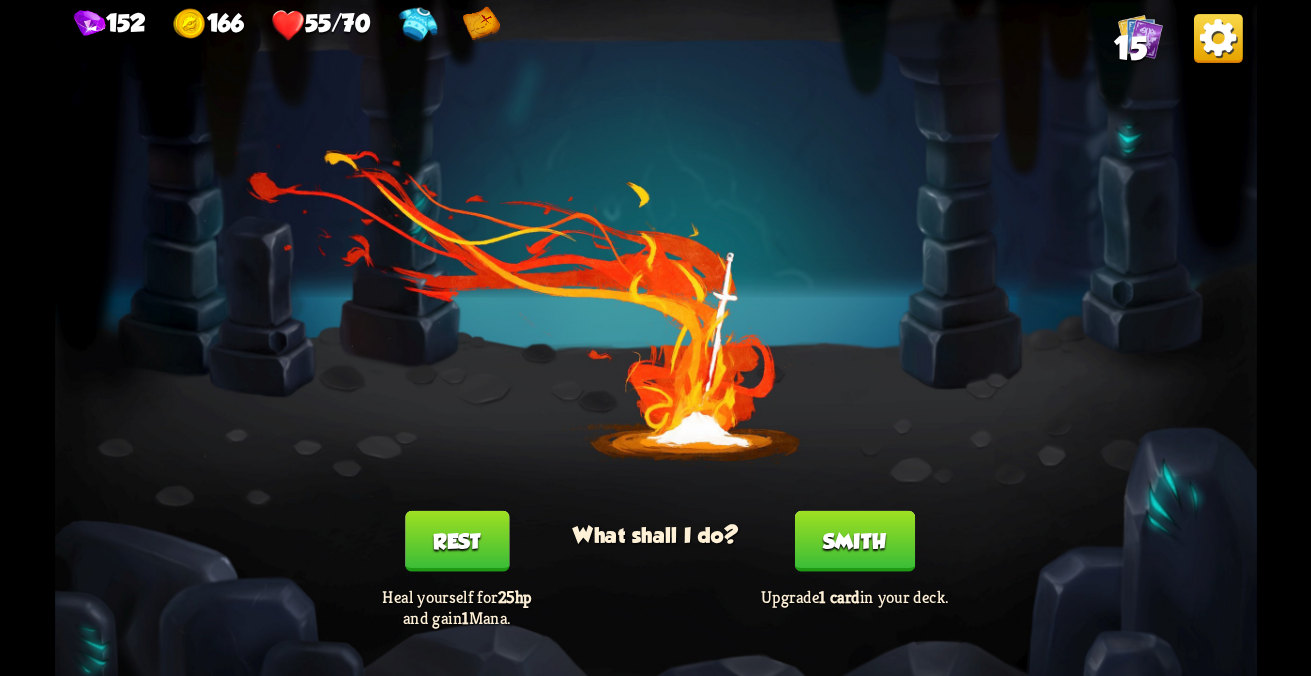 click on "Rest" at bounding box center [456, 541] 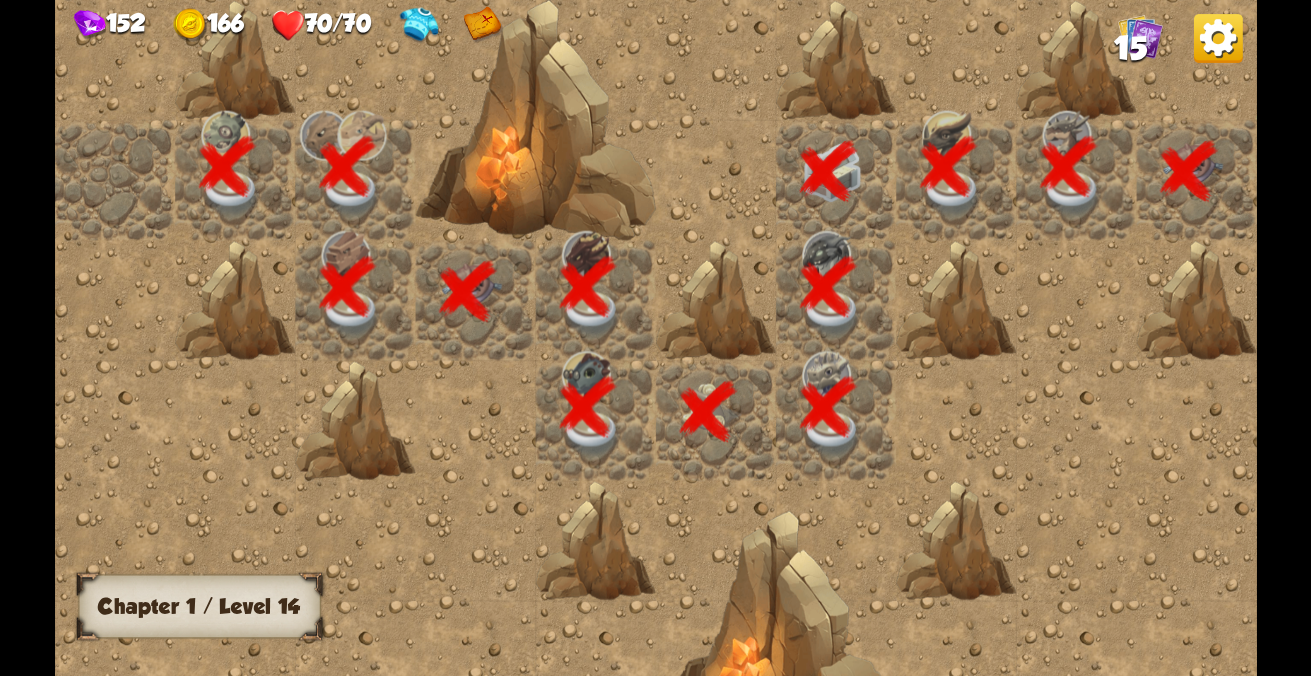scroll, scrollTop: 0, scrollLeft: 384, axis: horizontal 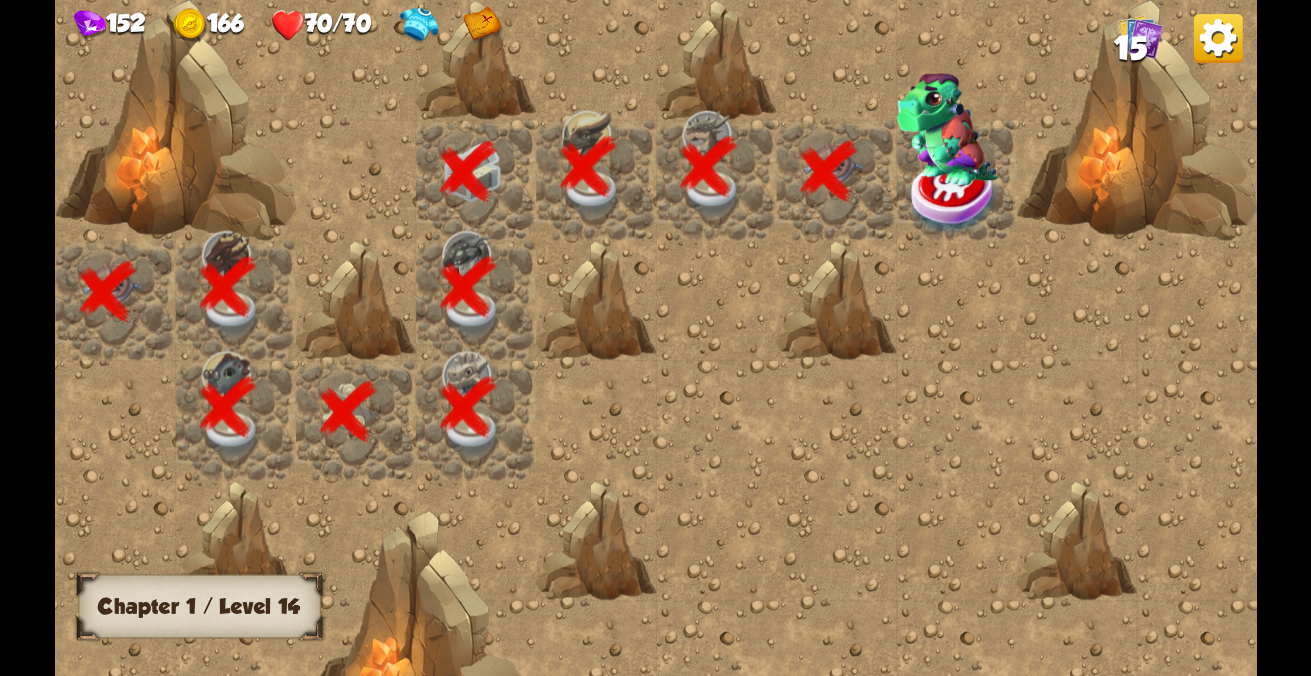 click at bounding box center [954, 197] 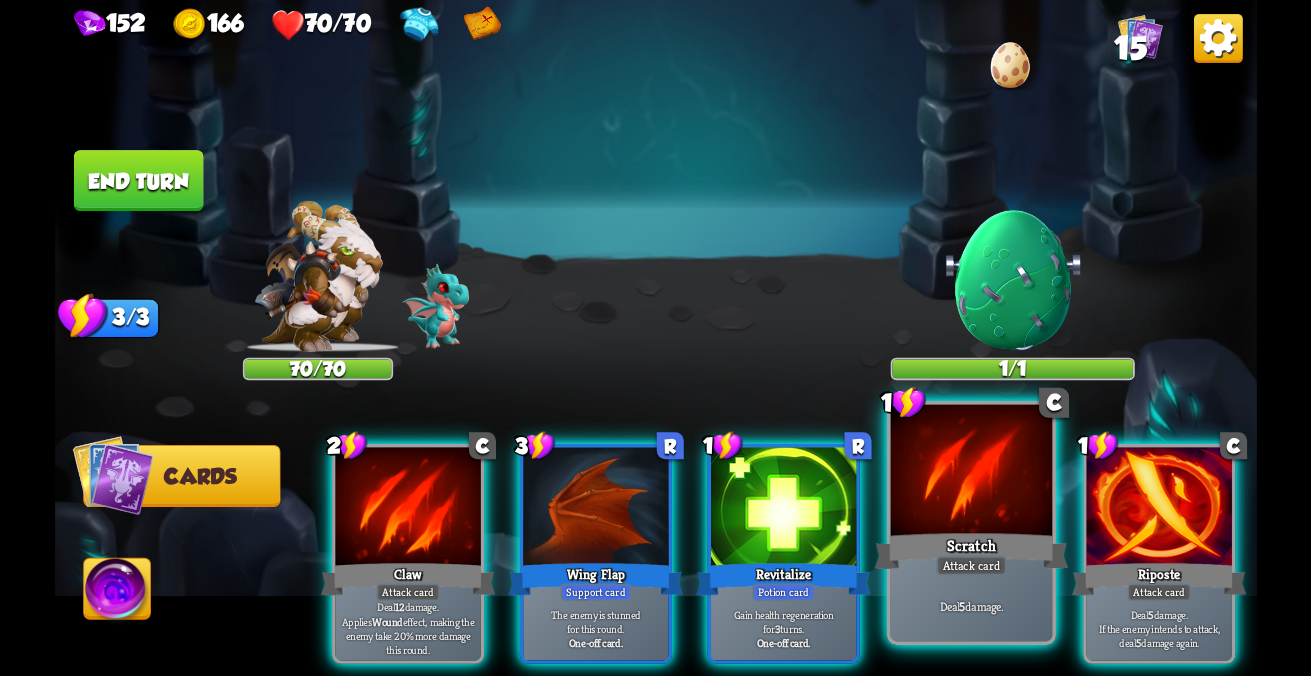 click on "Deal  5  damage." at bounding box center (407, 628) 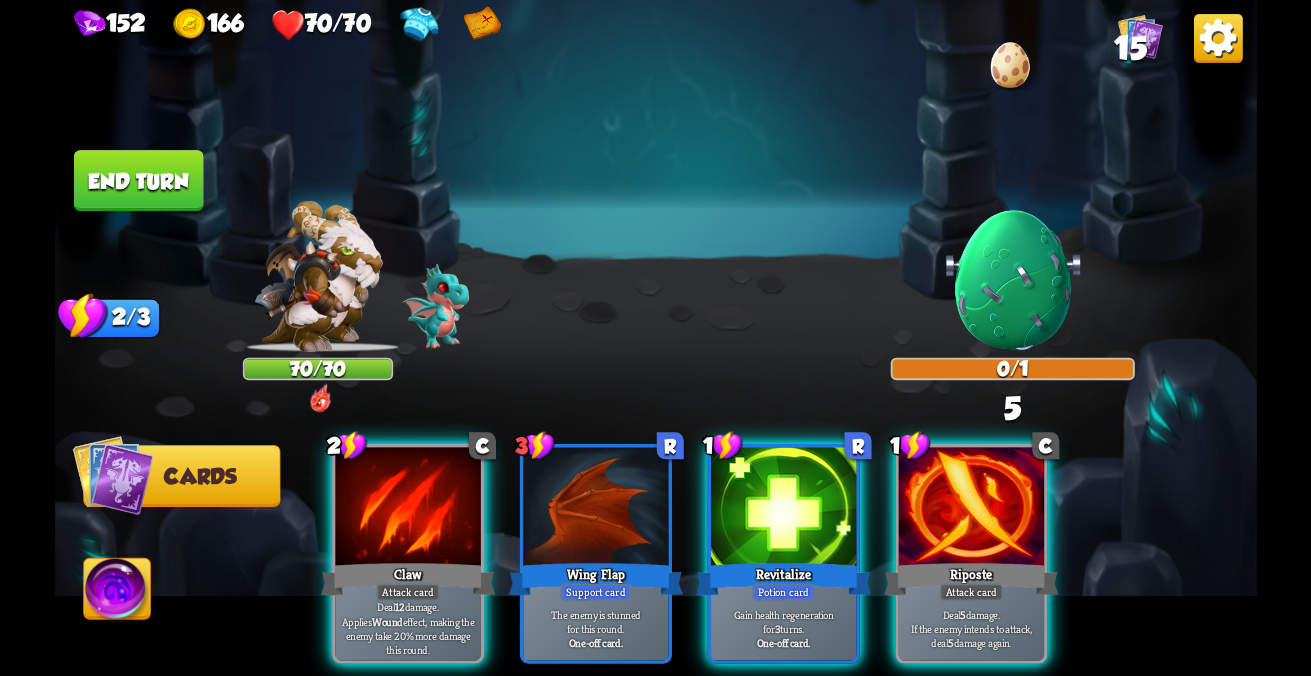 click on "End turn" at bounding box center [138, 180] 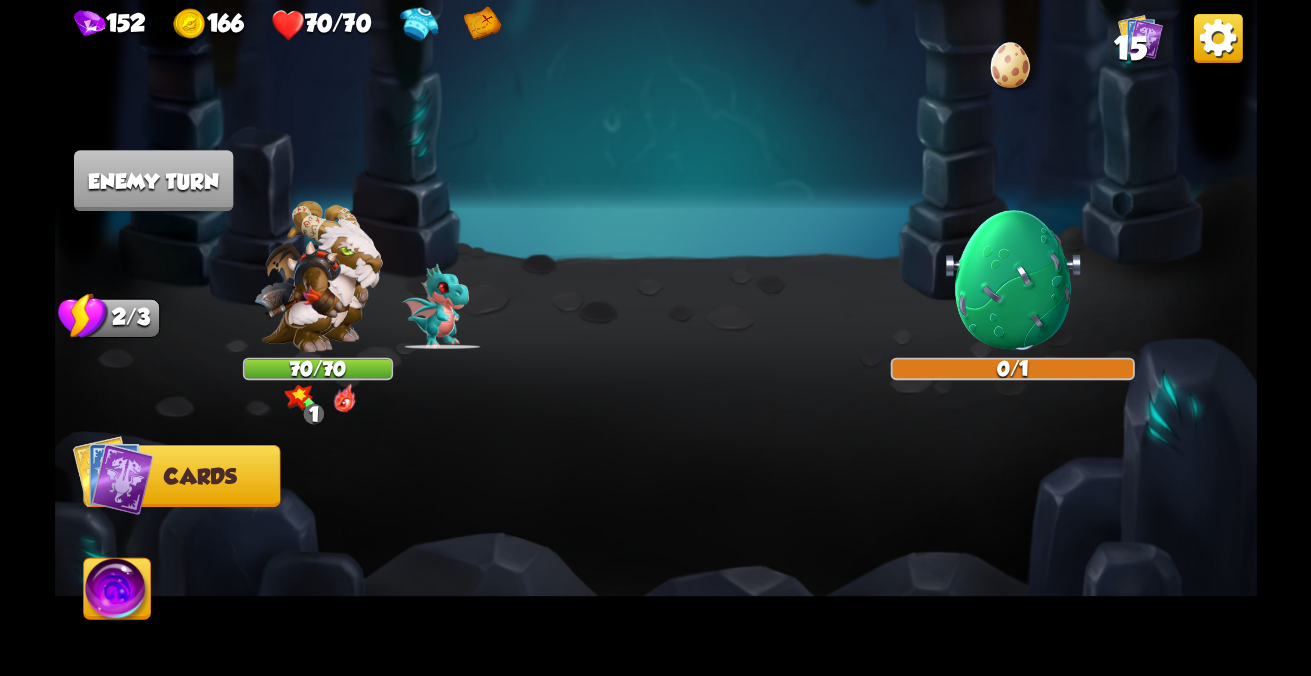 click at bounding box center [112, 475] 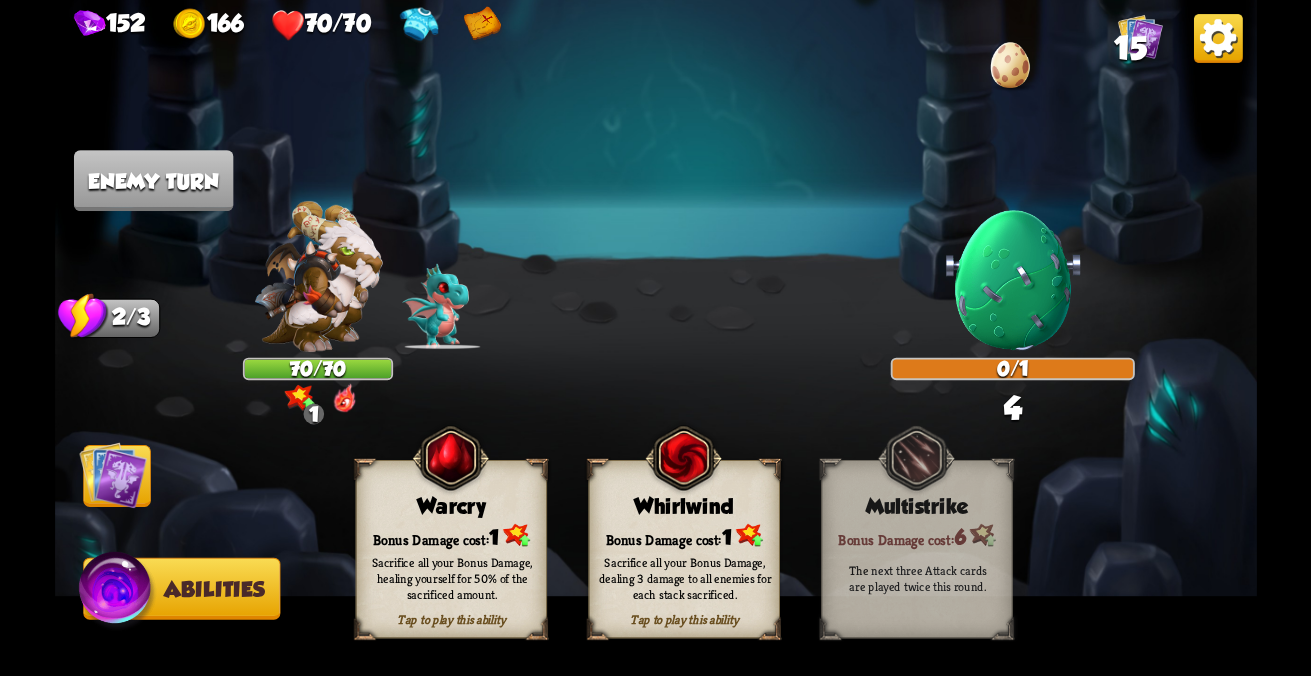 click at bounding box center (117, 592) 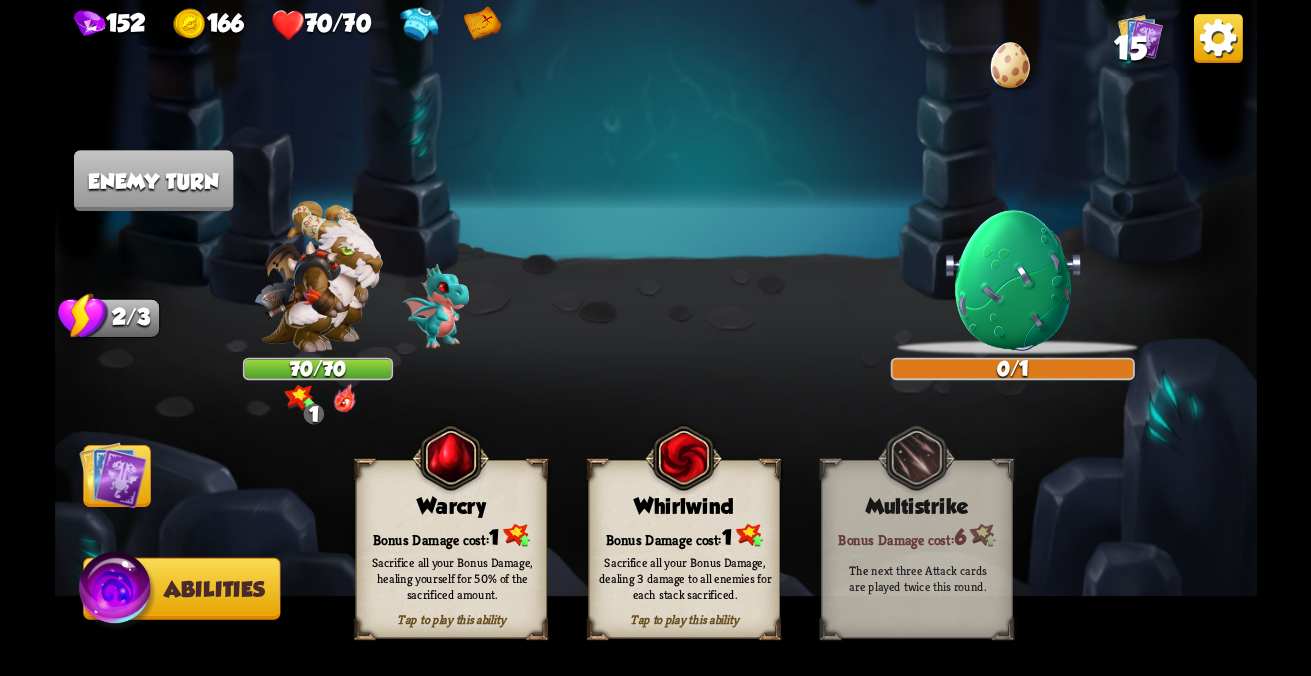 click at bounding box center [113, 475] 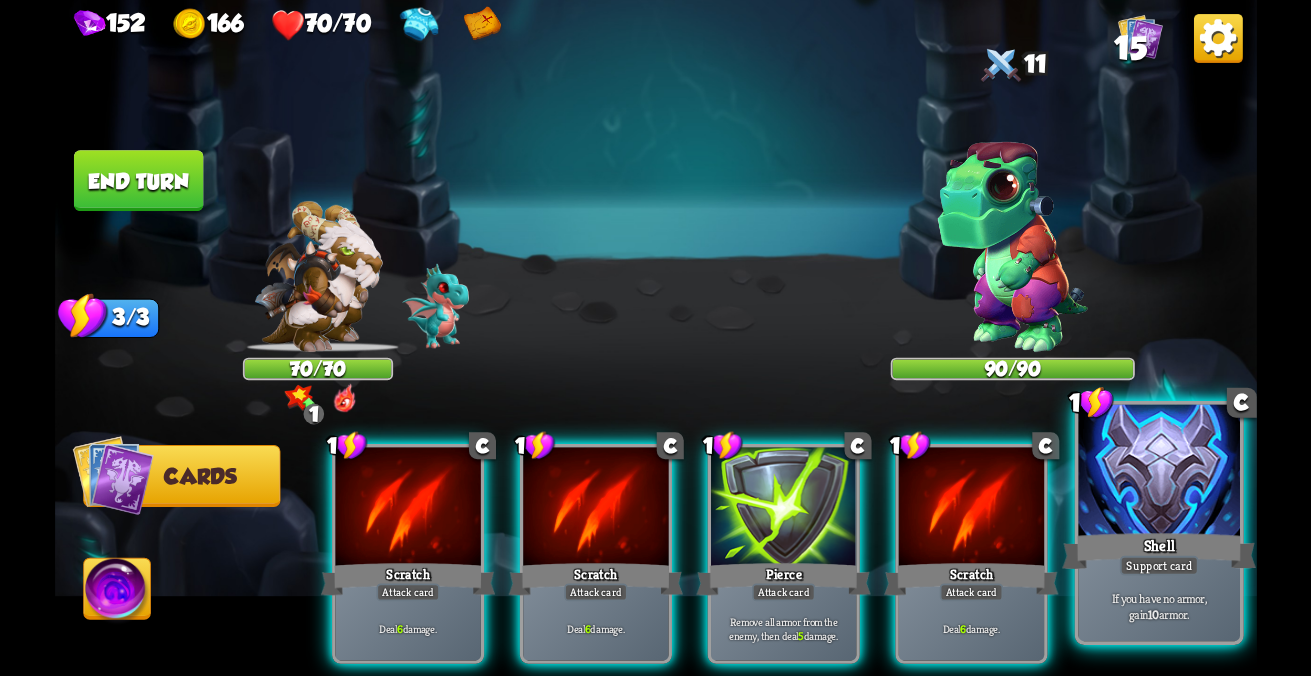click on "Shell" at bounding box center [407, 579] 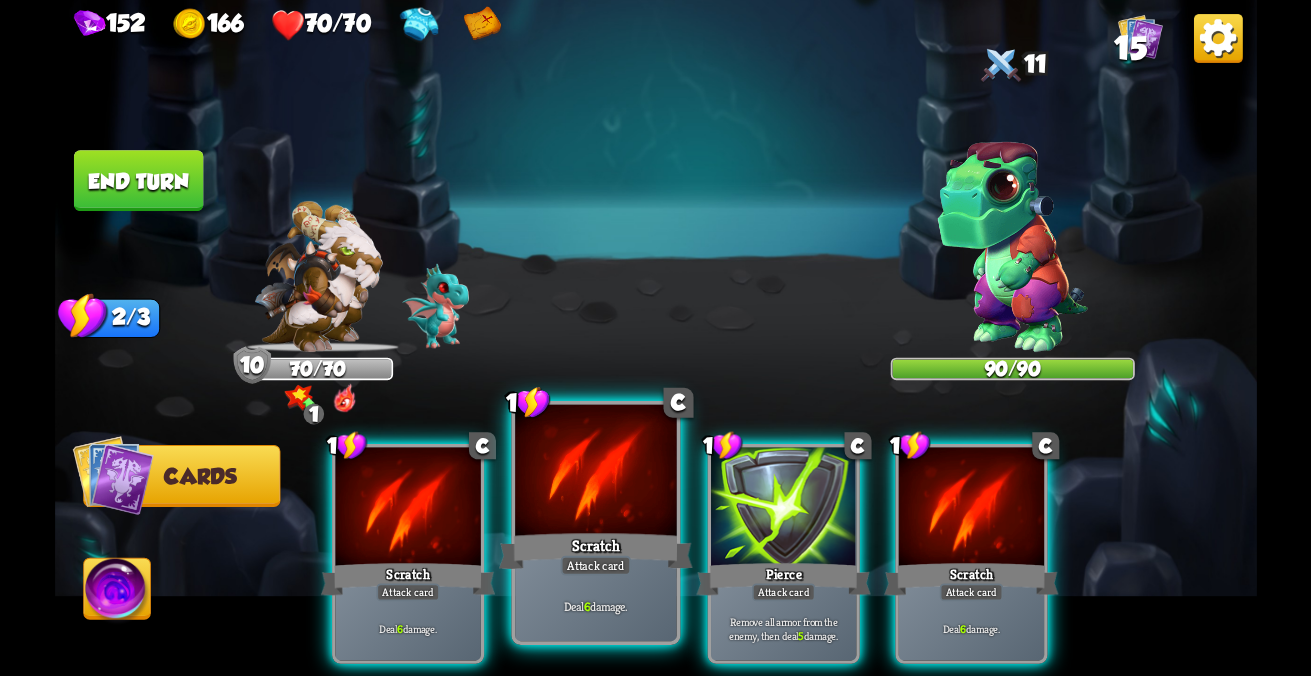 click on "Deal  6  damage." at bounding box center (408, 629) 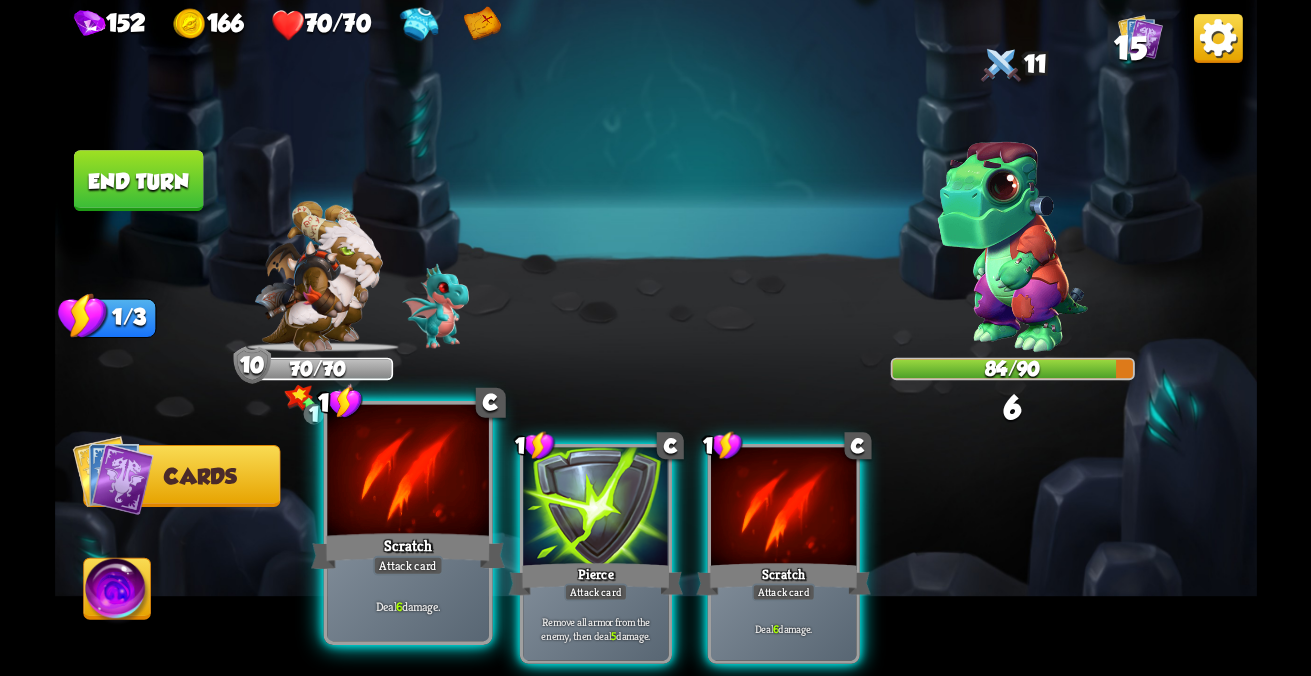 click at bounding box center [407, 473] 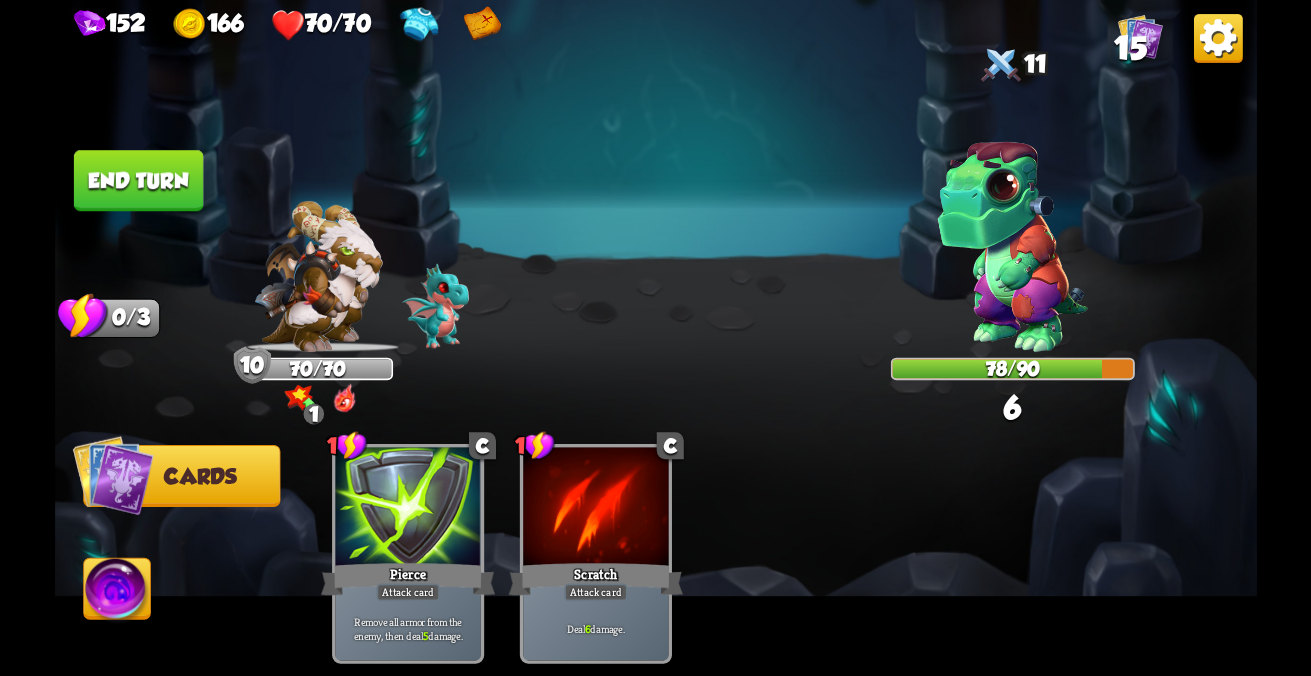 click on "End turn" at bounding box center (138, 180) 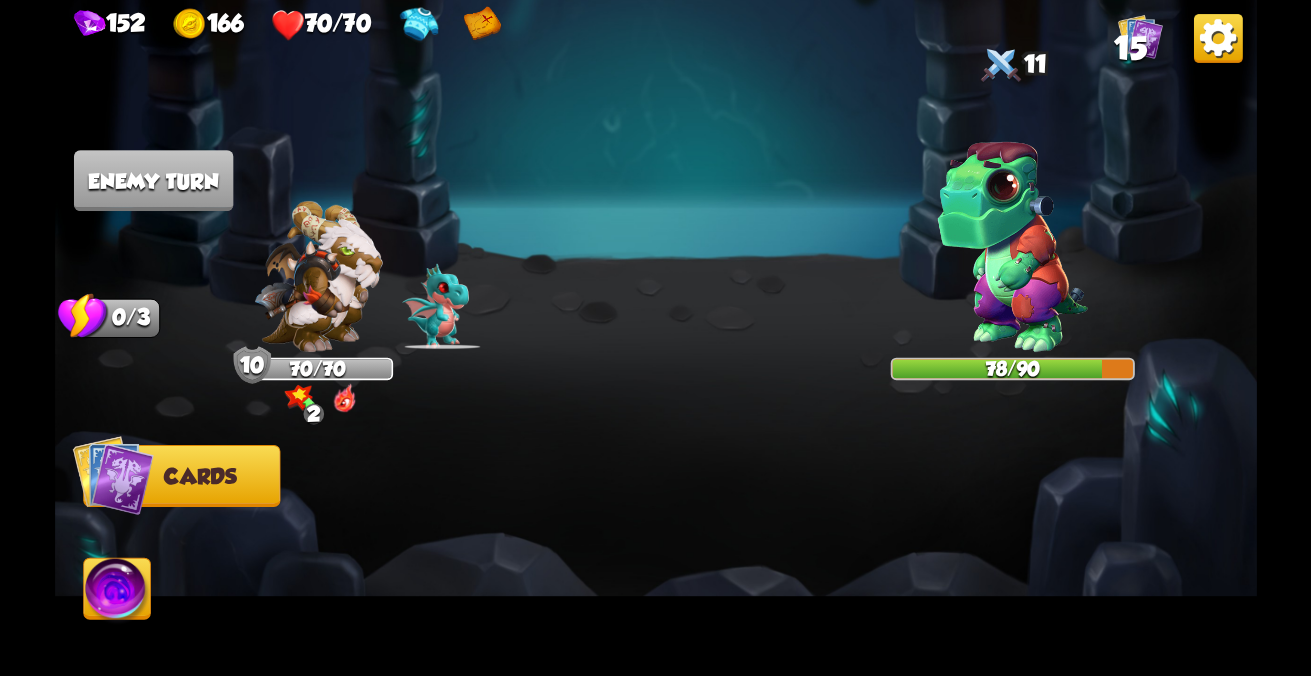 click at bounding box center [112, 475] 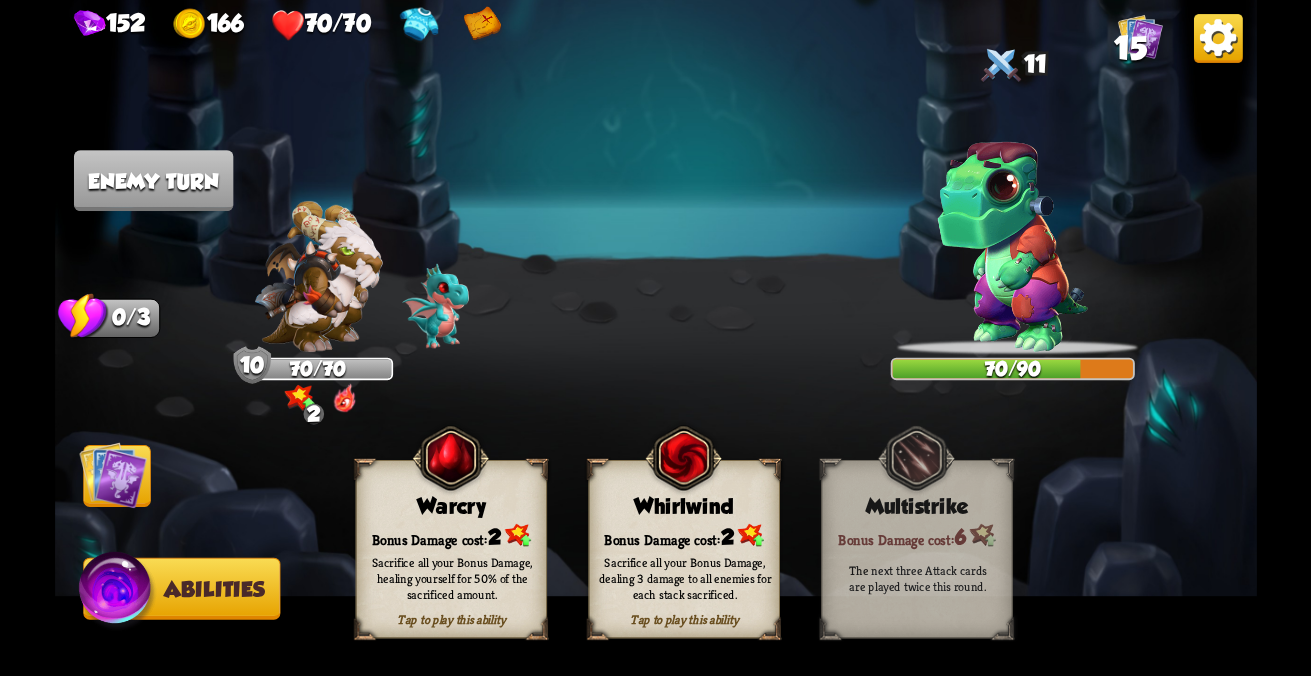 click at bounding box center (113, 475) 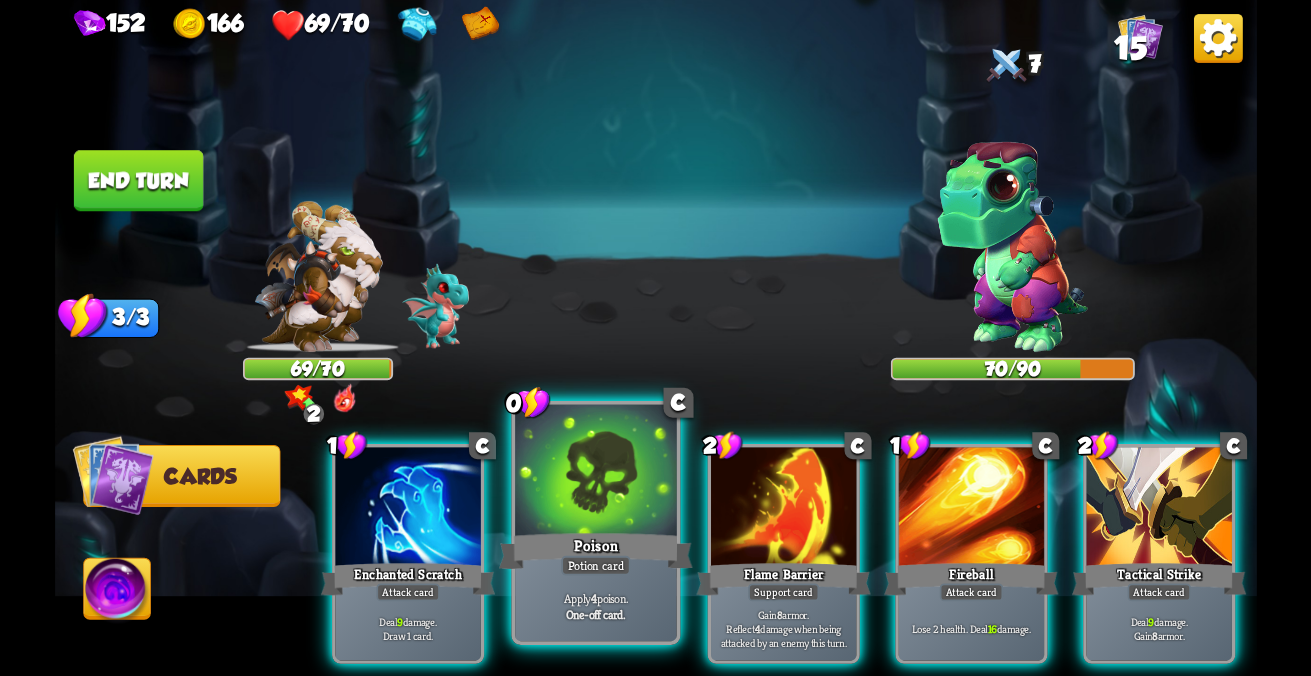 click on "4" at bounding box center [399, 621] 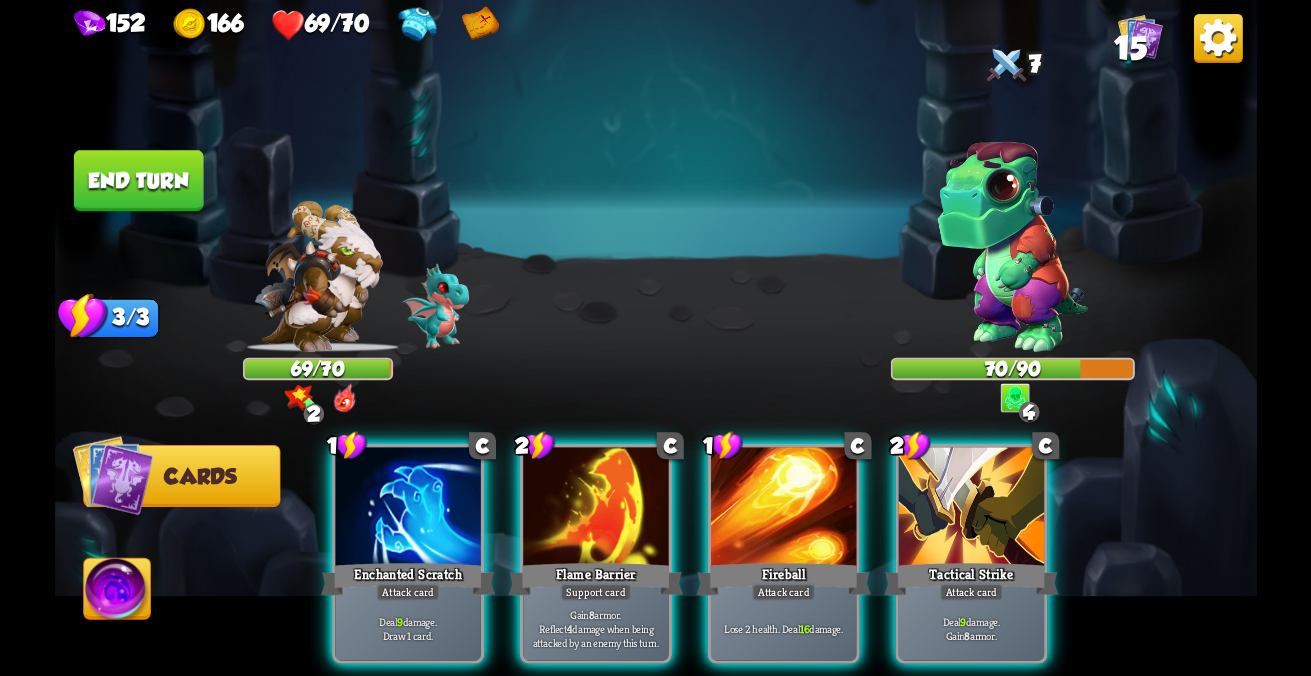click on "1
C   Enchanted Scratch     Attack card   Deal  9  damage. Draw 1 card.
2
C   Flame Barrier     Support card   Gain  8  armor.  Reflect  4  damage when being attacked by an enemy this turn.
1
C   Fireball     Attack card   Lose 2 health. Deal  16  damage.
2
C   Tactical Strike     Attack card   Deal  9  damage. Gain  8  armor." at bounding box center (775, 526) 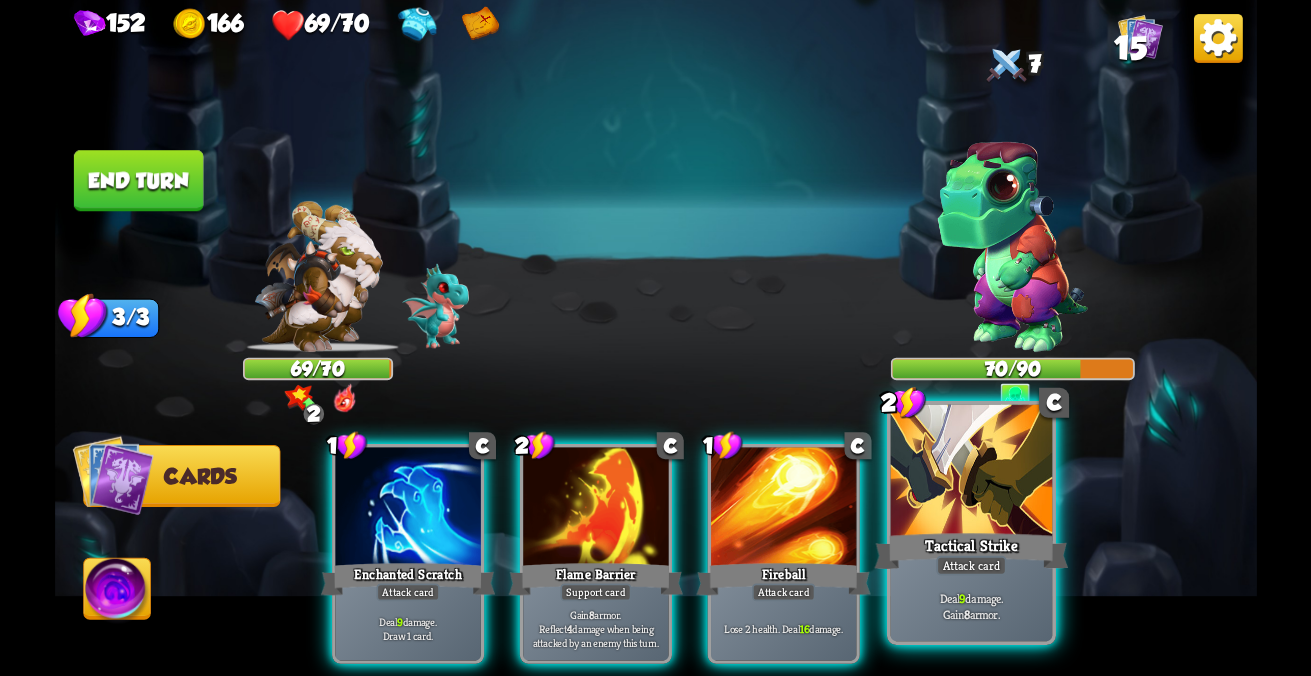 click on "Deal  9  damage. Gain  8  armor." at bounding box center (408, 628) 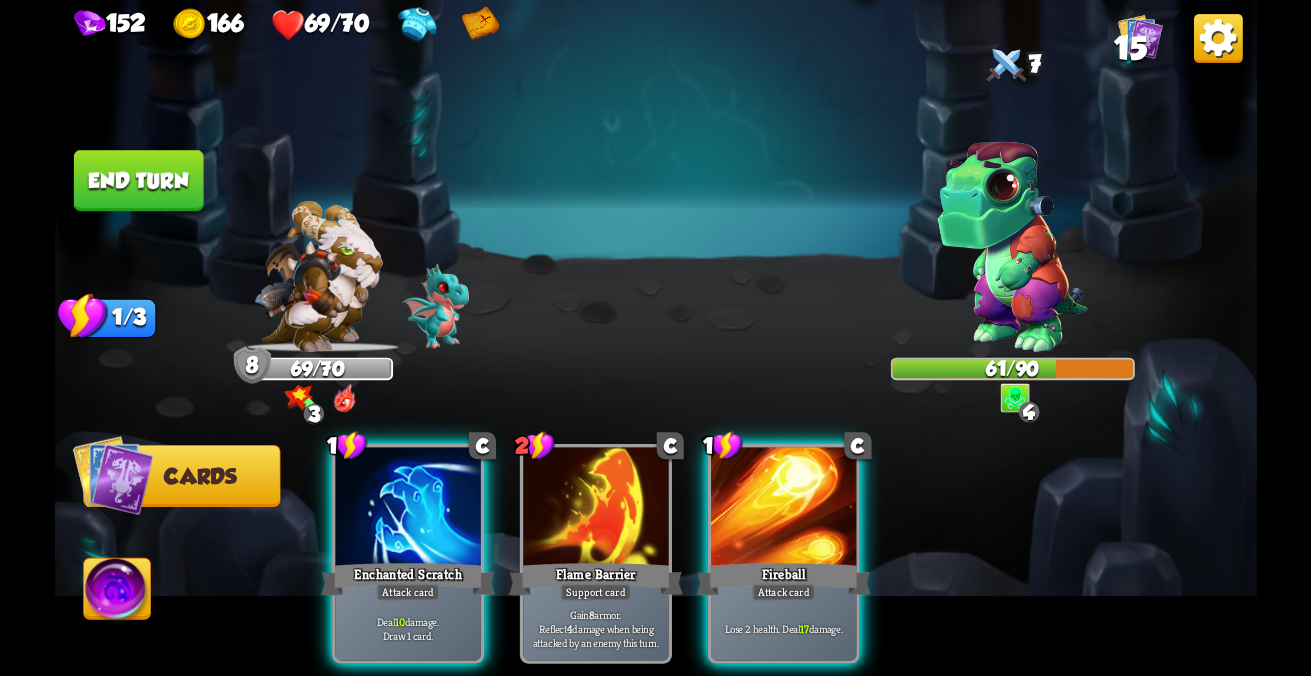 click on "Fireball" at bounding box center [407, 579] 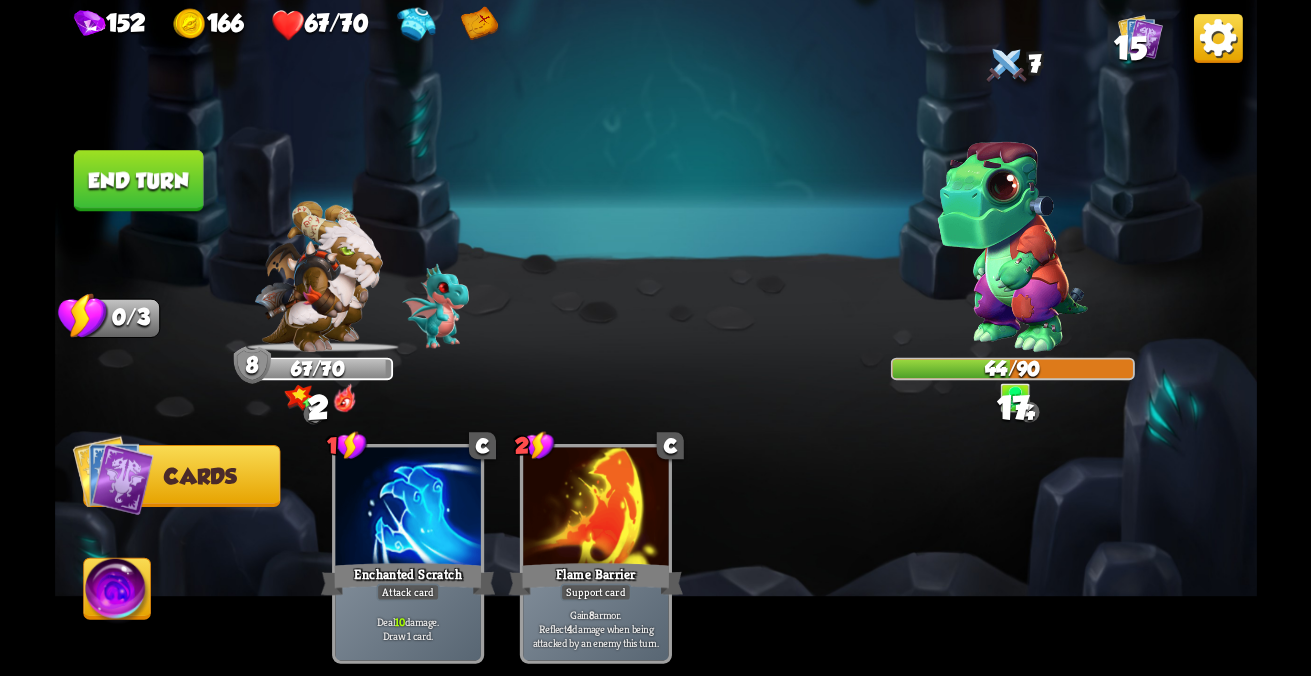 click on "End turn" at bounding box center (138, 180) 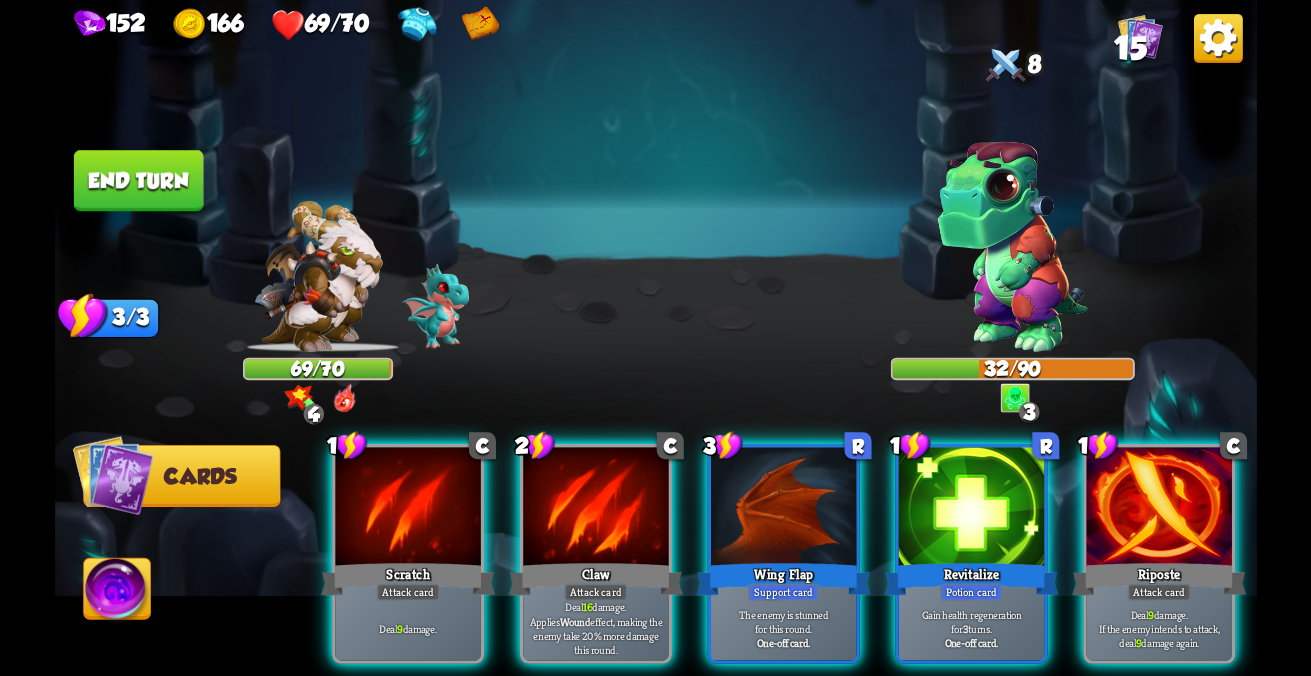 click on "Deal  16  damage. Applies  Wound  effect, making the enemy take 20% more damage this round." at bounding box center [408, 629] 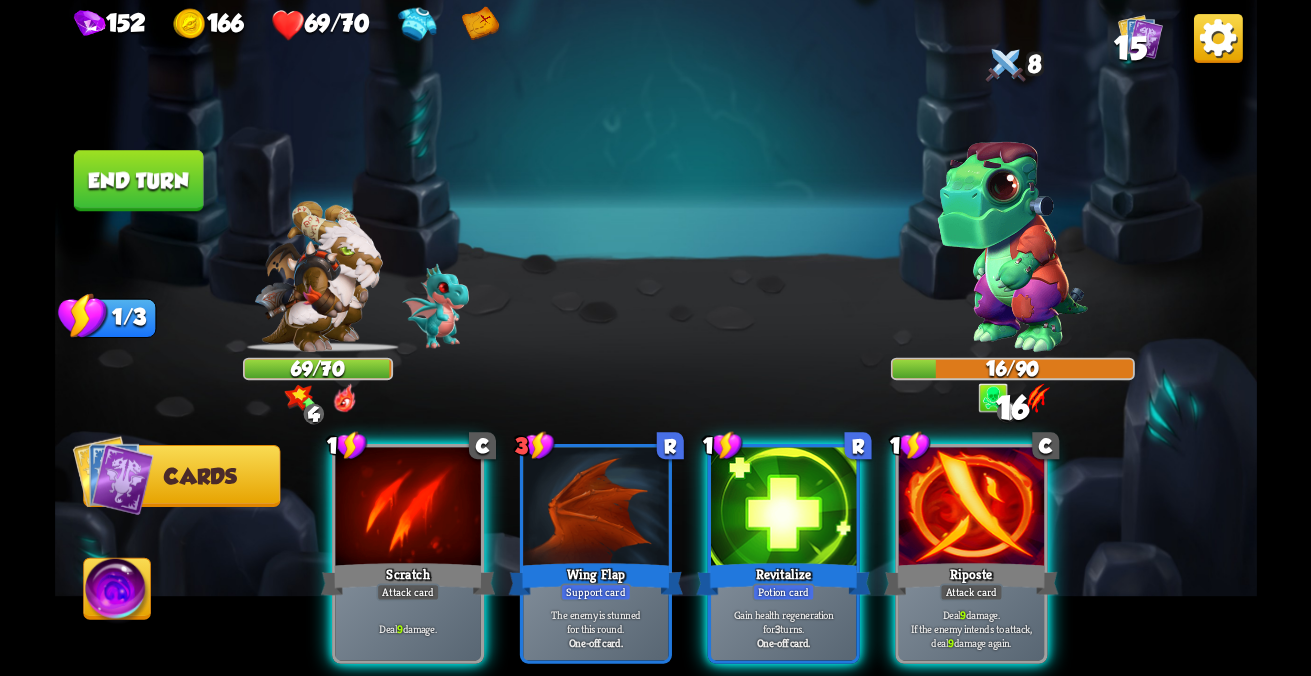 click on "Deal  9  damage. If the enemy intends to attack, deal  9  damage again." at bounding box center (408, 629) 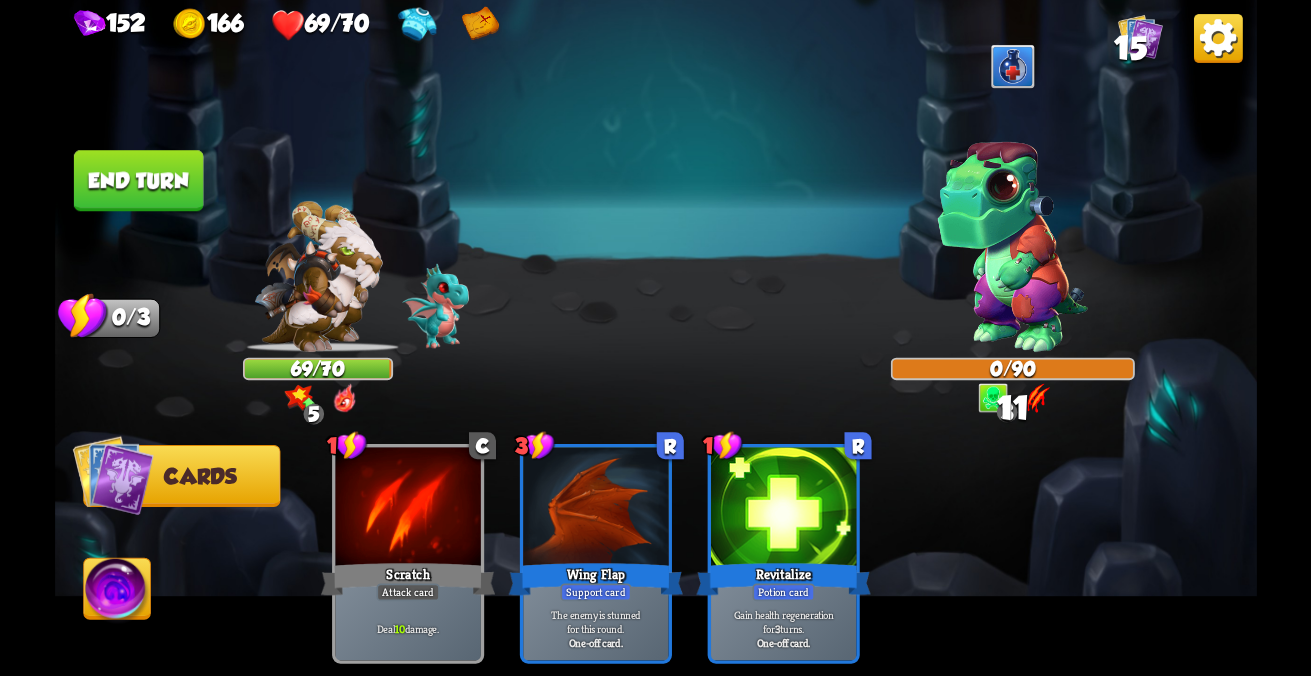 click on "End turn" at bounding box center (138, 180) 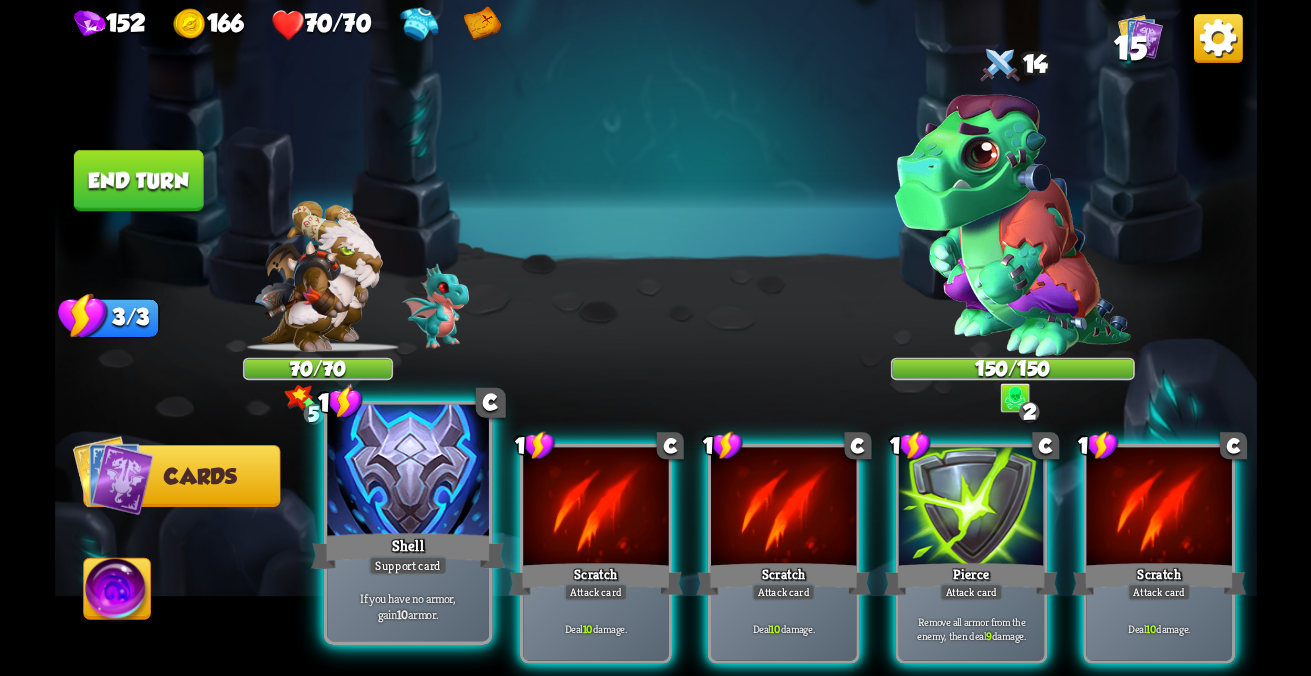click on "Support card" at bounding box center (407, 566) 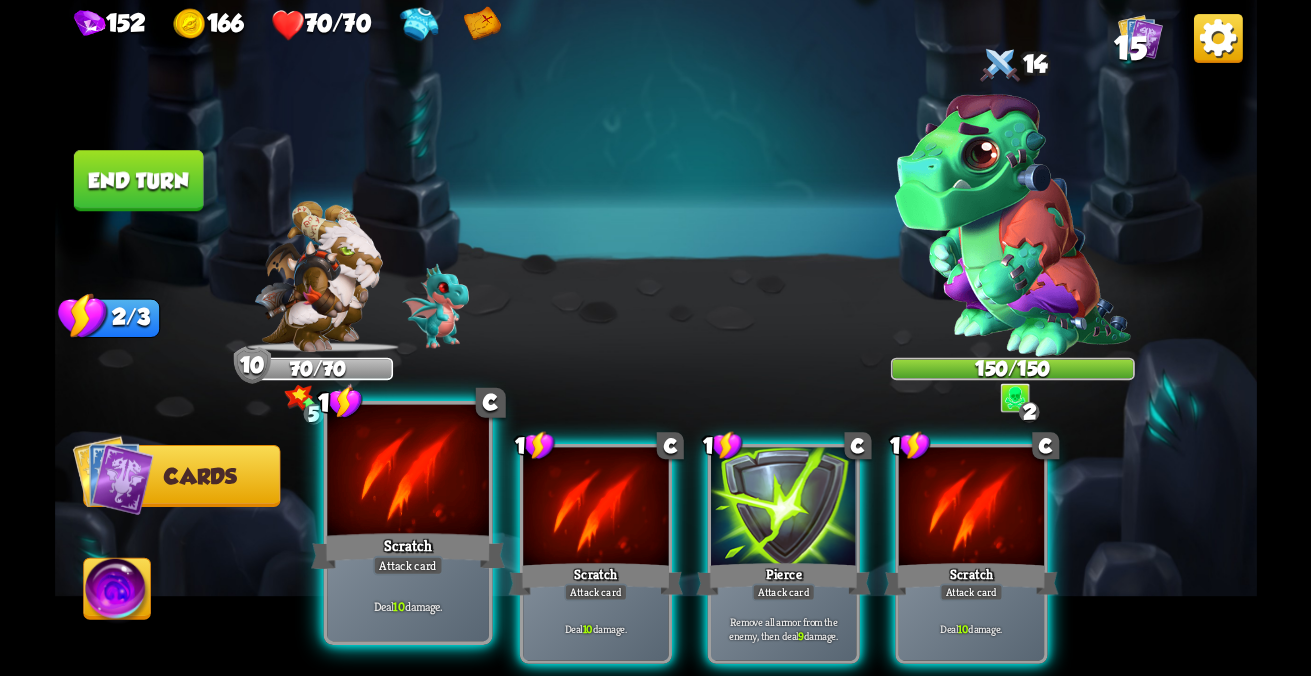 click on "Attack card" at bounding box center [407, 566] 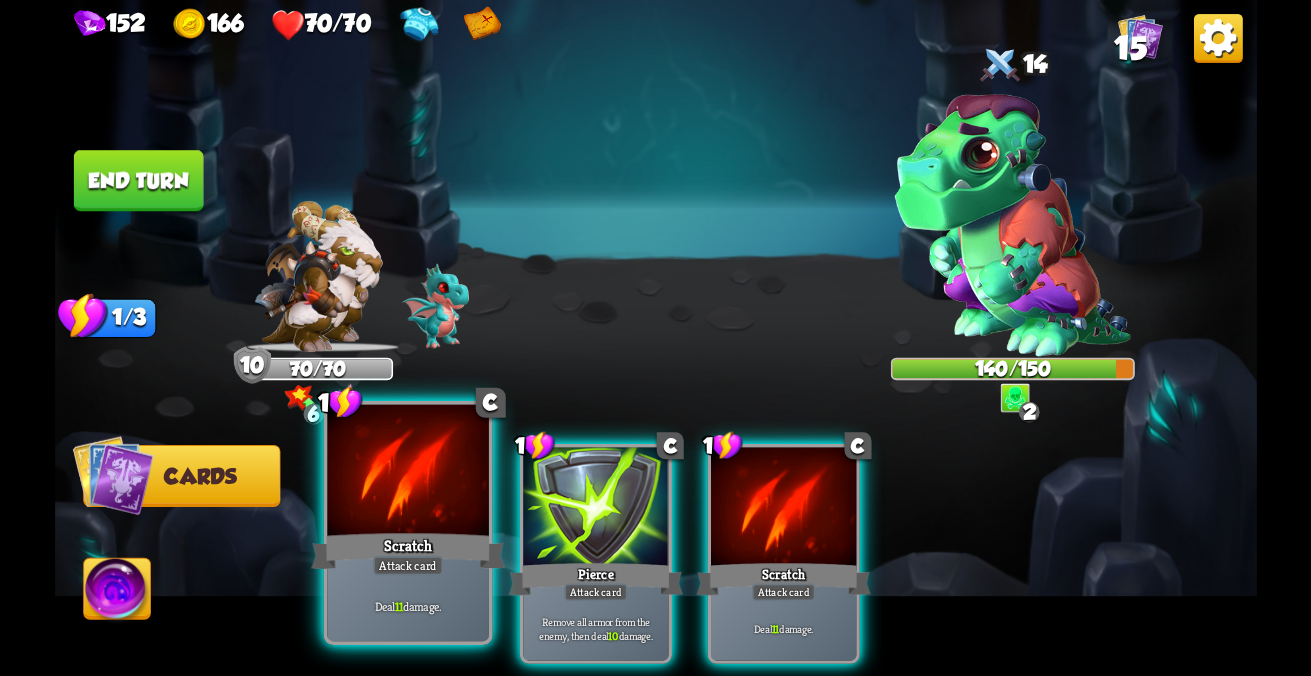 click on "Attack card" at bounding box center [407, 566] 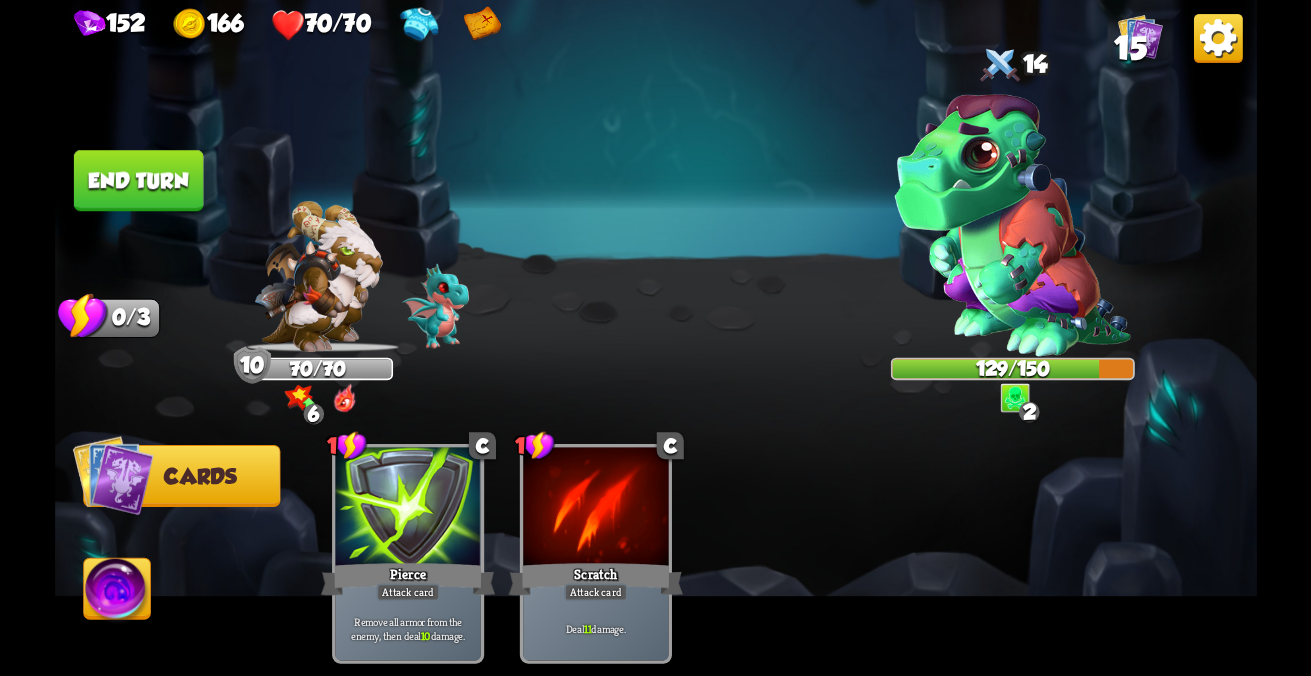 click on "End turn" at bounding box center (138, 180) 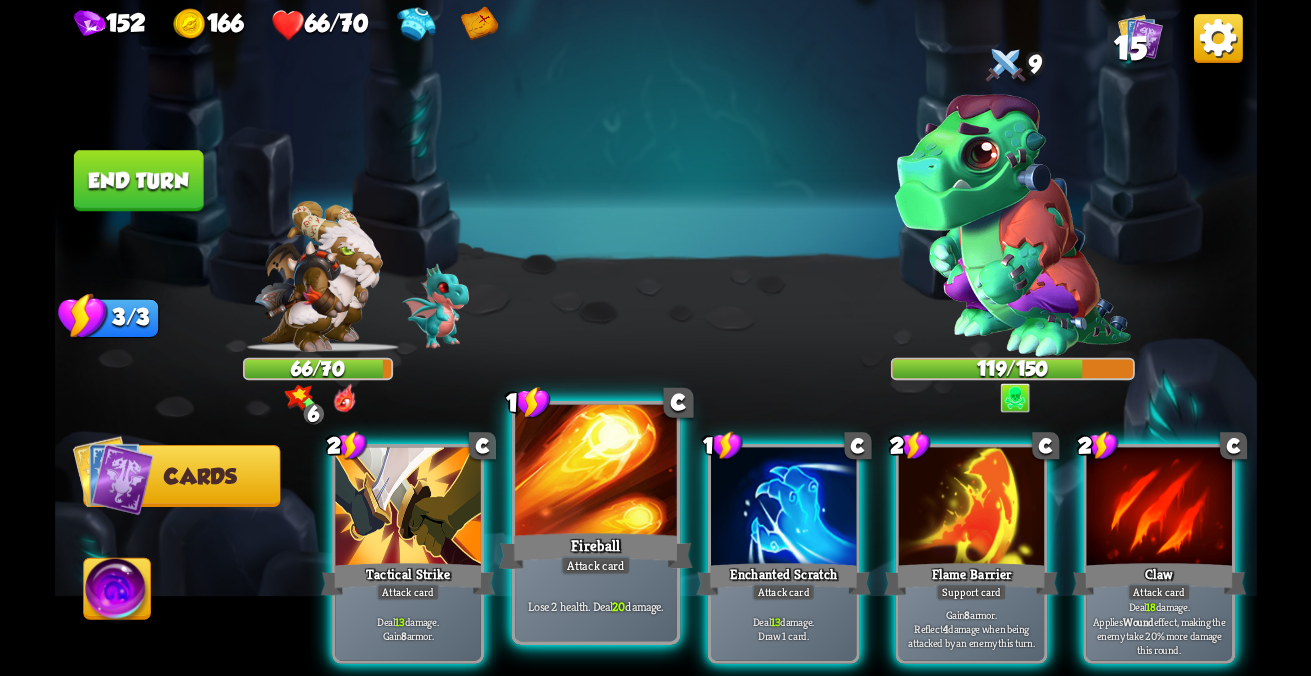 click on "Fireball" at bounding box center [407, 579] 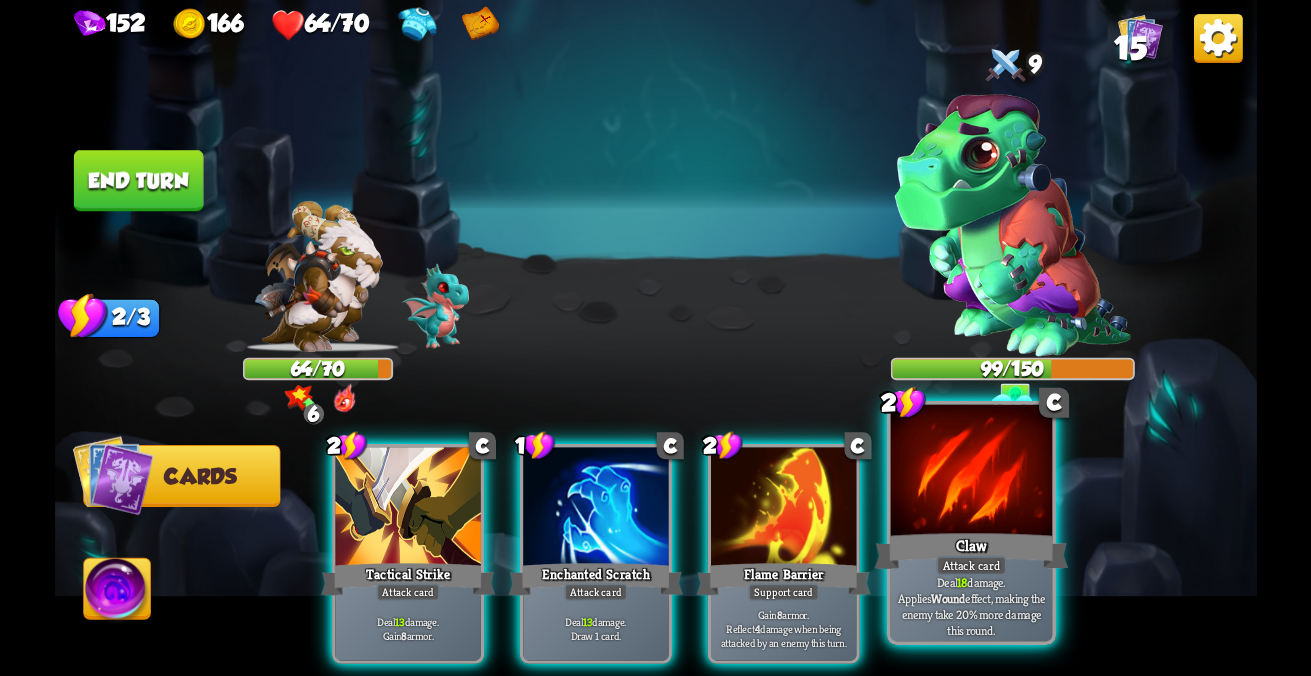 click at bounding box center [407, 508] 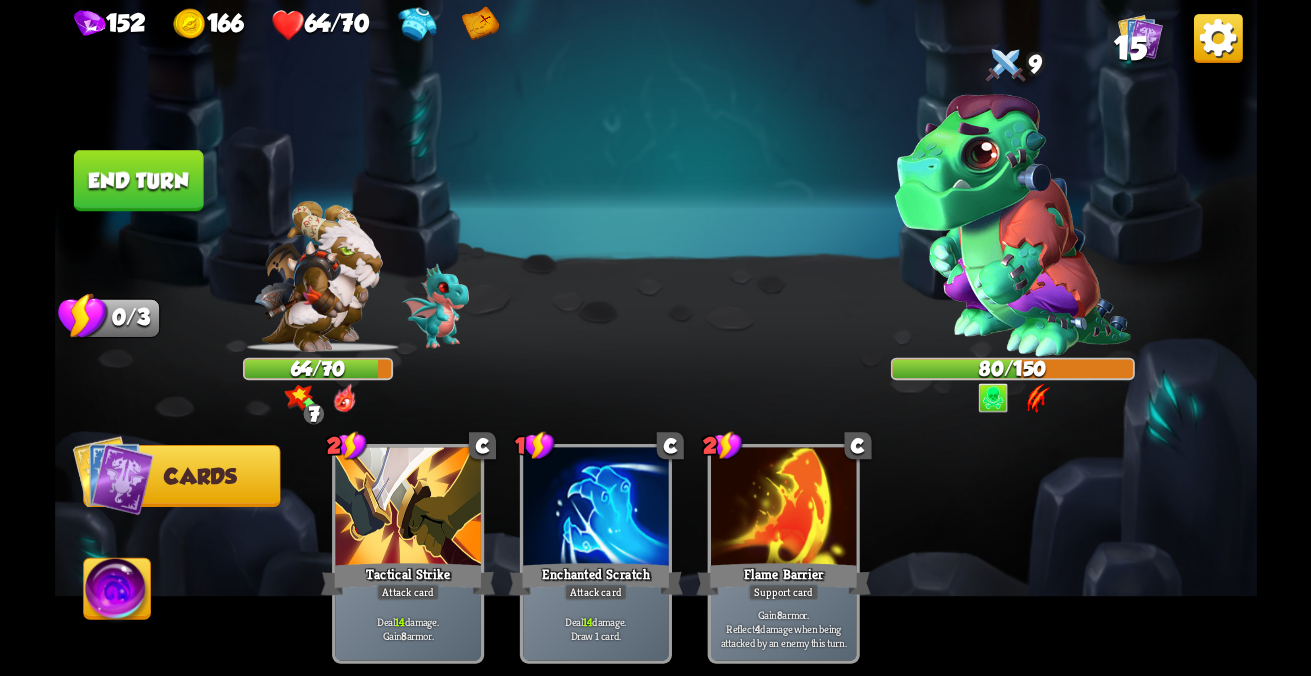 click on "End turn" at bounding box center [138, 180] 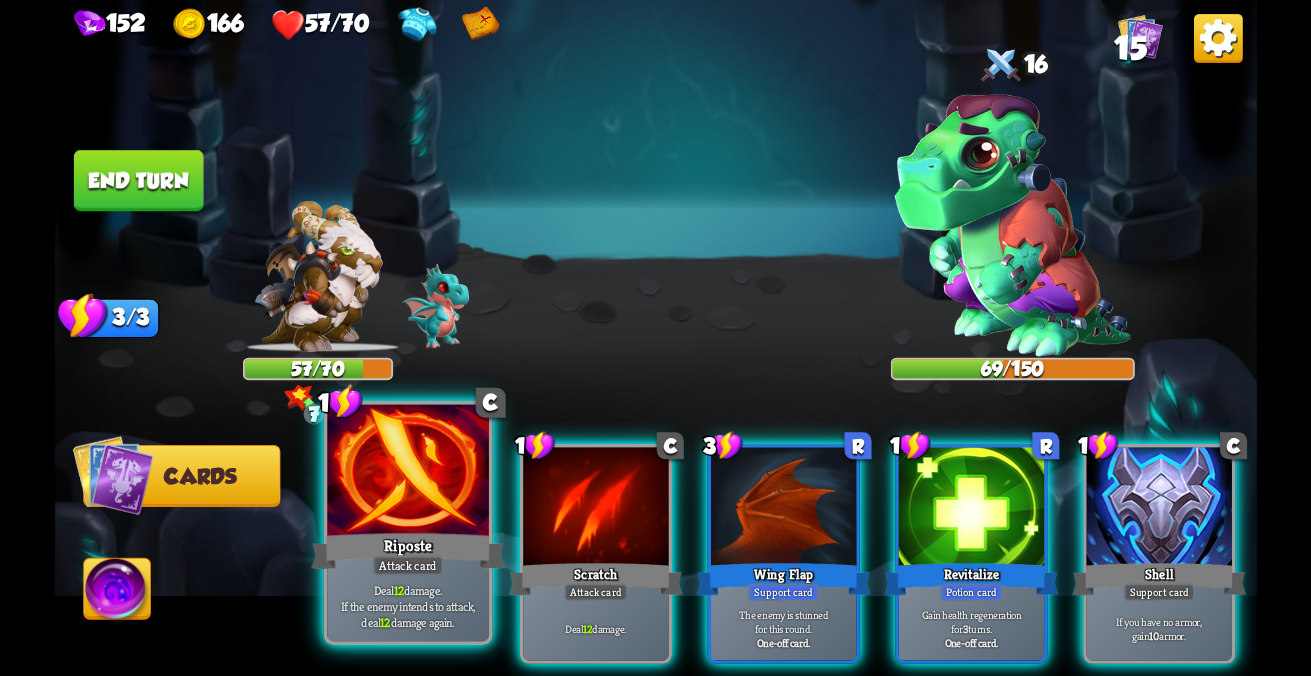 click on "Riposte" at bounding box center (408, 551) 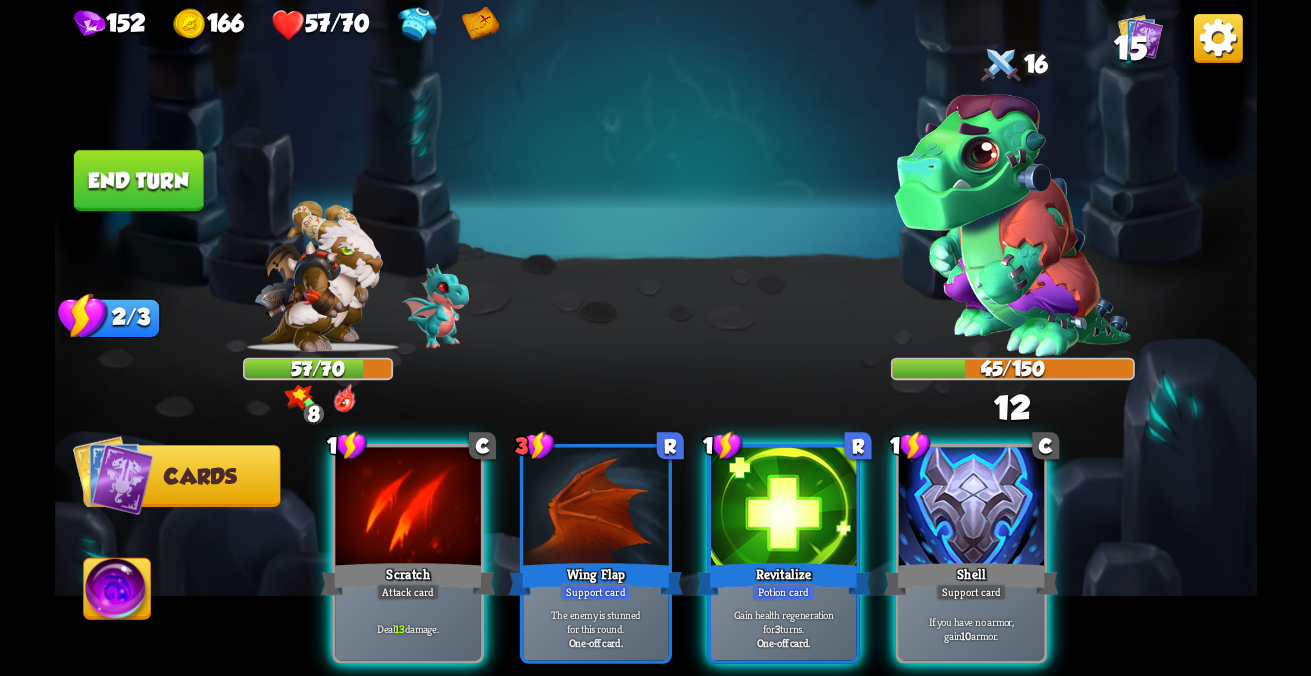 click on "Scratch" at bounding box center [407, 579] 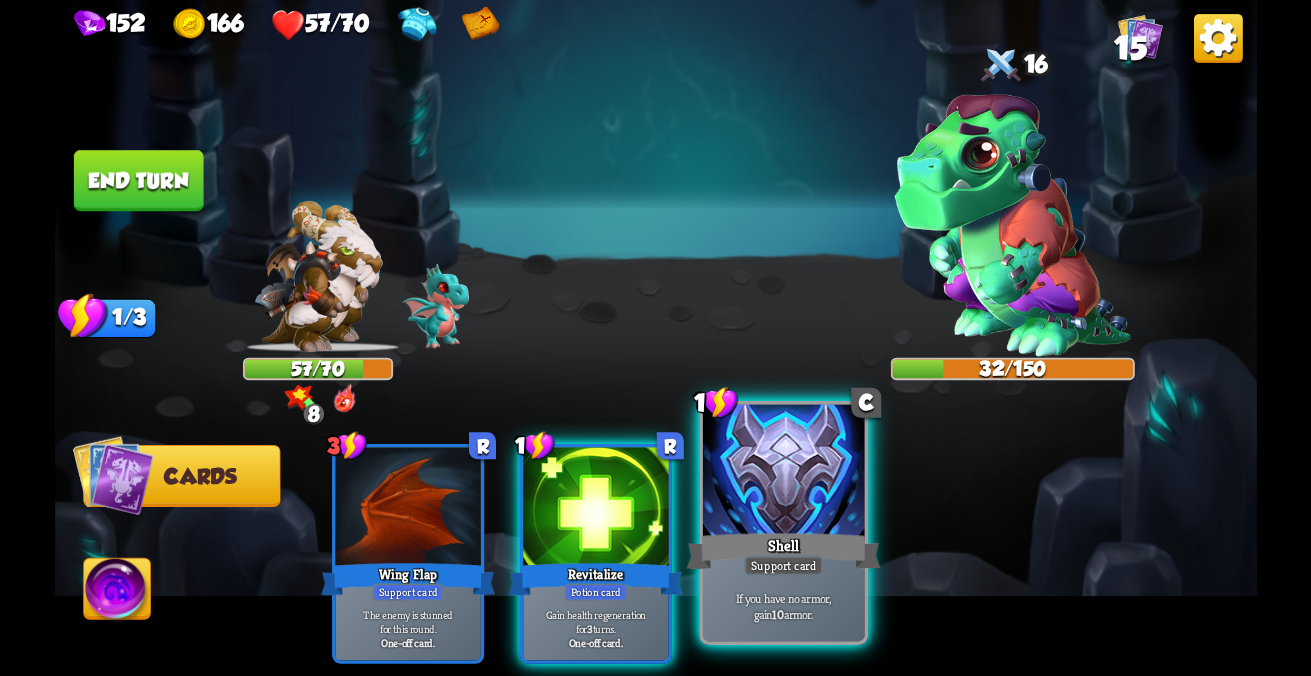 click at bounding box center (782, 473) 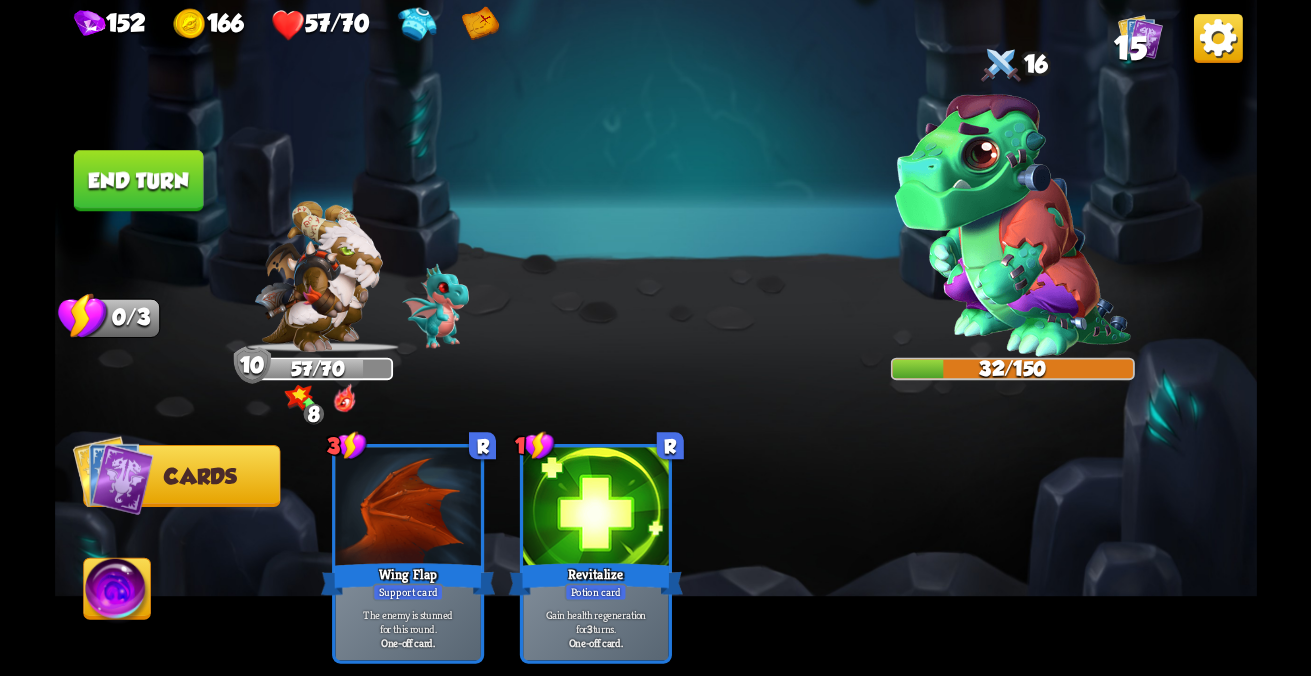 click on "End turn" at bounding box center (138, 180) 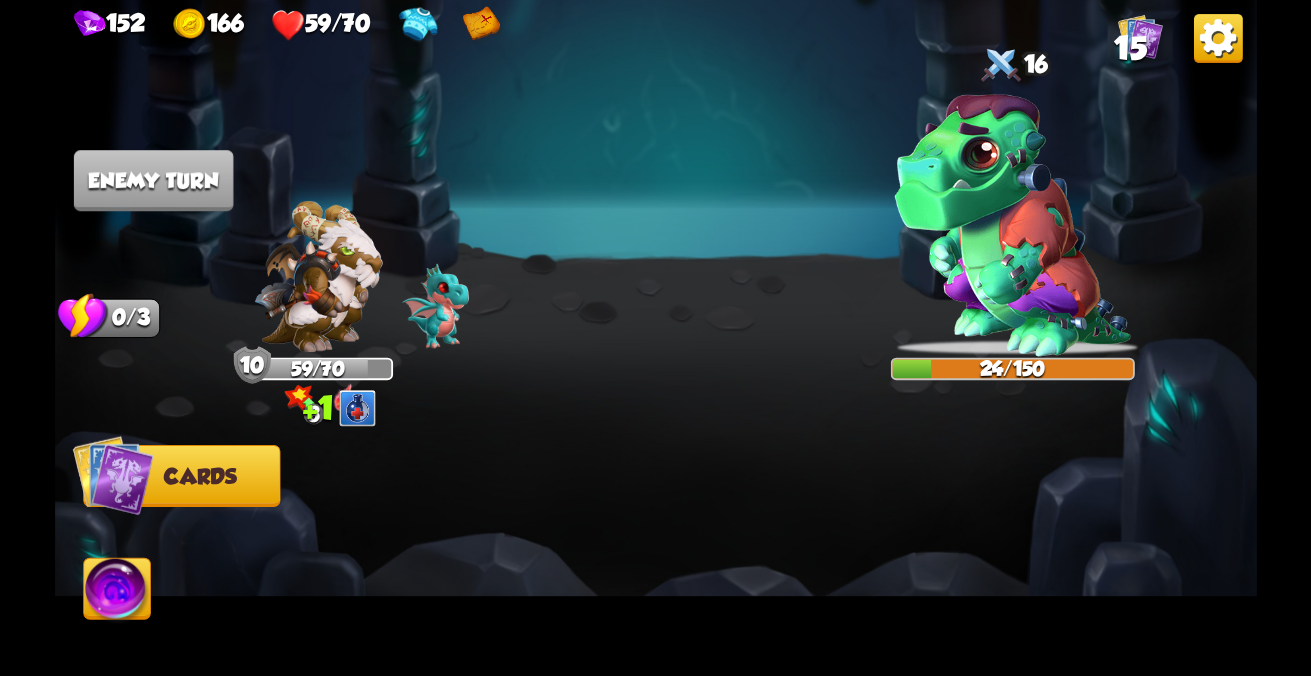 click at bounding box center (656, 338) 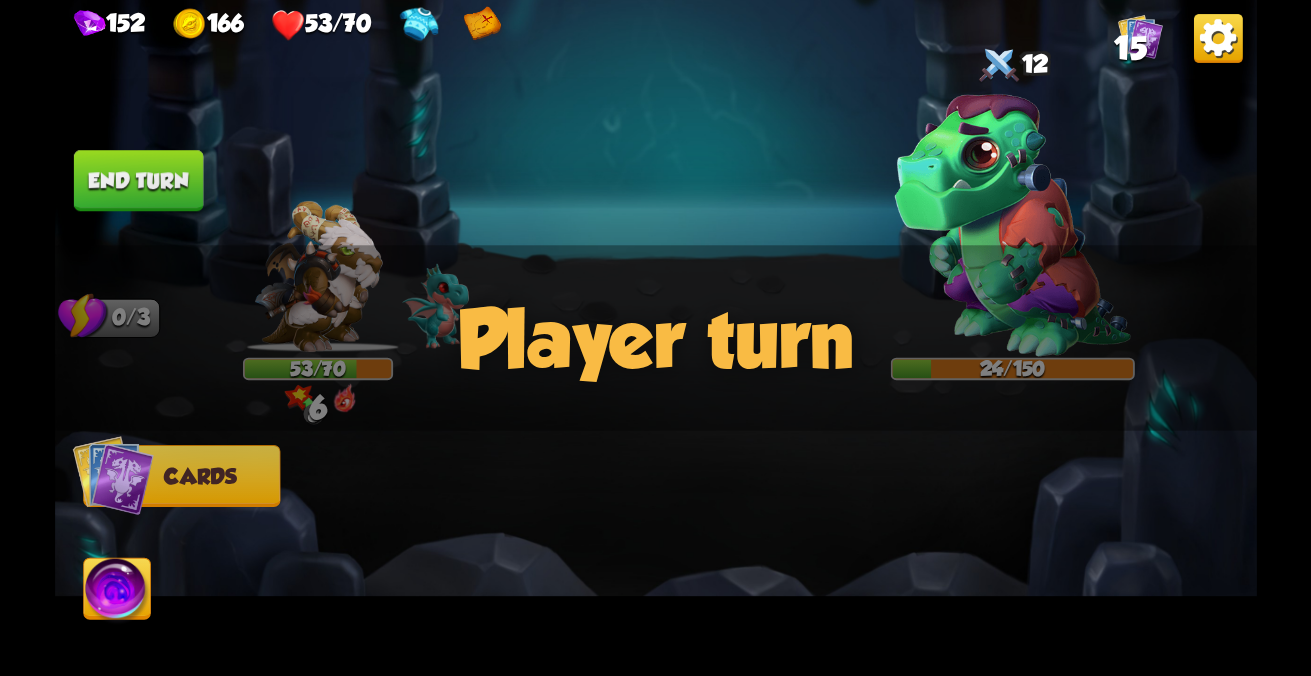click at bounding box center (112, 475) 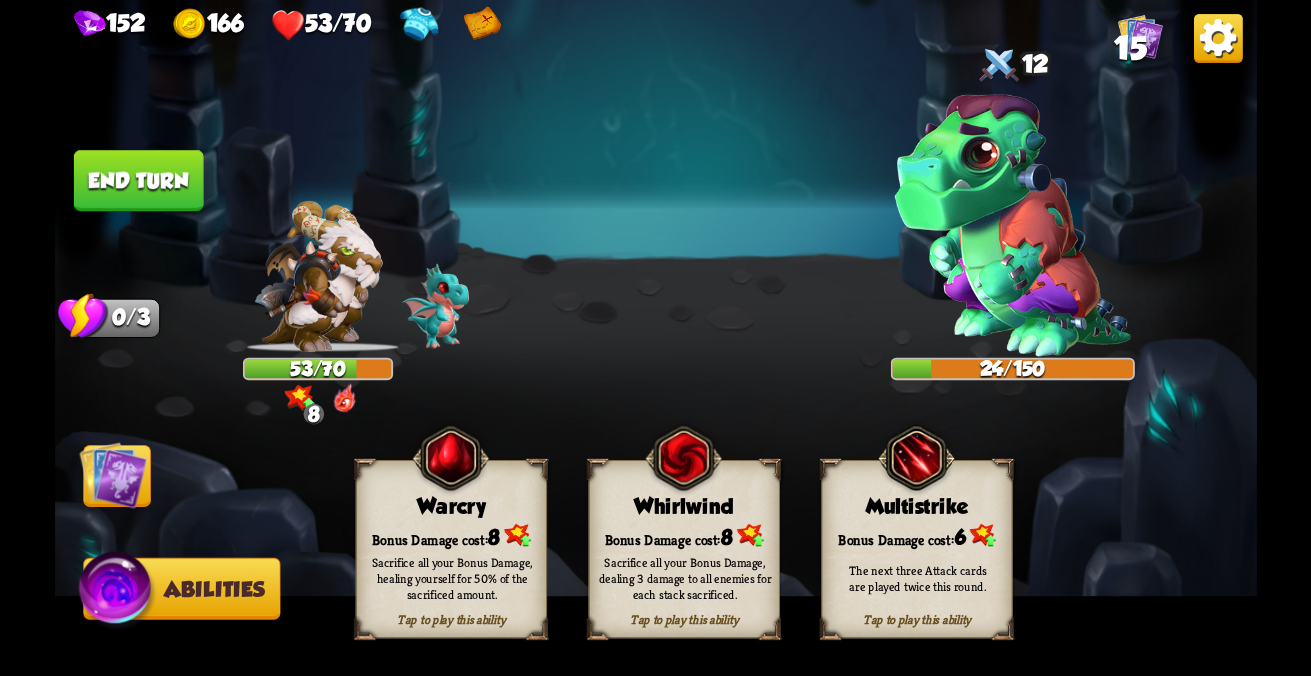 click on "Sacrifice all your Bonus Damage, dealing 3 damage to all enemies for each stack sacrificed." at bounding box center (451, 578) 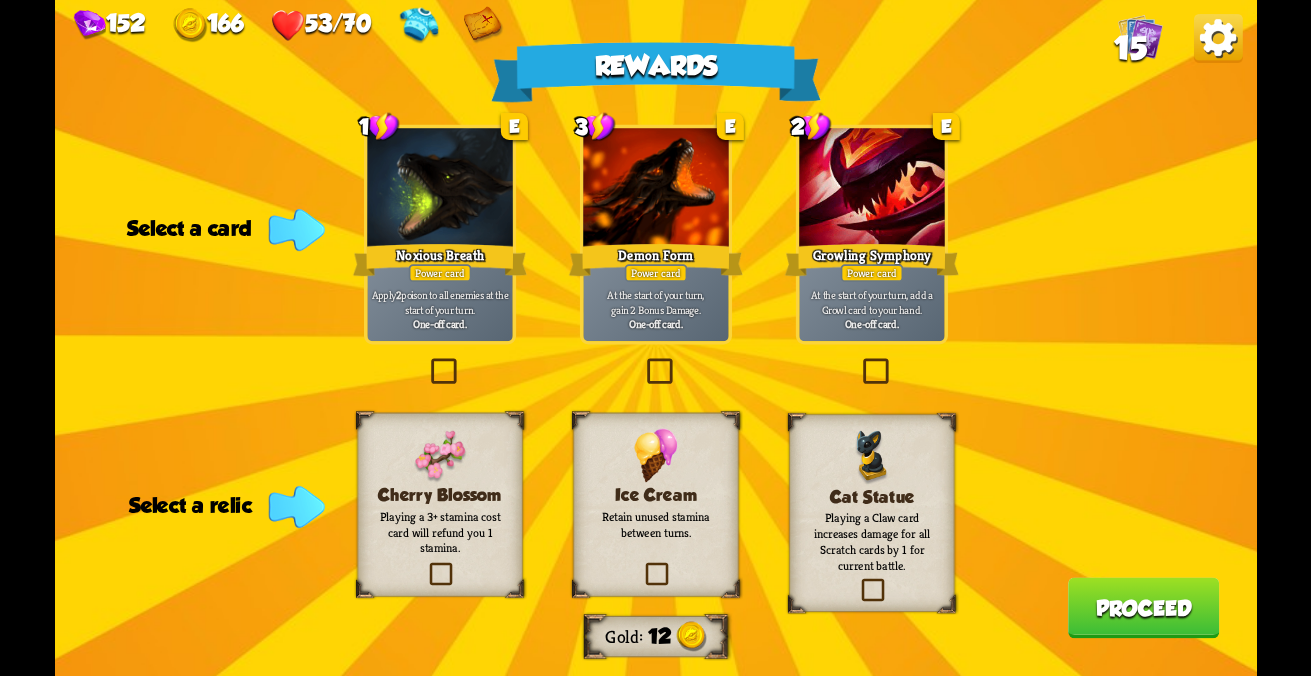 click on "Power card" at bounding box center [439, 273] 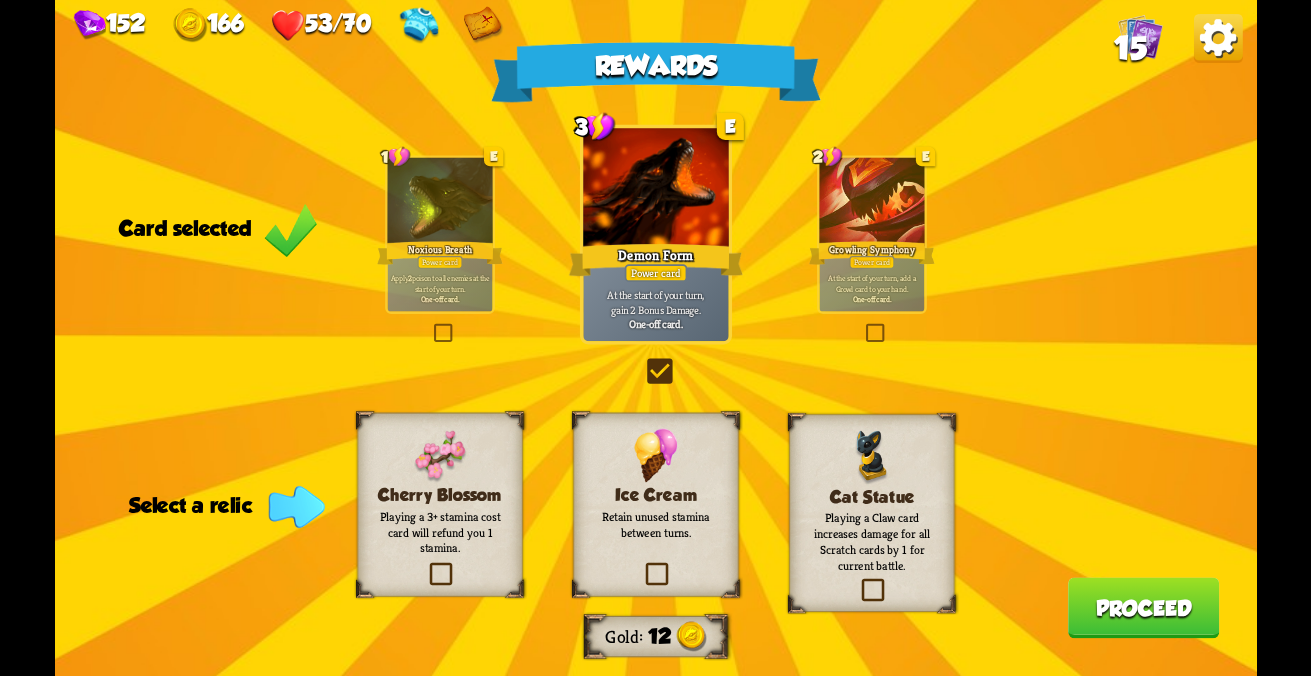 click on "Rewards           Gold   12
Card selected
1
E   Noxious Breath     Power card   Apply  2  poison to all enemies at the start of your turn.   One-off card.
3
E   Demon Form     Power card   At the start of your turn, gain 2 Bonus Damage.   One-off card.
2
E   Growling Symphony     Power card   At the start of your turn, add a Growl card to your hand.   One-off card.
Select a relic
Cherry Blossom   Playing a 3+ stamina cost card will refund you 1 stamina.                 Ice Cream   Retain unused stamina between turns.                 Cat Statue   Playing a Claw card increases damage for all Scratch cards by 1 for current battle.         Proceed" at bounding box center (656, 338) 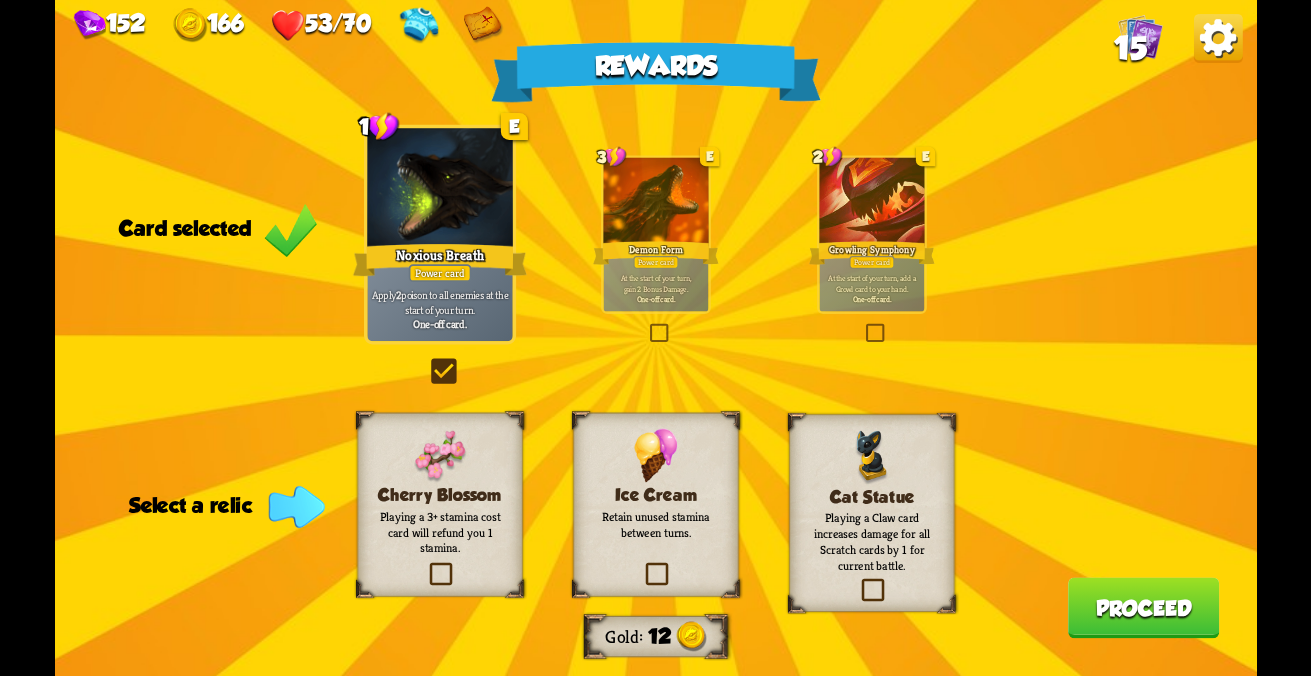 click on "Cherry Blossom" at bounding box center (440, 495) 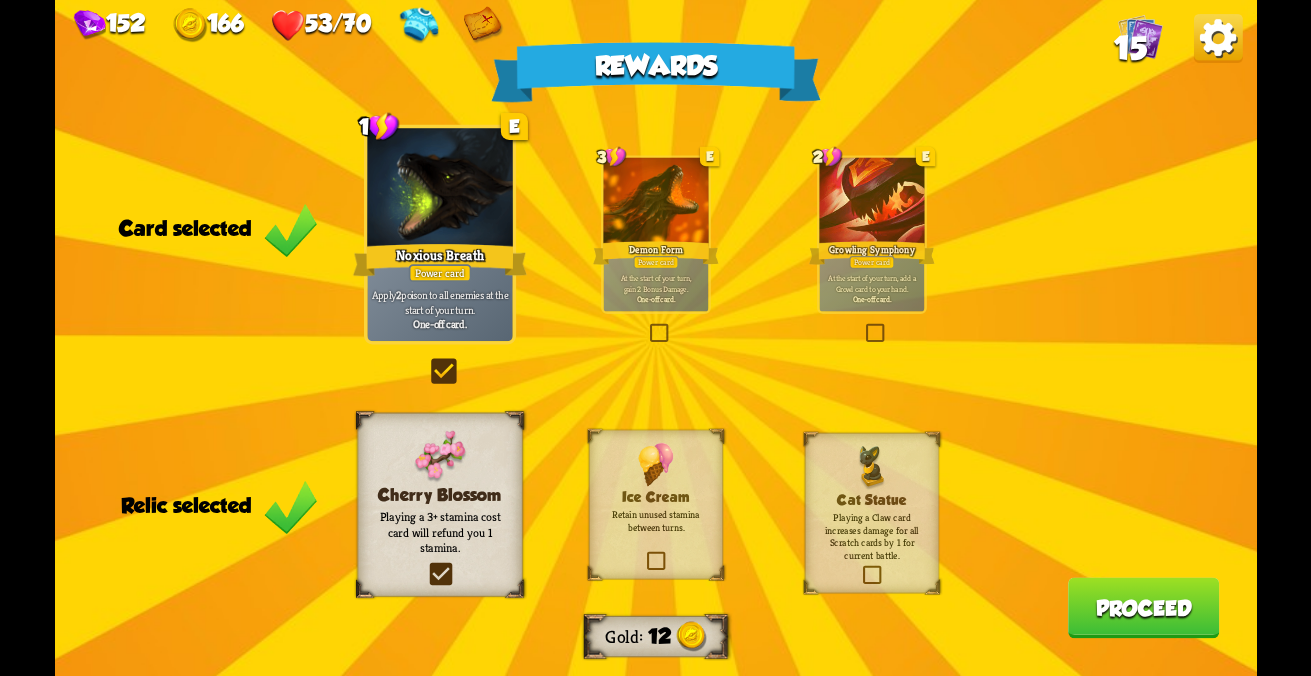 click on "Proceed" at bounding box center (1143, 607) 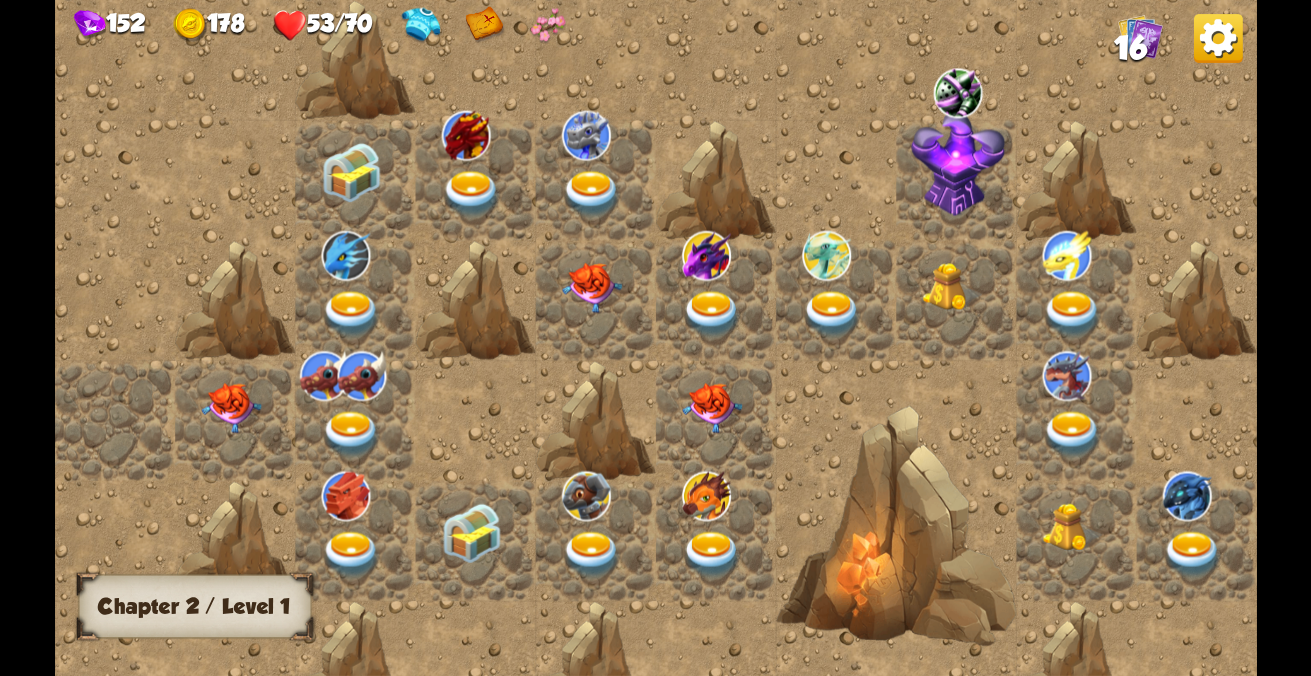 click at bounding box center [231, 408] 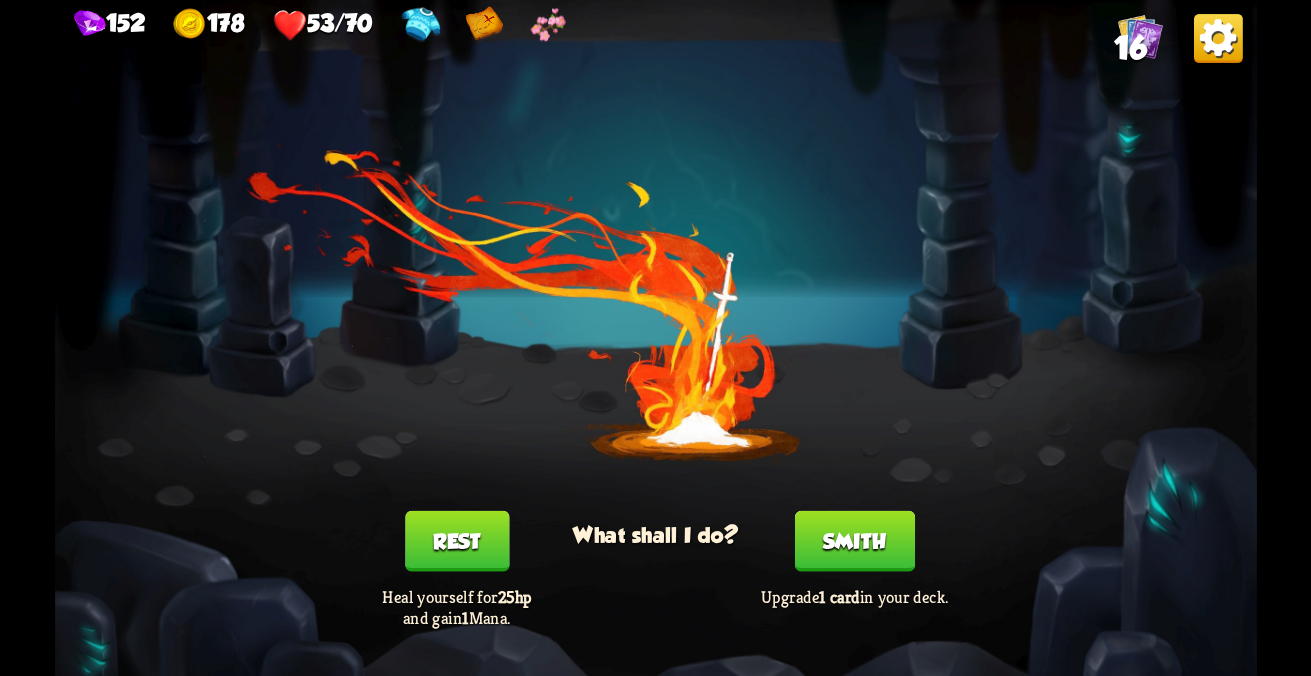 click on "Rest" at bounding box center [456, 541] 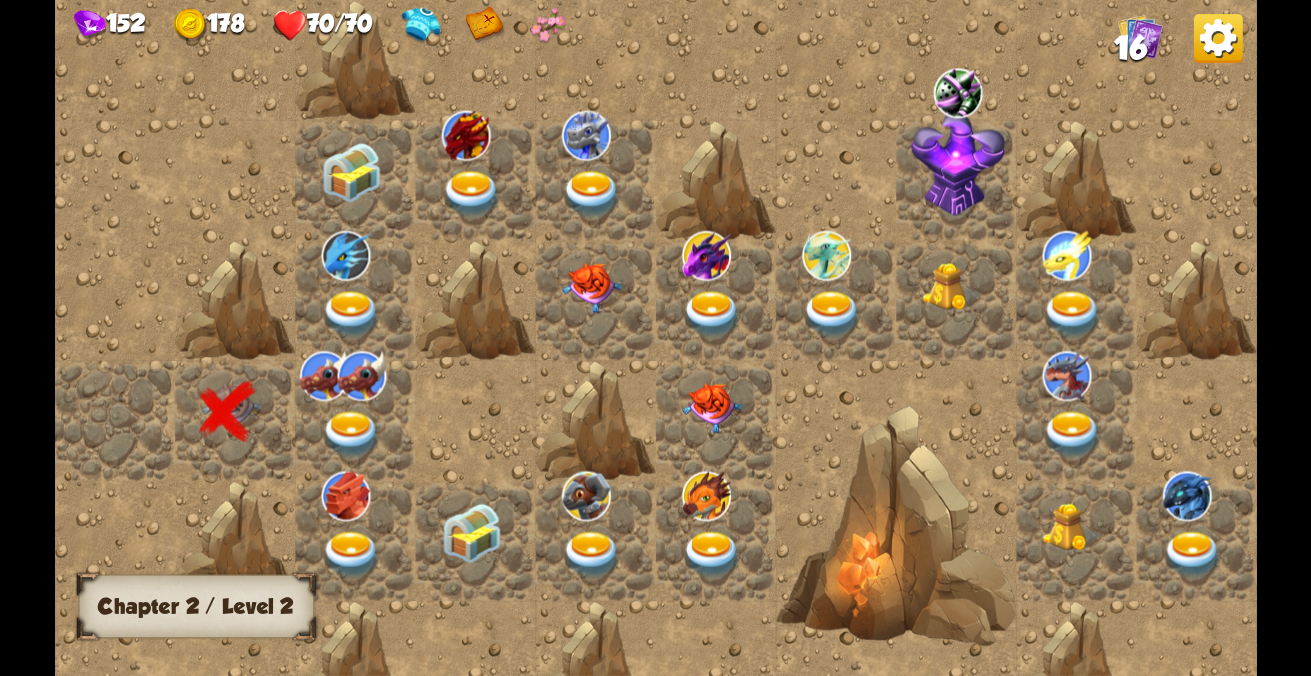 click at bounding box center [351, 434] 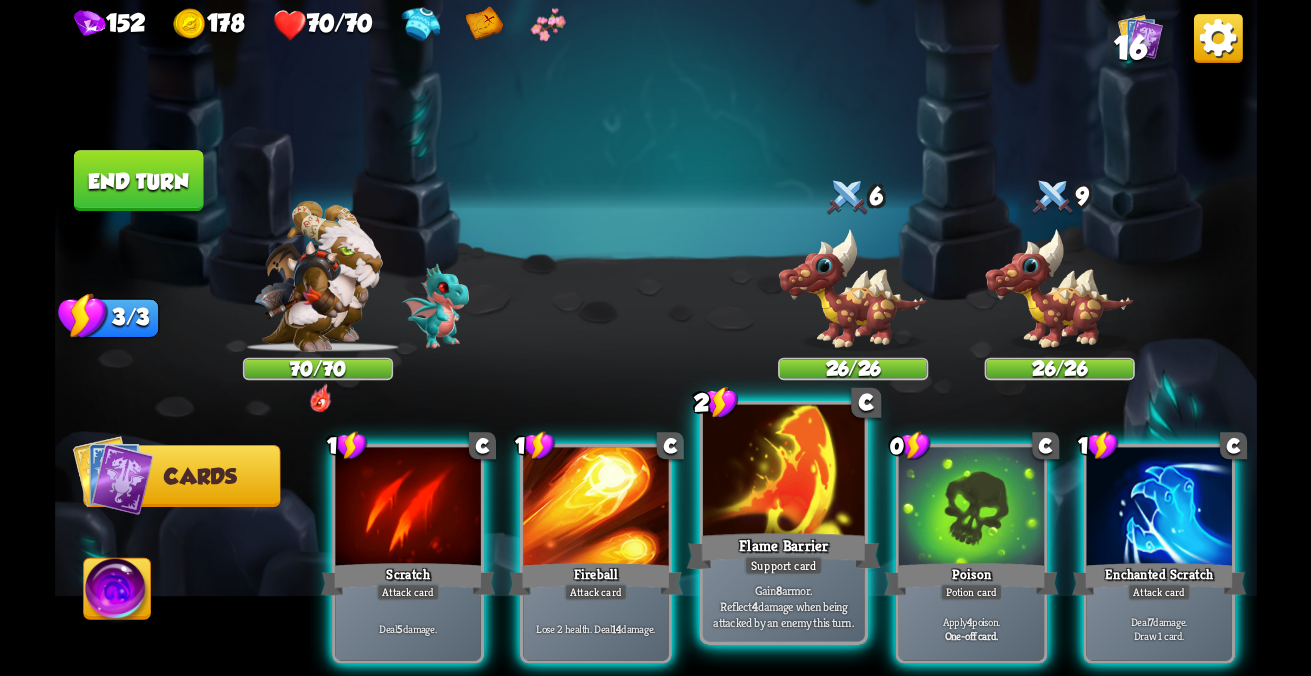 click at bounding box center [407, 508] 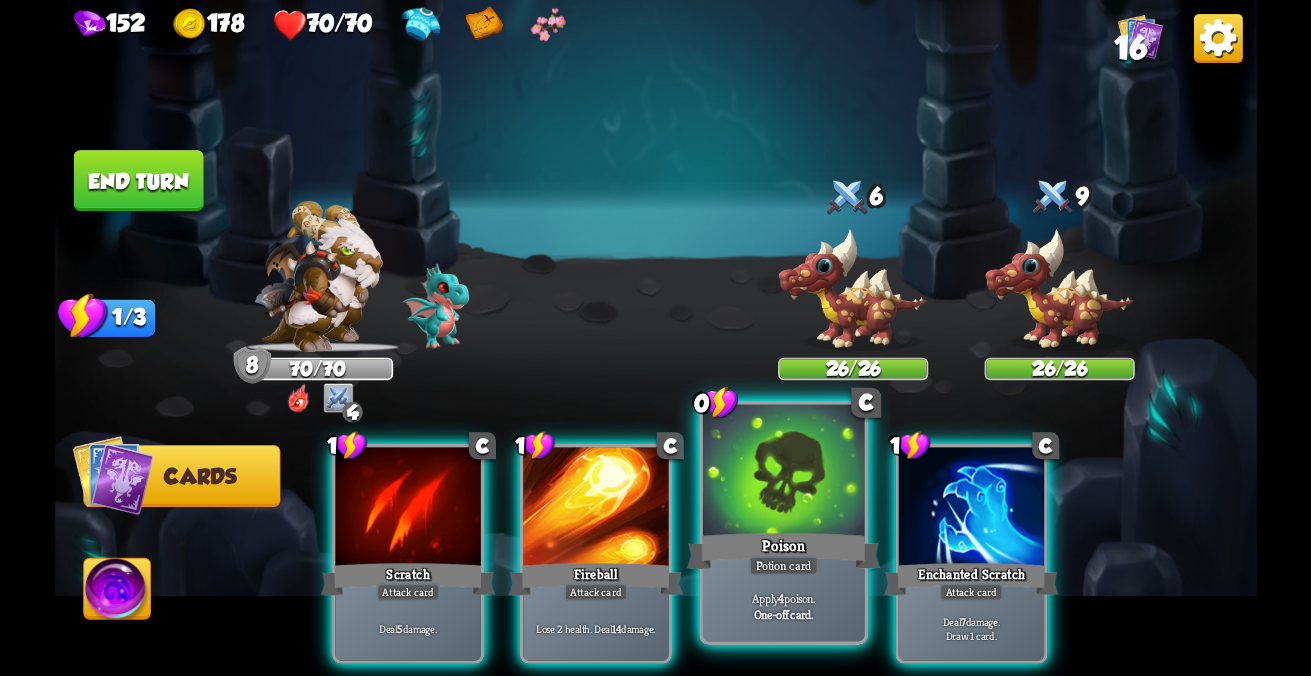 click at bounding box center [407, 508] 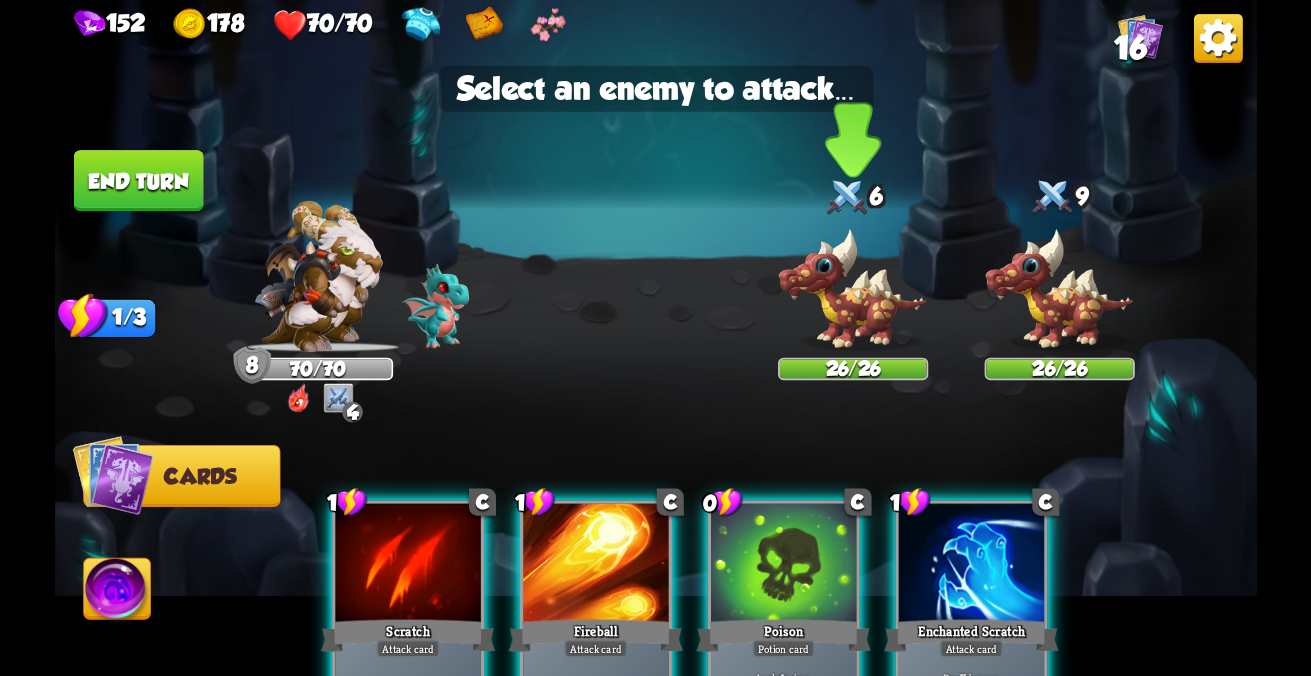 click at bounding box center [1059, 290] 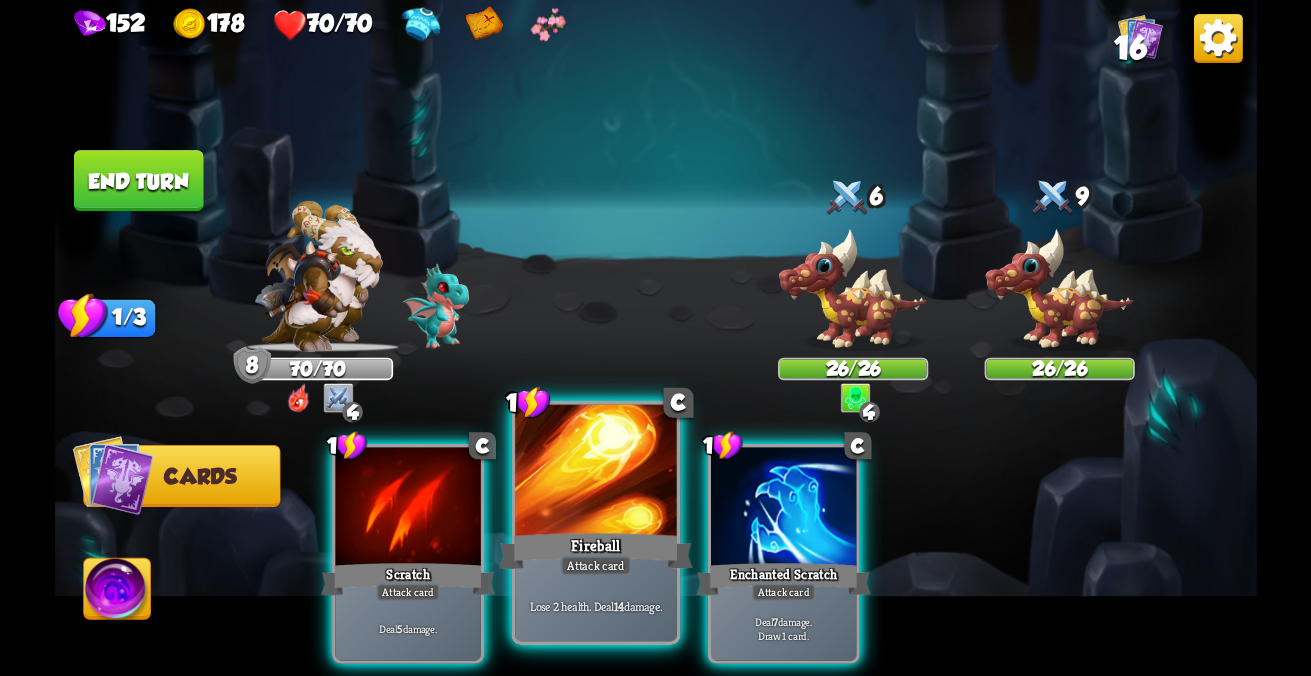 click at bounding box center [407, 508] 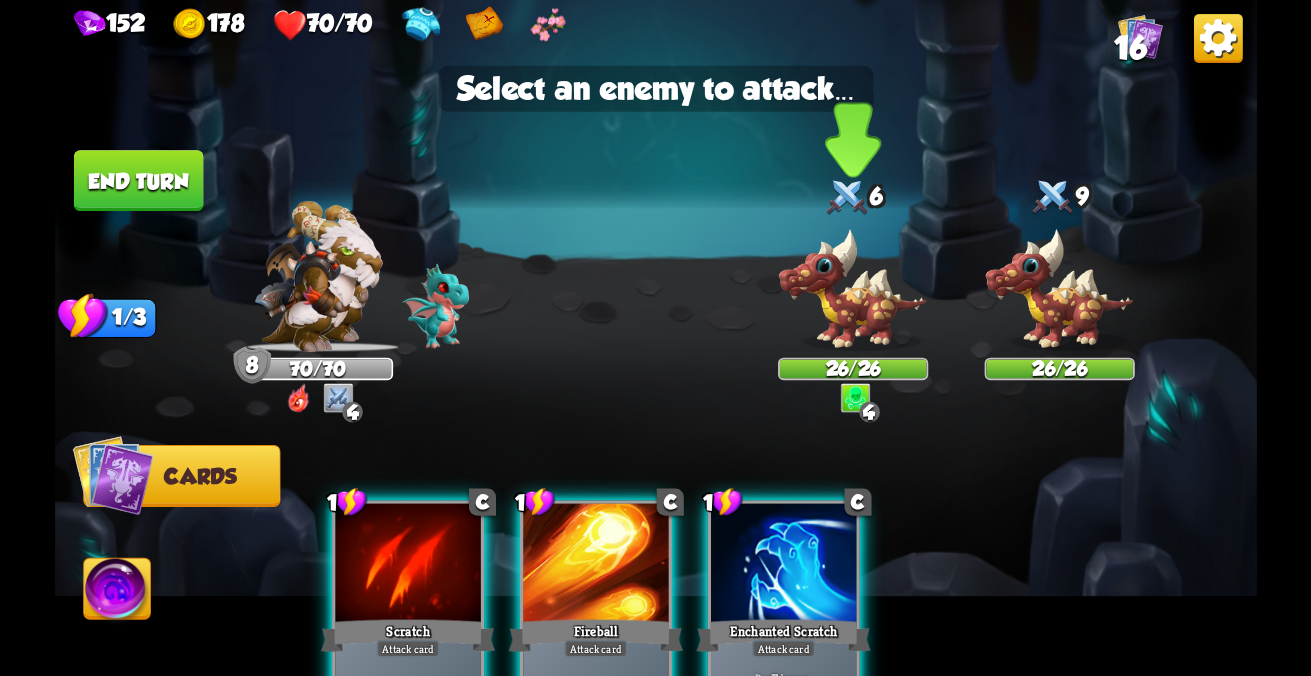 click at bounding box center (1059, 290) 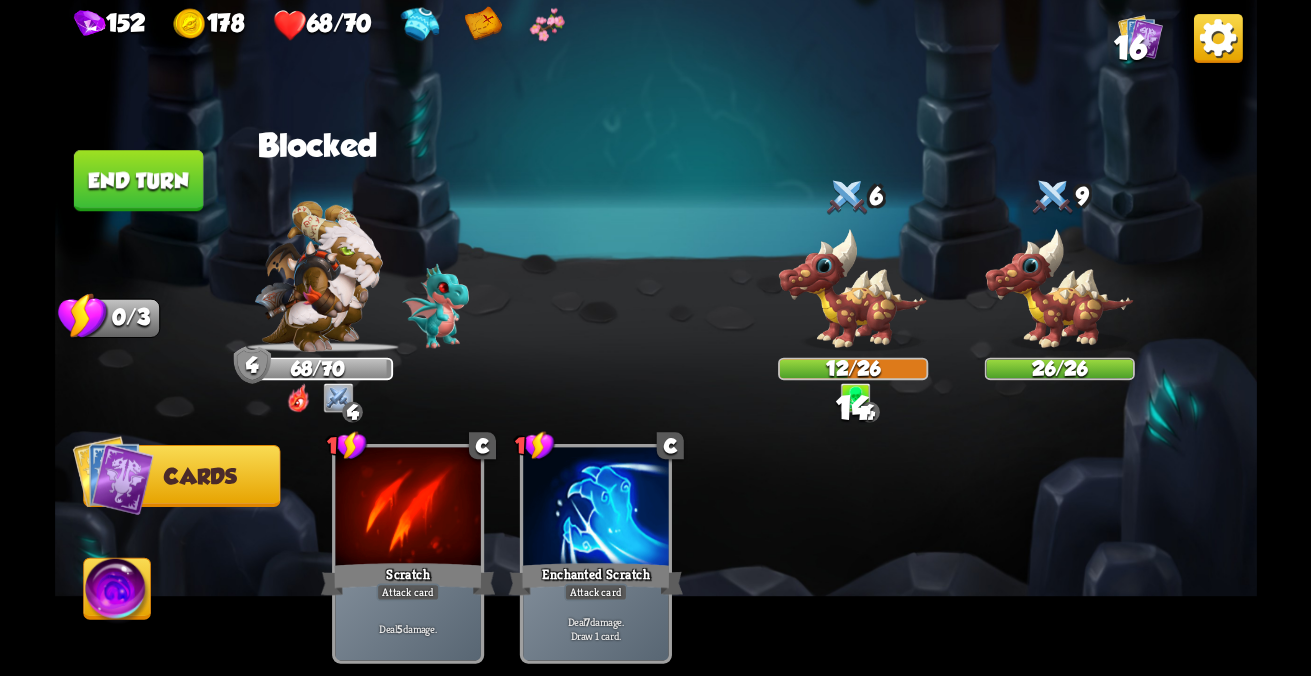 click on "End turn" at bounding box center [138, 180] 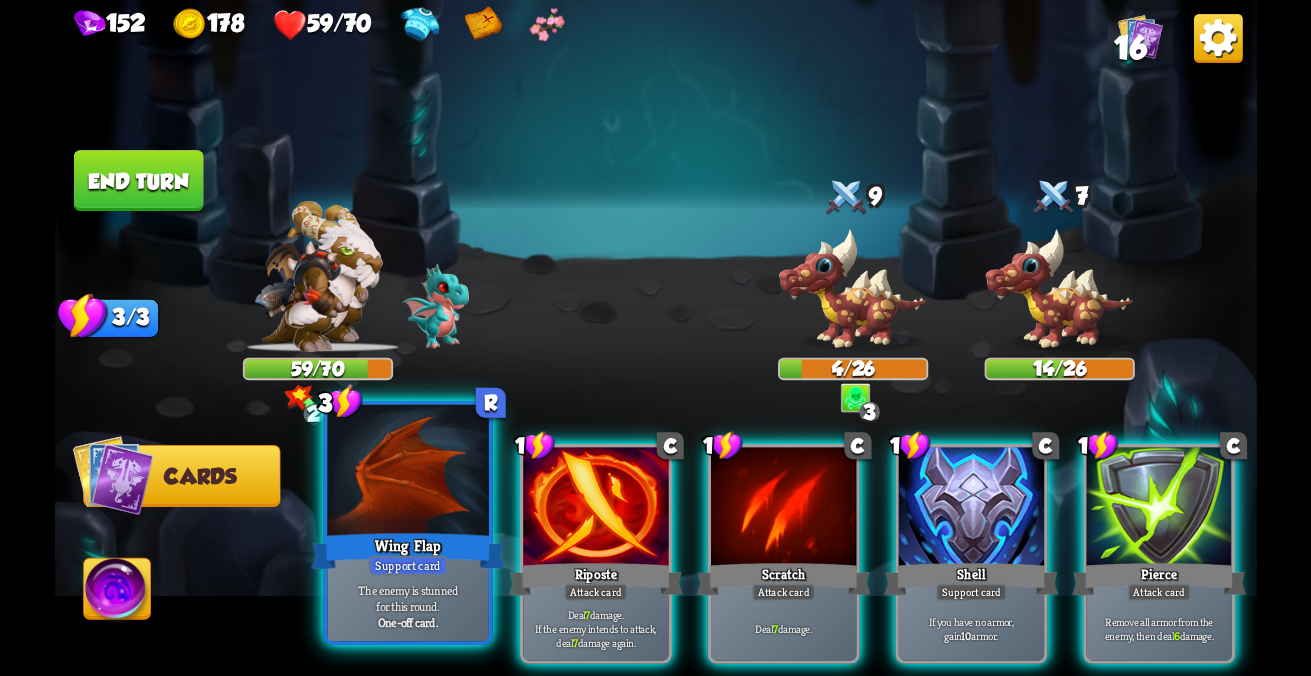 click at bounding box center [407, 473] 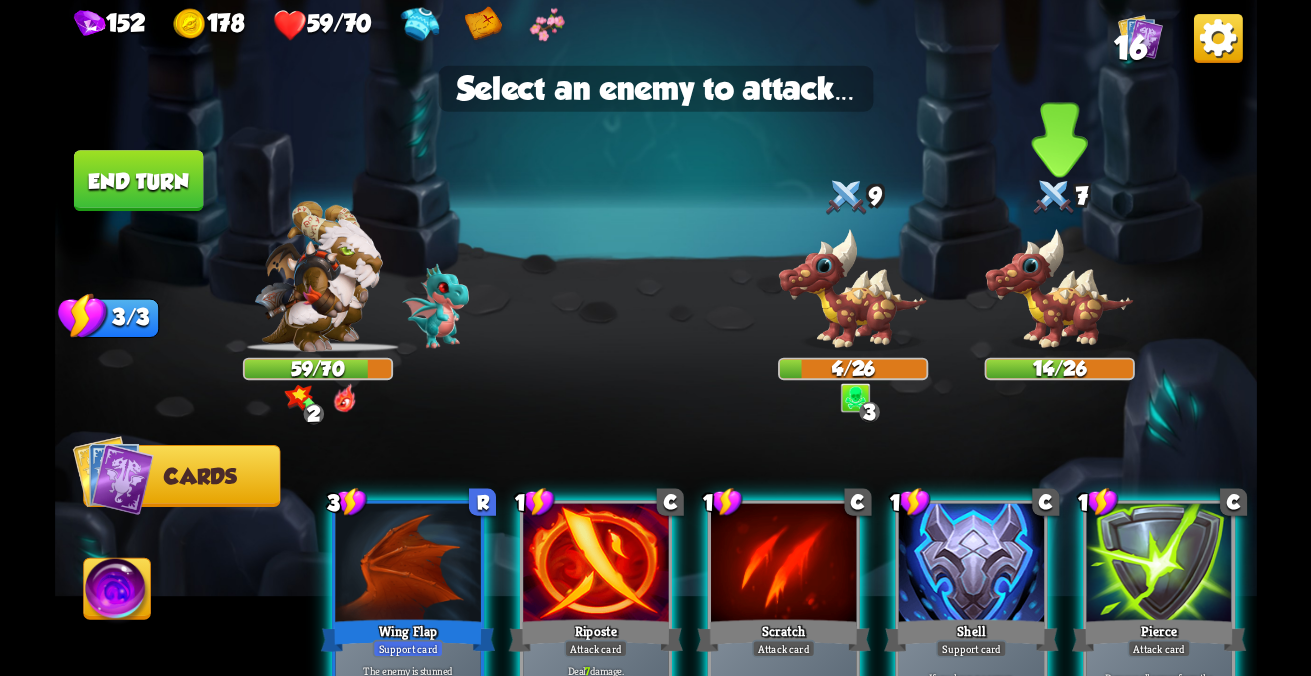 click at bounding box center (1059, 290) 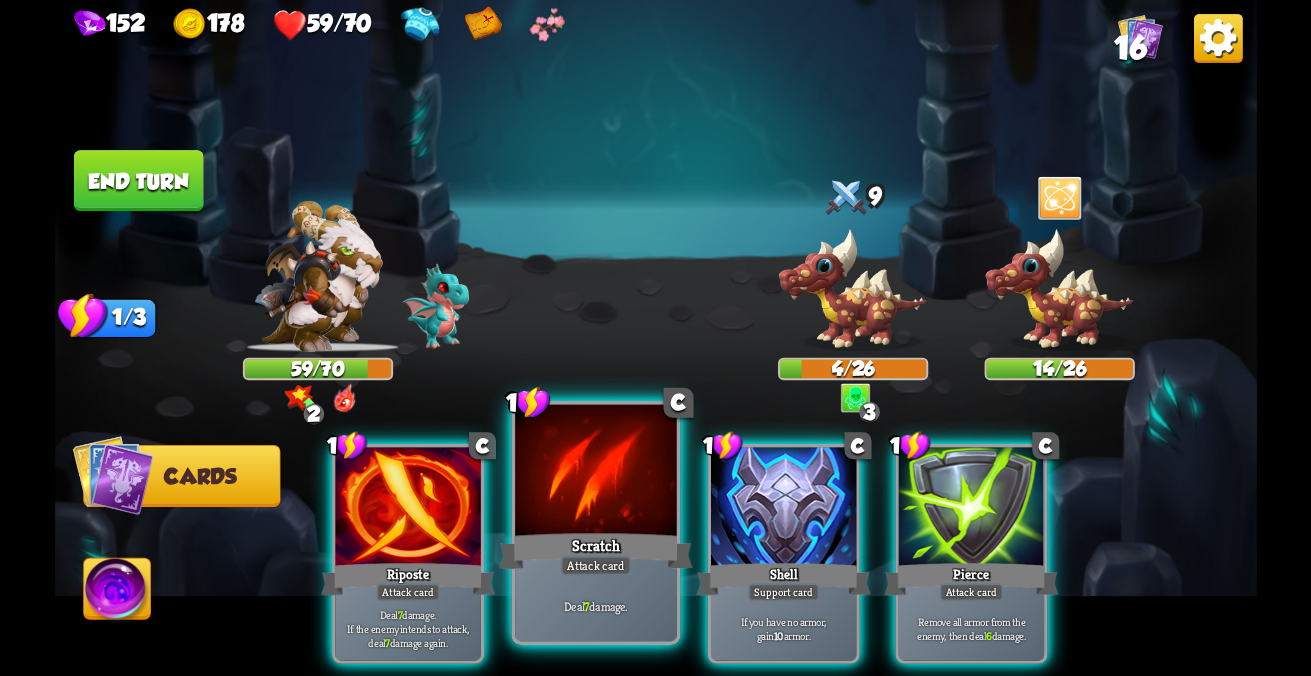click at bounding box center (407, 508) 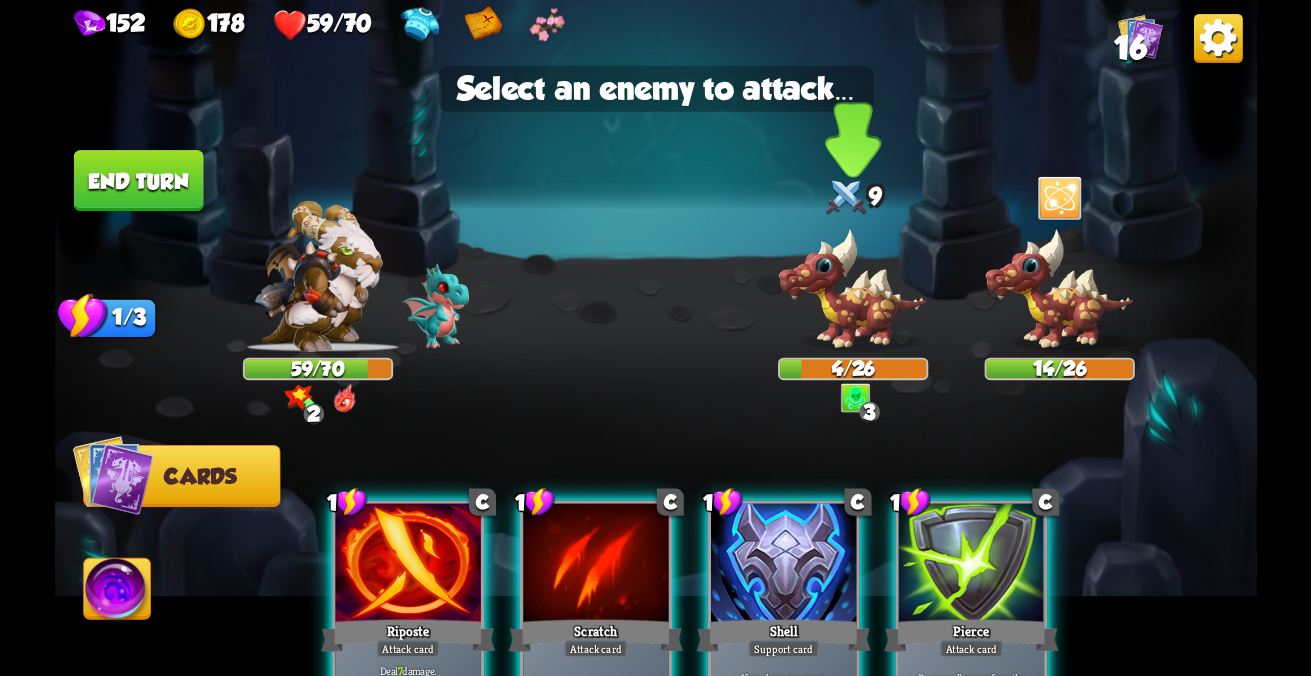 click at bounding box center (1059, 290) 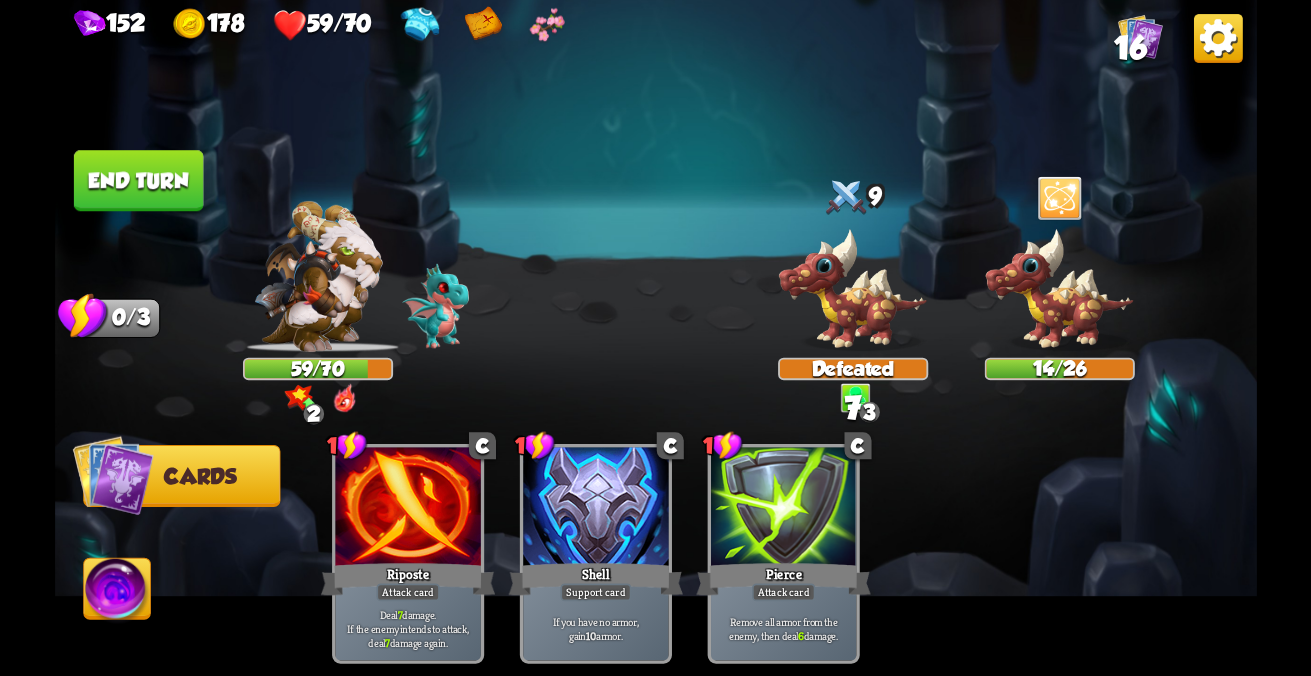 click on "End turn" at bounding box center (138, 180) 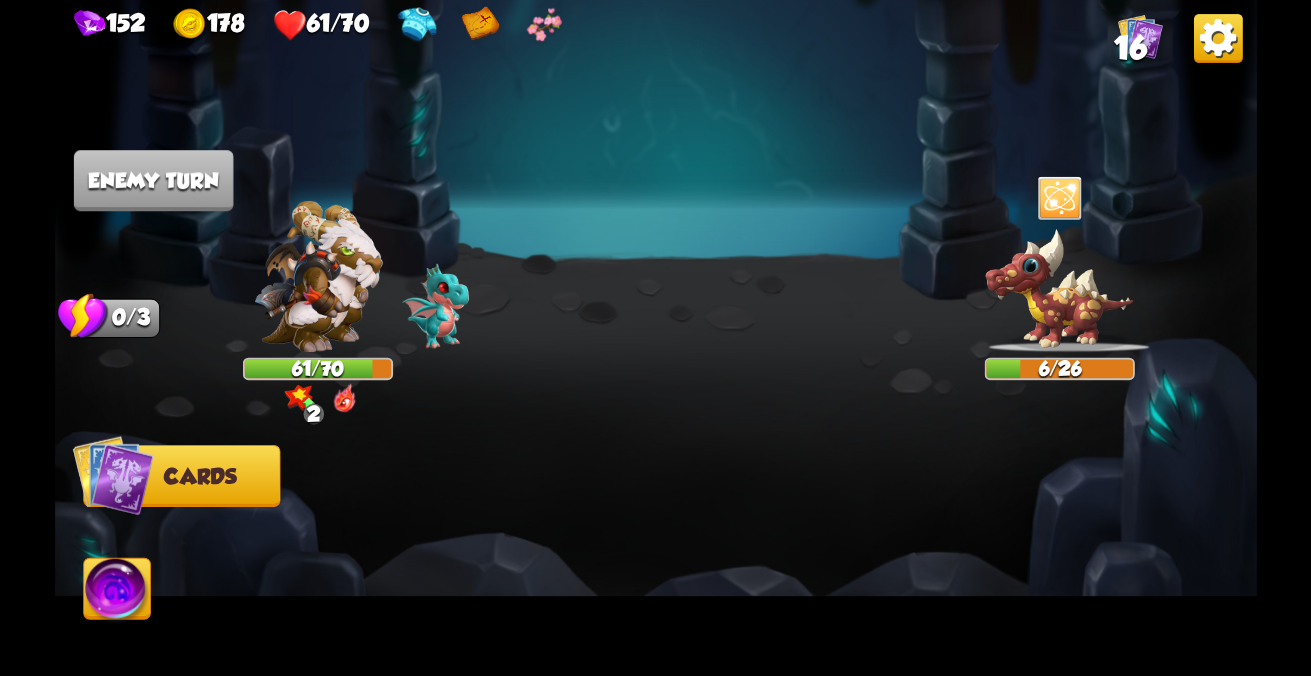 click at bounding box center [112, 475] 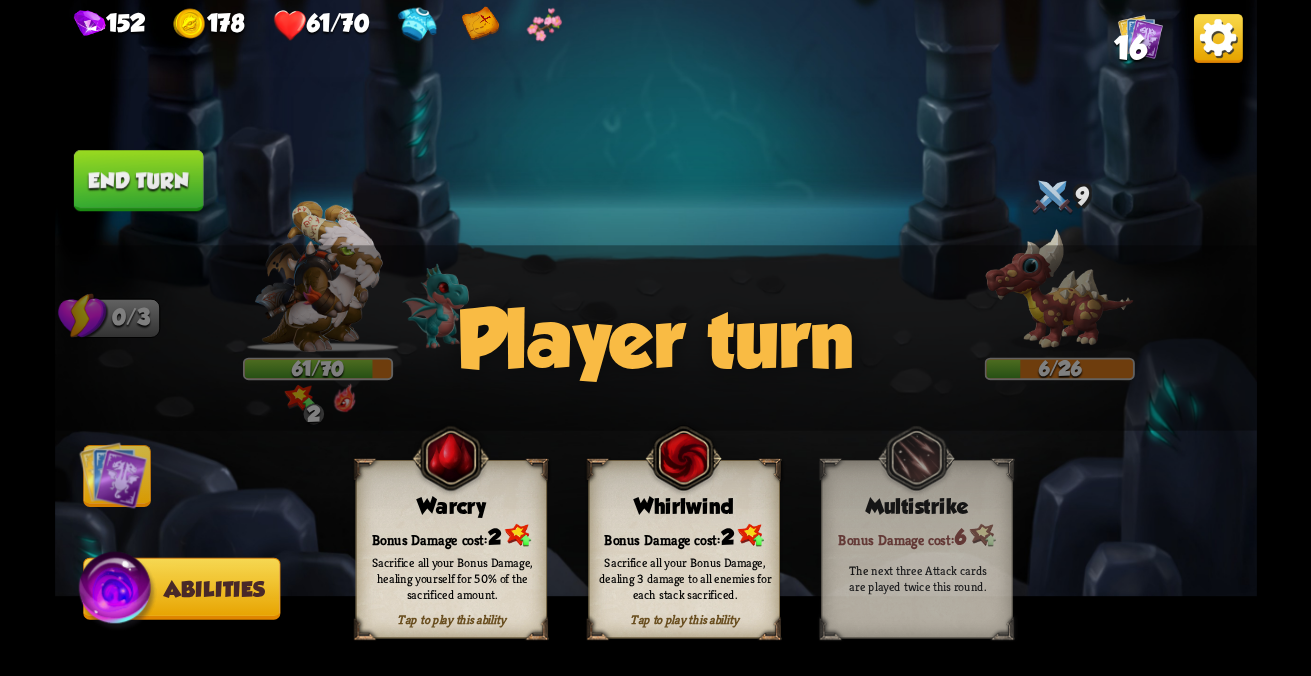 click on "Sacrifice all your Bonus Damage, dealing 3 damage to all enemies for each stack sacrificed." at bounding box center (451, 578) 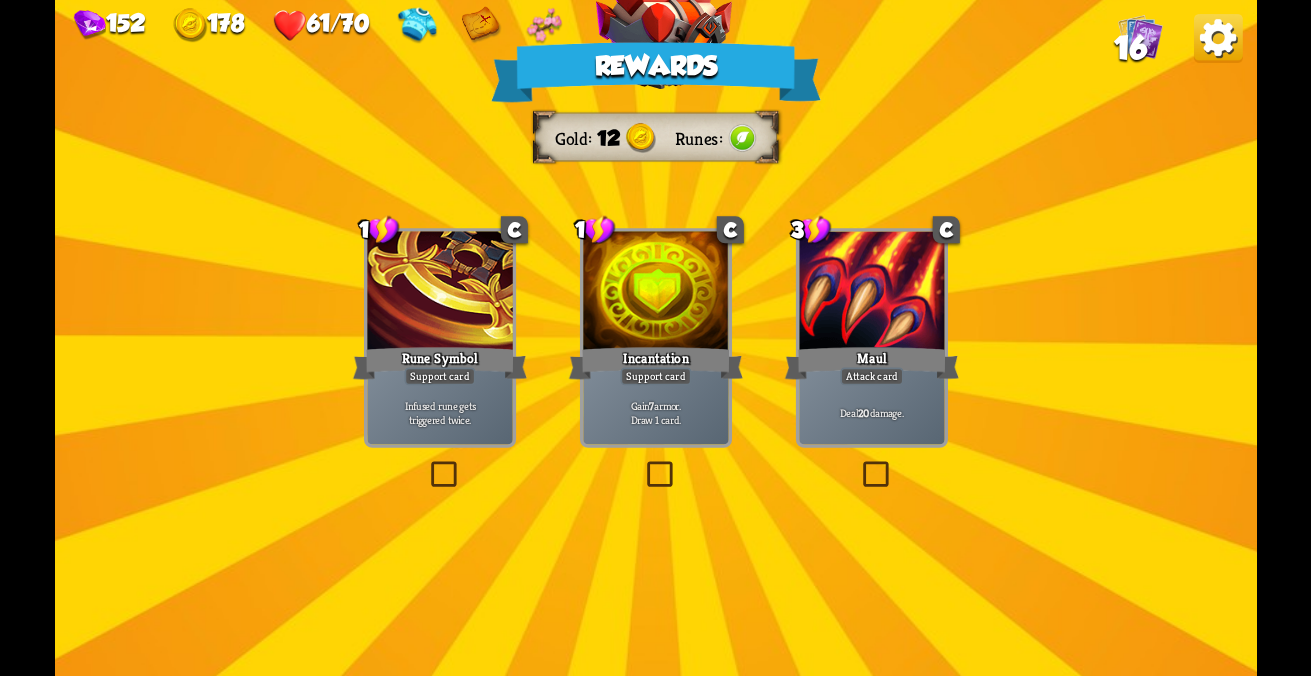 click on "Support card" at bounding box center [439, 377] 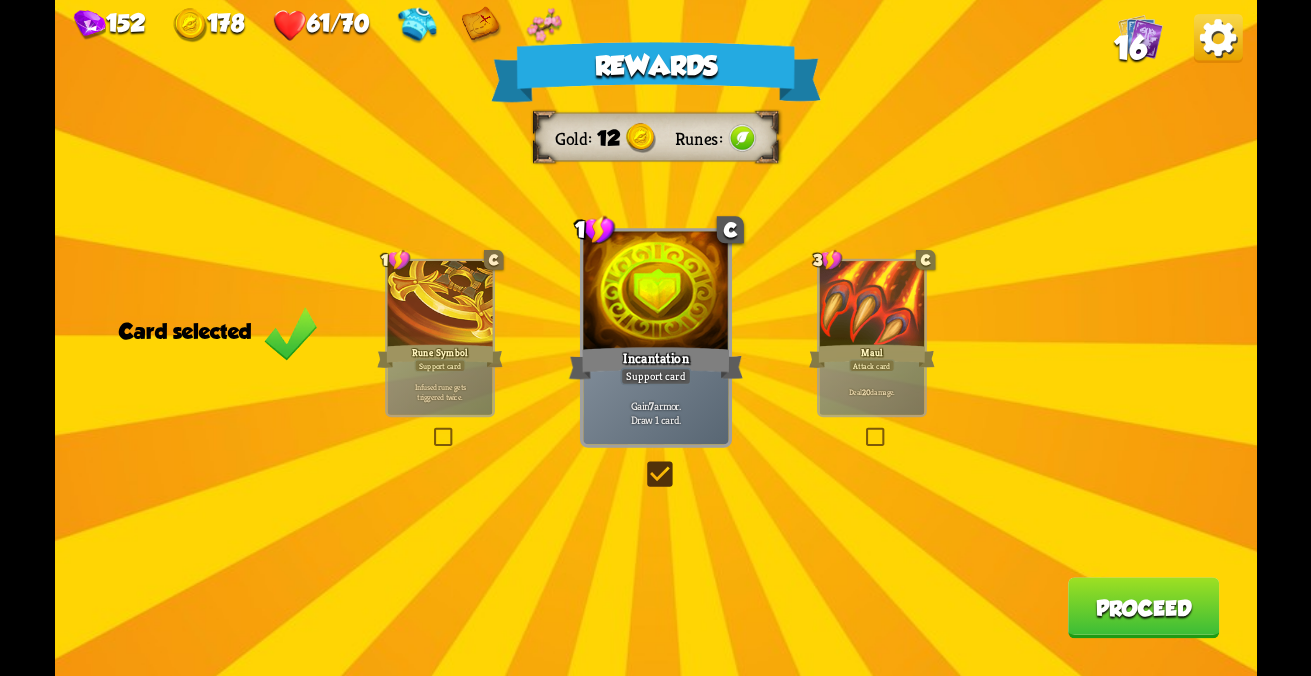 click on "Proceed" at bounding box center (1143, 607) 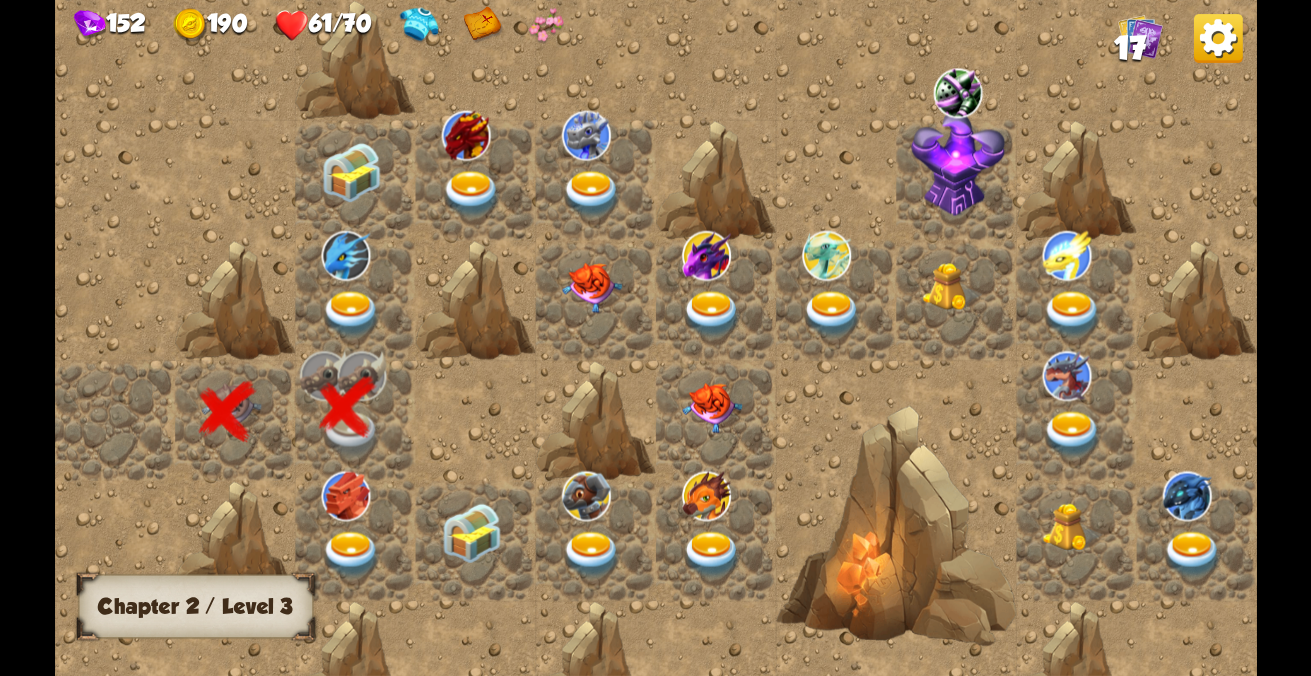 click at bounding box center (351, 554) 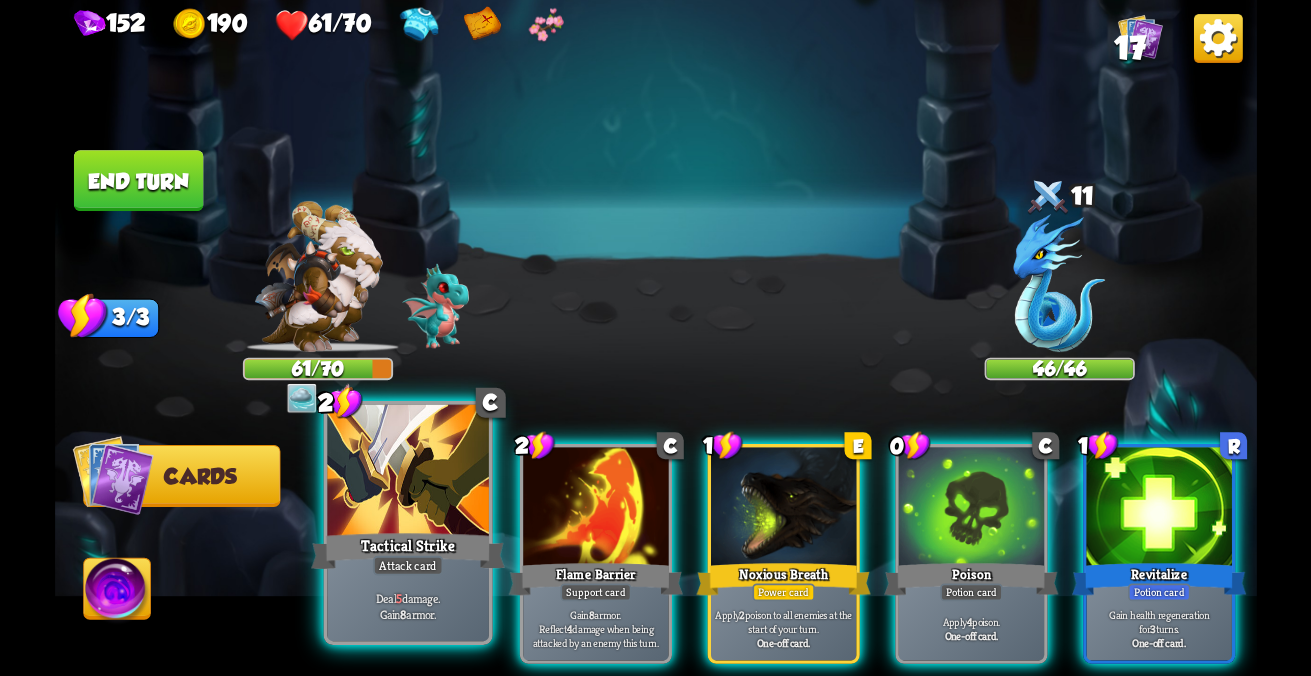 click at bounding box center [407, 473] 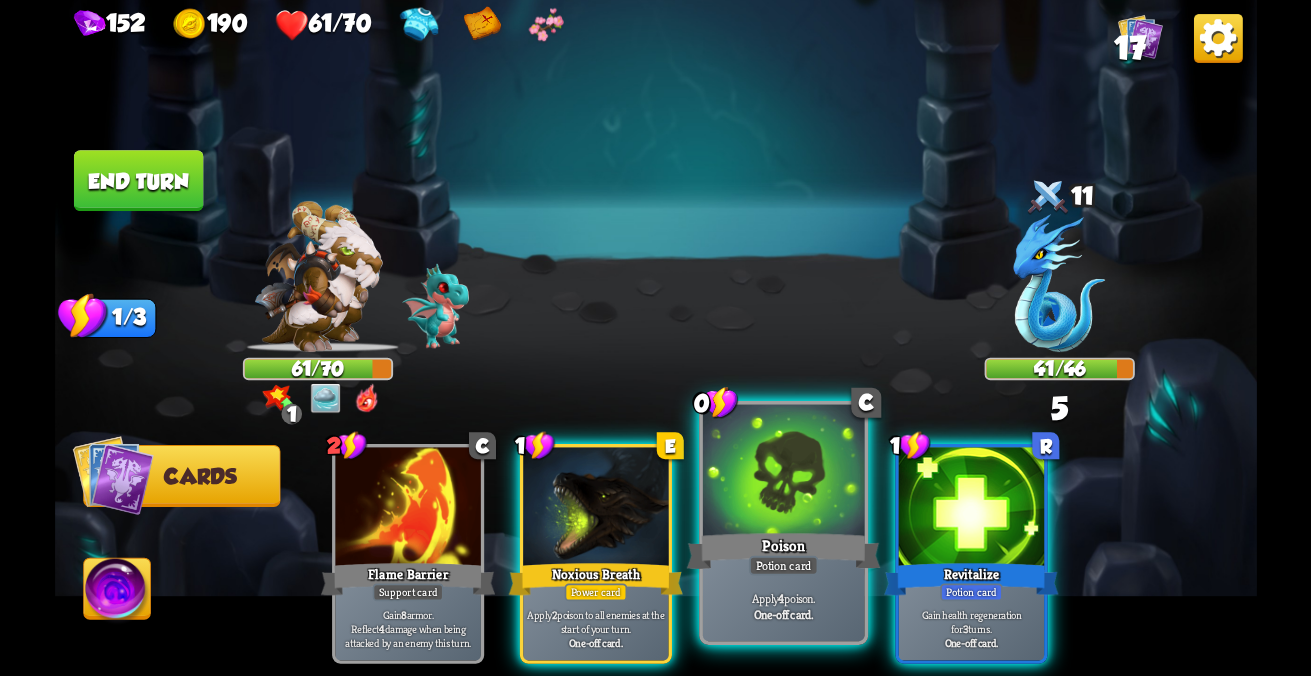 click on "Potion card" at bounding box center [407, 593] 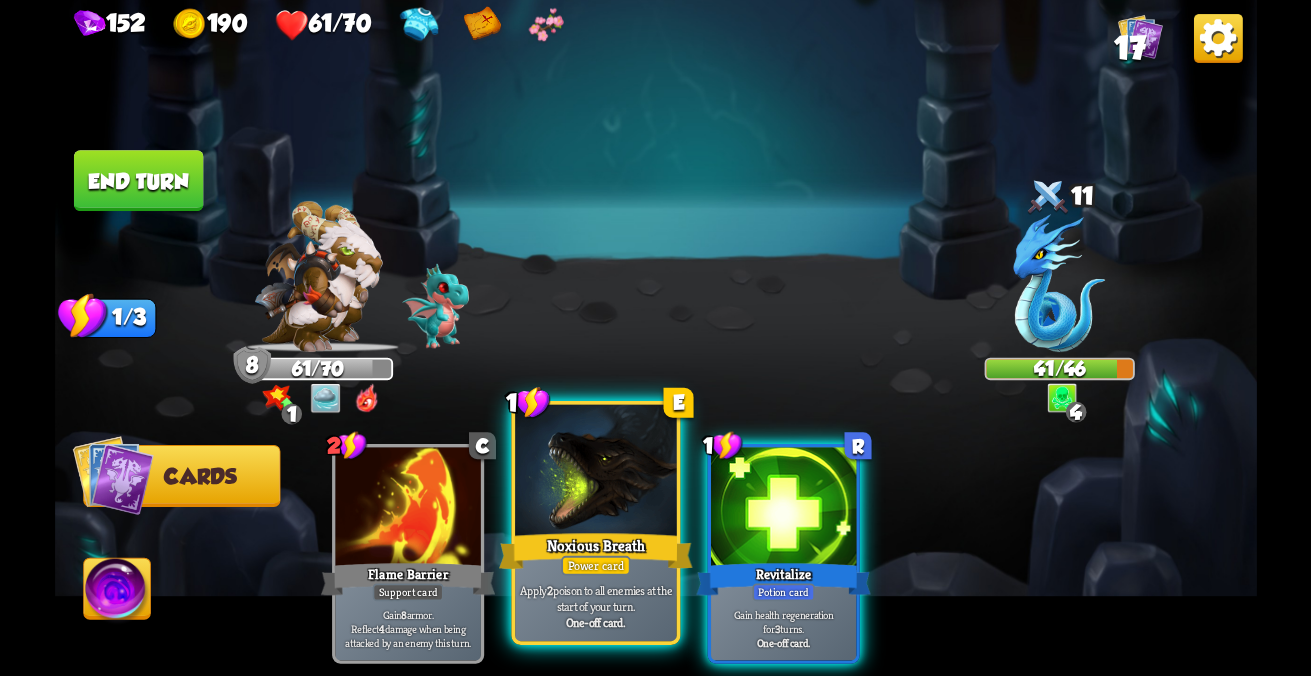 click on "Noxious Breath" at bounding box center (596, 551) 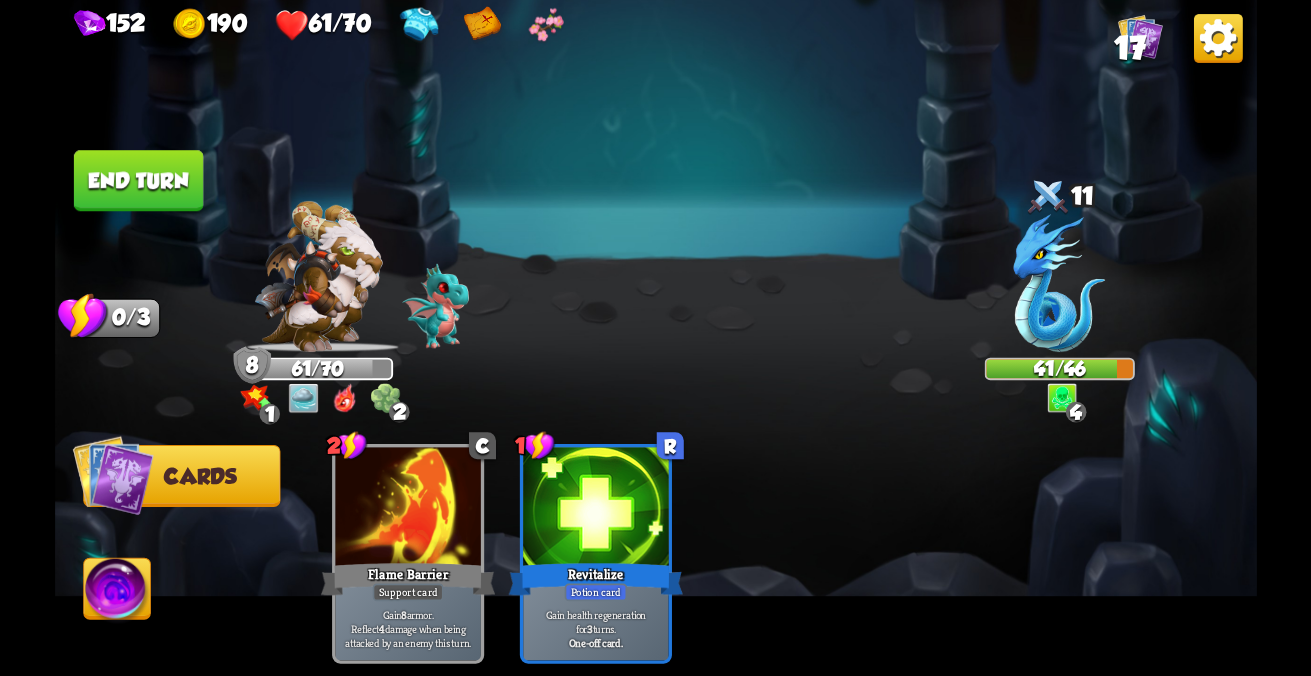 click on "End turn" at bounding box center (138, 180) 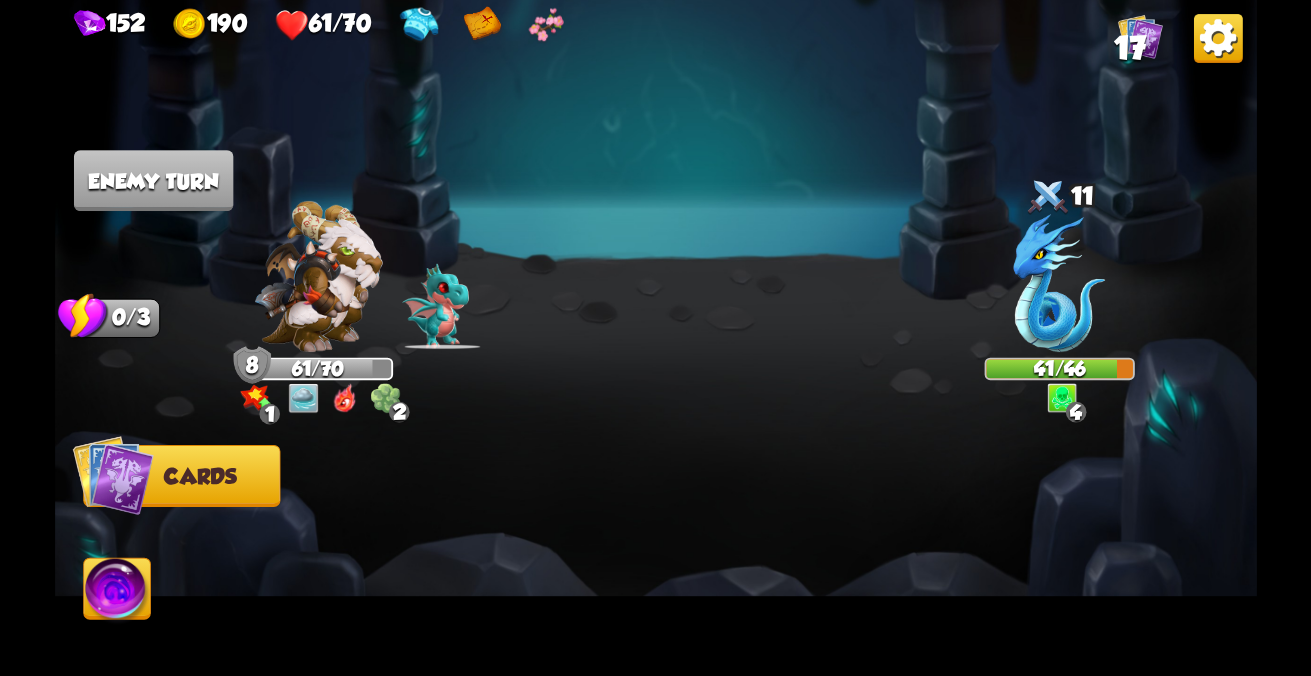 click at bounding box center [112, 475] 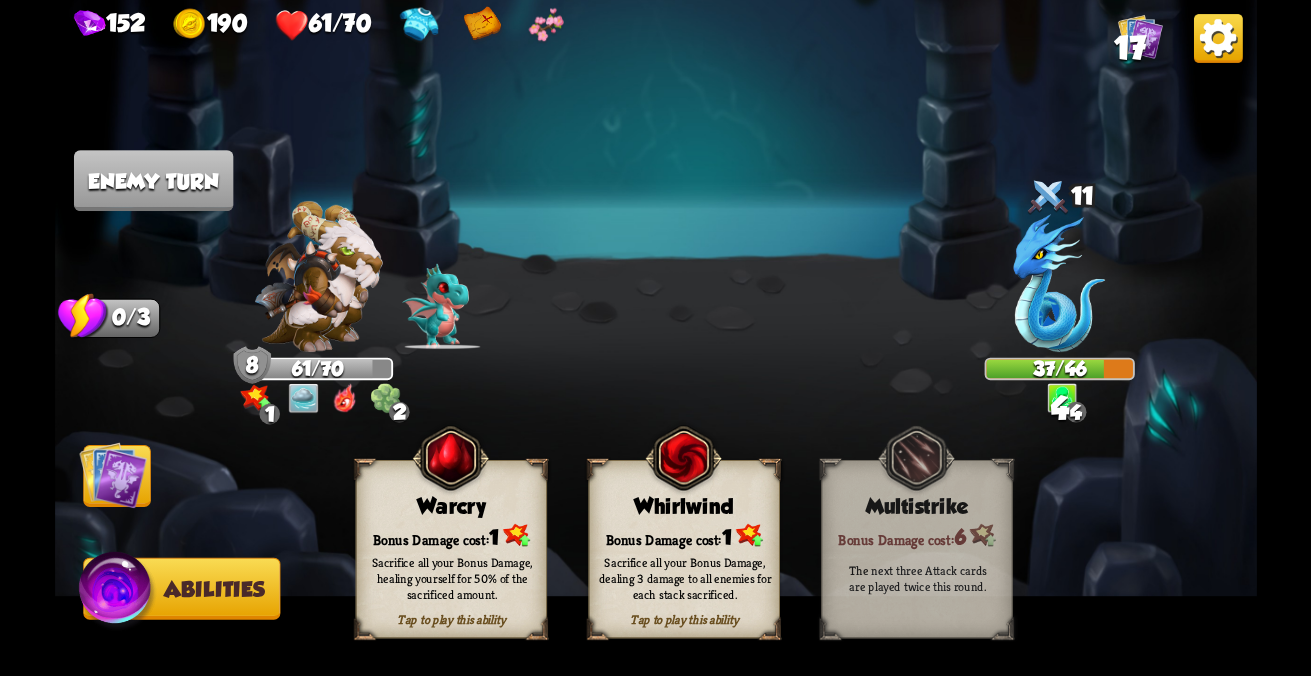 click at bounding box center [117, 592] 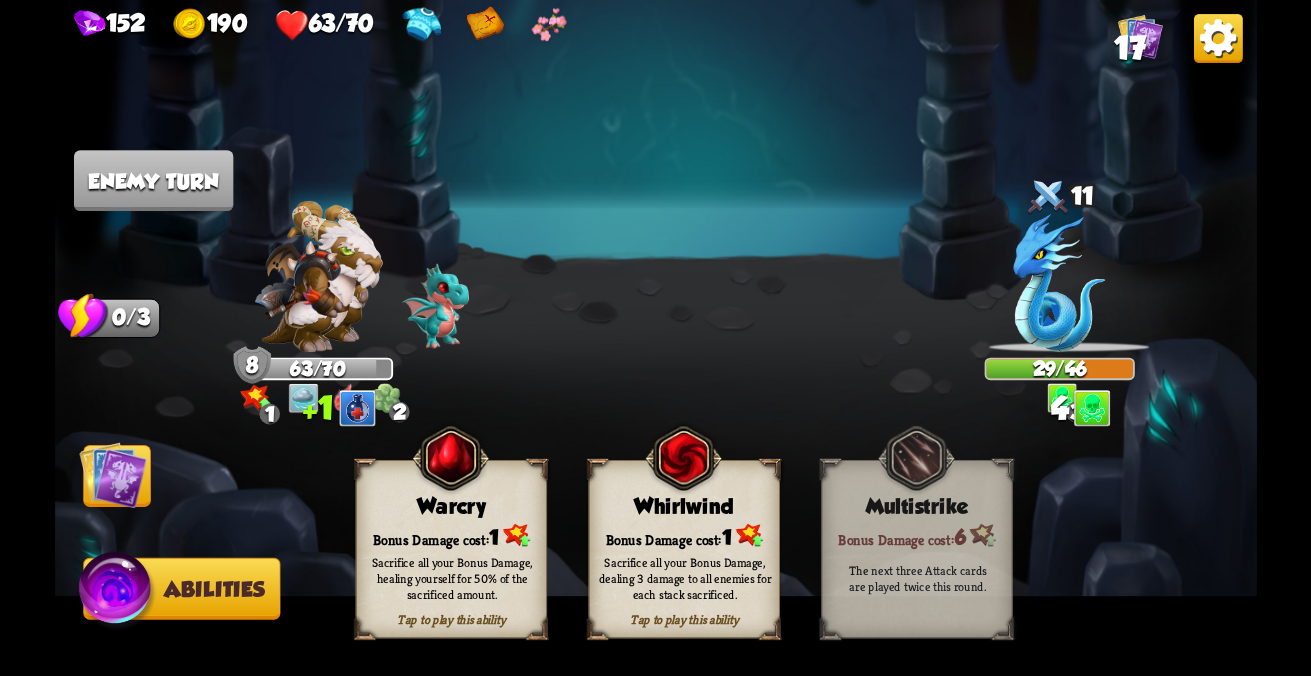 click at bounding box center (113, 475) 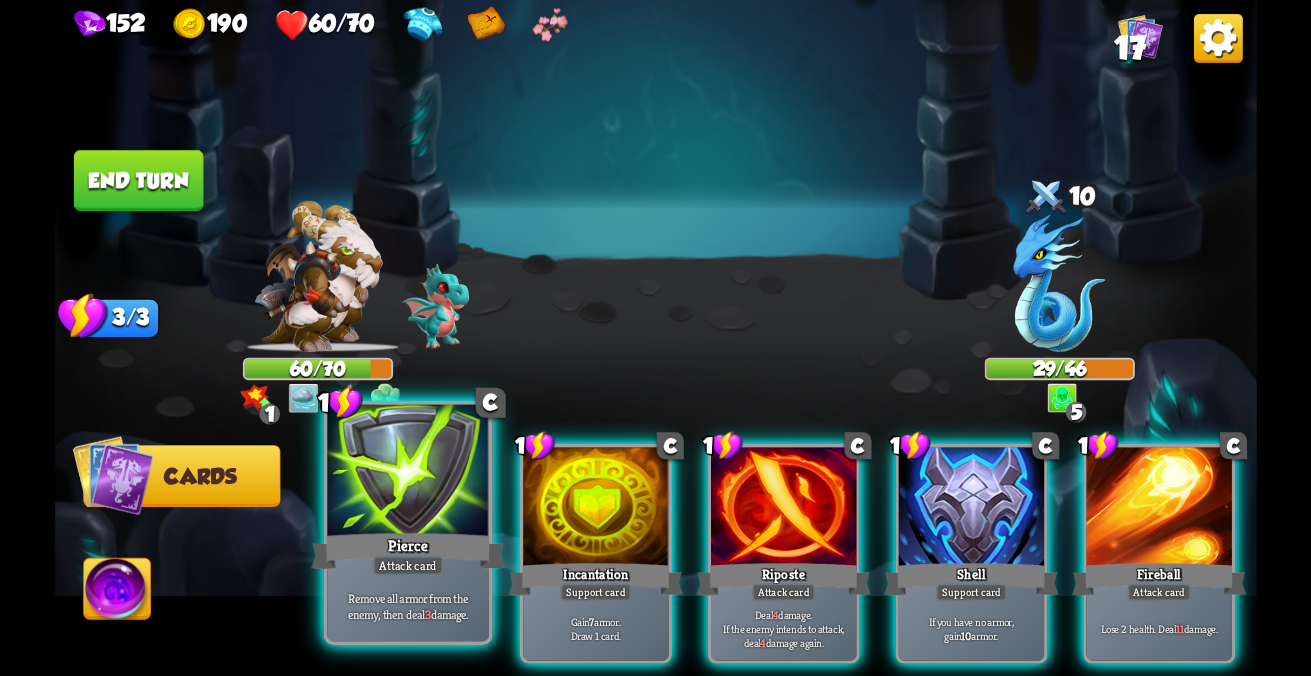click at bounding box center (407, 473) 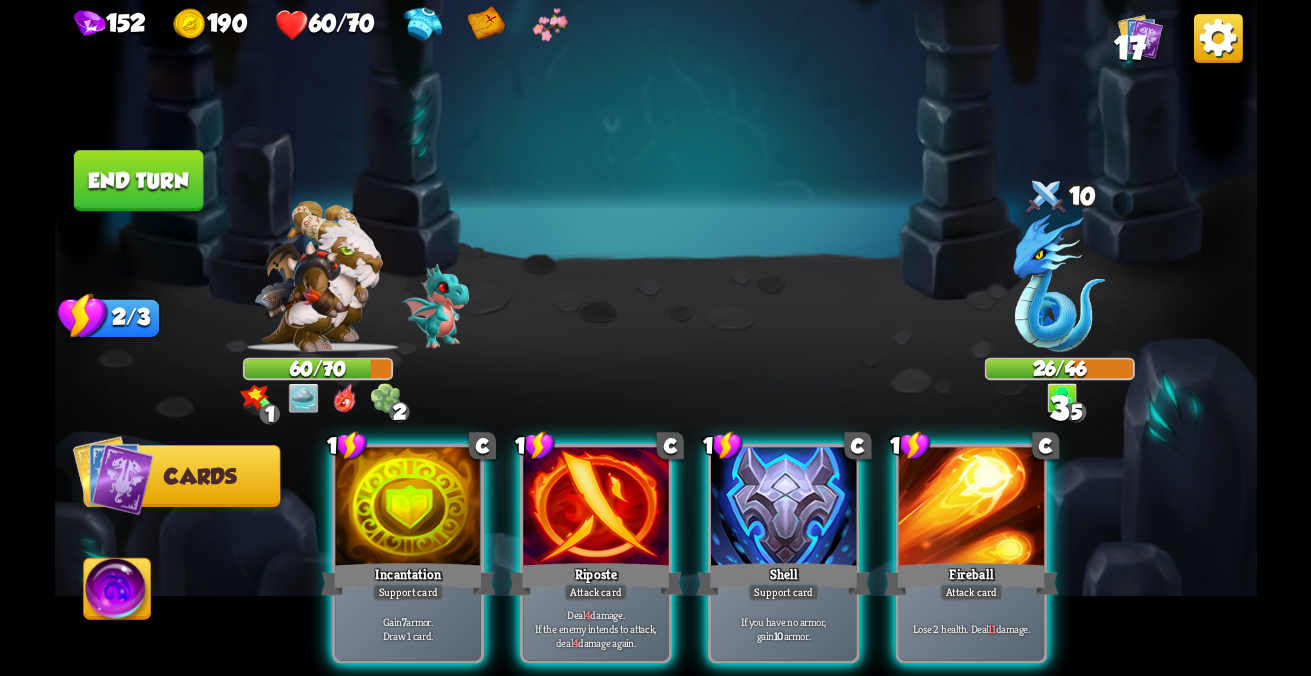 click at bounding box center (407, 508) 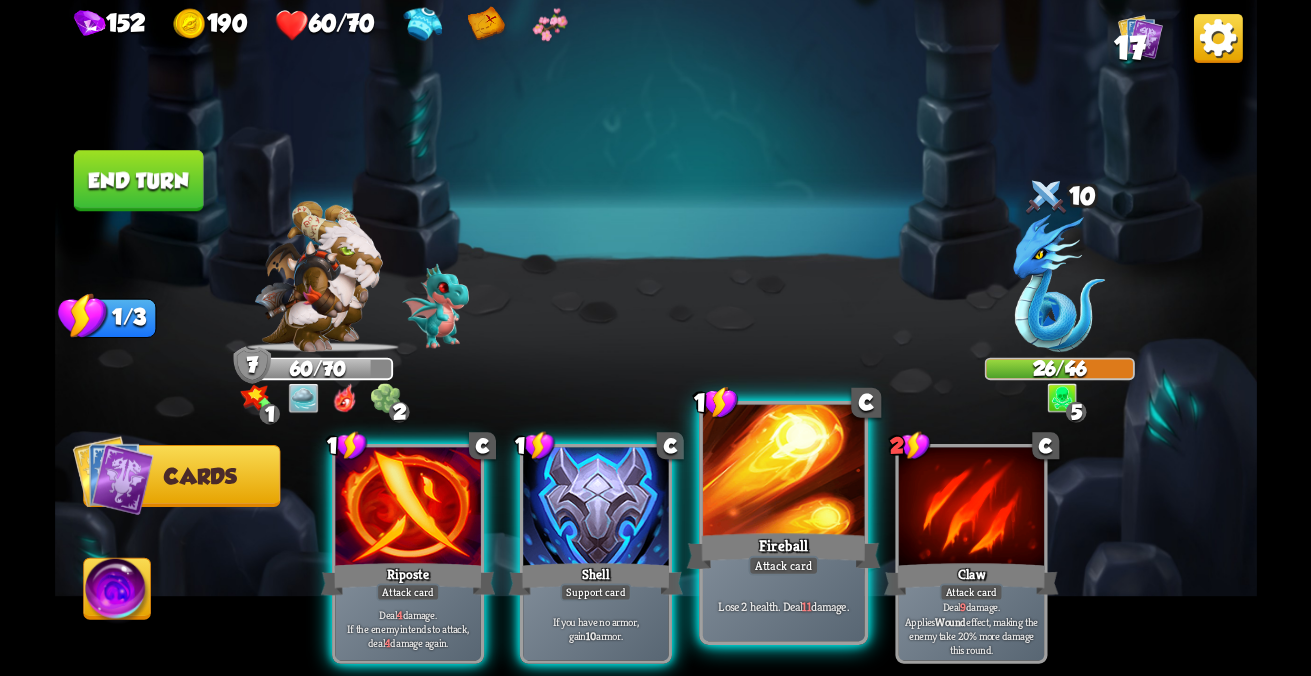 click at bounding box center (407, 508) 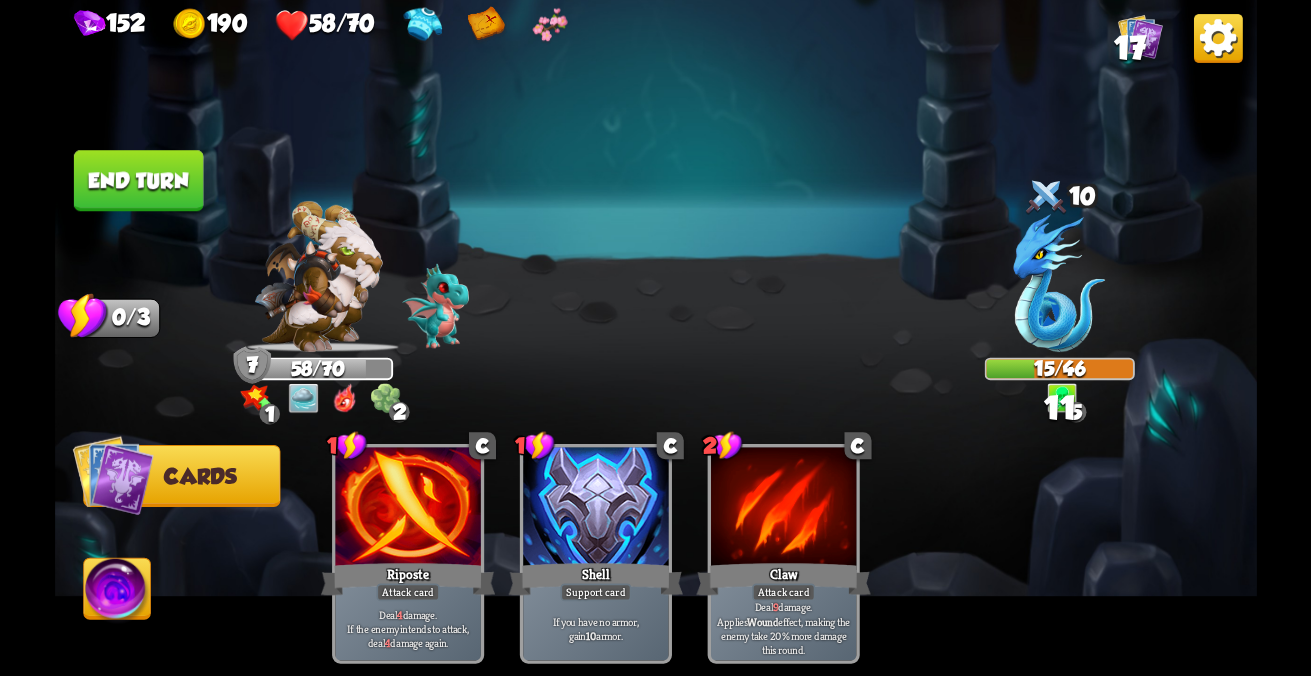 click on "End turn" at bounding box center [138, 180] 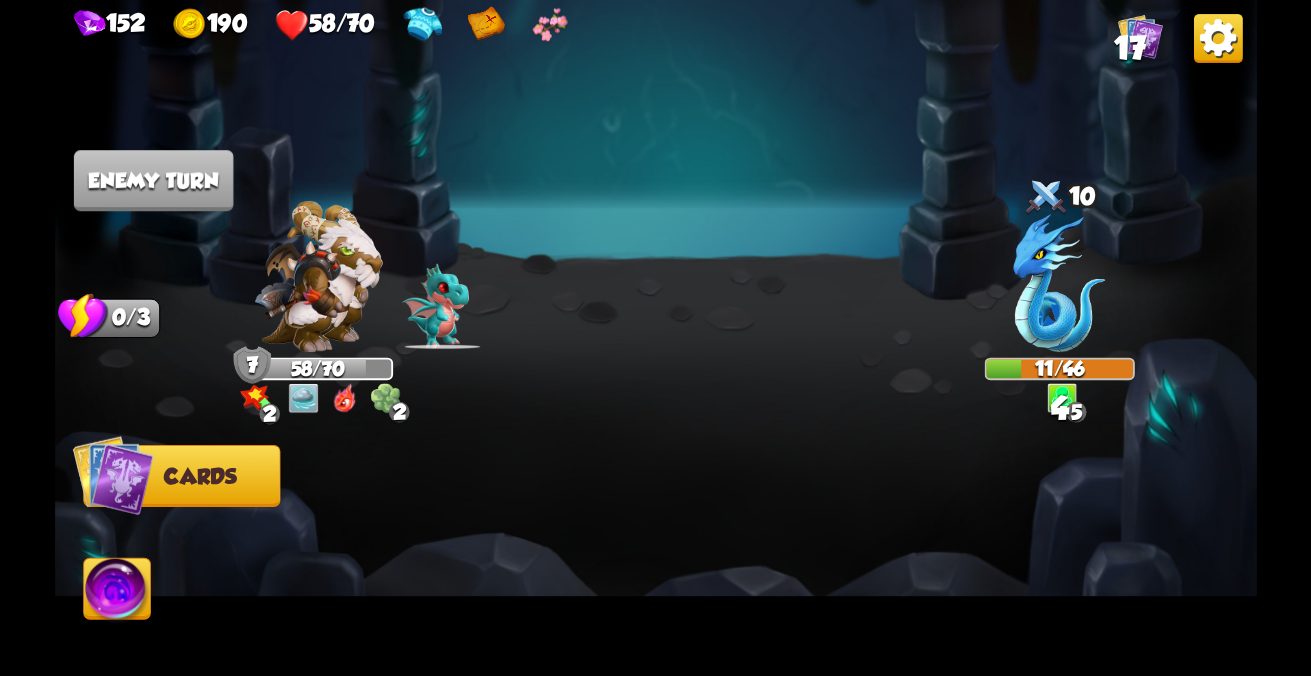 click at bounding box center [112, 475] 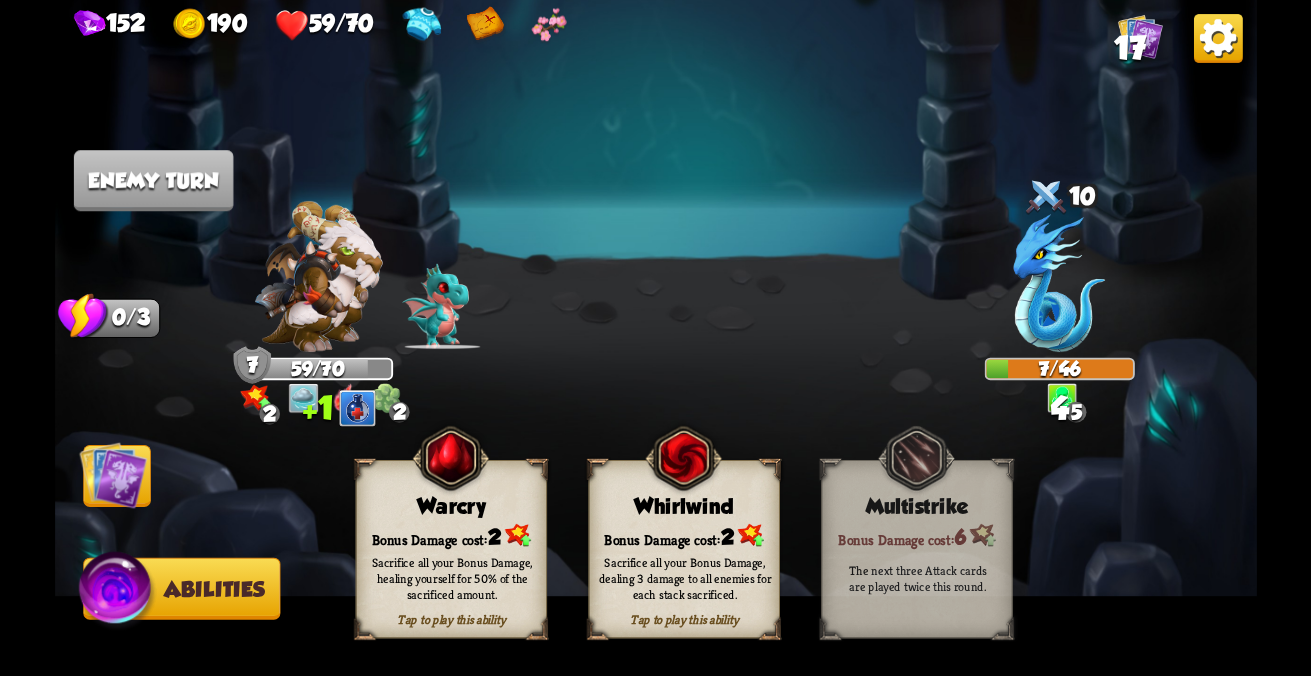 click on "Whirlwind" at bounding box center [451, 506] 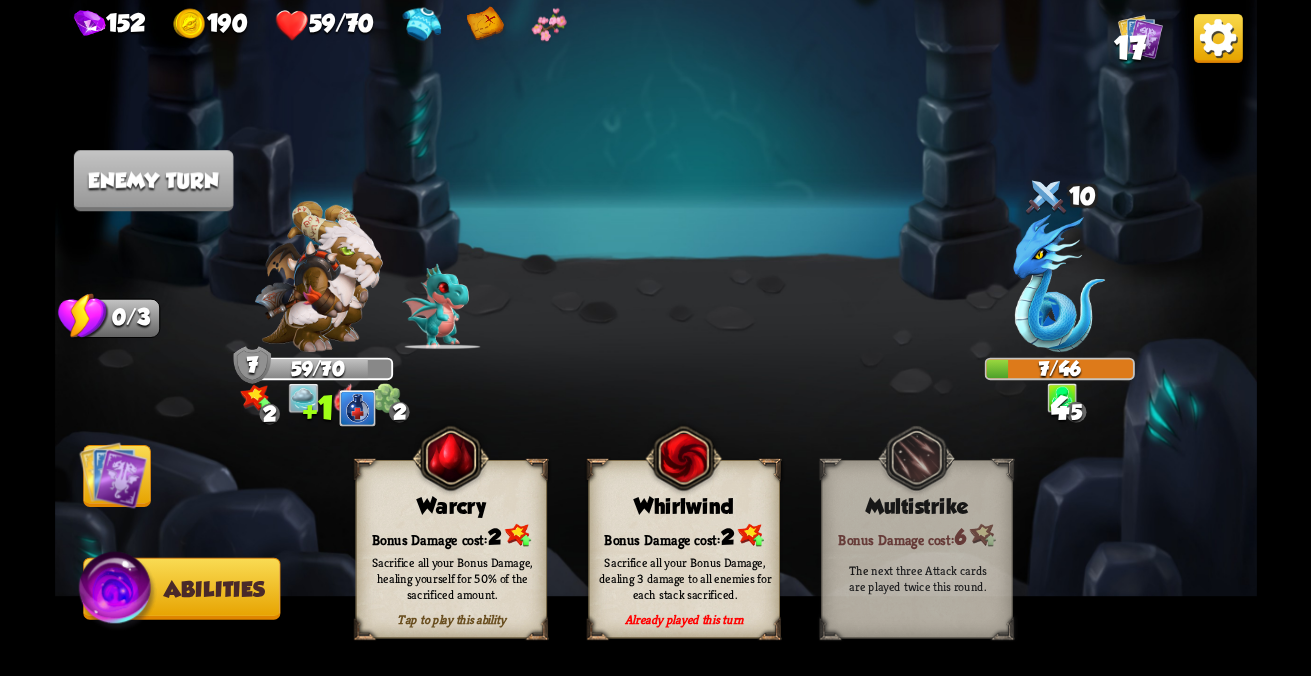 click on "Whirlwind" at bounding box center [684, 506] 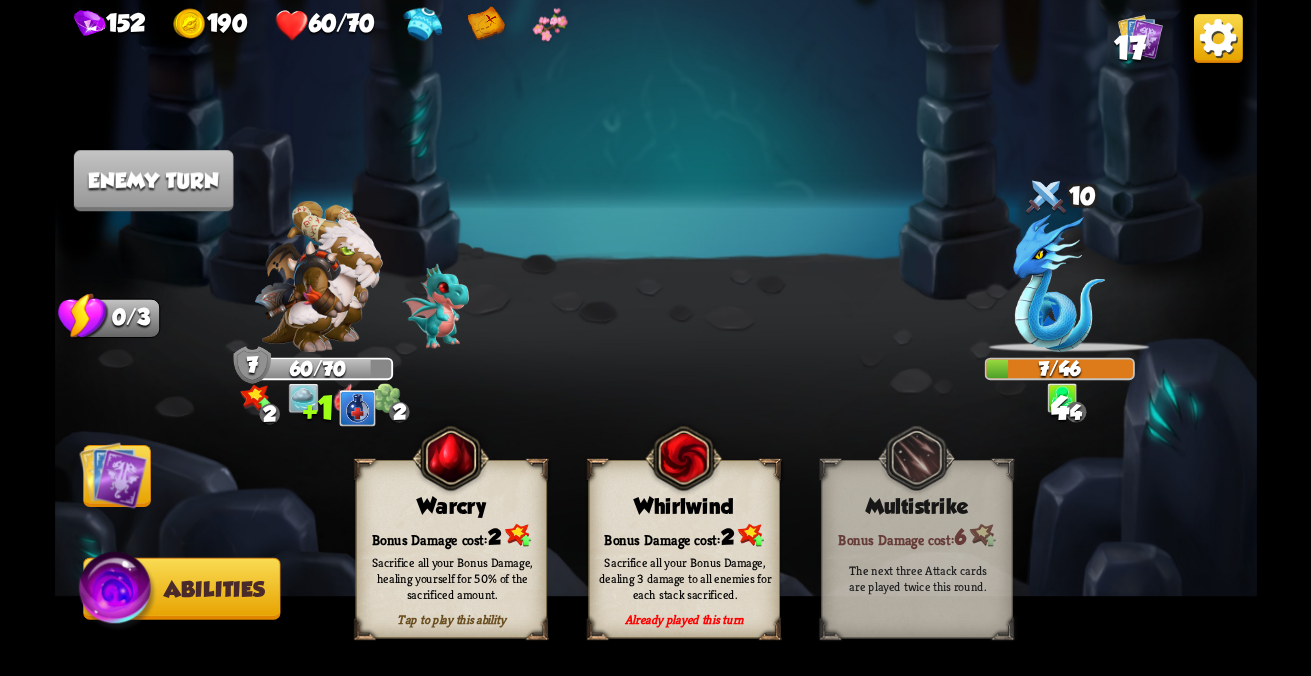 click on "Whirlwind" at bounding box center [684, 506] 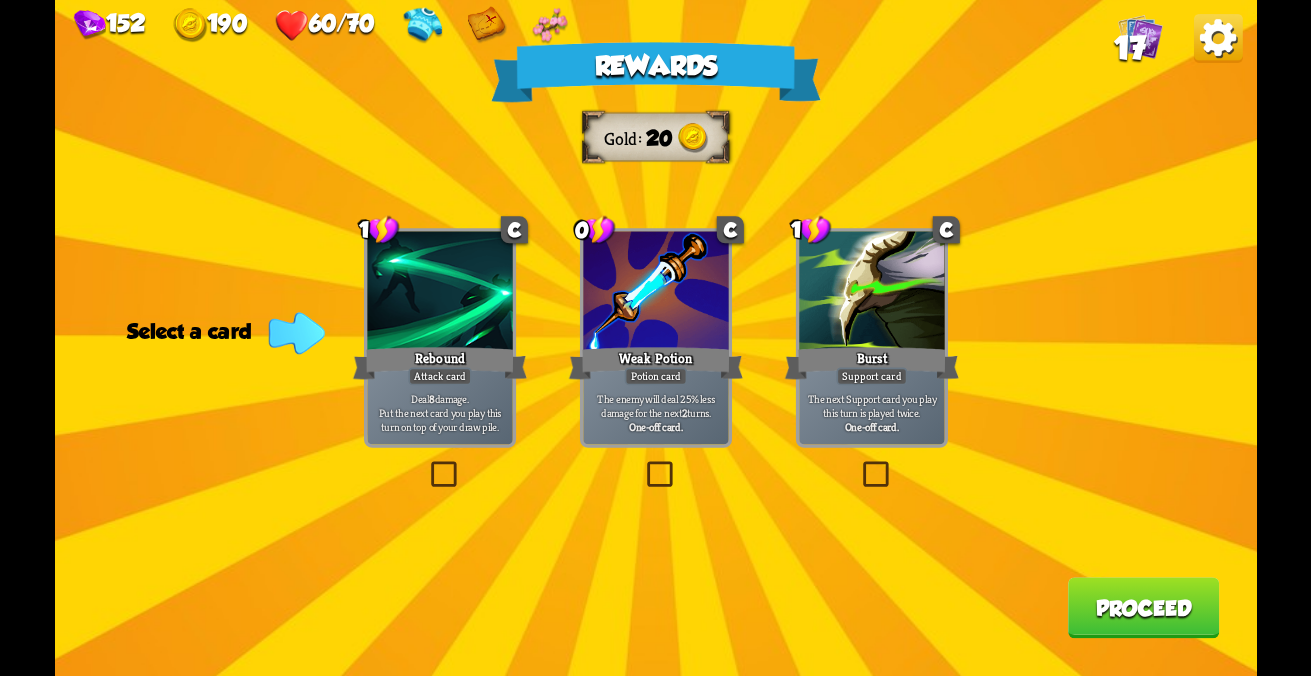 click on "Weak Potion" at bounding box center (439, 363) 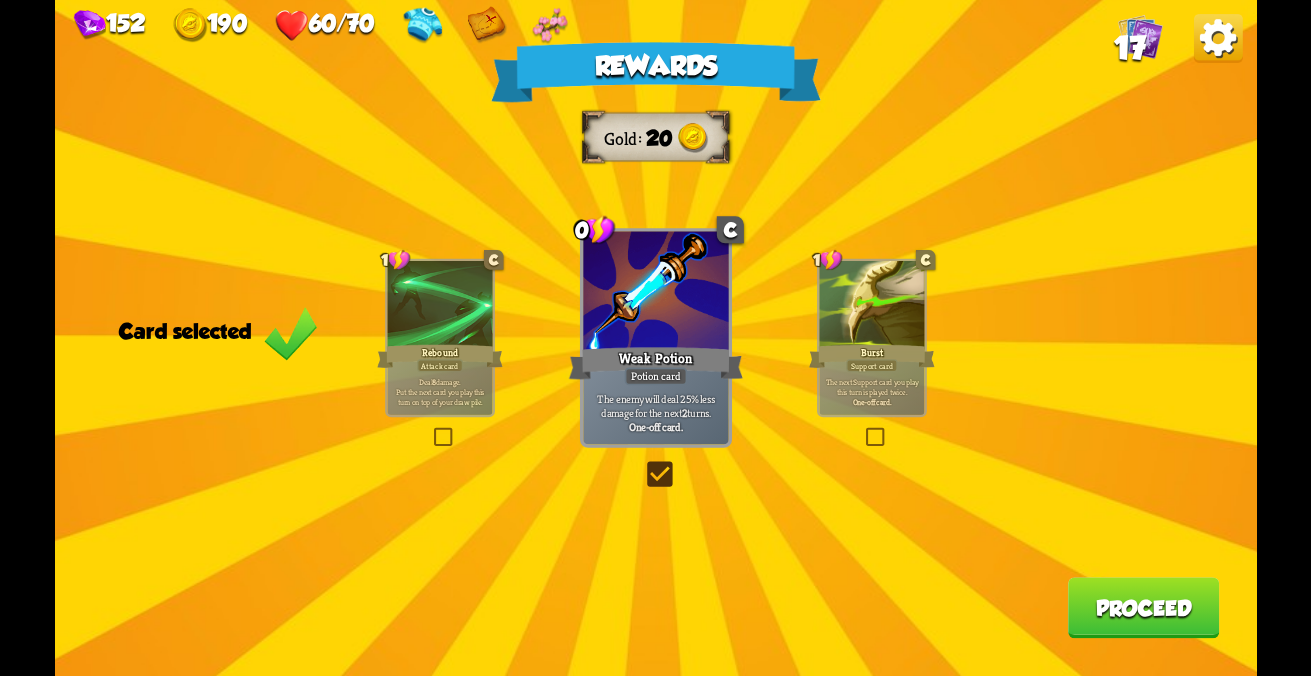 click on "Rewards           Gold   20
Card selected
1
C   Rebound     Attack card   Deal  8  damage. Put the next card you play this turn on top of your draw pile.
0
C   Weak Potion     Potion card   The enemy will deal 25% less damage for the next  2  turns.   One-off card.
1
C   Burst     Support card   The next Support card you play this turn is played twice.   One-off card.             Proceed" at bounding box center (656, 338) 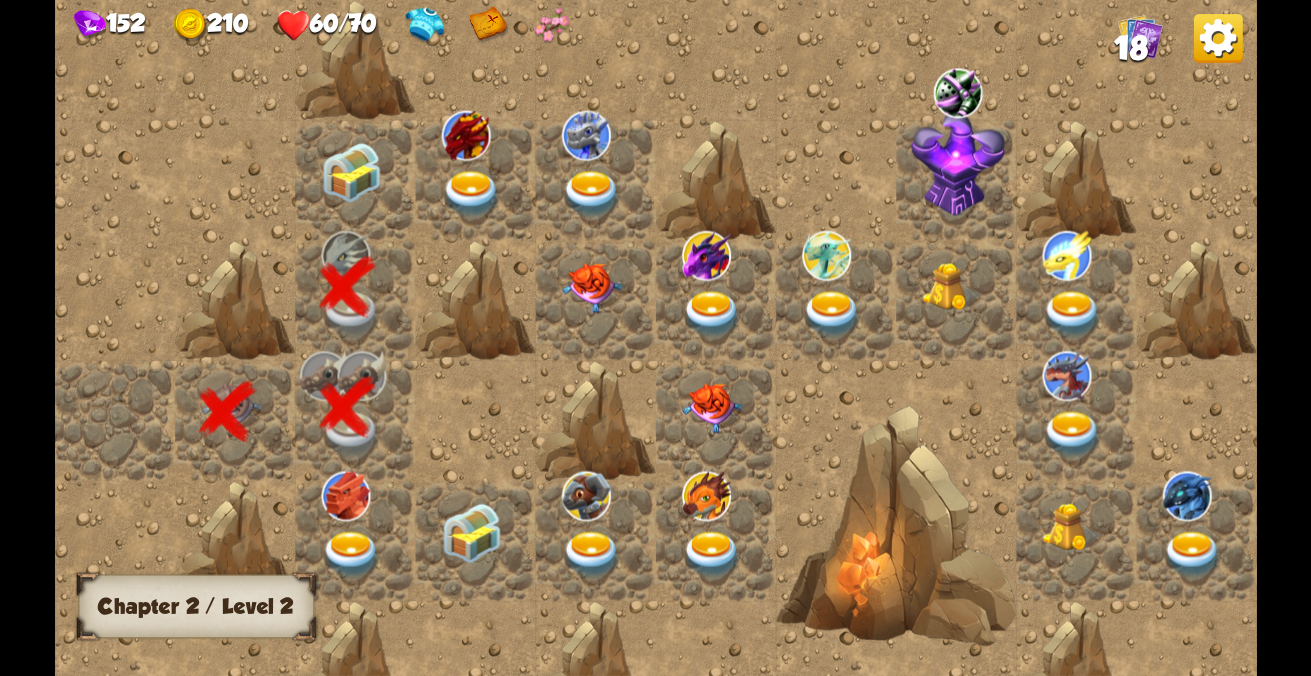 click at bounding box center (351, 173) 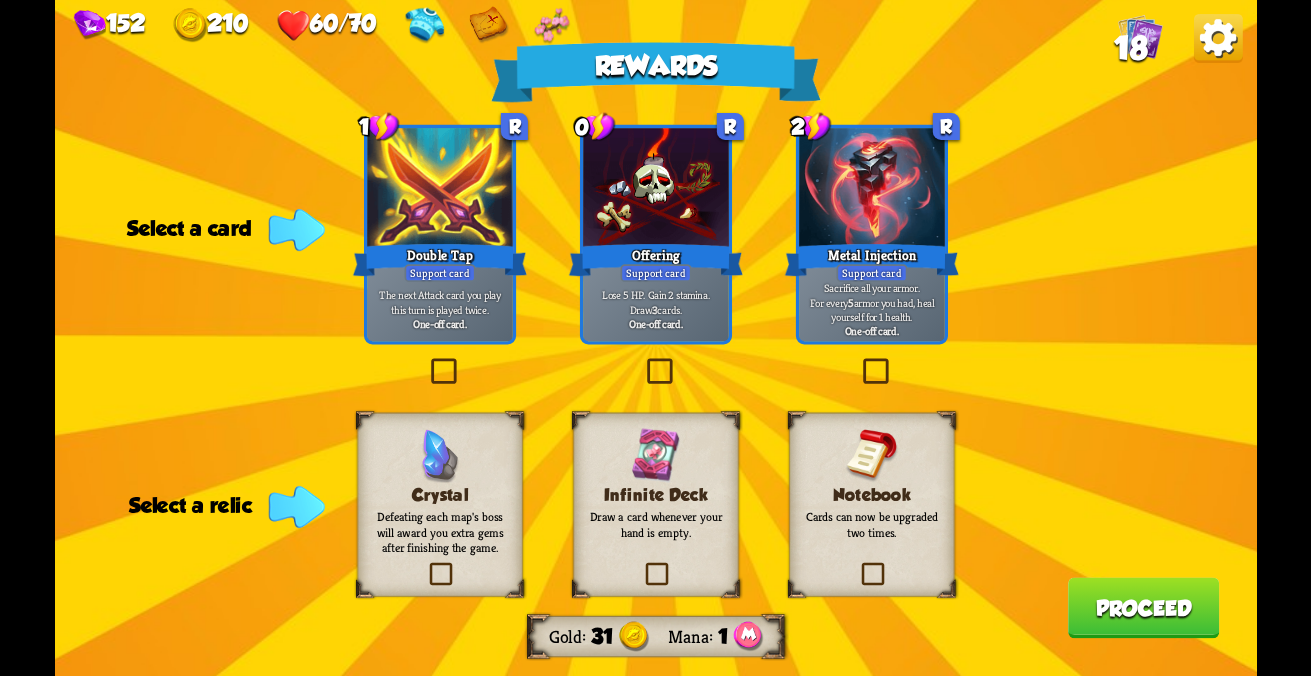 click on "Defeating each map's boss will award you extra gems after finishing the game." at bounding box center [440, 532] 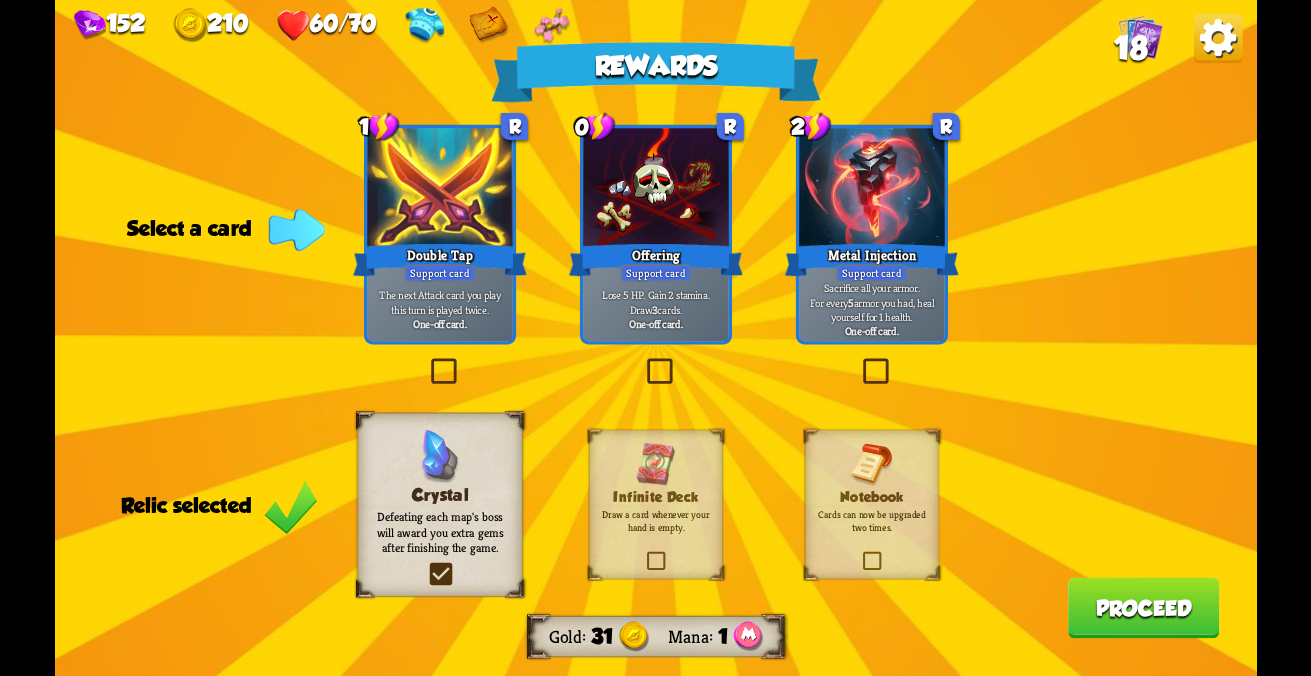 click on "Rewards           Gold   31     Mana   1
Select a card
1
R   Double Tap     Support card   The next Attack card you play this turn is played twice.   One-off card.
0
R   Offering     Support card   Lose 5 HP. Gain 2 stamina. Draw  3  cards.   One-off card.
2
R   Metal Injection     Support card   Sacrifice all your armor. For every  5  armor you had, heal yourself for 1 health.   One-off card.
Relic selected
Crystal   Defeating each map's boss will award you extra gems after finishing the game.                 Infinite Deck   Draw a card whenever your hand is empty.                 Notebook   Cards can now be upgraded two times.         Proceed" at bounding box center [656, 338] 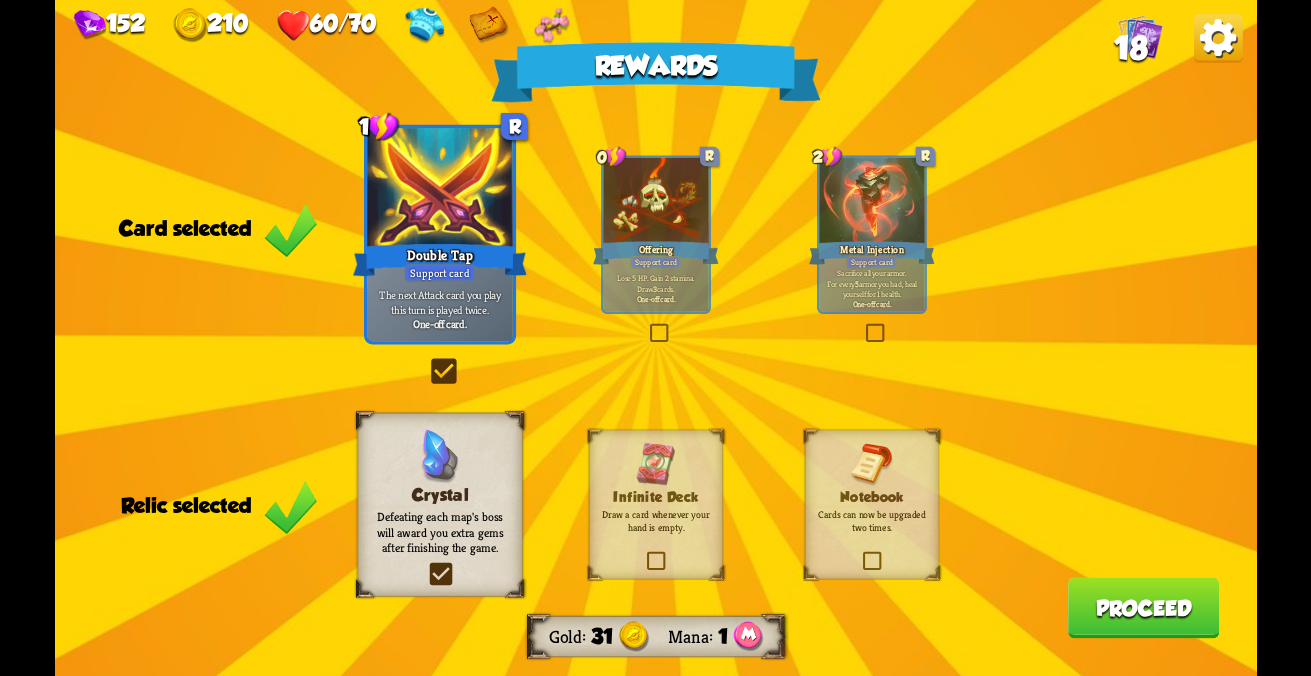click on "Proceed" at bounding box center [1143, 607] 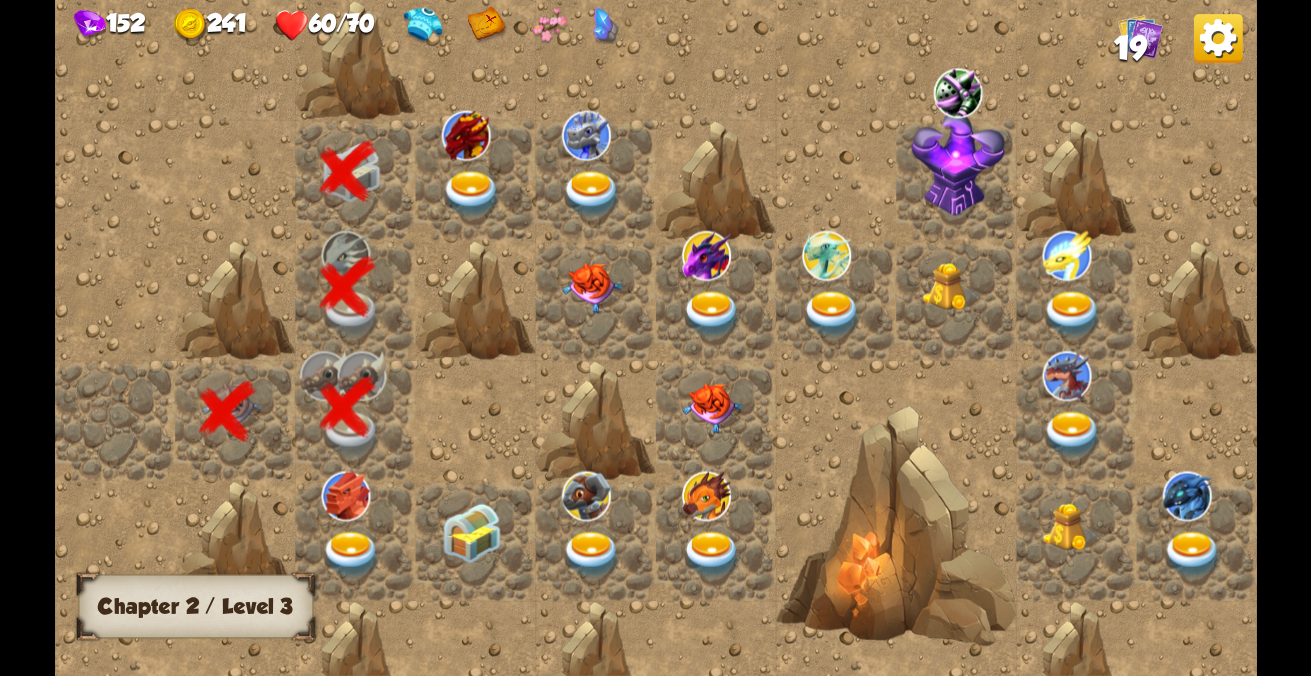 click at bounding box center (471, 194) 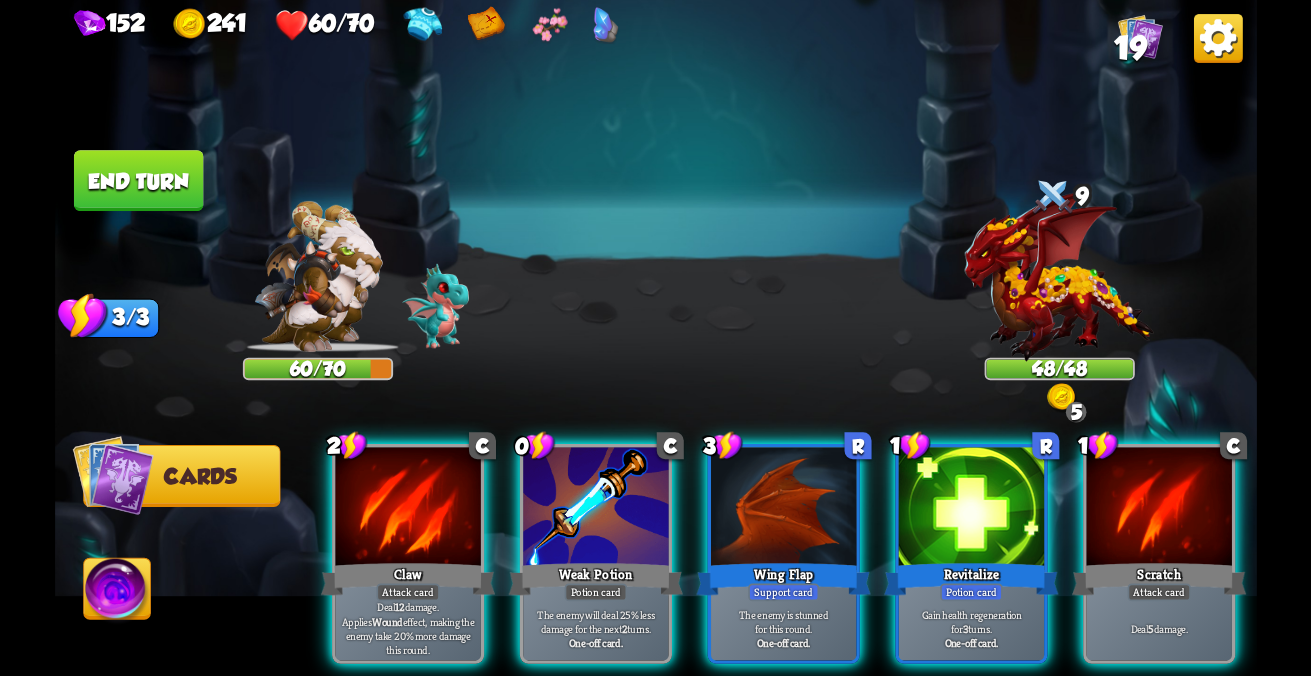 click at bounding box center (407, 508) 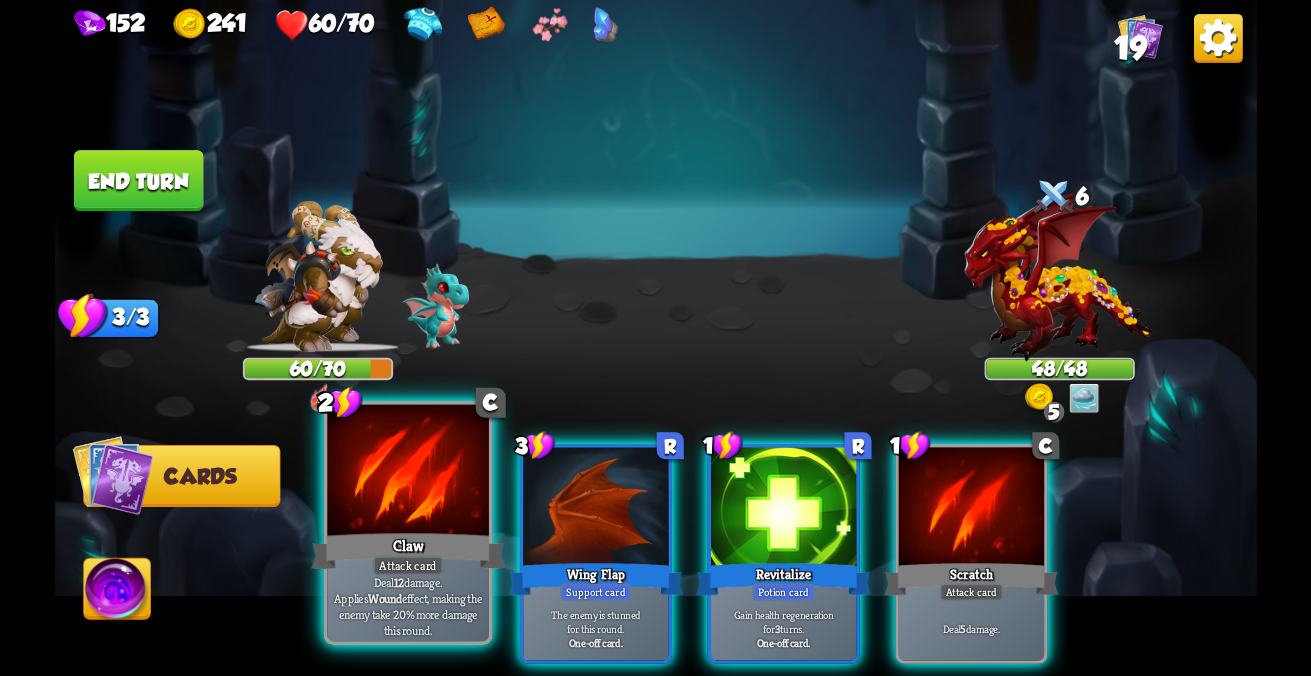 click on "Attack card" at bounding box center [407, 566] 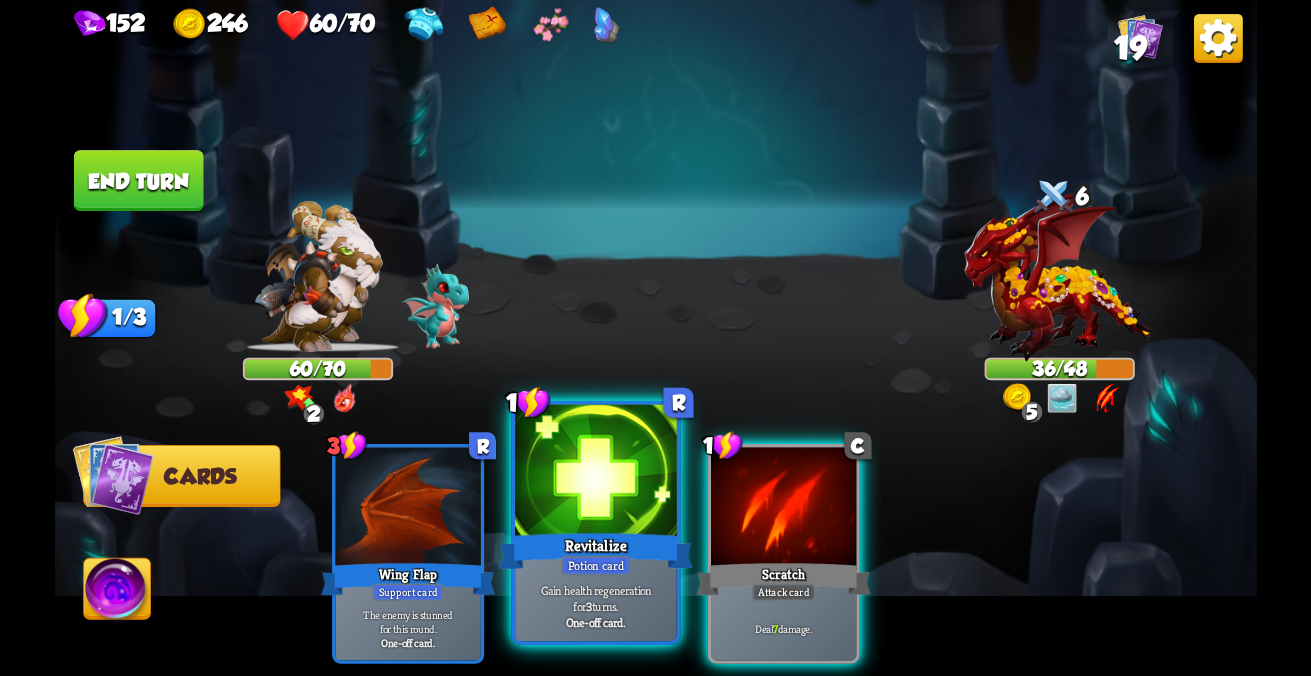 click on "Gain health regeneration for  3  turns." at bounding box center (408, 621) 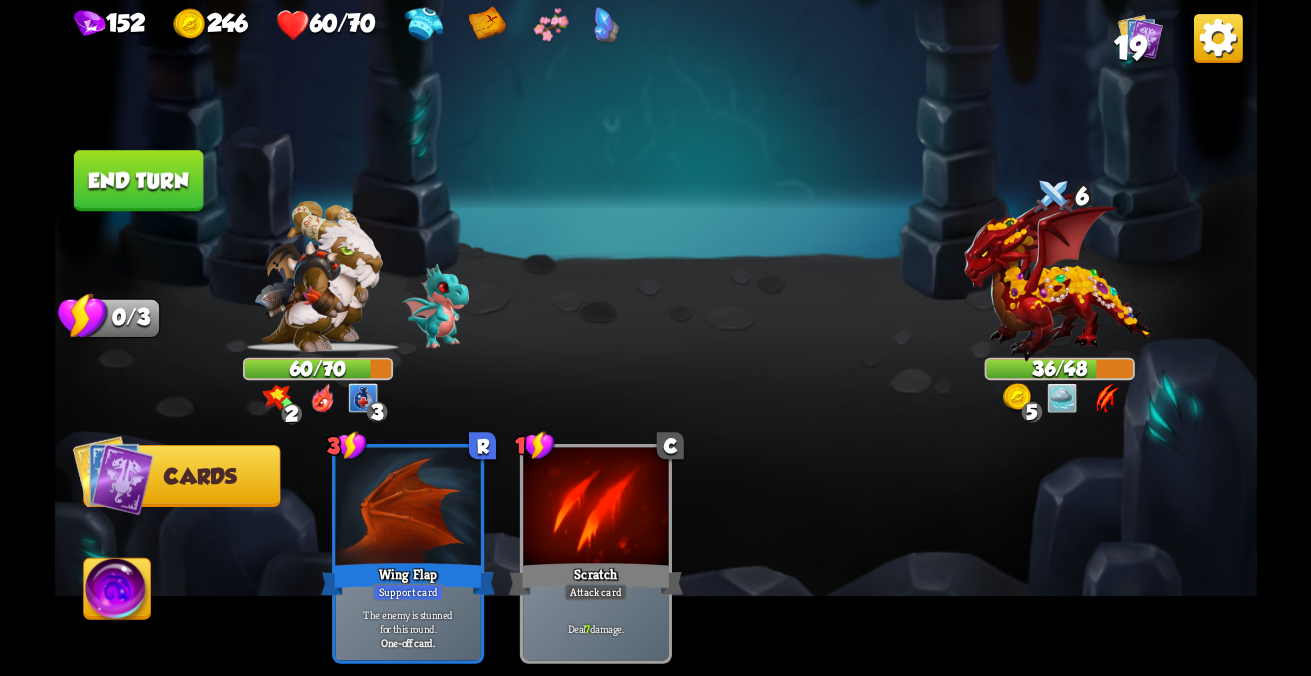 click on "End turn" at bounding box center (138, 180) 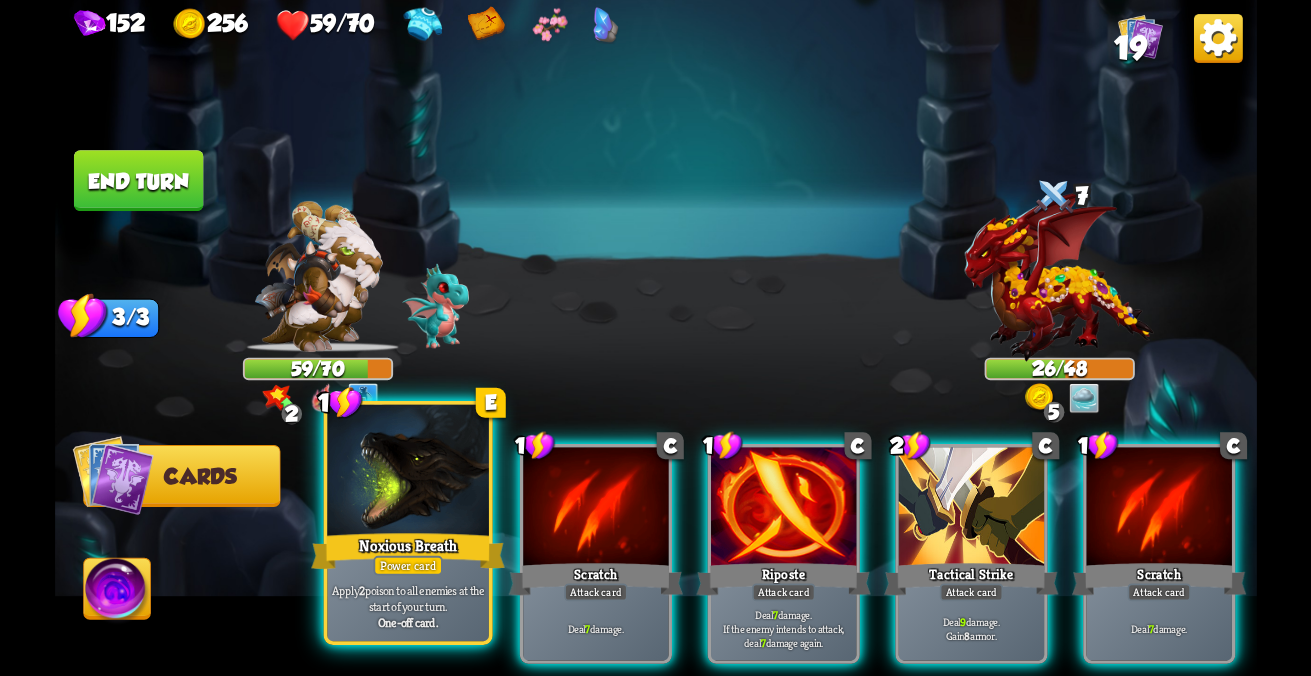 click at bounding box center (407, 473) 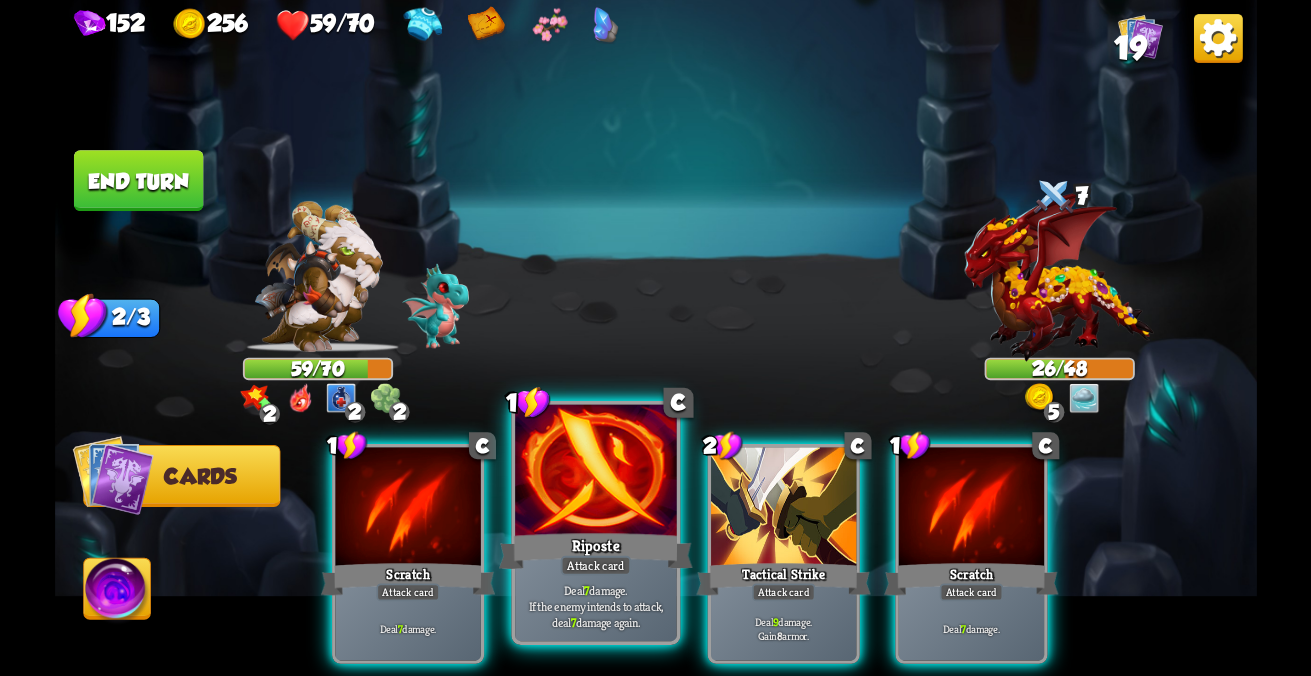 click at bounding box center [407, 508] 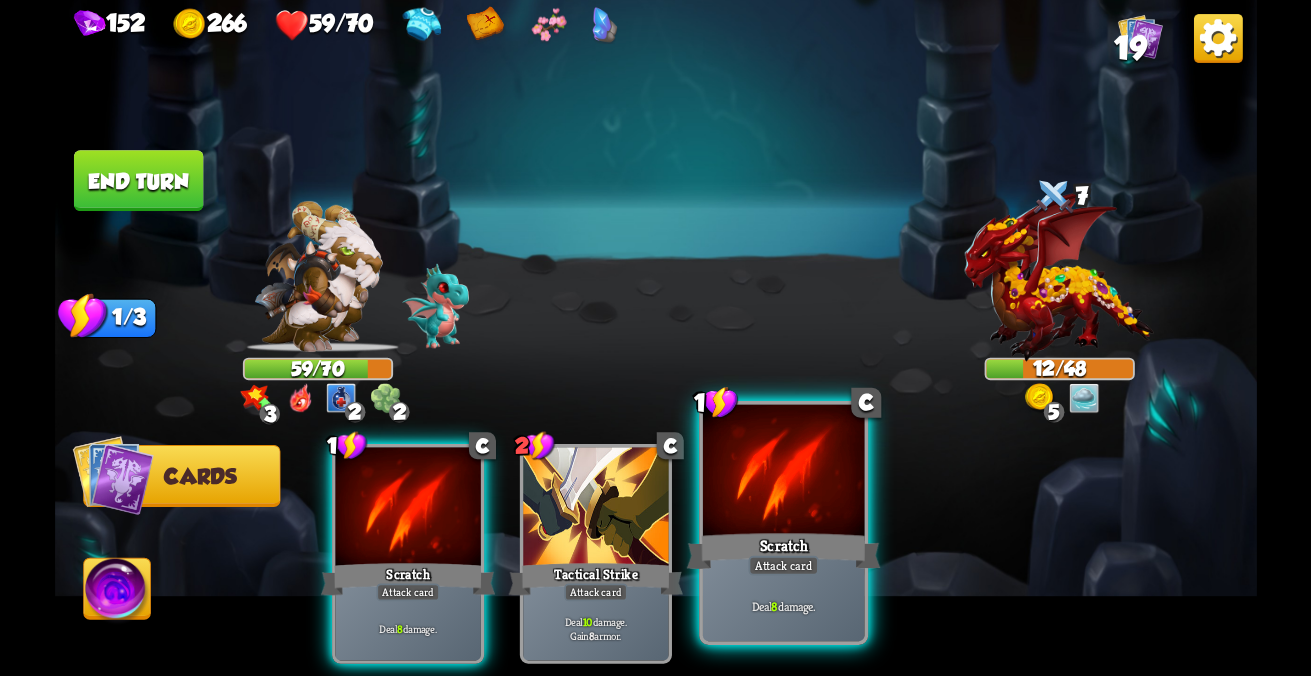 click on "Scratch" at bounding box center (407, 579) 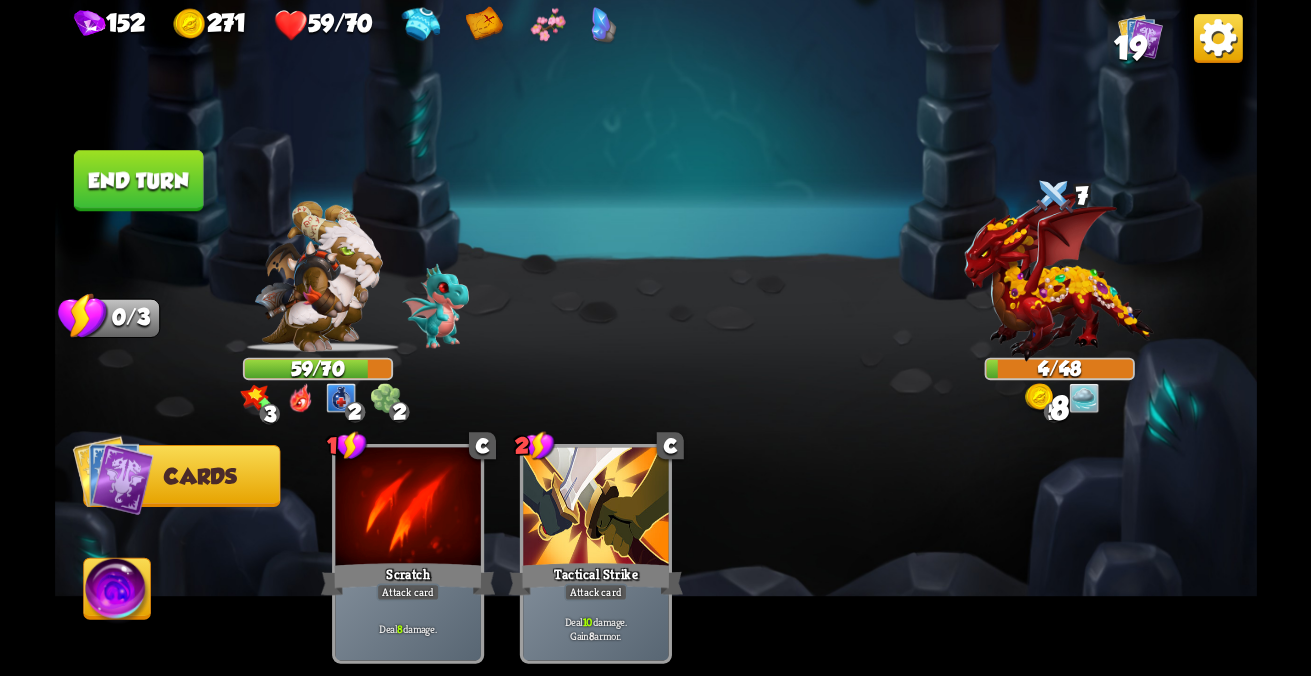 click on "End turn" at bounding box center [138, 180] 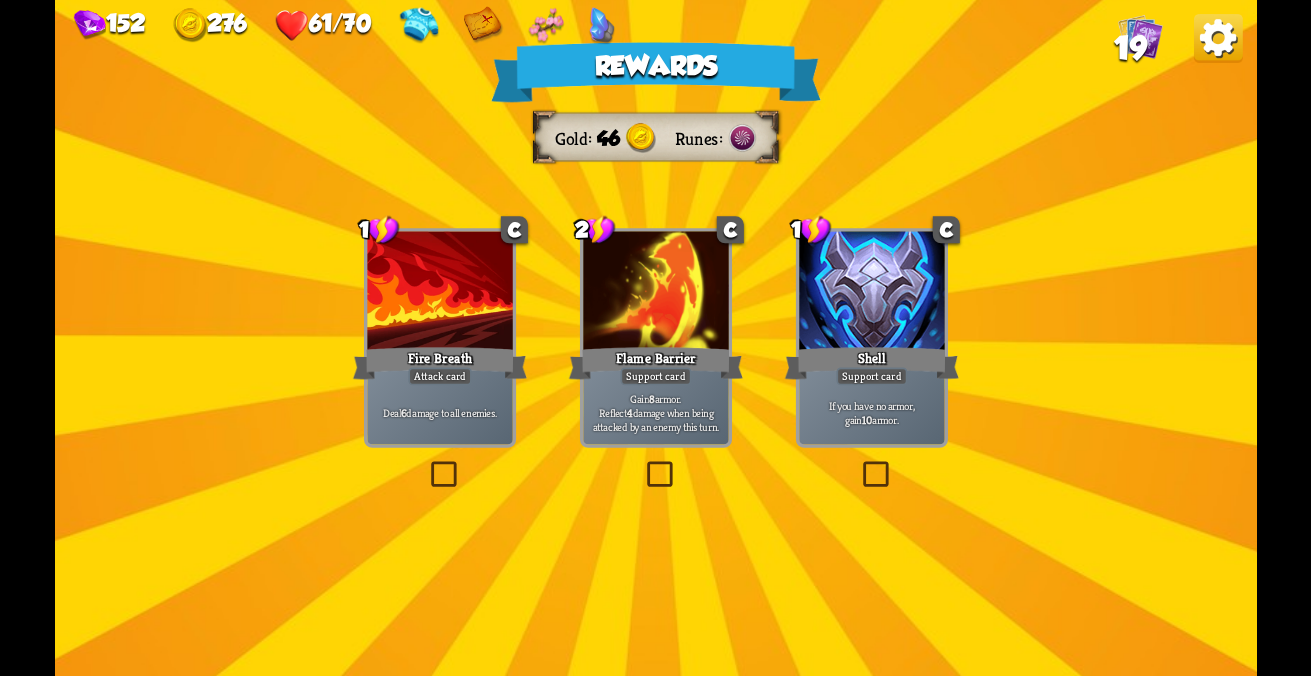 click on "Gain  8  armor.  Reflect  4  damage when being attacked by an enemy this turn." at bounding box center (440, 413) 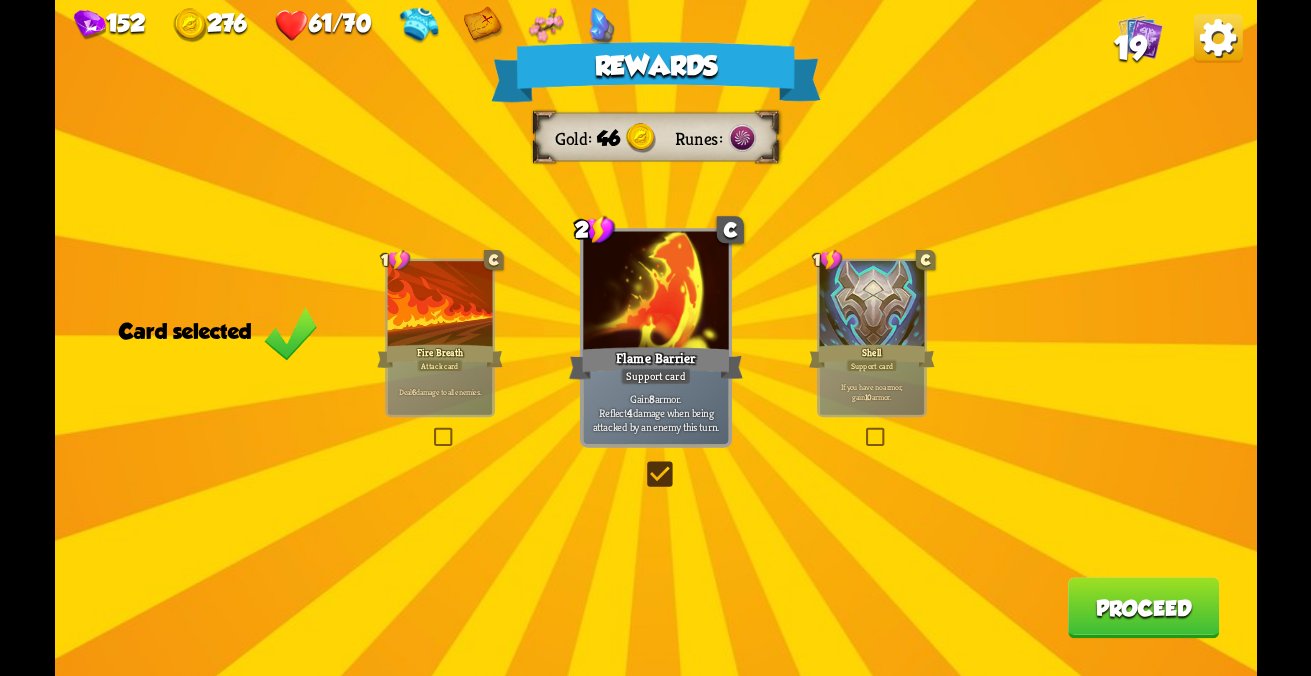 click on "Proceed" at bounding box center (1143, 607) 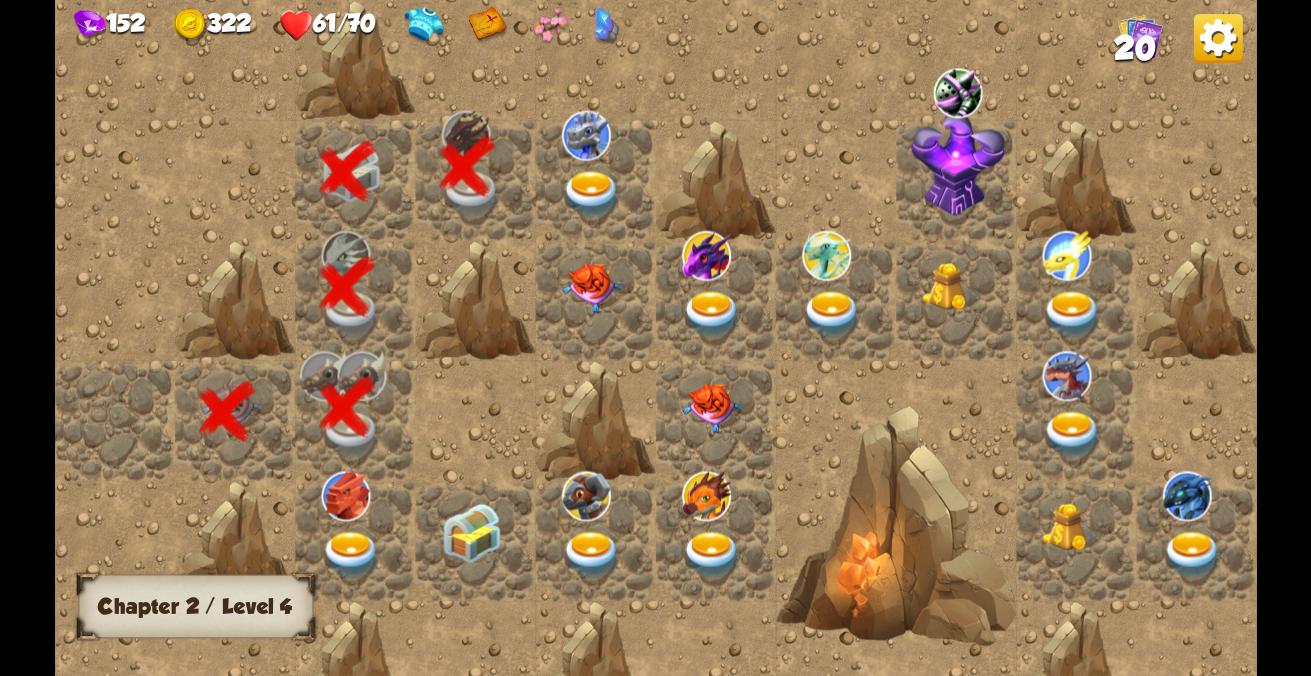 click at bounding box center [592, 194] 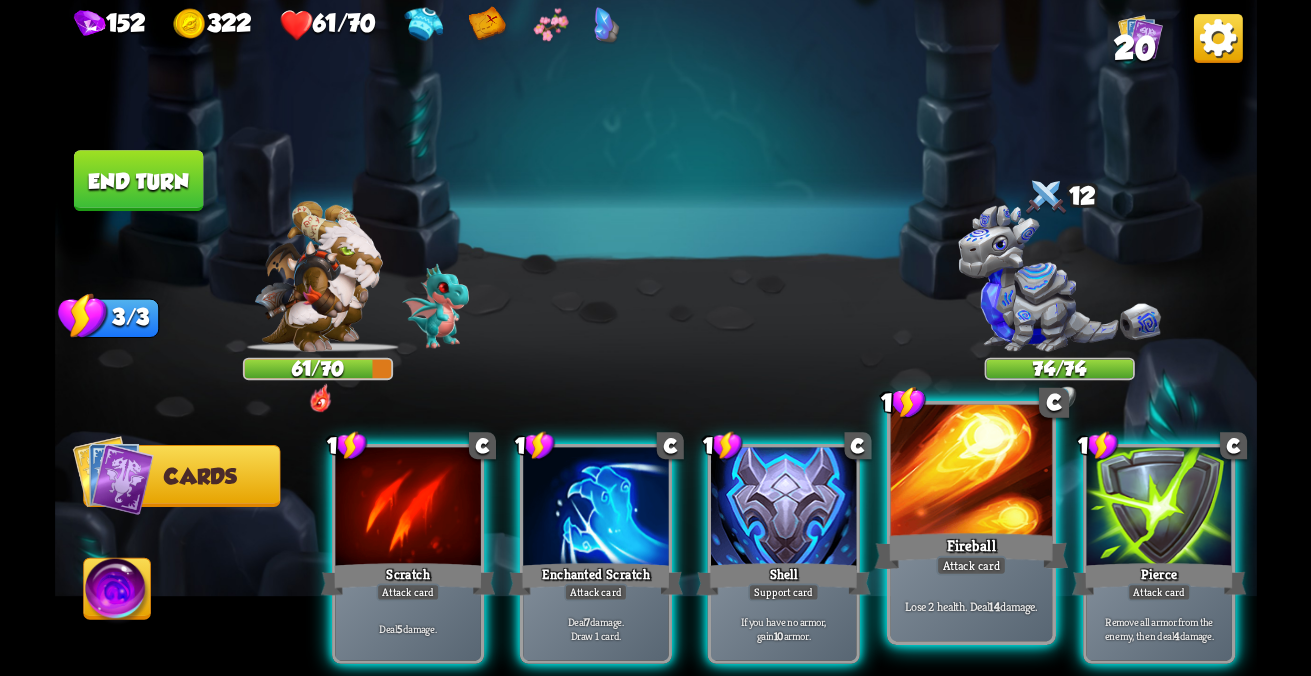 click at bounding box center [407, 508] 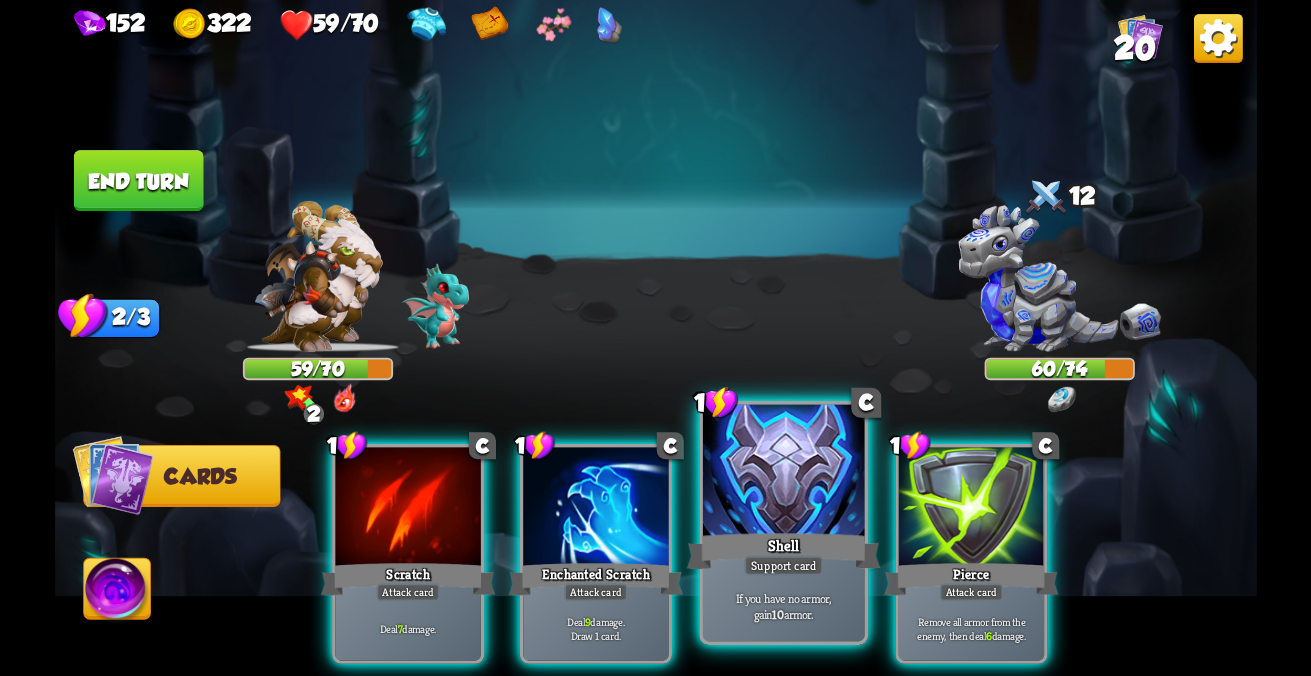 click on "Shell" at bounding box center [407, 579] 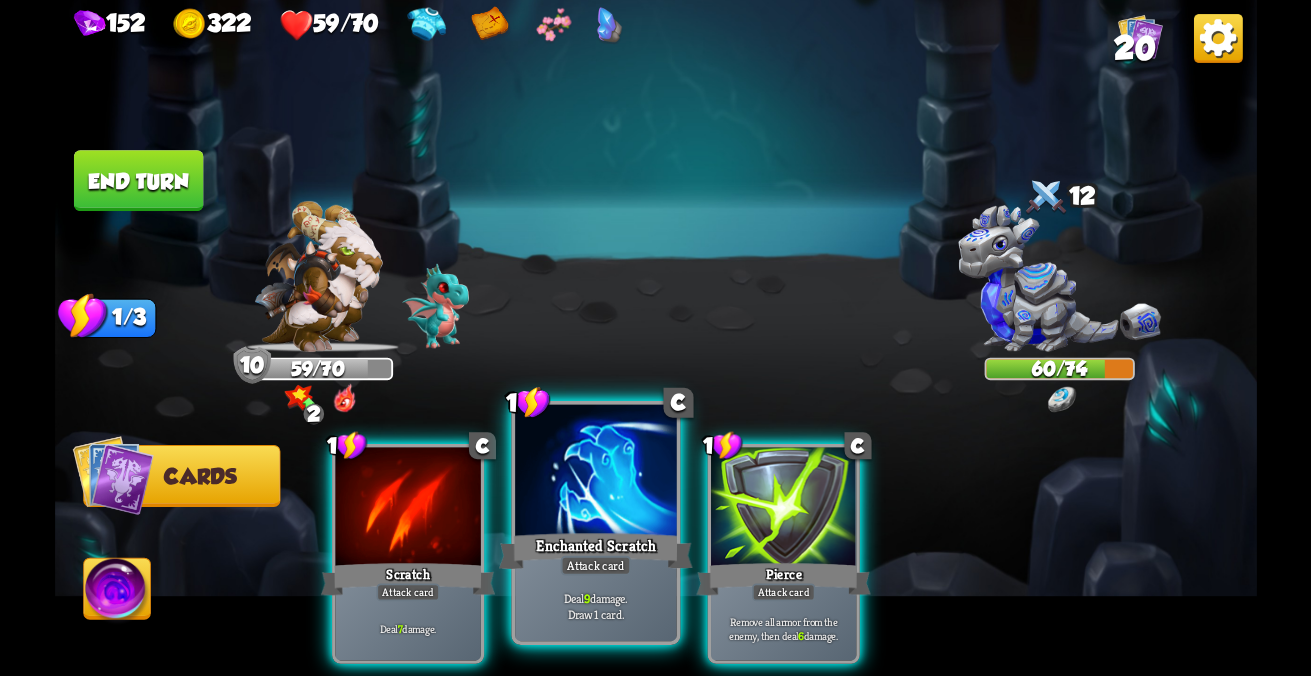click at bounding box center [407, 508] 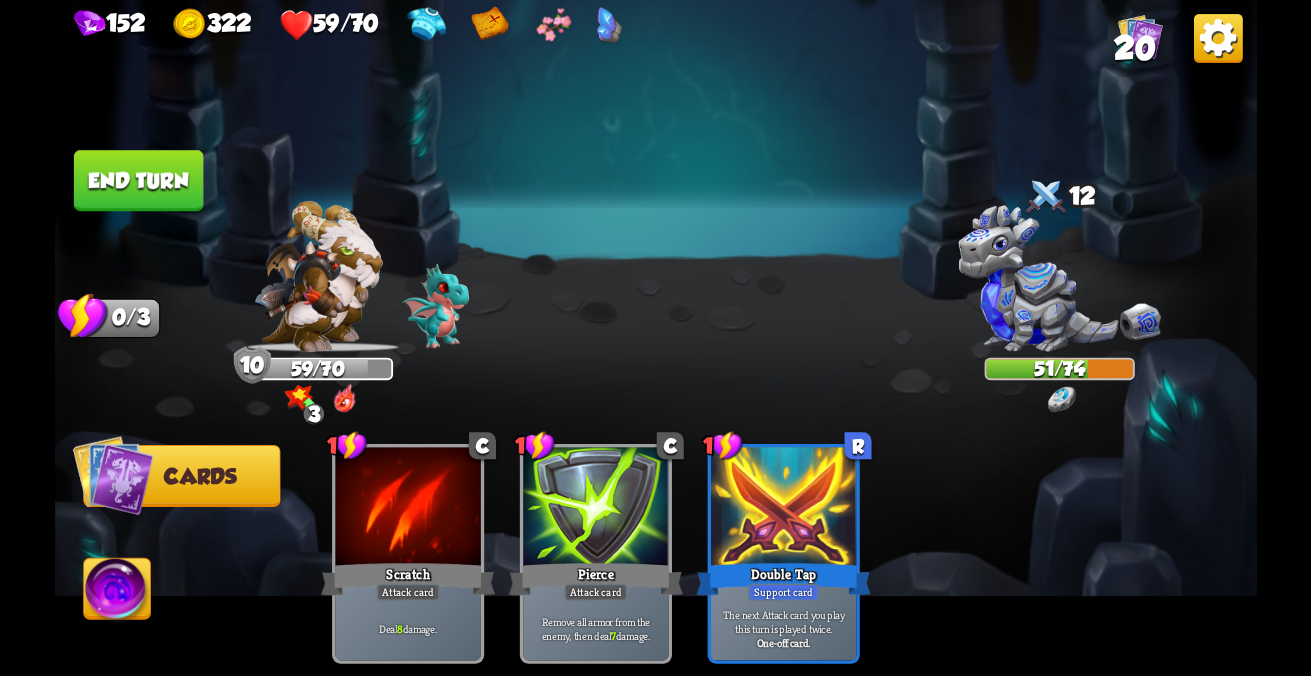 click on "End turn" at bounding box center [138, 180] 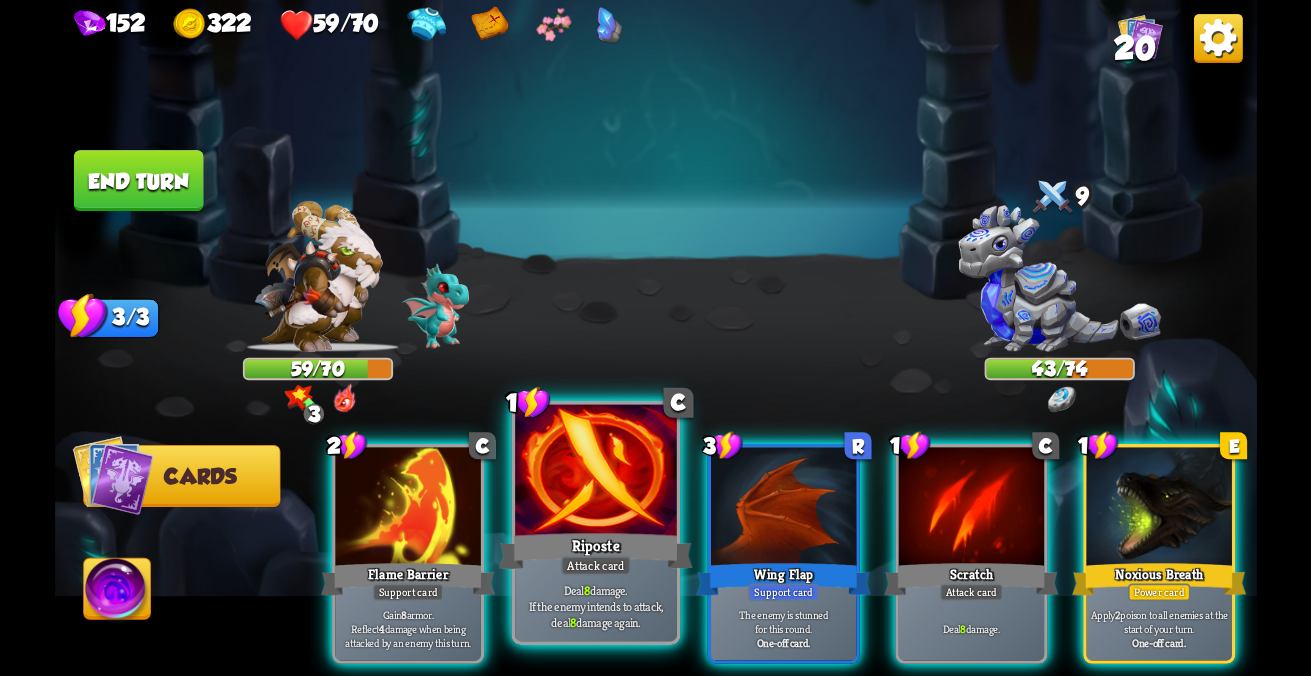 click on "Riposte" at bounding box center [407, 579] 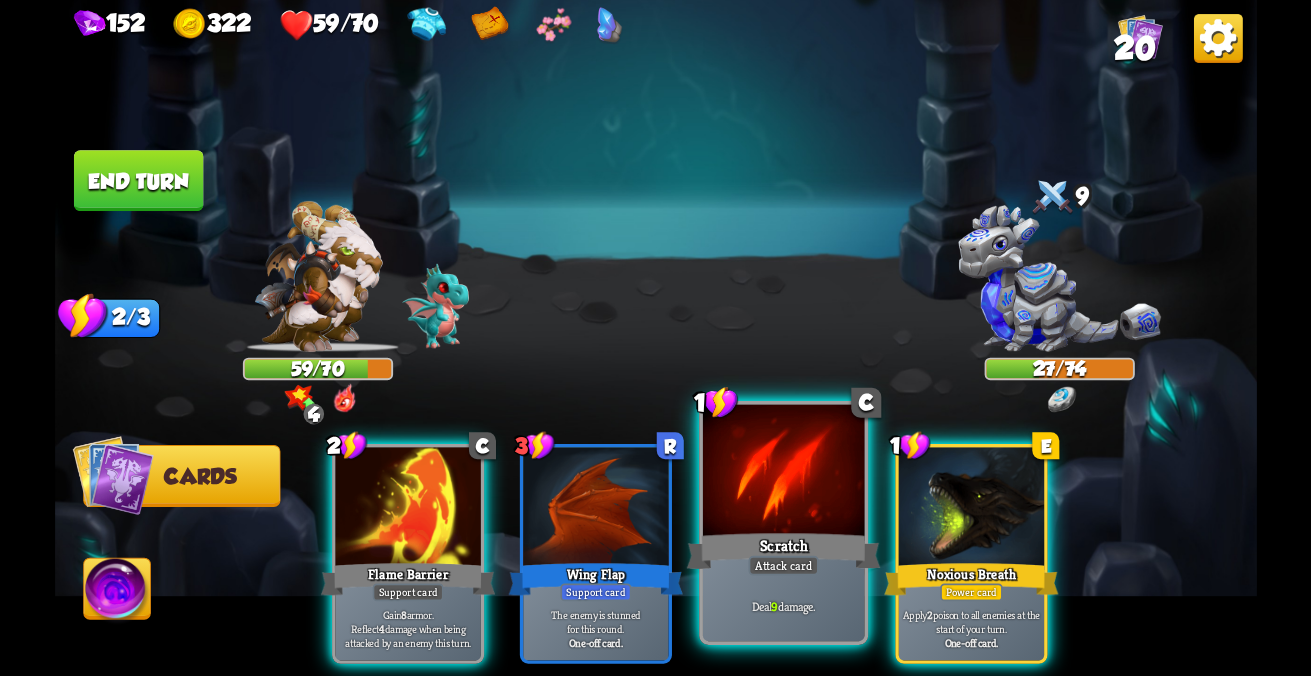 click at bounding box center [407, 508] 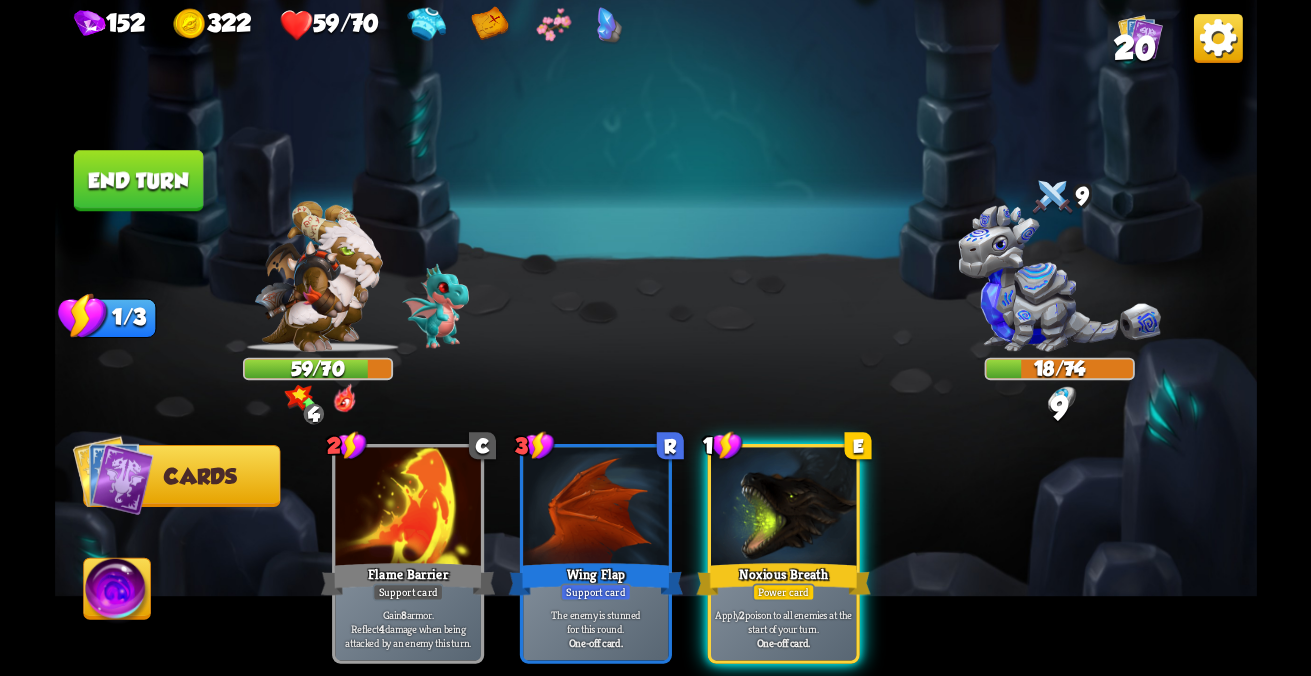 click on "End turn" at bounding box center [138, 180] 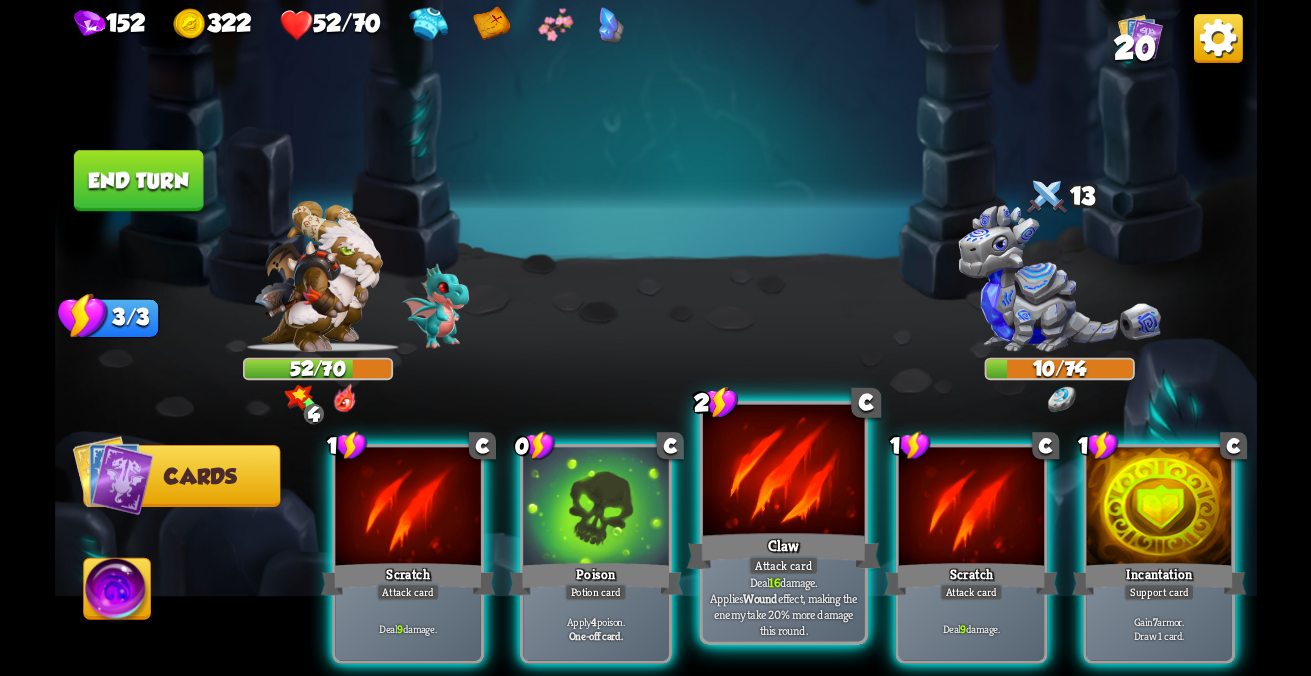 click at bounding box center (407, 508) 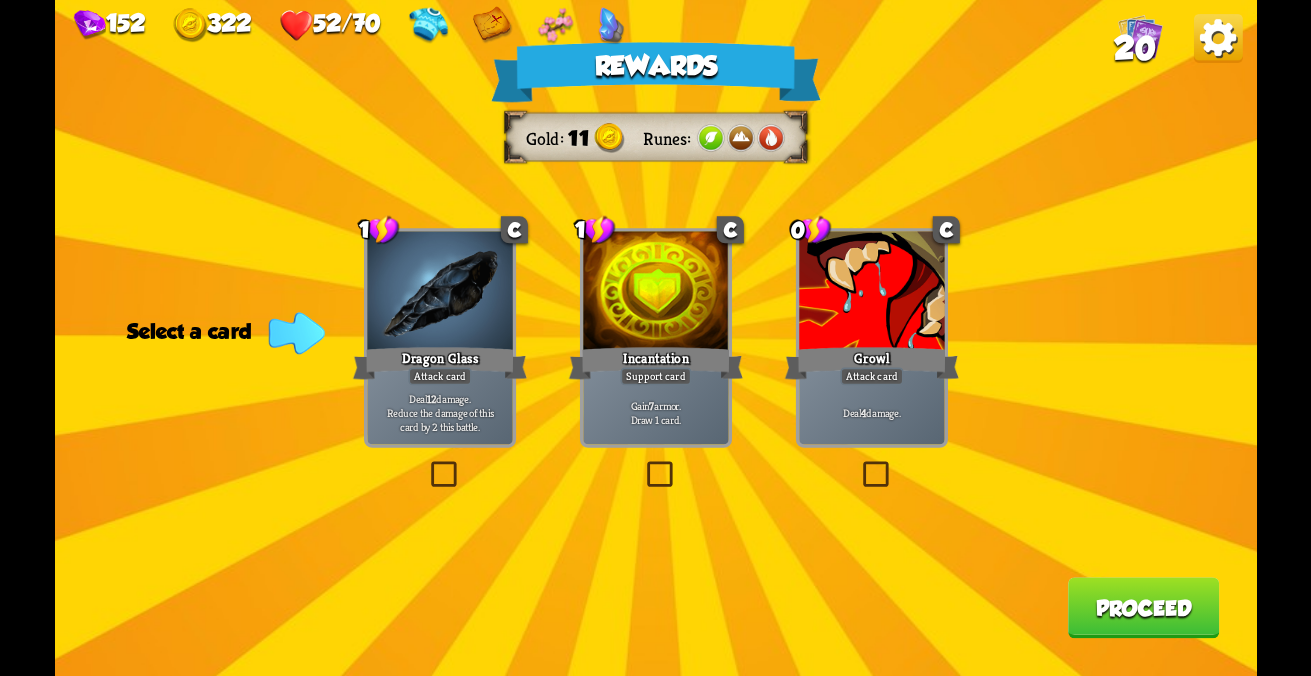 click on "Incantation" at bounding box center [439, 363] 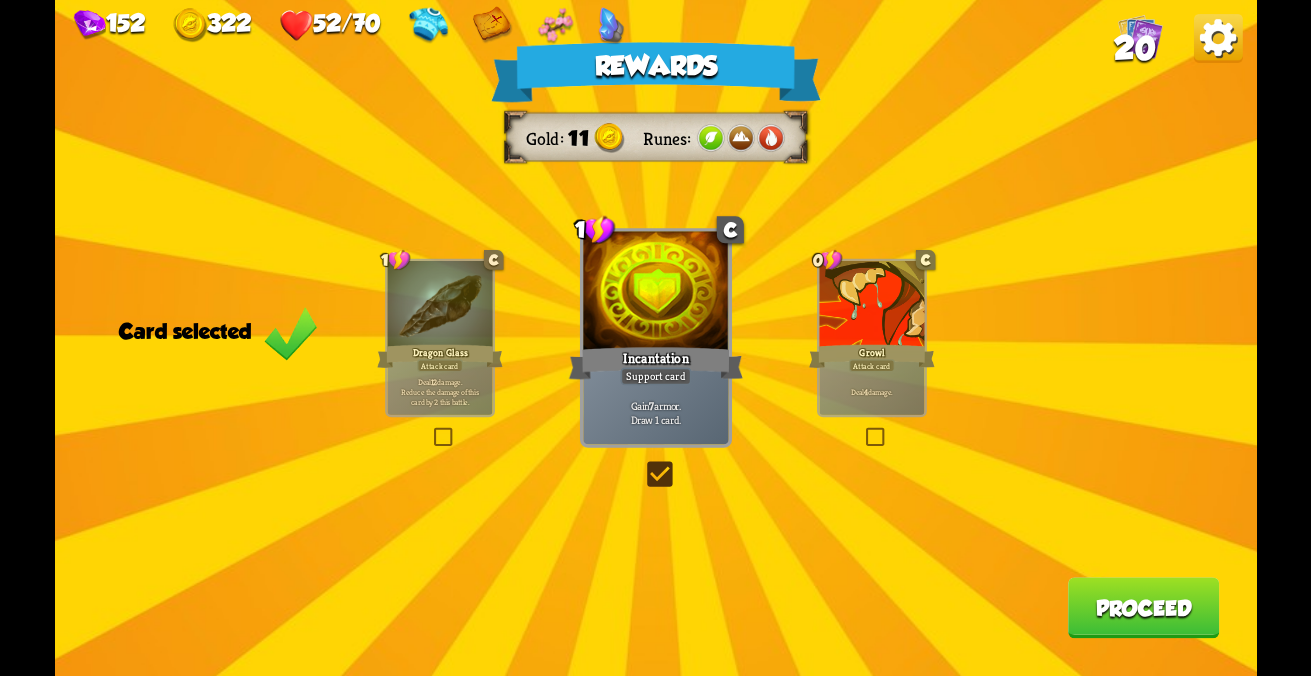click on "Proceed" at bounding box center (1143, 607) 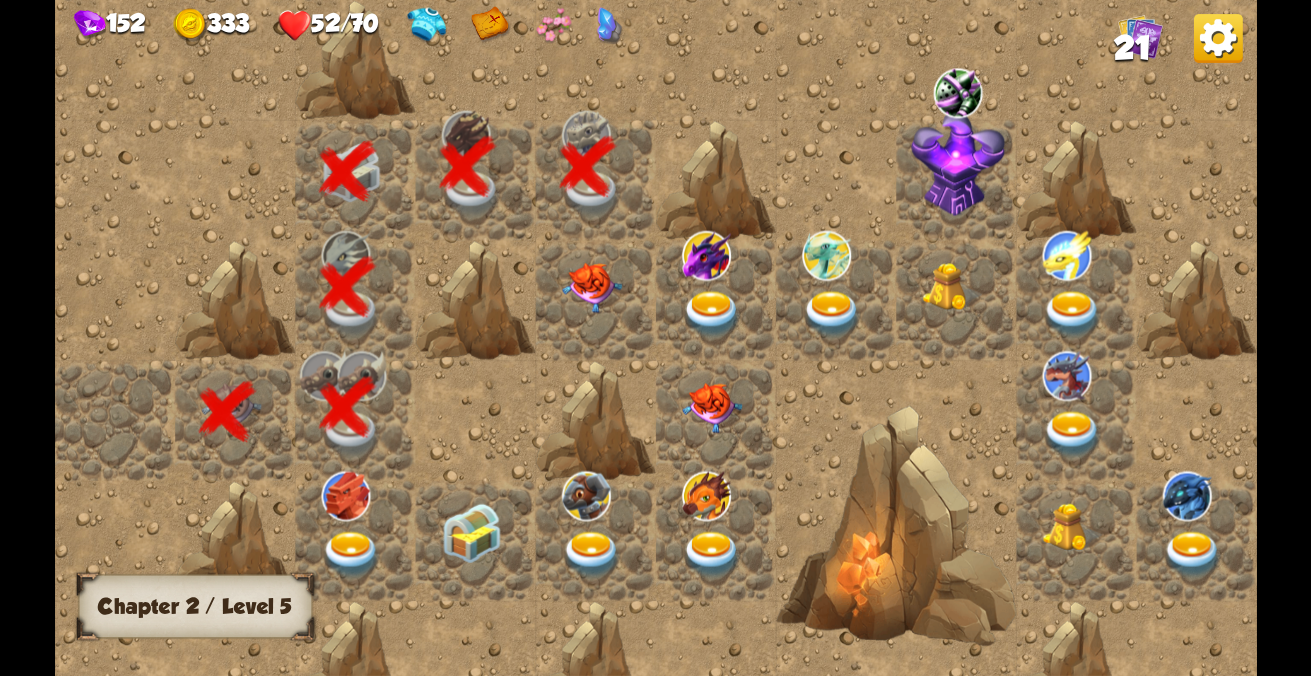 click at bounding box center (595, 300) 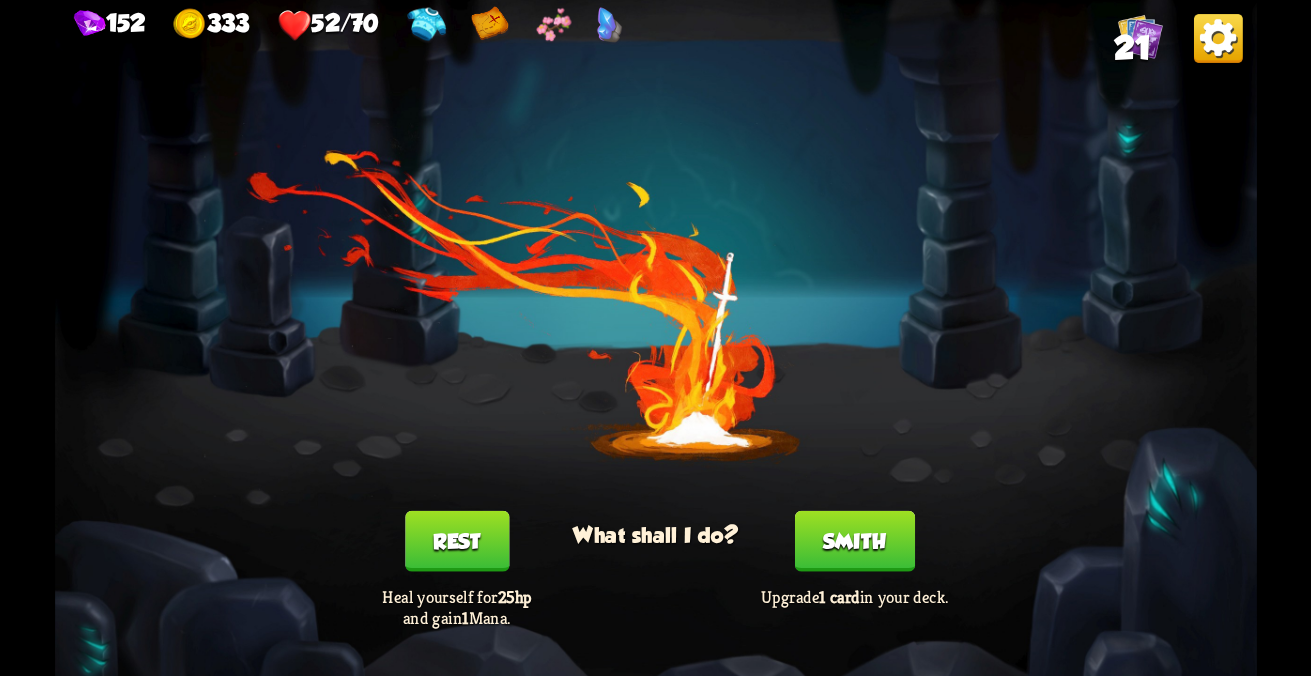 click on "Rest" at bounding box center [456, 541] 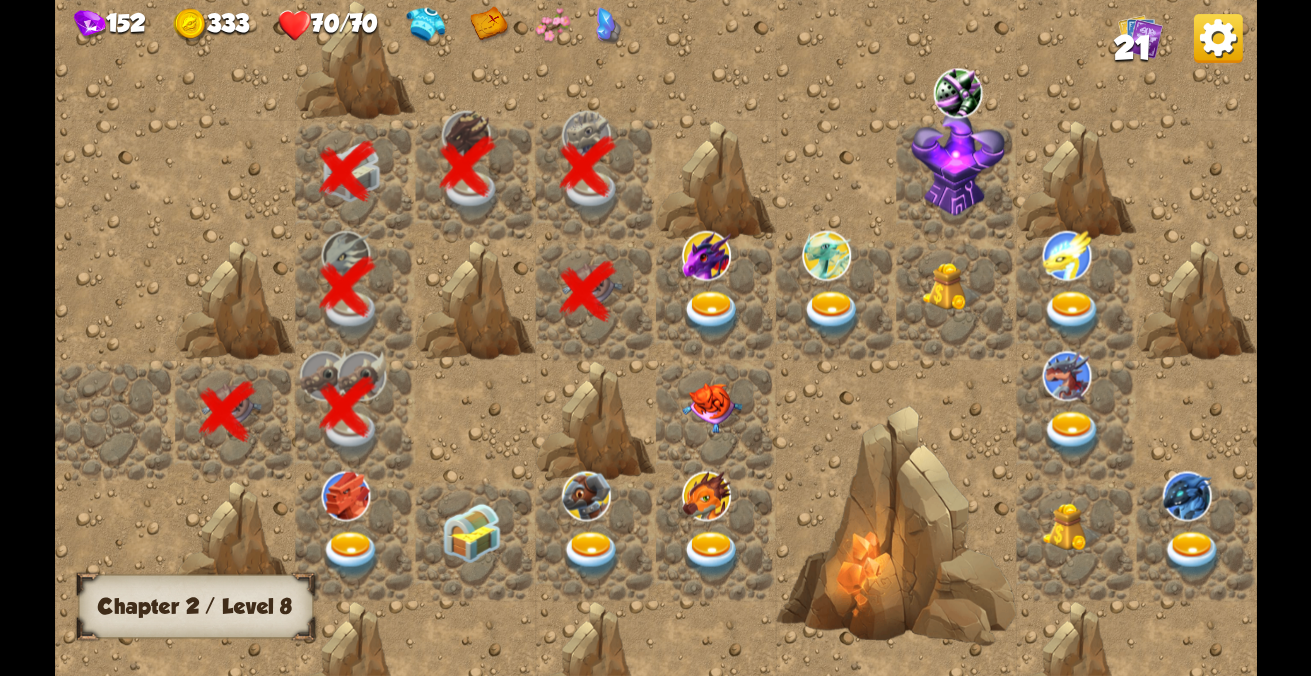 click at bounding box center (716, 300) 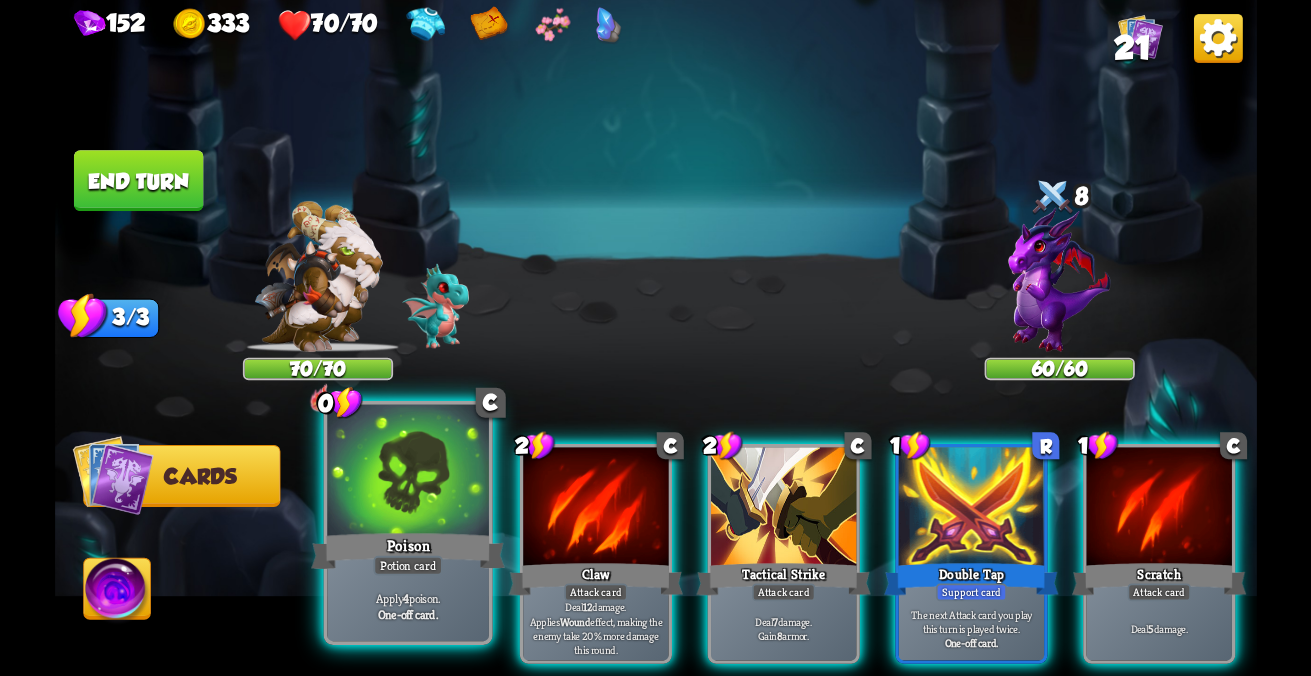 click on "Apply  4  poison.   One-off card." at bounding box center [407, 606] 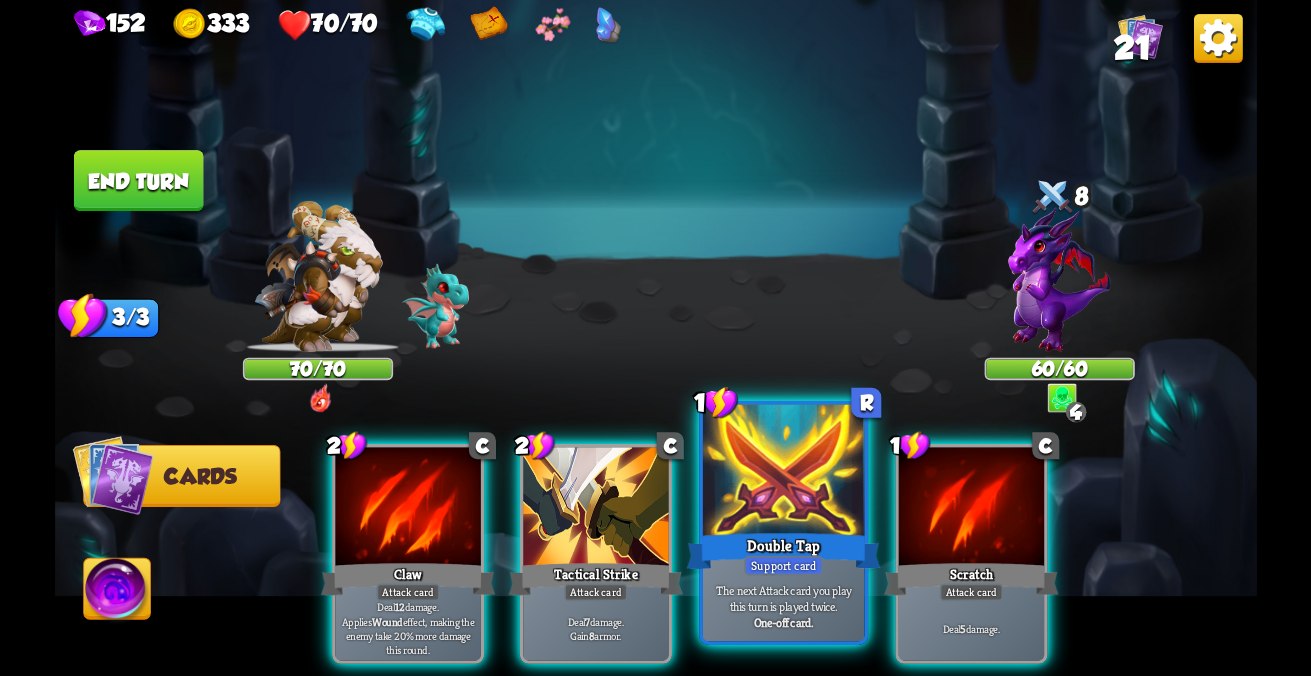 click on "Double Tap" at bounding box center (783, 551) 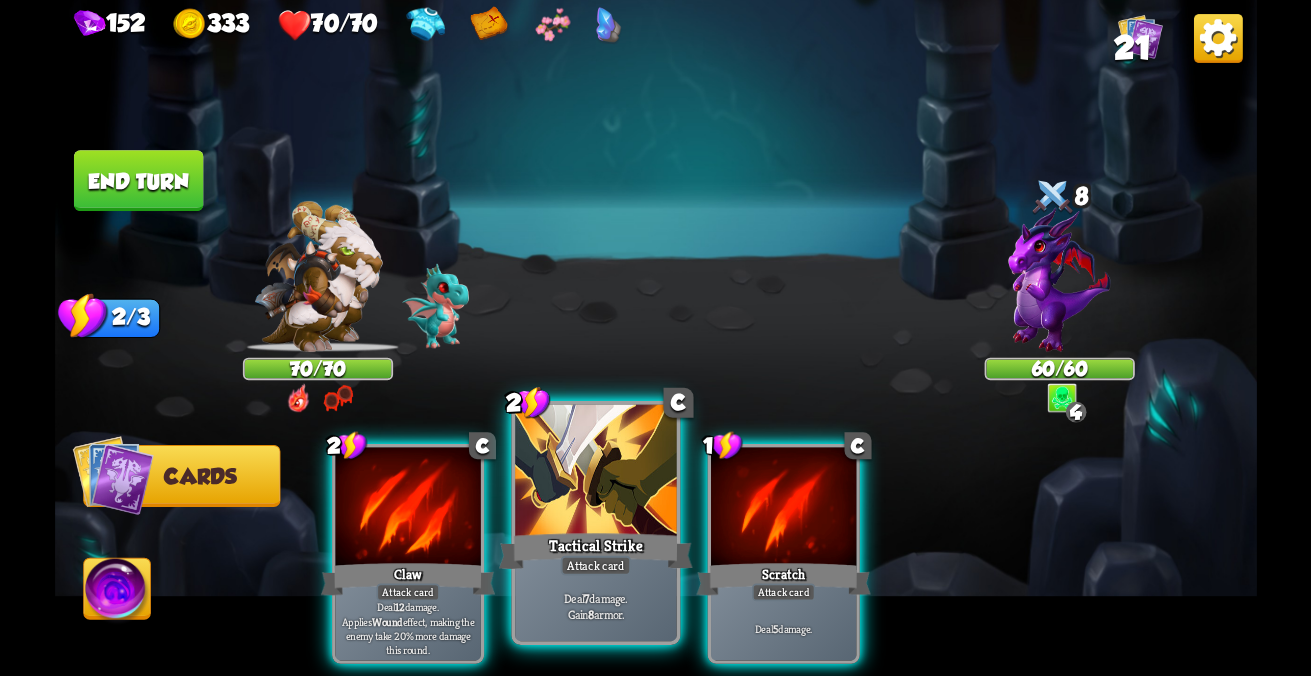 click at bounding box center [407, 508] 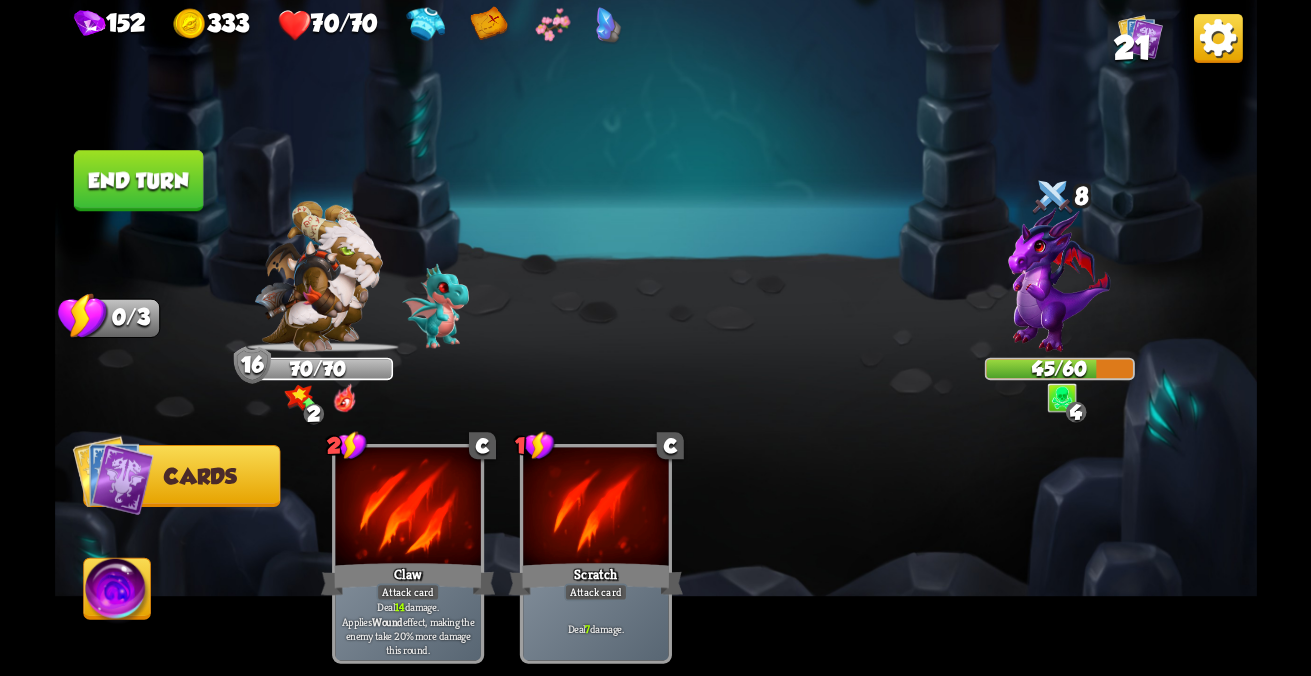 click on "End turn" at bounding box center (138, 180) 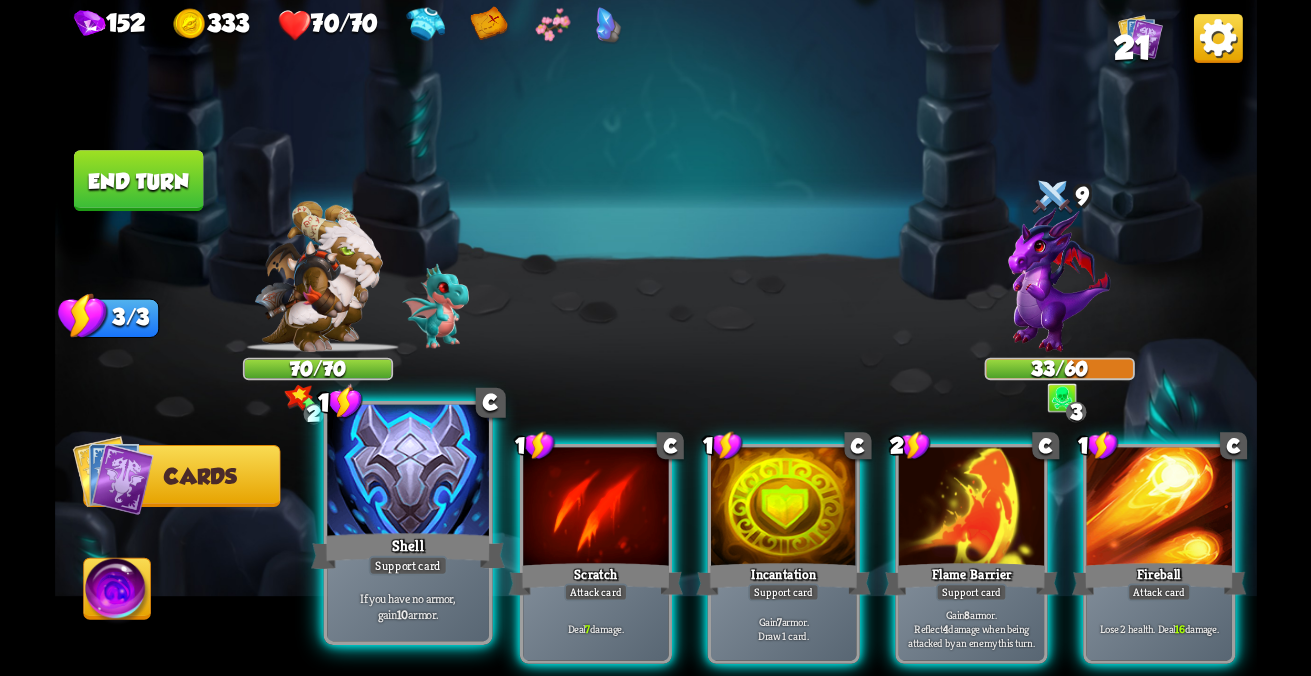 click on "If you have no armor, gain  10  armor." at bounding box center (407, 606) 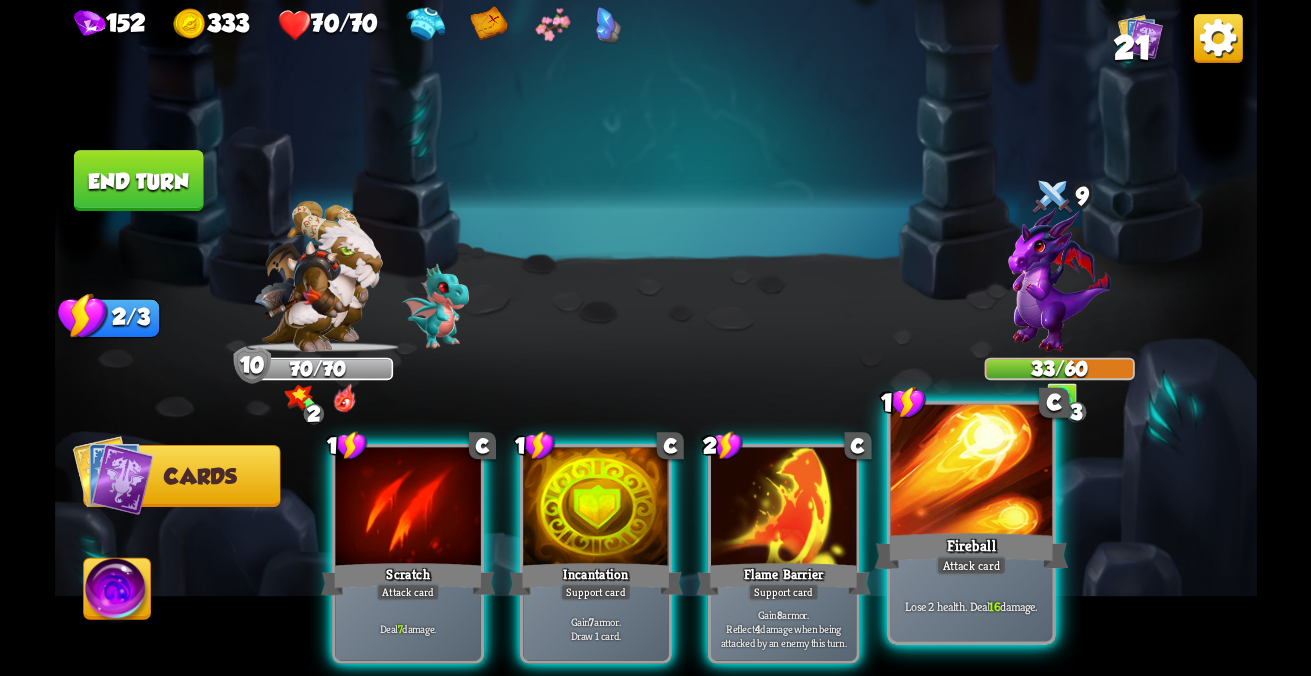 click on "Fireball" at bounding box center (407, 579) 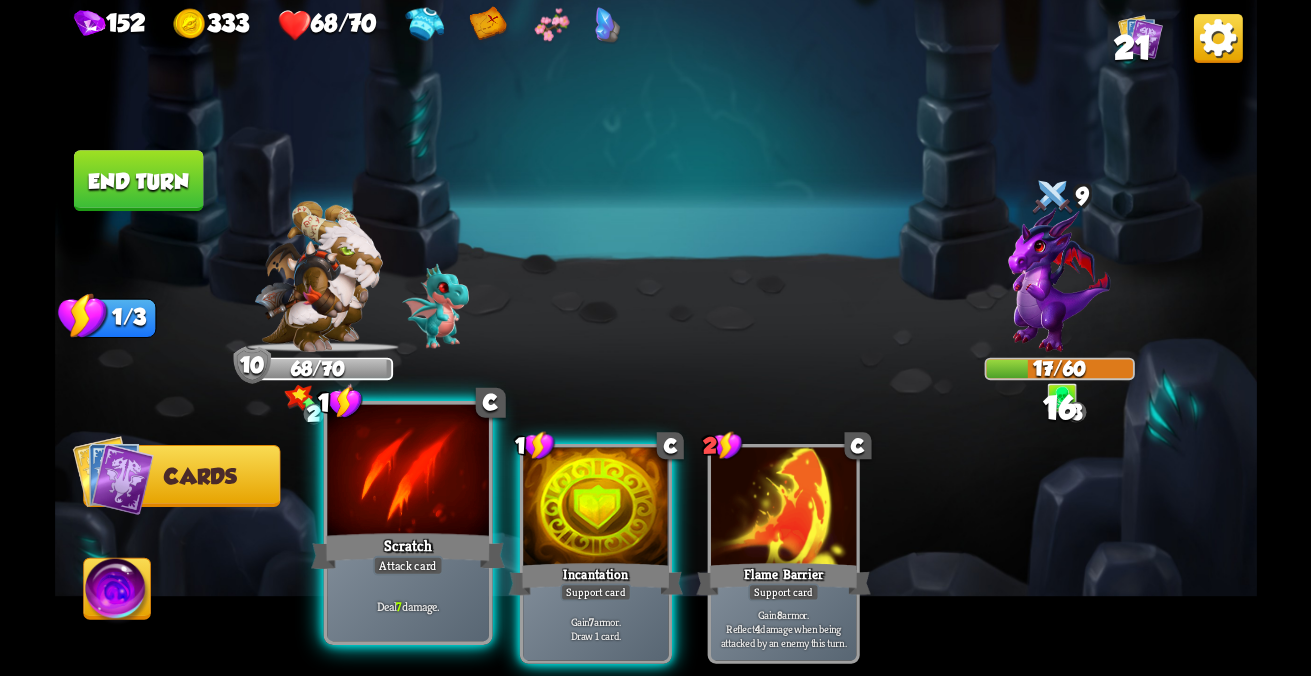 click at bounding box center (407, 473) 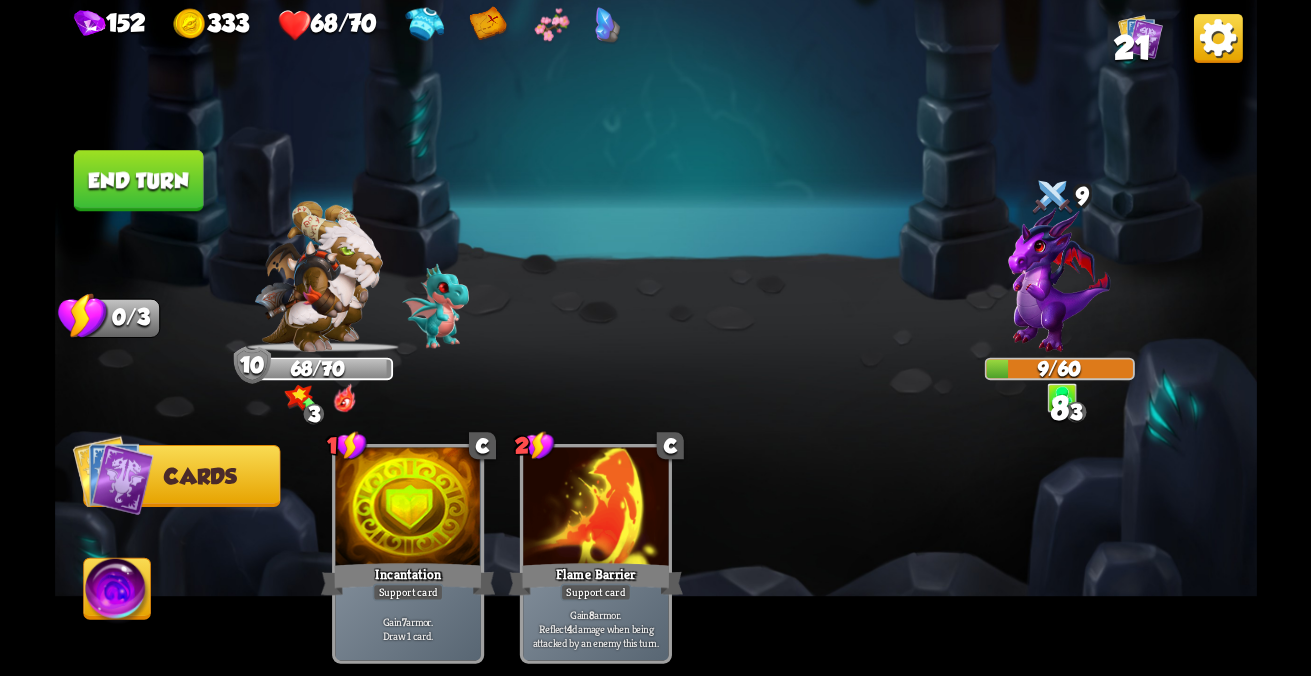 click on "End turn" at bounding box center [138, 180] 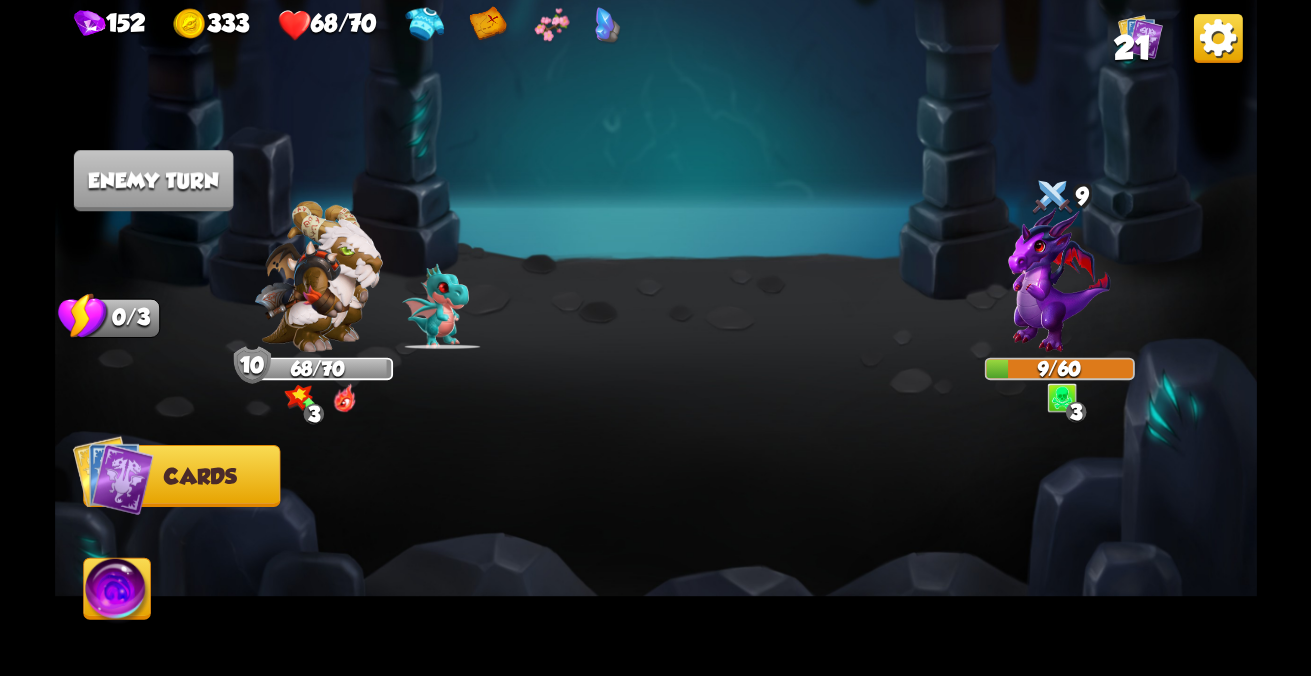 click on "Select an enemy to attack...   You don't have enough   stamina to play that card...
Player turn
[NUMBER]
[NUMBER]/[NUMBER]
[NUMBER]     [NUMBER]           Blocked      [NUMBER]      [NUMBER]
[NUMBER]/[NUMBER]
[NUMBER]     [NUMBER]     [NUMBER]       Blocked
[NUMBER]/[NUMBER]
Stamina   Your current stamina count. Cards require stamina to play.
[NUMBER]/[NUMBER]
Mana   Your current mana count. Used for activating abilities. Earn mana by defeating enemies.       Cards     Abilities
Enemy turn
End your turn   The cards in your hand will be discarded and enemies will take their turn, after which it will be your turn again." at bounding box center [656, 338] 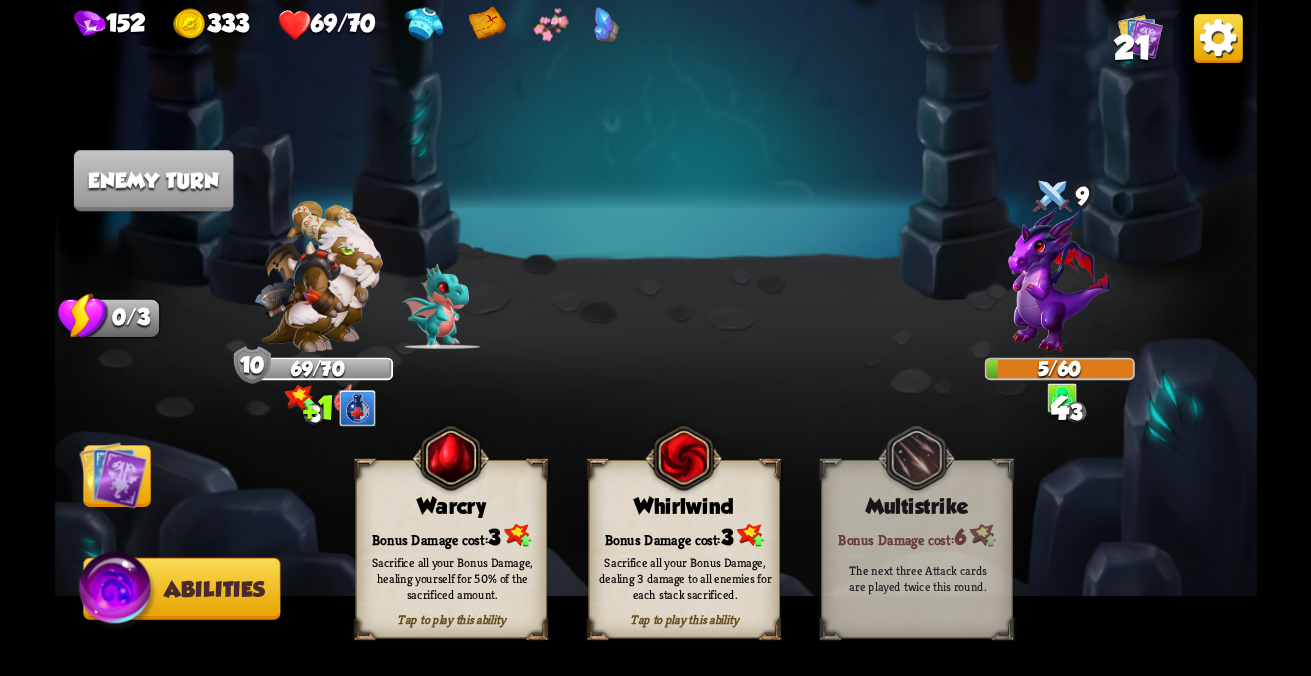 click on "Bonus Damage cost:  3" at bounding box center [451, 535] 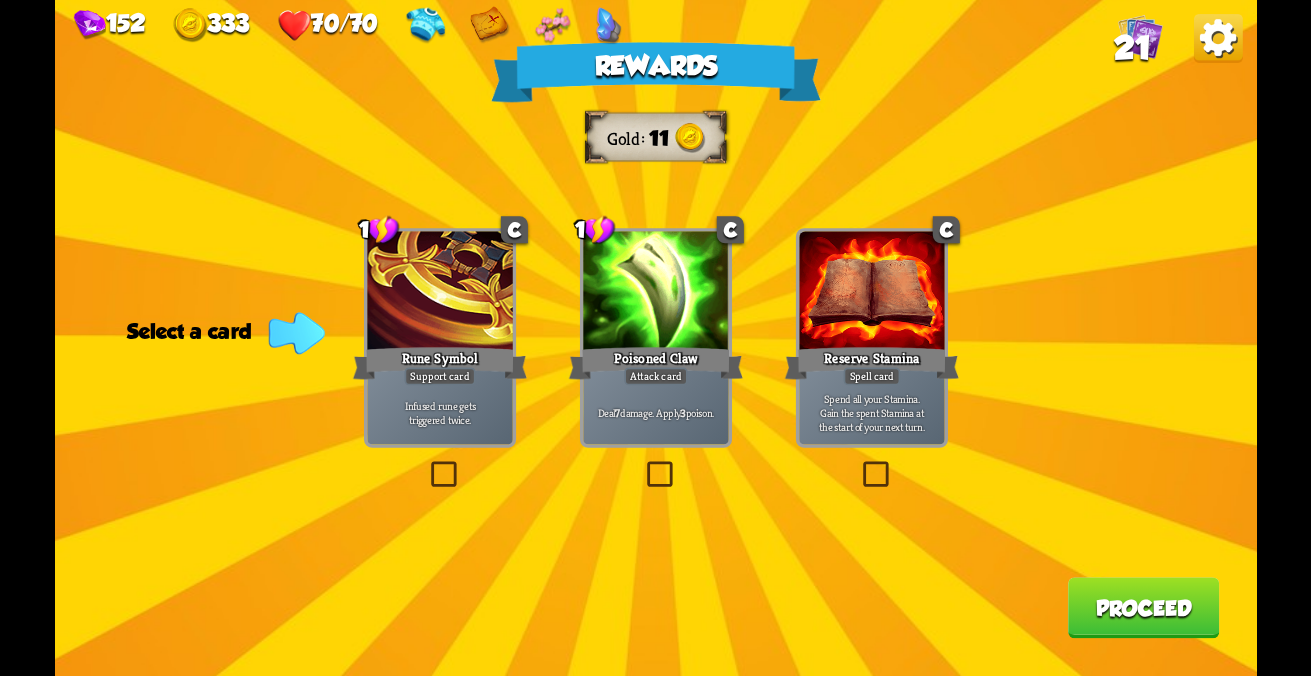 click on "Poisoned Claw" at bounding box center (439, 363) 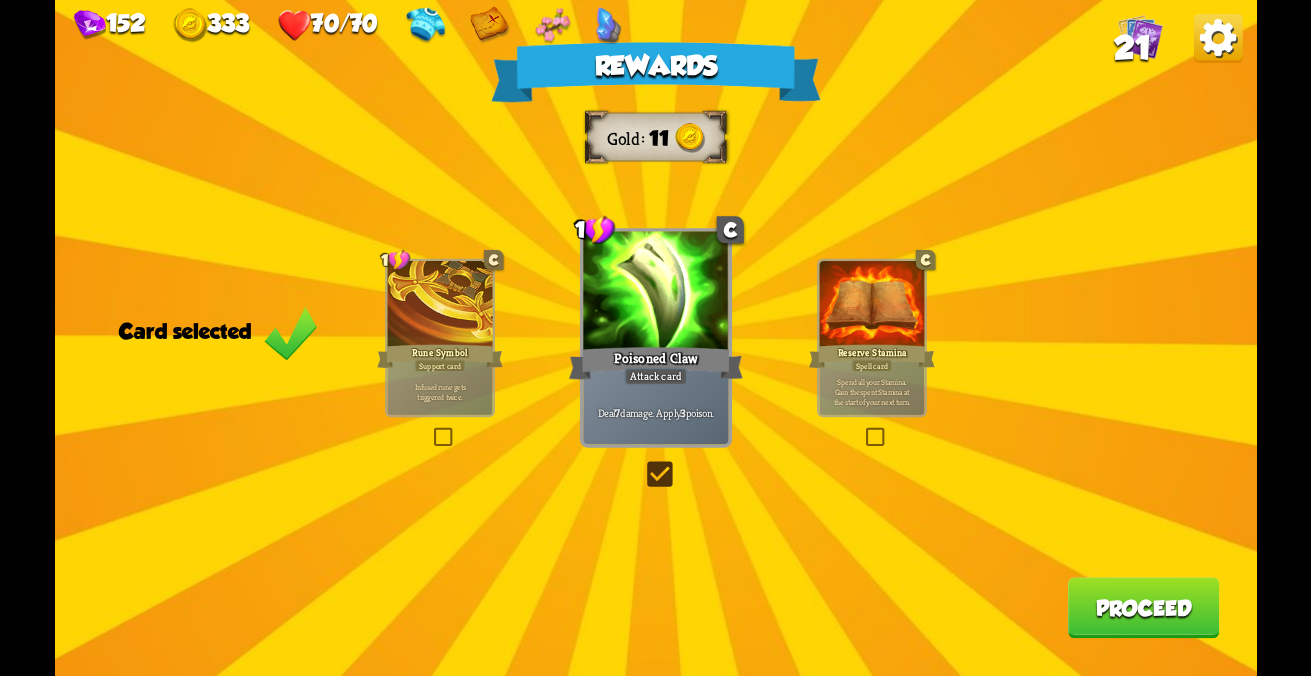 click on "Proceed" at bounding box center (1143, 607) 